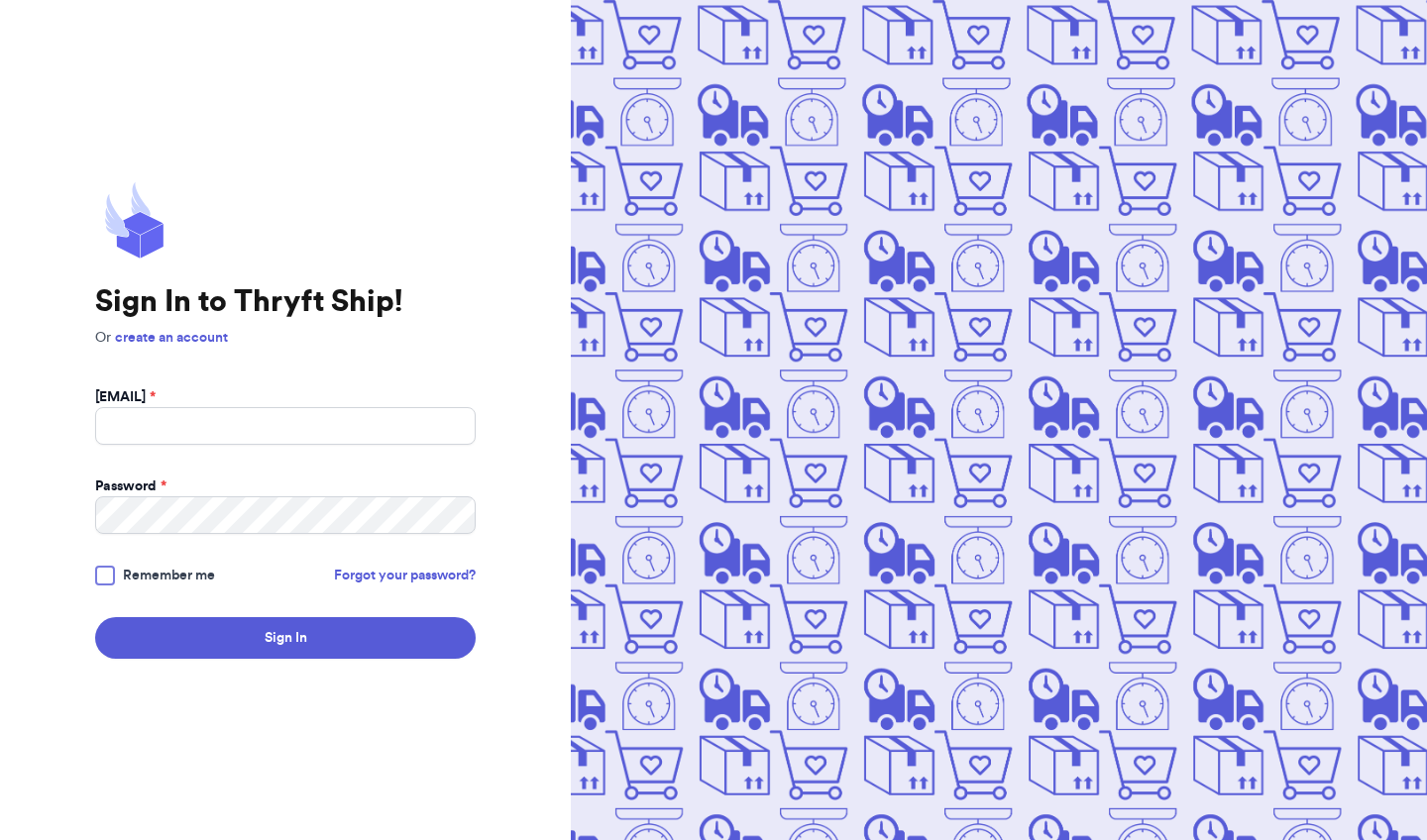 scroll, scrollTop: 0, scrollLeft: 0, axis: both 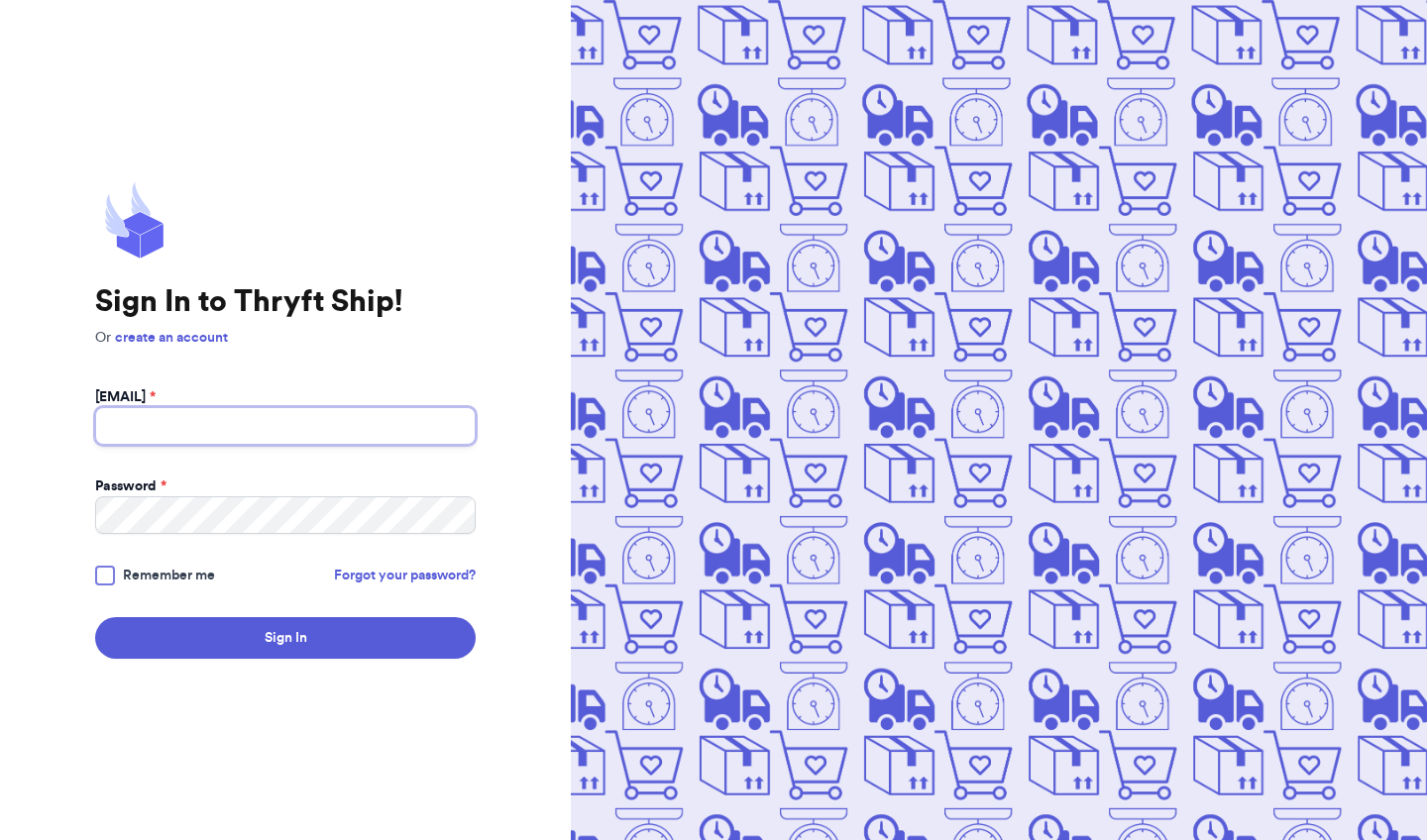 type on "[EMAIL]" 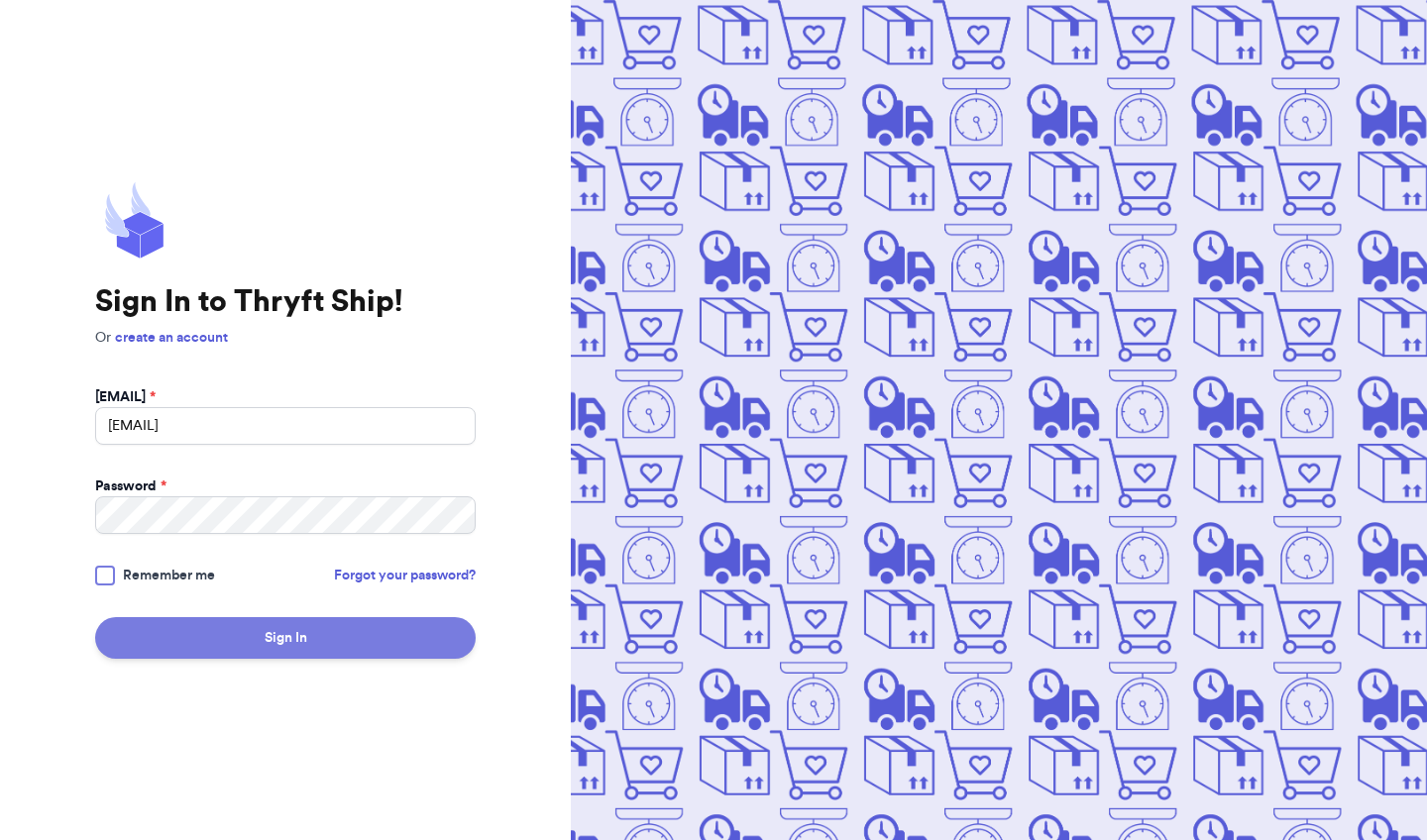 click on "Sign In" at bounding box center [285, 638] 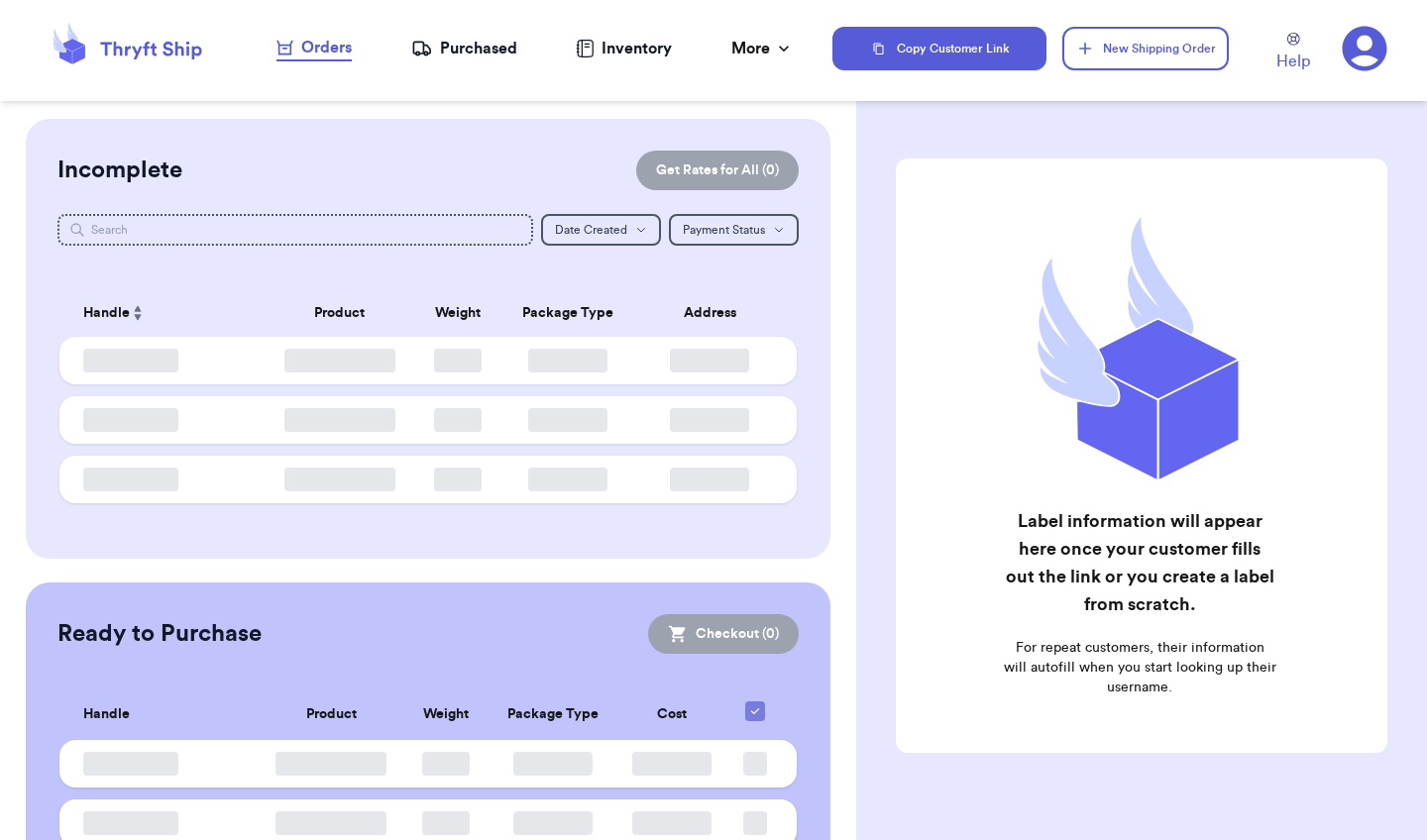 checkbox on "false" 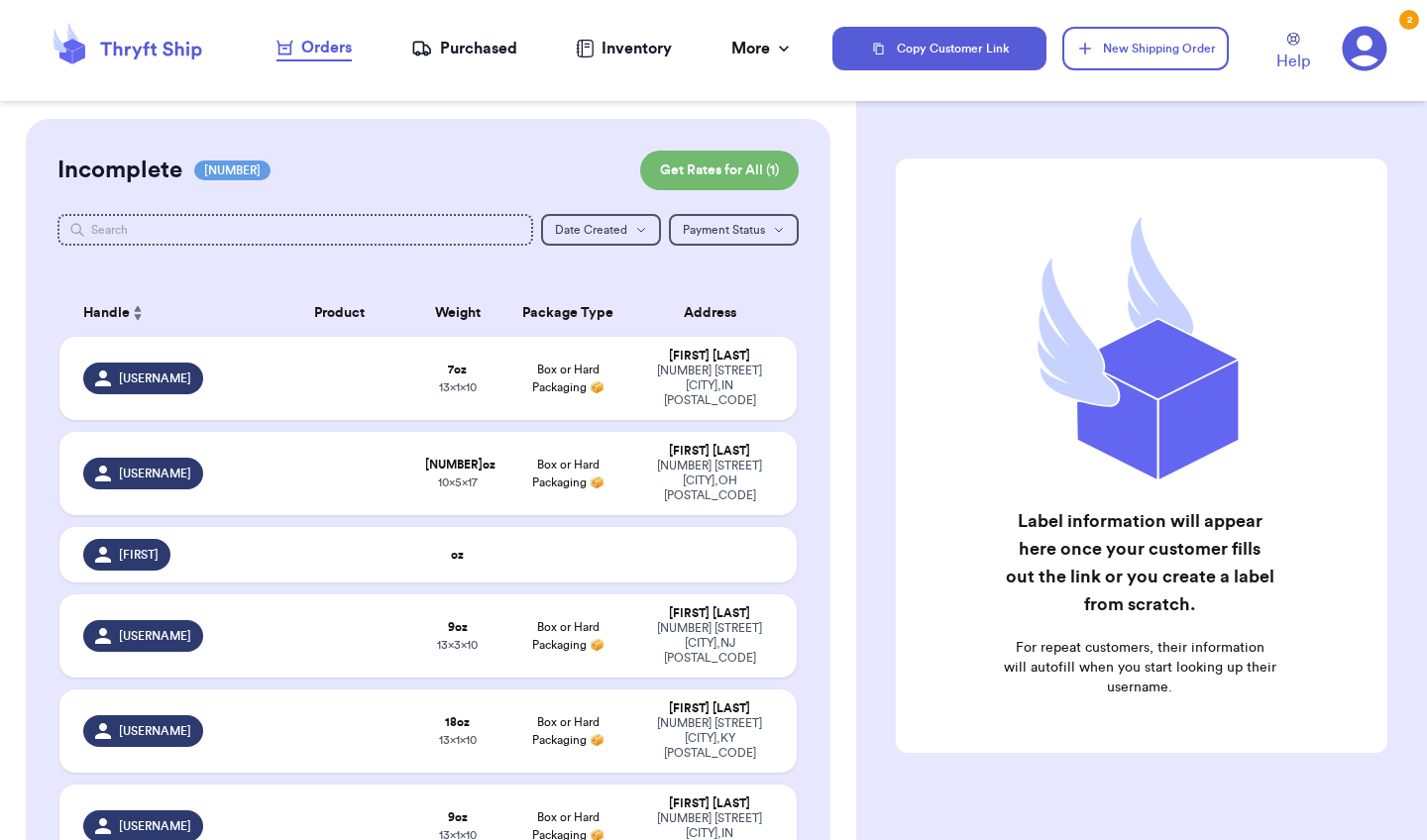 click 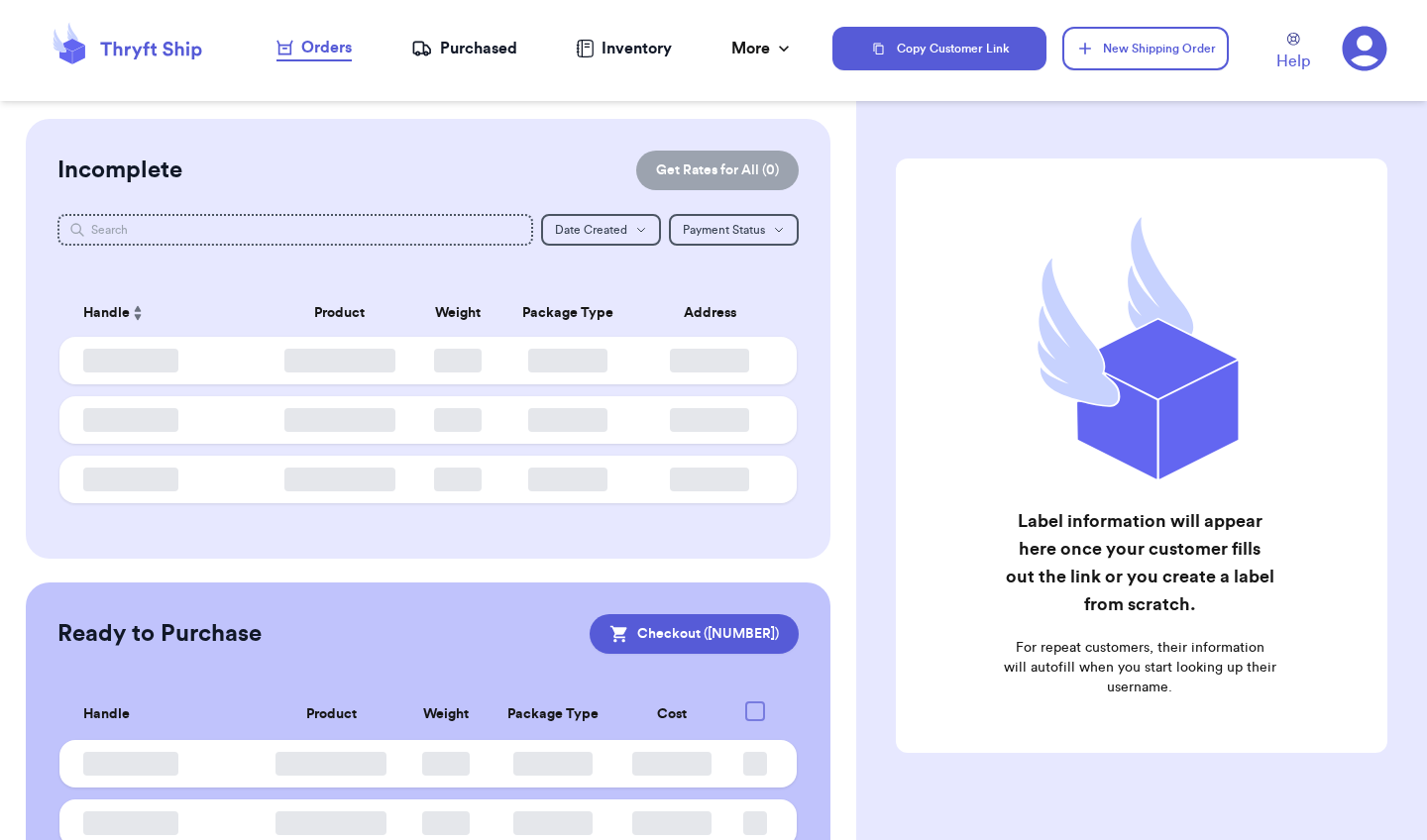 scroll, scrollTop: 0, scrollLeft: 0, axis: both 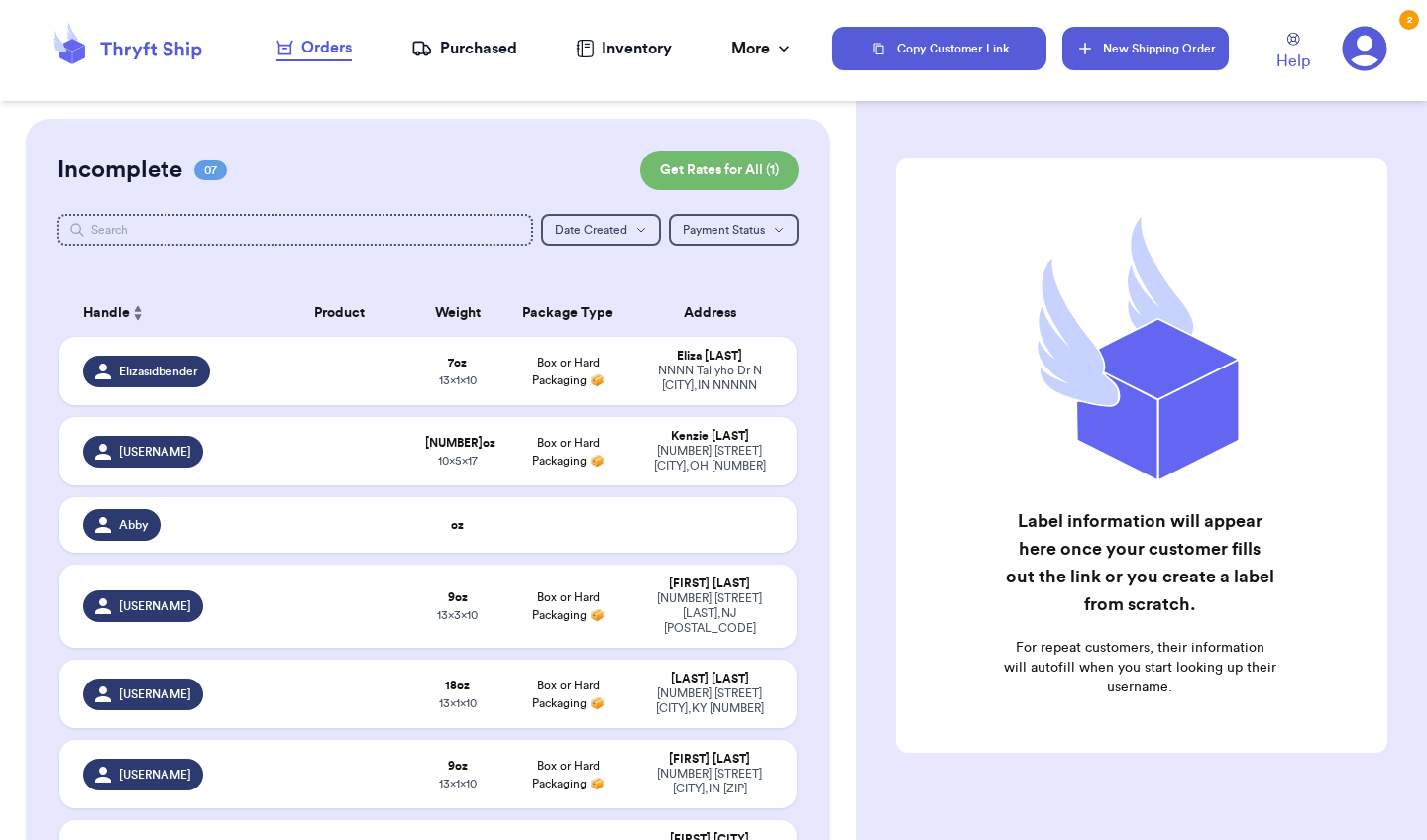 click on "New Shipping Order" at bounding box center [1146, 49] 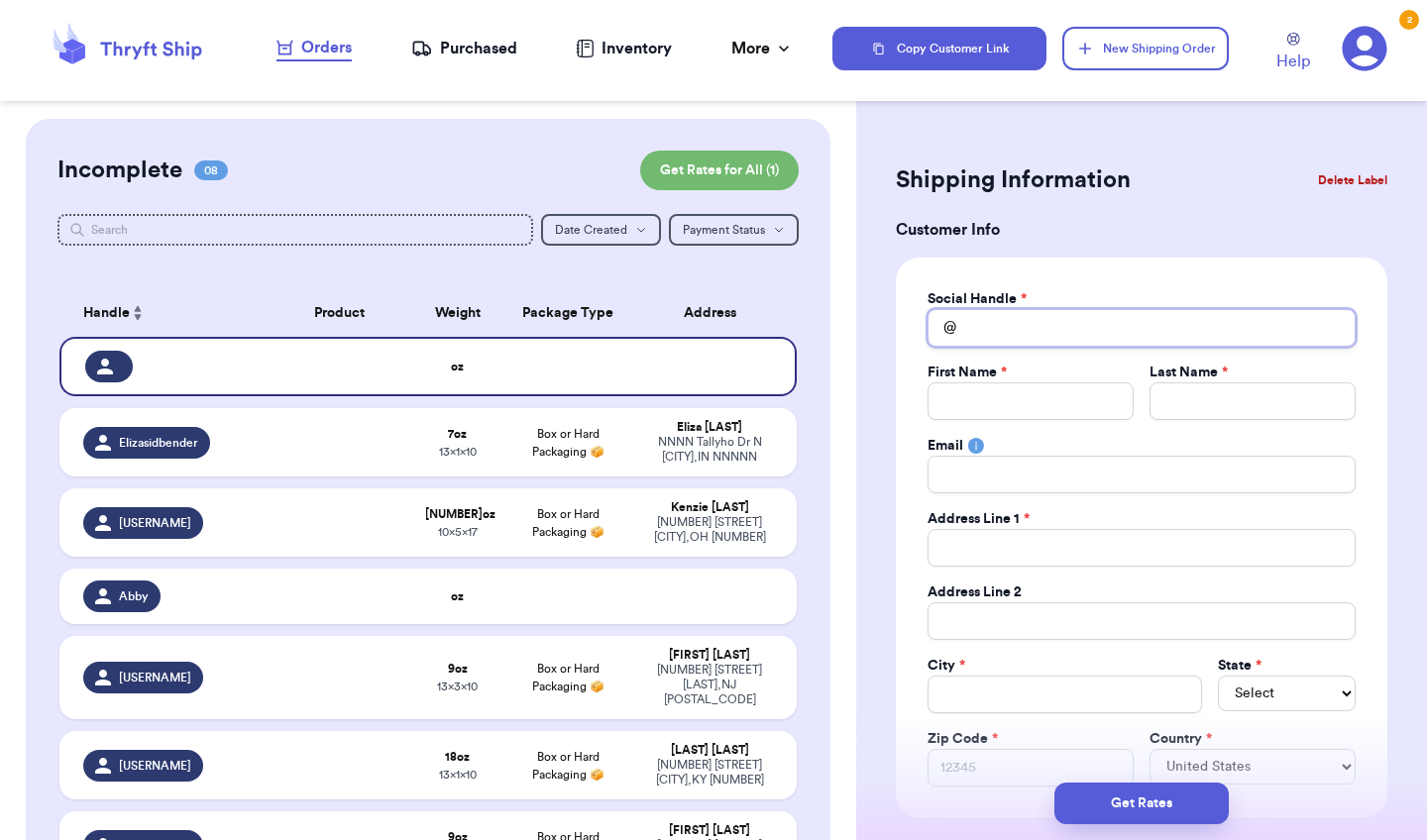 click on "Total Amount Paid" at bounding box center (1142, 328) 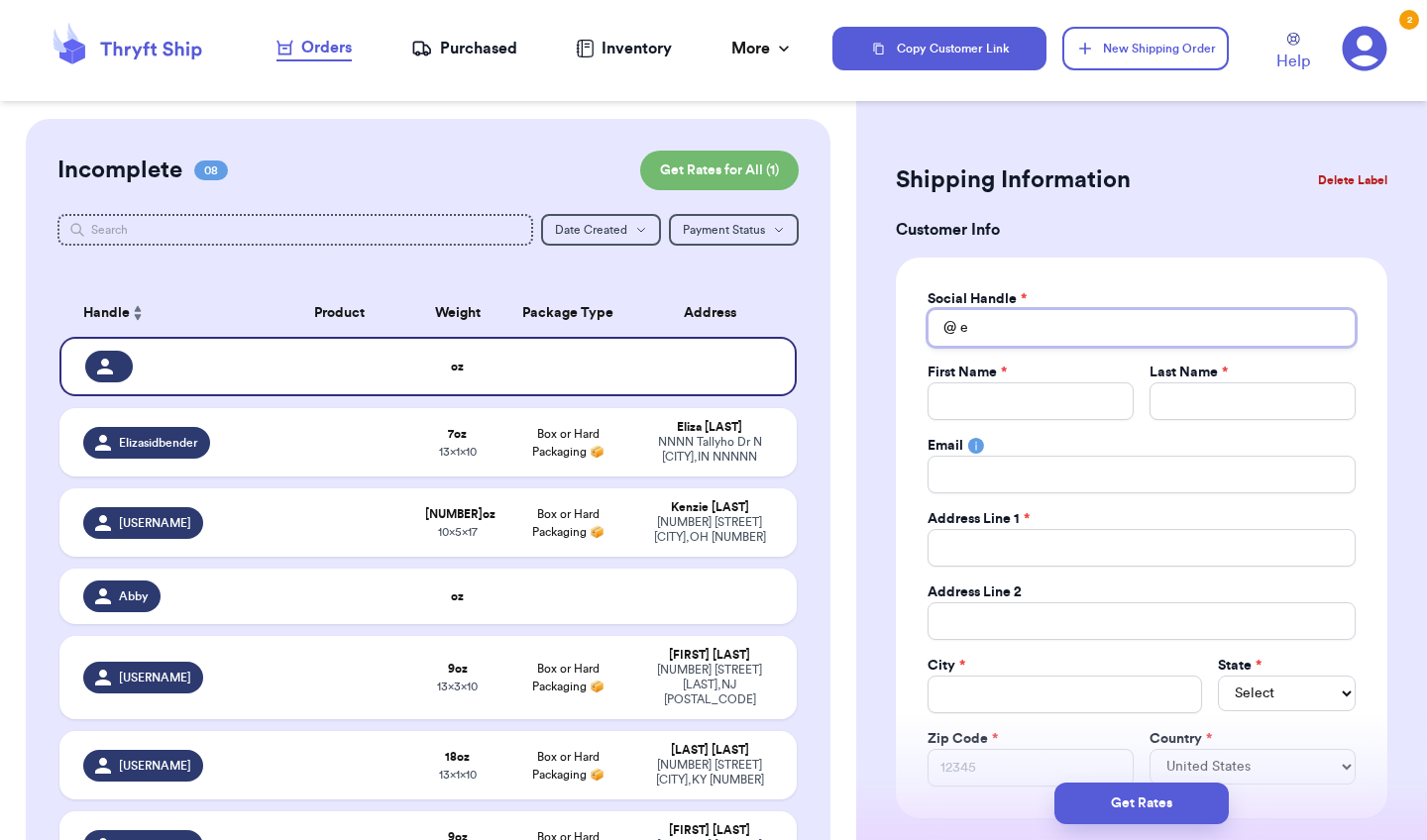 type 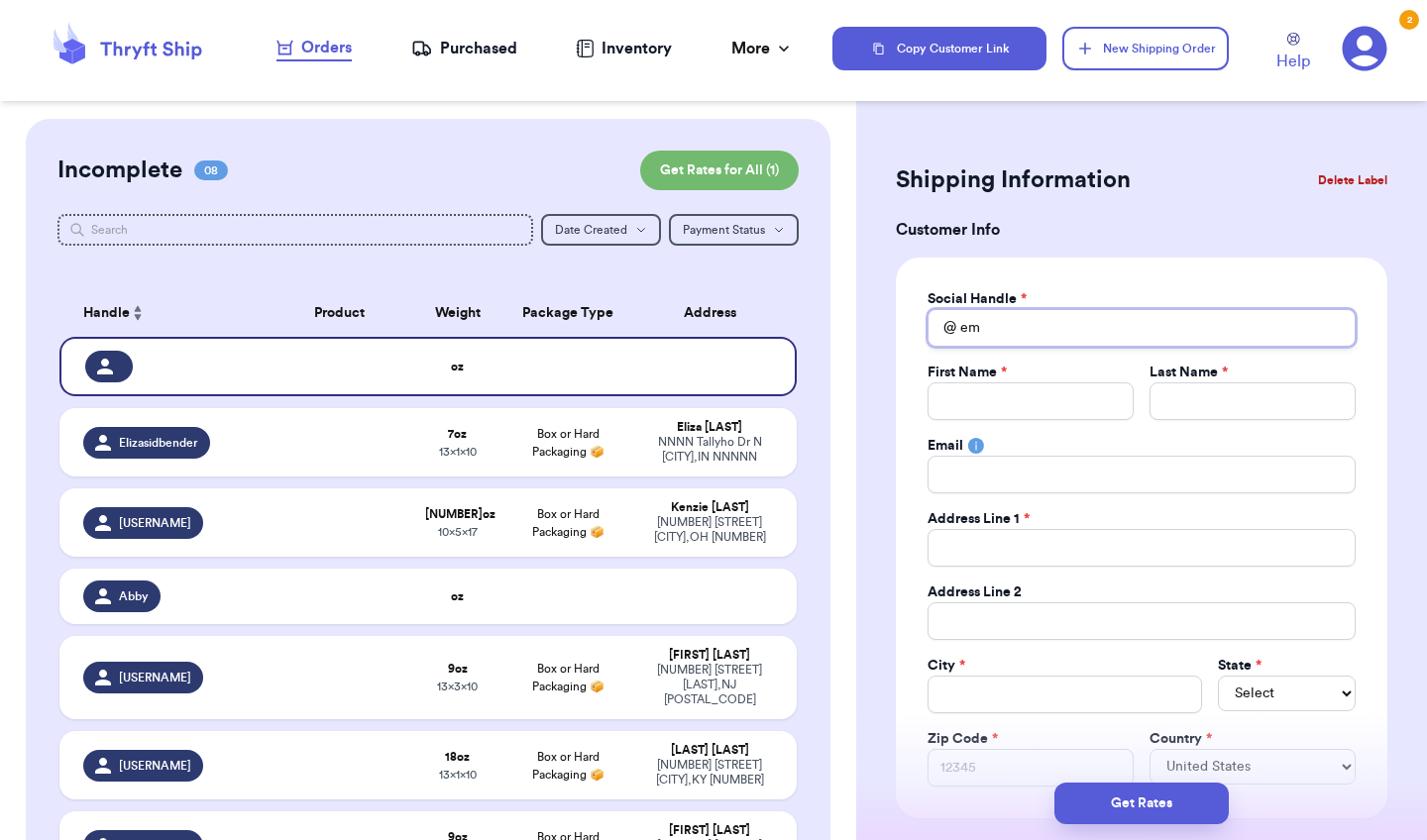 type 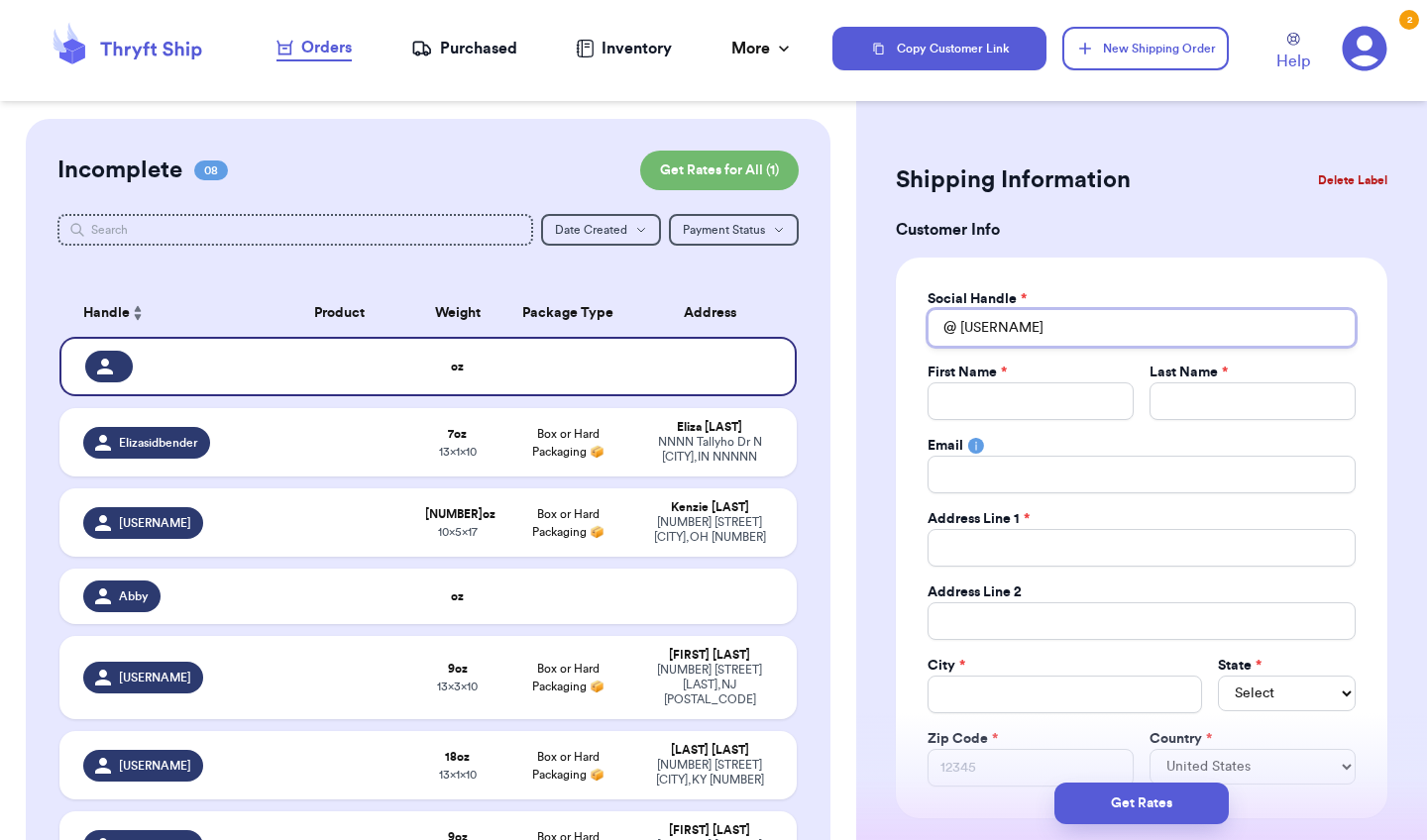 type 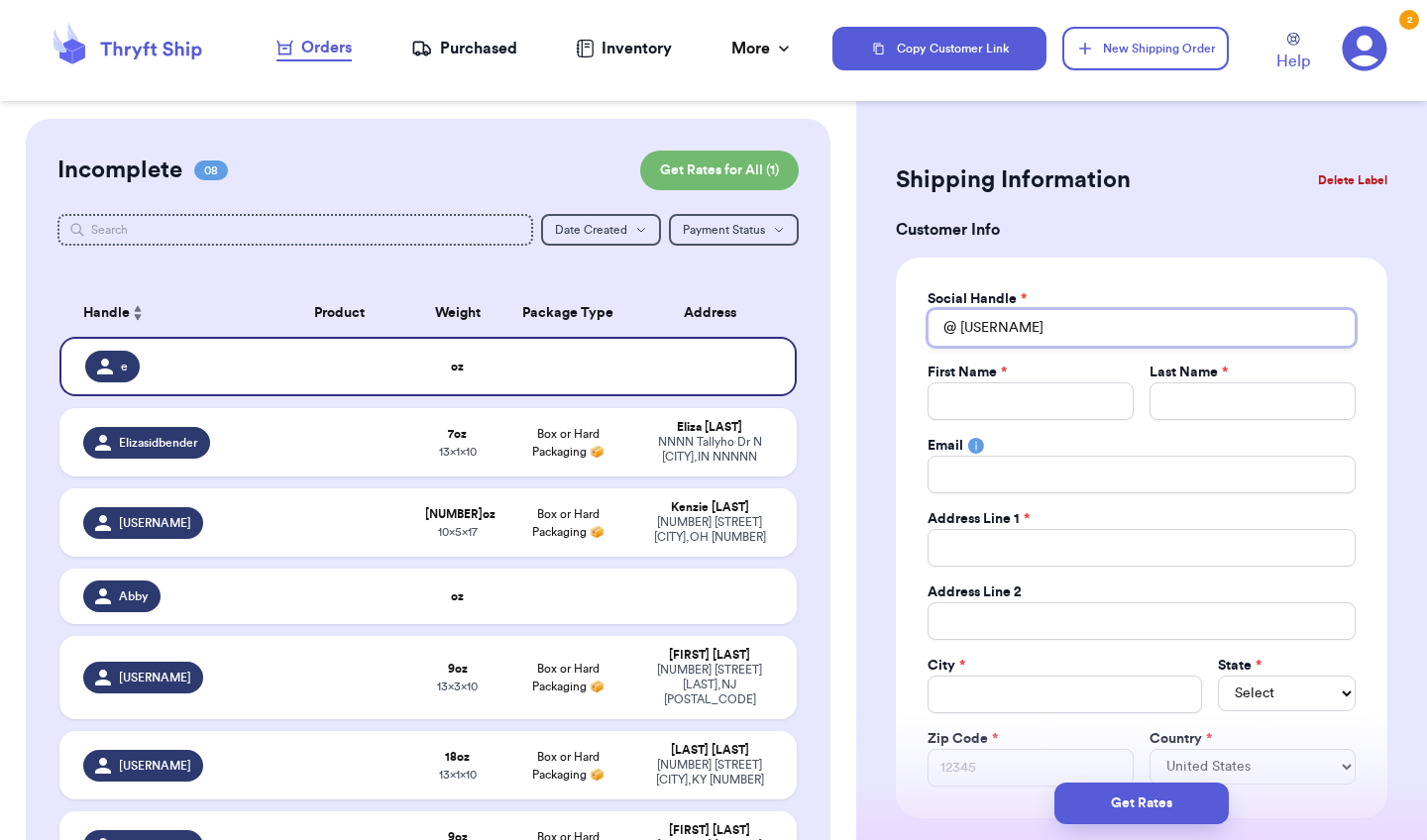 type on "[FIRST]" 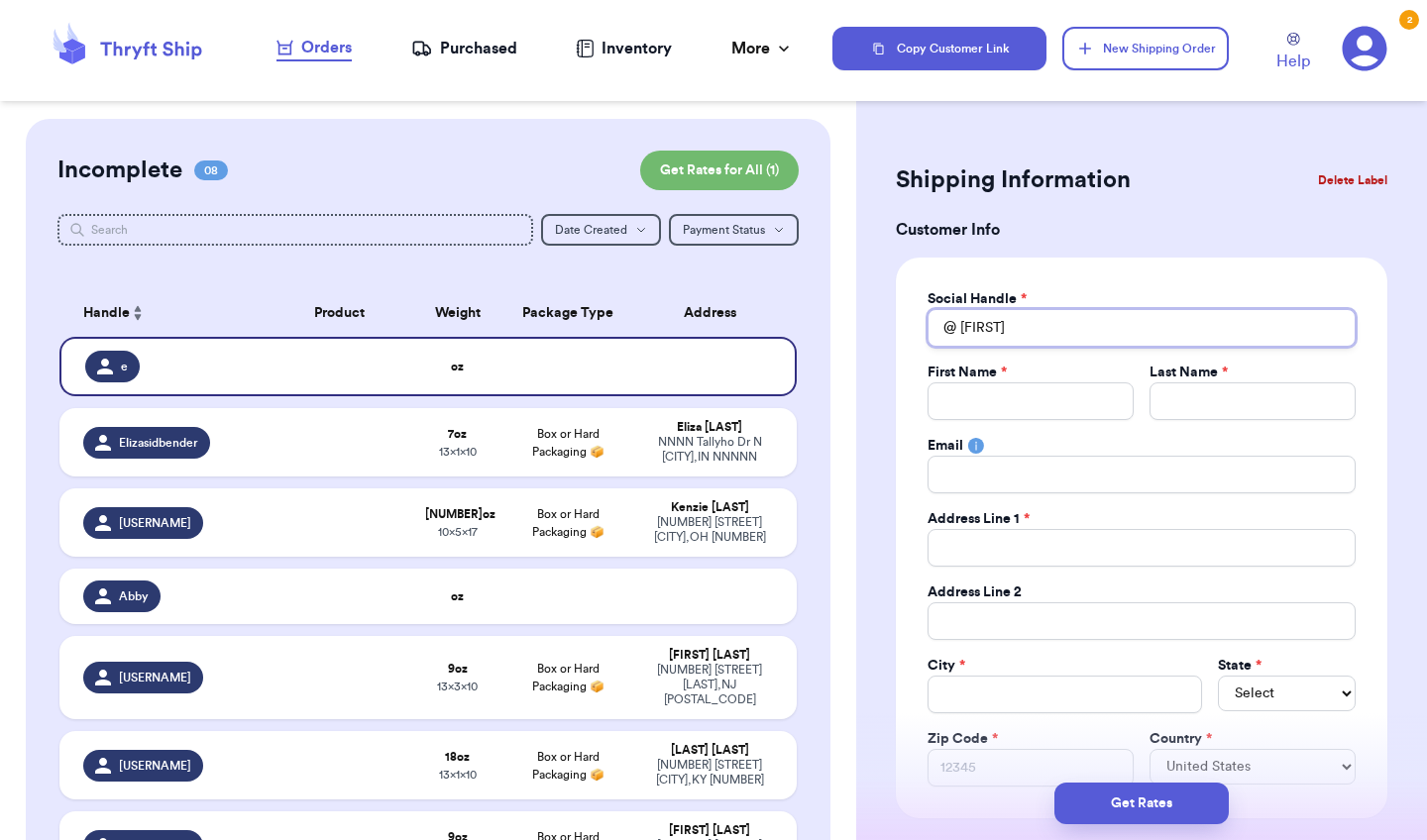type 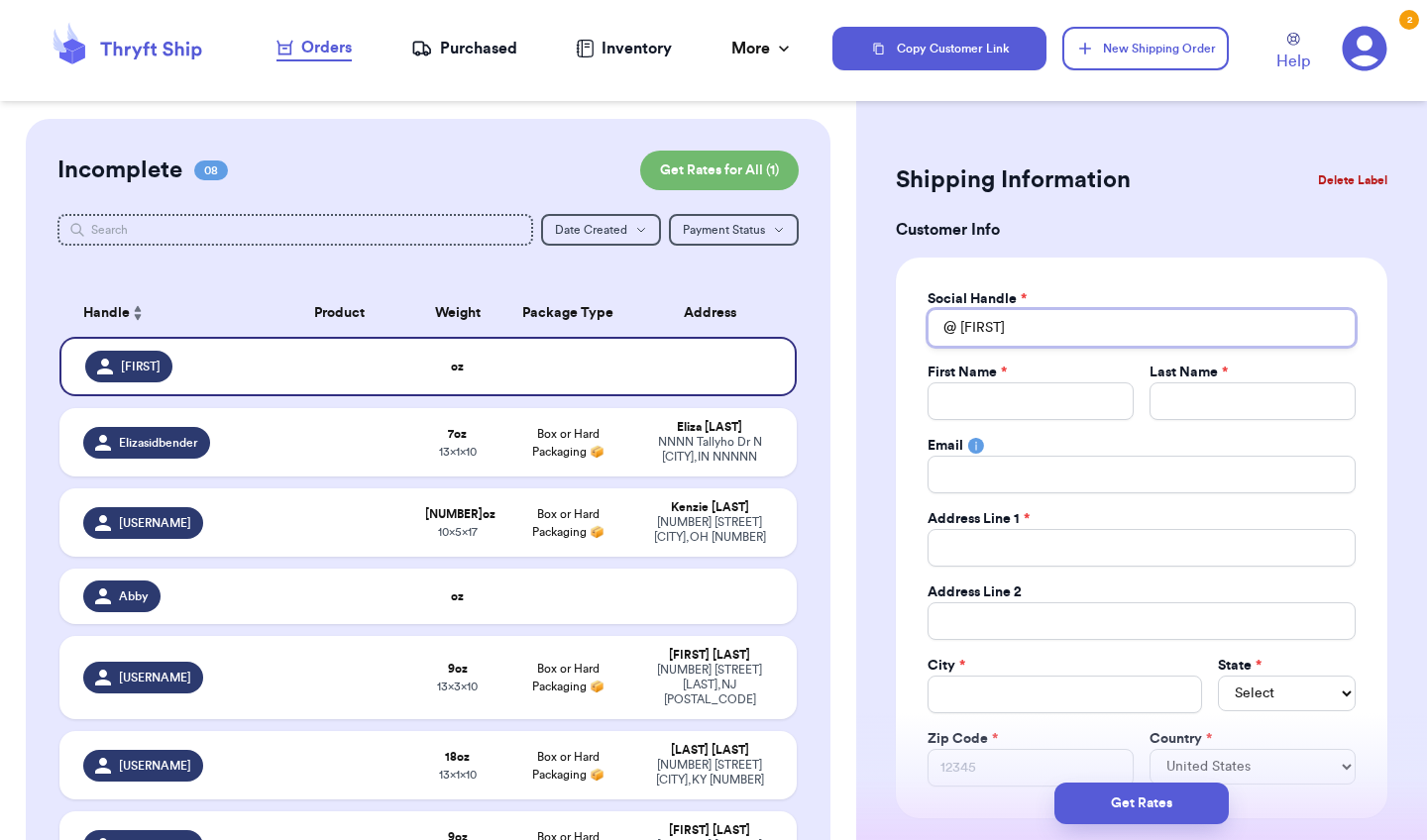 type 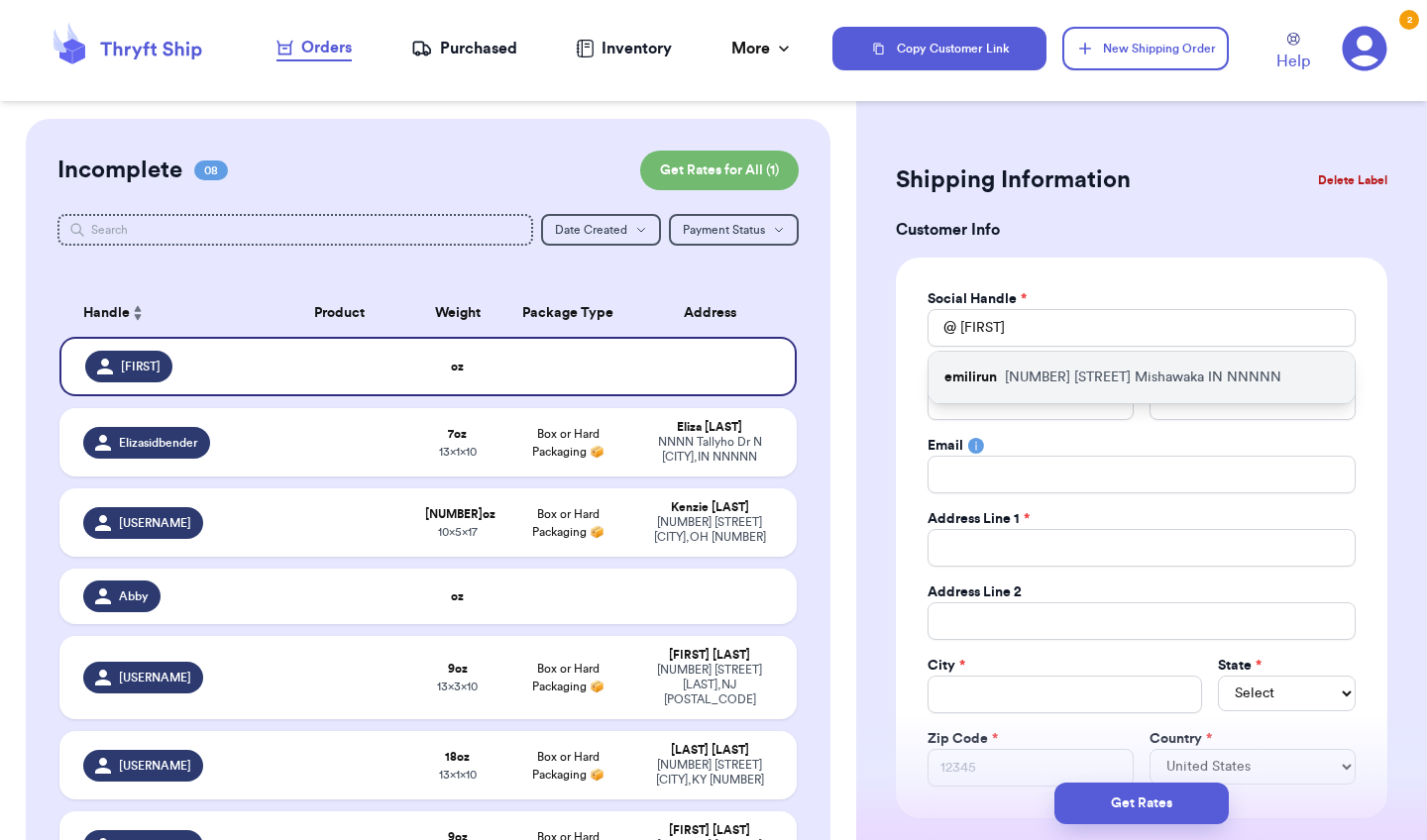 click on "[NUMBER] [STREET]   [CITY]    IN   [ZIP]" at bounding box center (1143, 377) 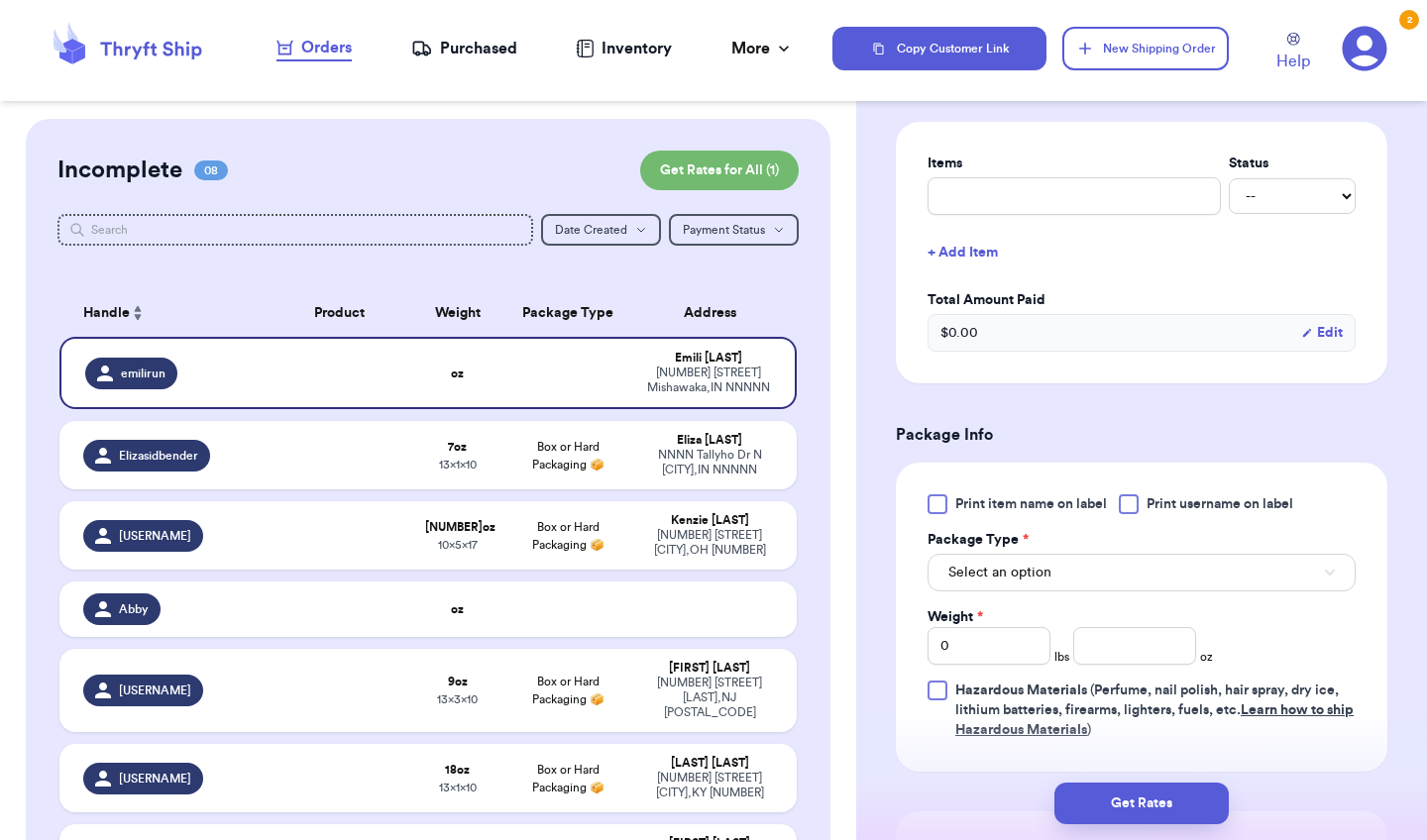 scroll, scrollTop: 777, scrollLeft: 0, axis: vertical 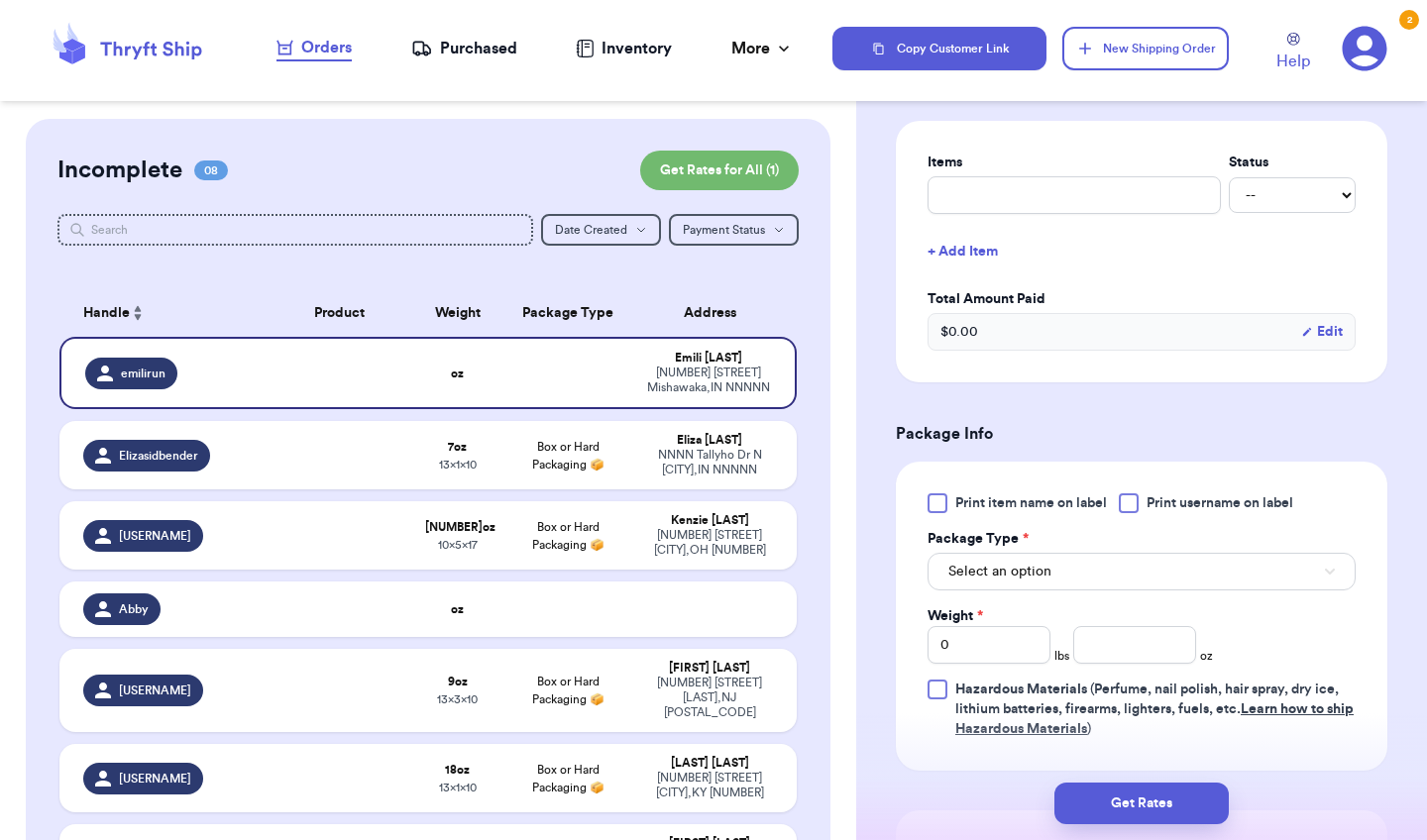 click on "Select an option" at bounding box center (1142, 572) 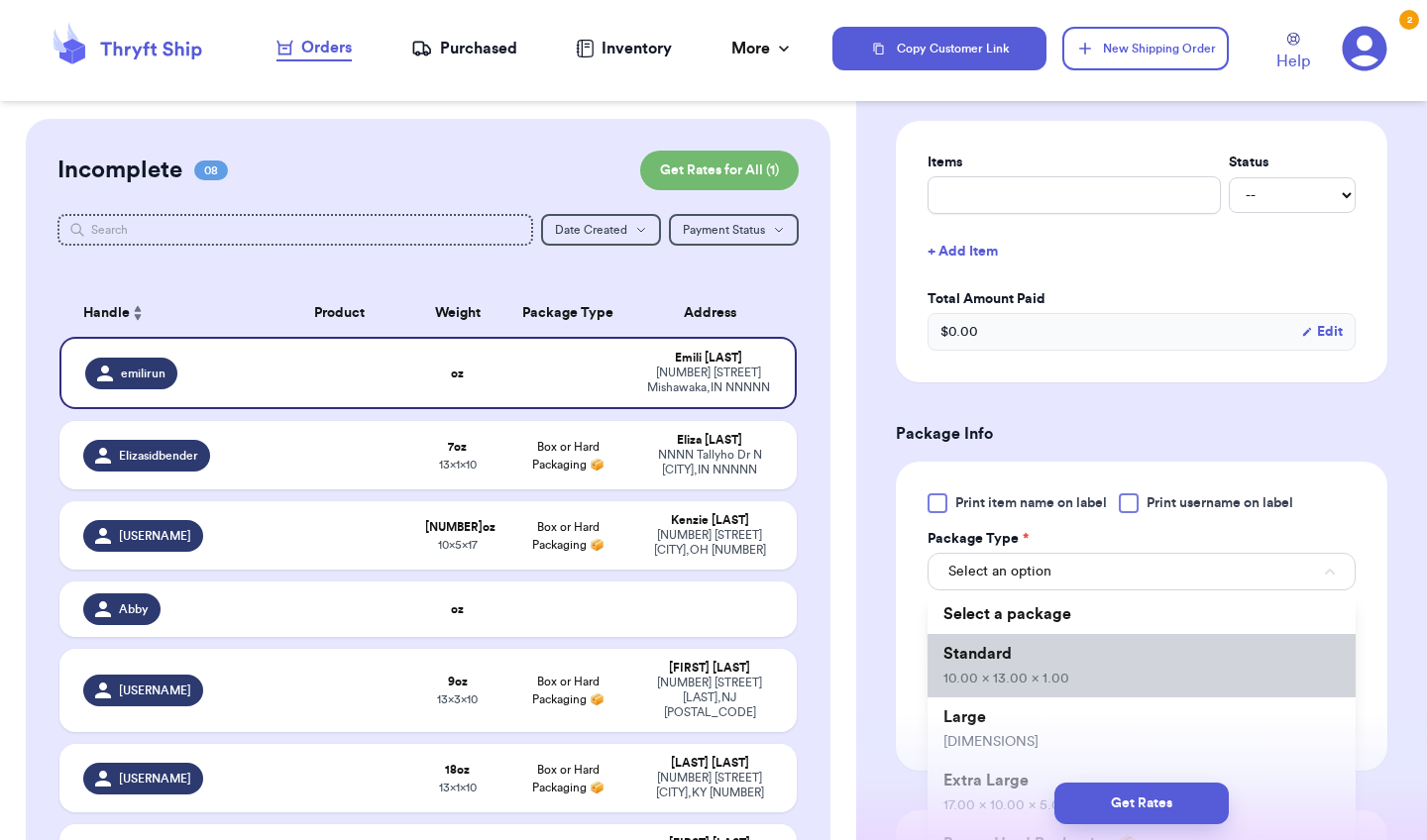 click on "Standard [PRICE]" at bounding box center (1142, 666) 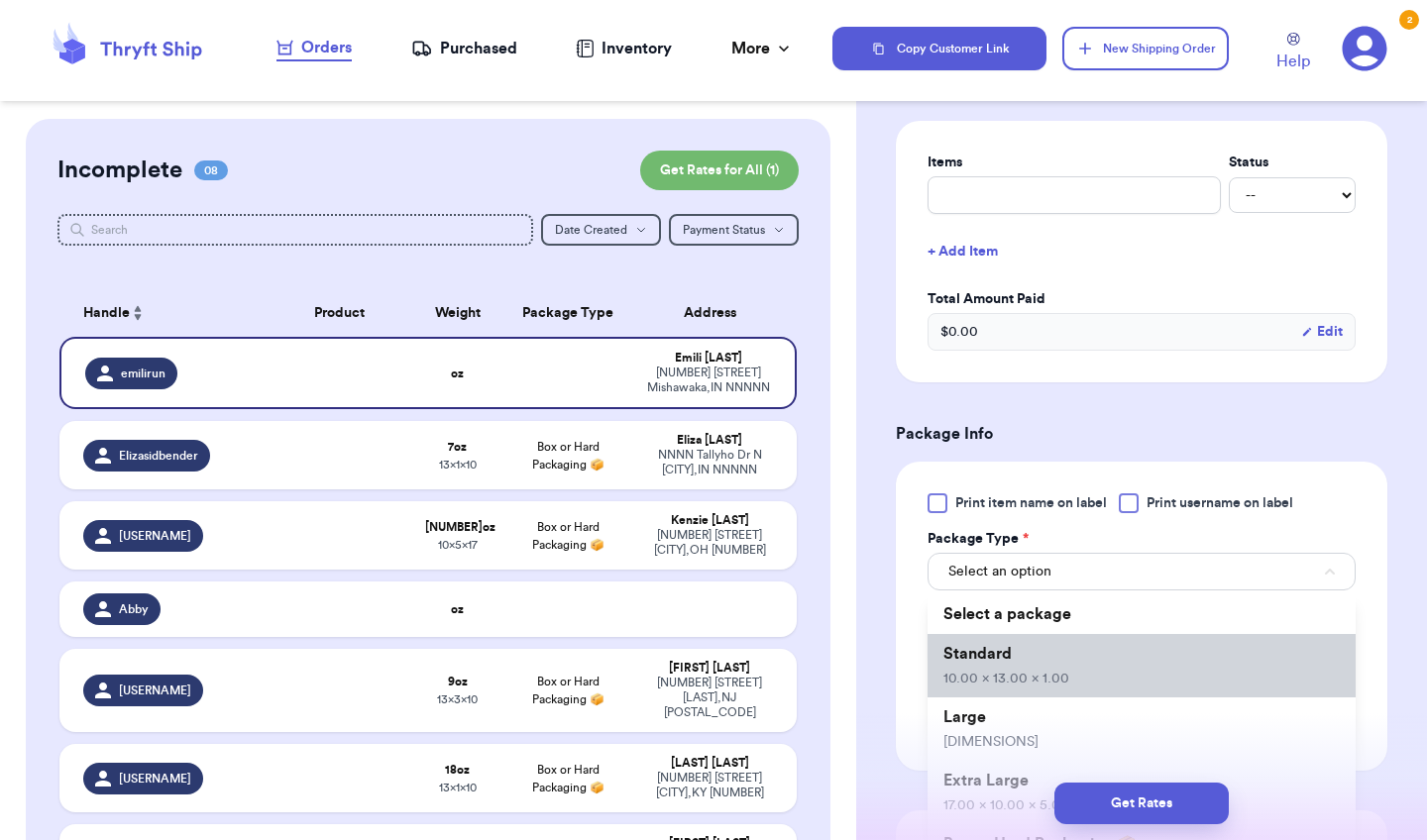 type 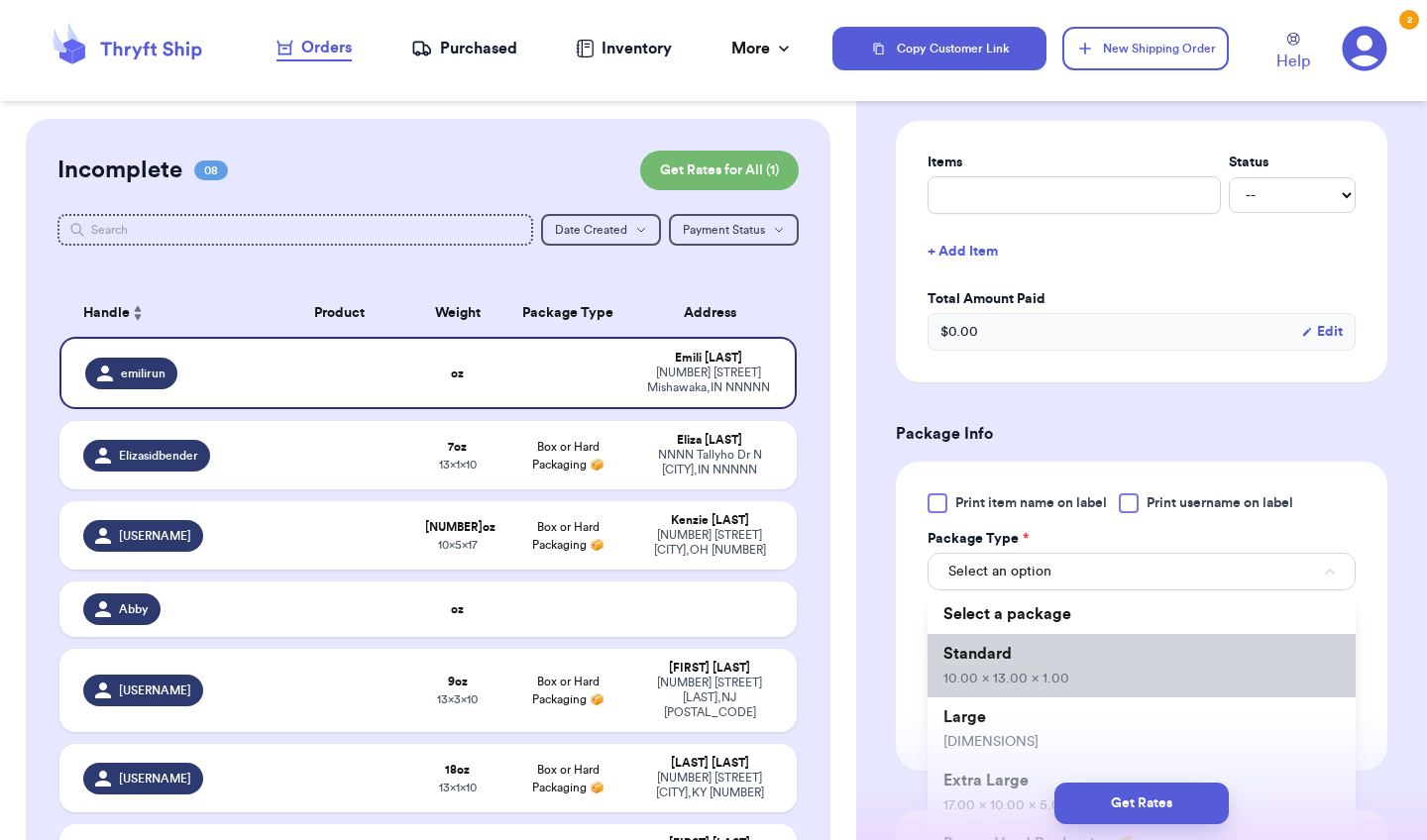 type on "10" 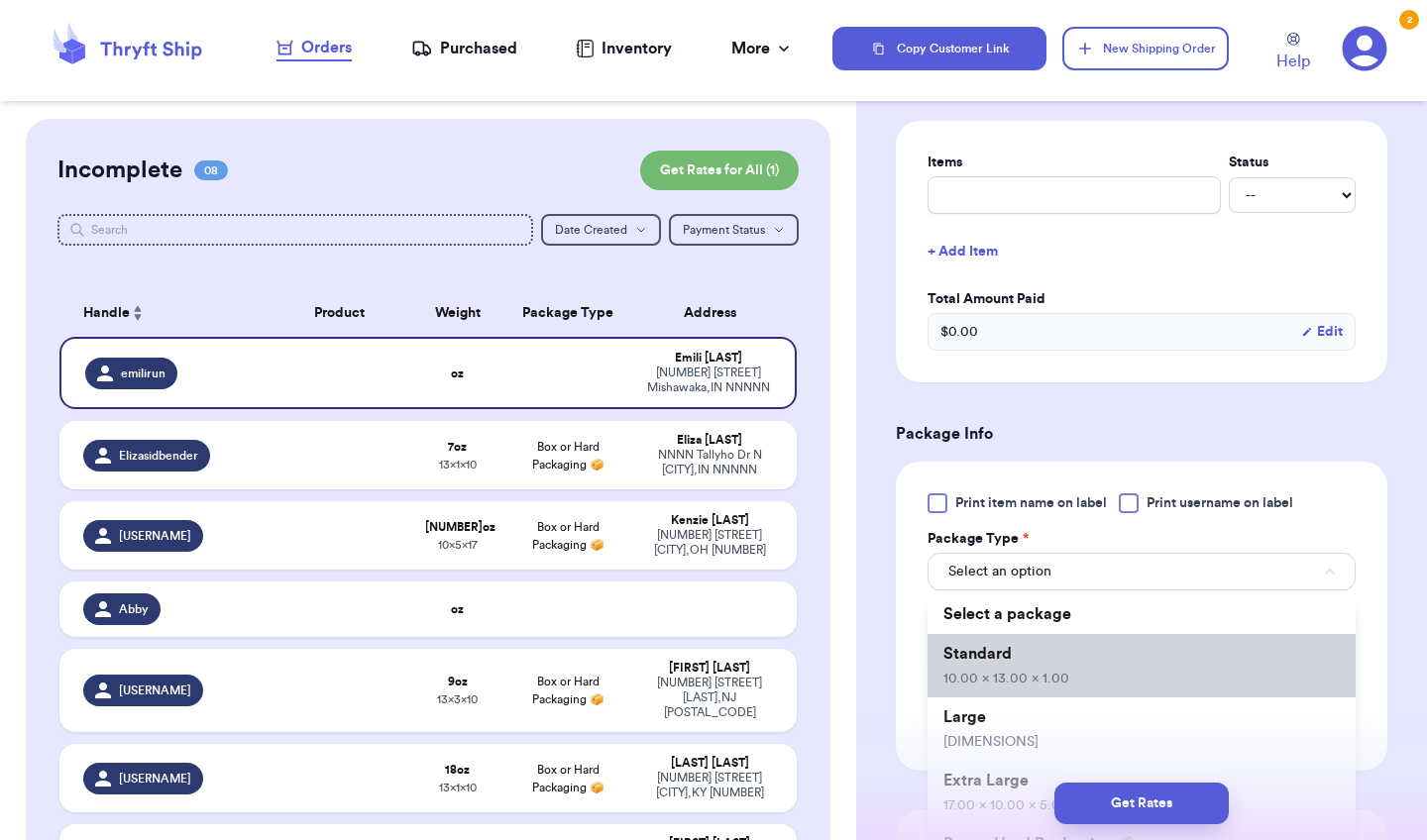 type on "13" 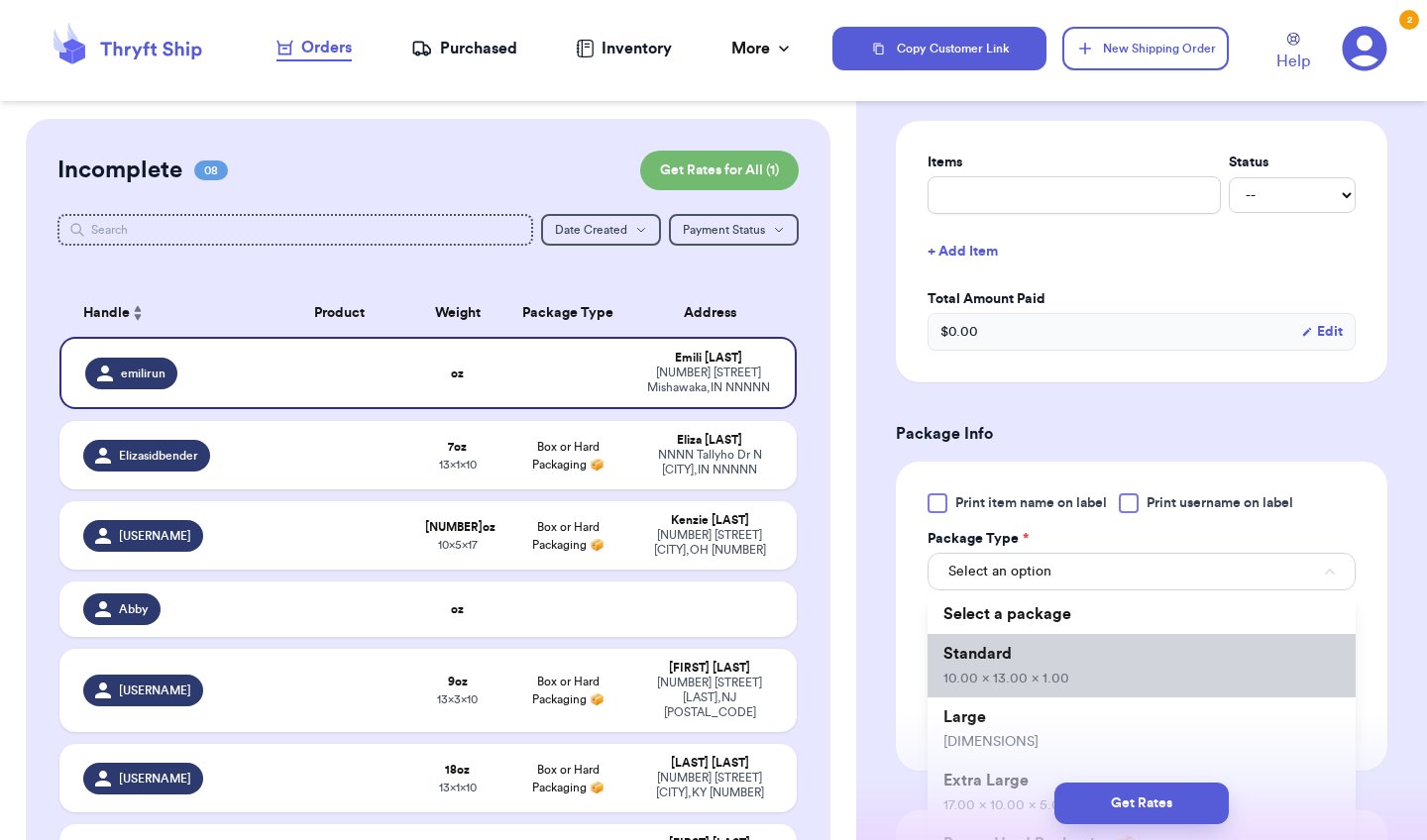 type on "1" 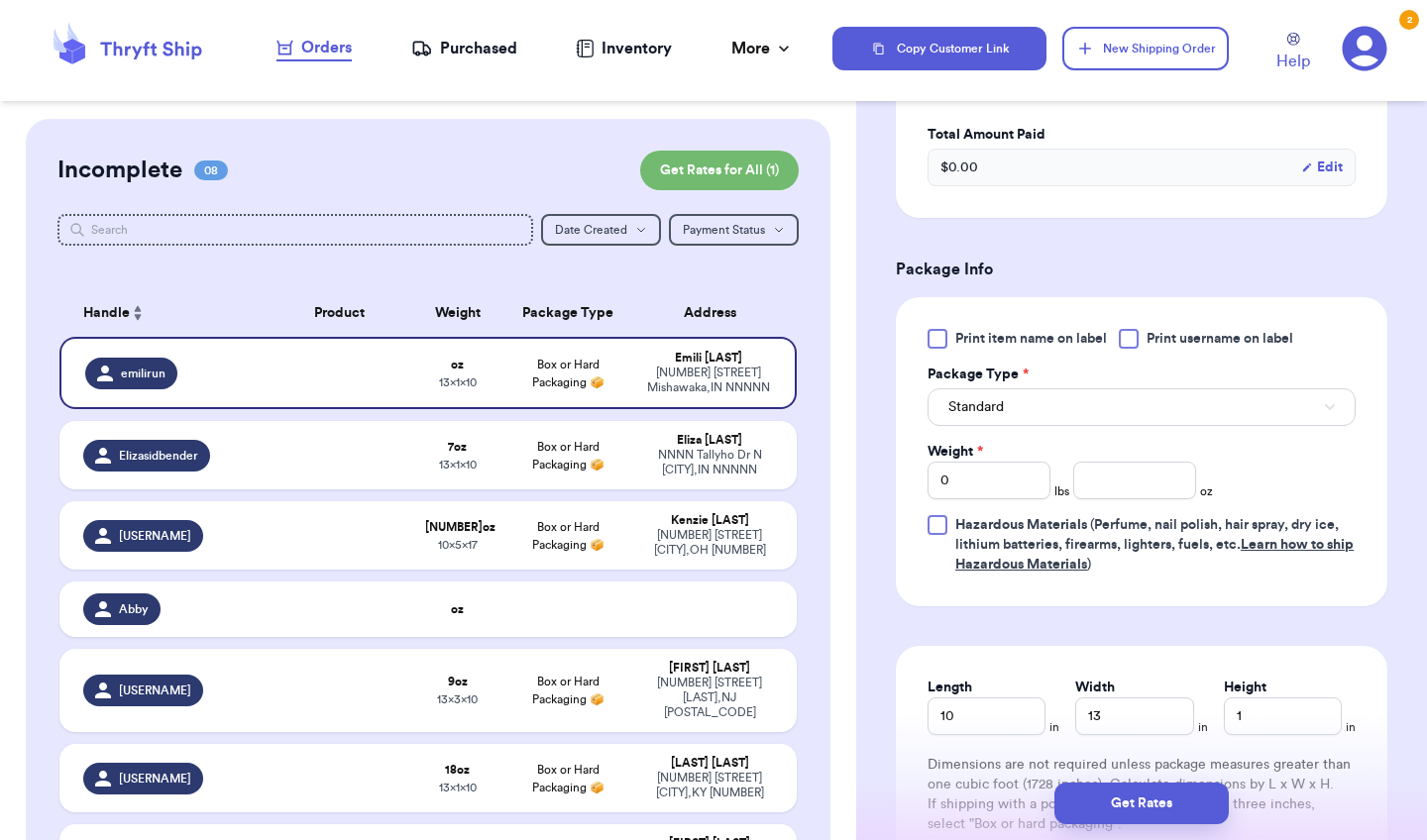 scroll, scrollTop: 957, scrollLeft: 0, axis: vertical 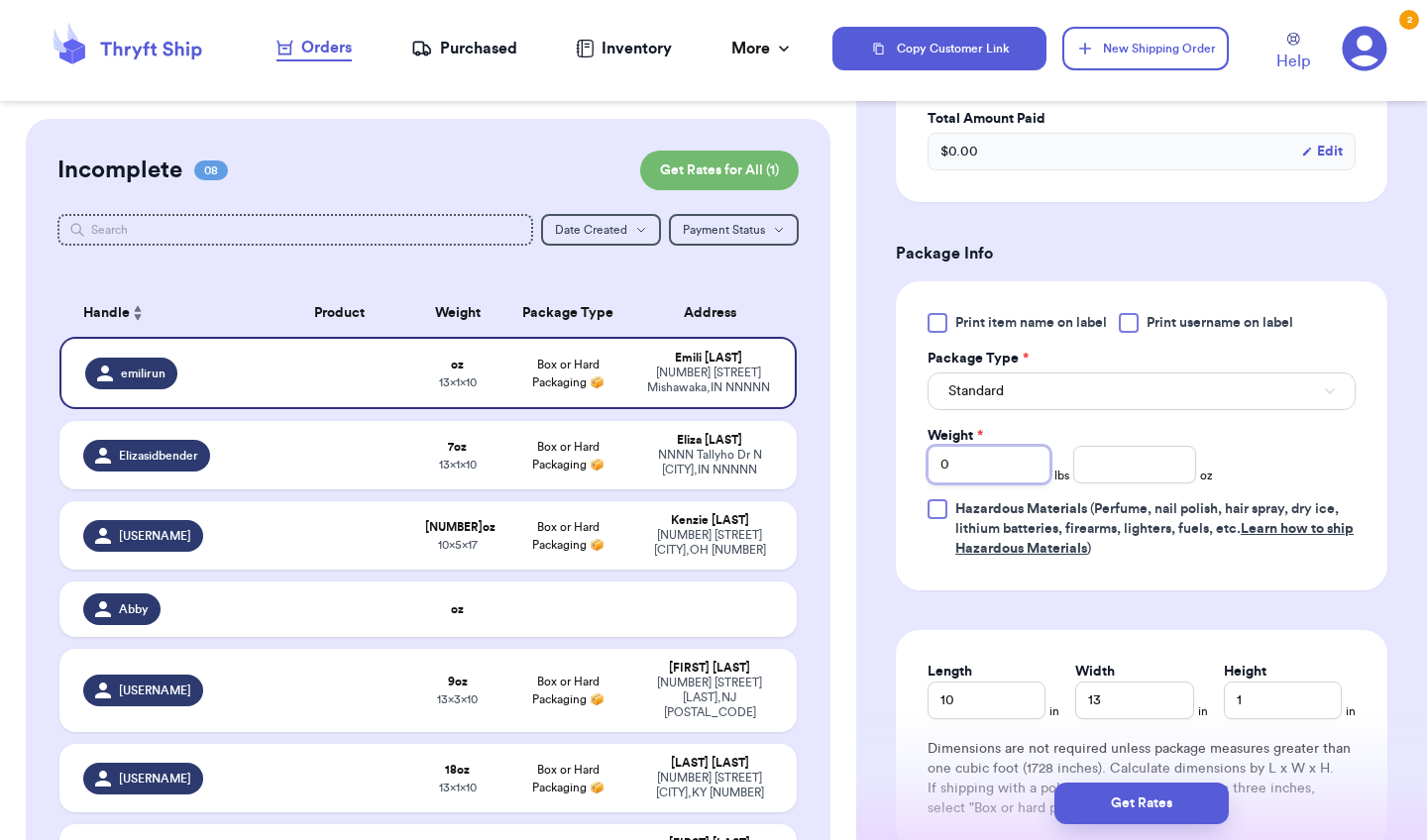 click on "0" at bounding box center (989, 465) 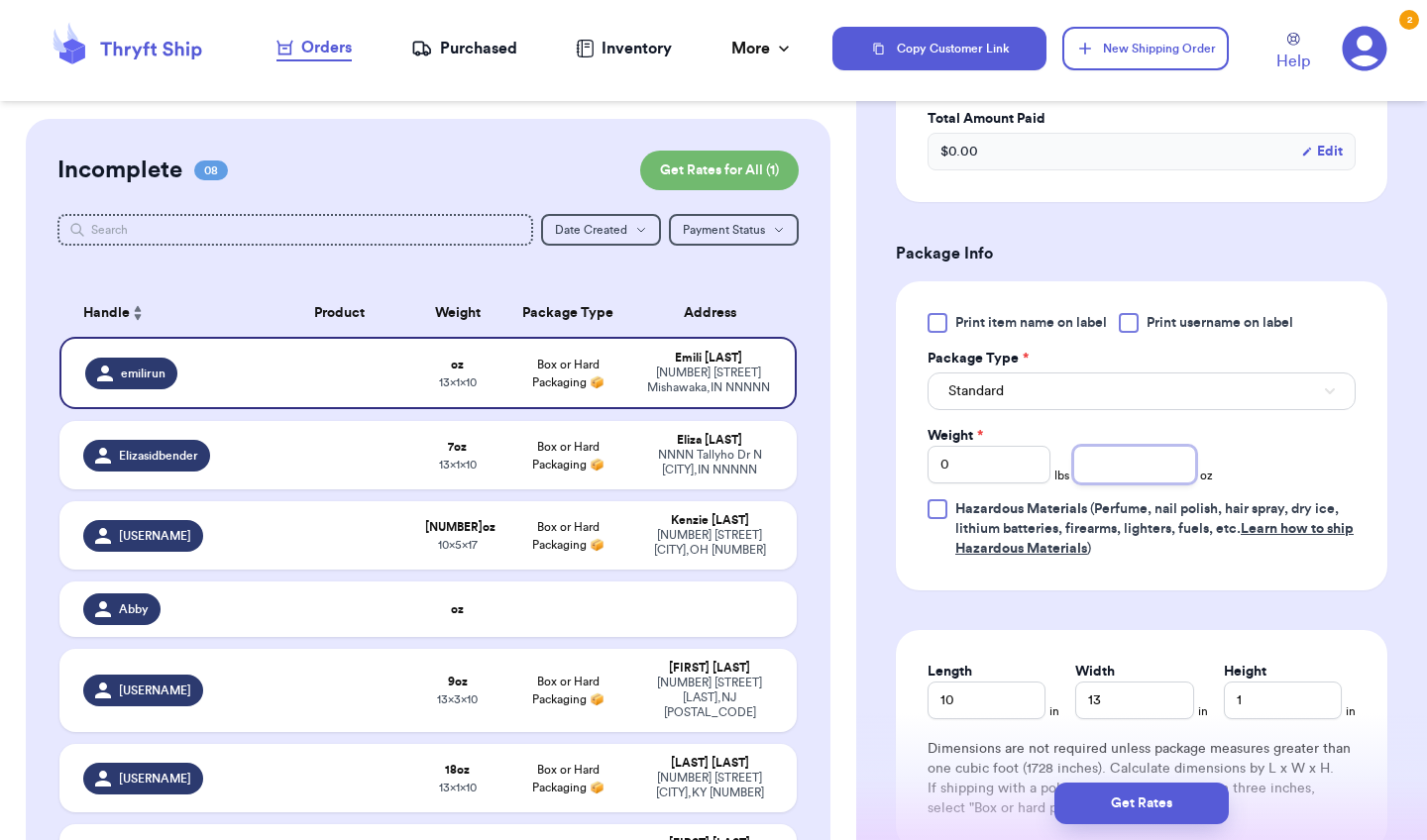 click at bounding box center [1135, 465] 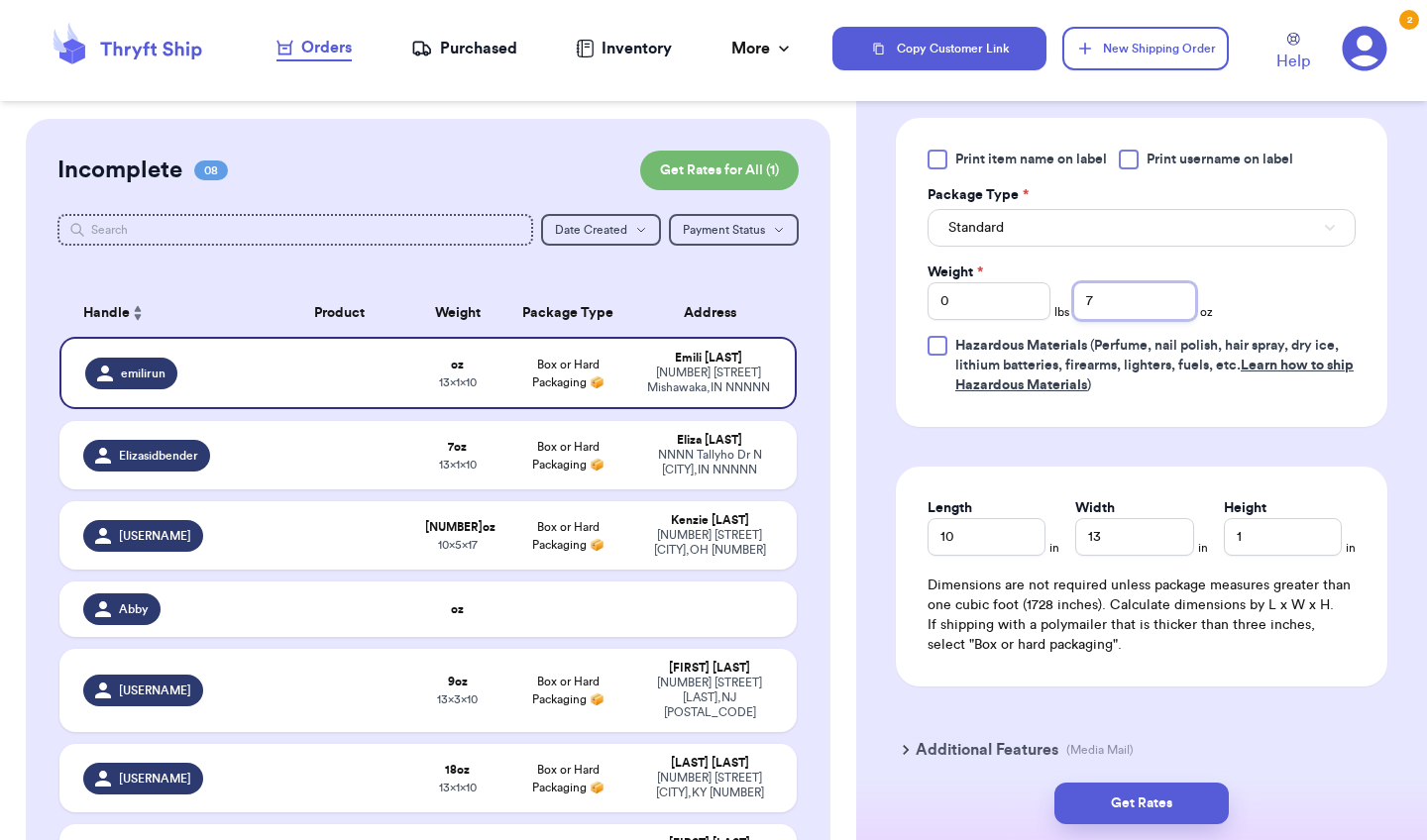 scroll, scrollTop: 1127, scrollLeft: 0, axis: vertical 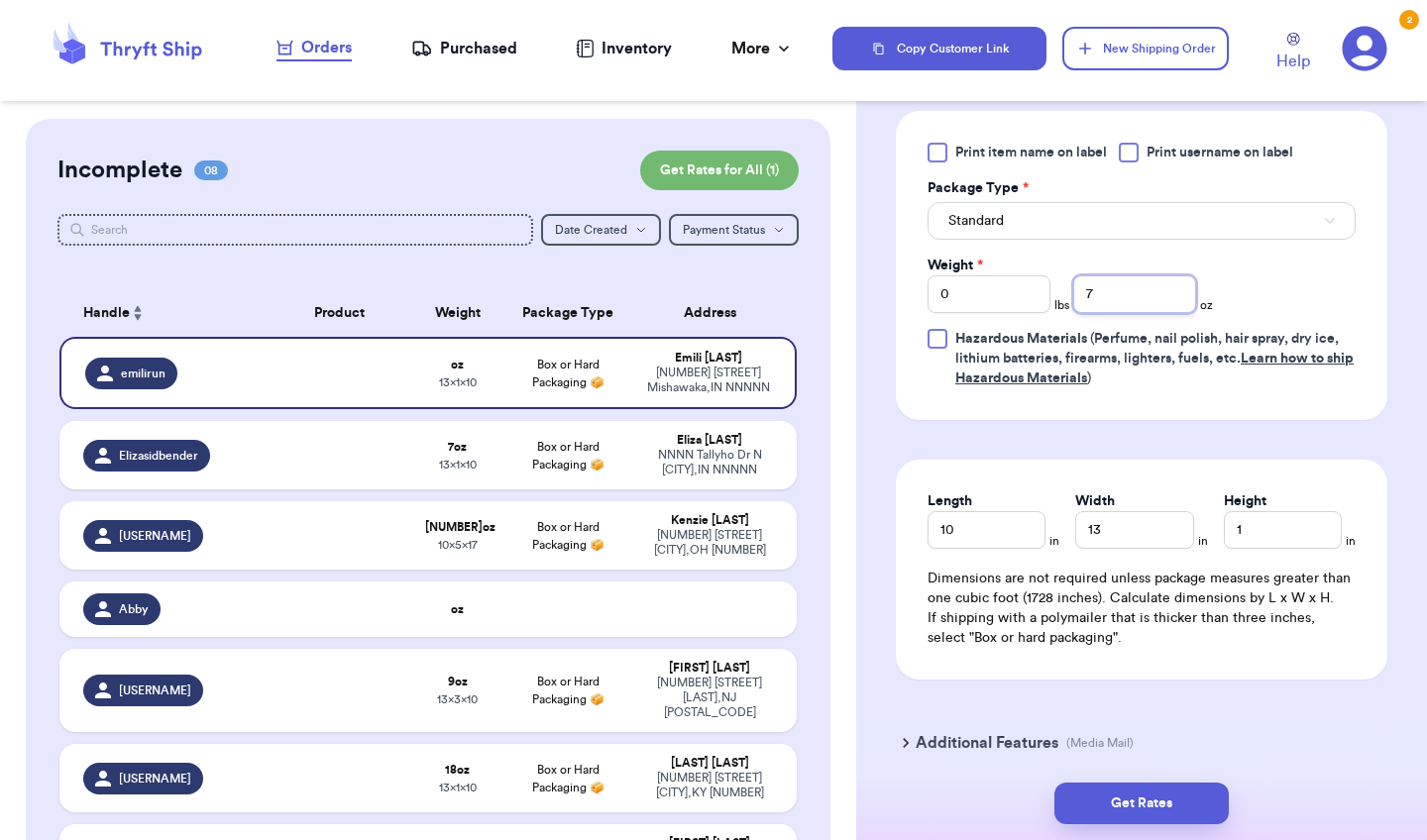 type on "7" 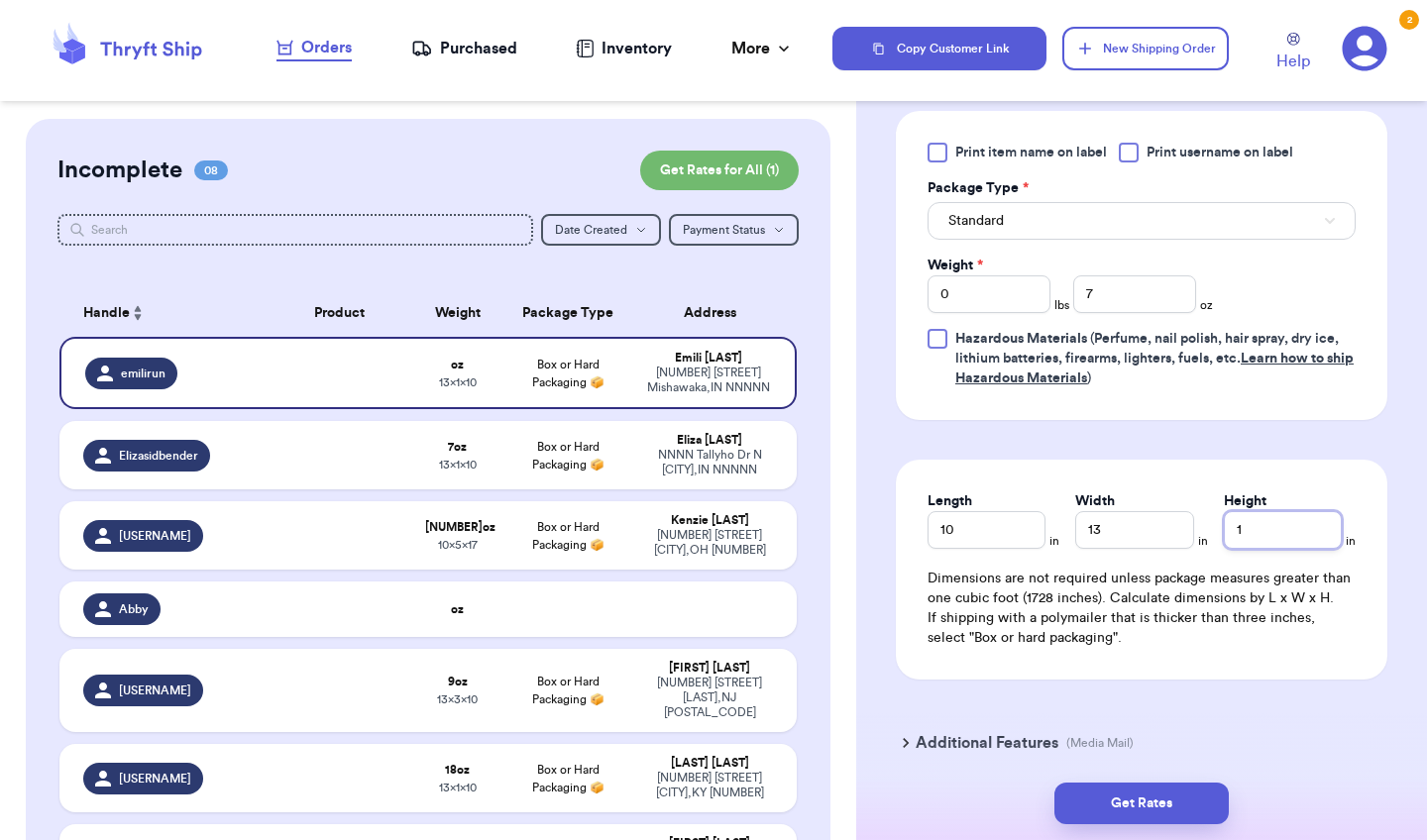 click on "1" at bounding box center (1282, 530) 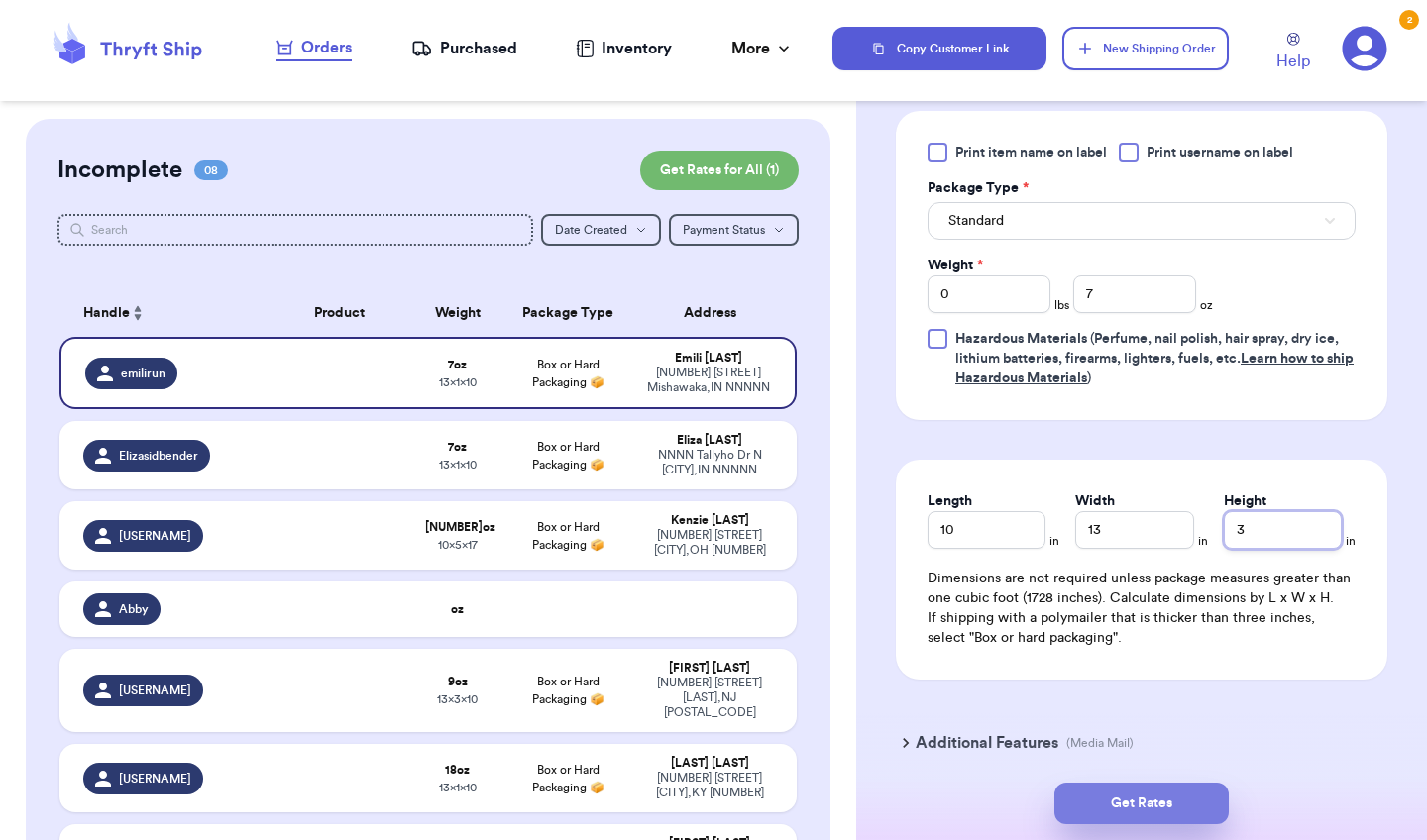 type on "3" 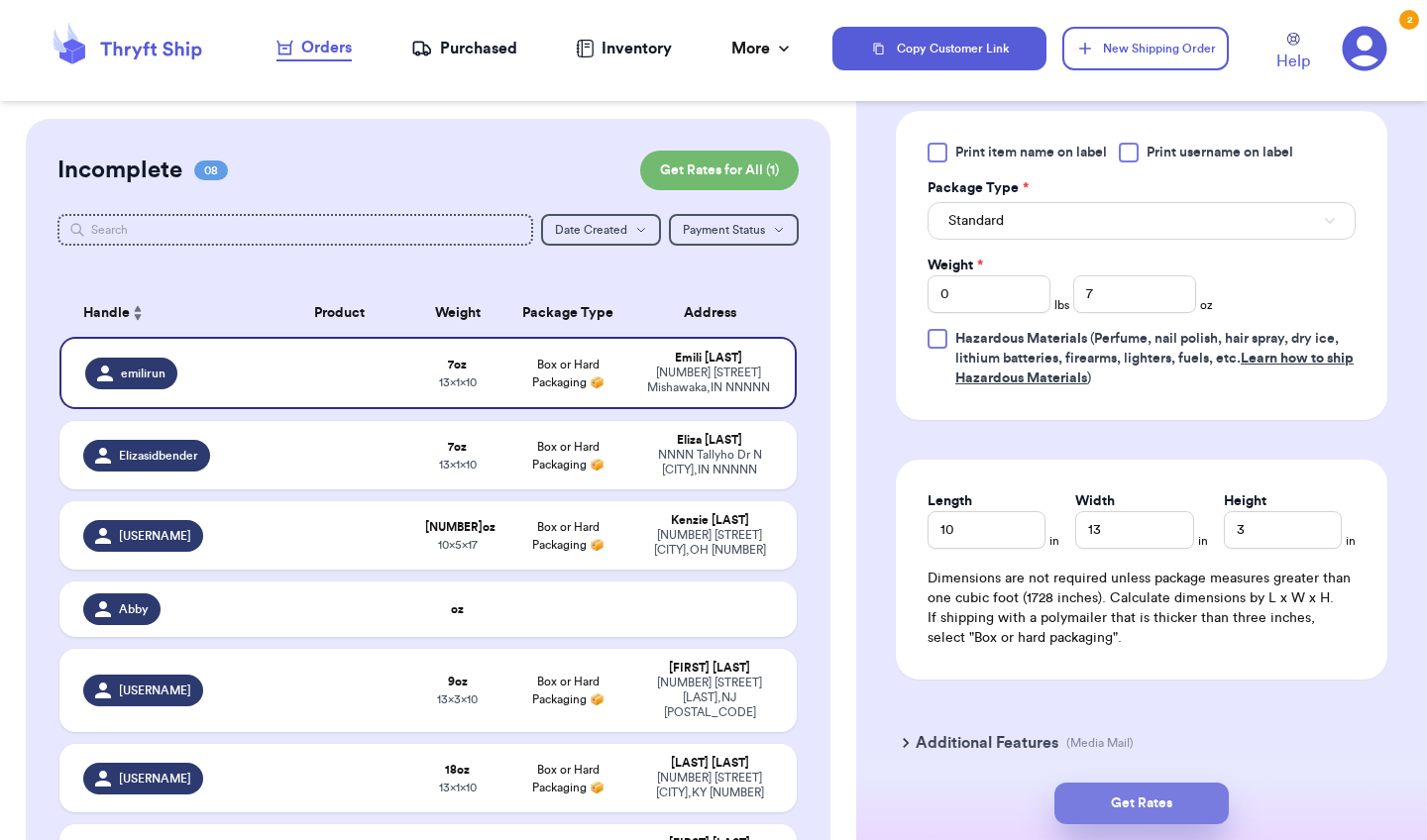 click on "Get Rates" at bounding box center (1142, 803) 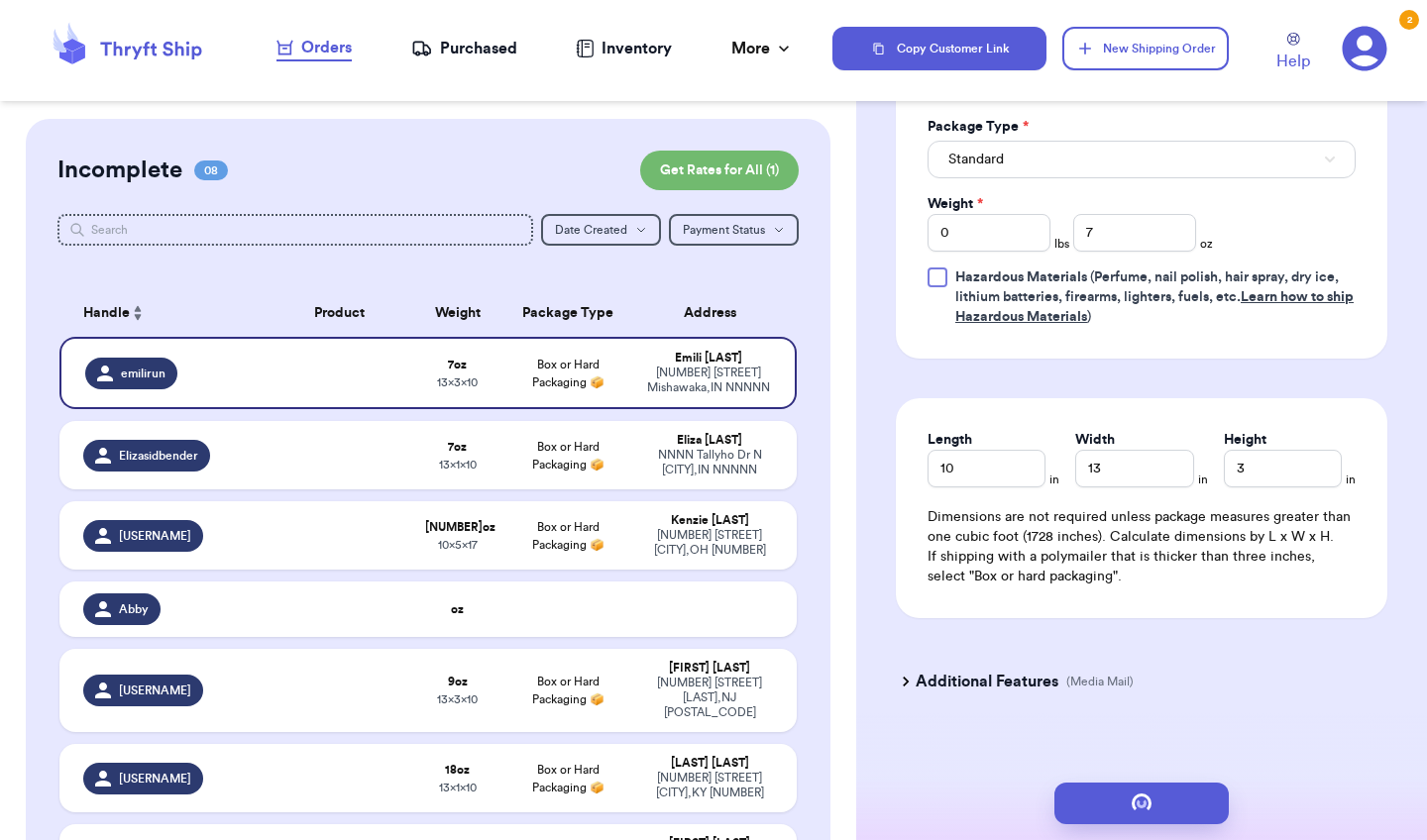 scroll, scrollTop: 0, scrollLeft: 0, axis: both 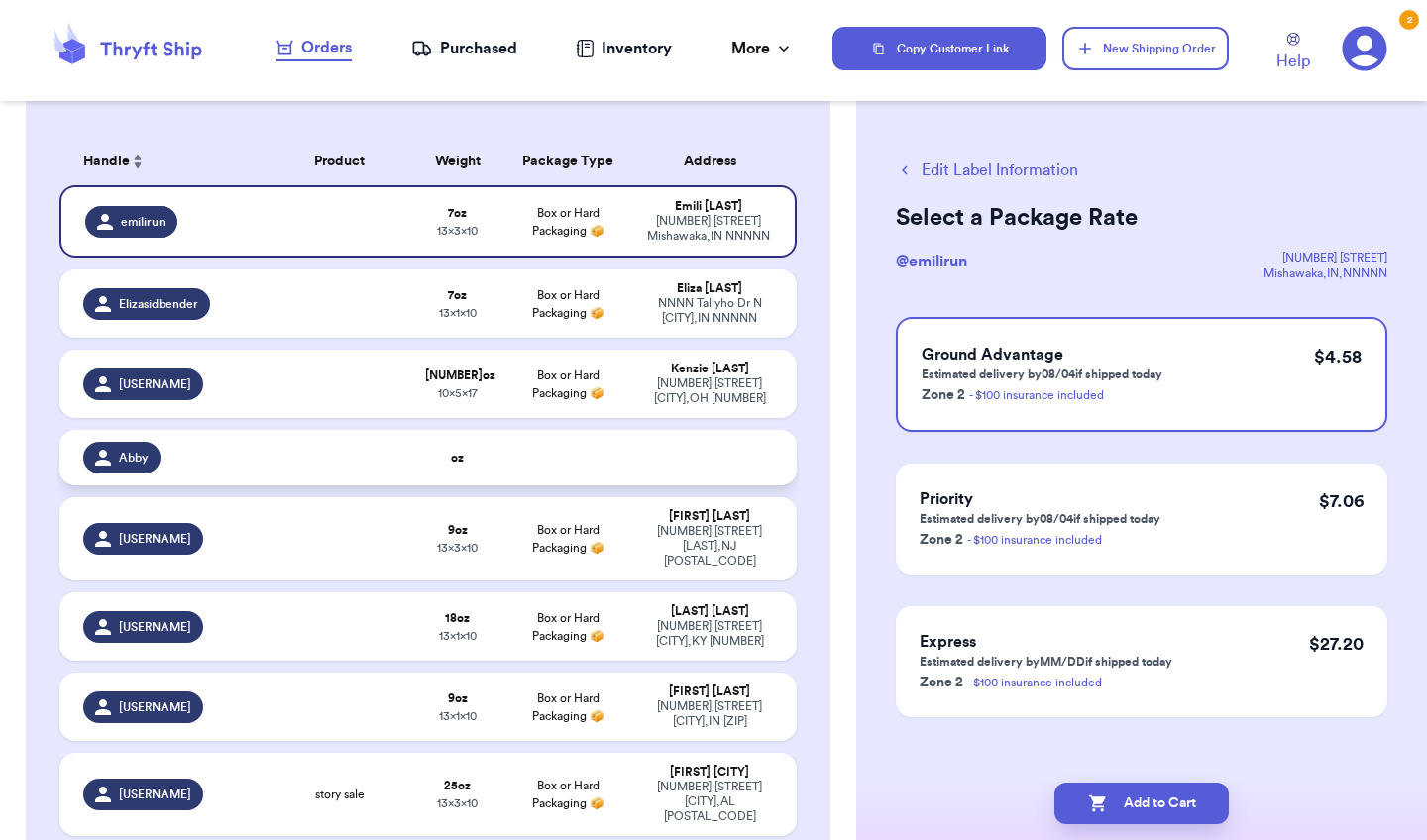 click at bounding box center [339, 458] 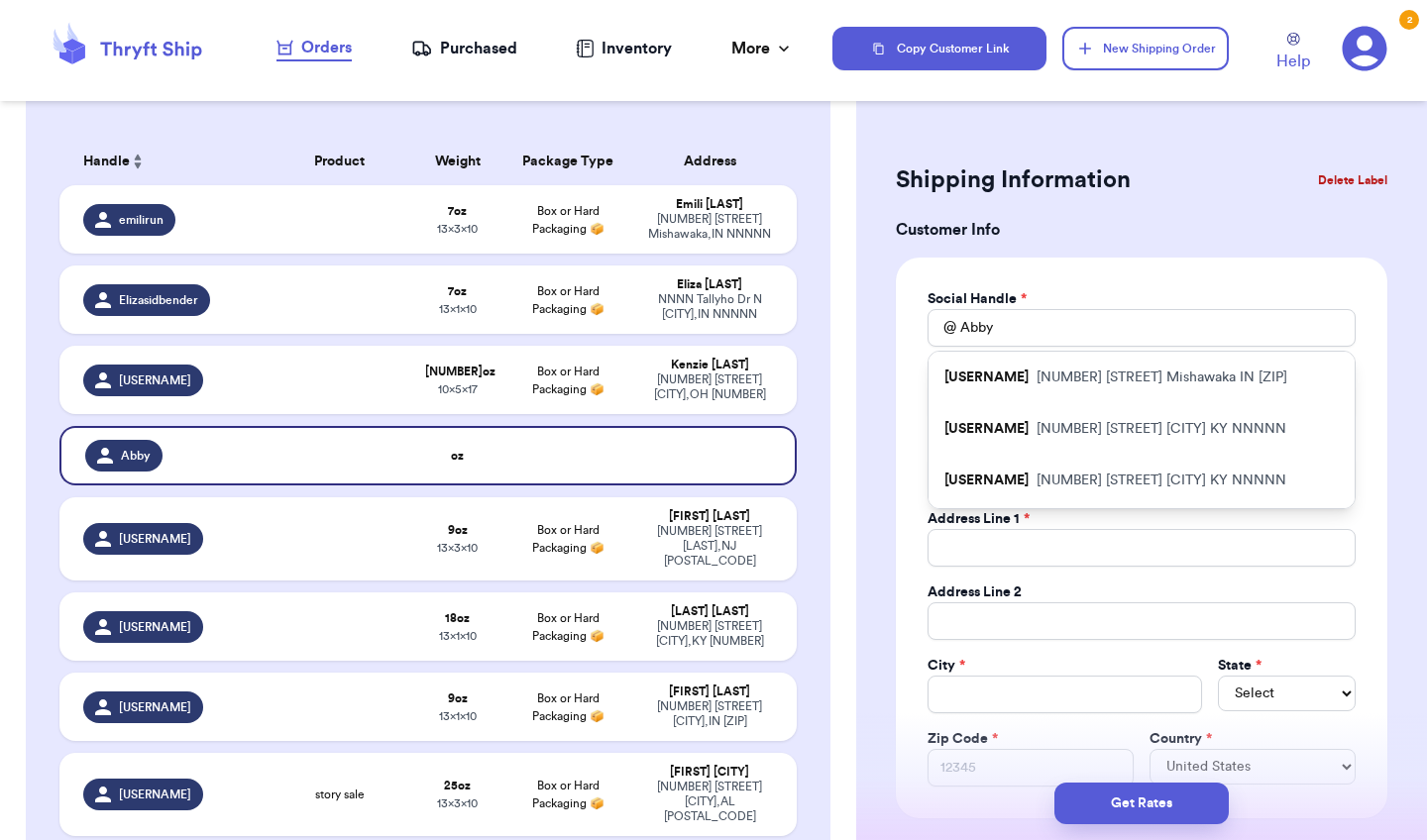 click on "Delete Label" at bounding box center (1353, 180) 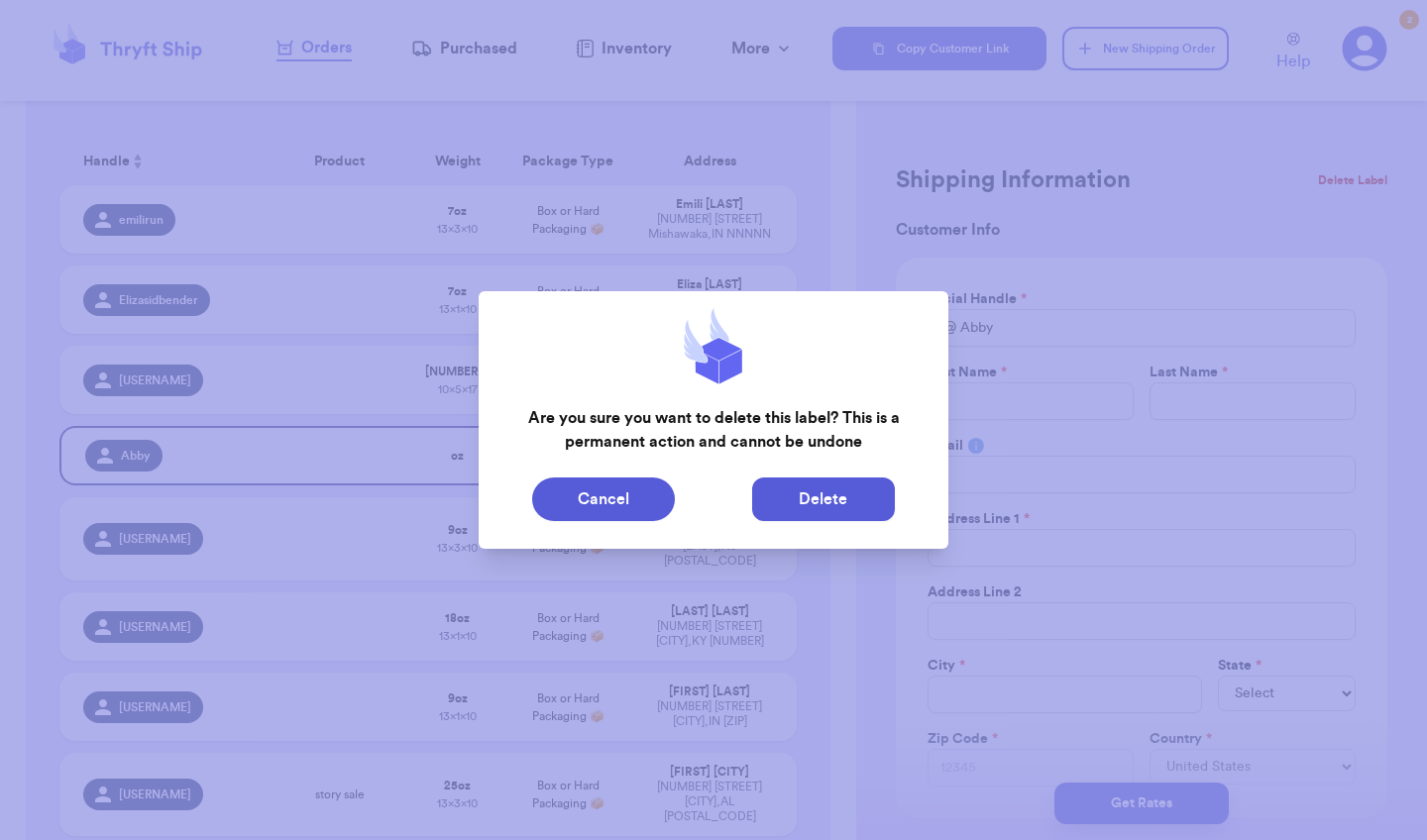 click on "Delete" at bounding box center (823, 499) 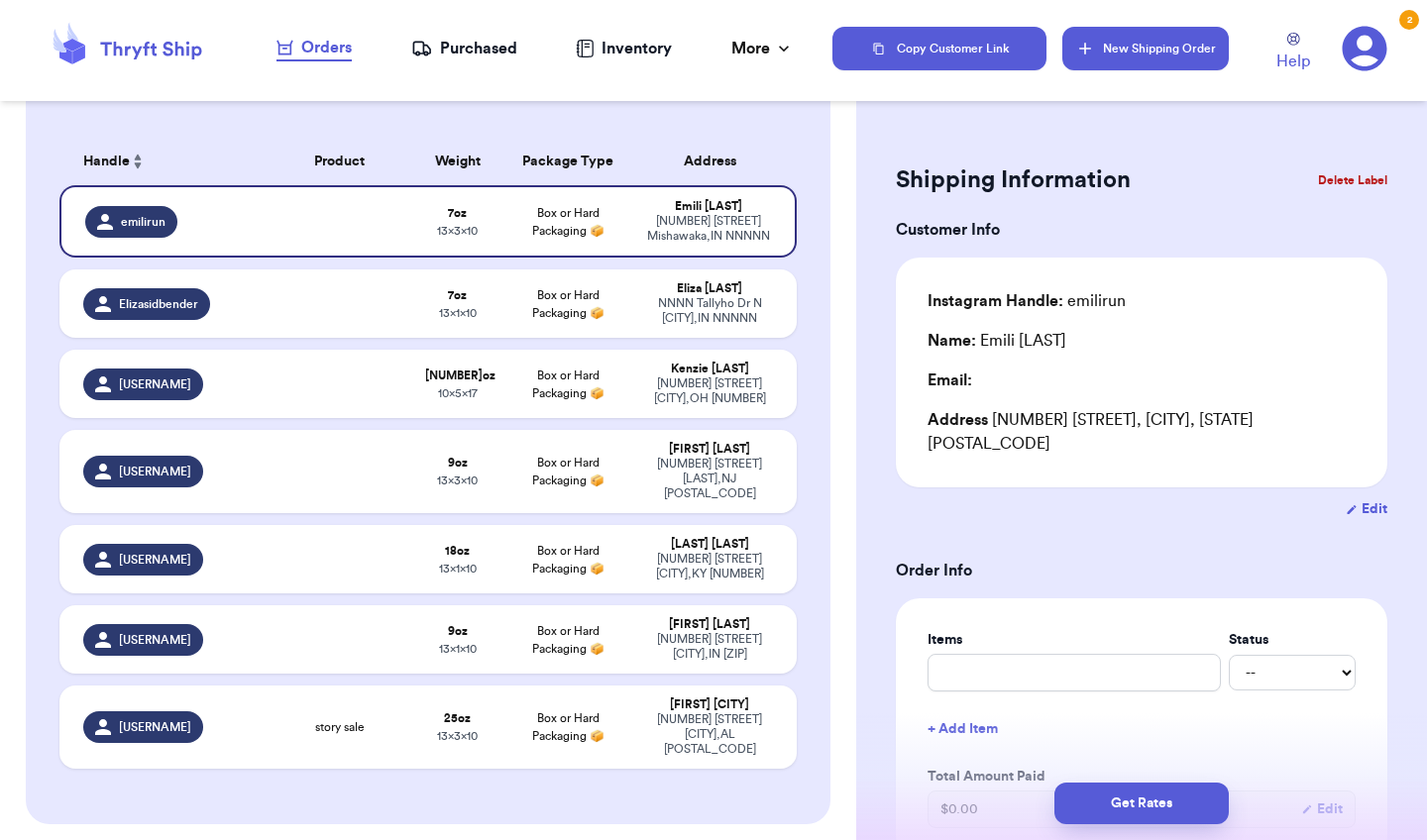 click on "New Shipping Order" at bounding box center [1146, 49] 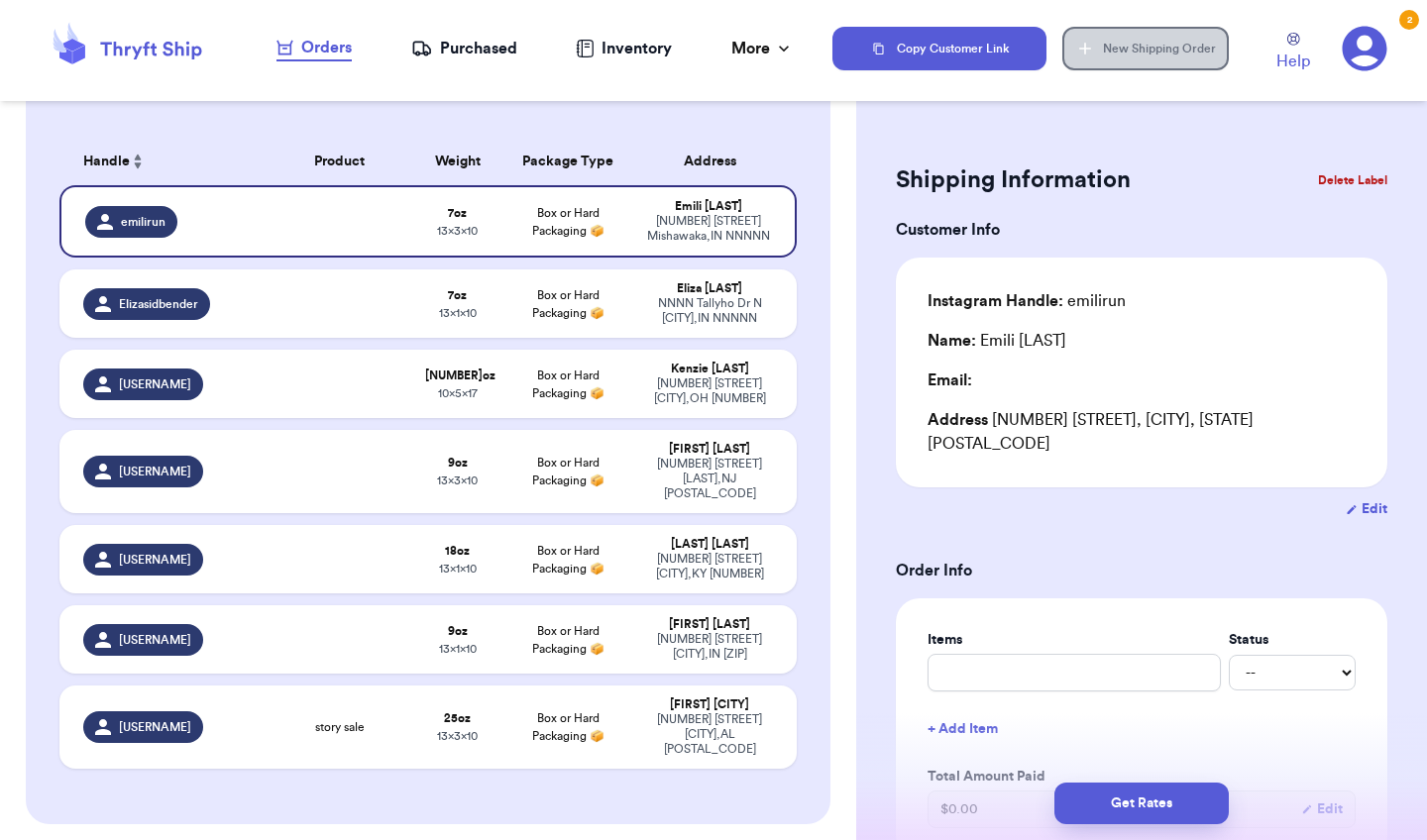 type 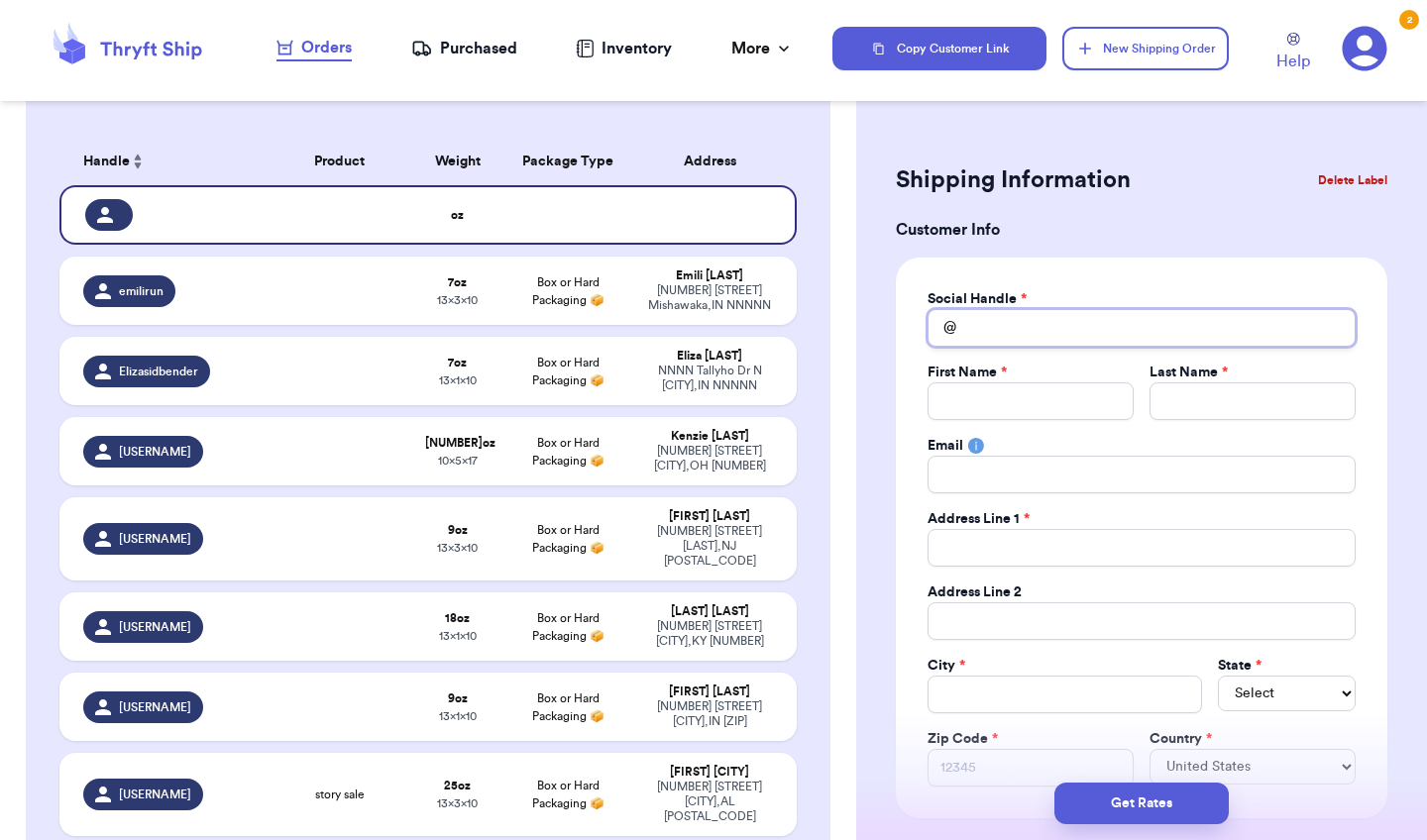 click on "Total Amount Paid" at bounding box center (1142, 328) 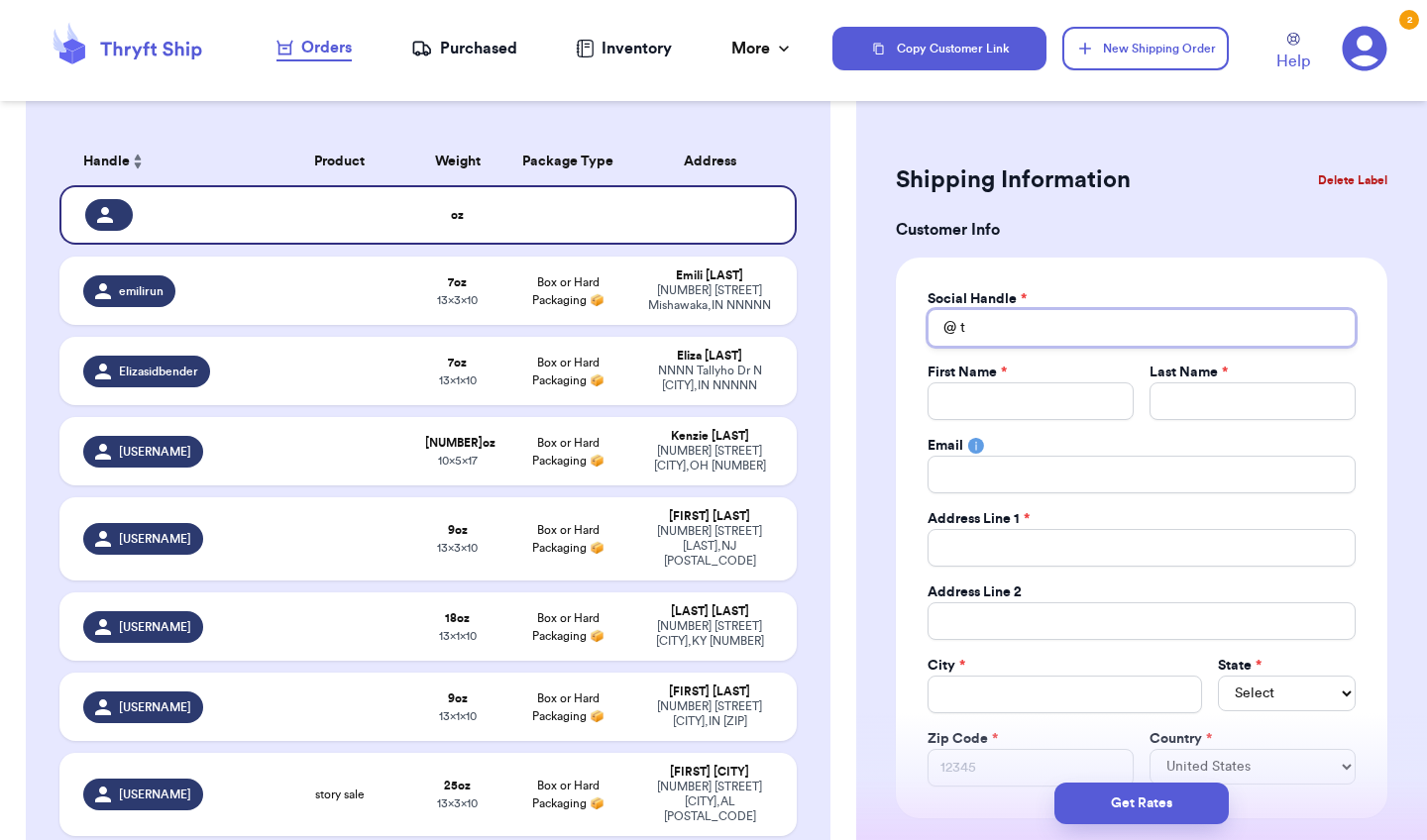 type 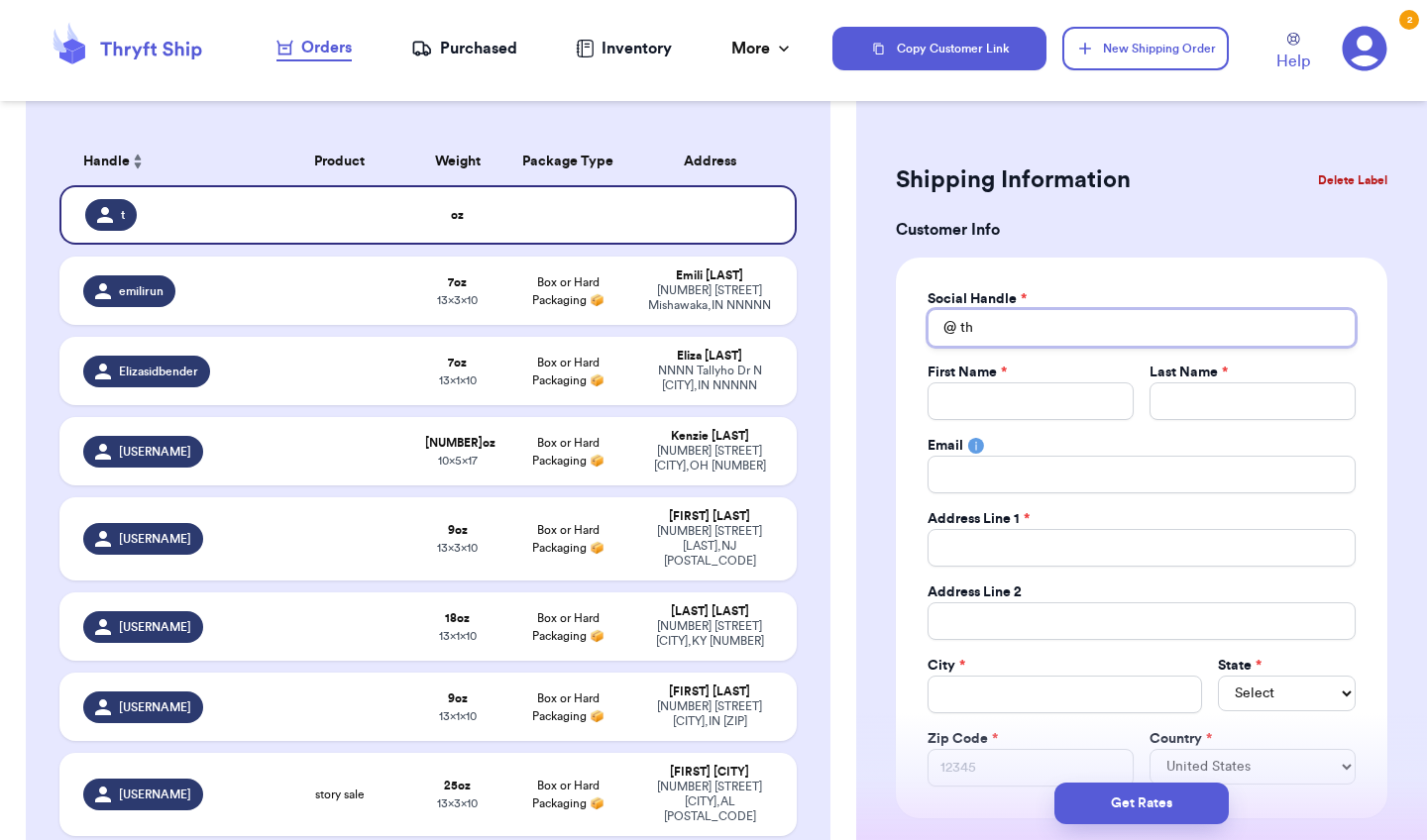 type 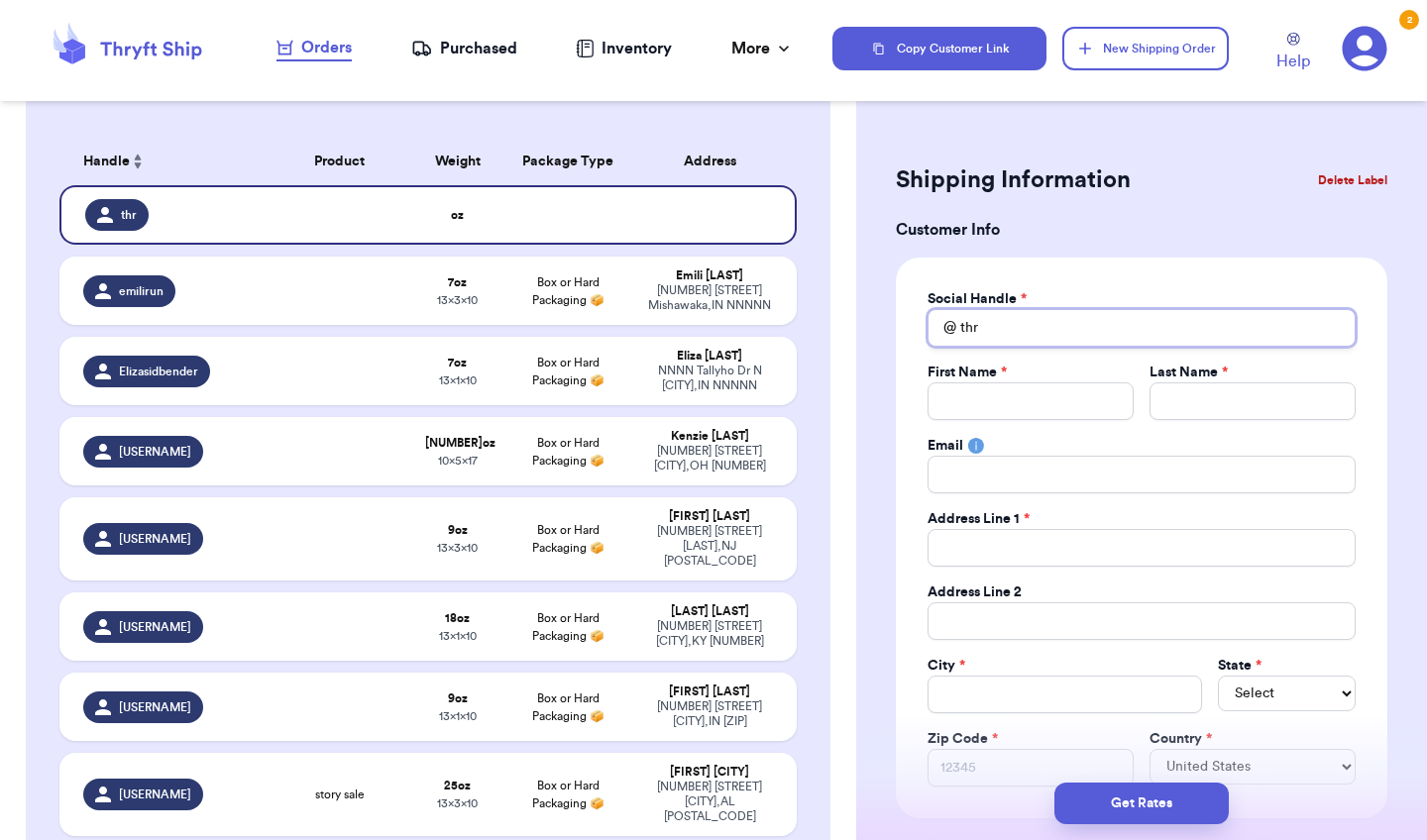type 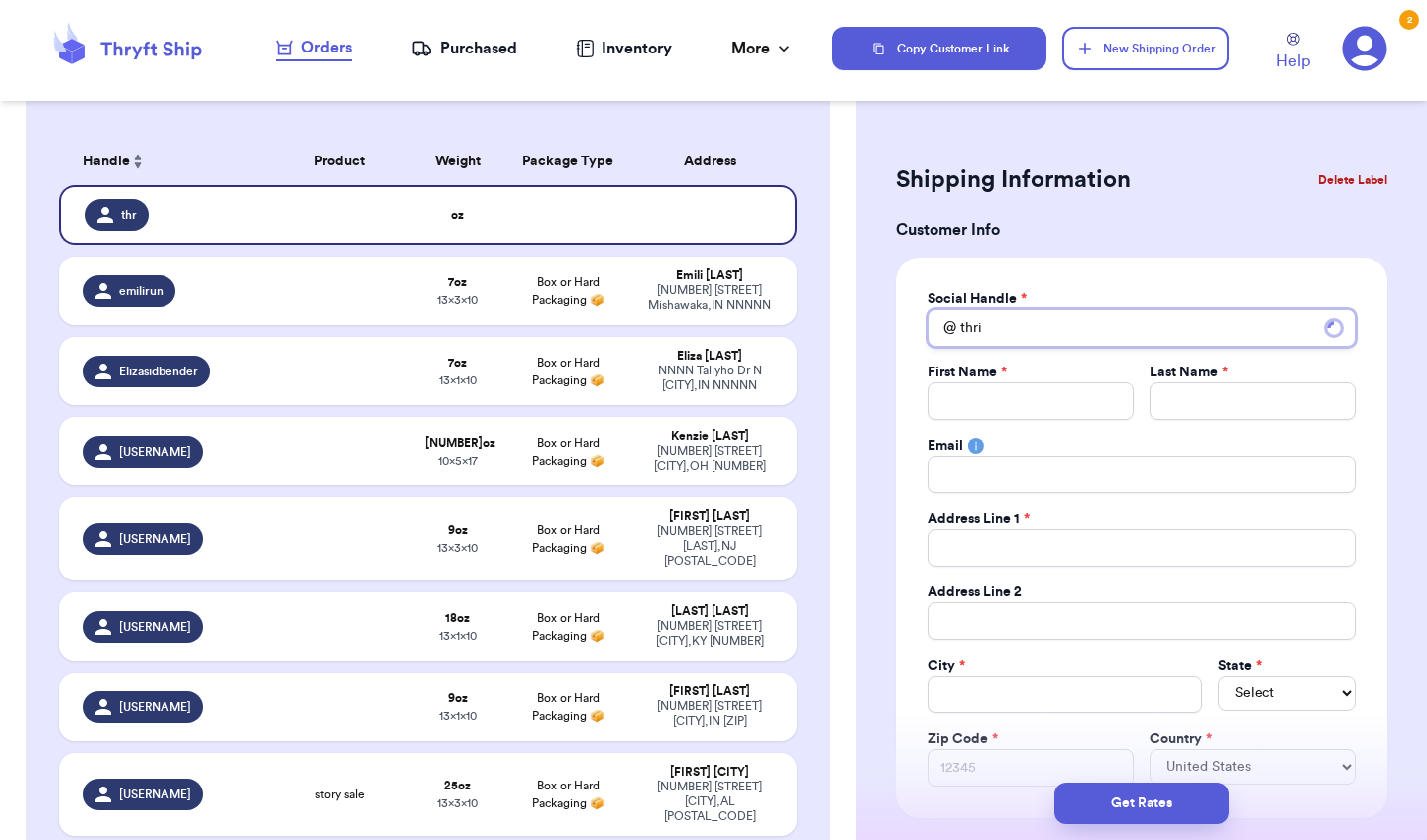 type 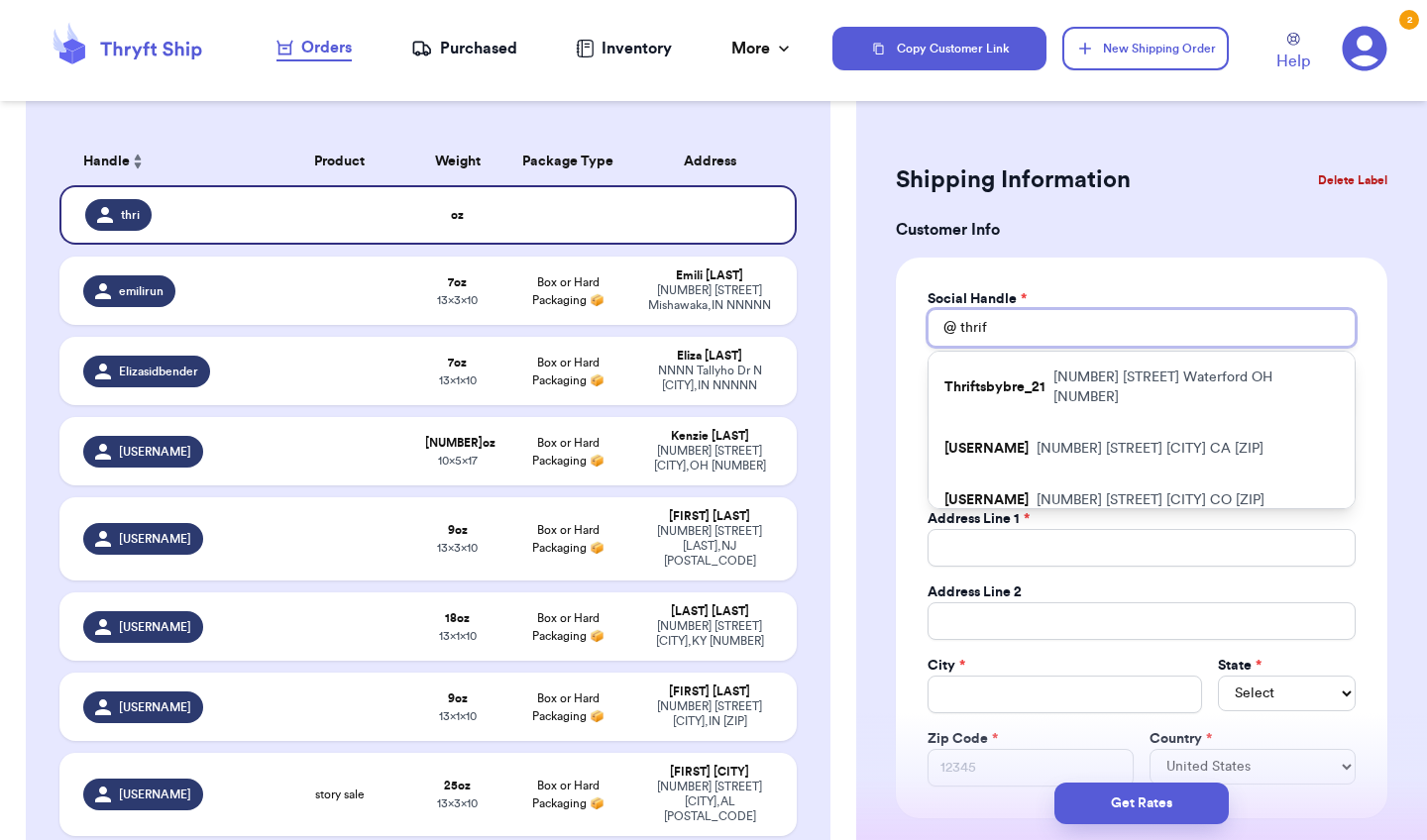 type 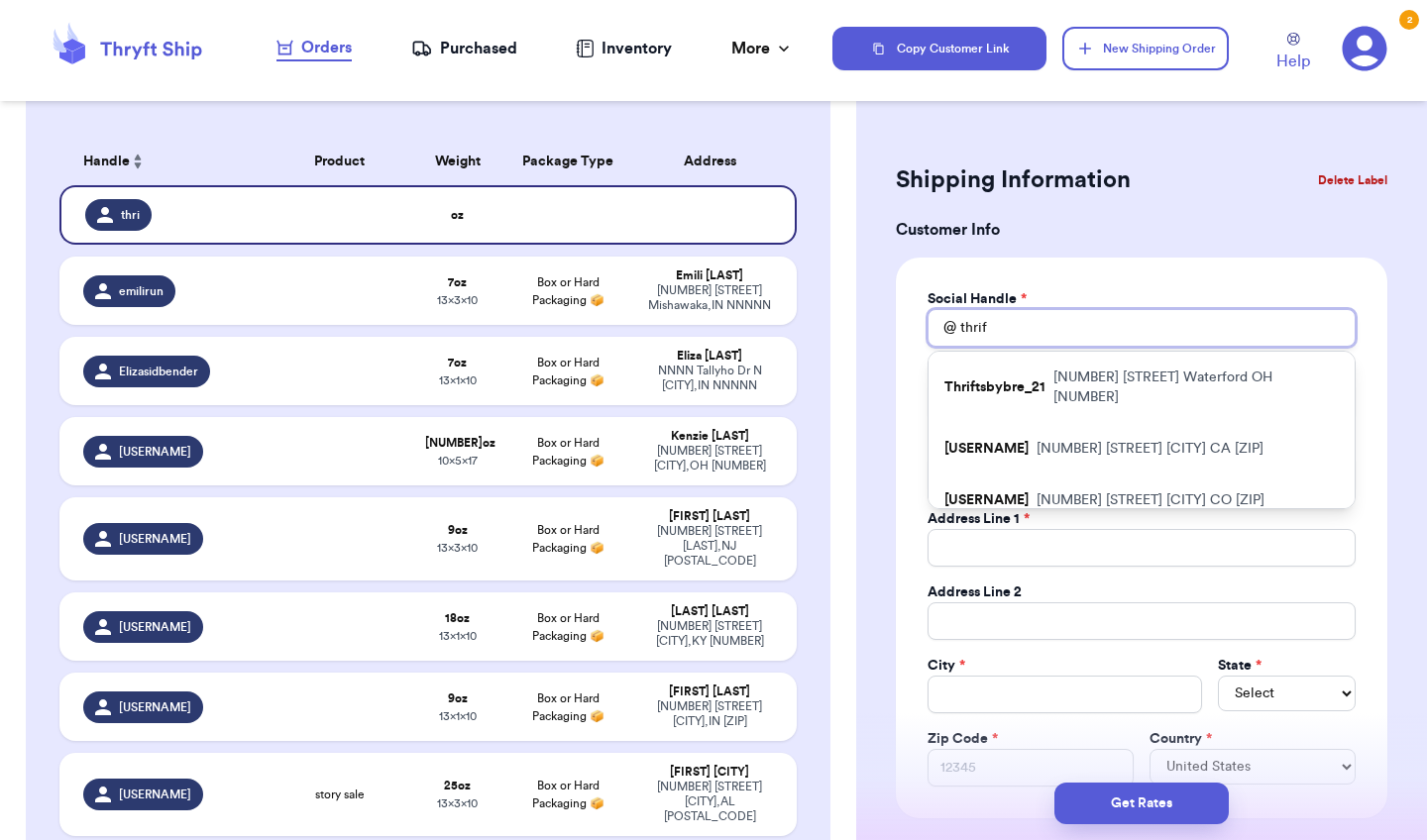 type on "thrift" 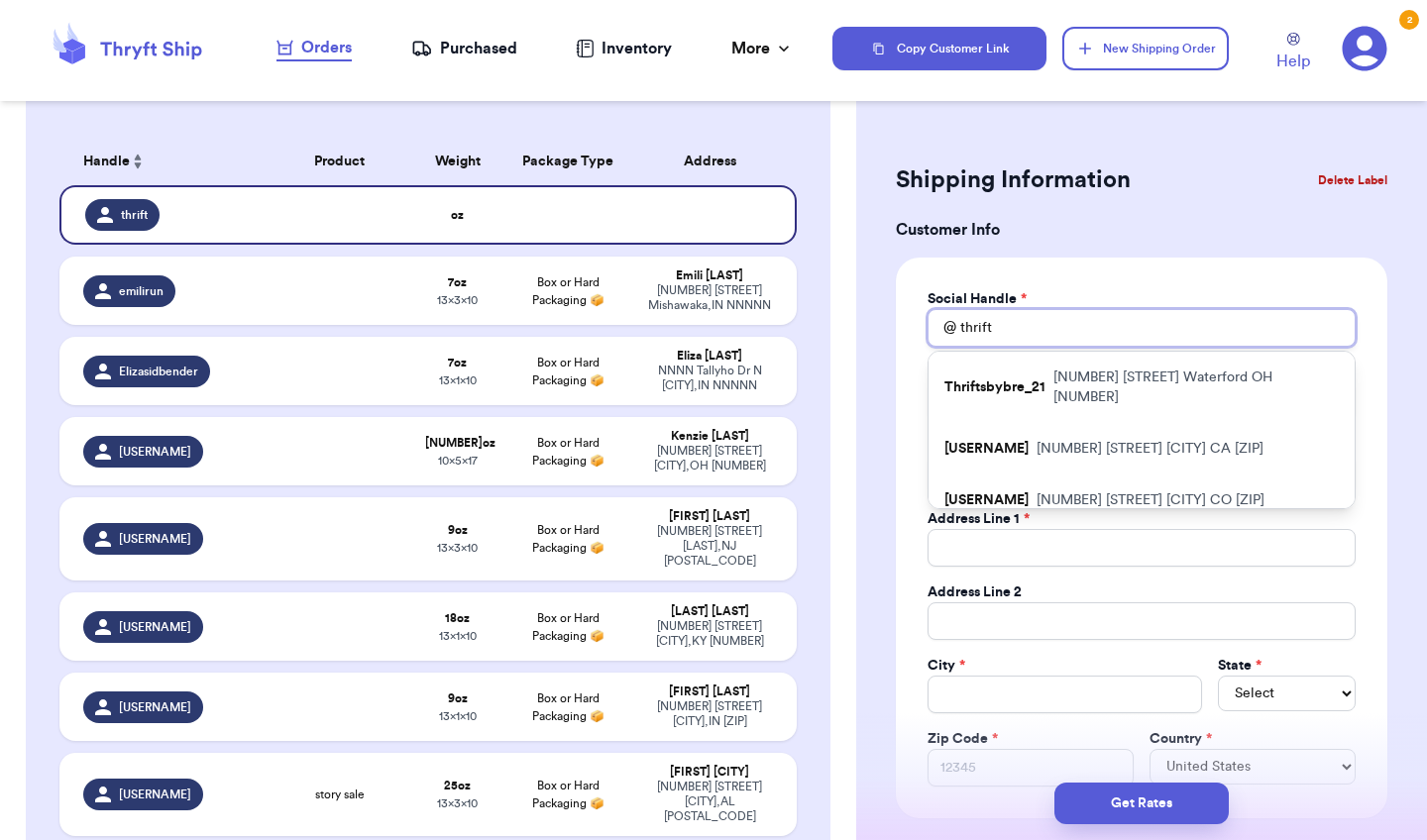 type 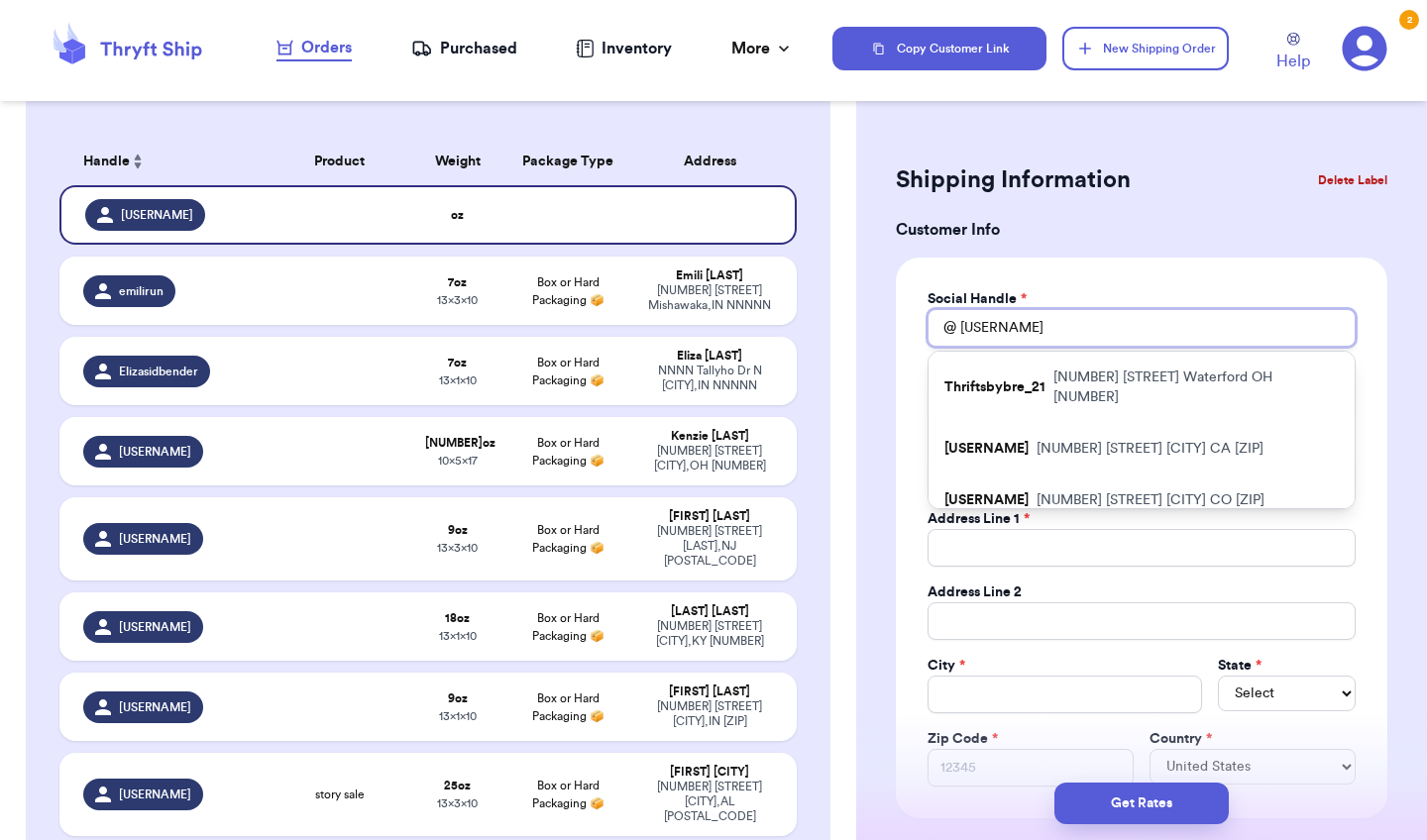 type 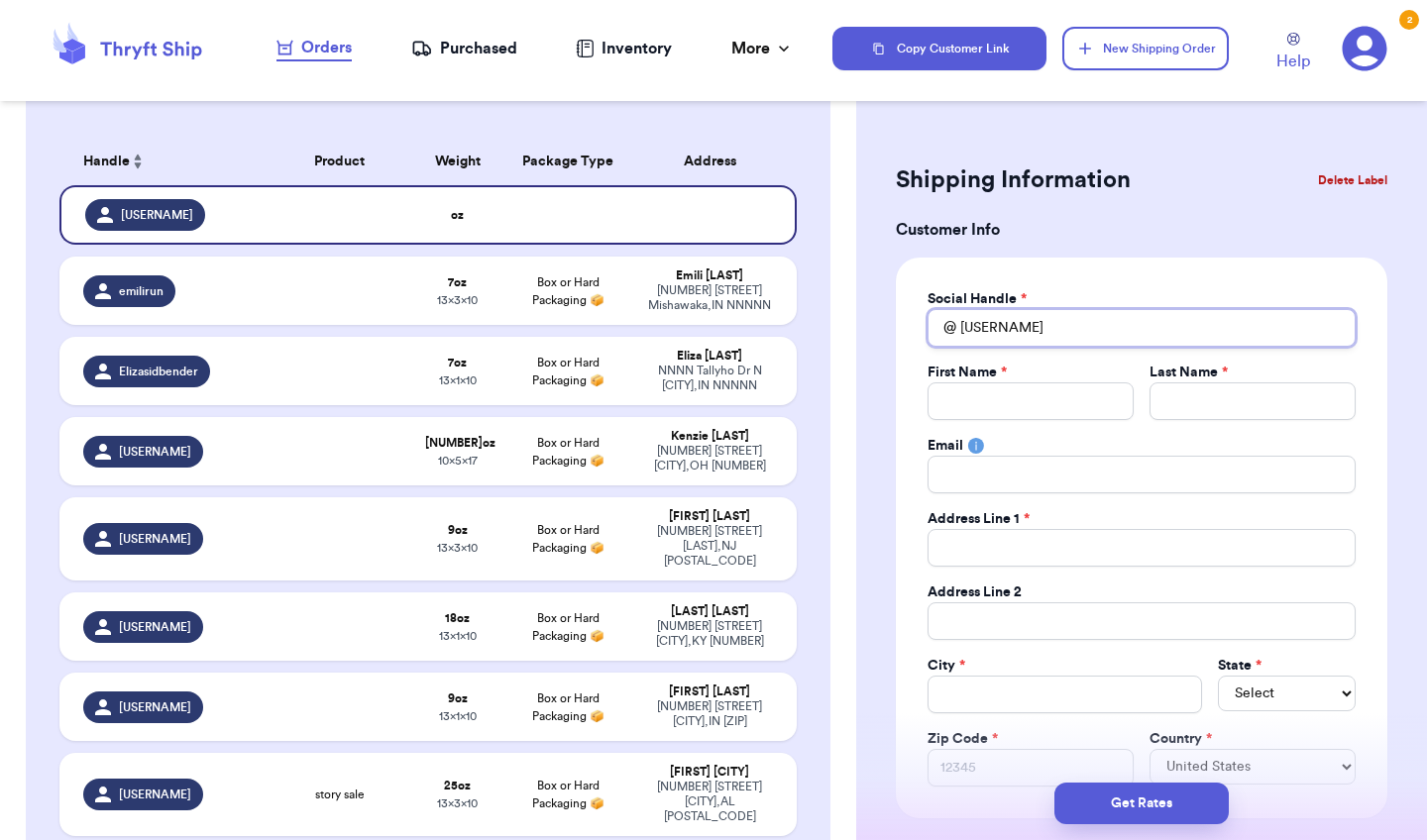 type 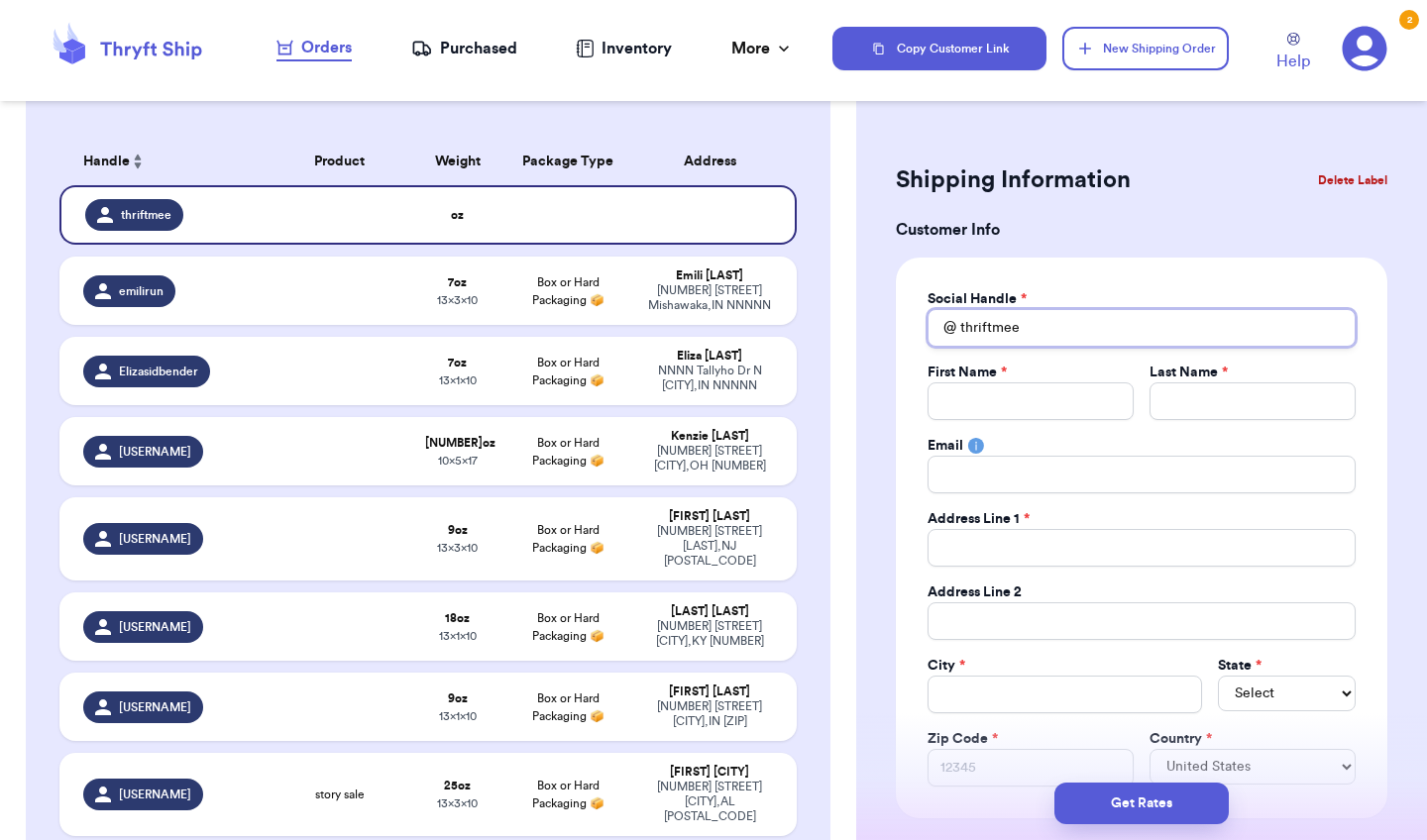 type 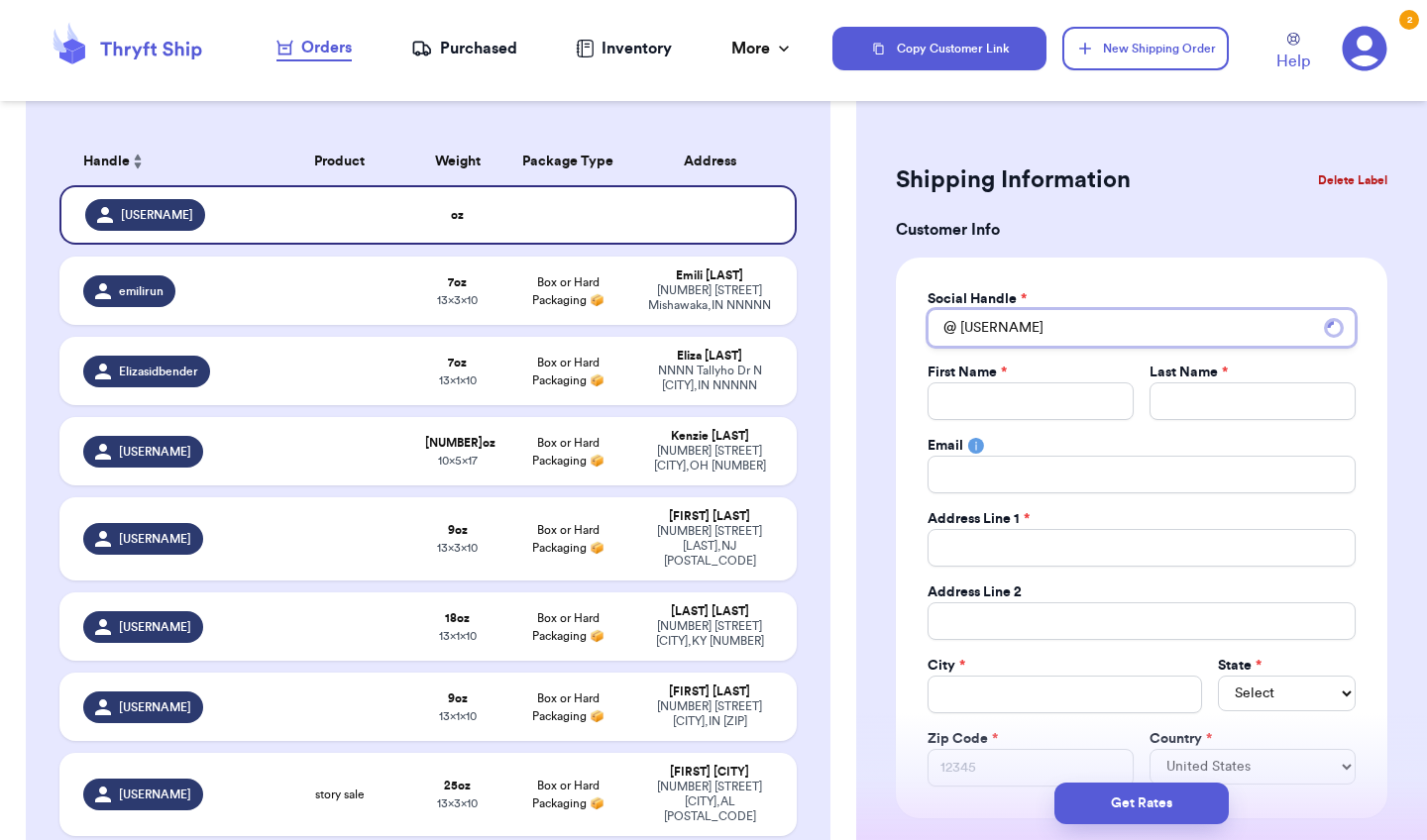 type 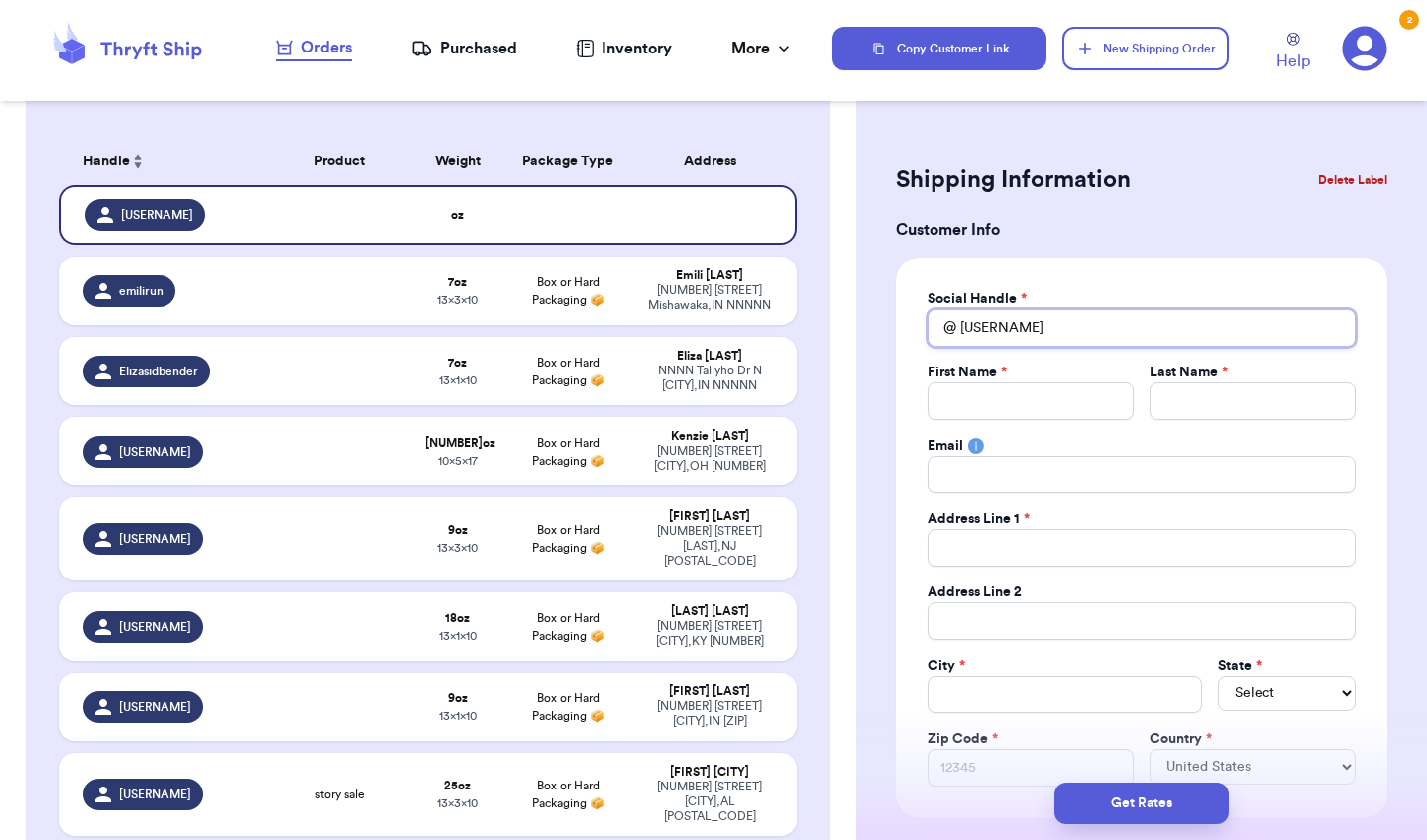 type 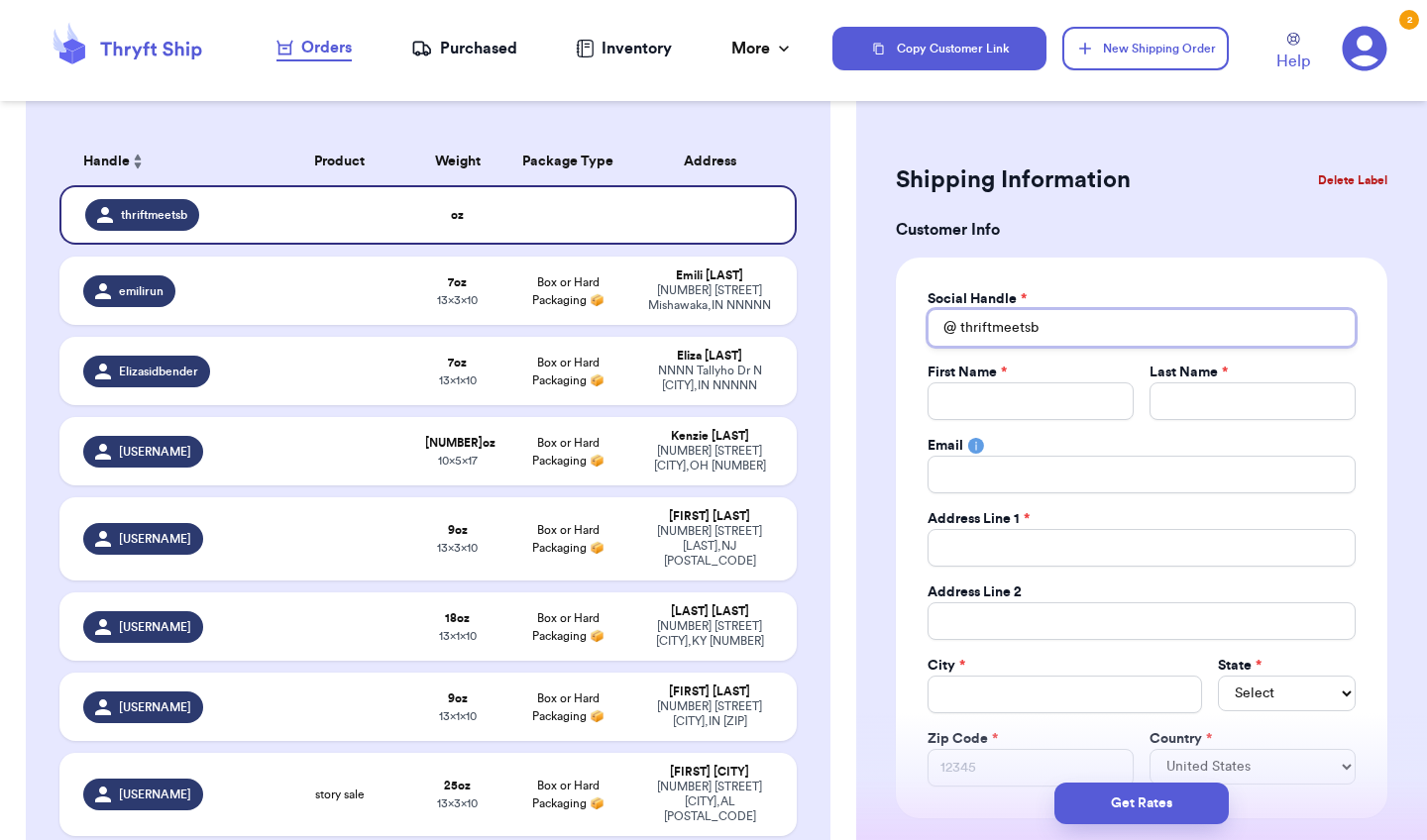 type 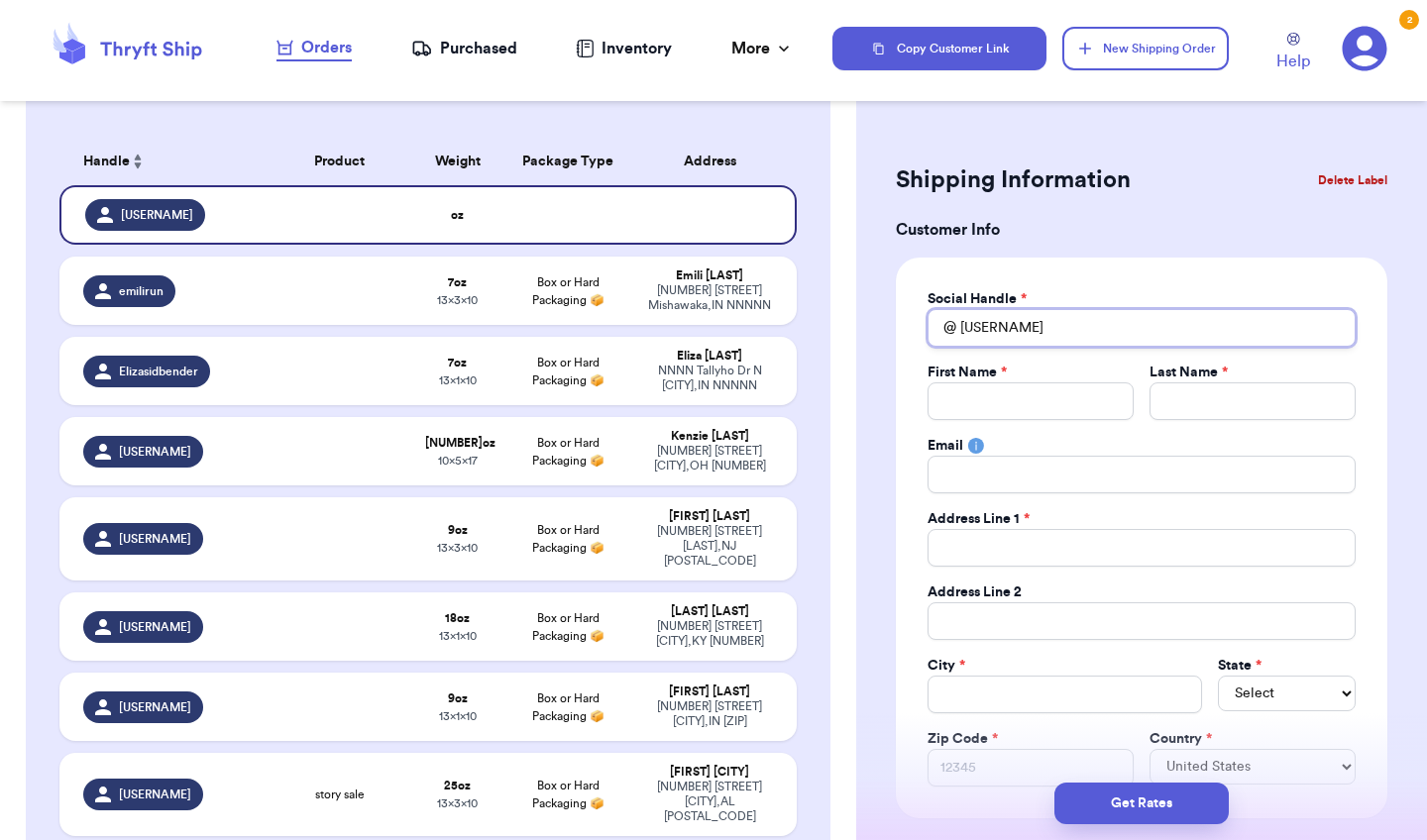 type 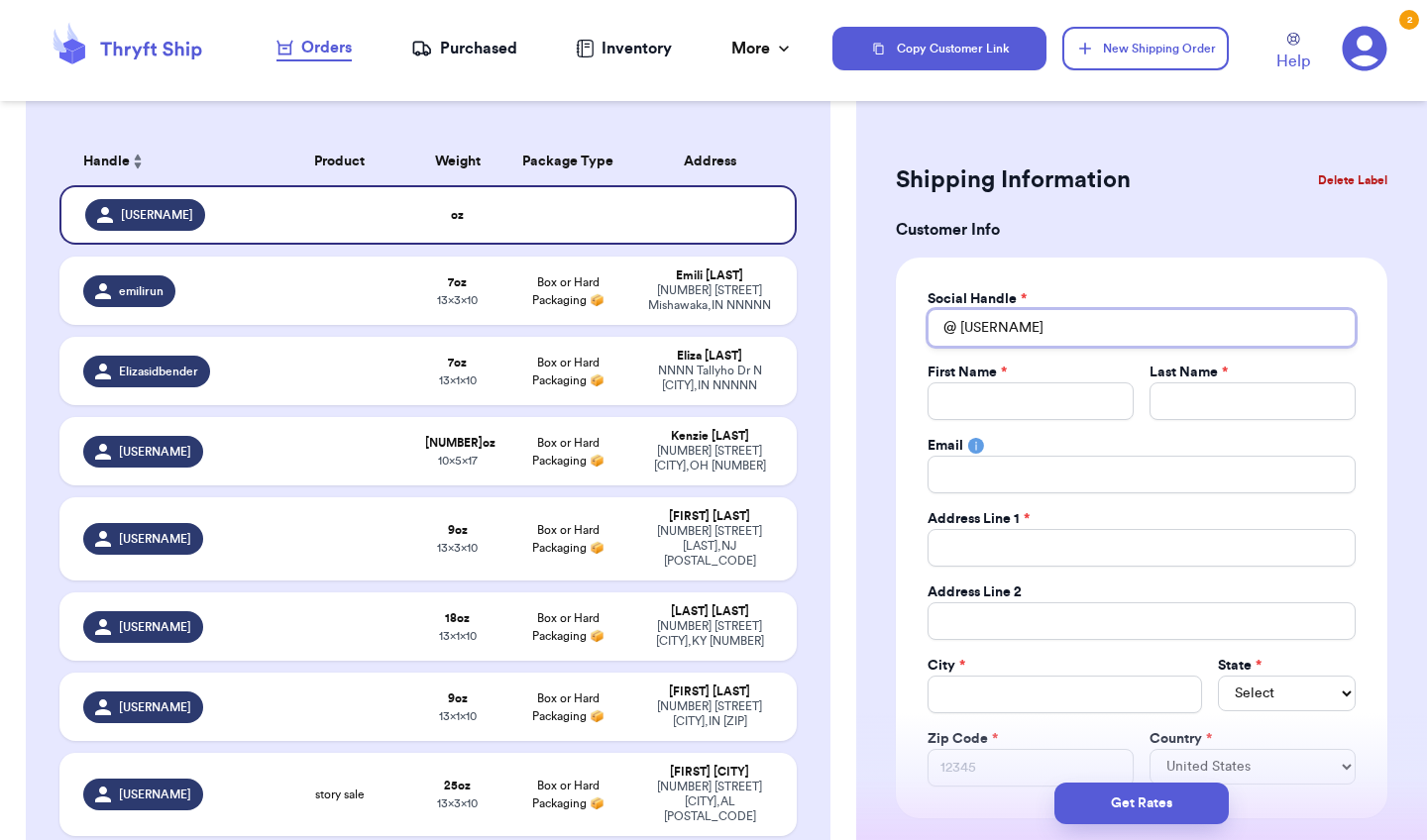 type 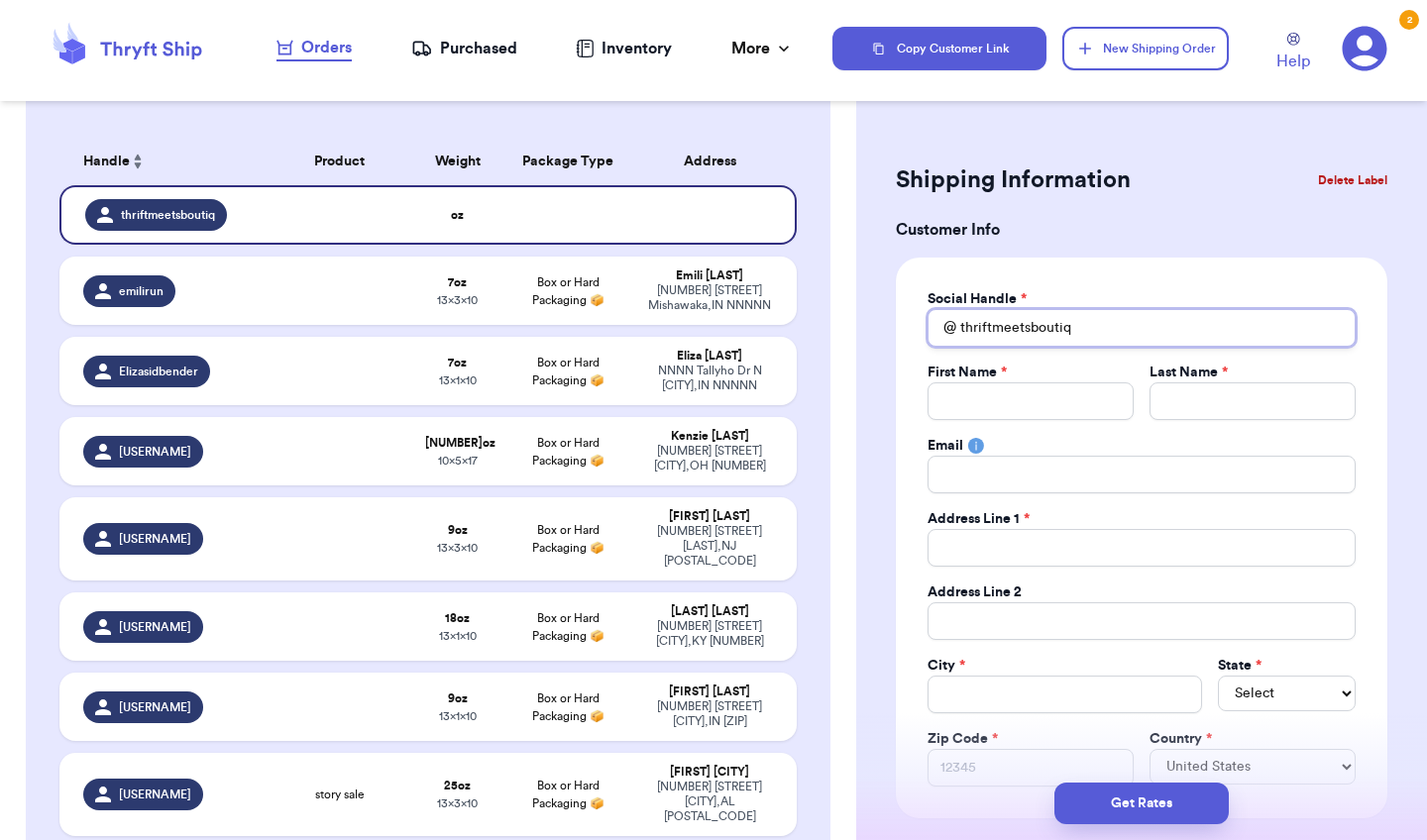 type 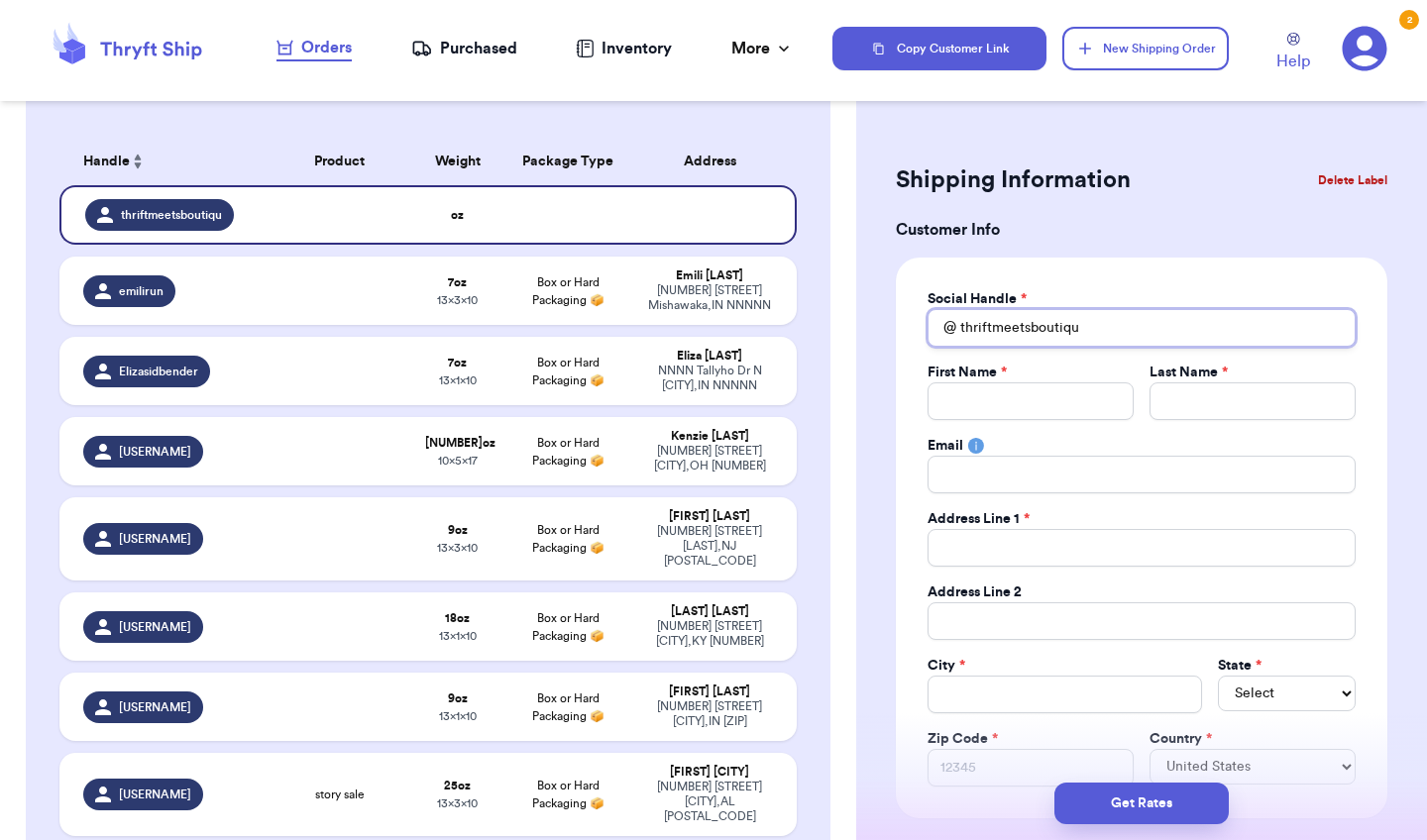 type 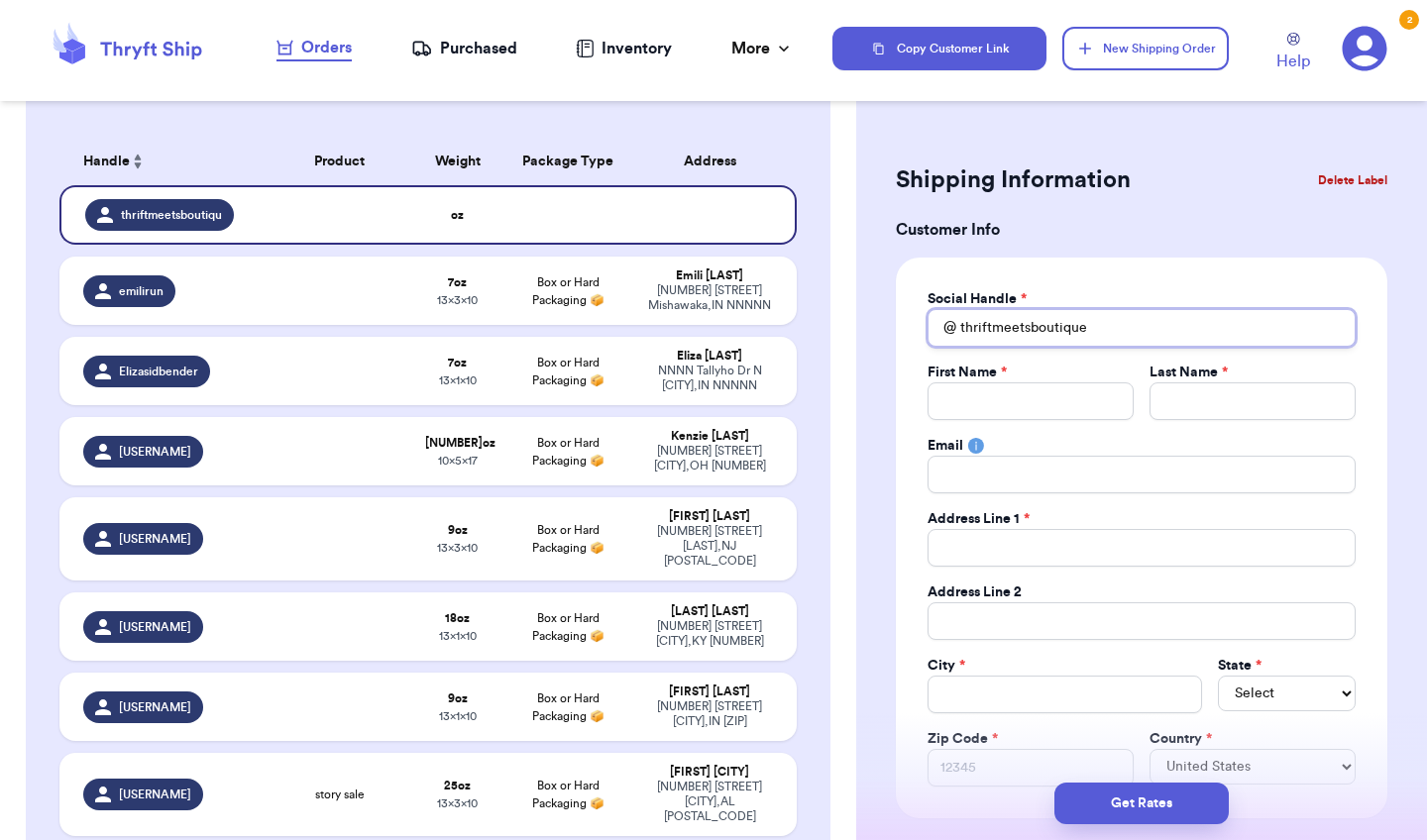 type 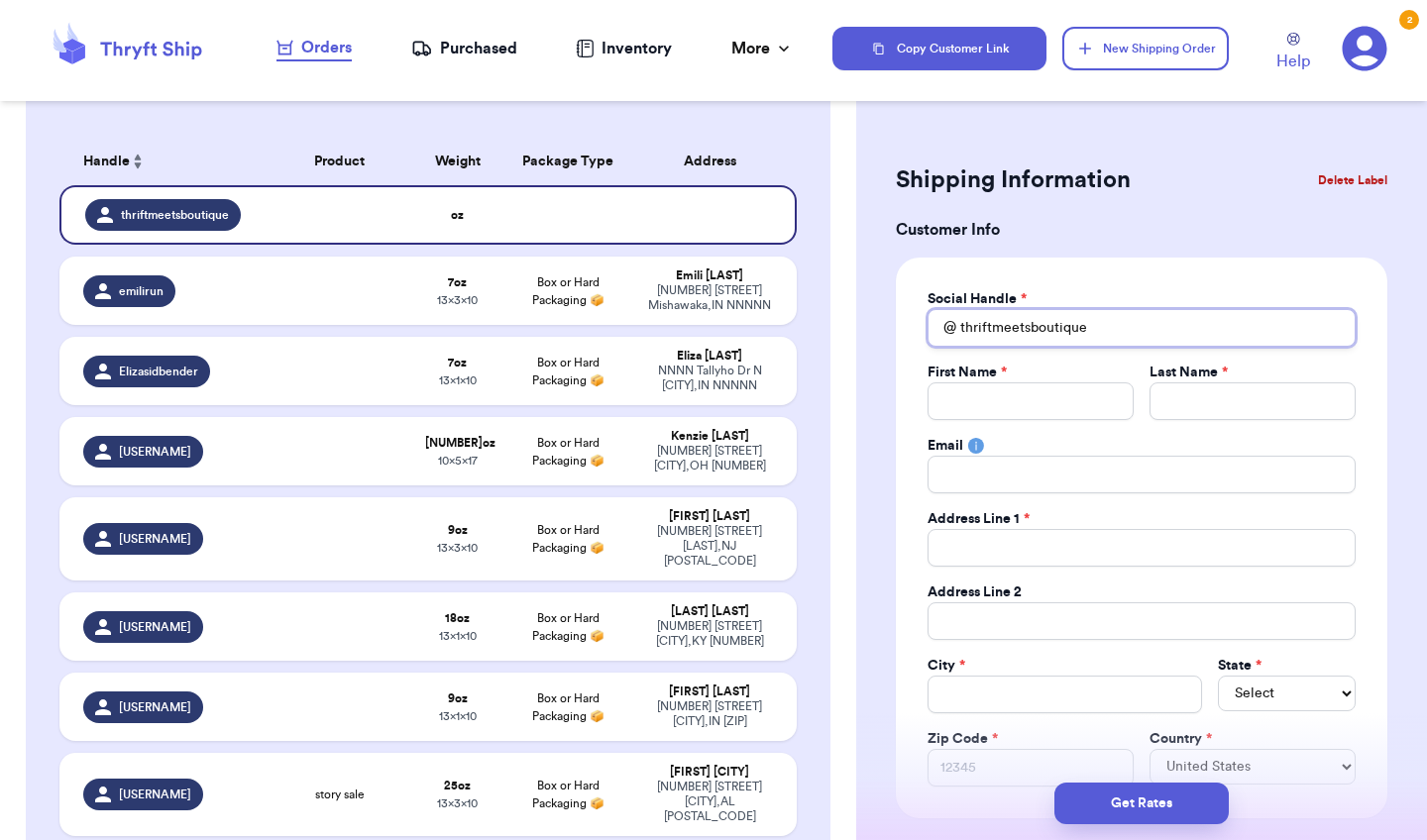 type on "thriftmeetsboutique" 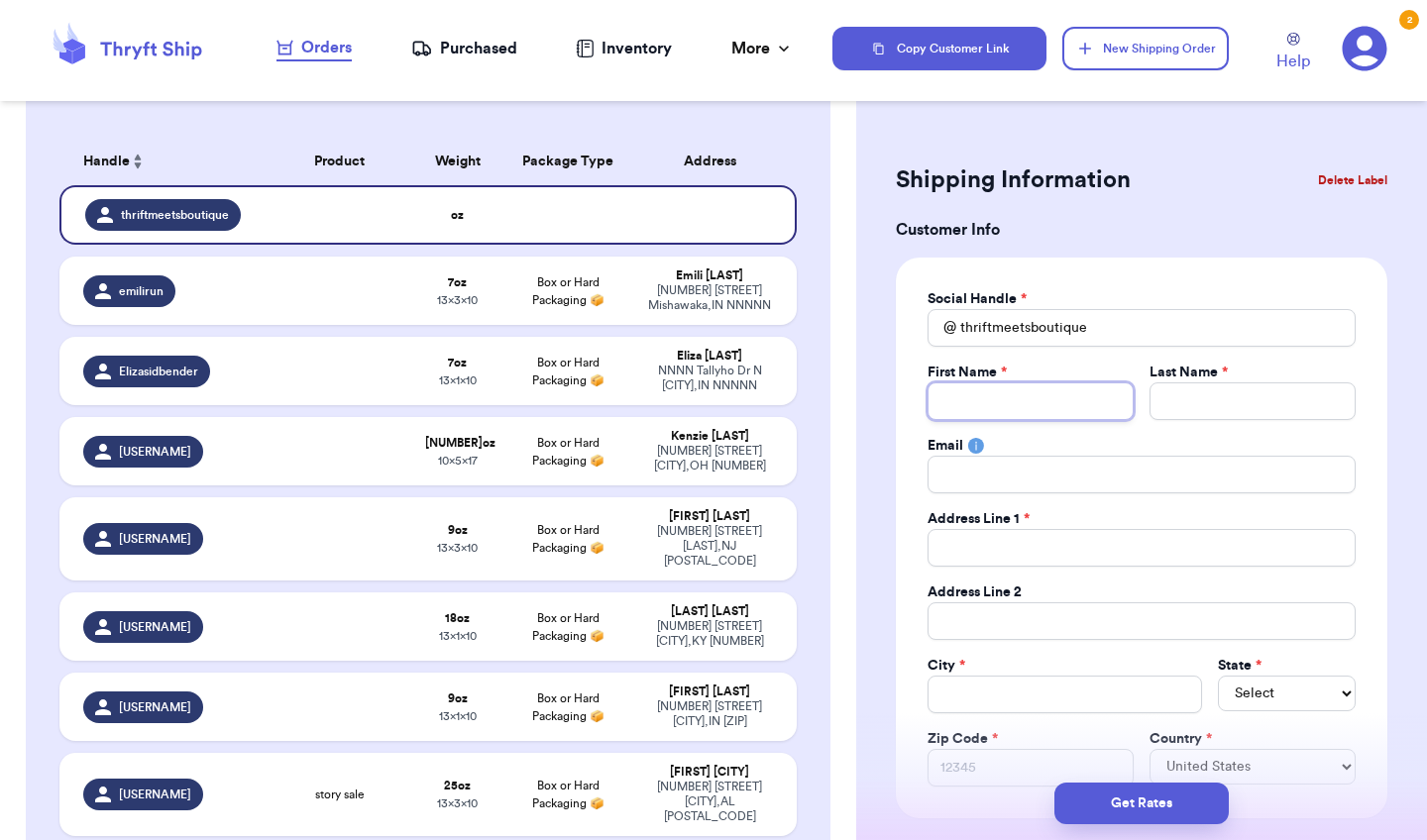 type 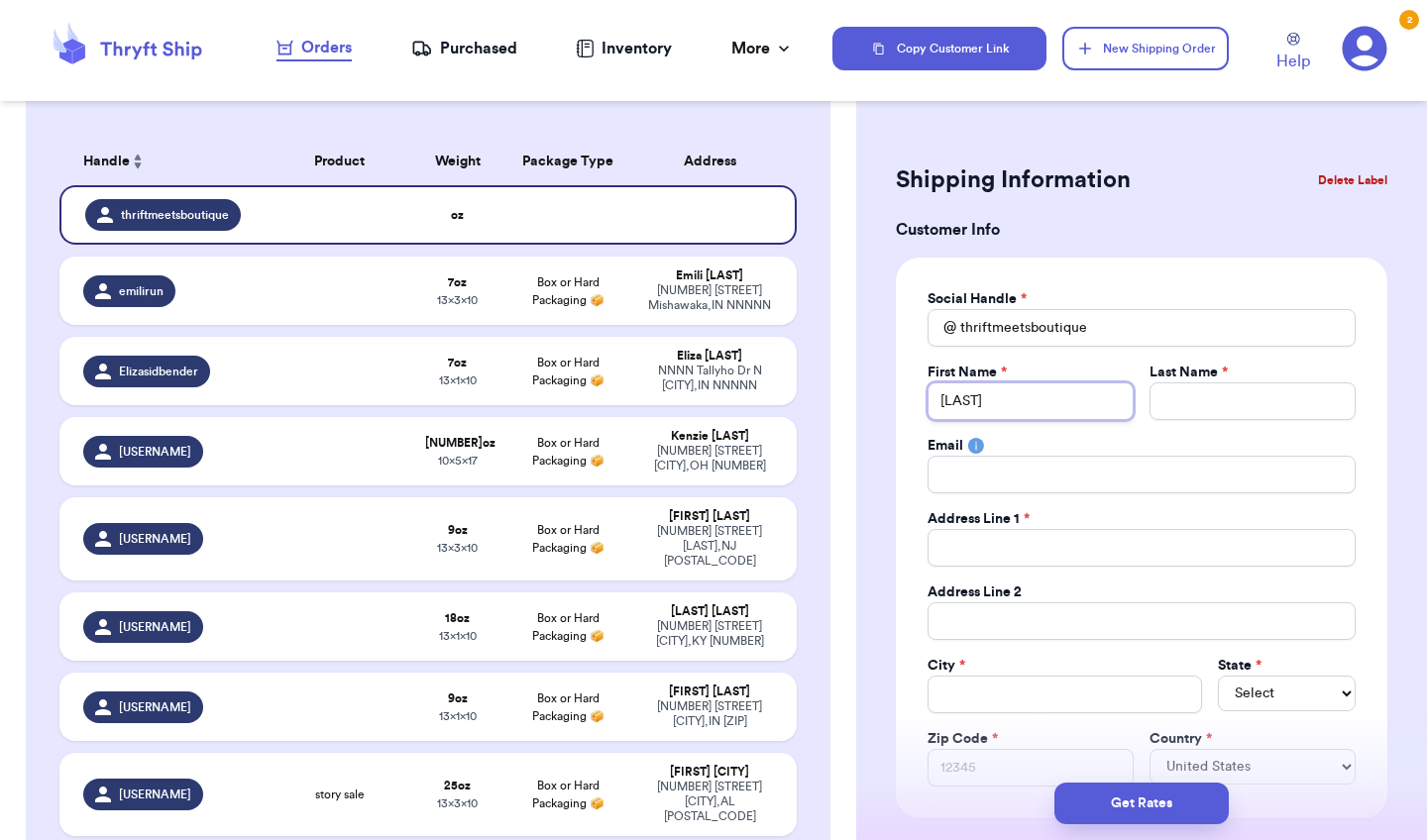 type 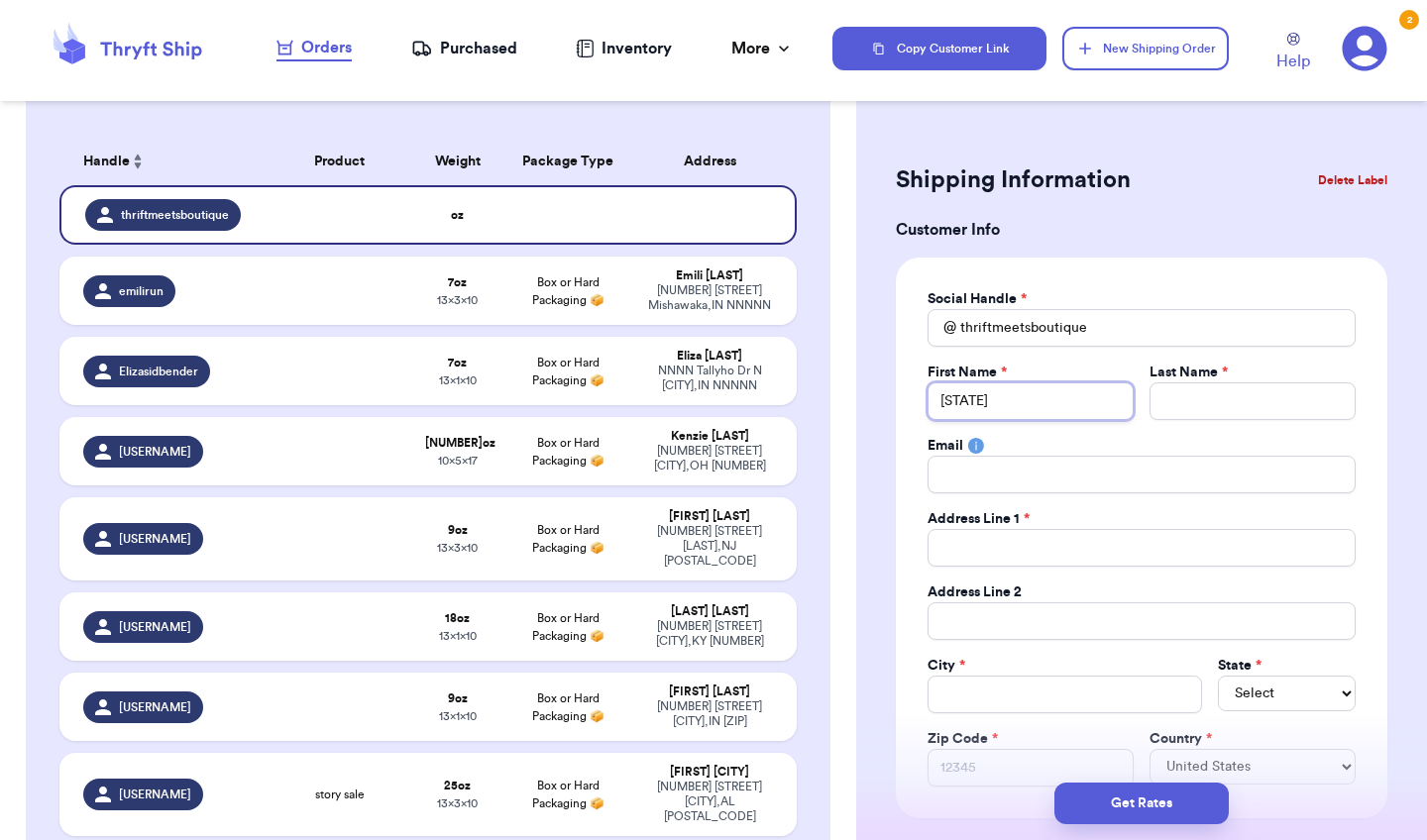 type 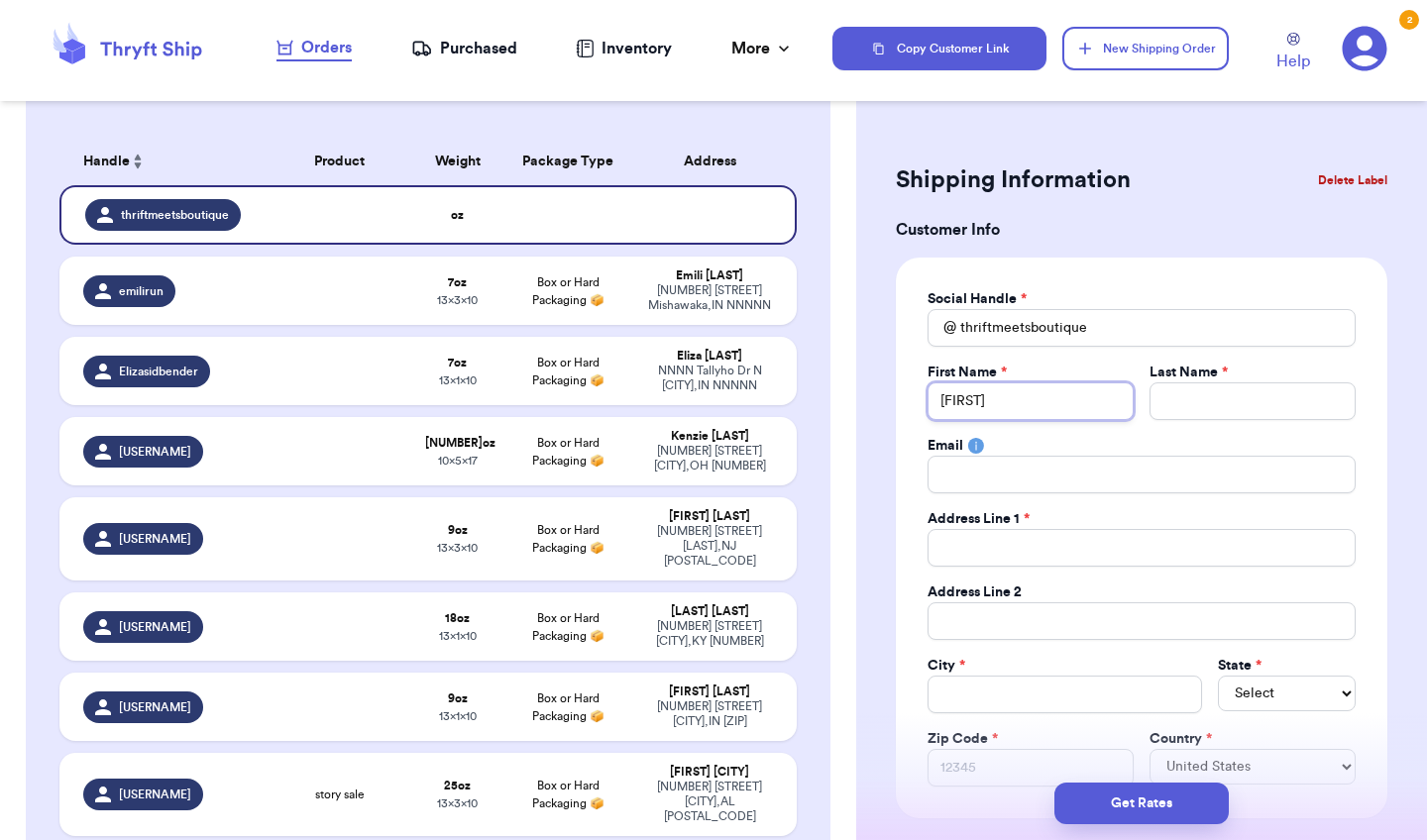 type 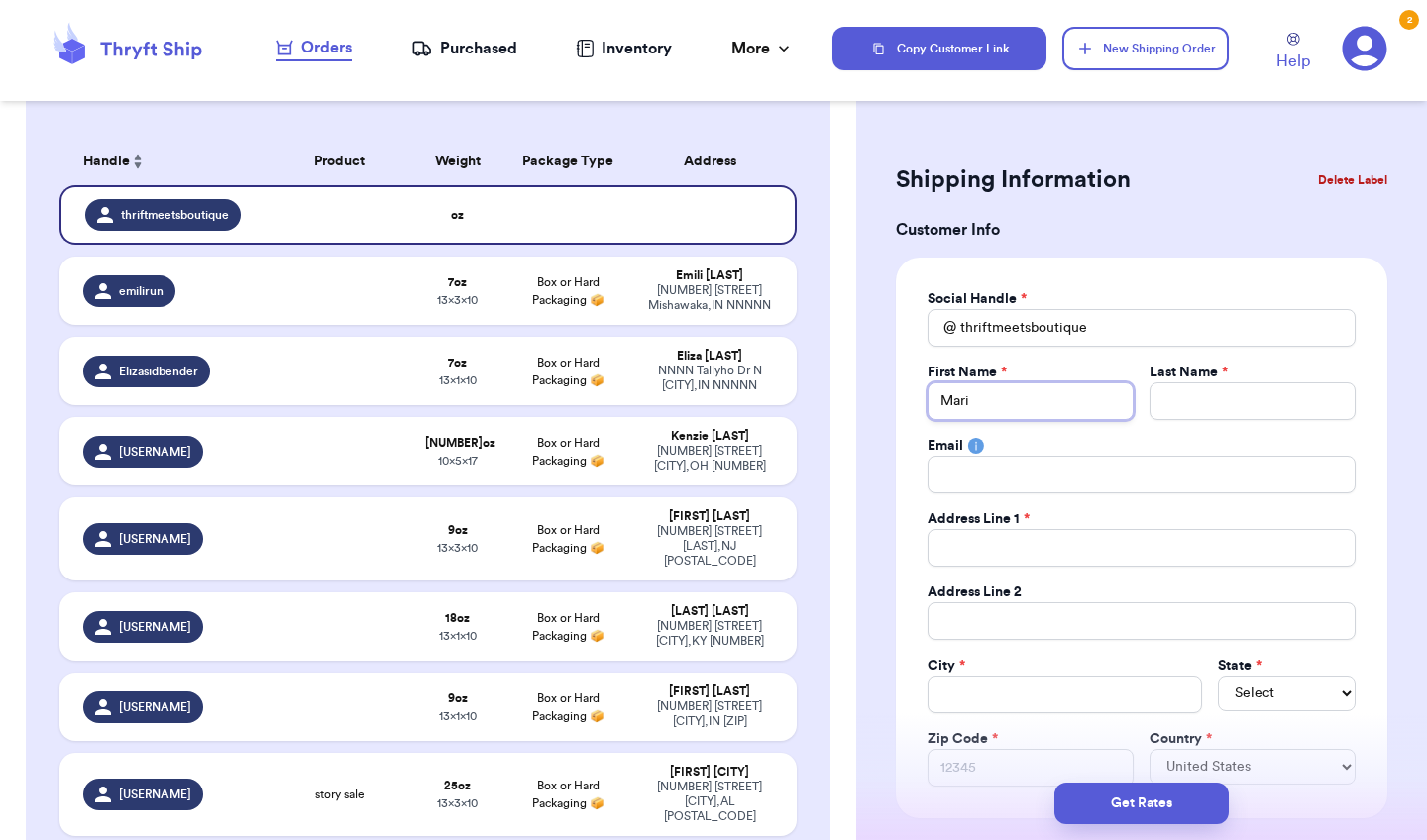 type 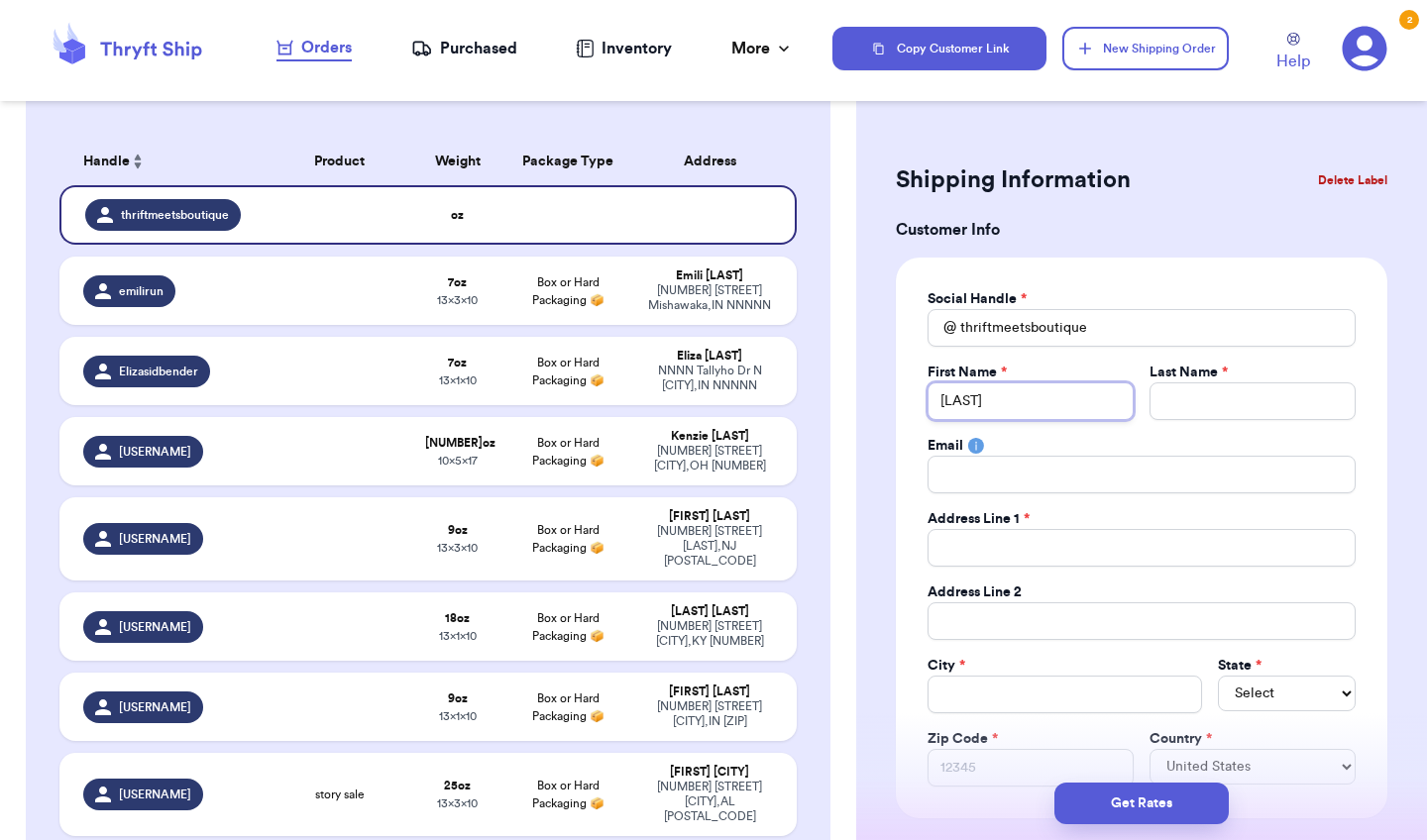 type 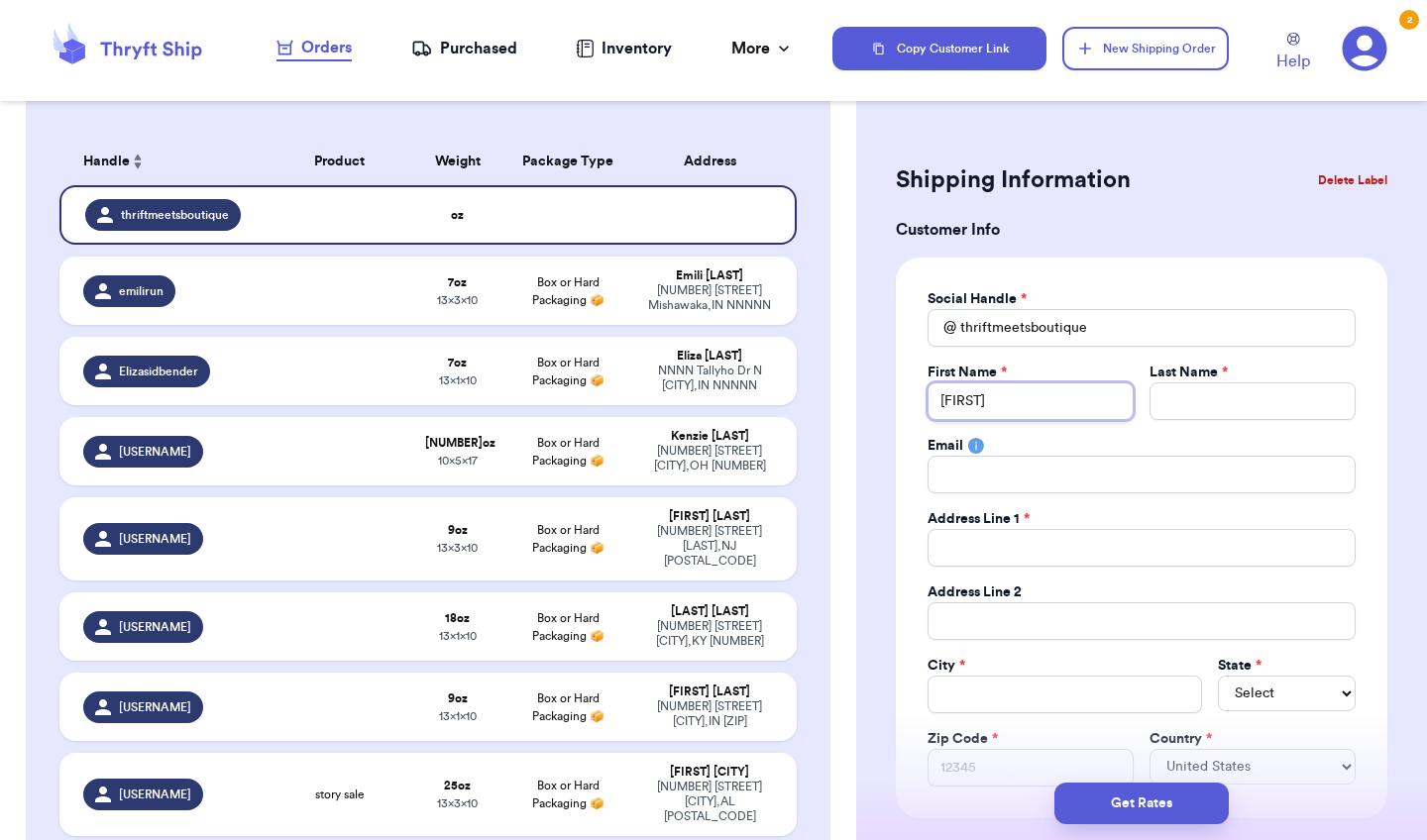 type on "[FIRST]" 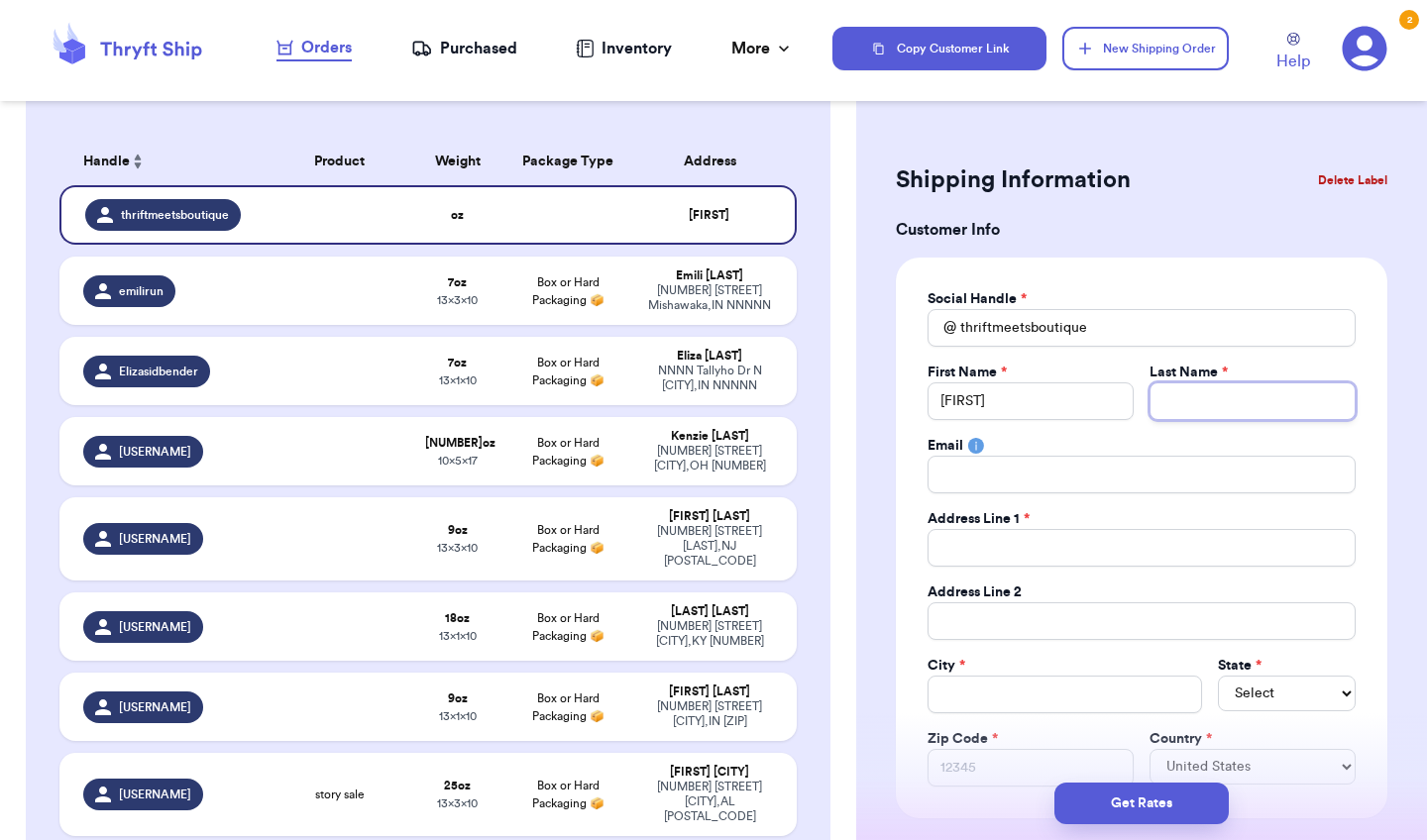 type 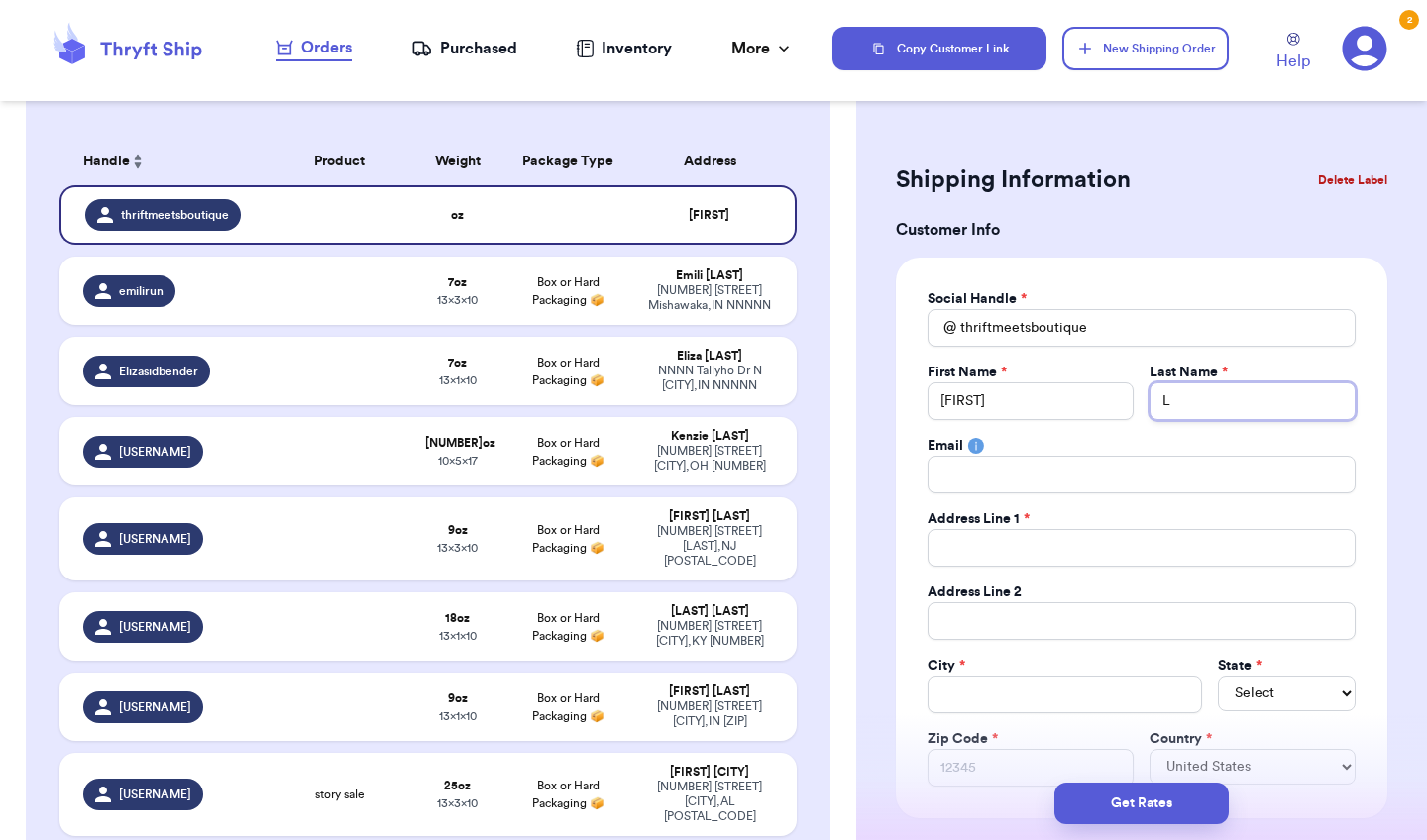 type 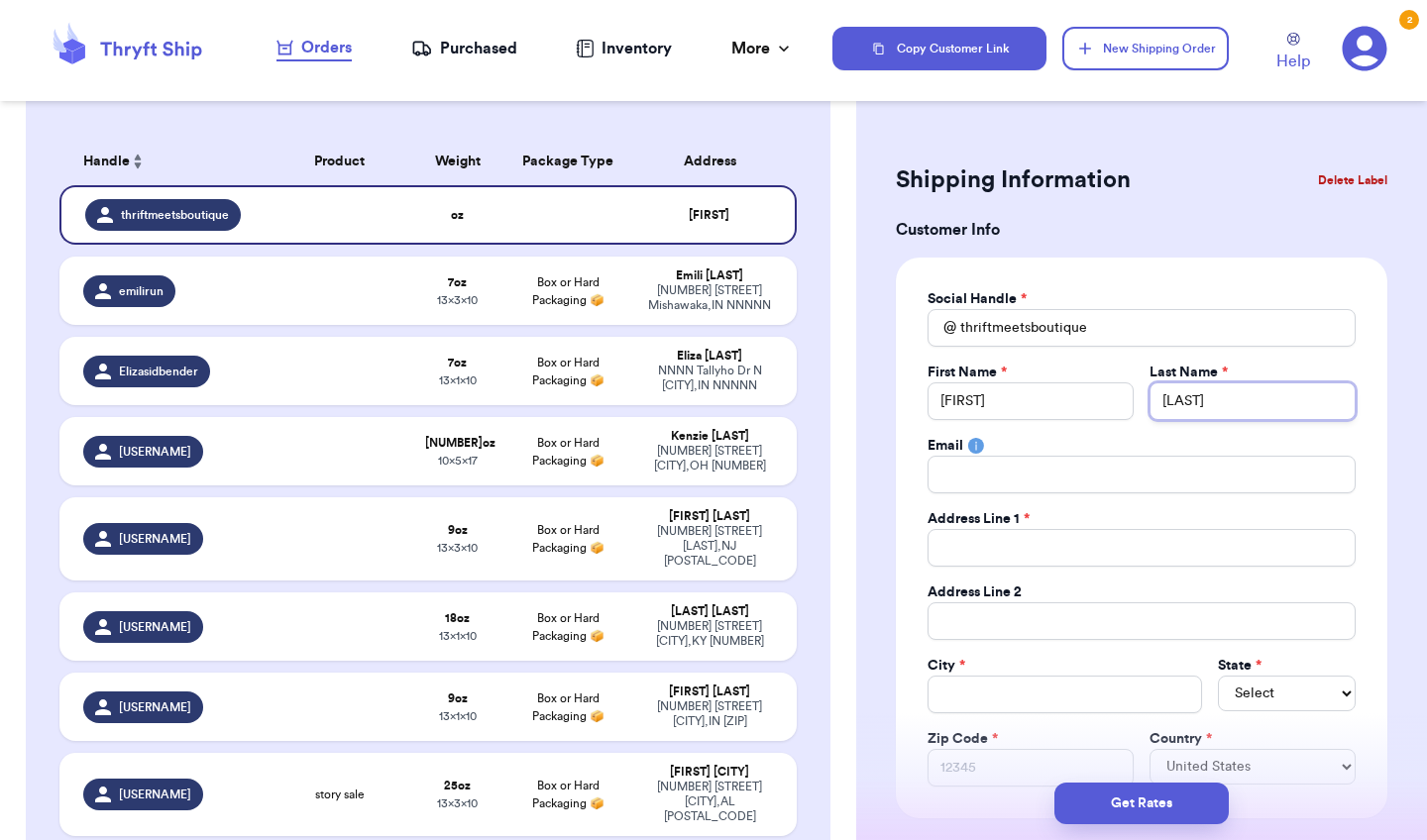 type 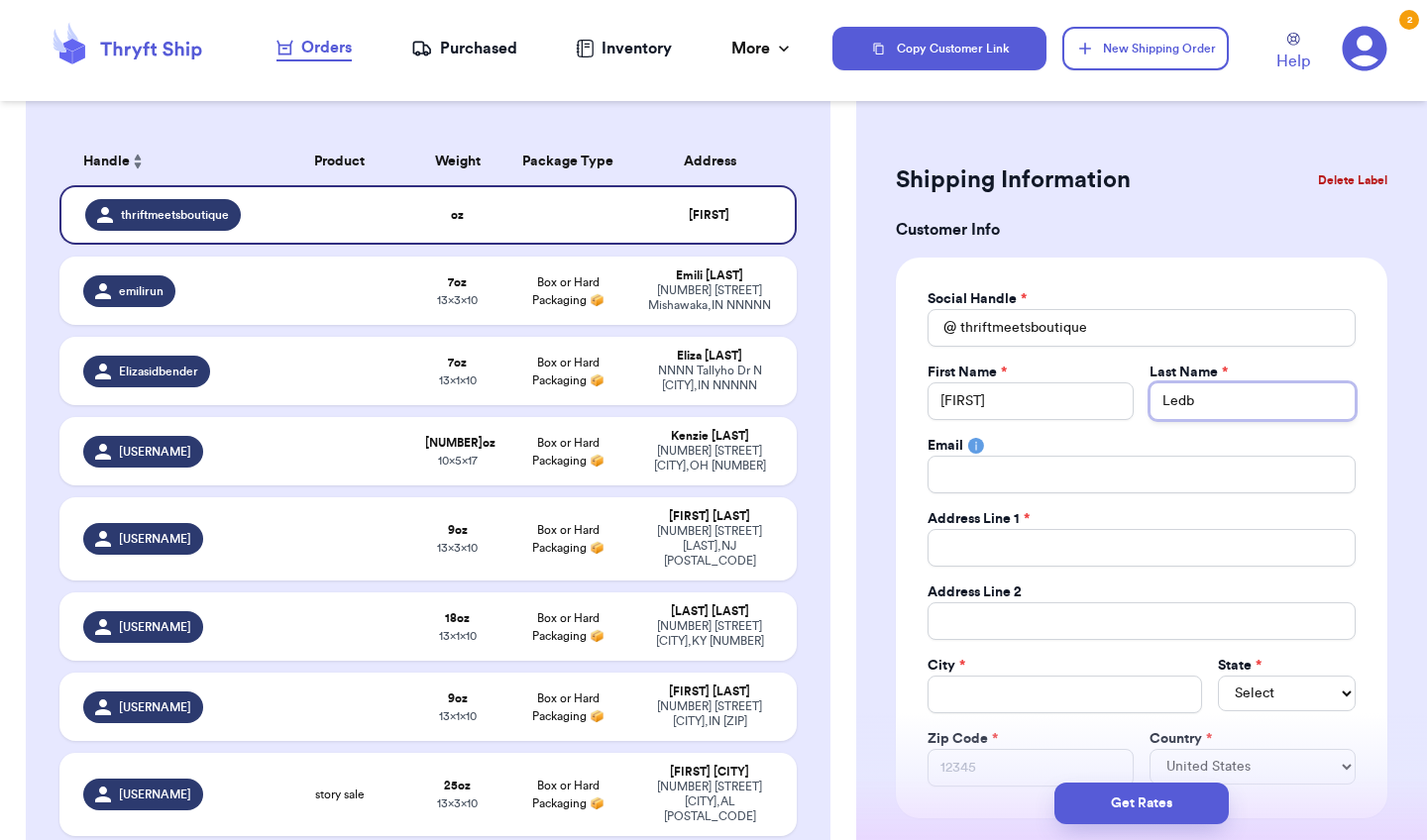 type 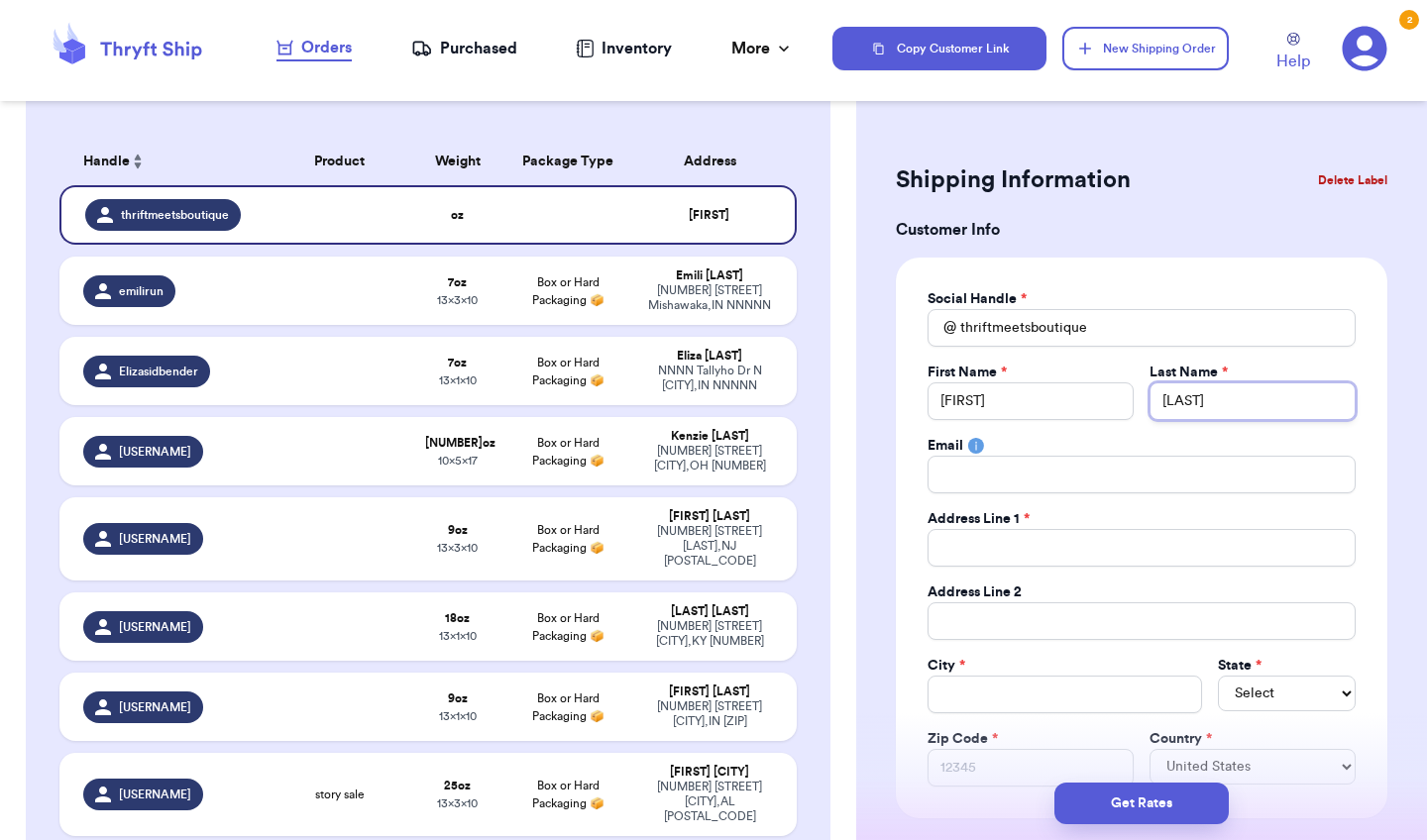 type 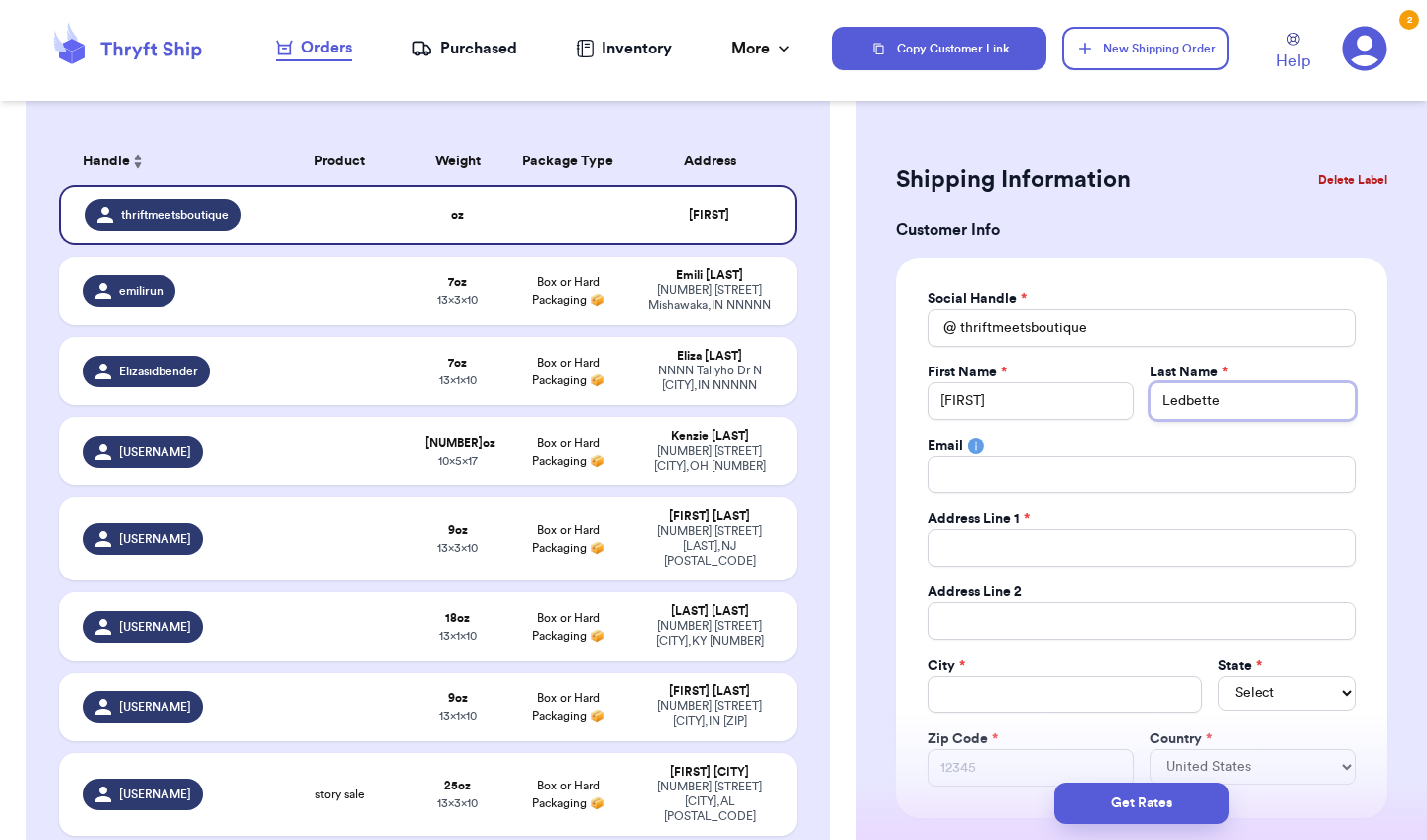 type 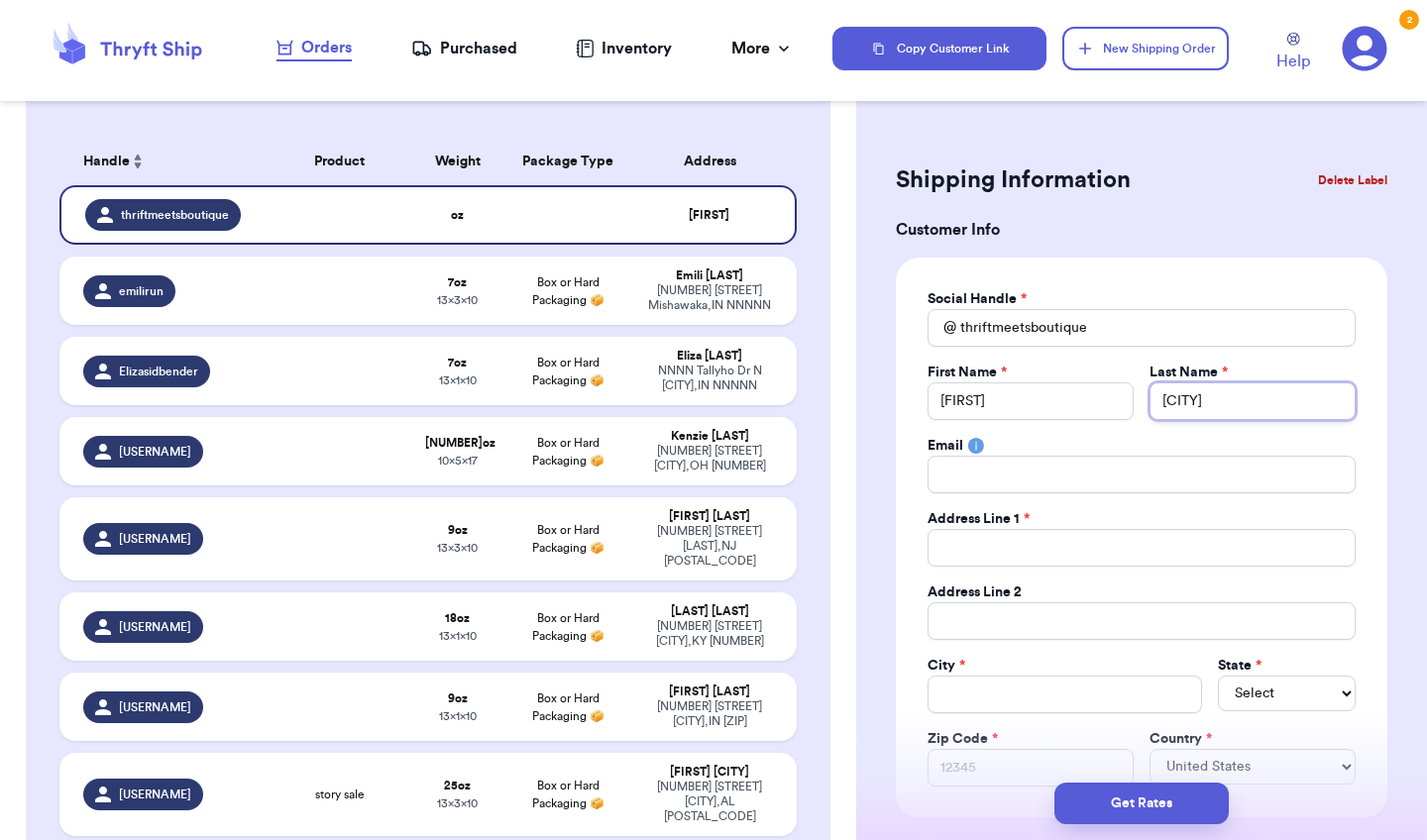 type on "[CITY]" 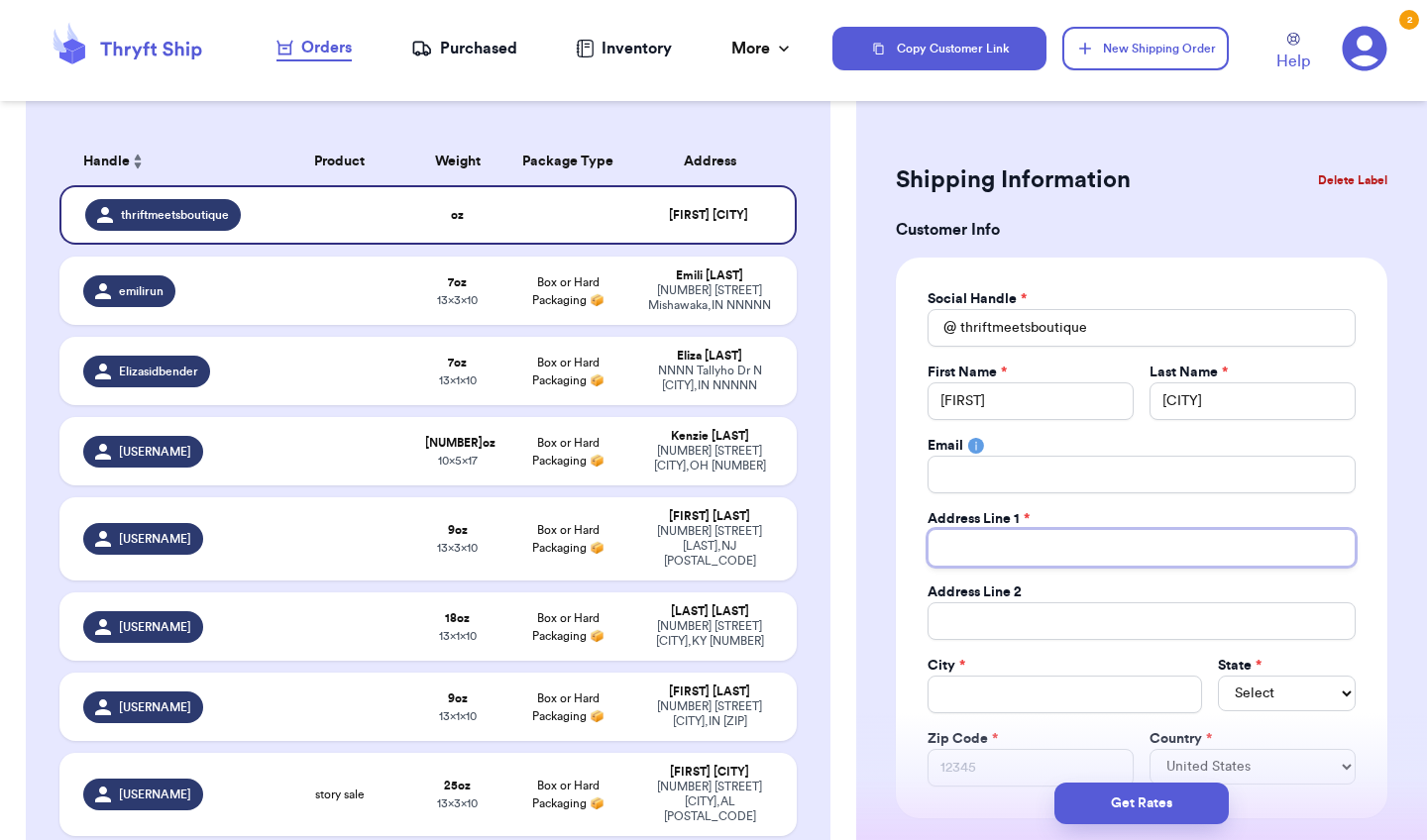 type 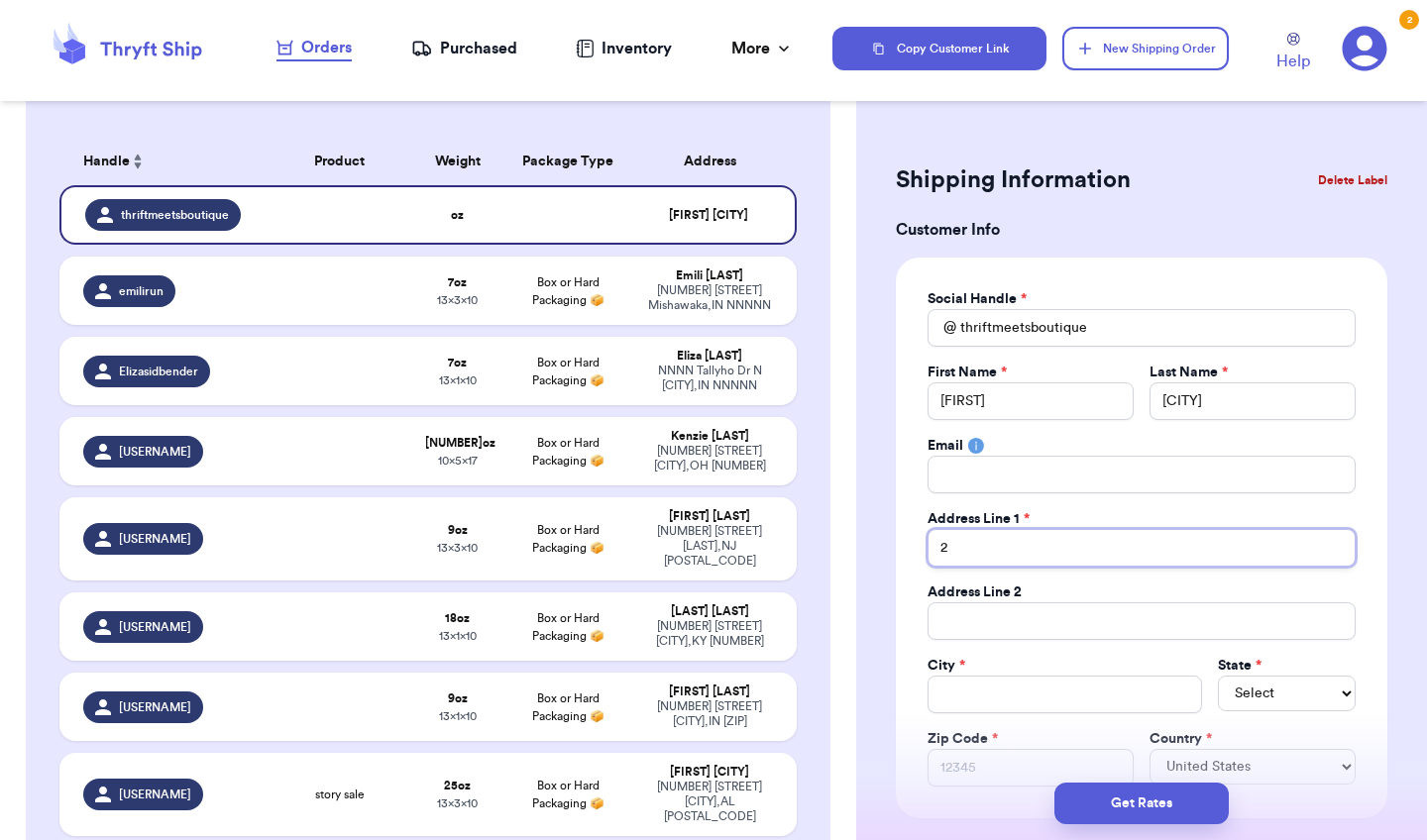 type 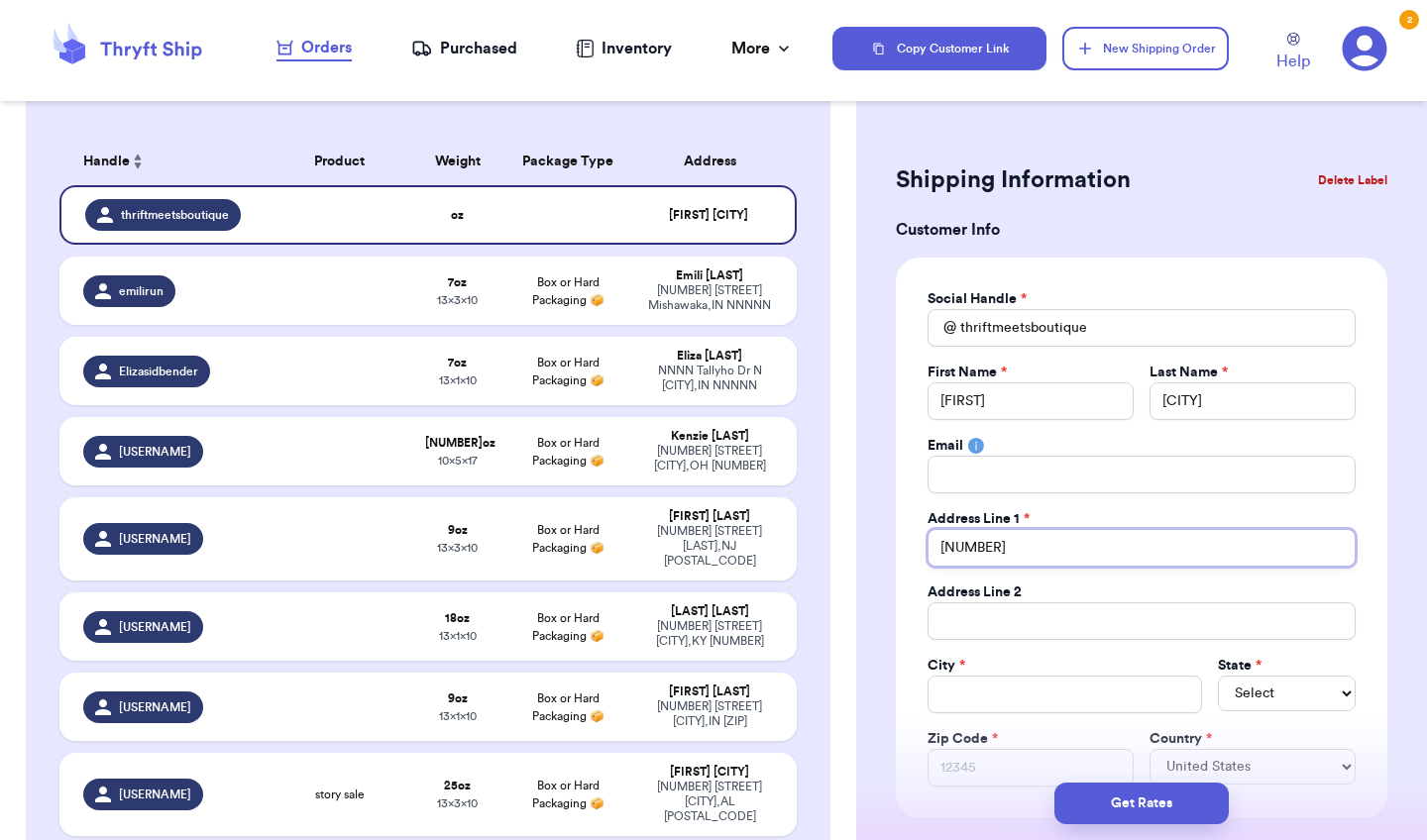 type 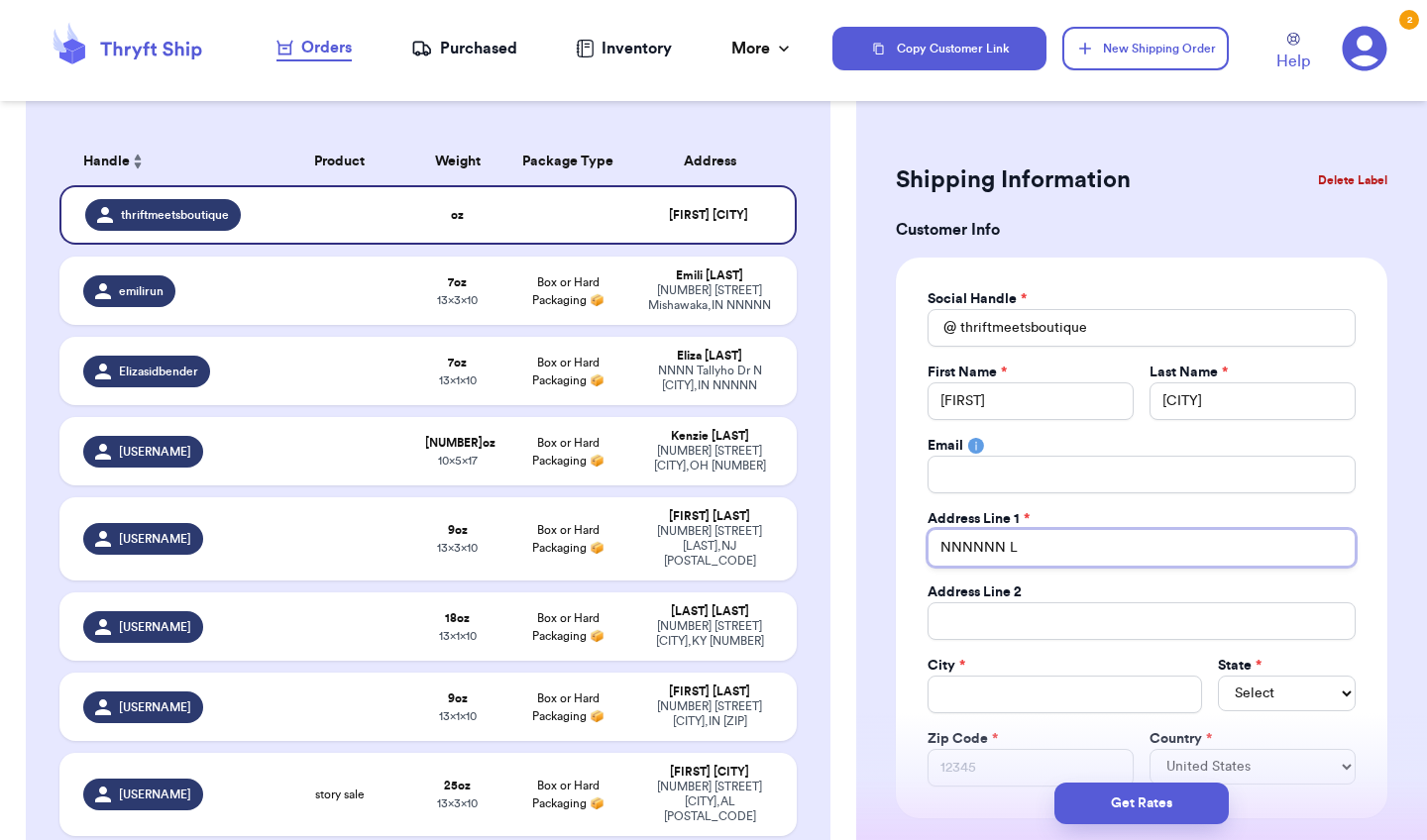 type 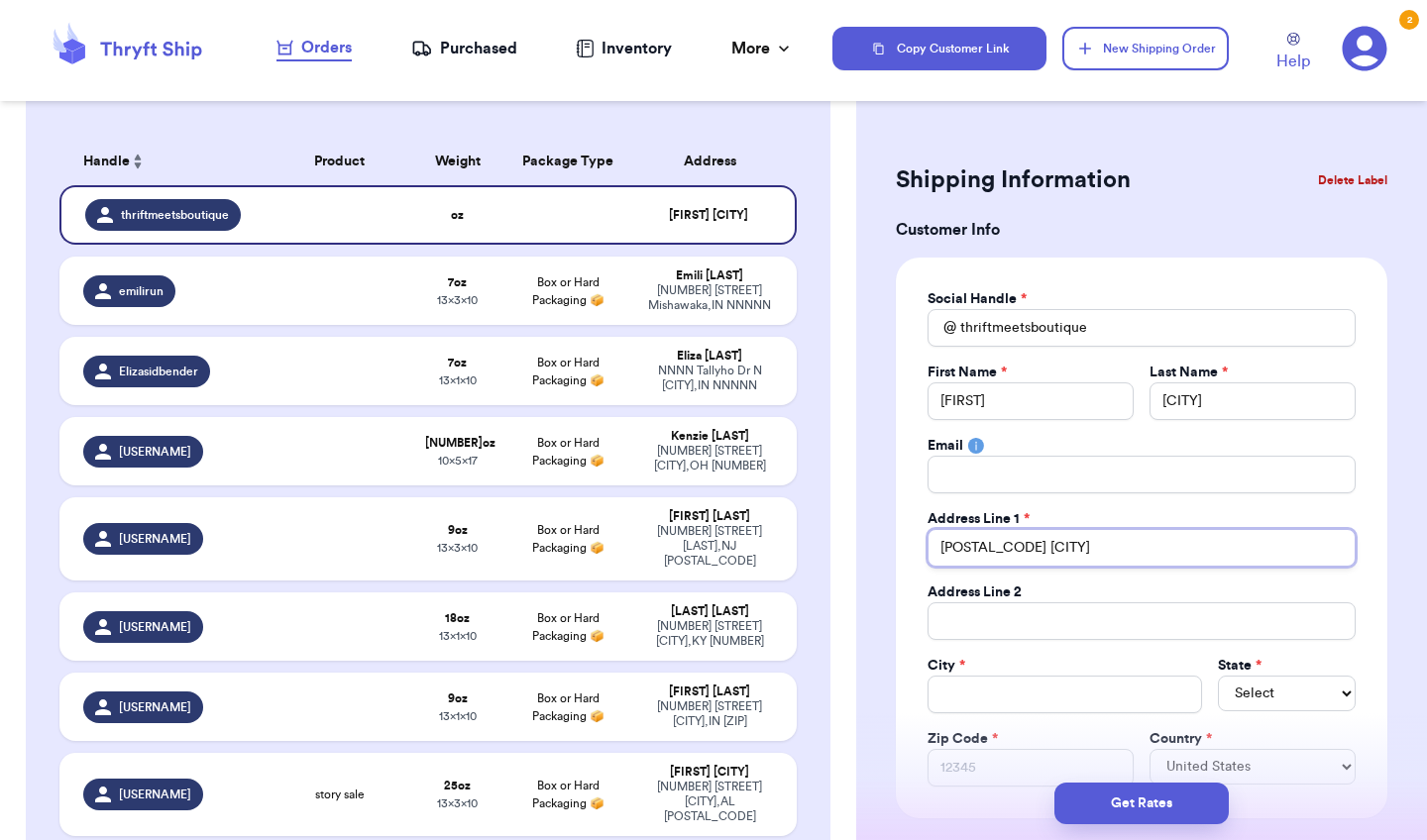 type 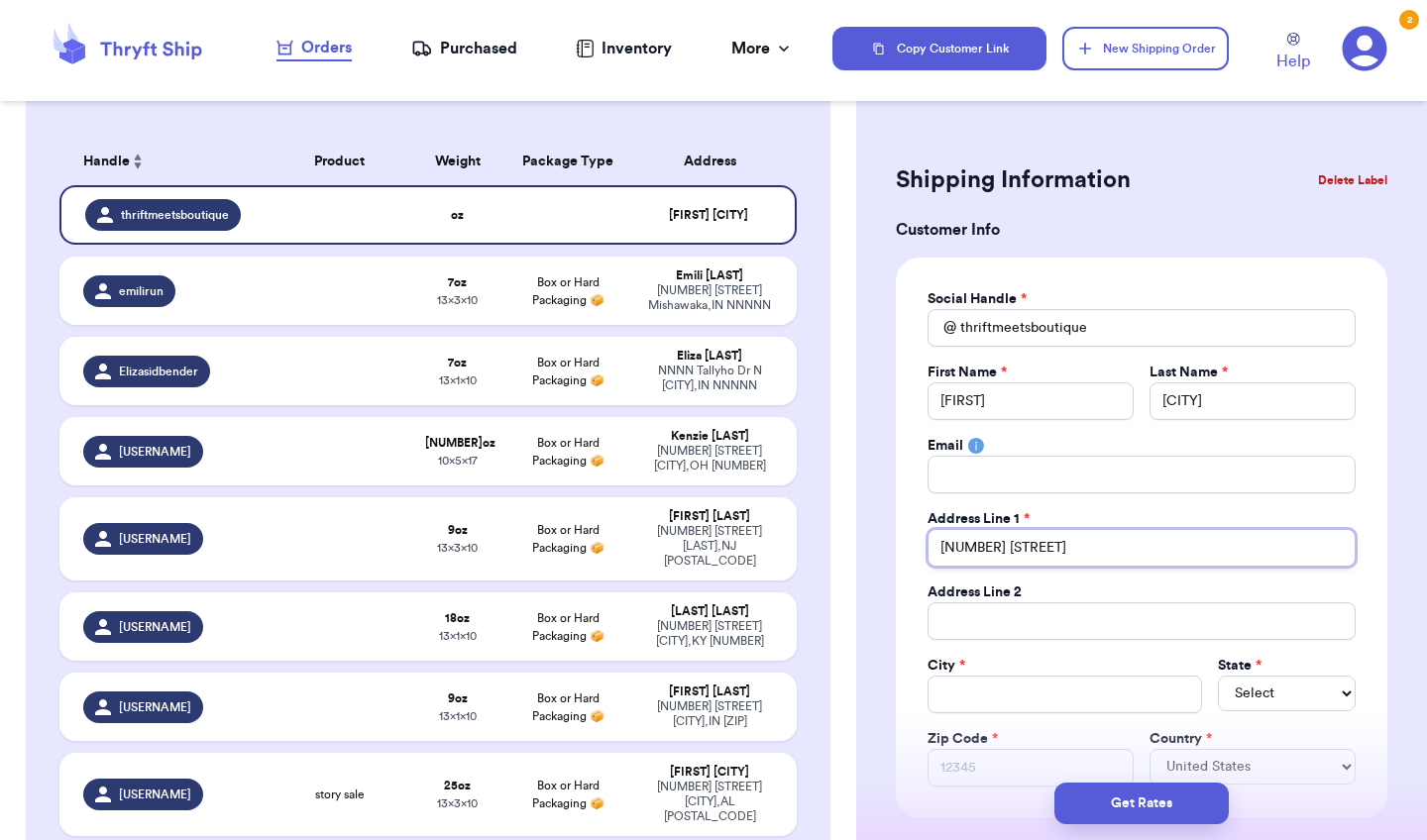 type 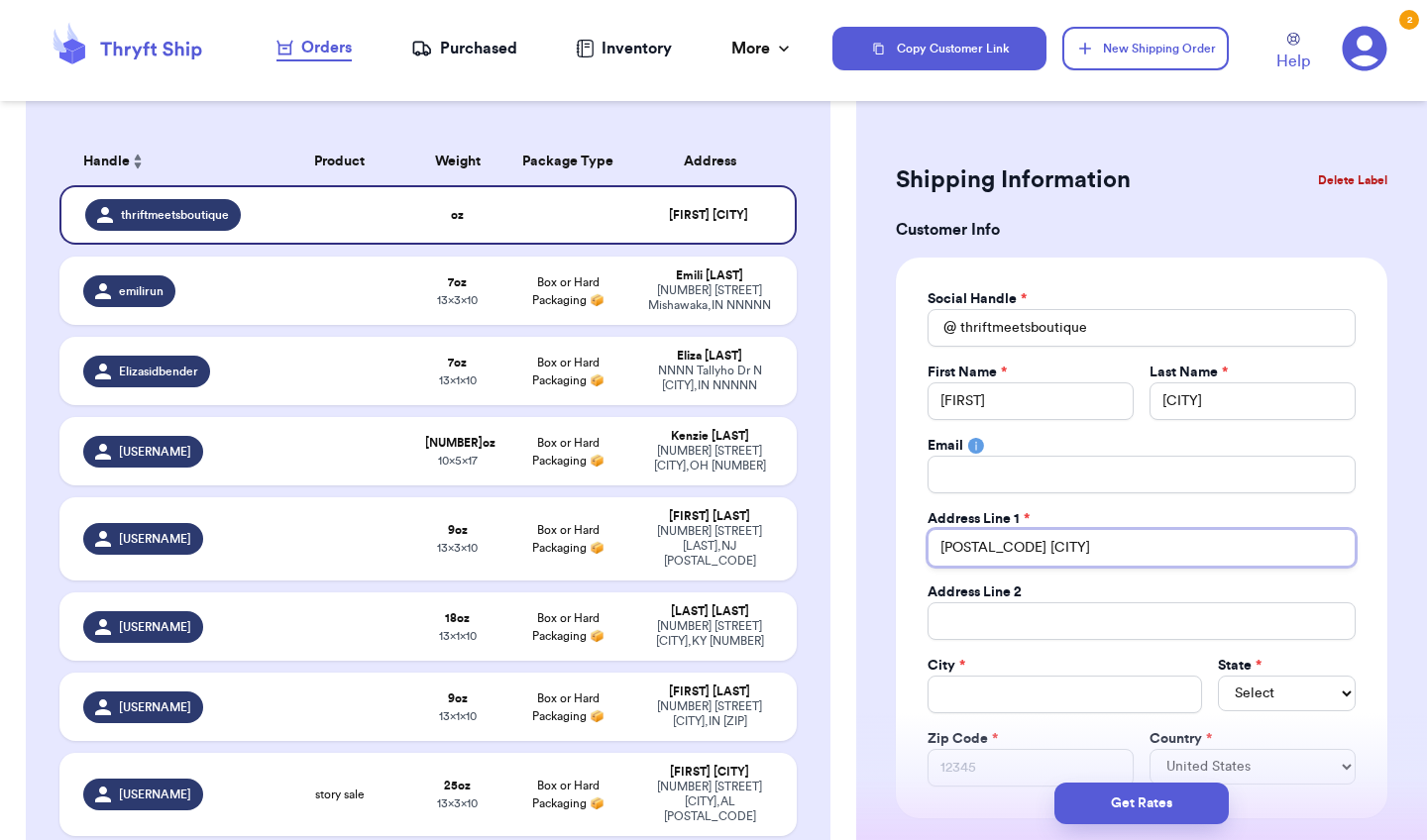 type 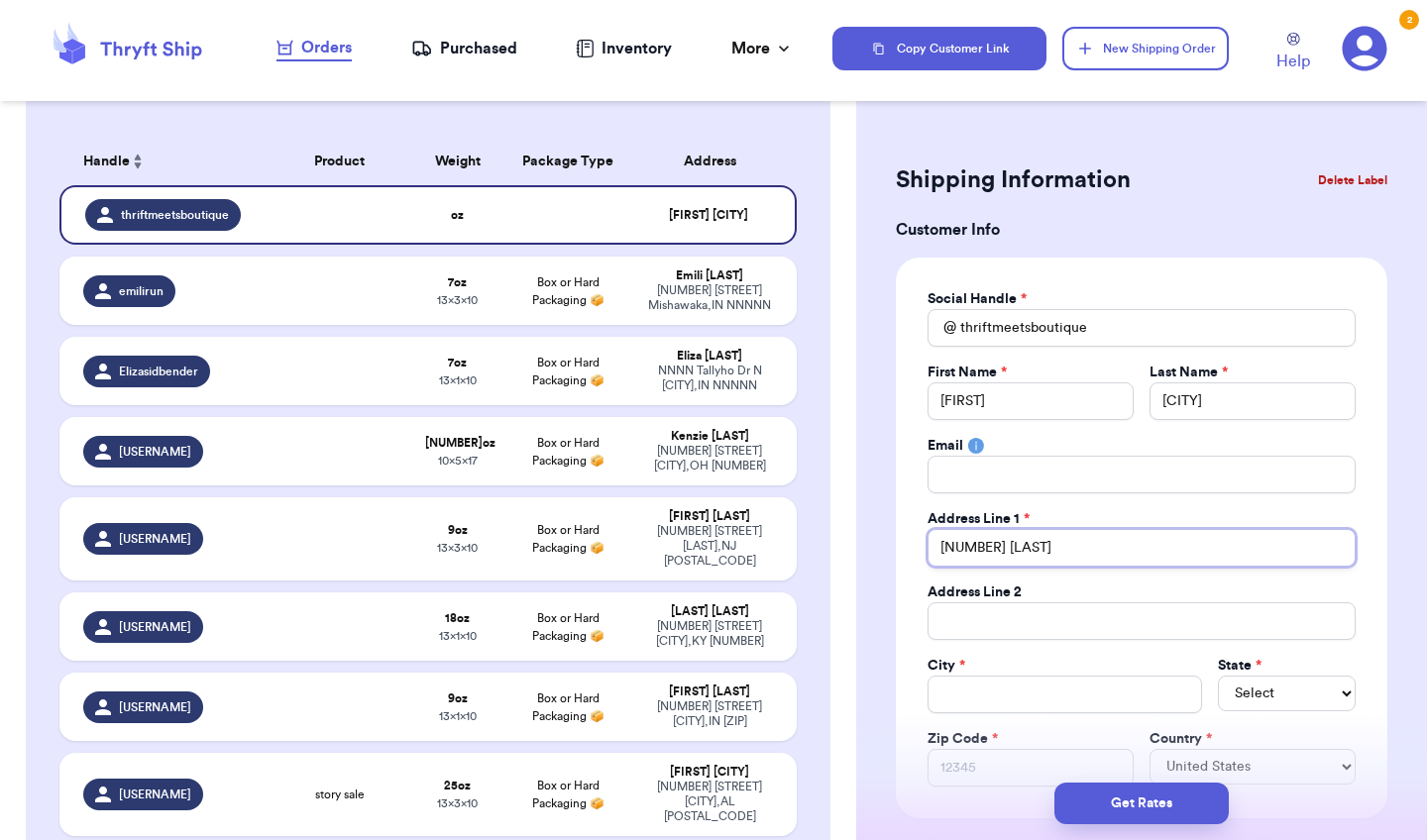 type 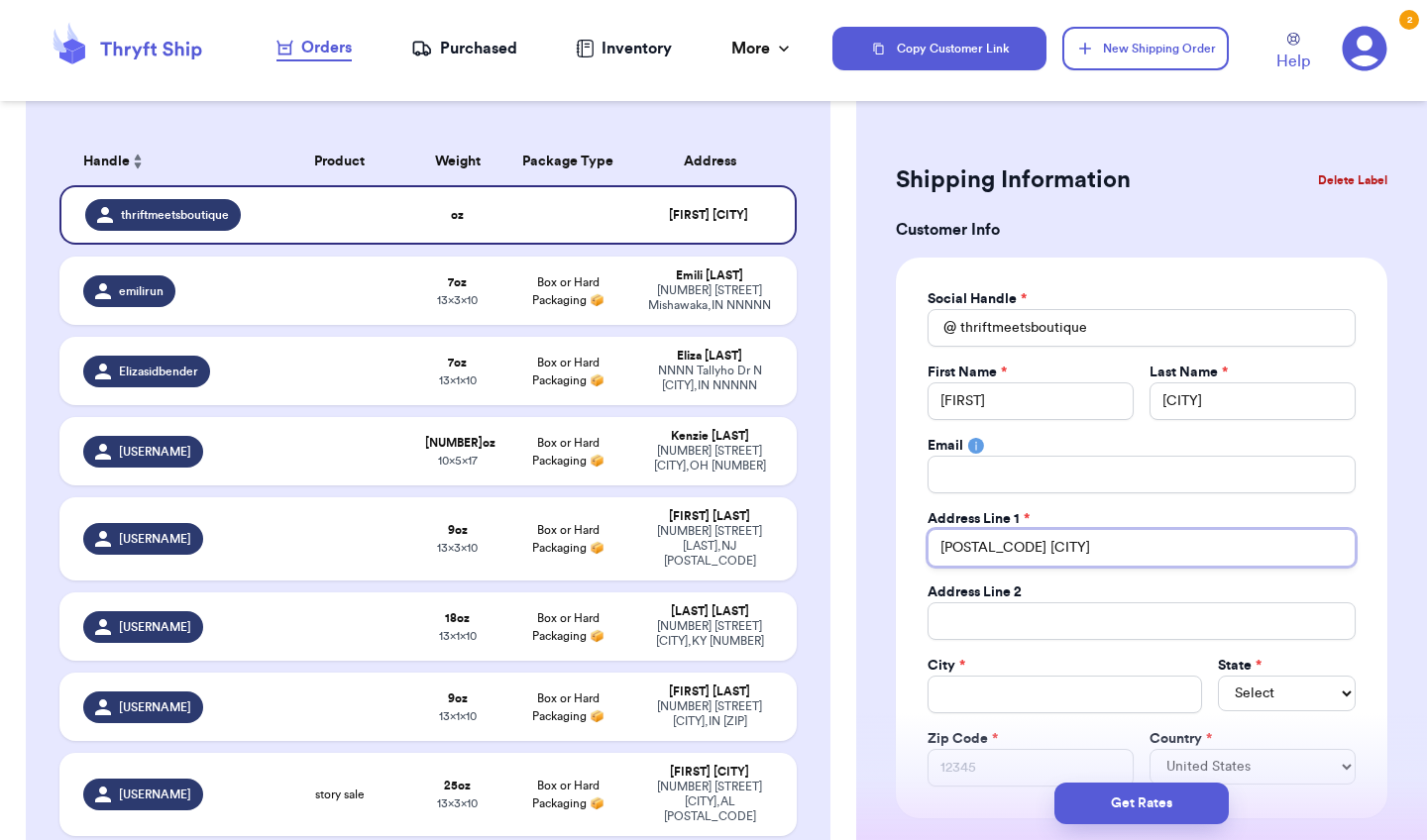 type 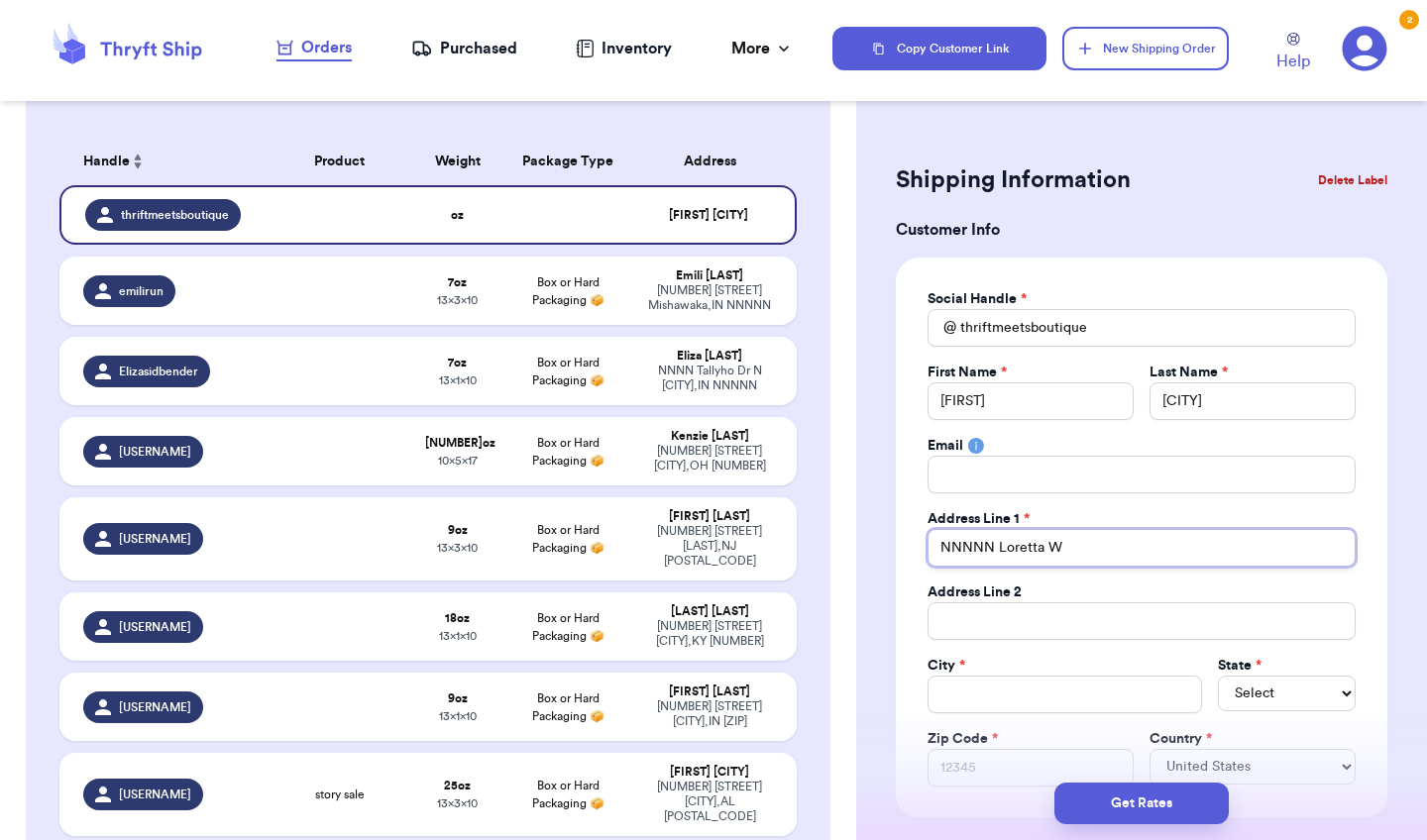 type 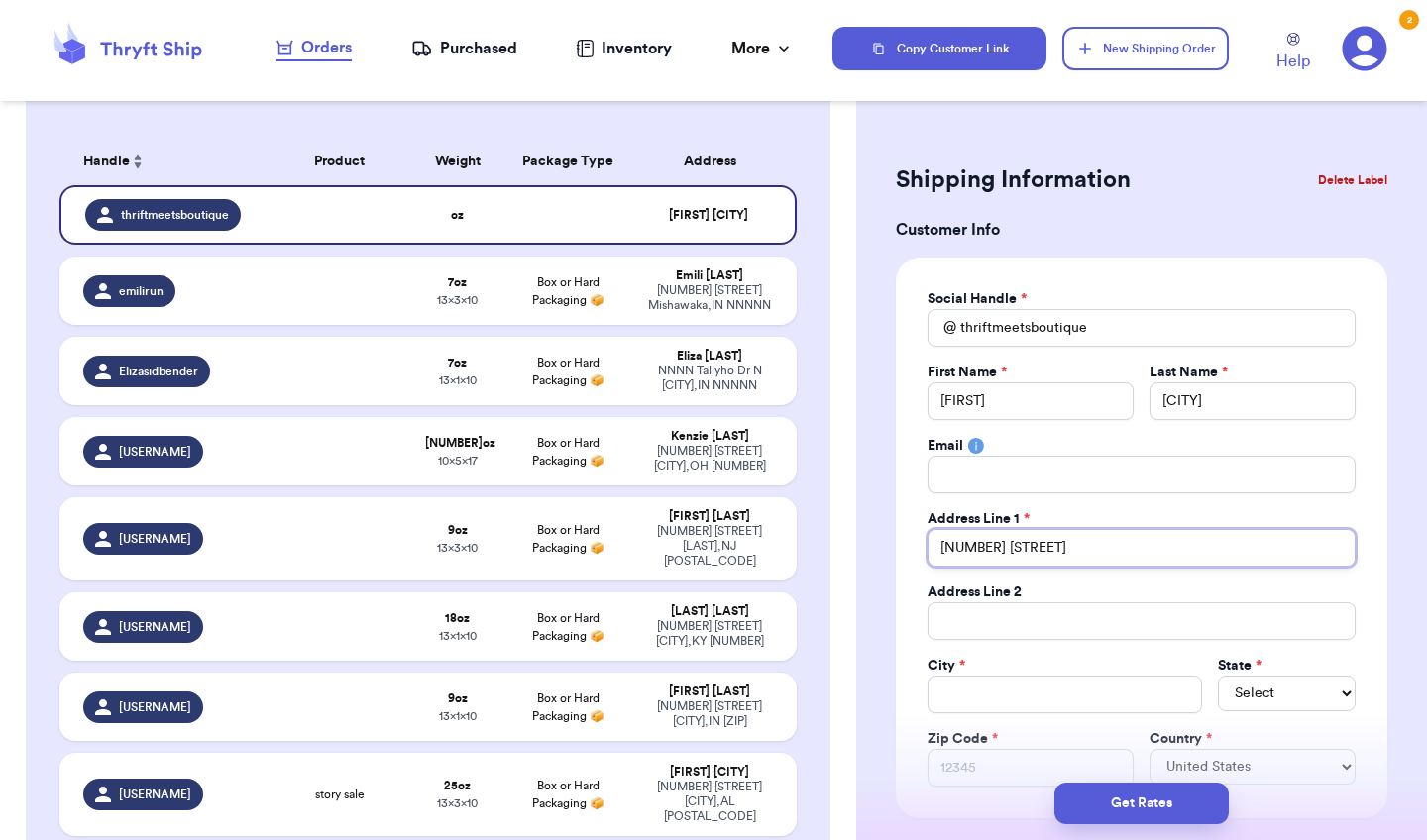type 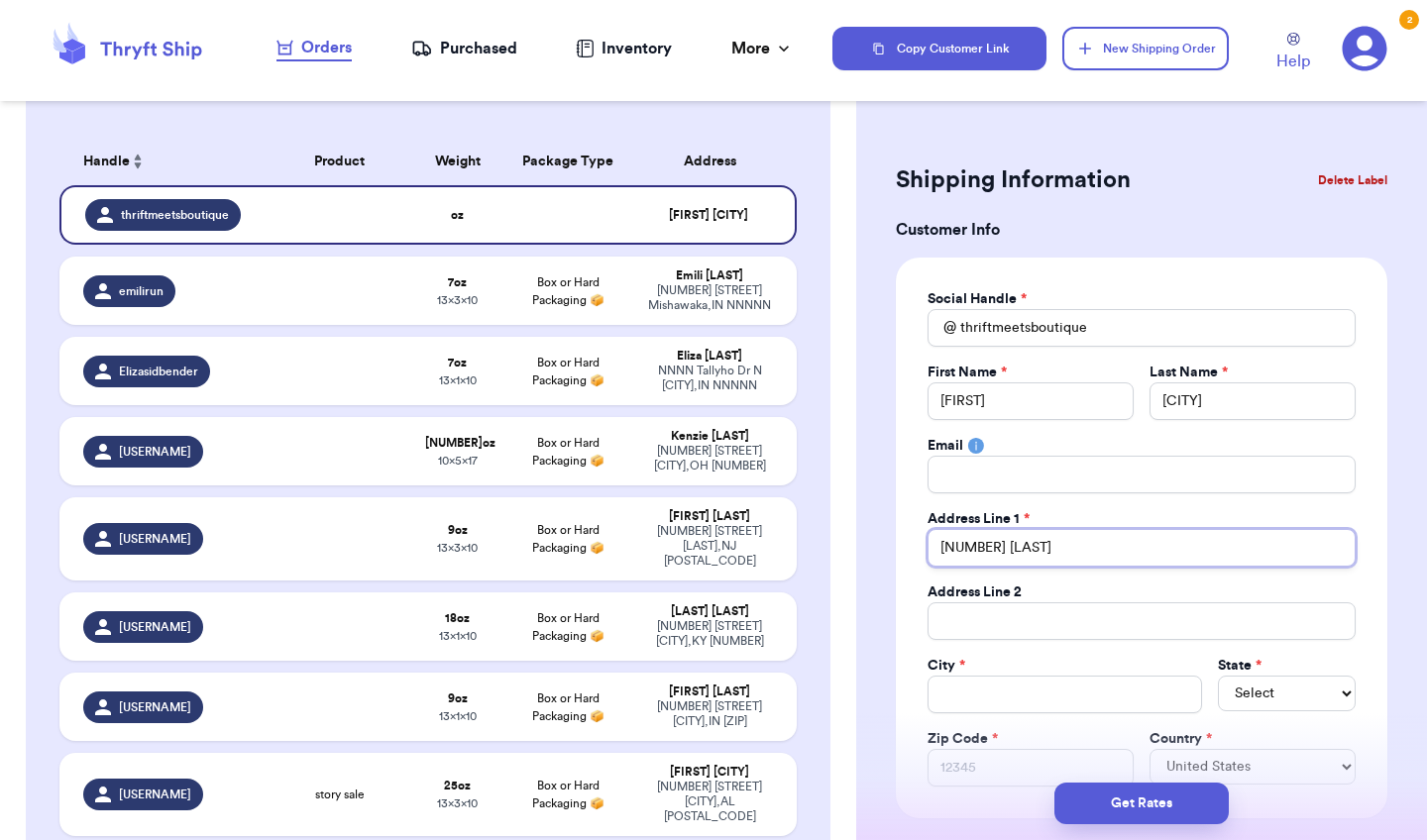 type 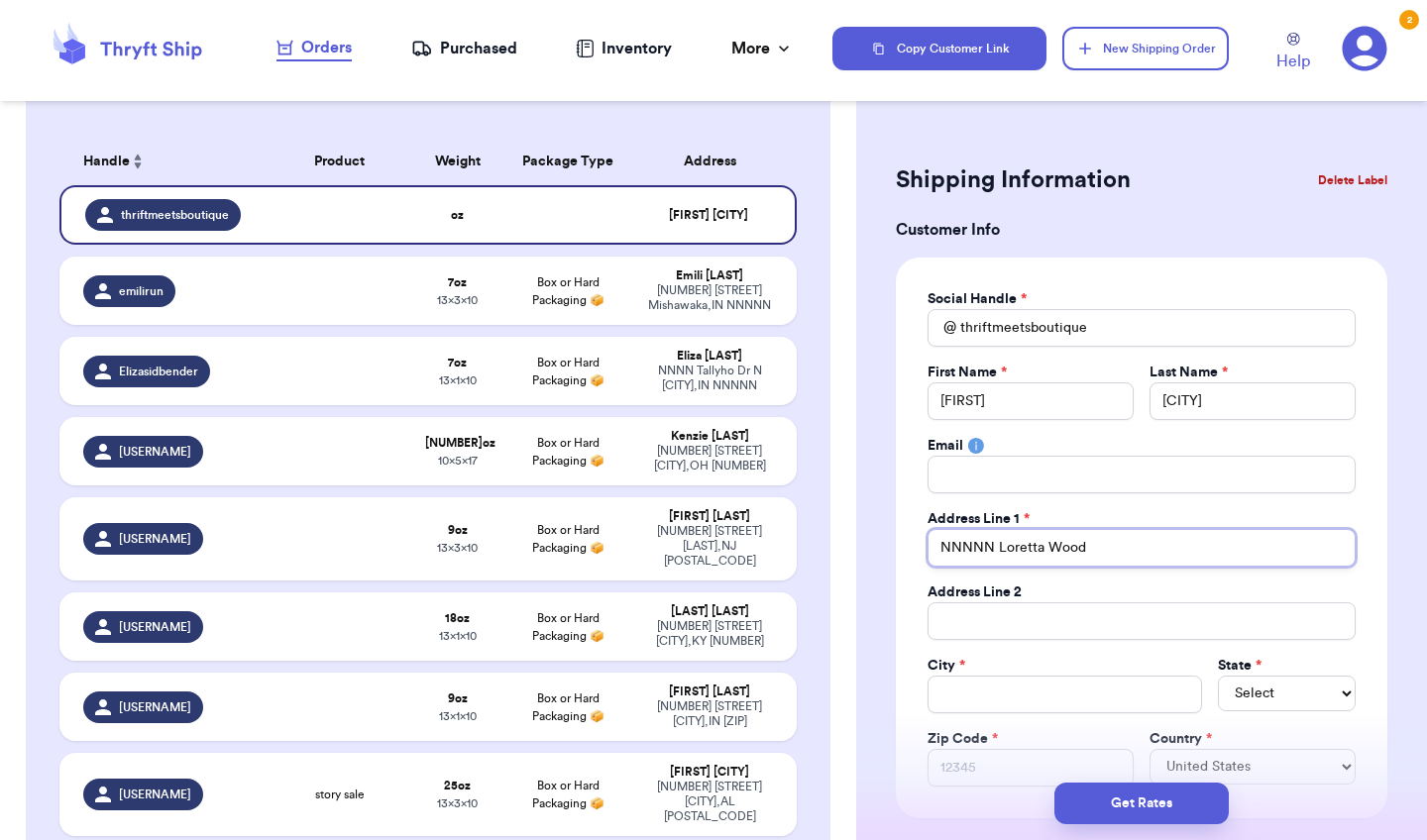 type 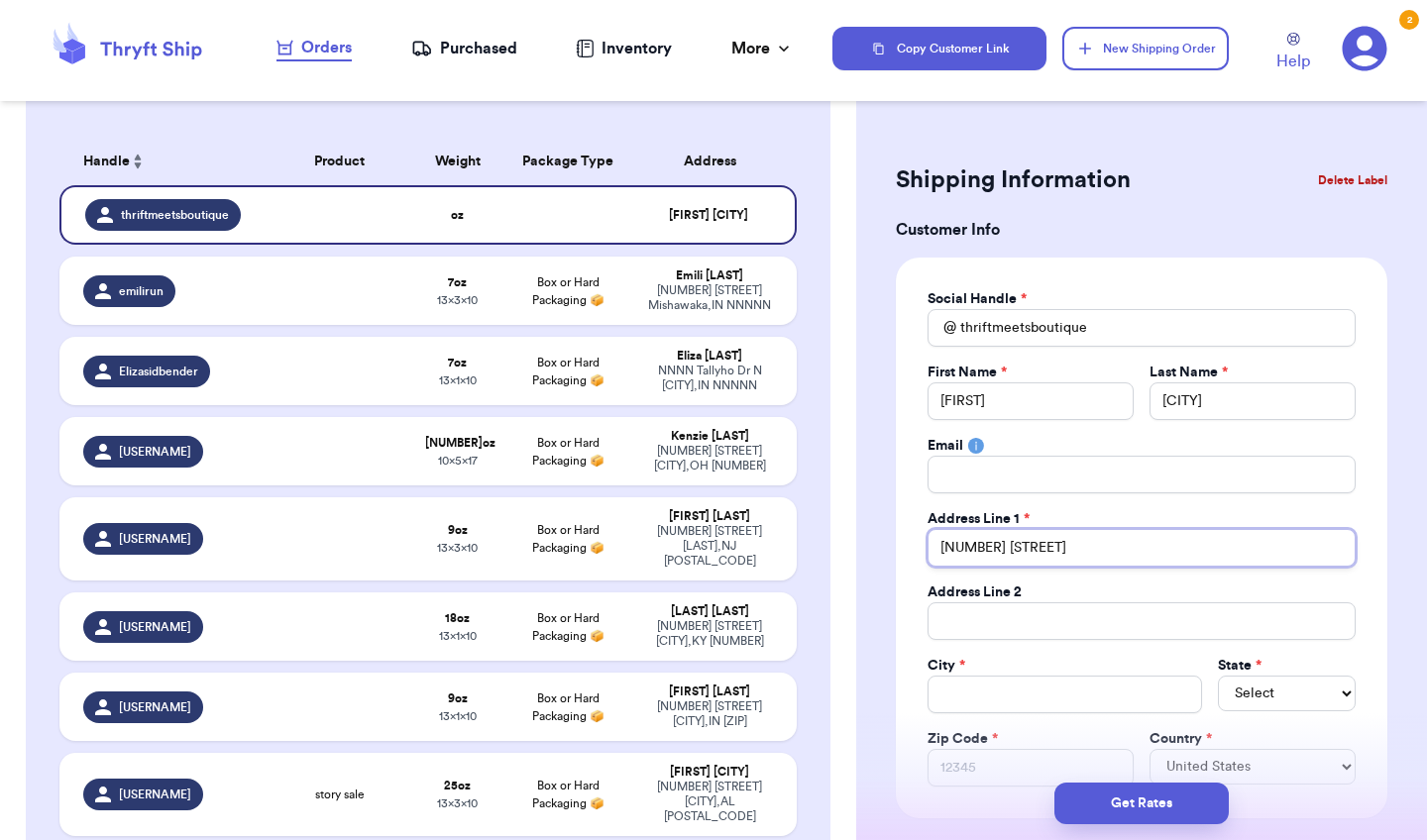 type 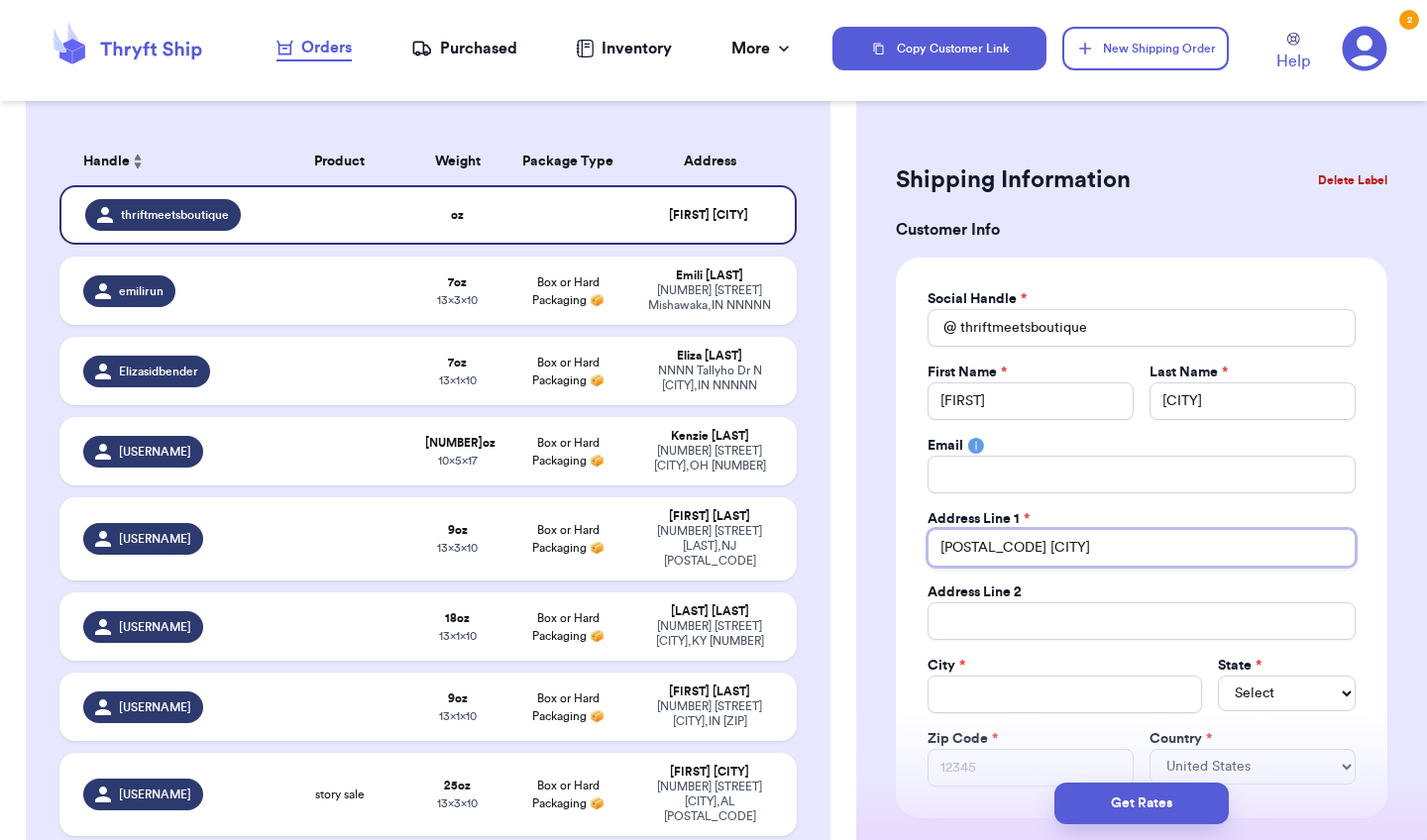 type 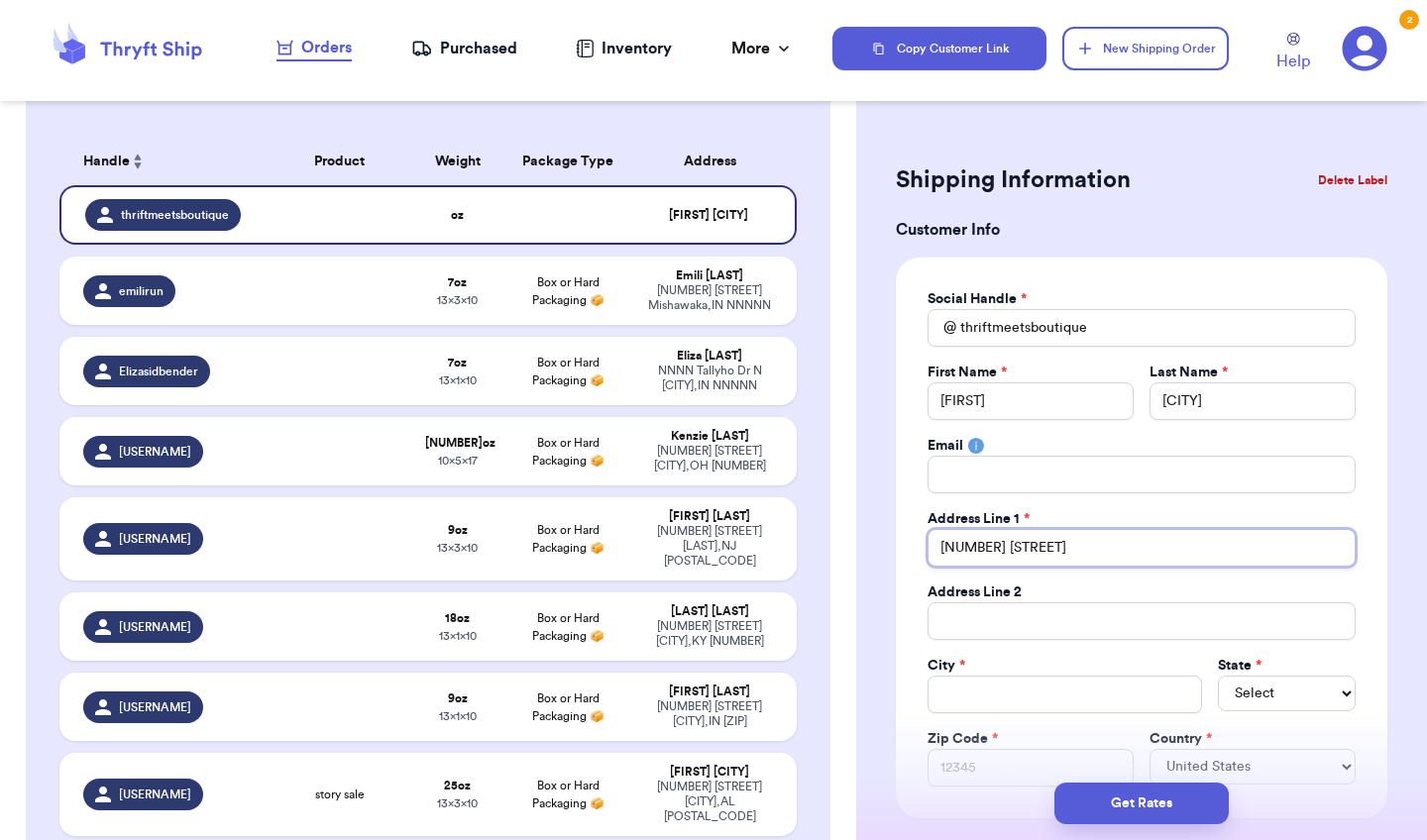 type 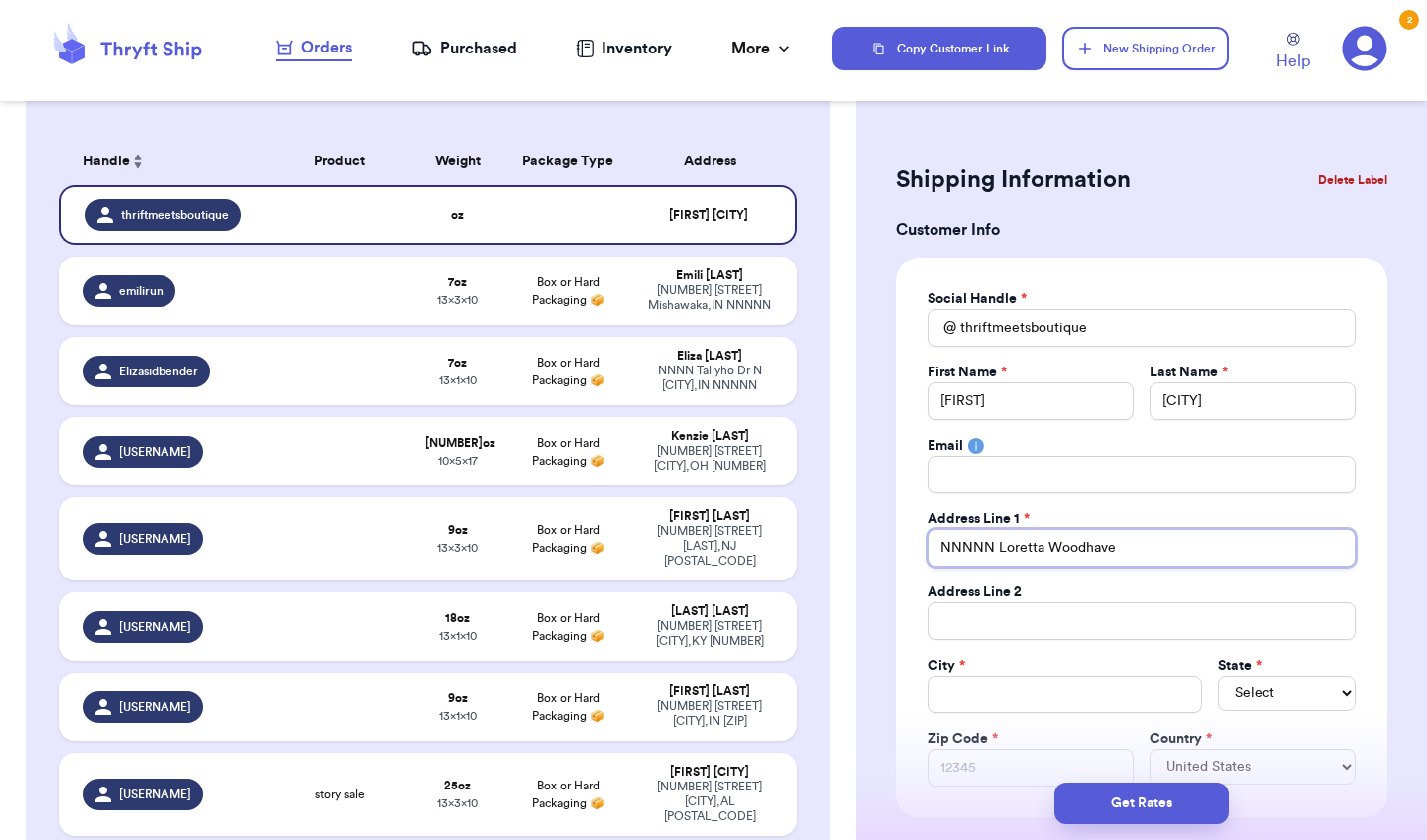 type 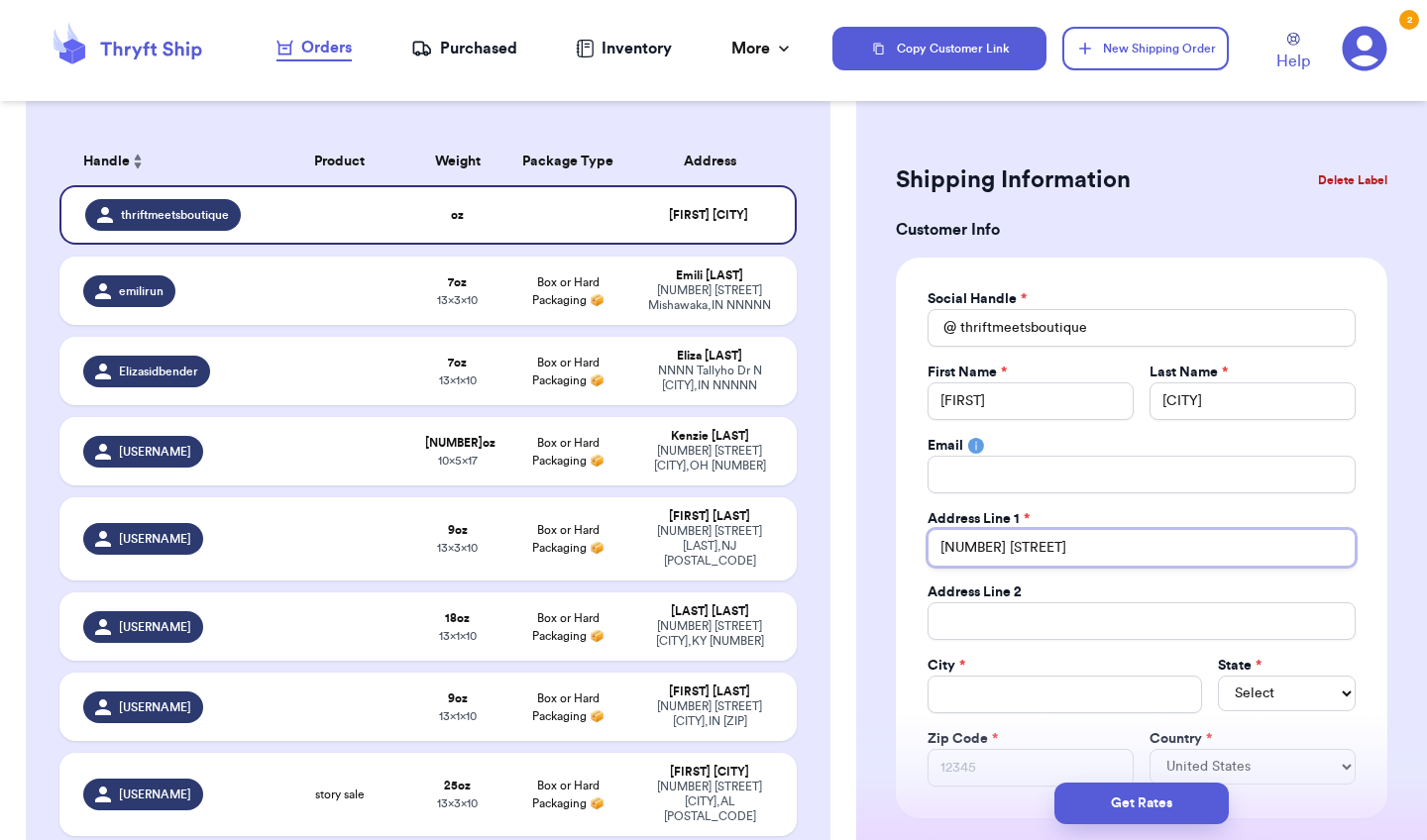 type on "[NUMBER] [STREET]" 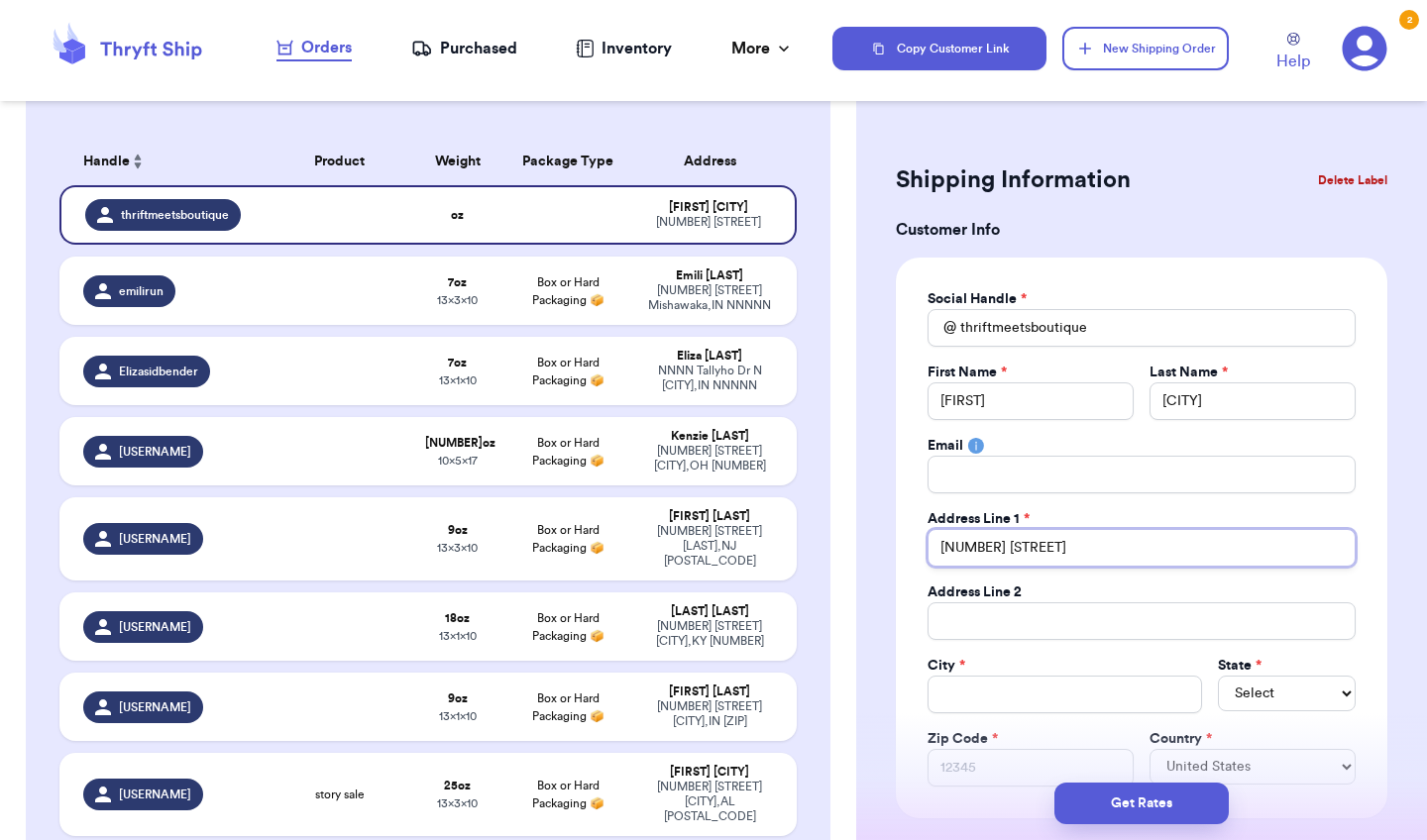 drag, startPoint x: 1033, startPoint y: 548, endPoint x: 1139, endPoint y: 540, distance: 106.301458 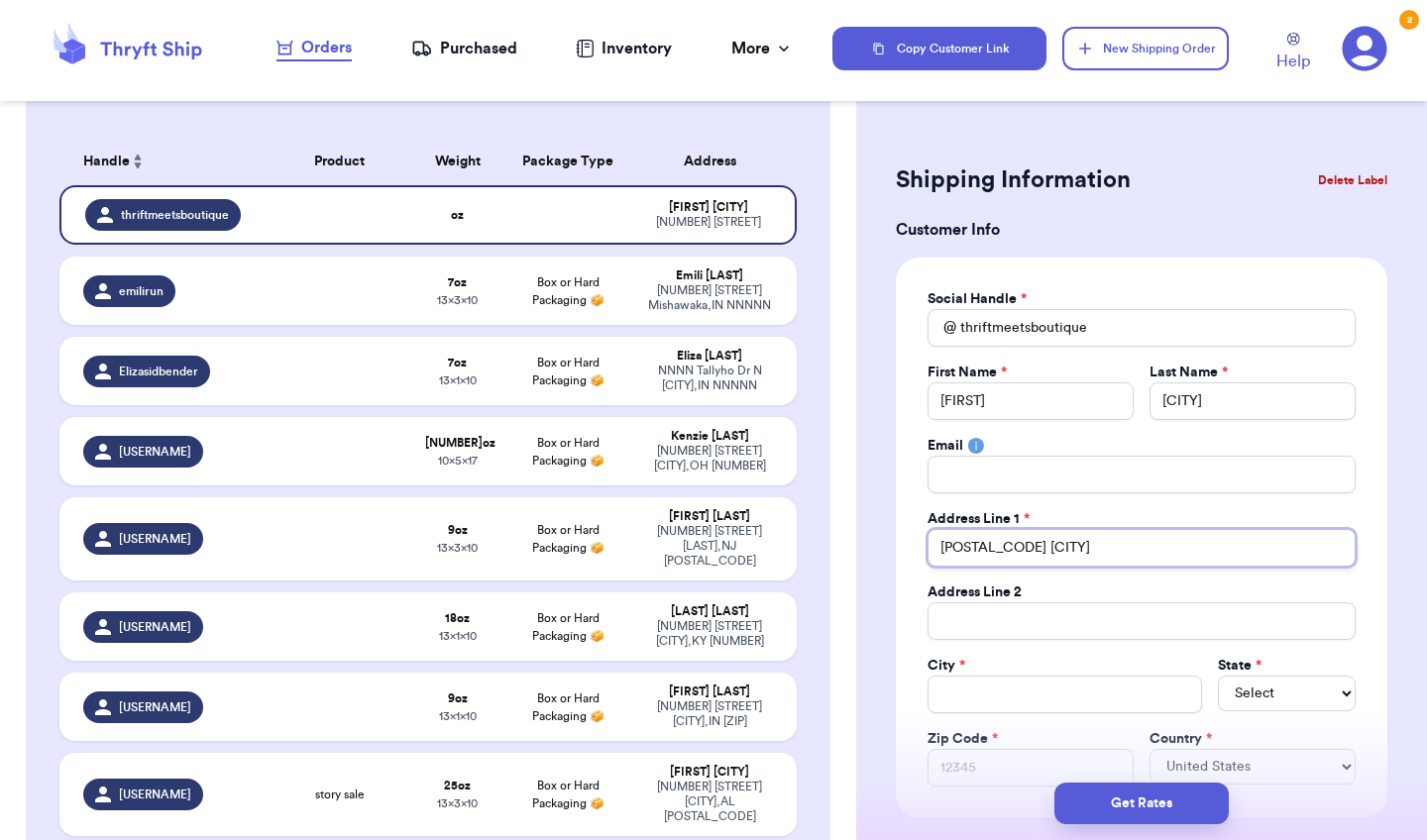 type on "[POSTAL_CODE] [CITY]" 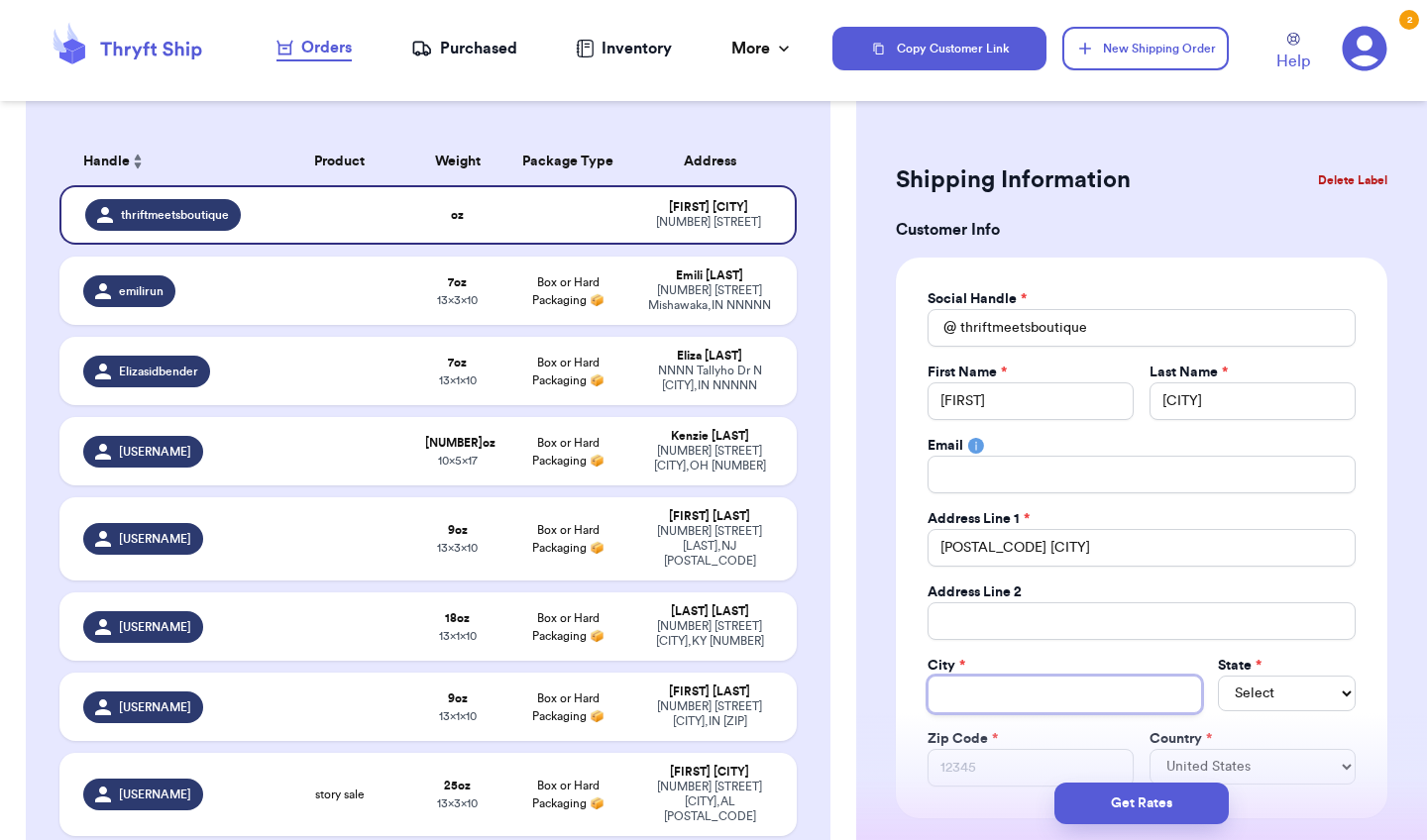 click on "Total Amount Paid" at bounding box center [1064, 694] 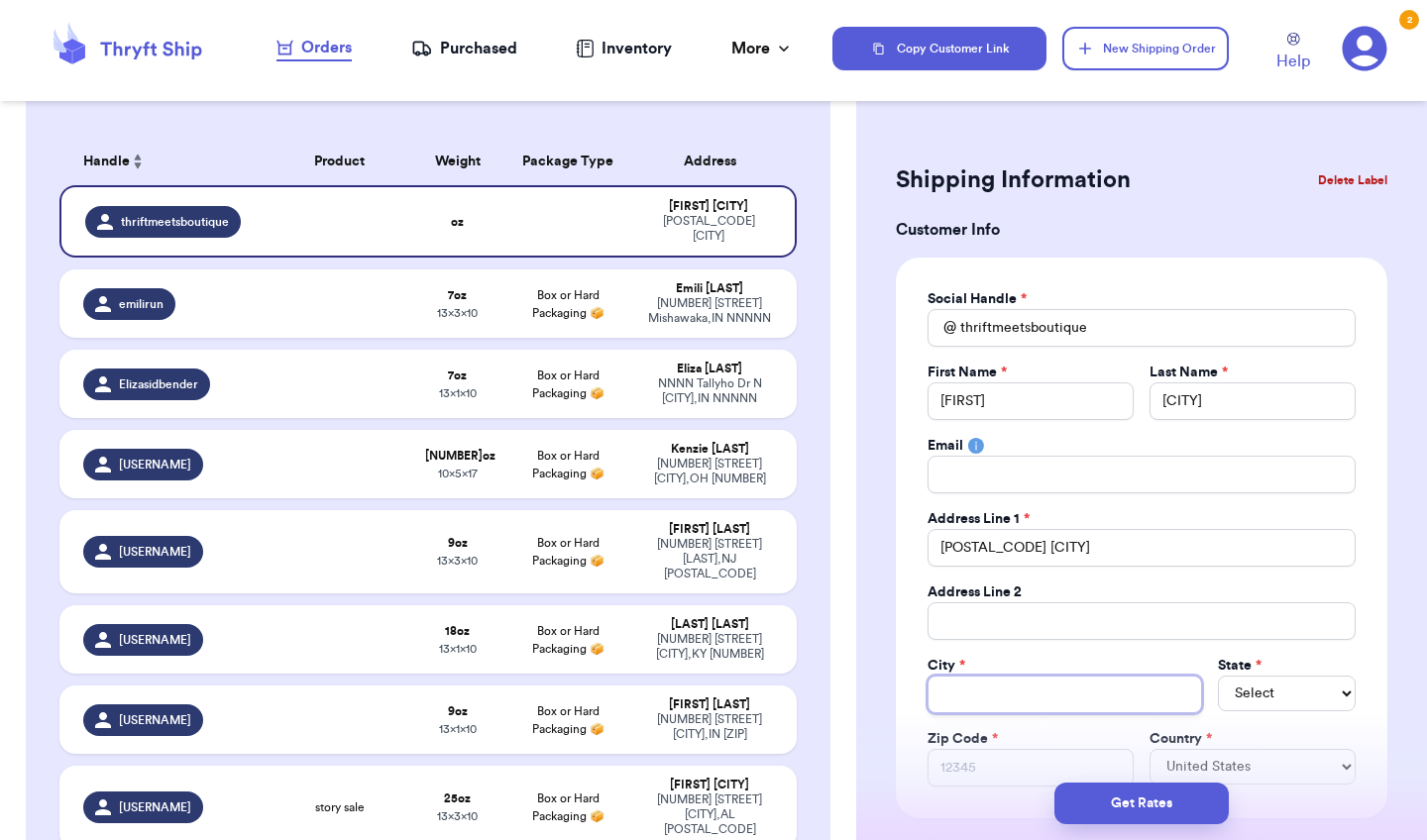paste on "[CITY]" 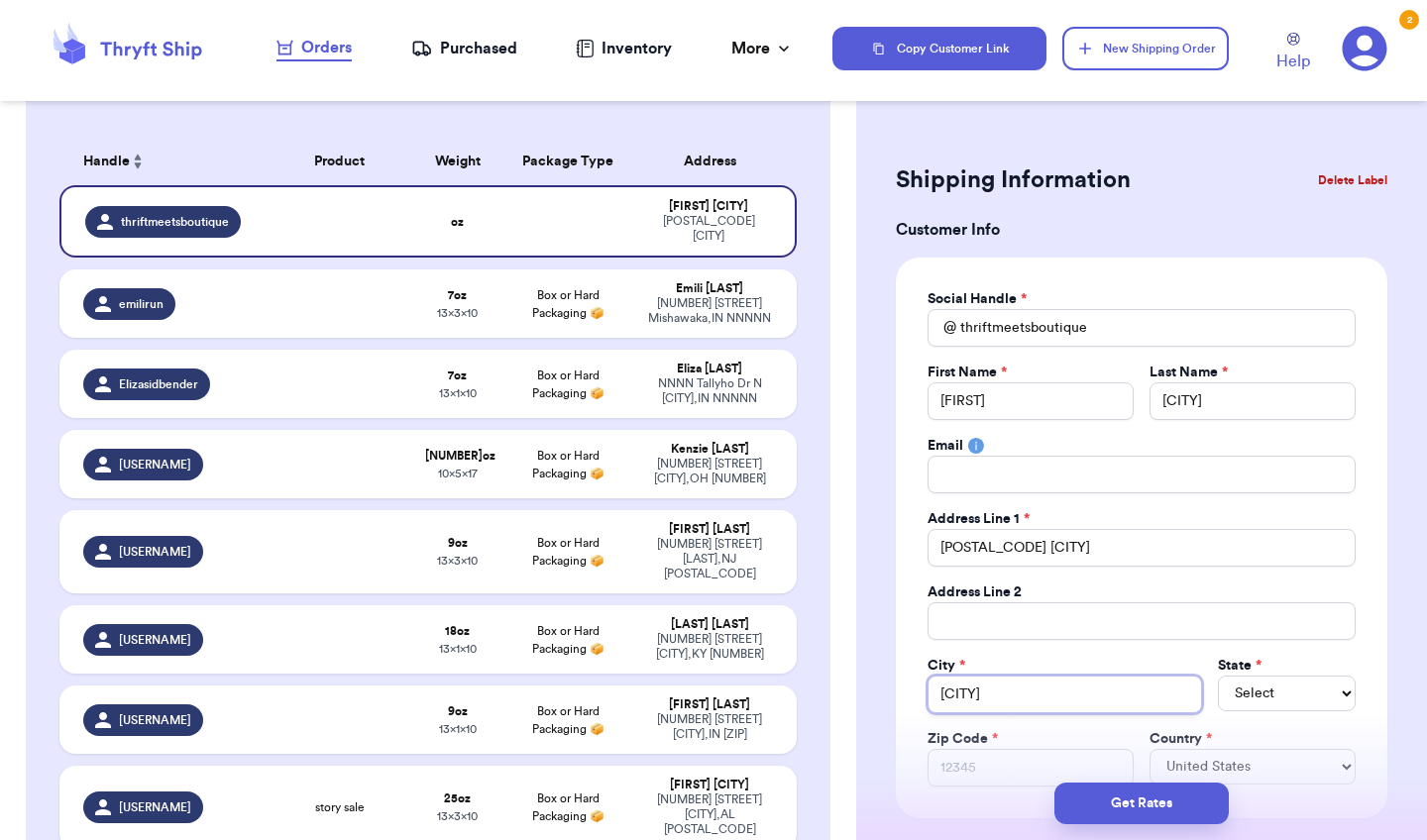 type on "[CITY]" 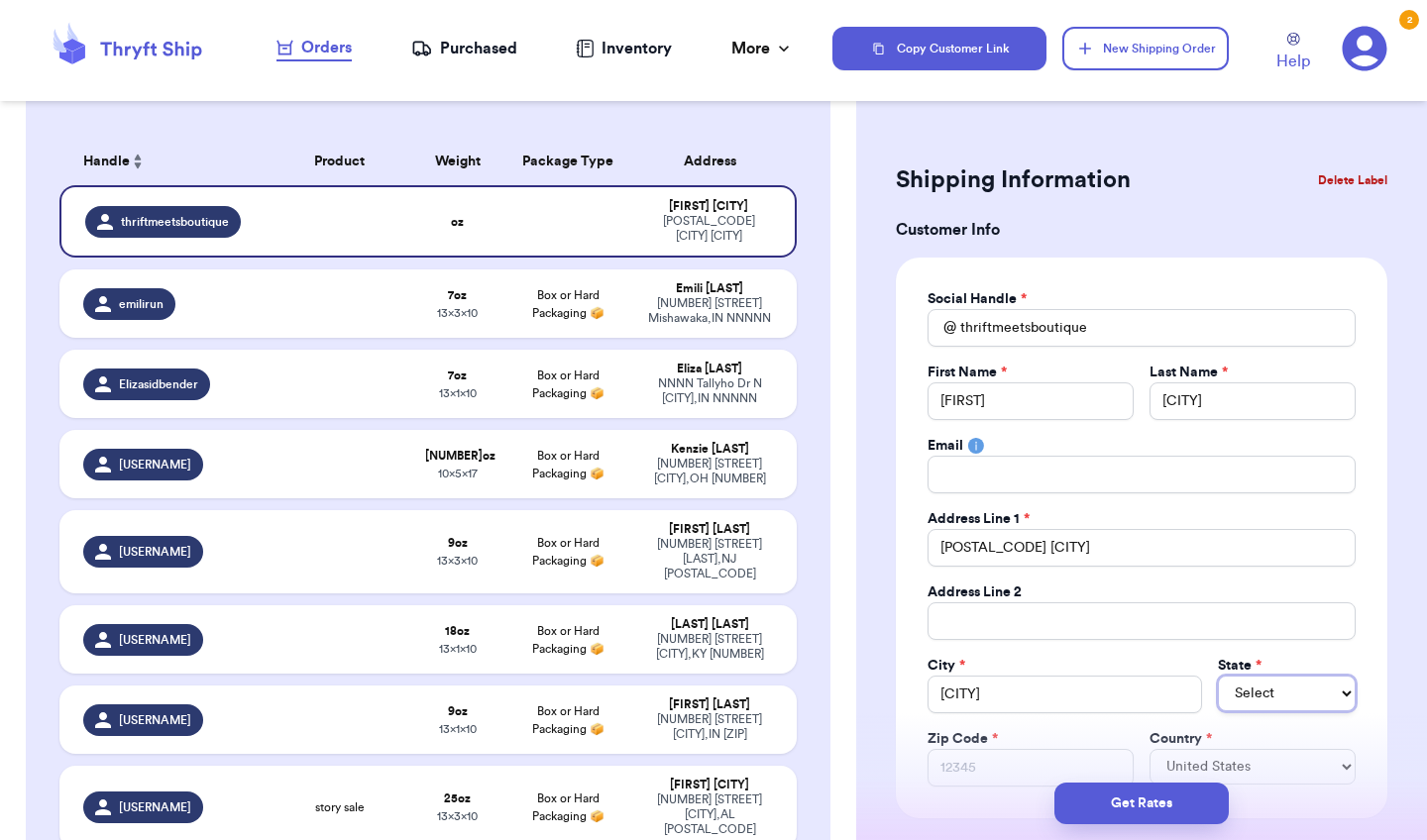 type 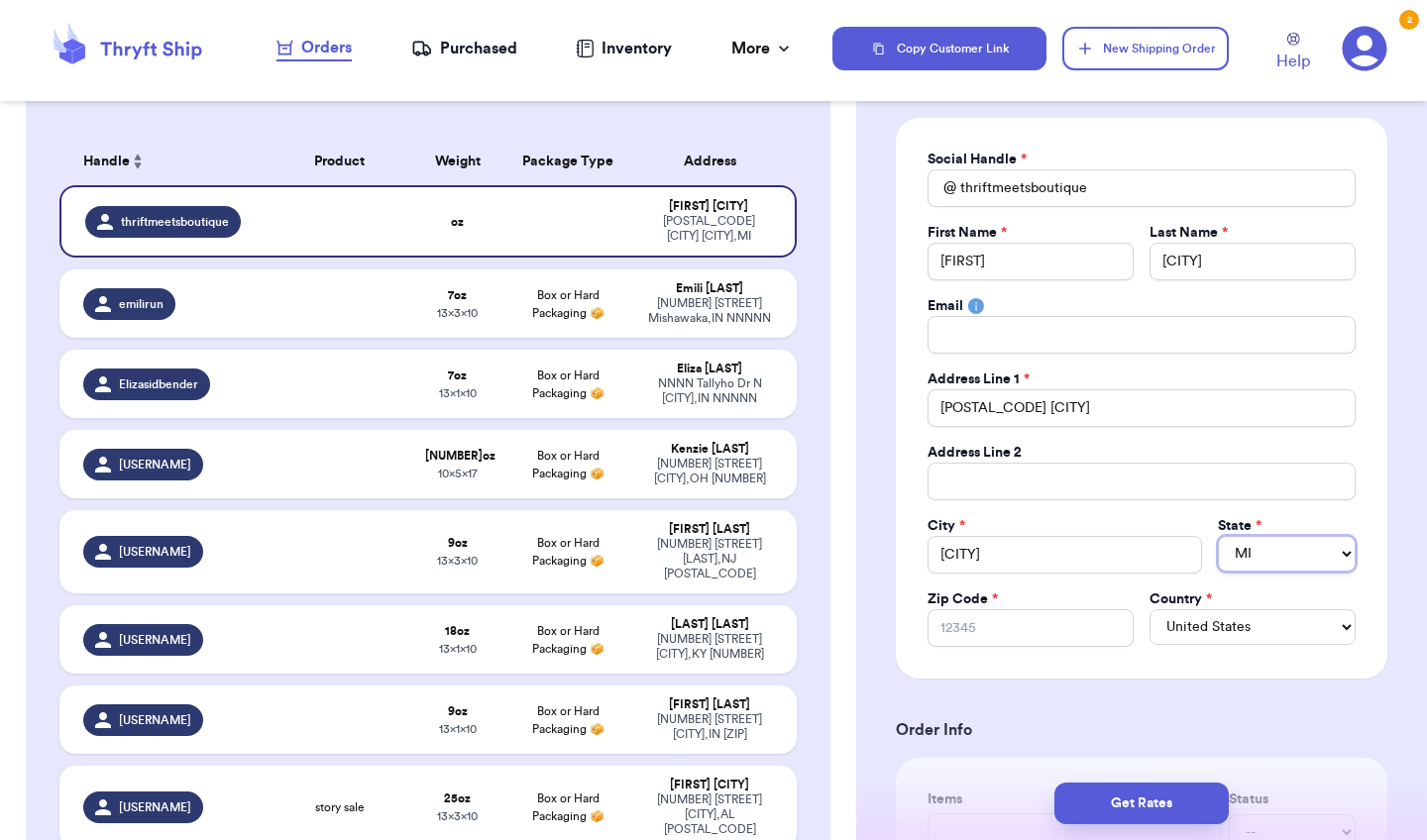 scroll, scrollTop: 147, scrollLeft: 0, axis: vertical 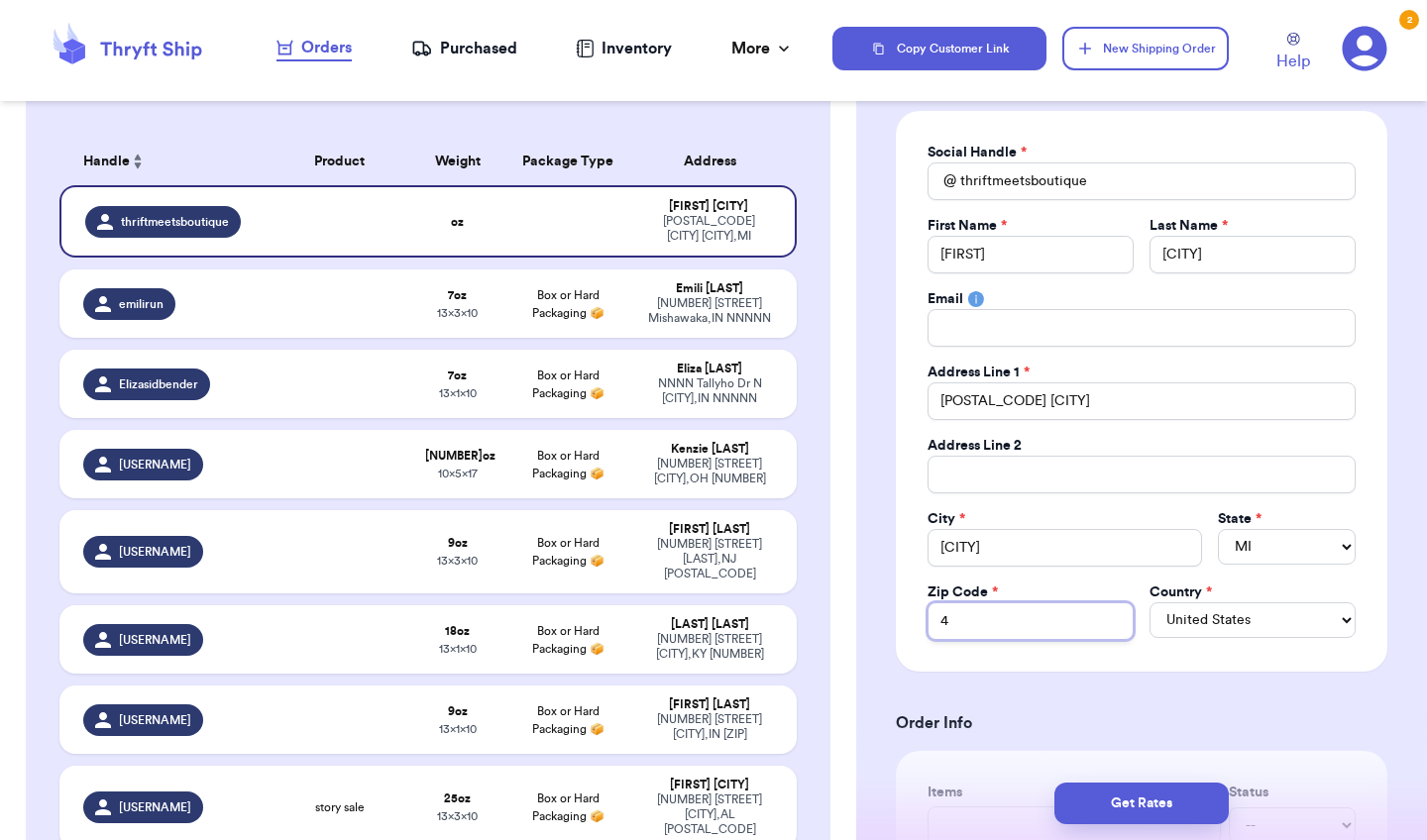 type 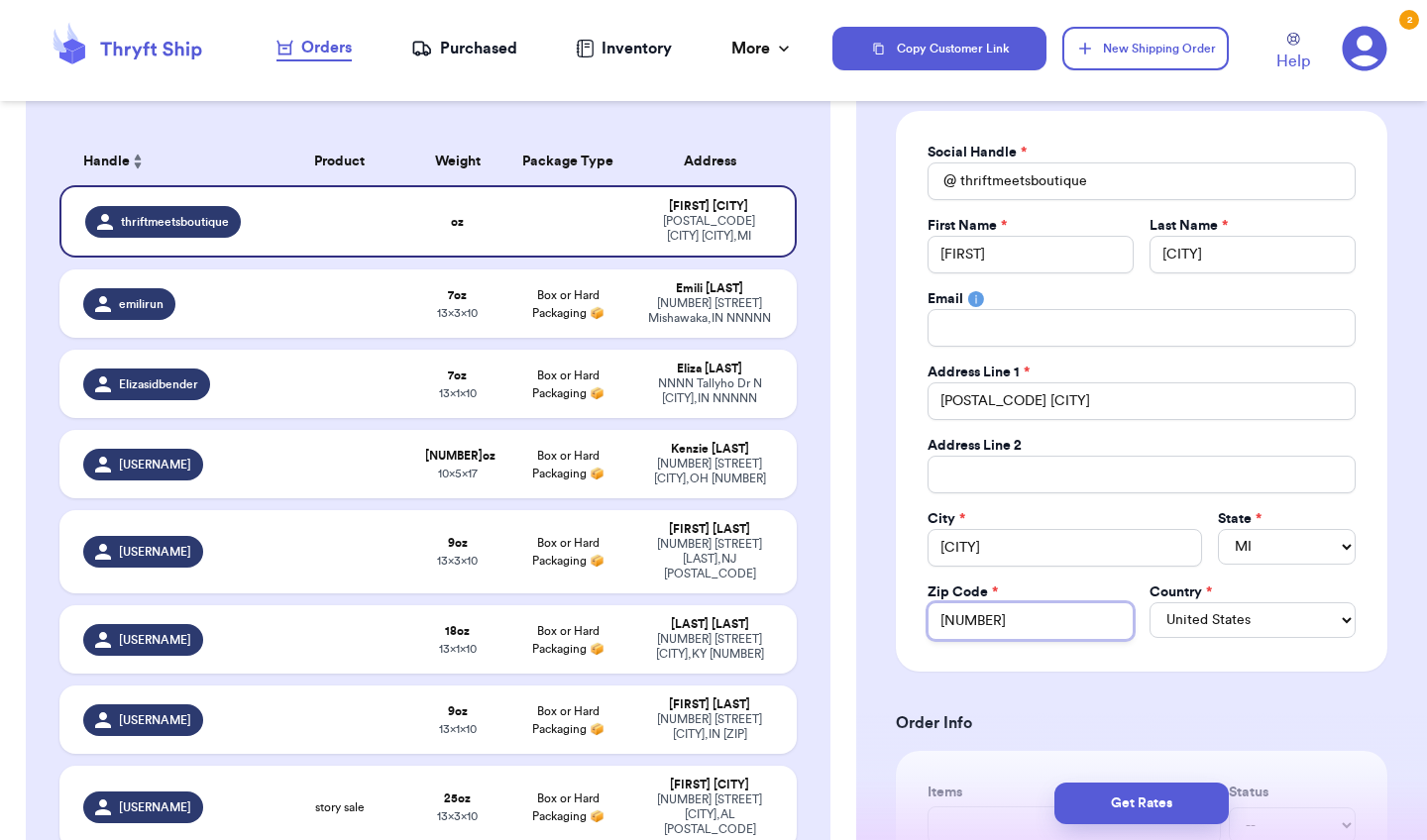 type 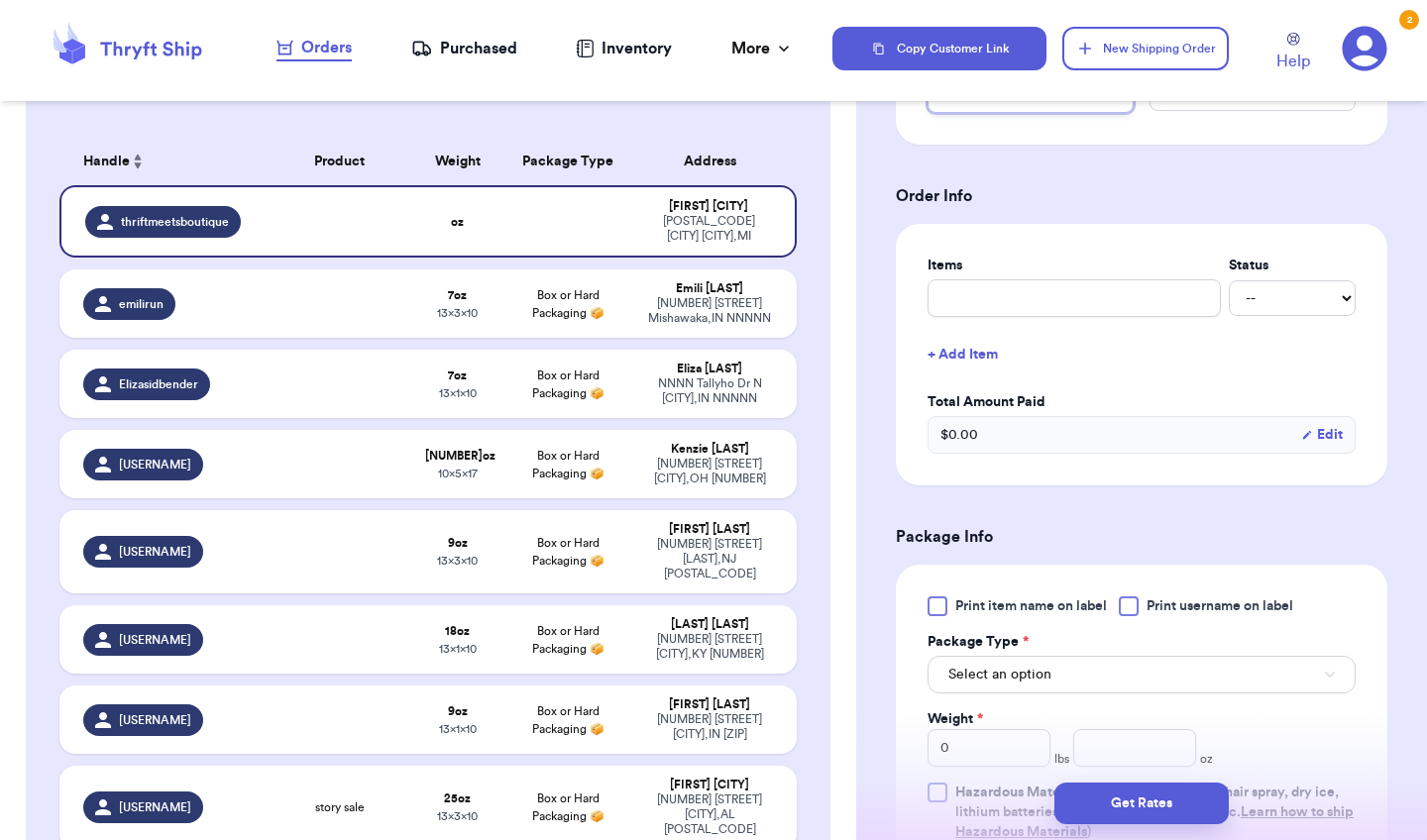 scroll, scrollTop: 707, scrollLeft: 0, axis: vertical 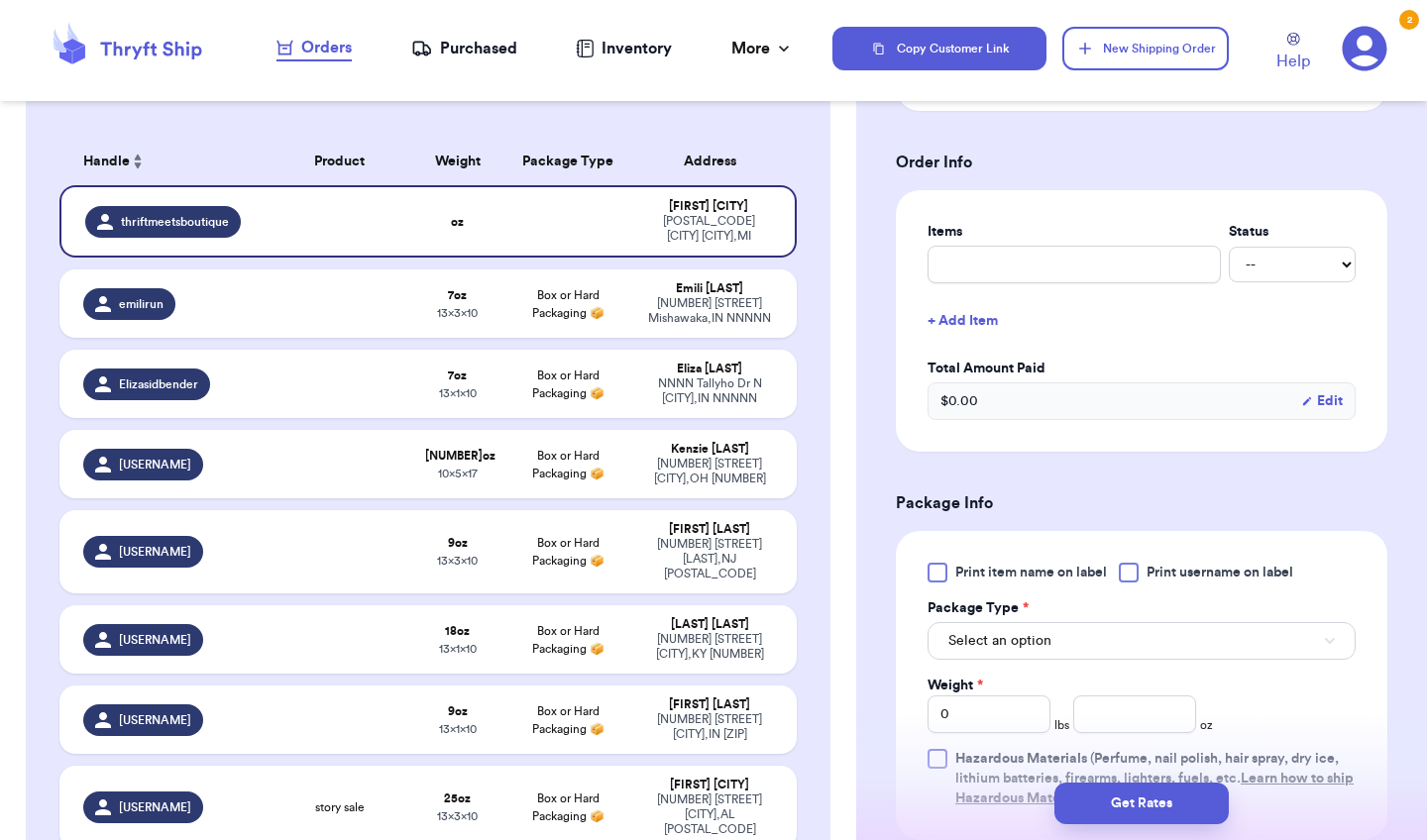 type on "[NUMBER]" 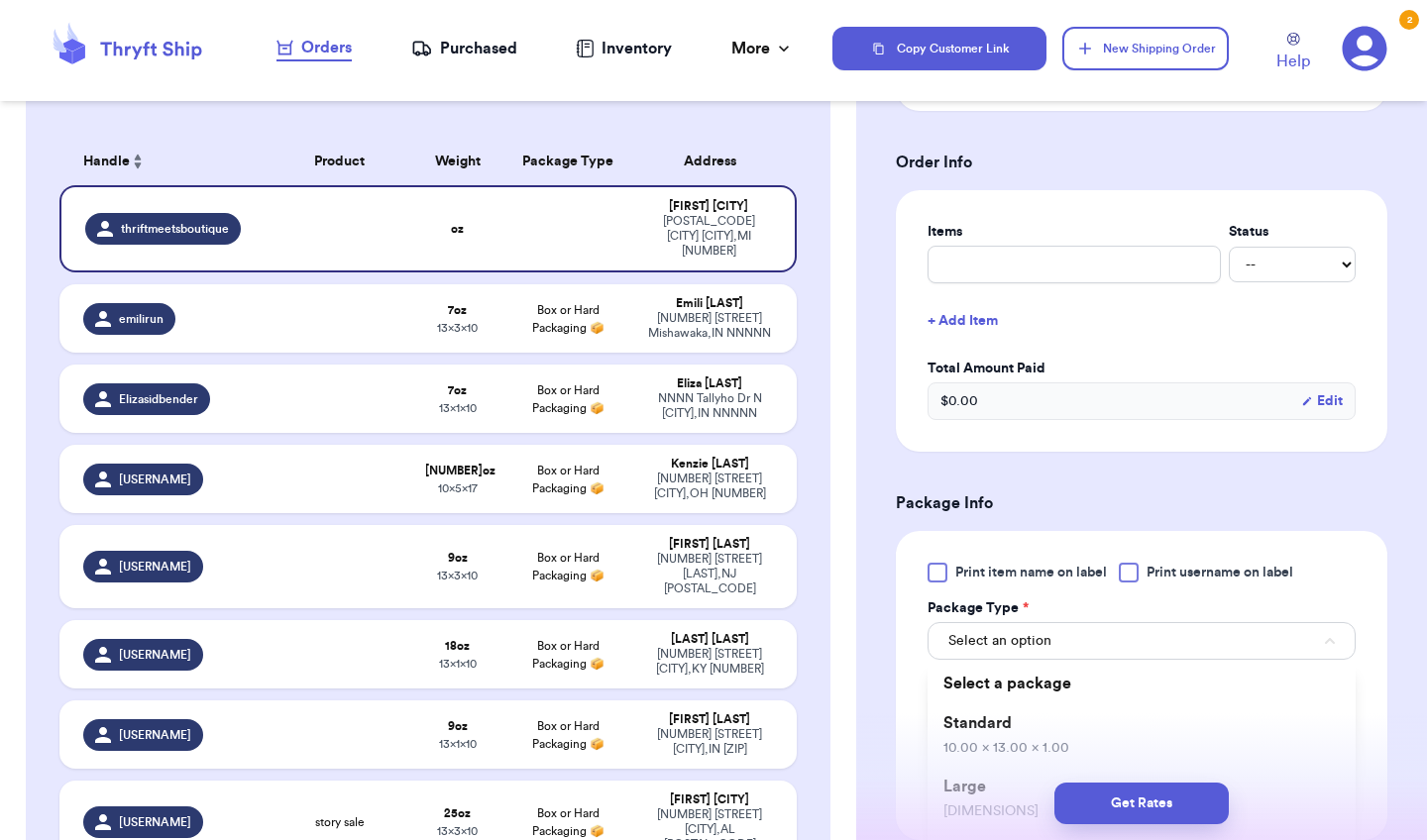 click on "Get Rates" at bounding box center [1142, 803] 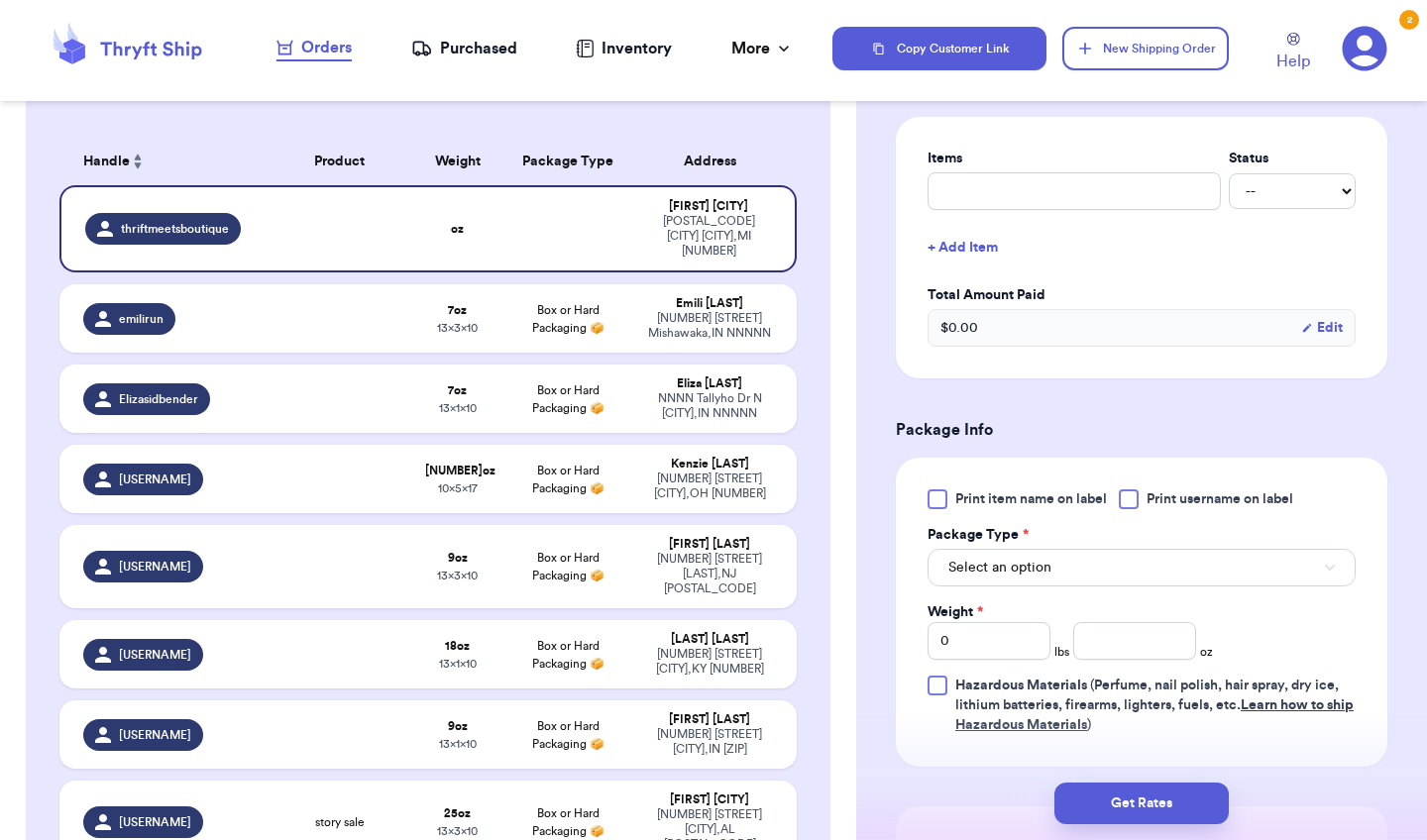 scroll, scrollTop: 787, scrollLeft: 0, axis: vertical 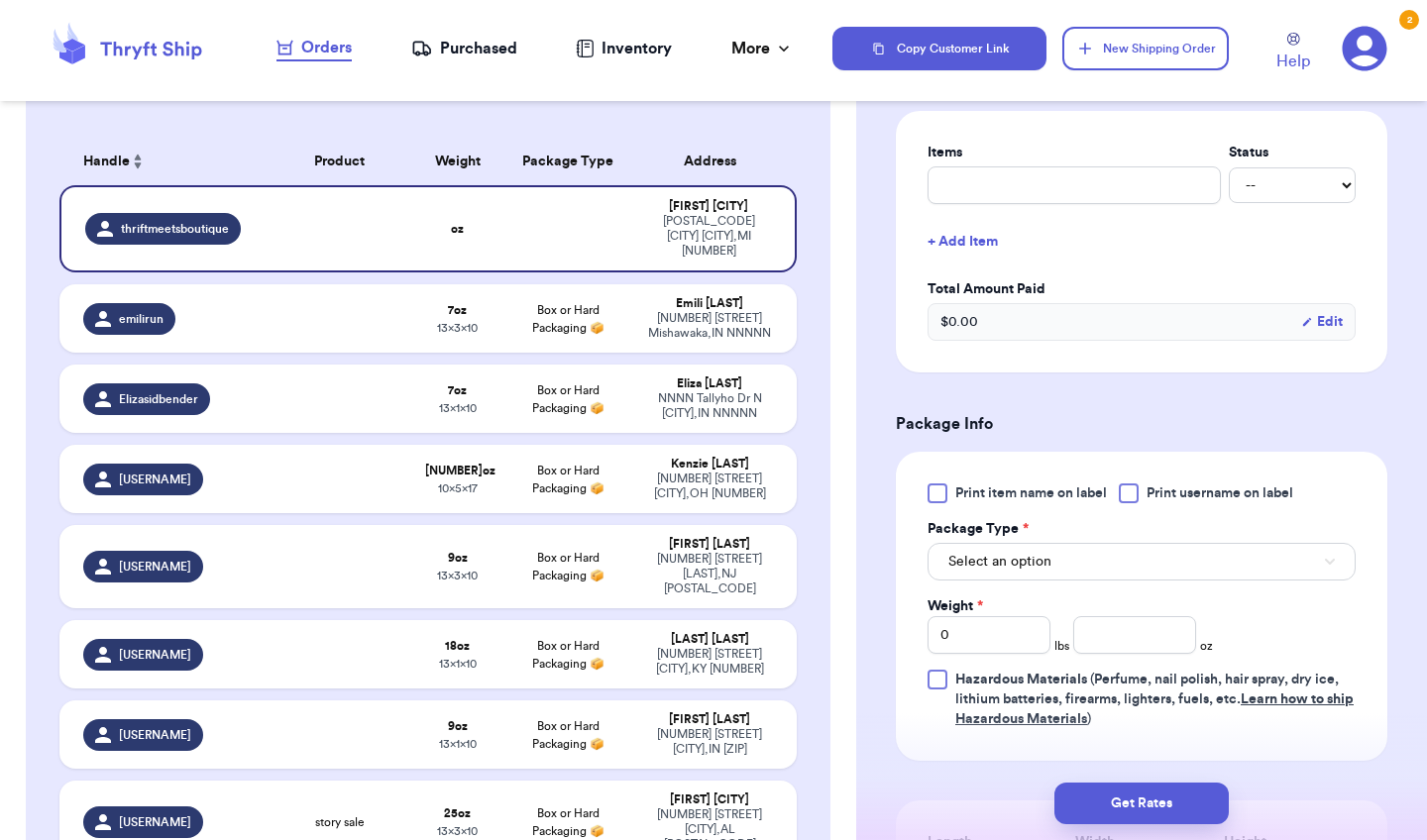 click on "Print item name on label Print username on label Package Type * Select an option Weight * 0 lbs oz Hazardous Materials   (Perfume, nail polish, hair spray, dry ice, lithium batteries, firearms, lighters, fuels, etc.  Learn how to ship Hazardous Materials )" at bounding box center [1142, 606] 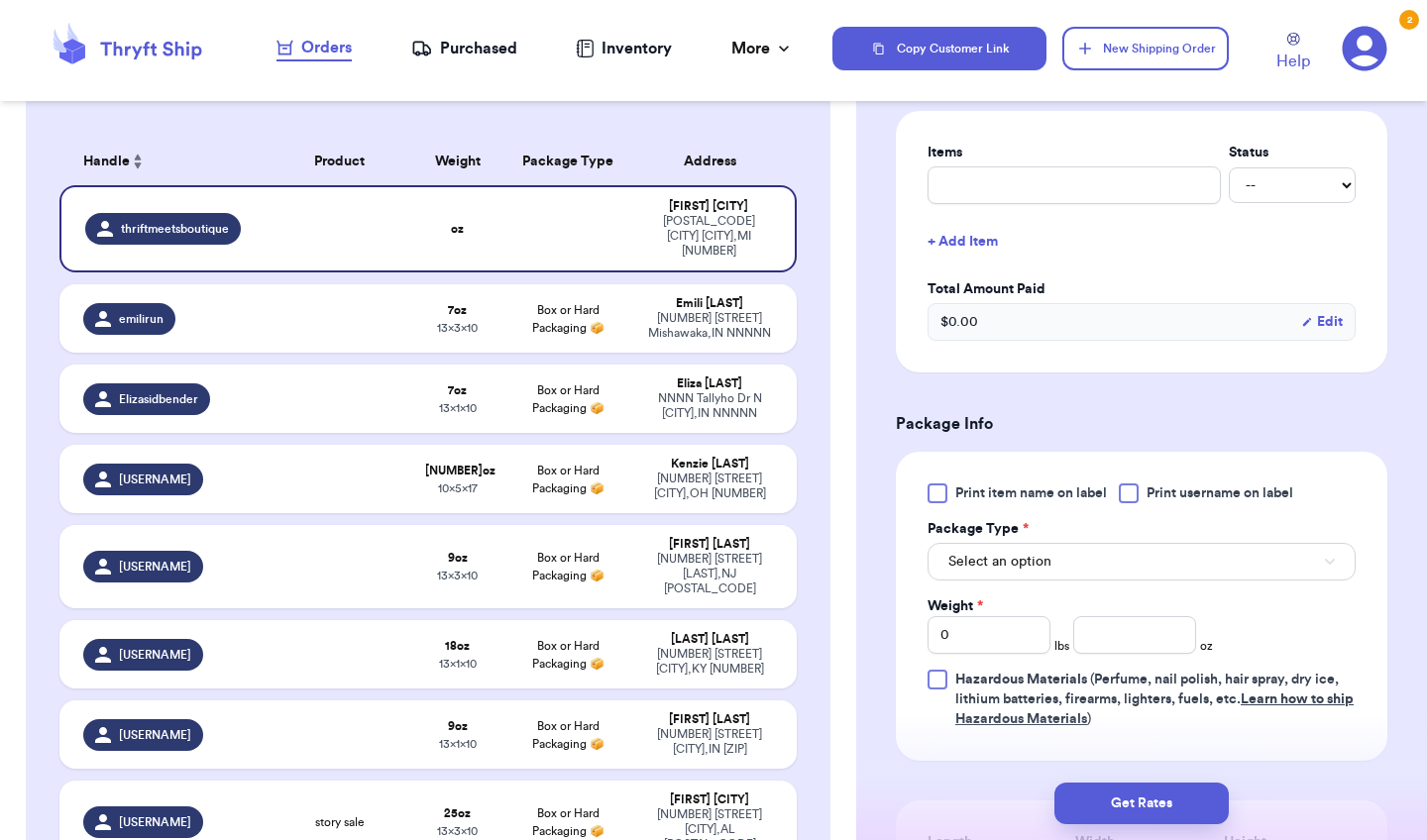 click on "Select an option" at bounding box center (1142, 562) 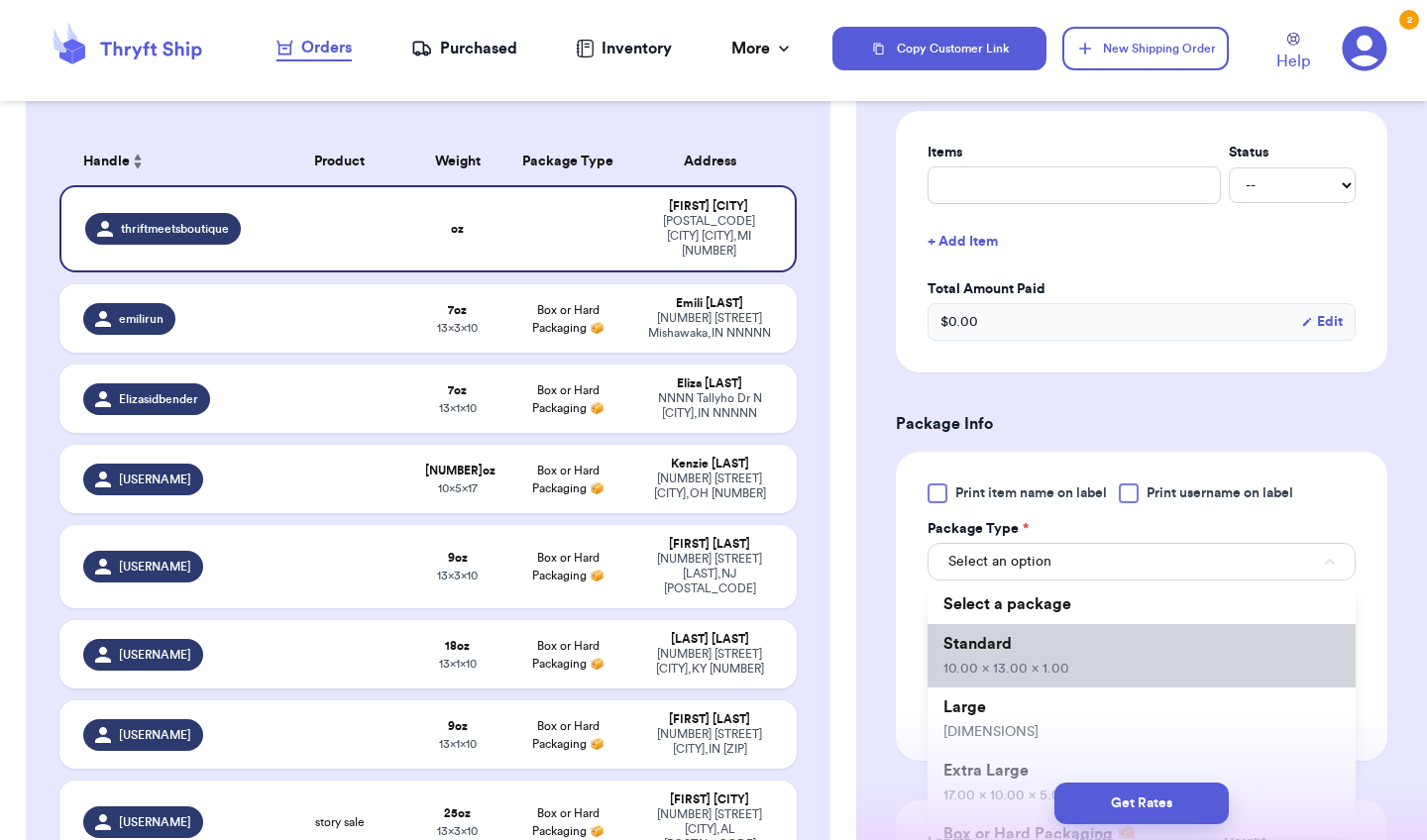 click on "Standard [PRICE]" at bounding box center [1142, 656] 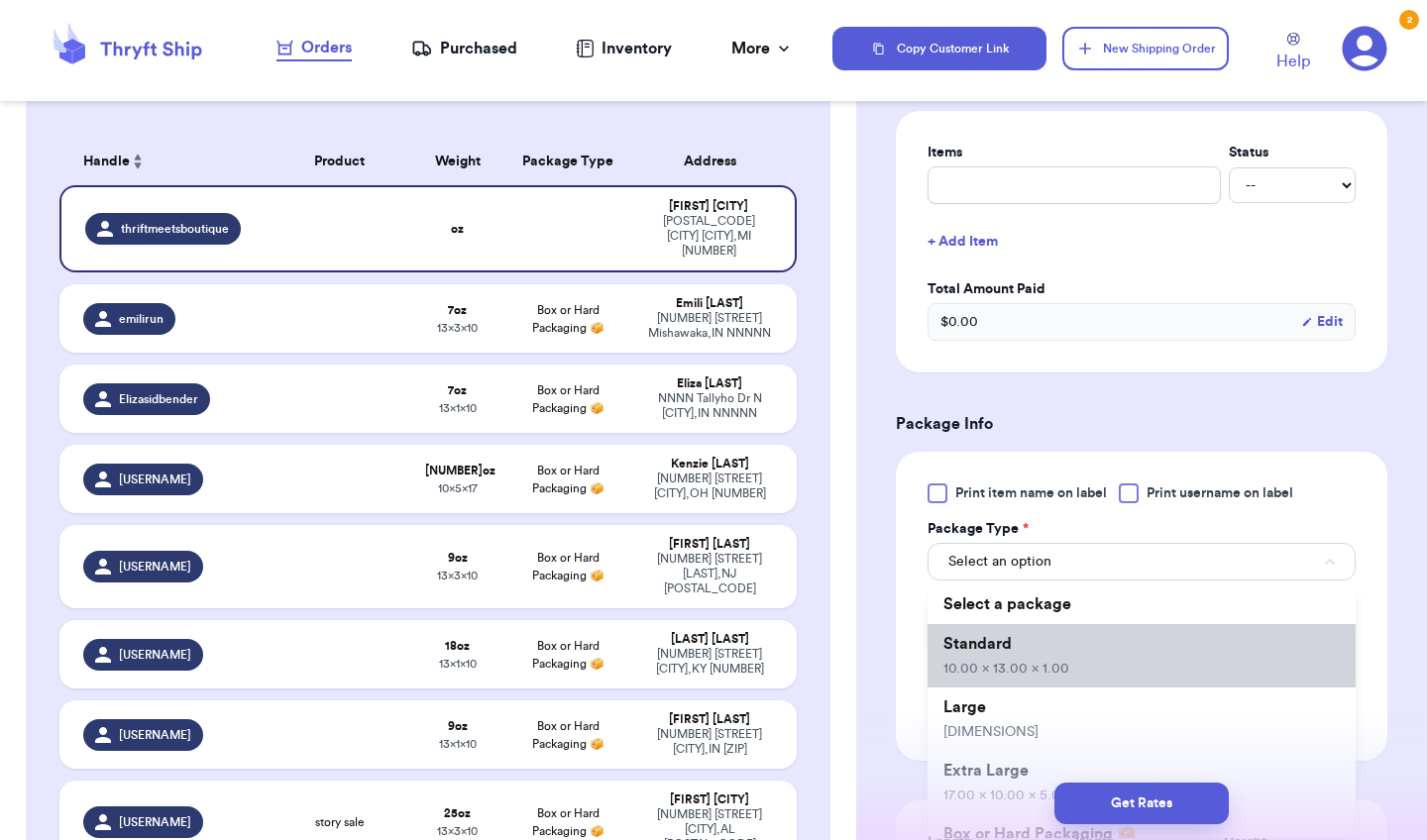 type 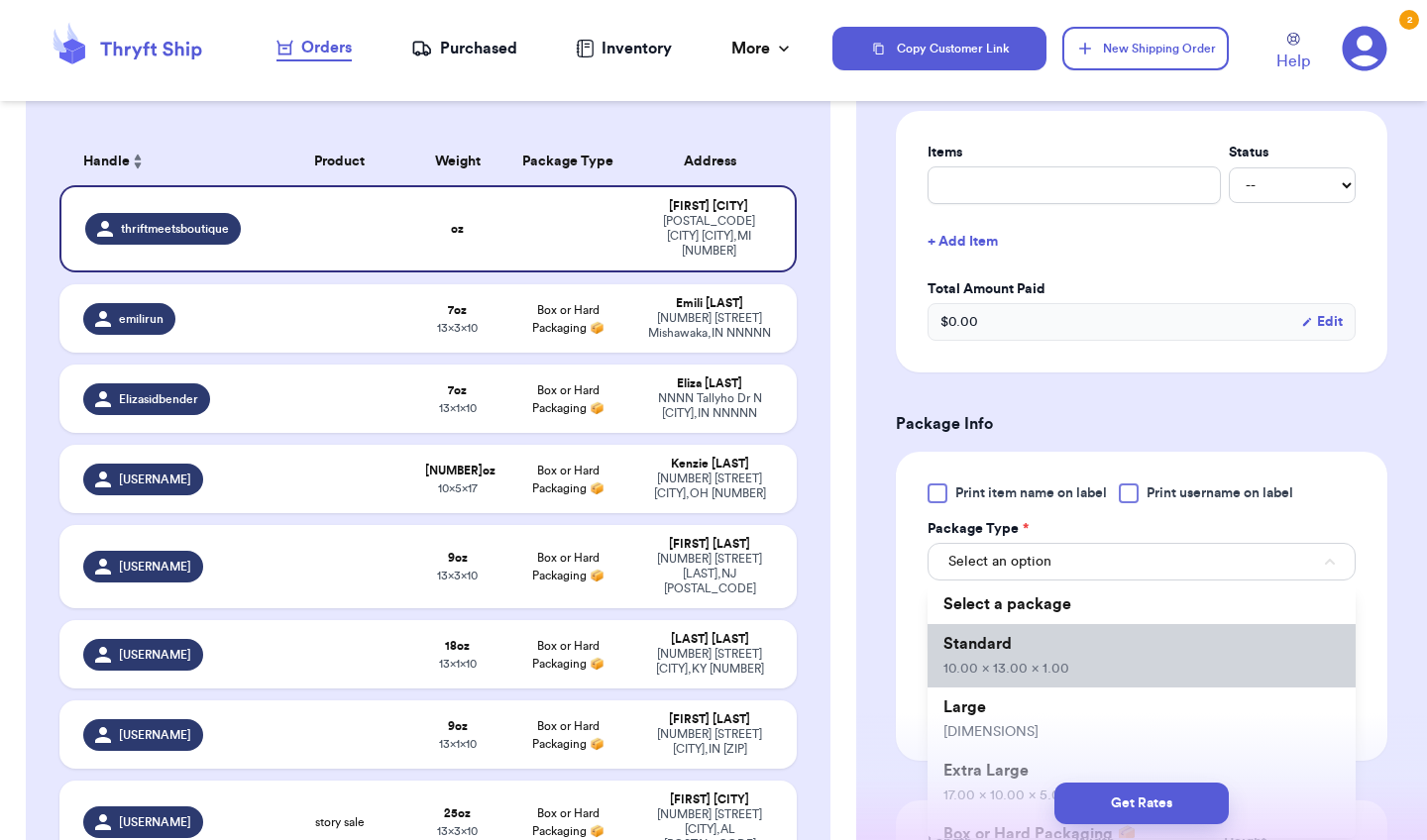 type on "10" 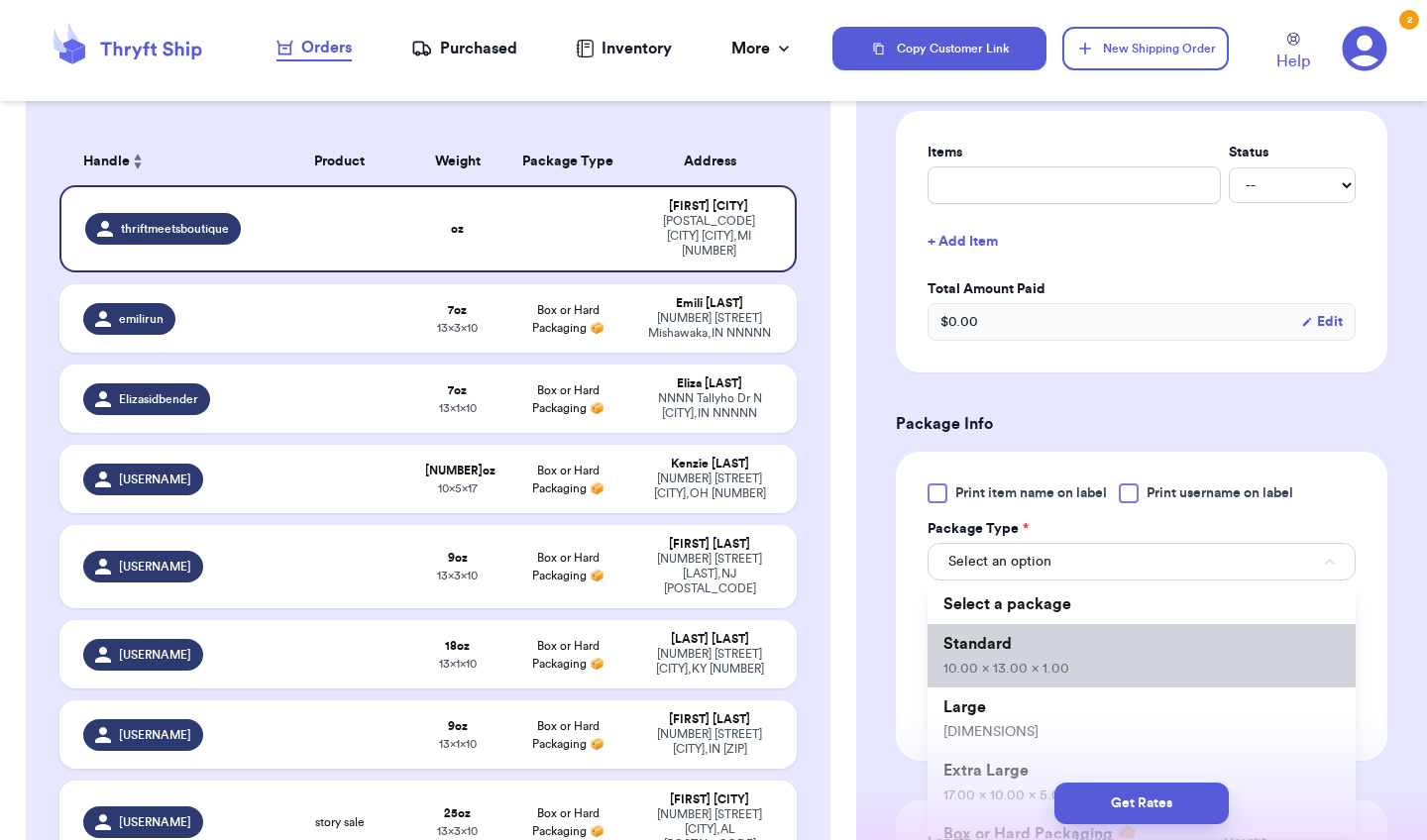 type on "13" 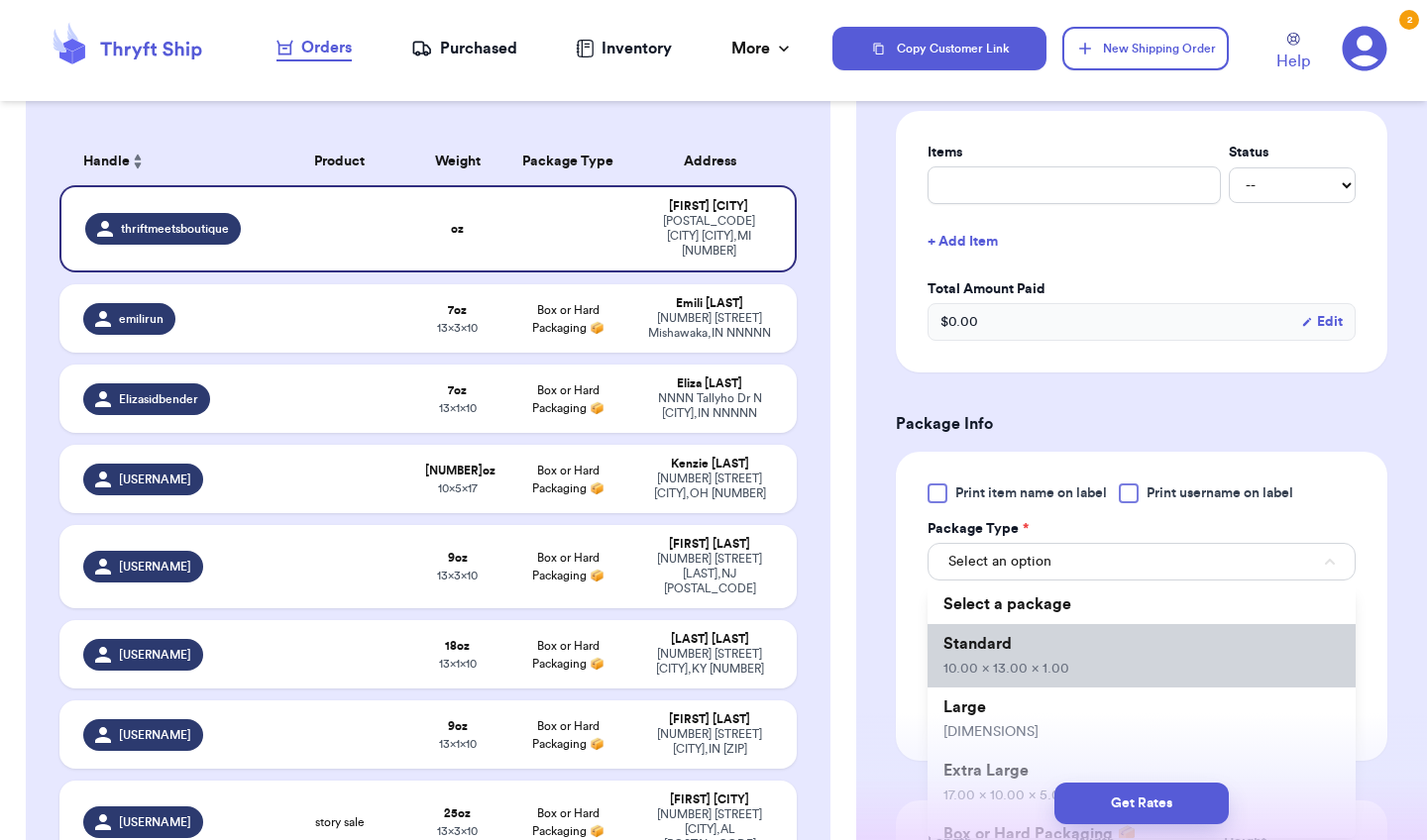 type on "1" 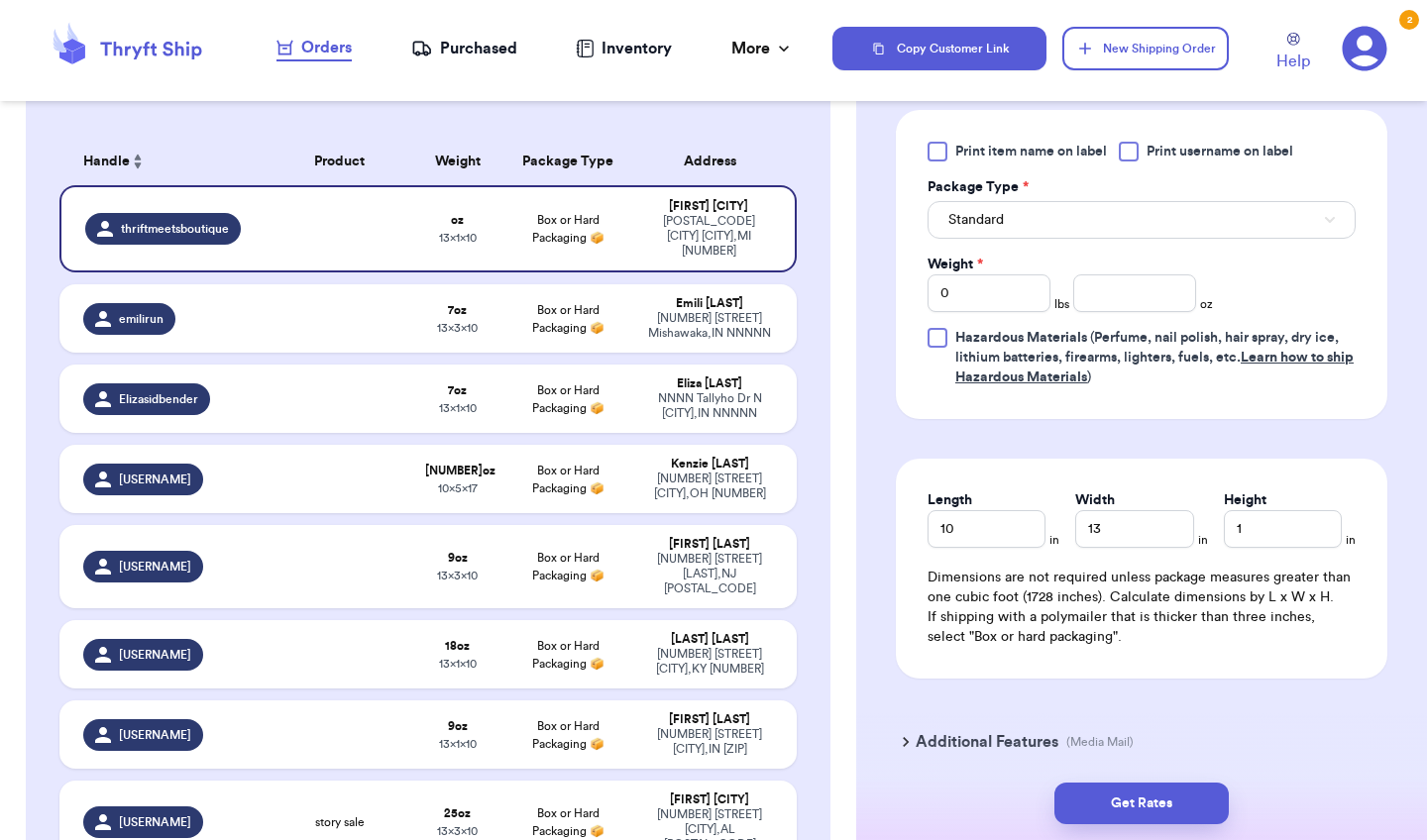 scroll, scrollTop: 1124, scrollLeft: 0, axis: vertical 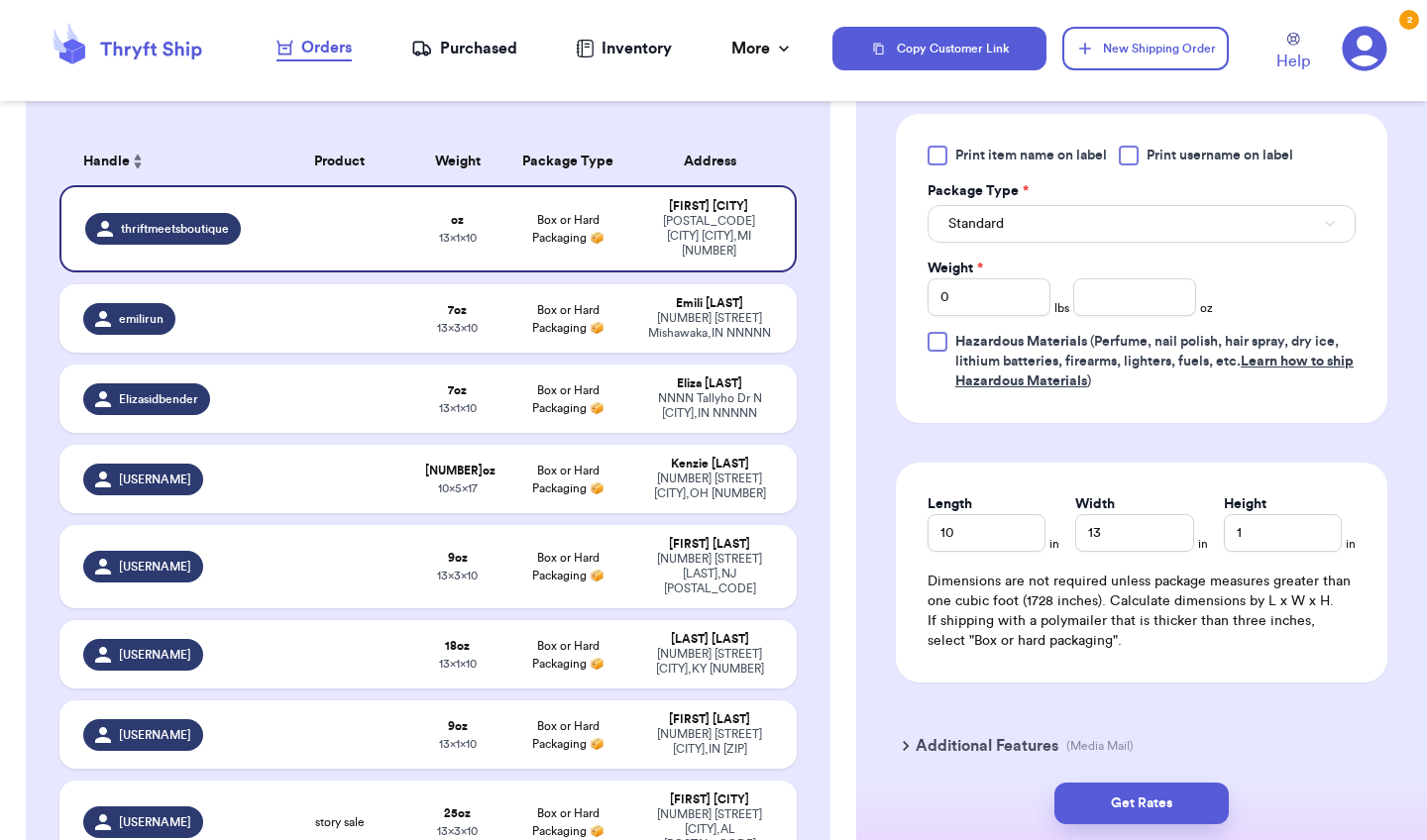 type 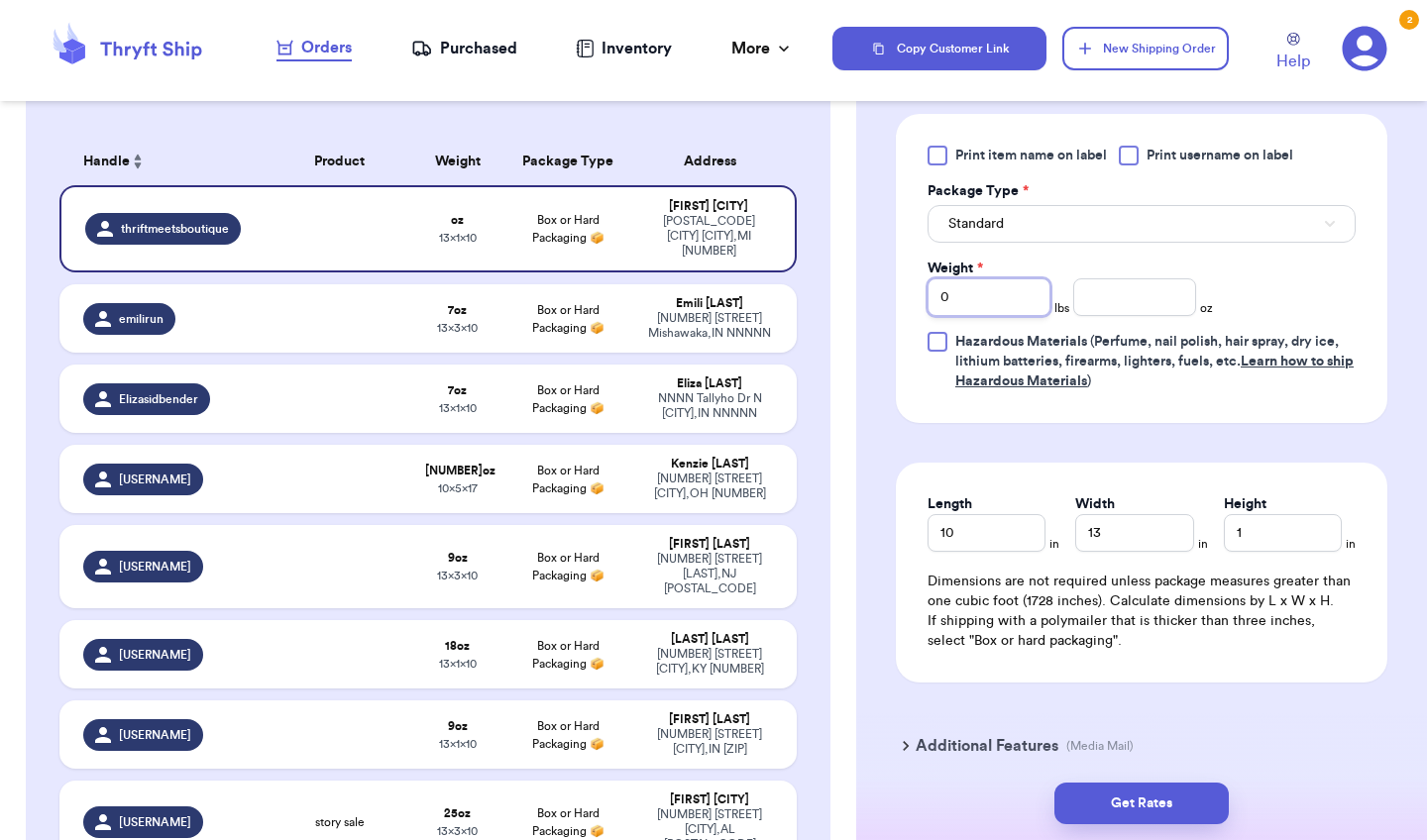 click on "0" at bounding box center [989, 297] 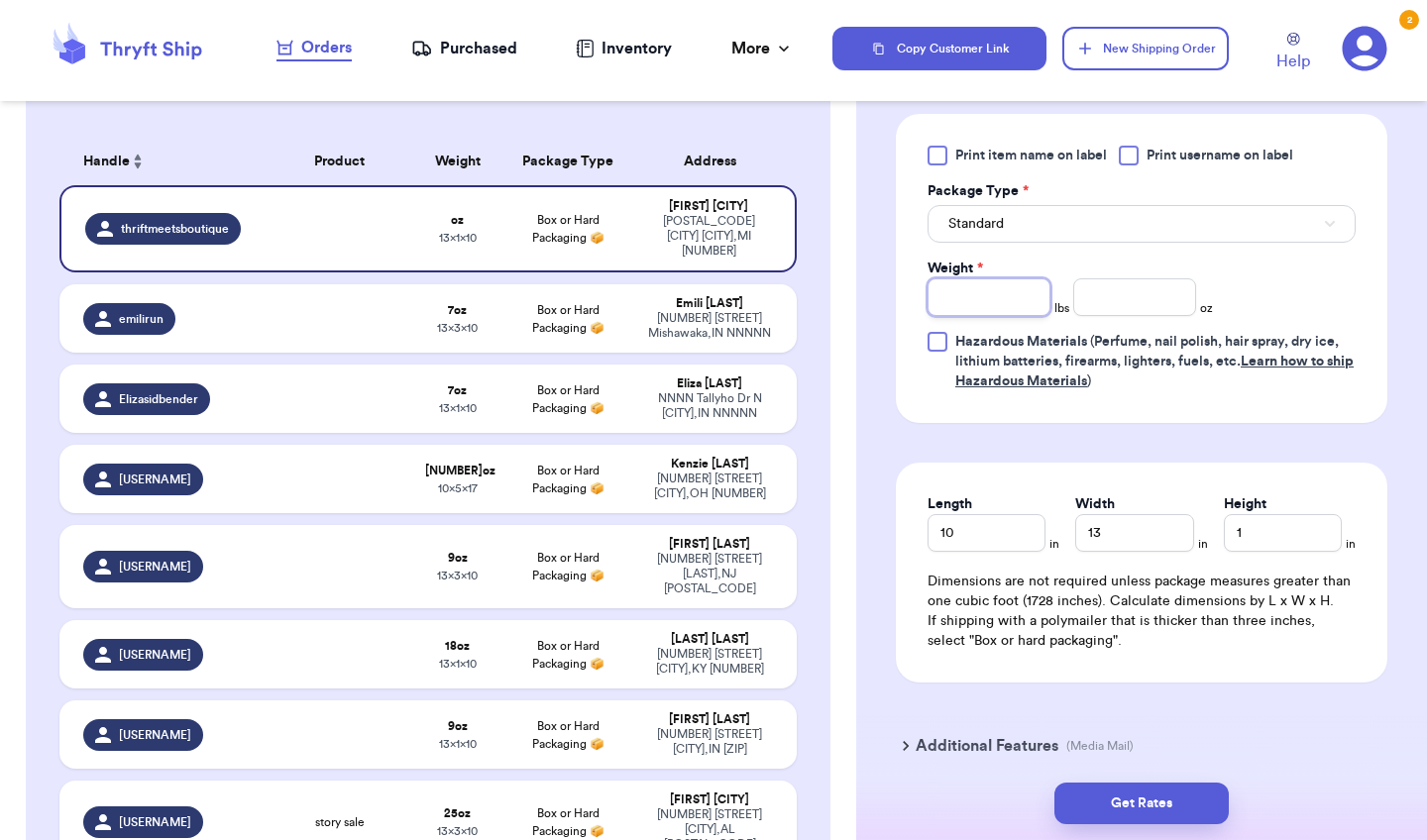 type on "1" 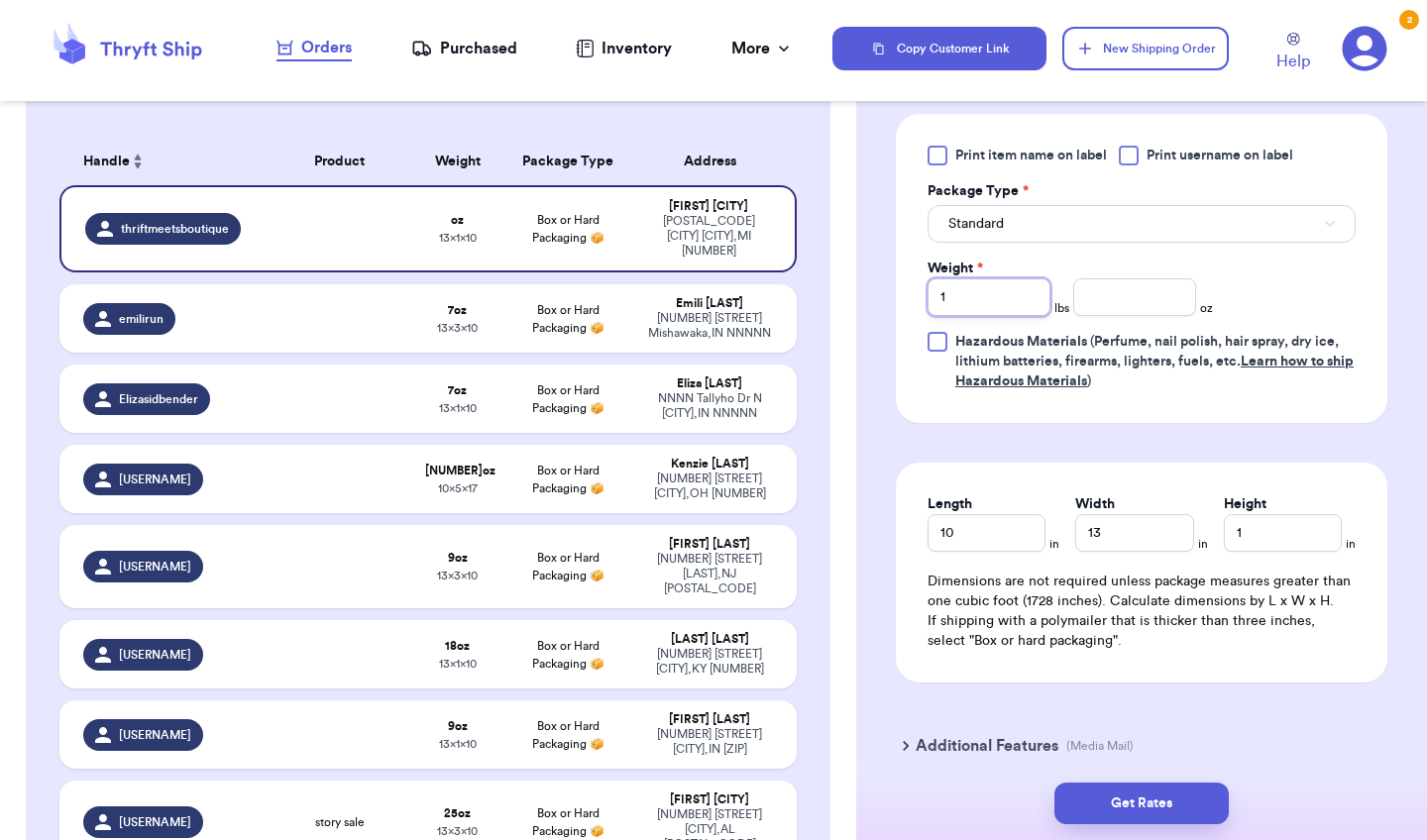 type 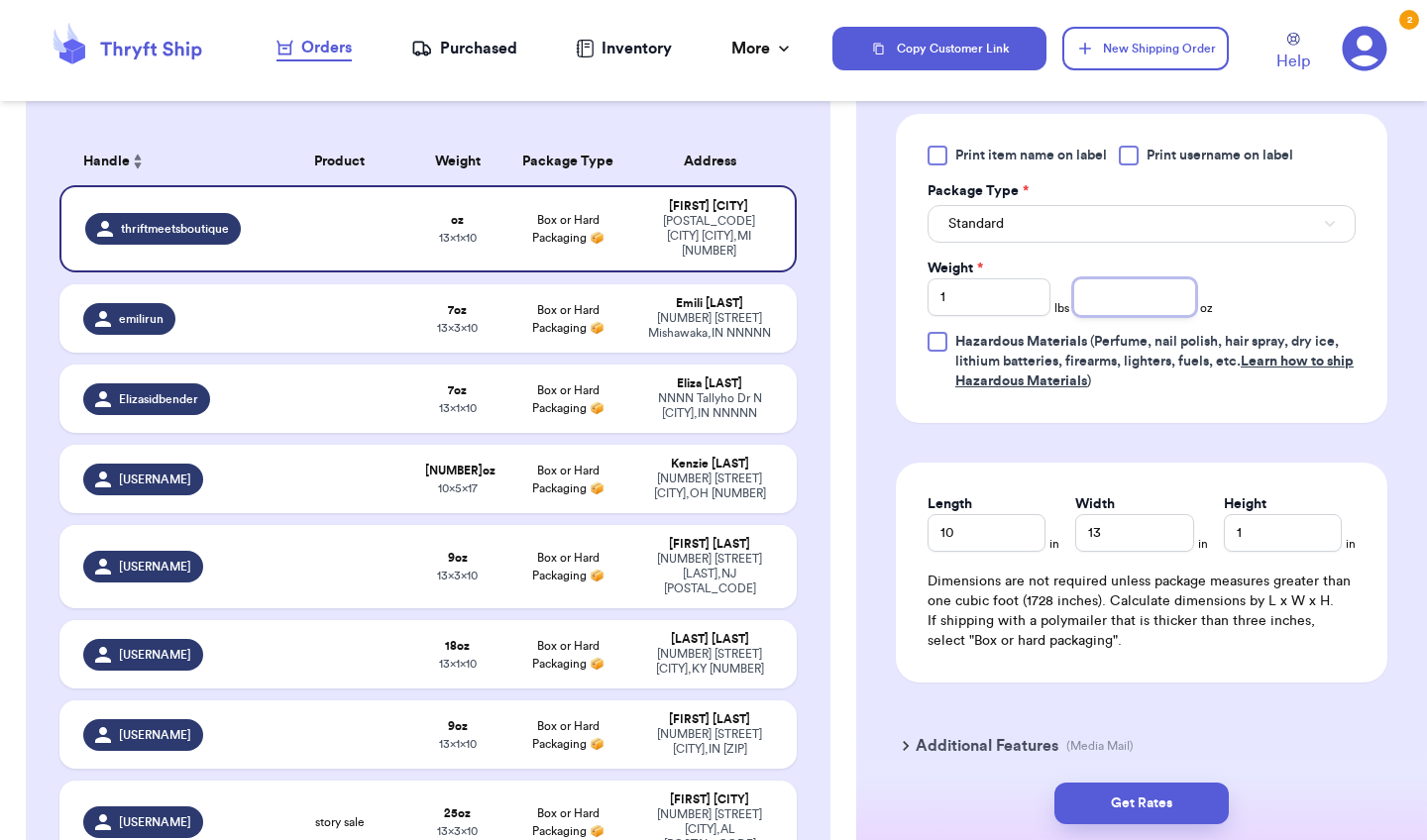 click at bounding box center (1135, 297) 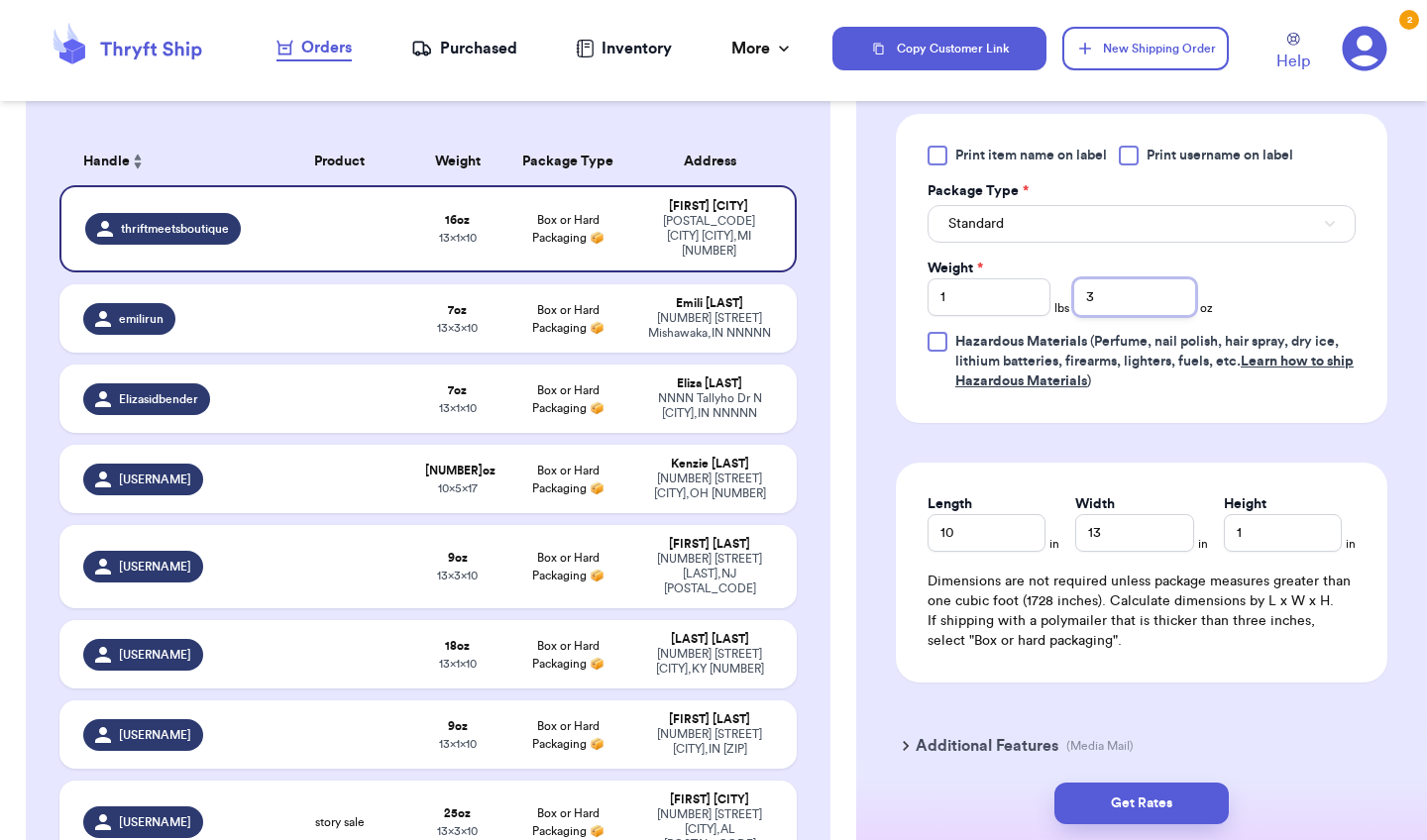 type on "3" 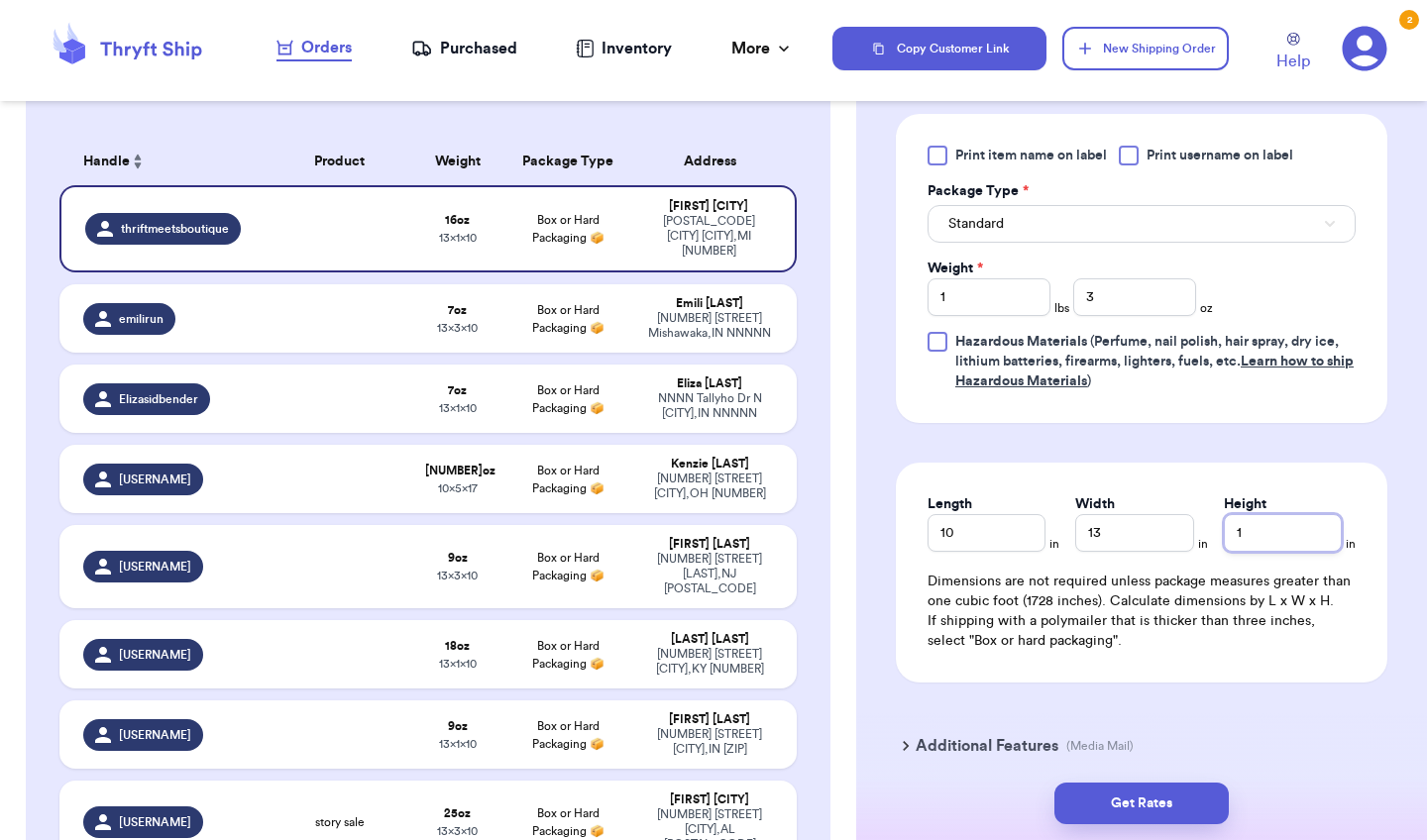 click on "1" at bounding box center [1282, 533] 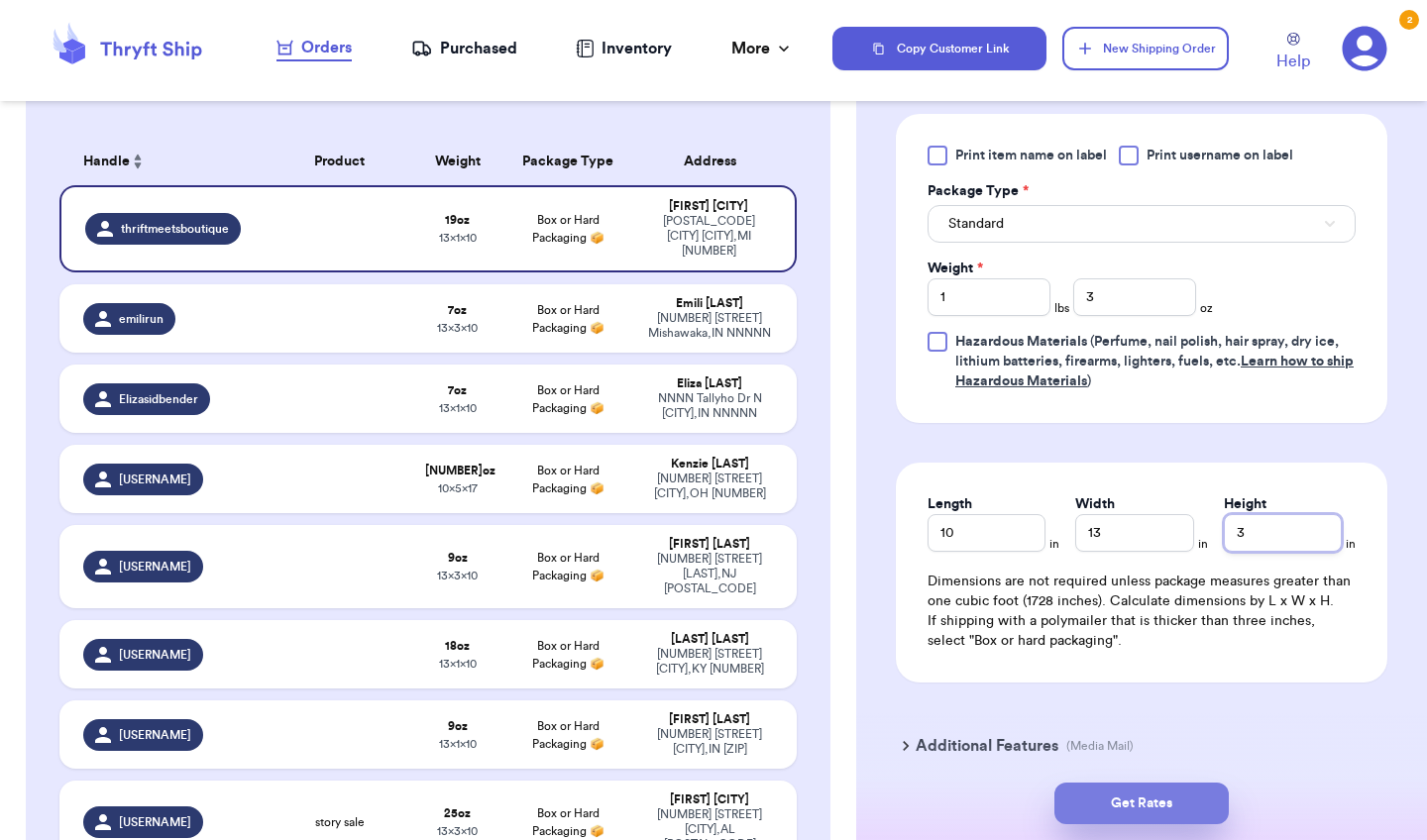 type on "3" 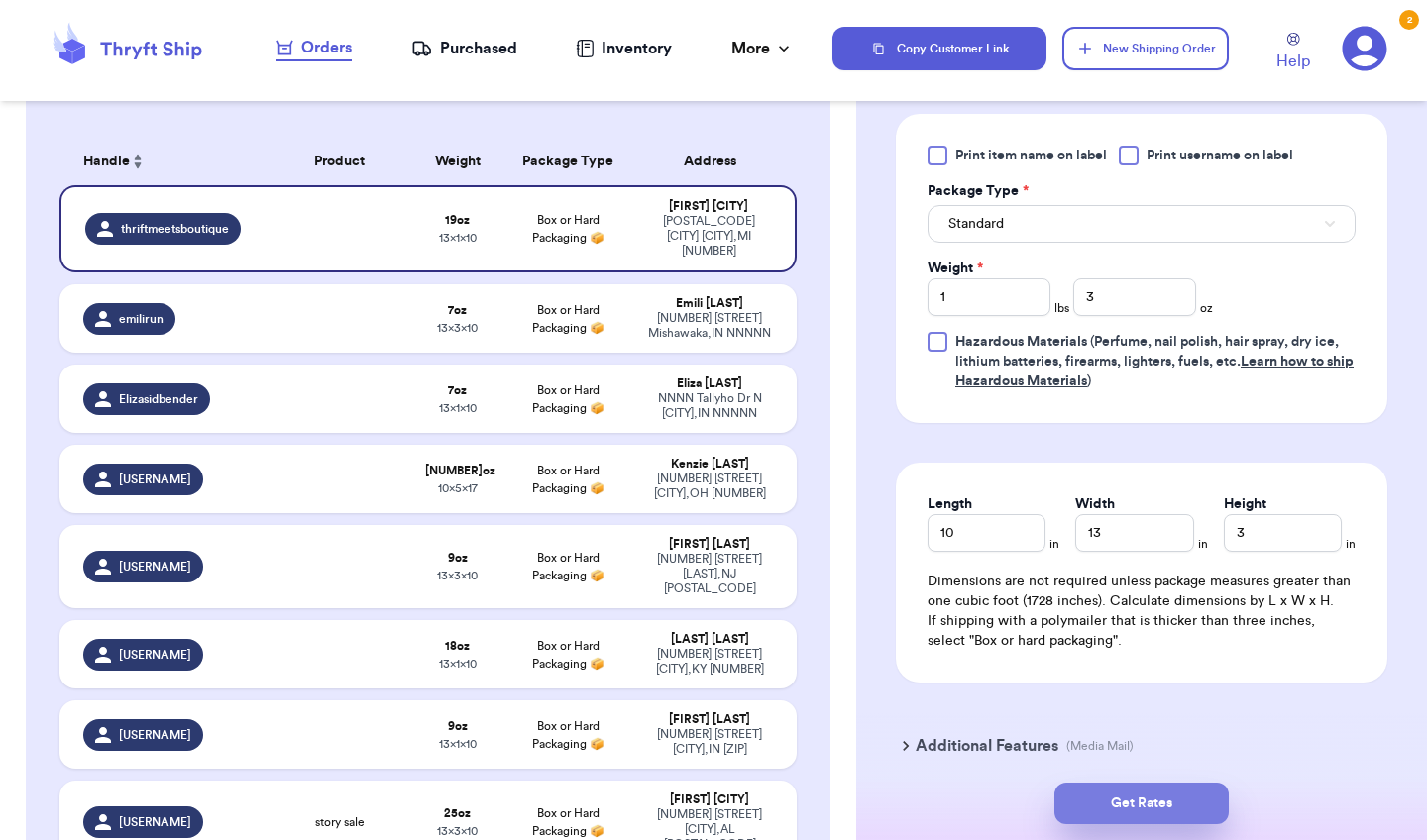 click on "Get Rates" at bounding box center (1142, 803) 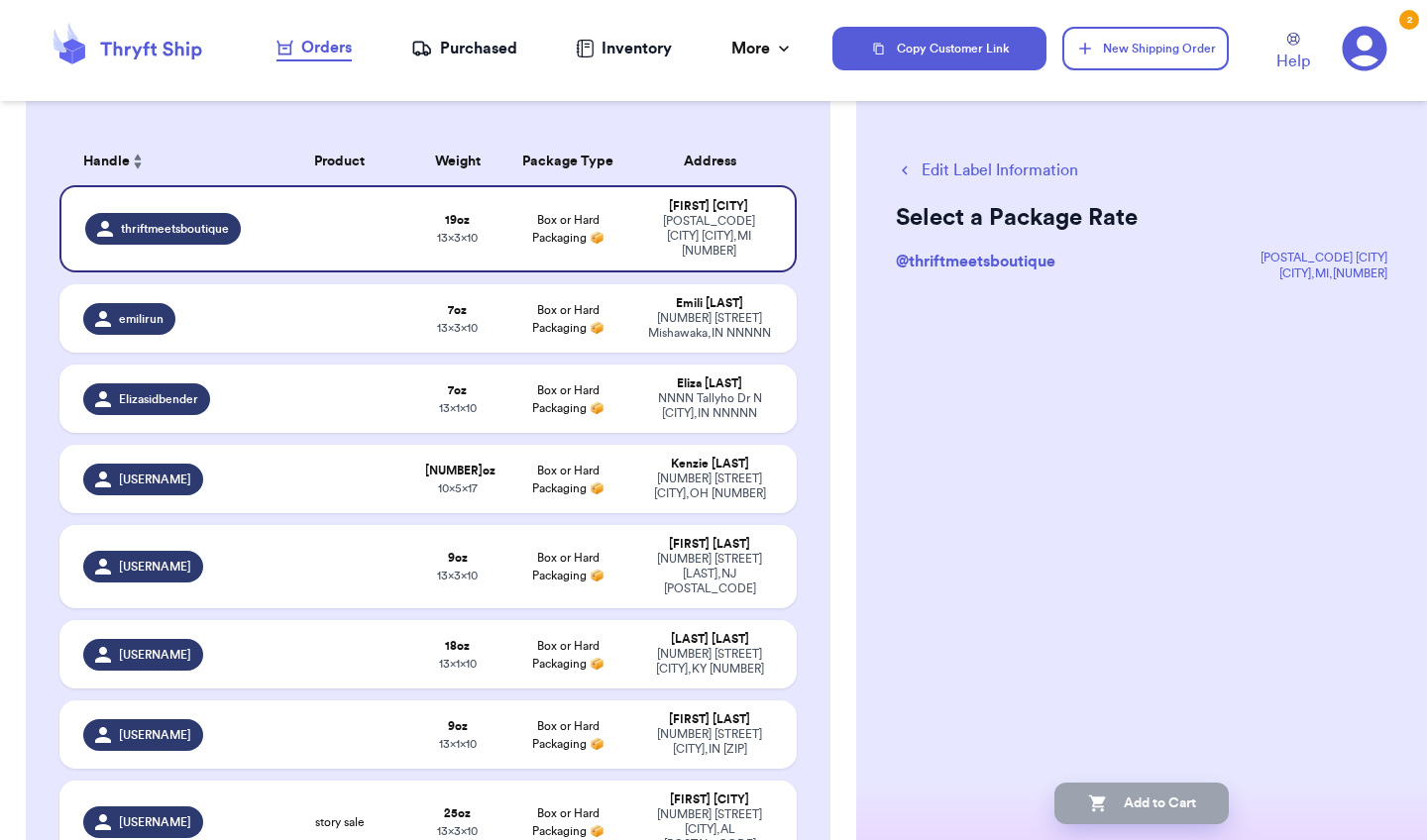 scroll, scrollTop: 0, scrollLeft: 0, axis: both 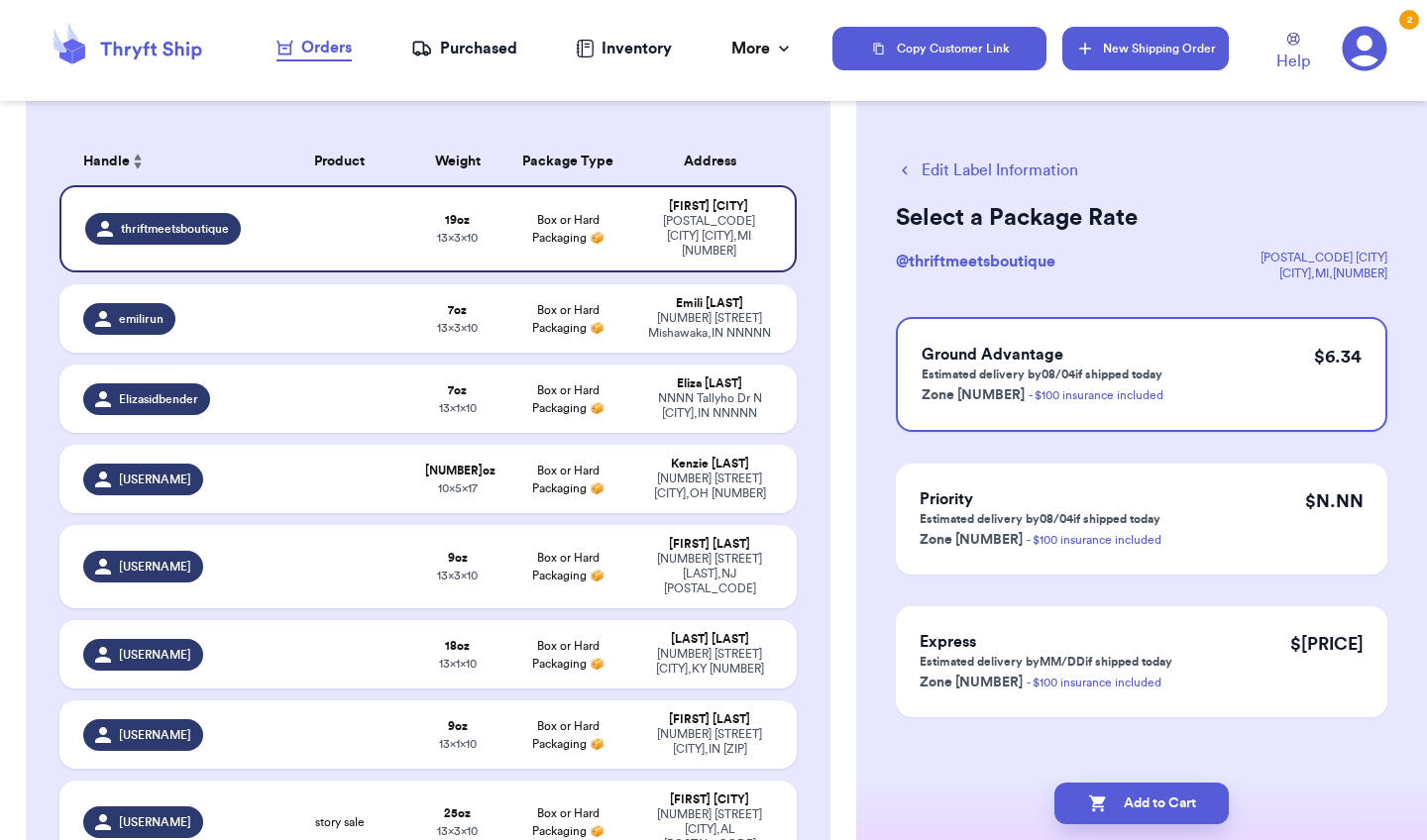 click on "New Shipping Order" at bounding box center [1146, 49] 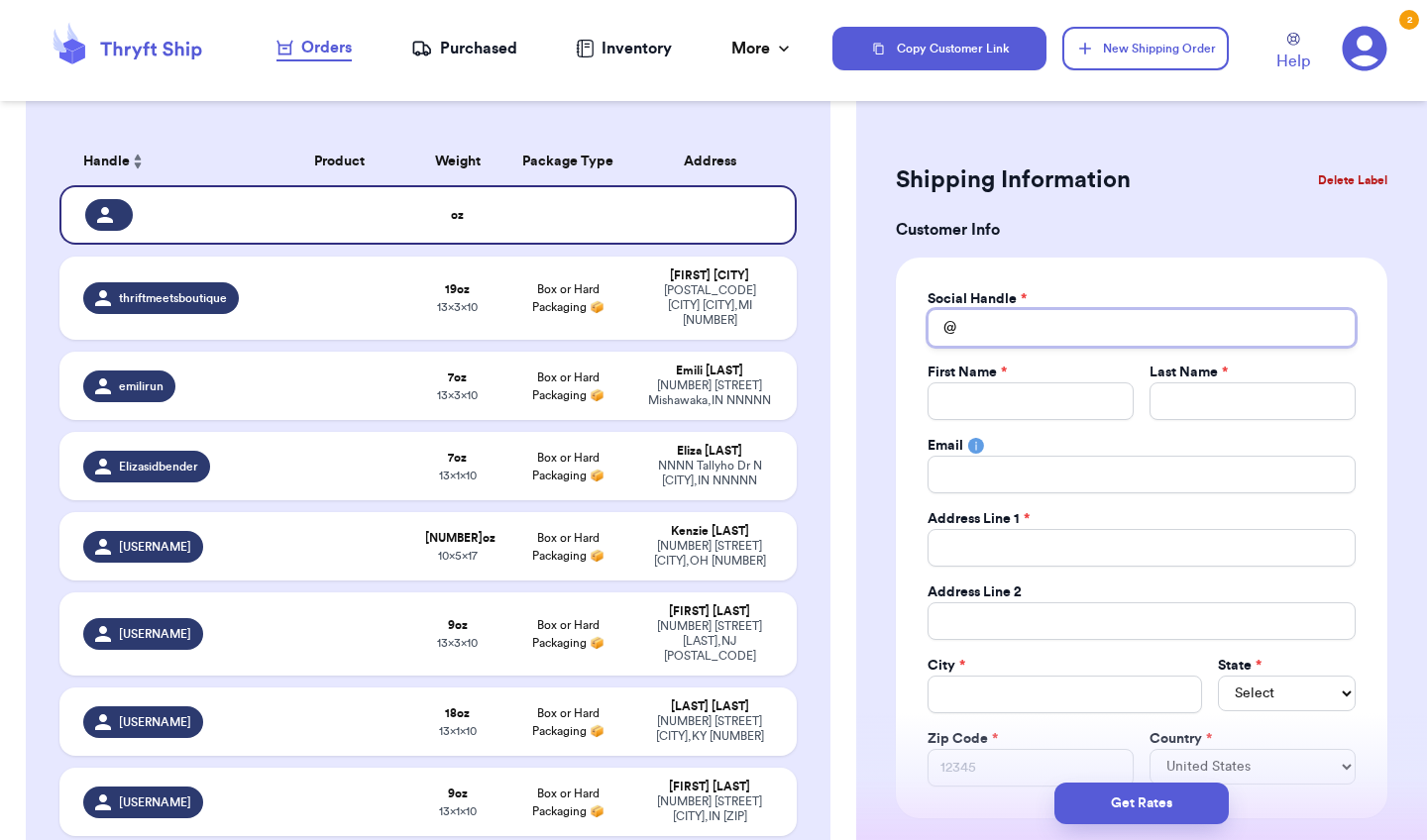 click on "Total Amount Paid" at bounding box center [1142, 328] 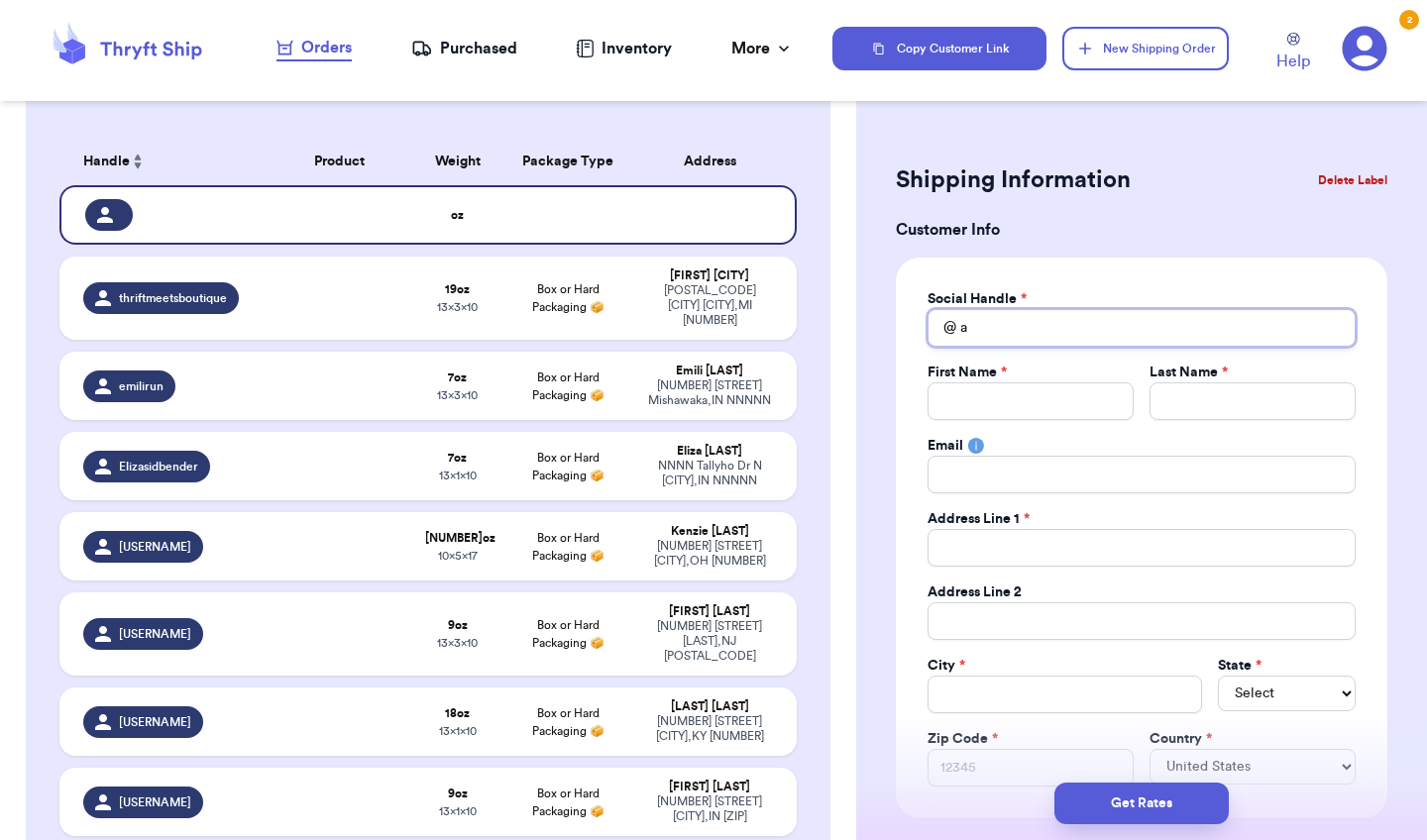 type 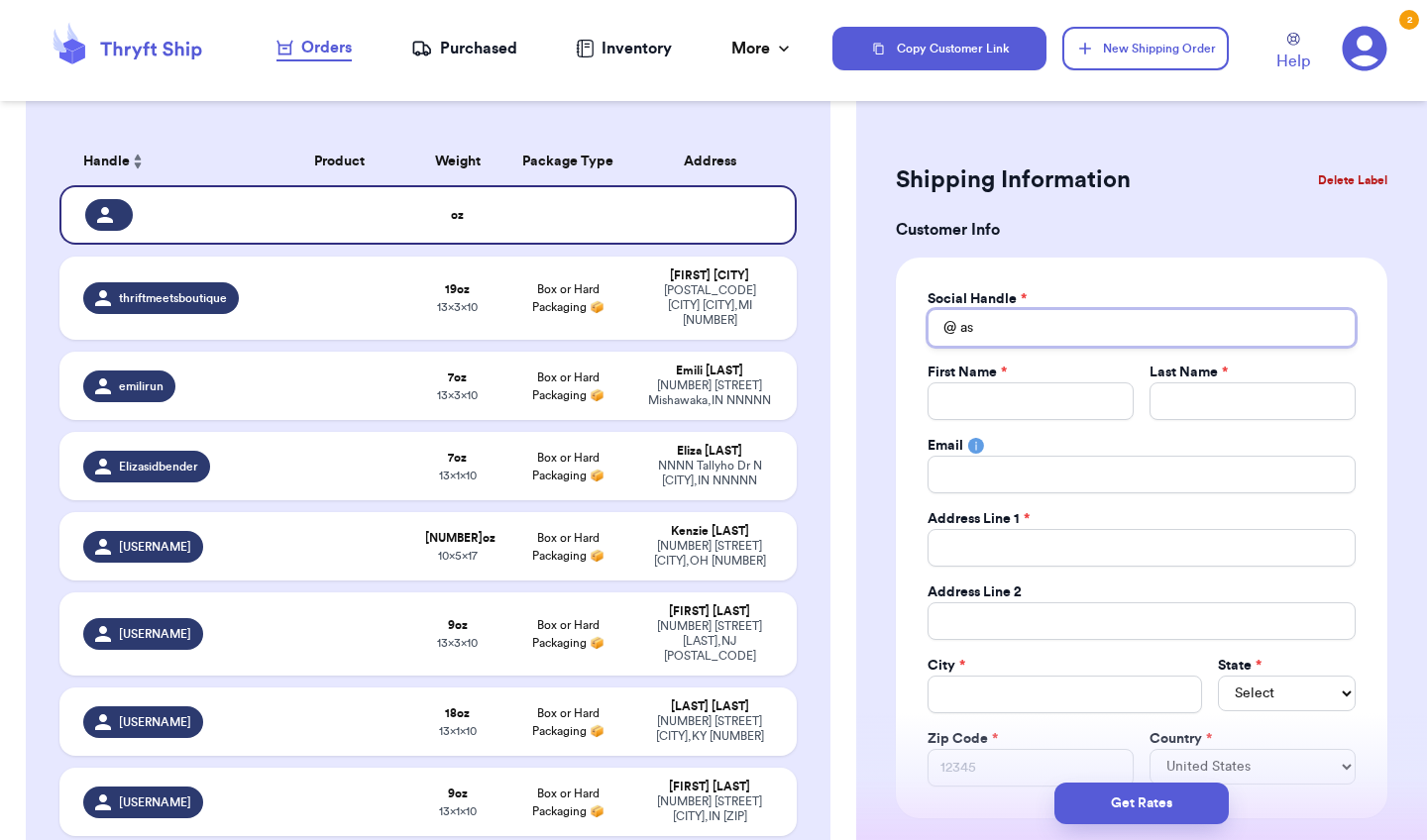 type 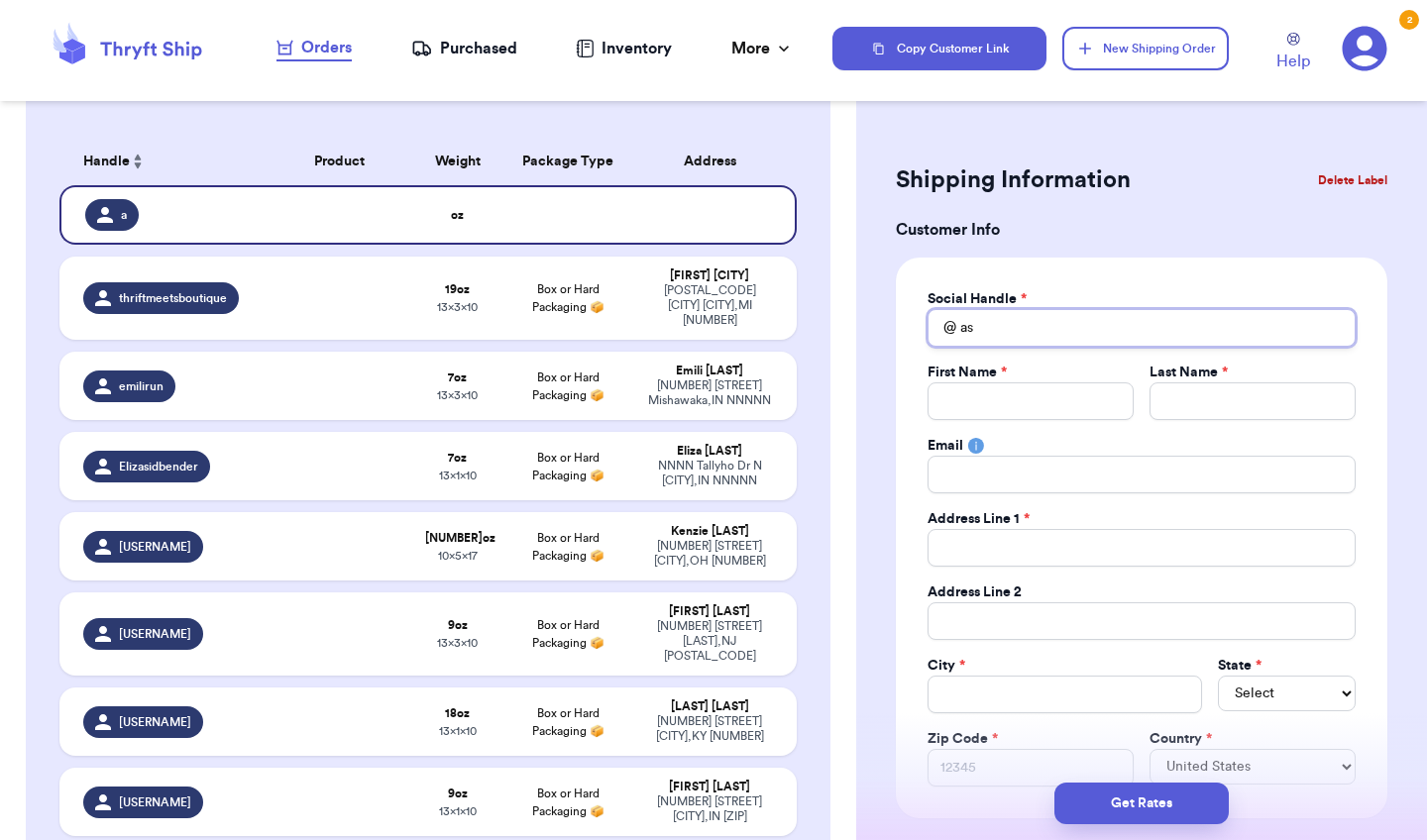 type on "ash" 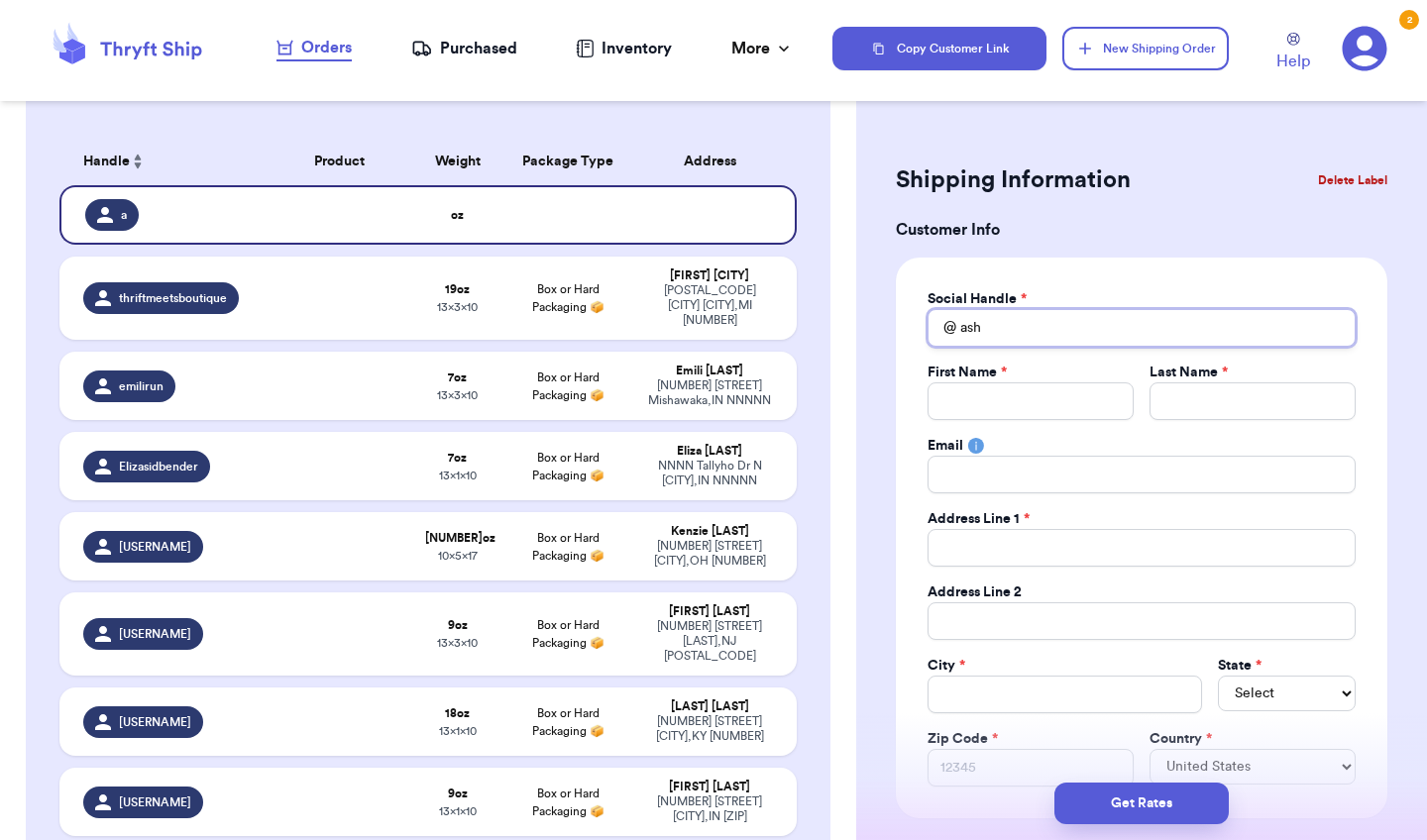 type 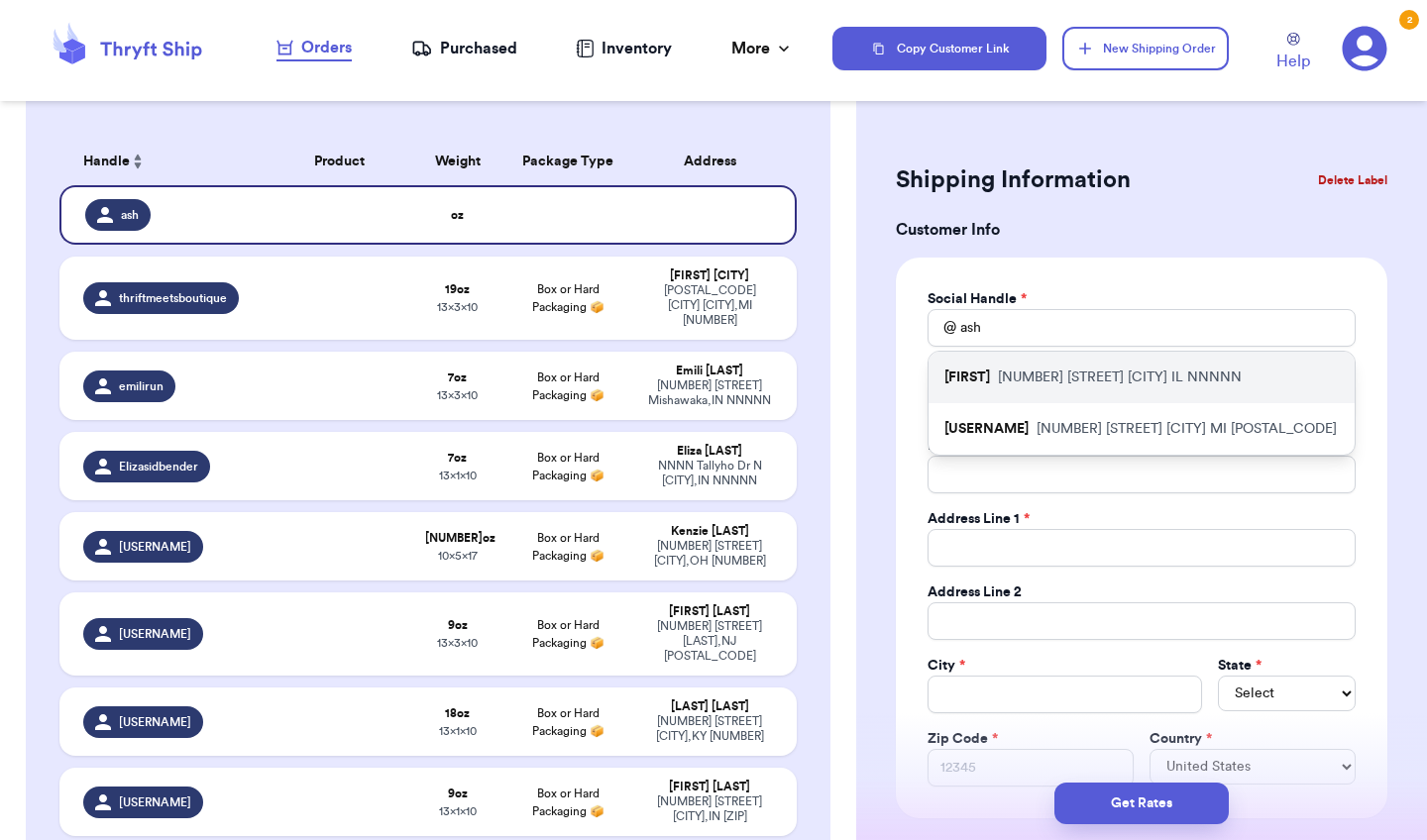 click on "[NUMBER] [STREET], [CITY]   [STATE]   [ZIP]" at bounding box center [1120, 377] 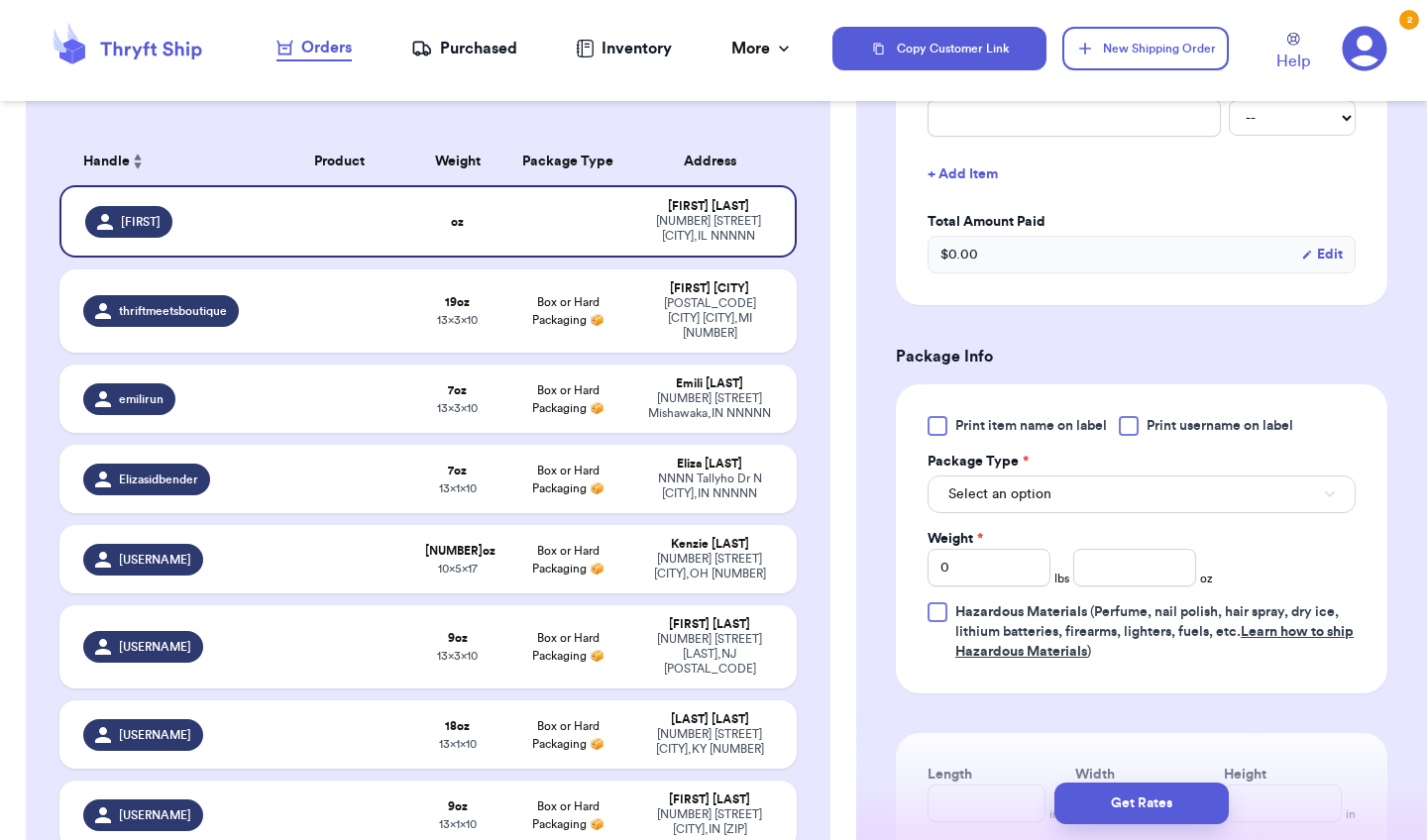 scroll, scrollTop: 856, scrollLeft: 0, axis: vertical 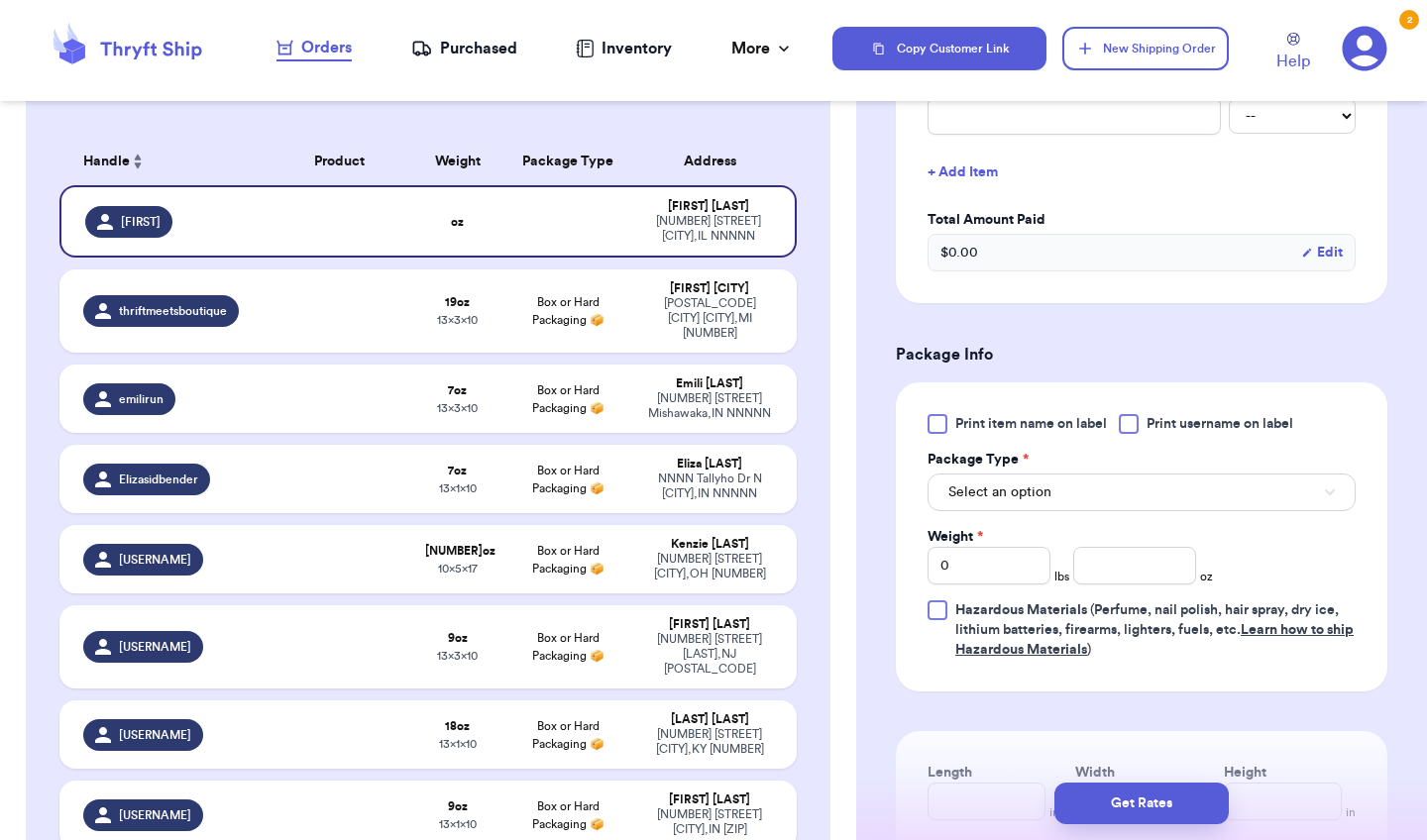 click on "Print item name on label Print username on label Package Type * Select an option Weight * 0 lbs oz Hazardous Materials   (Perfume, nail polish, hair spray, dry ice, lithium batteries, firearms, lighters, fuels, etc.  Learn how to ship Hazardous Materials )" at bounding box center [1142, 537] 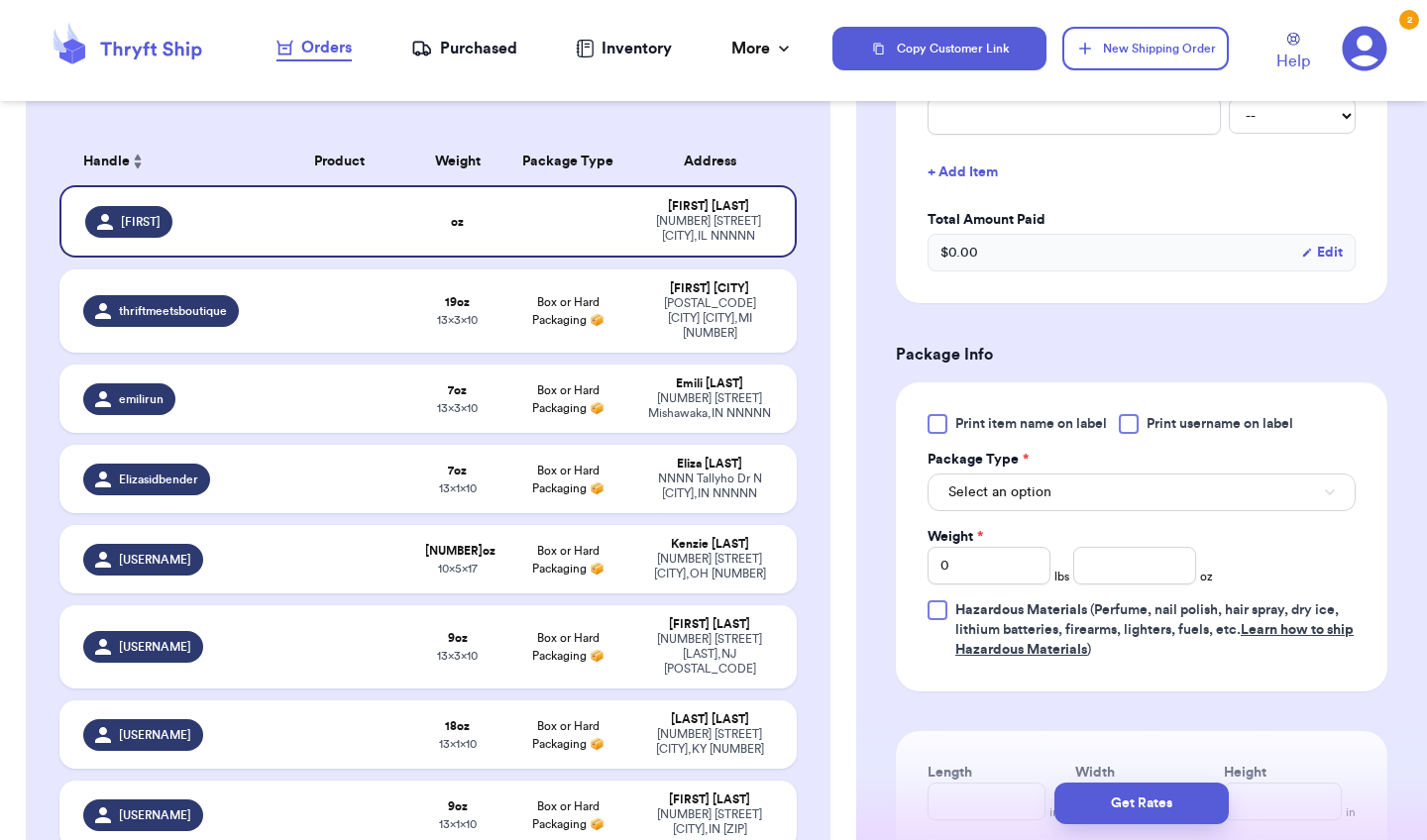 click on "Select an option" at bounding box center [1142, 492] 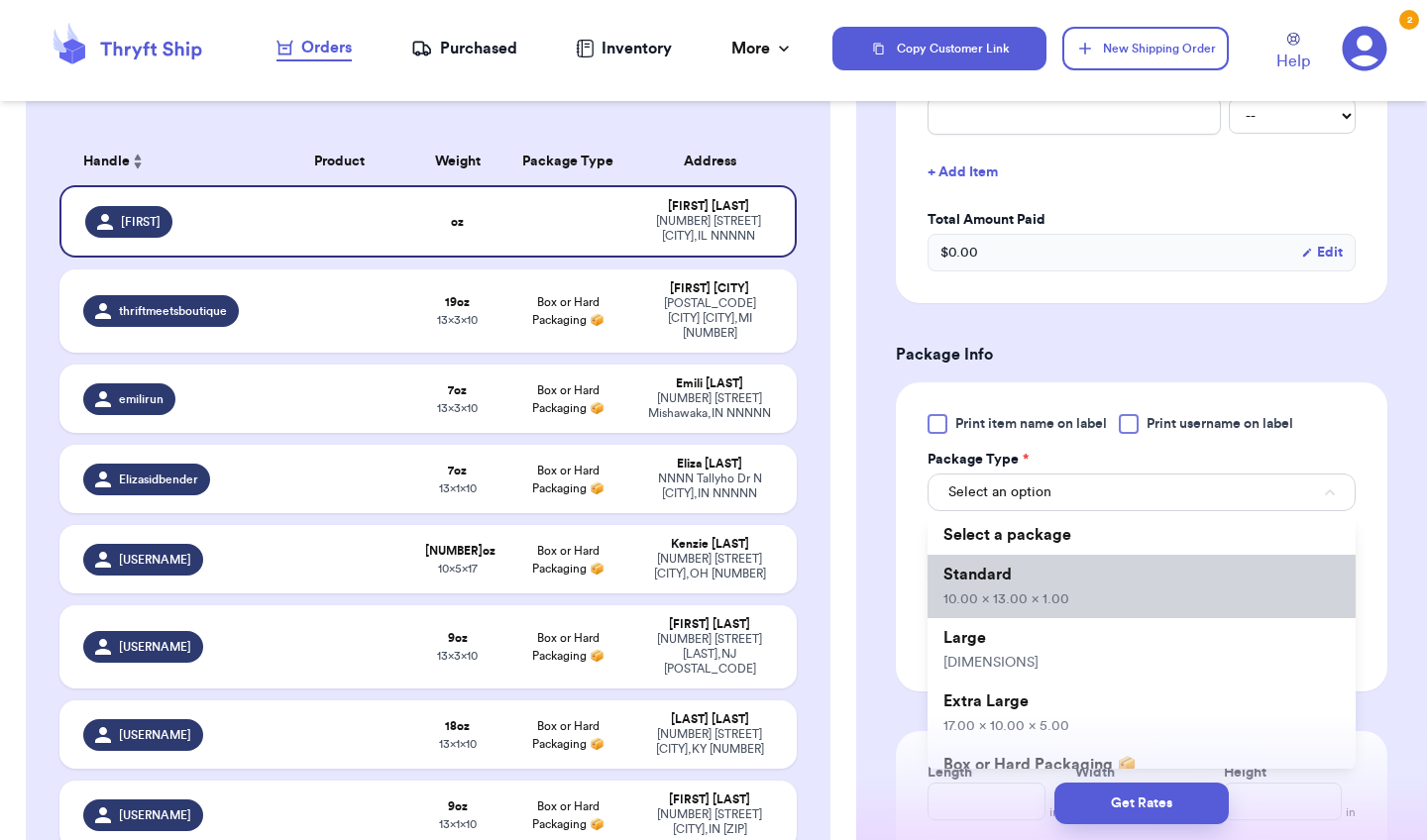 click on "Standard [PRICE]" at bounding box center [1142, 586] 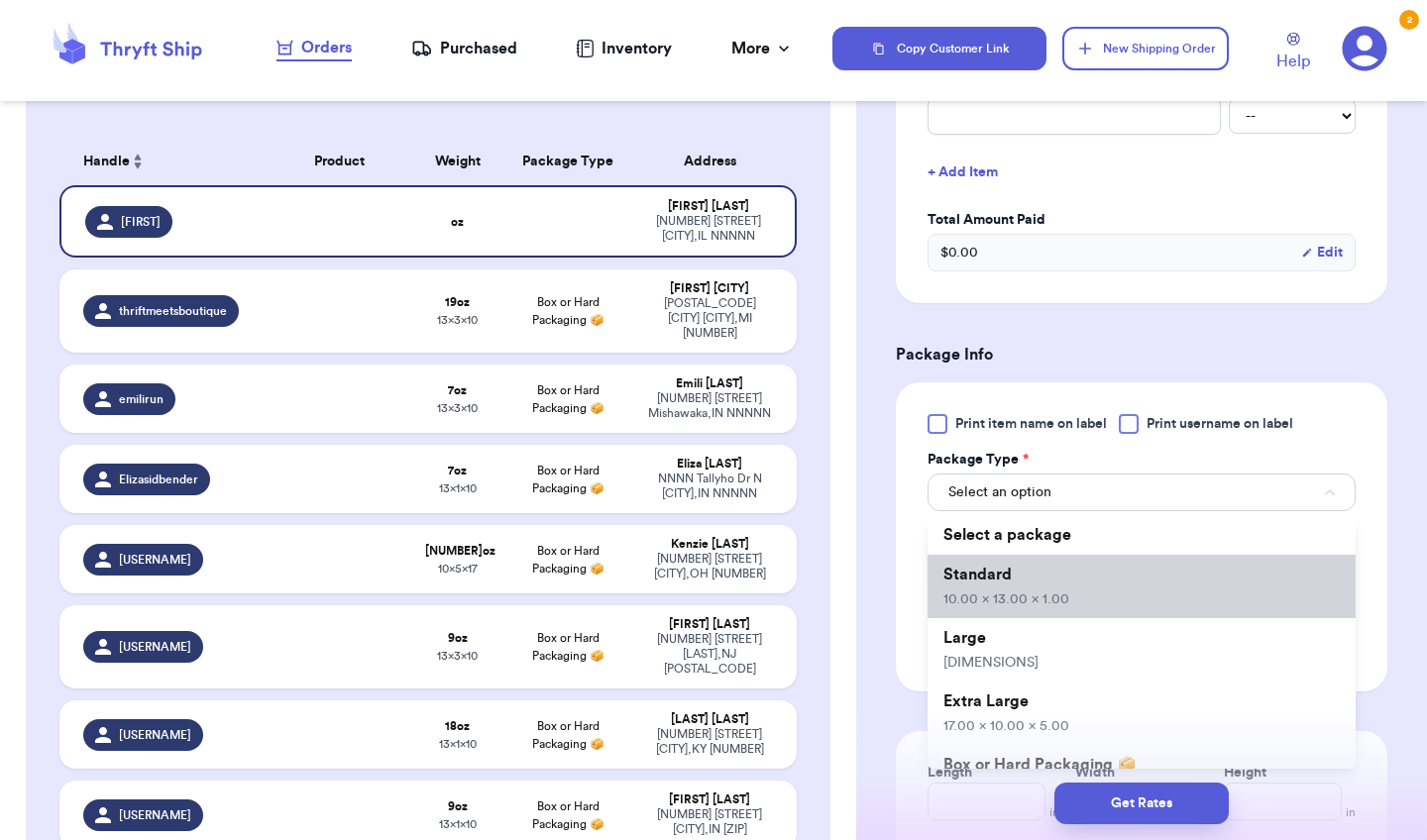 type 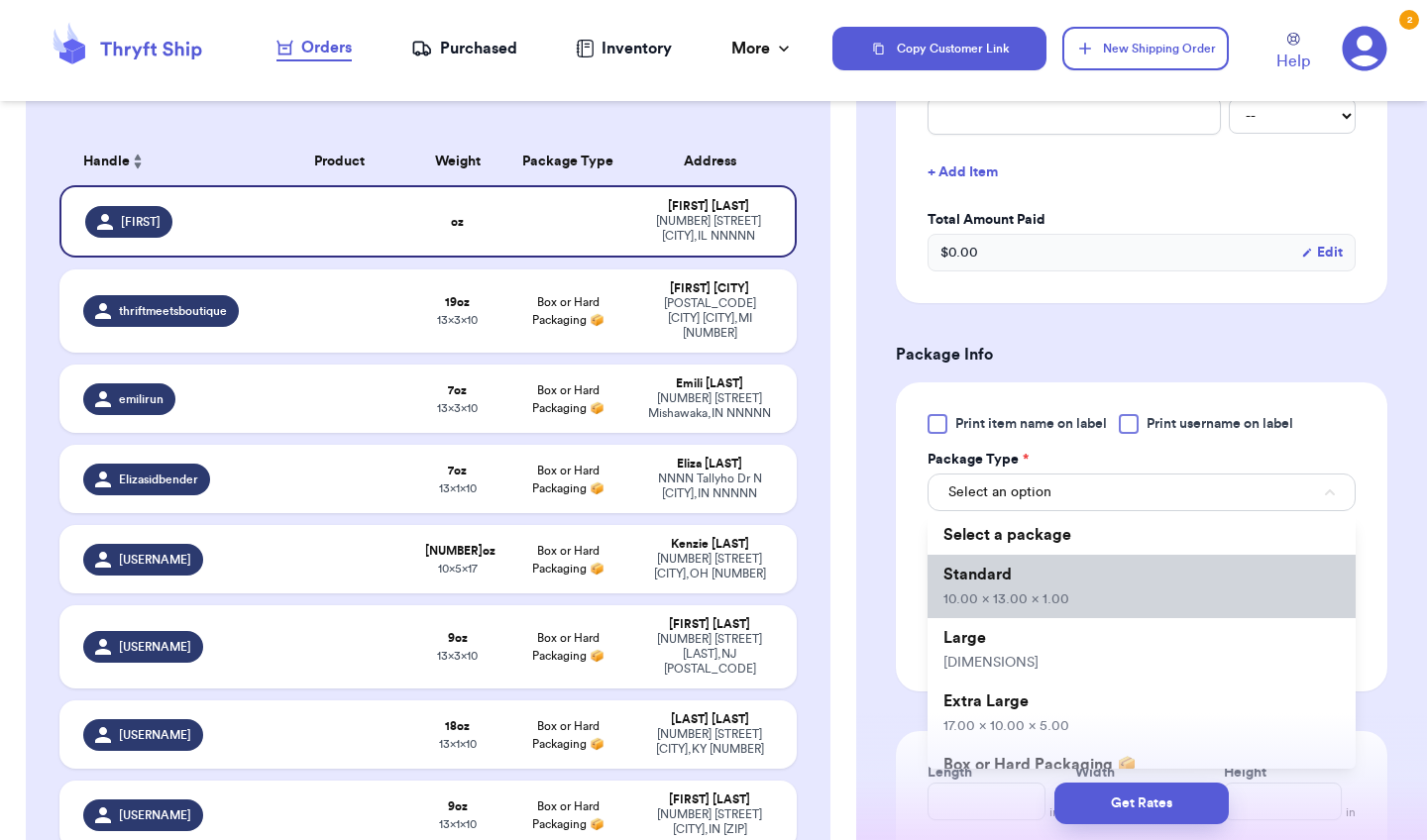 type on "10" 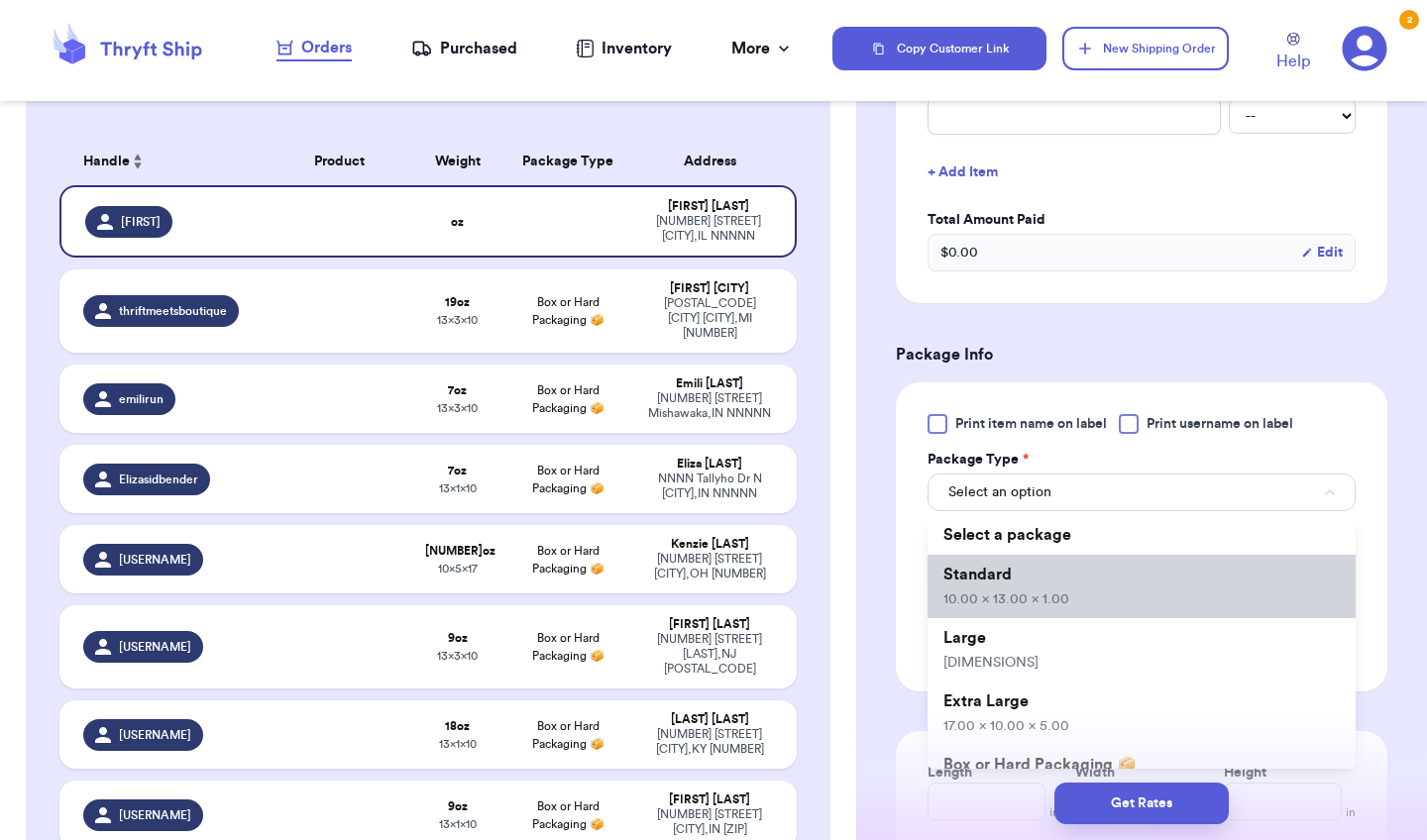 type on "13" 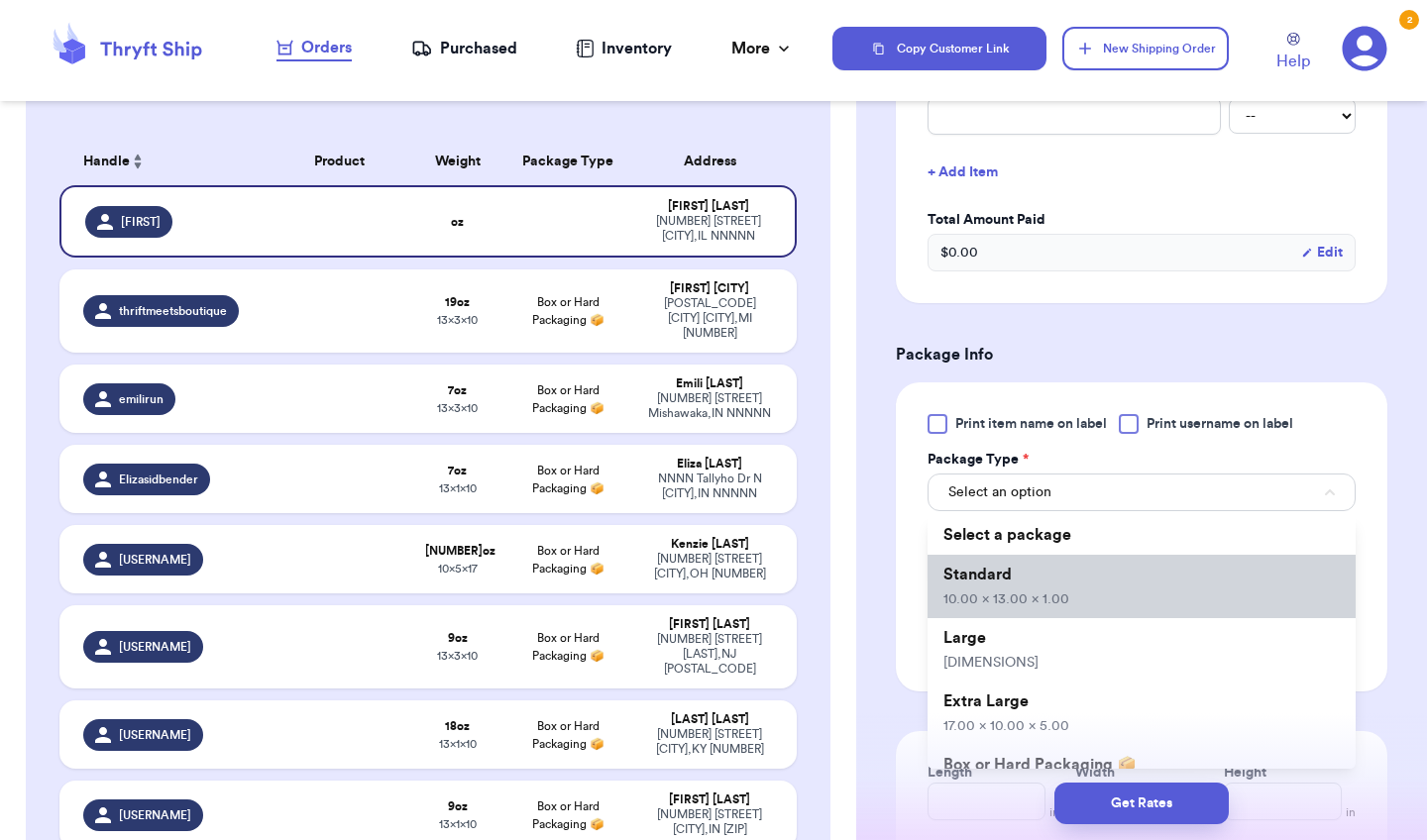 type on "1" 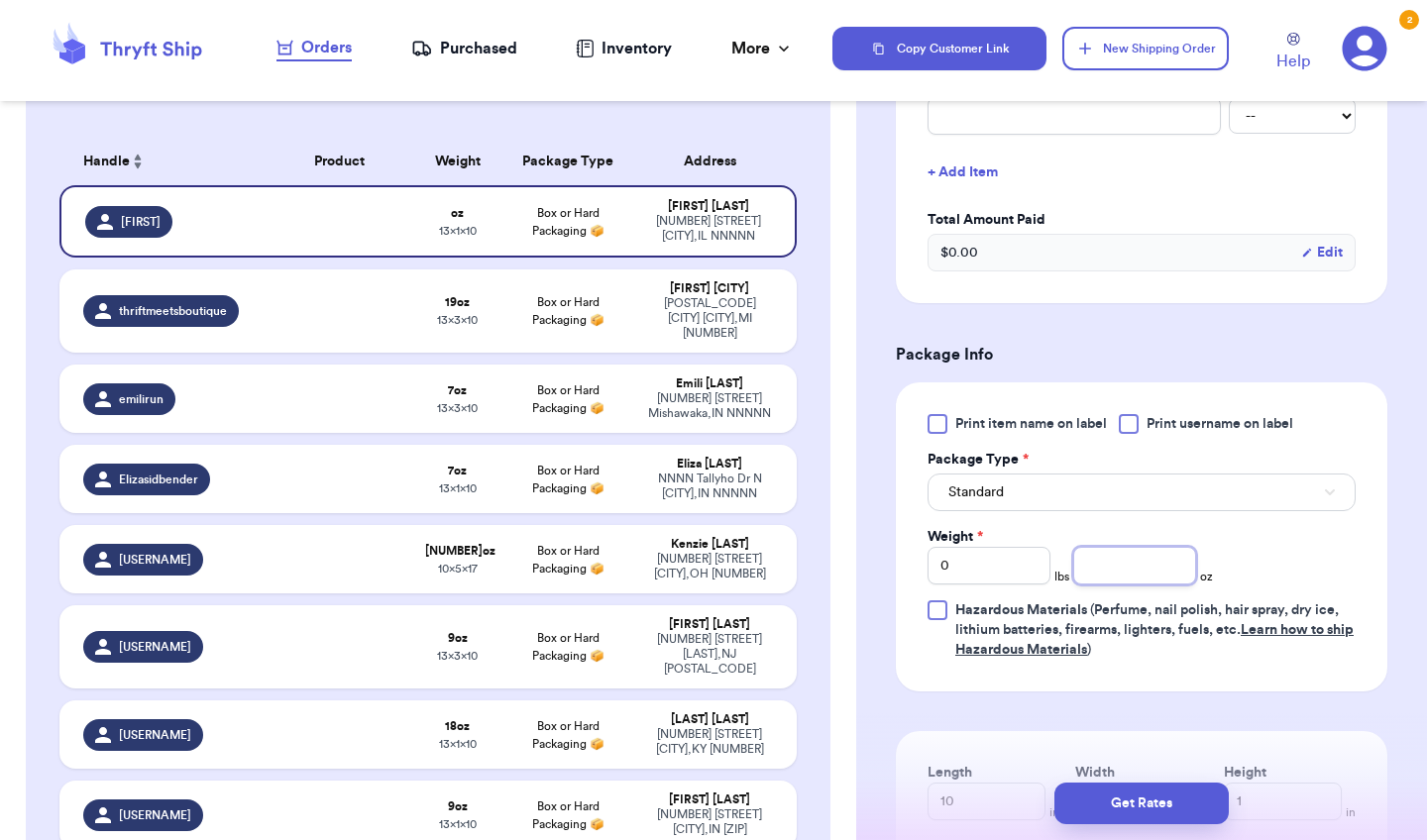 click at bounding box center (1135, 566) 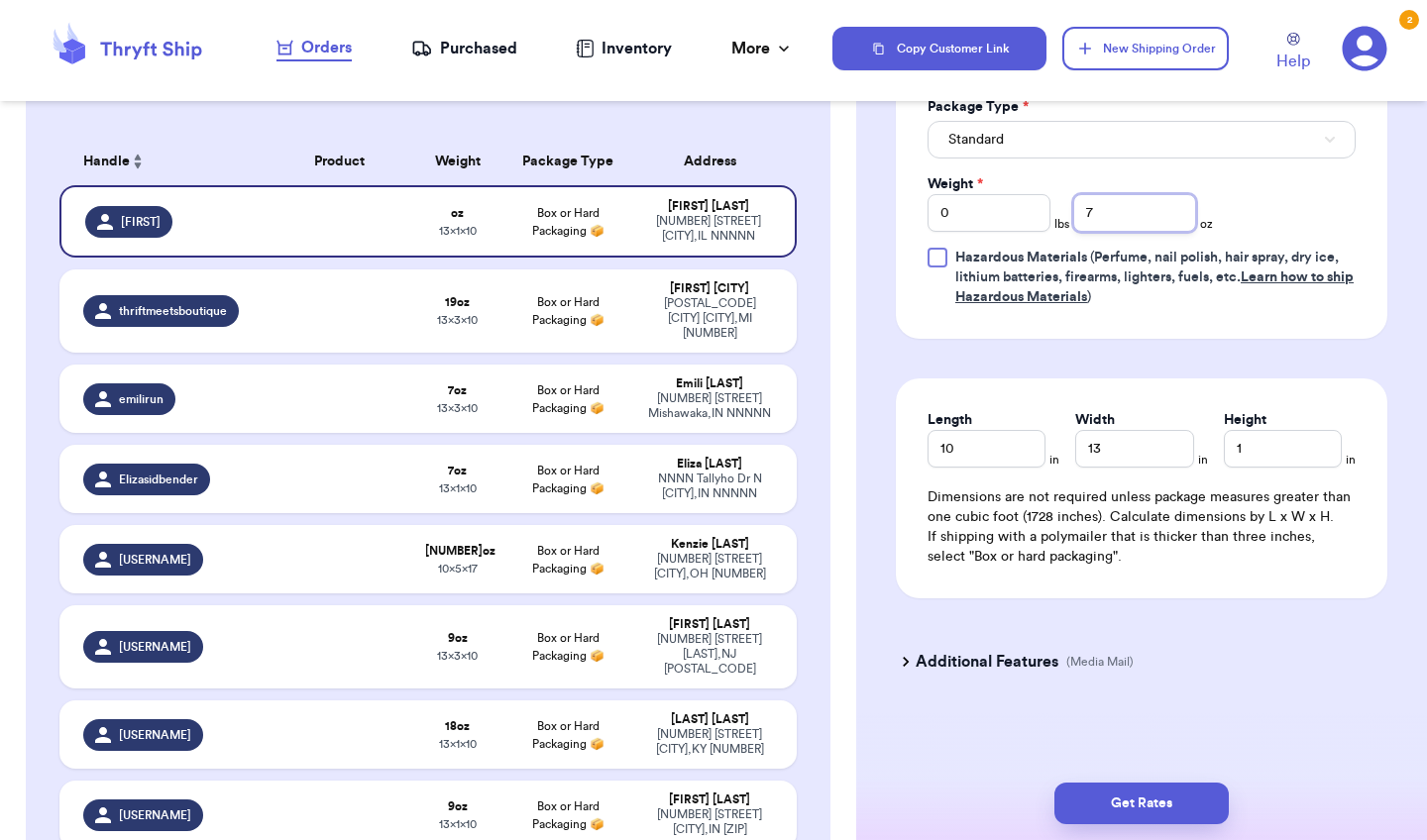scroll, scrollTop: 1215, scrollLeft: 0, axis: vertical 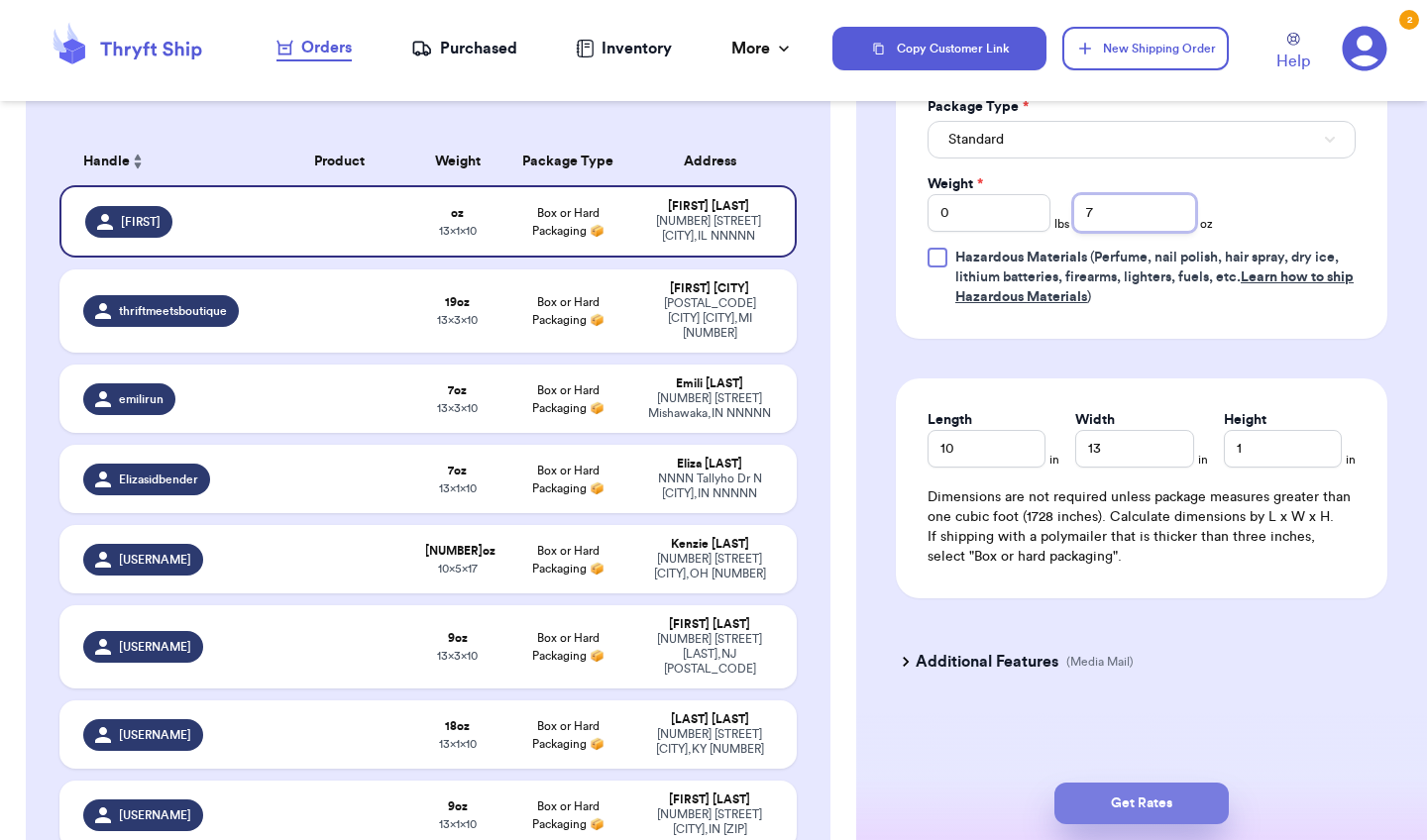 type on "7" 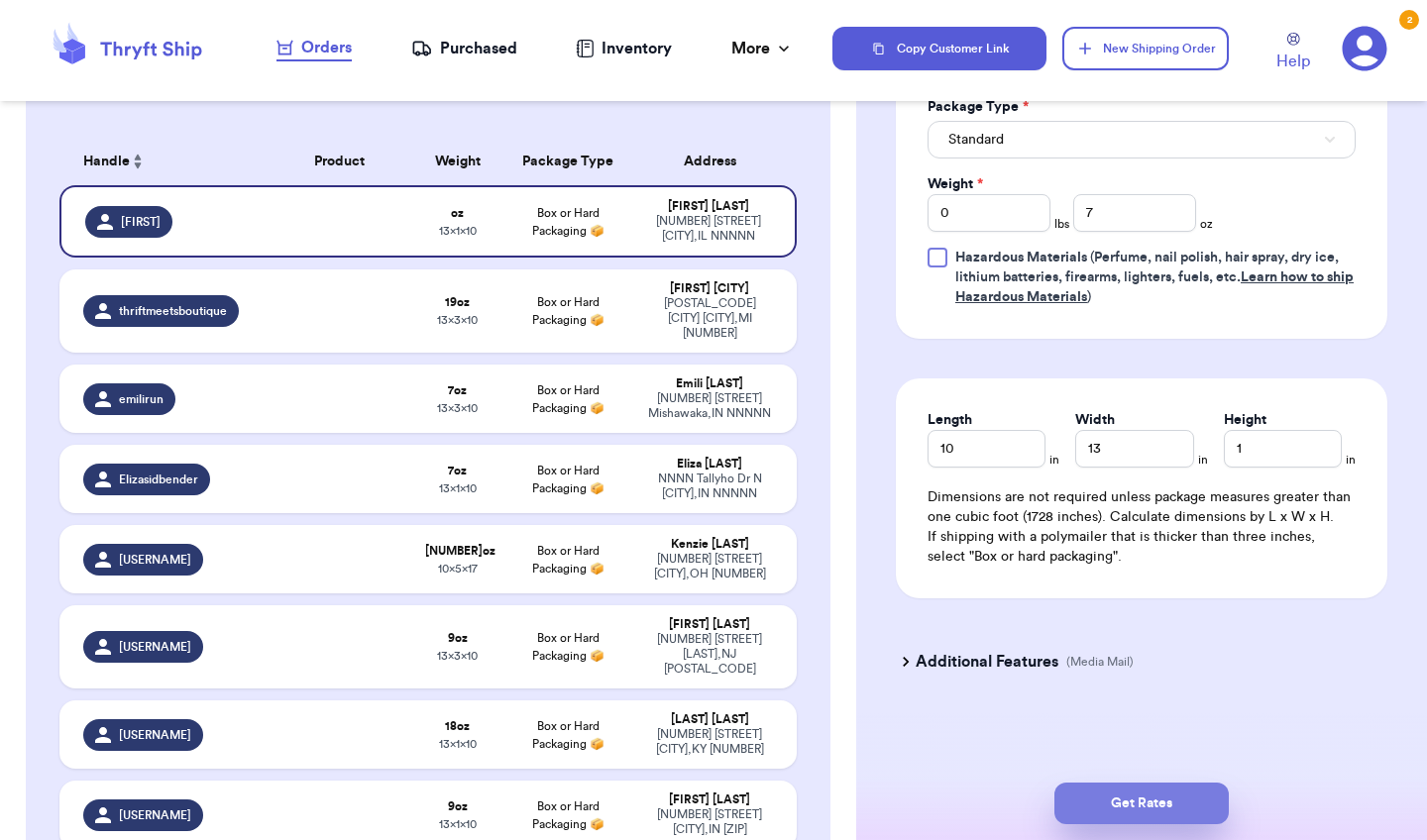 click on "Get Rates" at bounding box center (1142, 803) 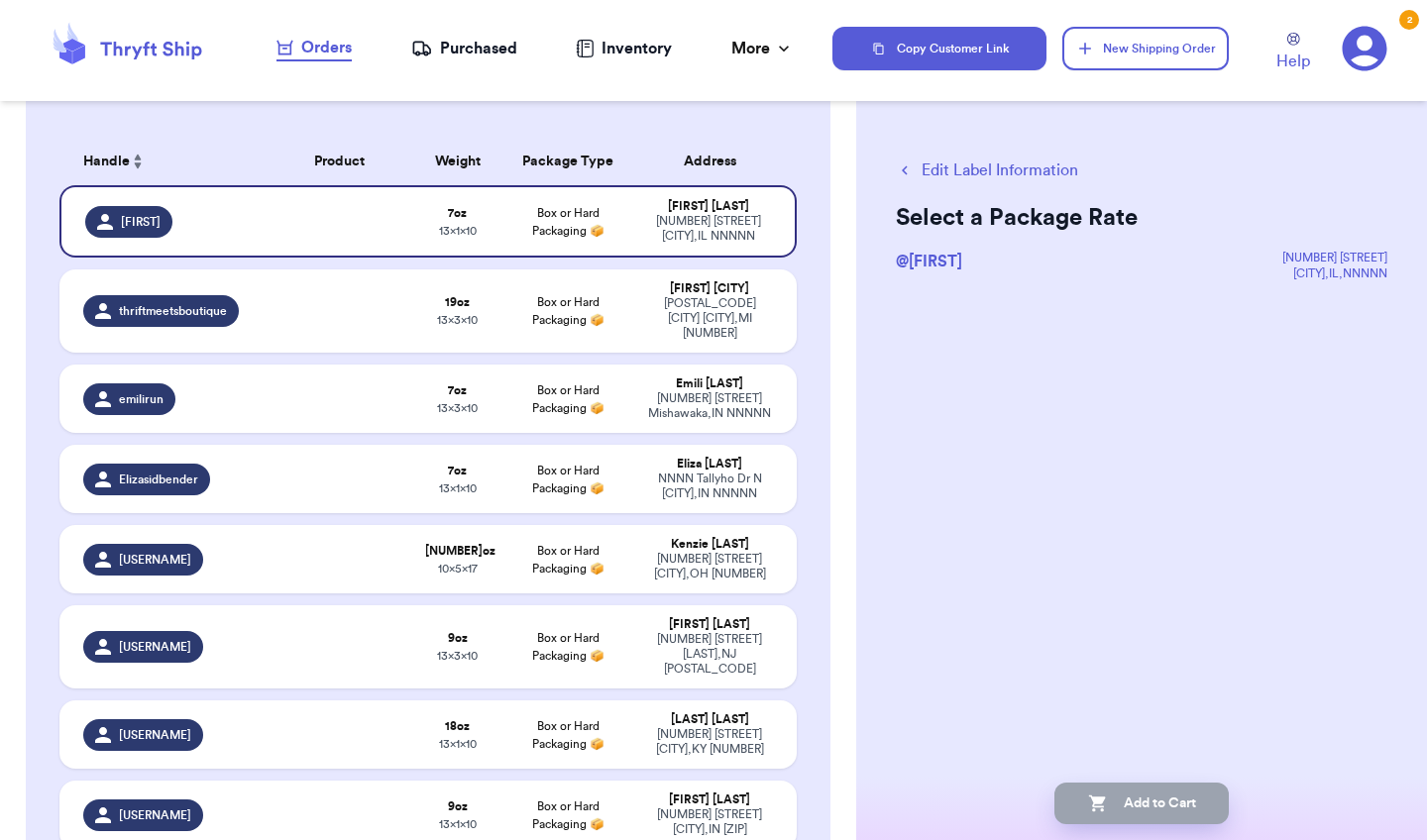 scroll, scrollTop: 16, scrollLeft: 0, axis: vertical 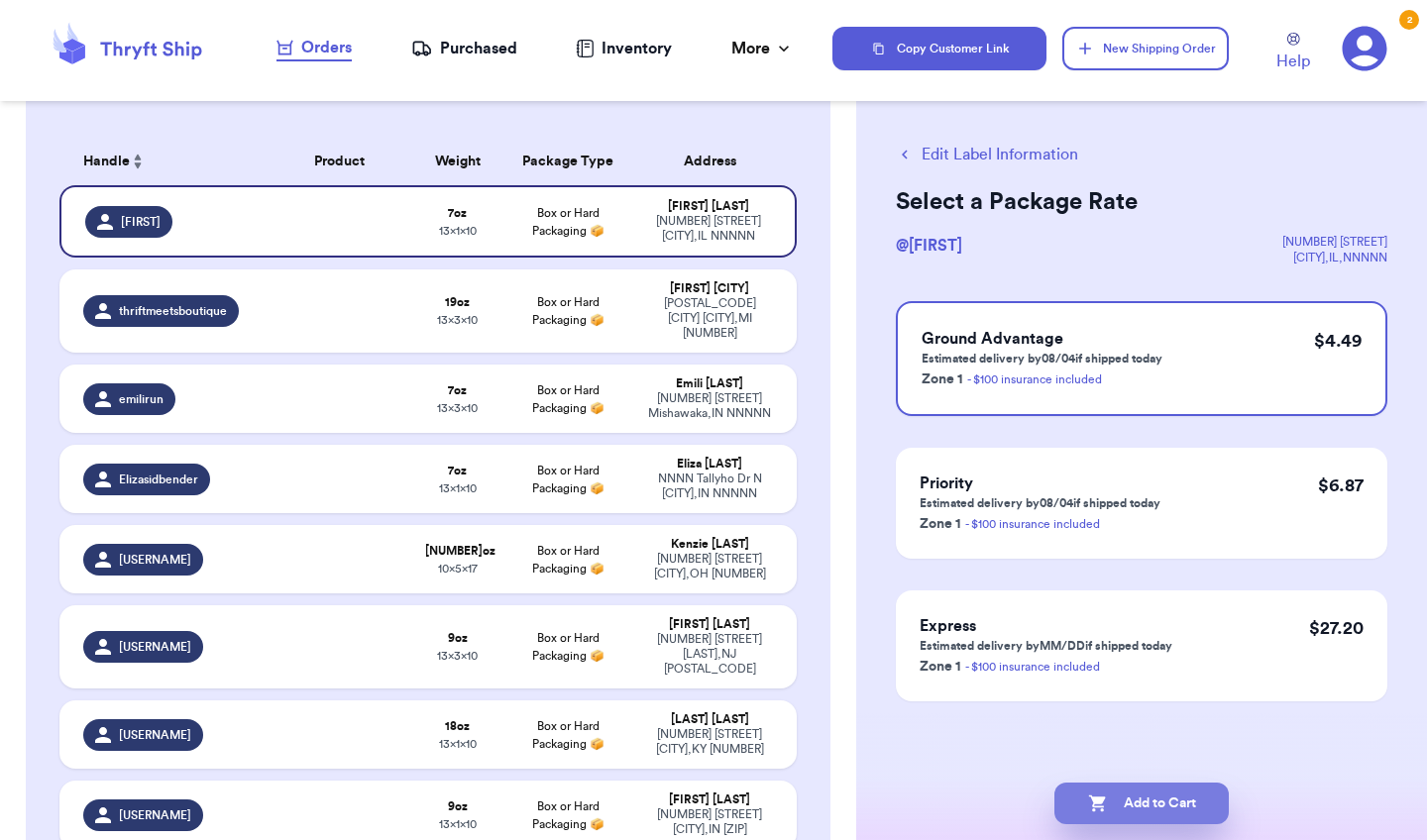 click on "Add to Cart" at bounding box center [1142, 803] 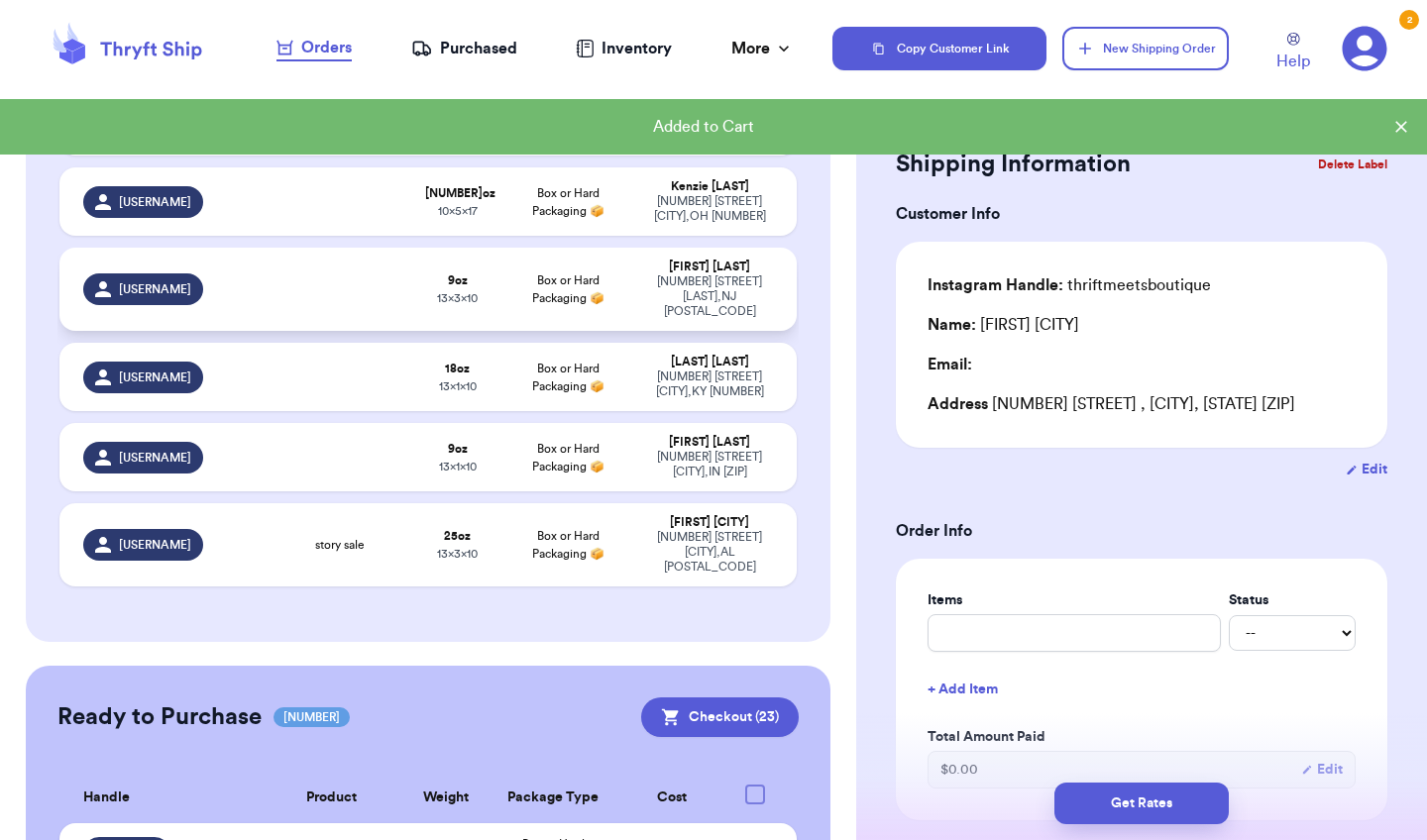 scroll, scrollTop: 534, scrollLeft: 0, axis: vertical 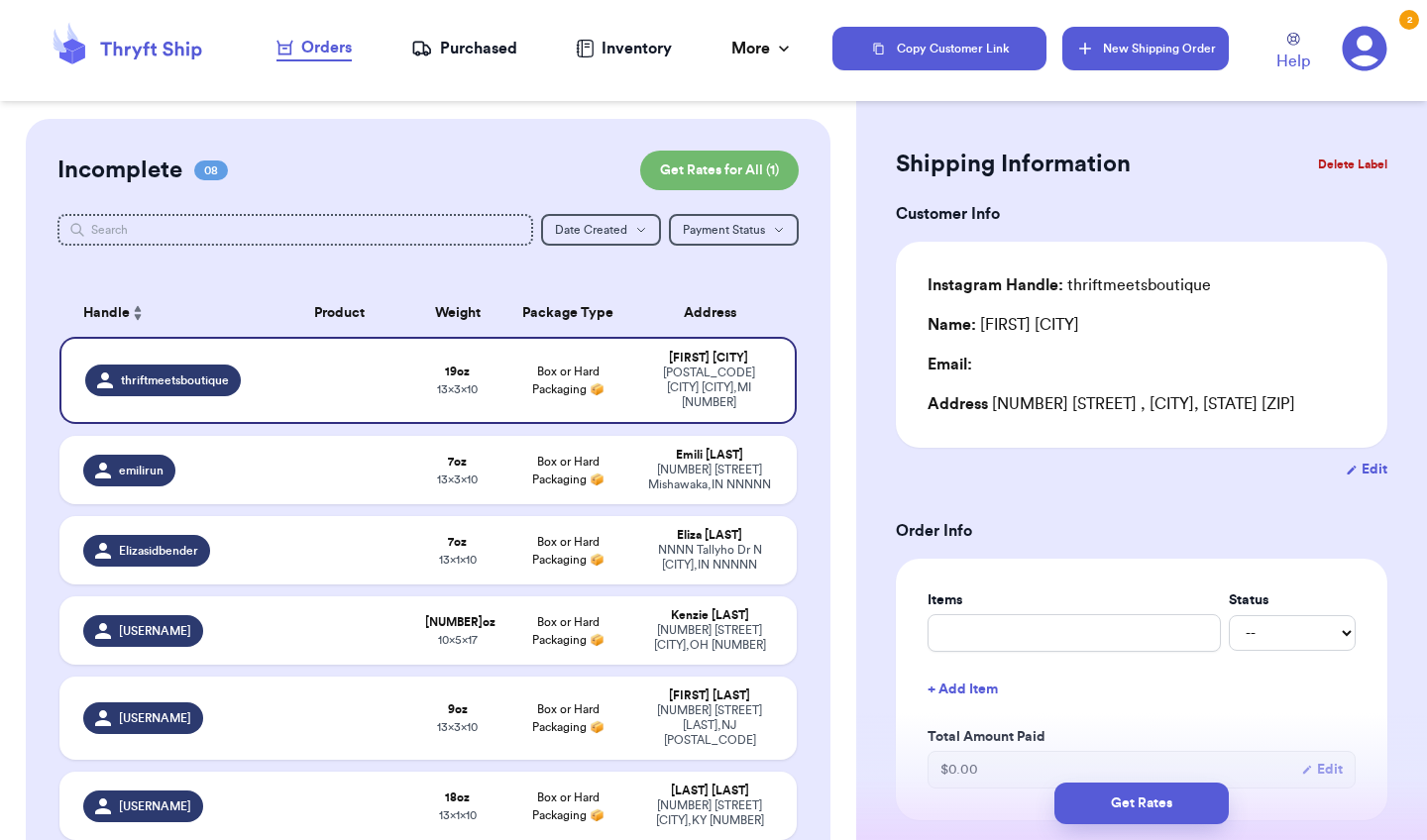 click on "New Shipping Order" at bounding box center [1146, 49] 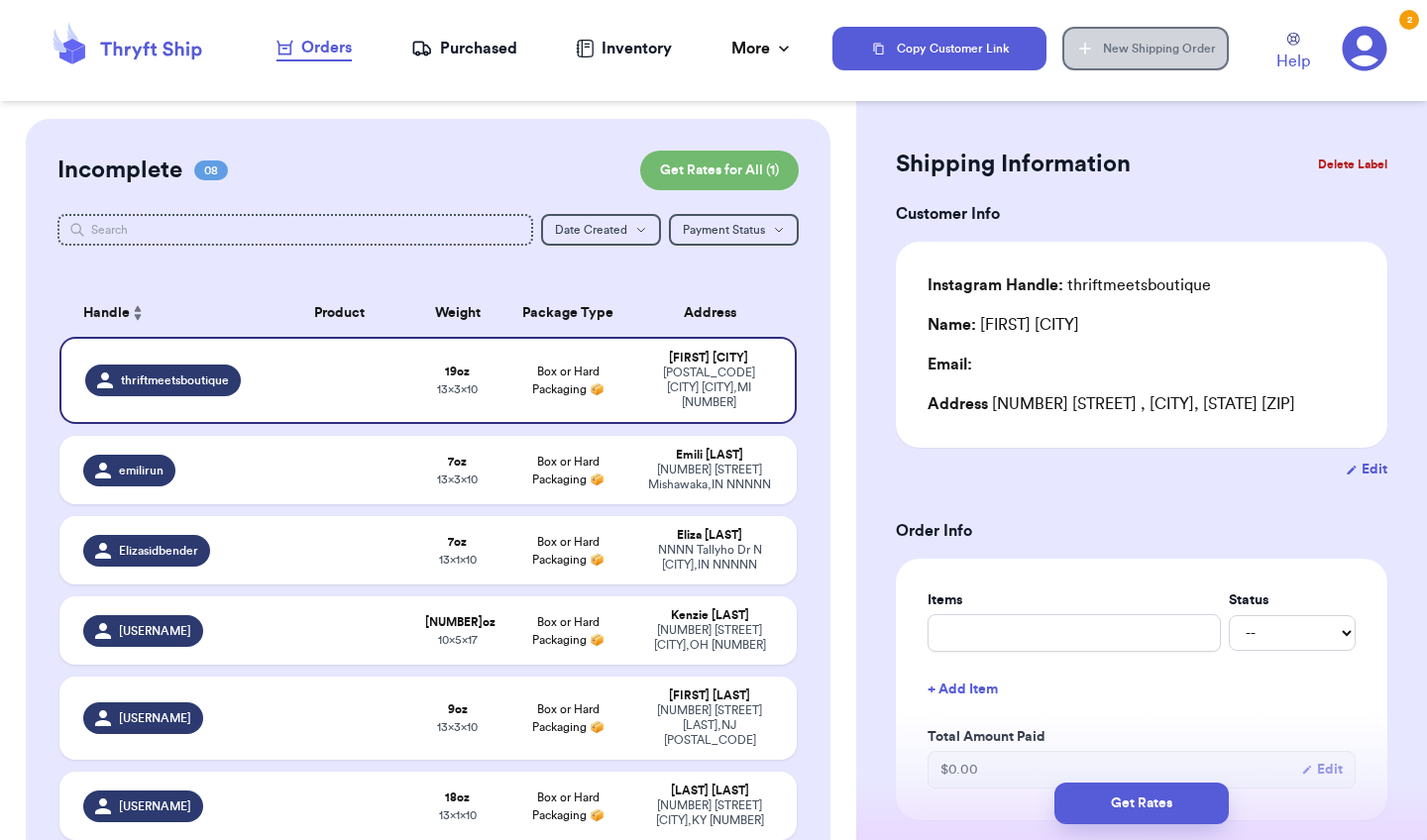 type on "0" 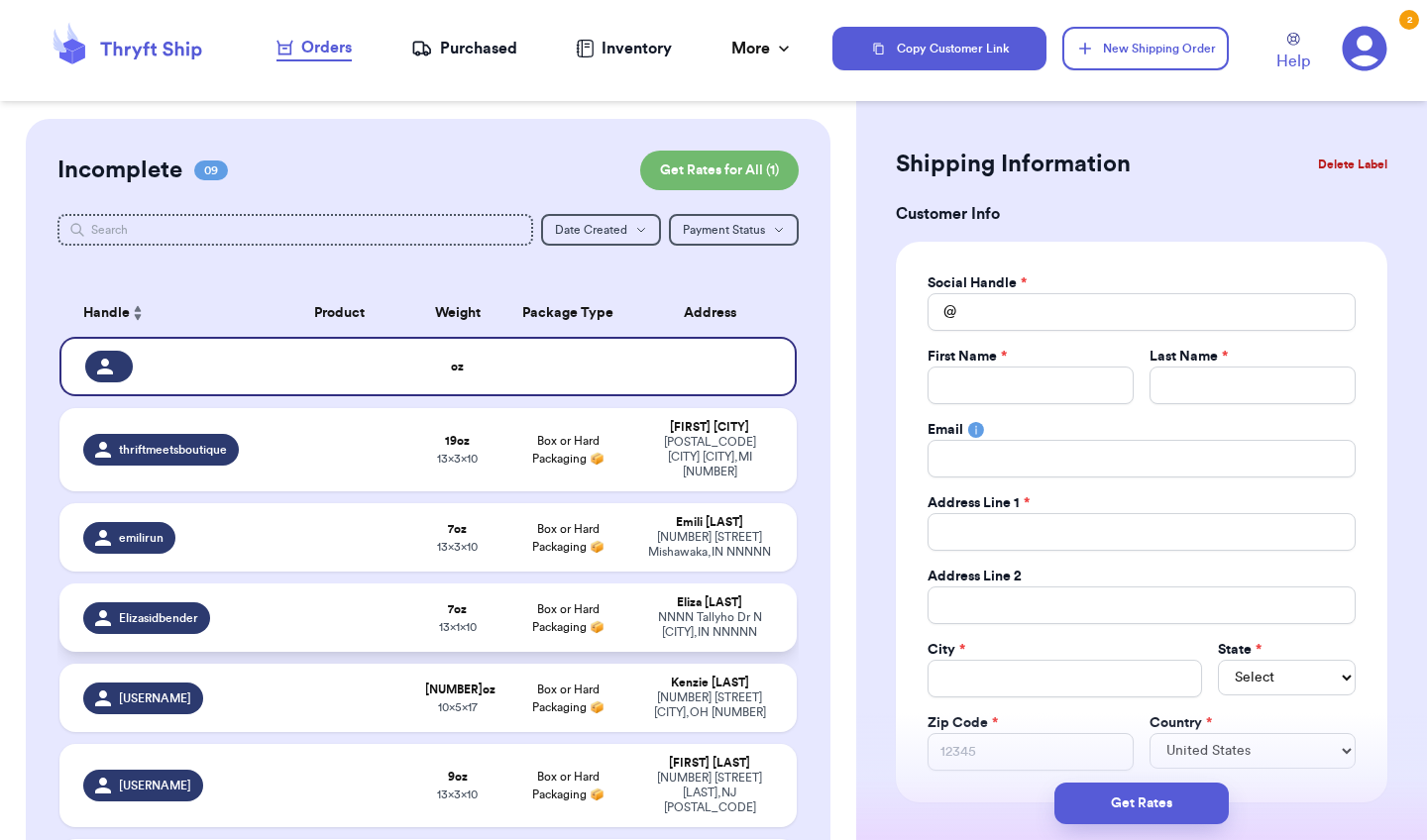 click at bounding box center (339, 617) 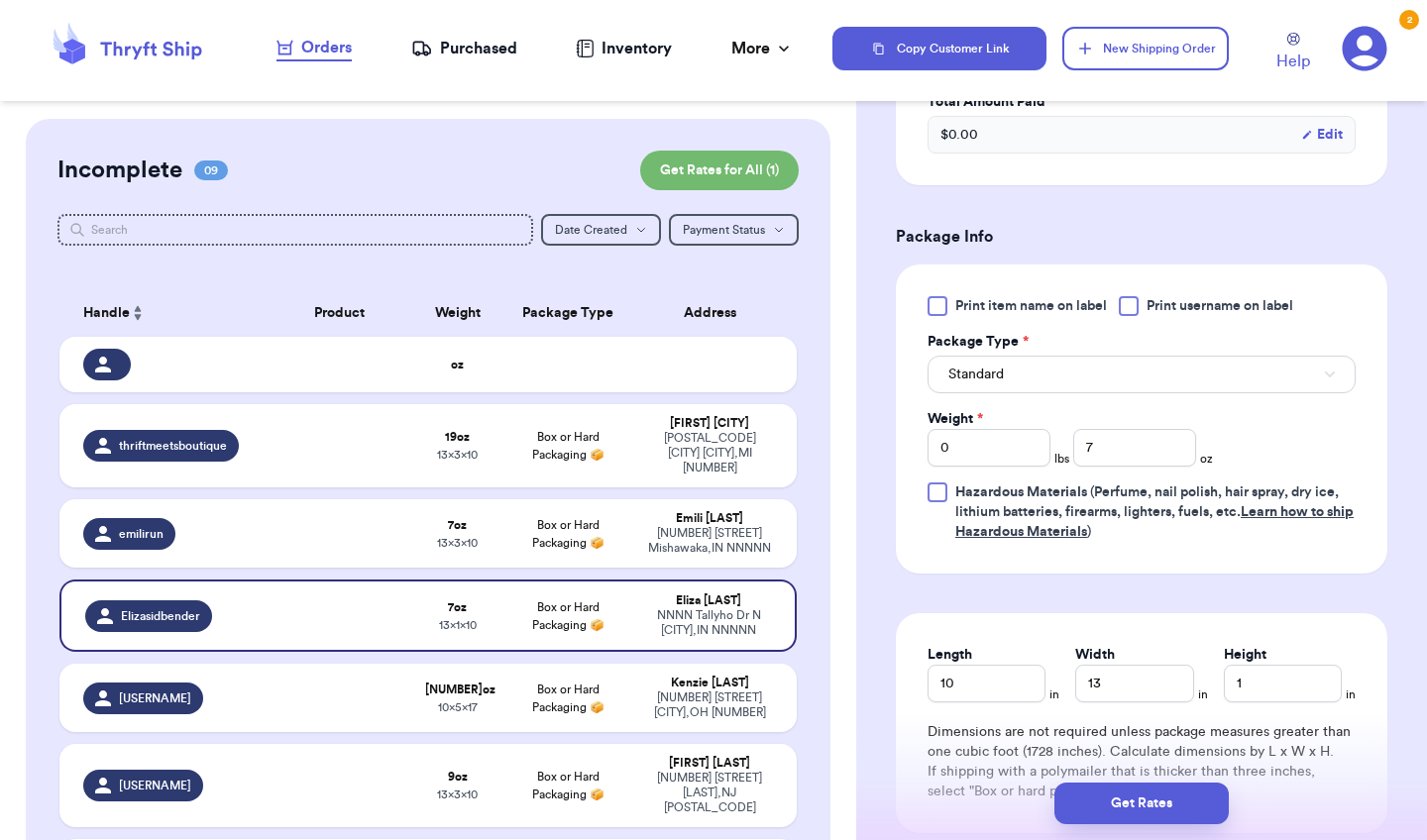 scroll, scrollTop: 899, scrollLeft: 0, axis: vertical 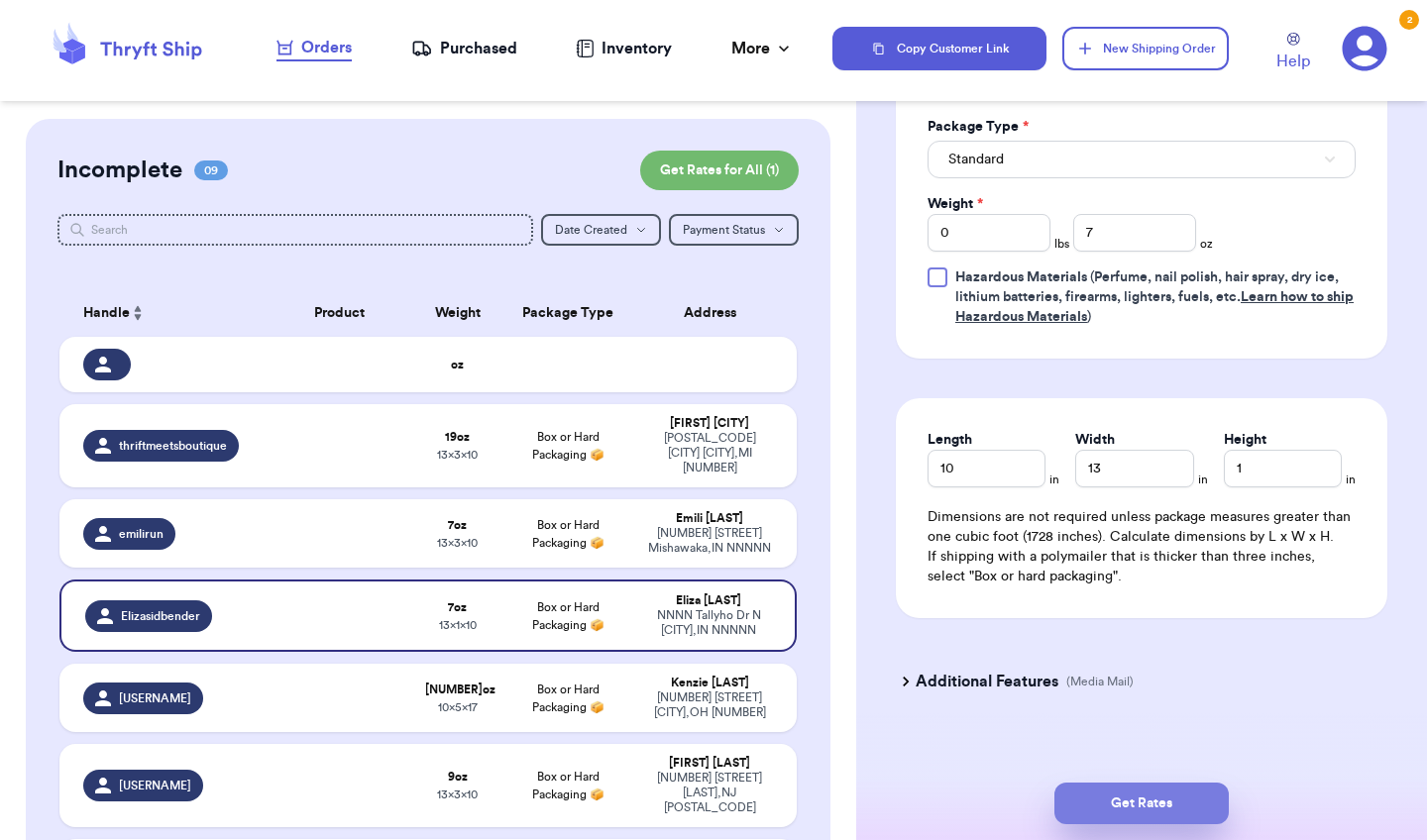 click on "Get Rates" at bounding box center (1142, 803) 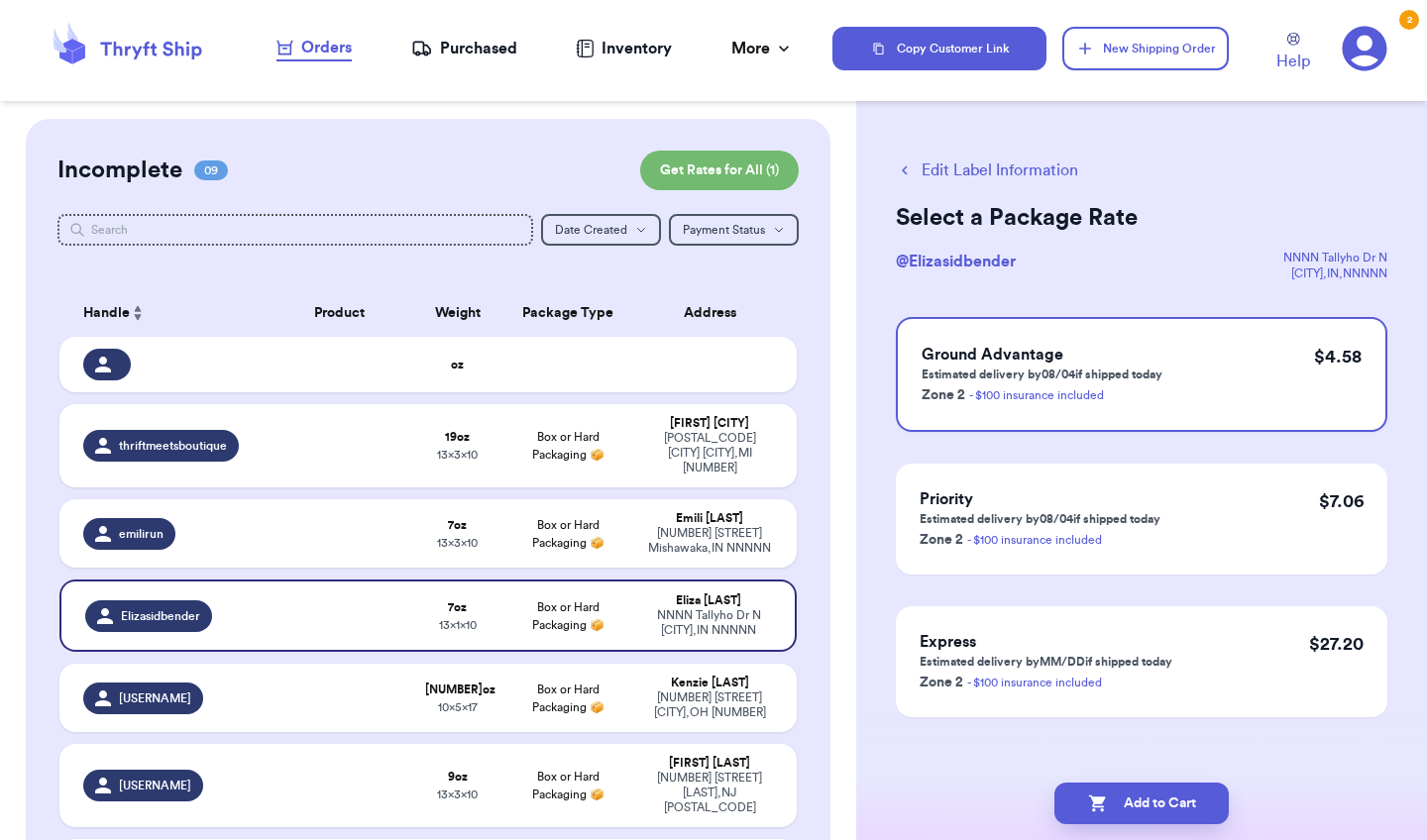 scroll, scrollTop: 0, scrollLeft: 0, axis: both 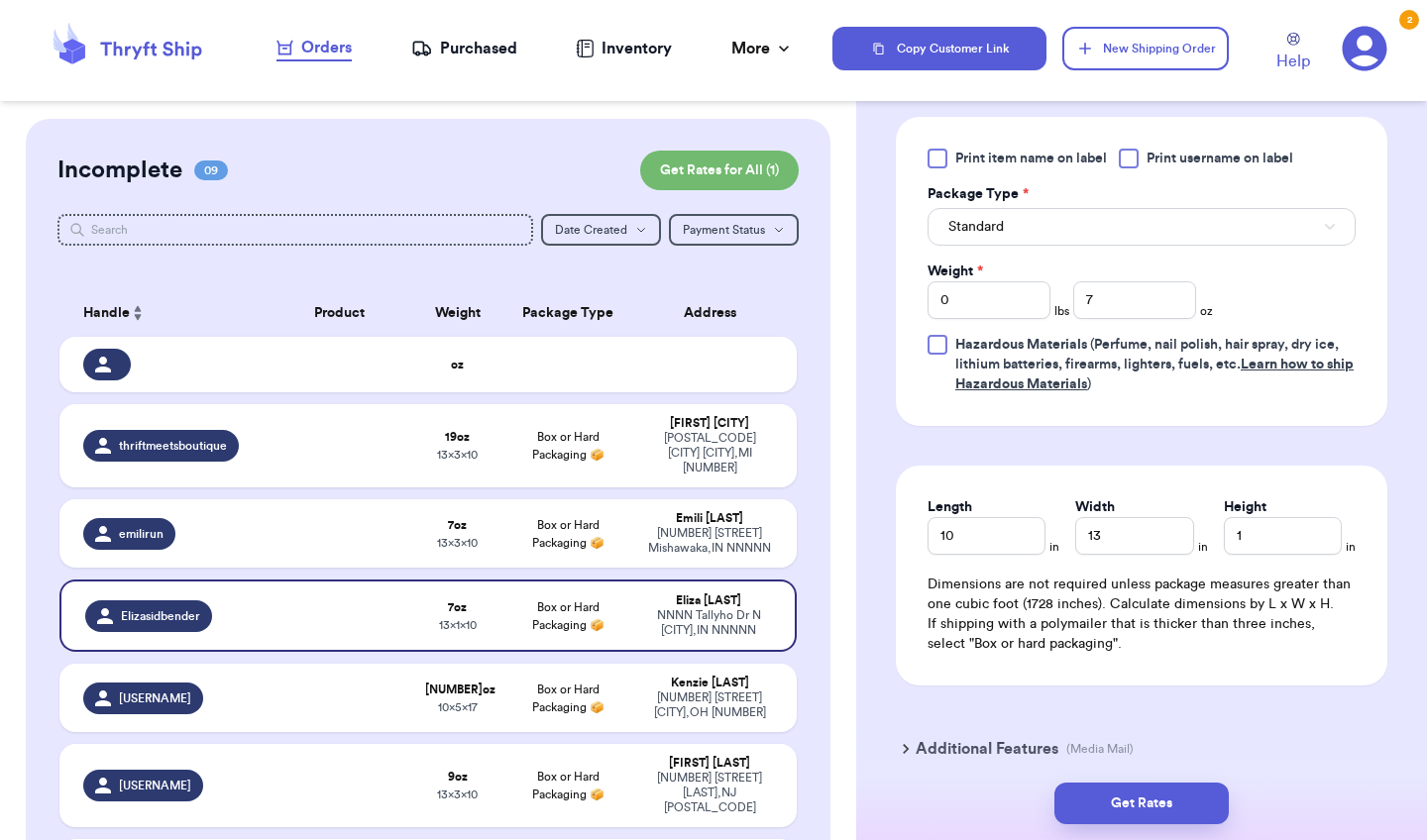 click on "Standard" at bounding box center [1142, 227] 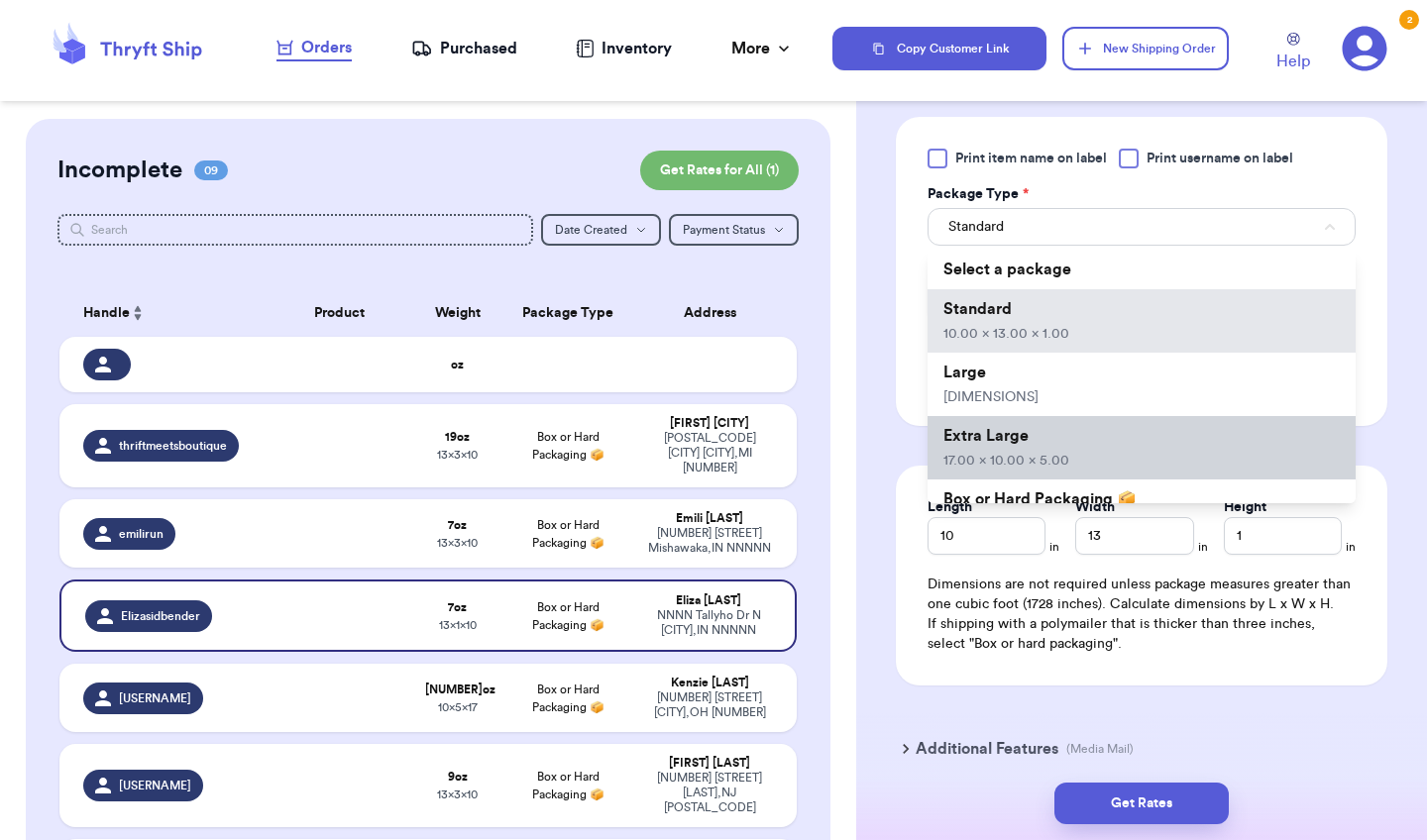 click on "Extra Large N.NN x NN.NN x NN.NN" at bounding box center [1142, 448] 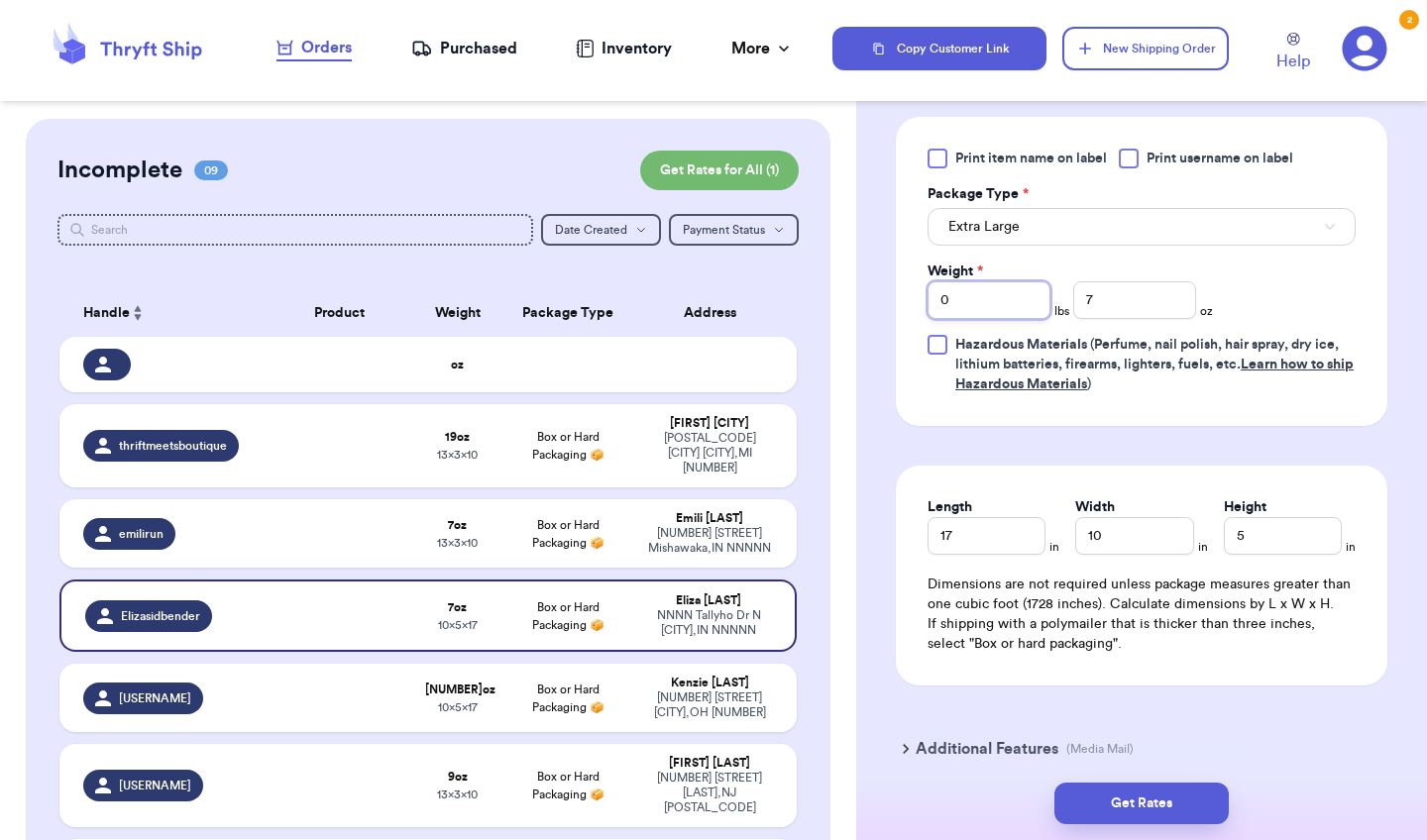 click on "0" at bounding box center [989, 300] 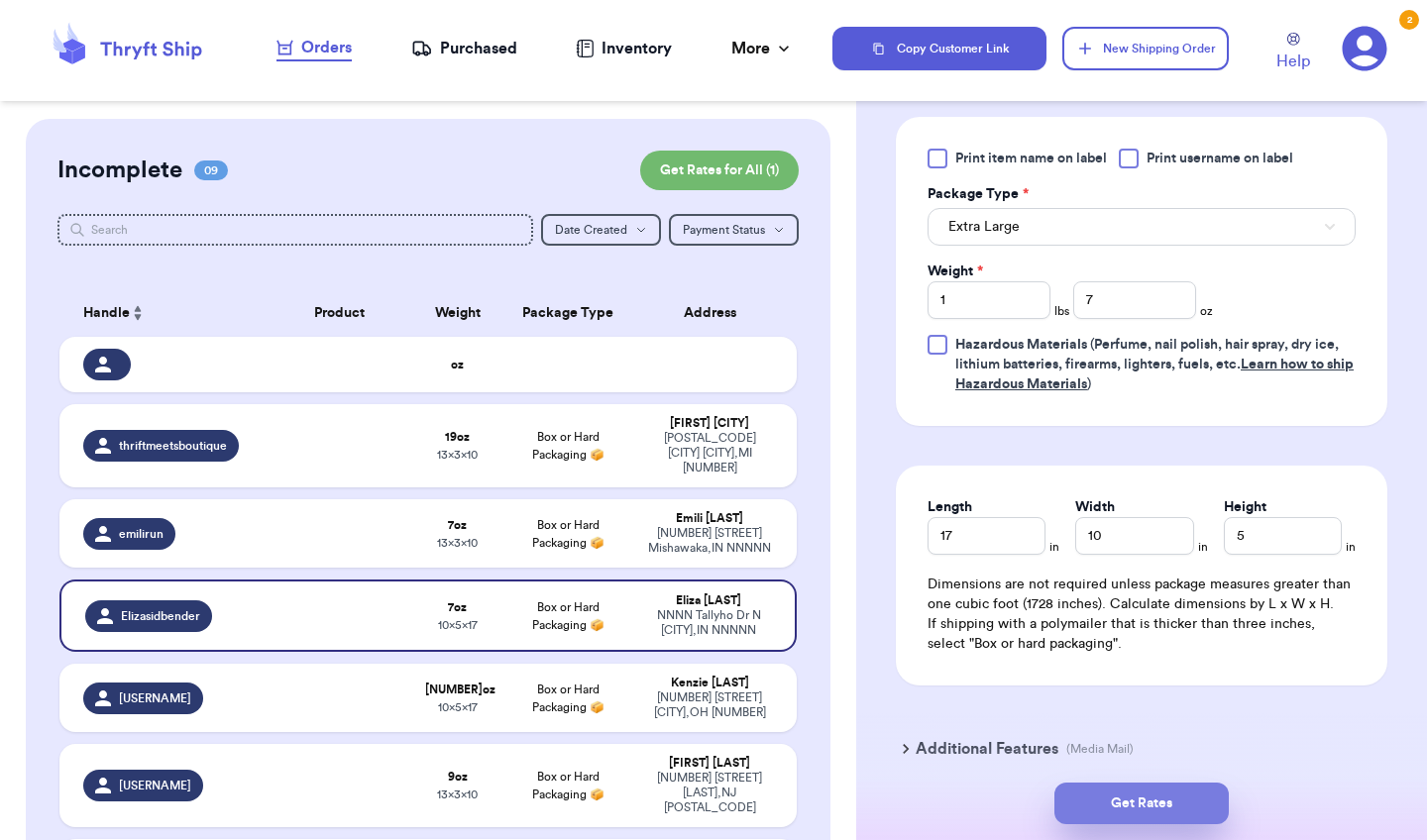 click on "Get Rates" at bounding box center [1142, 803] 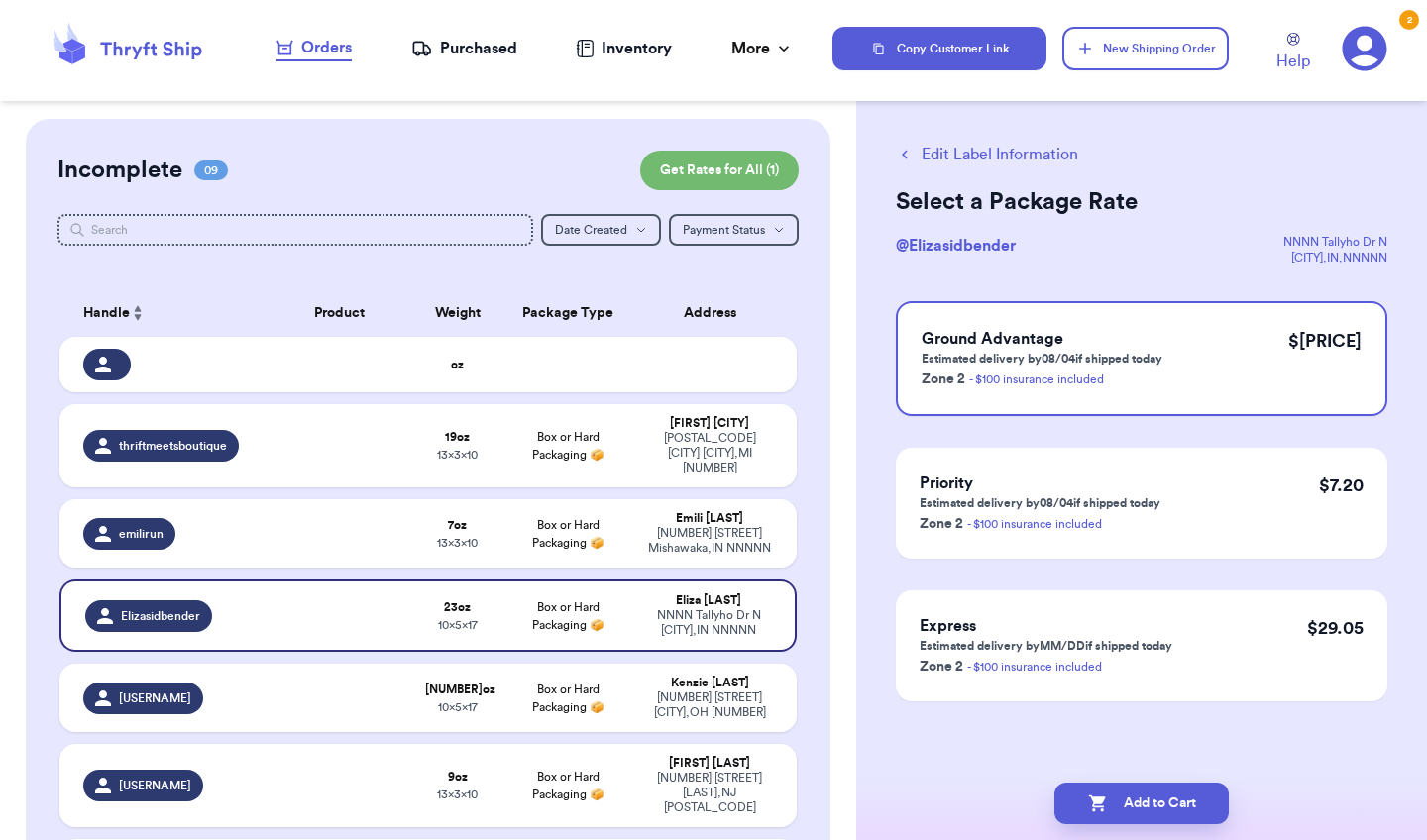 scroll, scrollTop: 0, scrollLeft: 0, axis: both 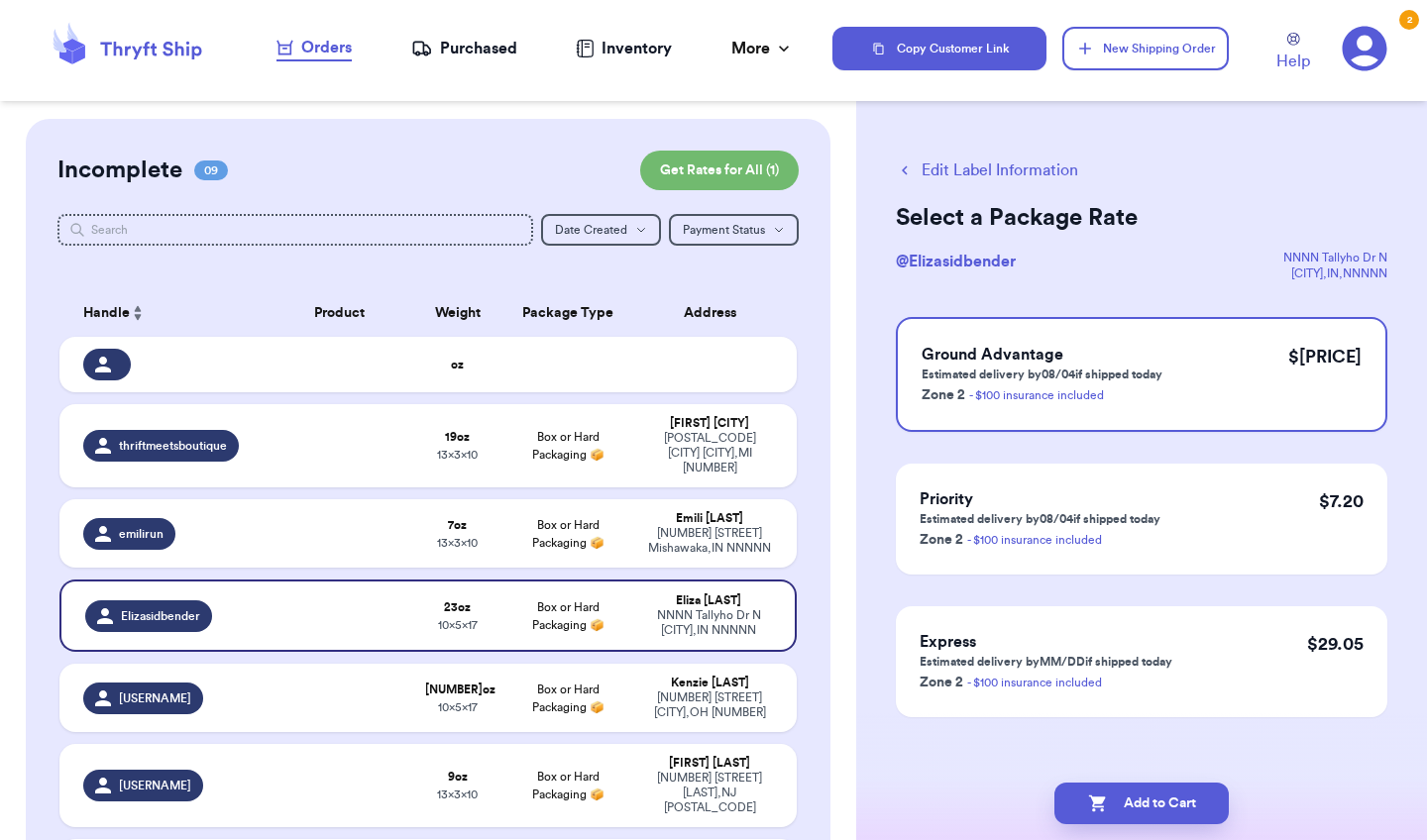 click on "Edit Label Information" at bounding box center (987, 170) 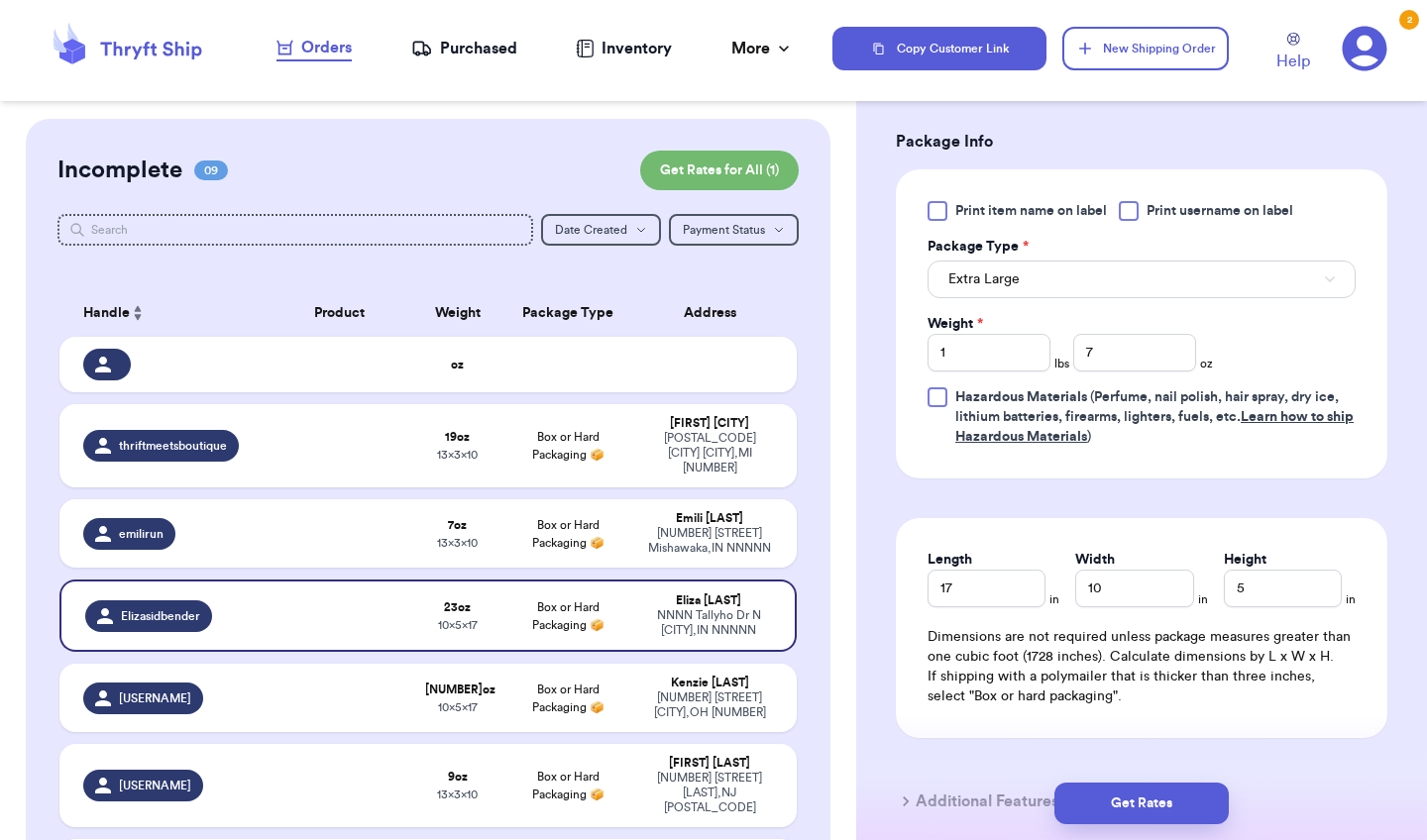 scroll, scrollTop: 769, scrollLeft: 0, axis: vertical 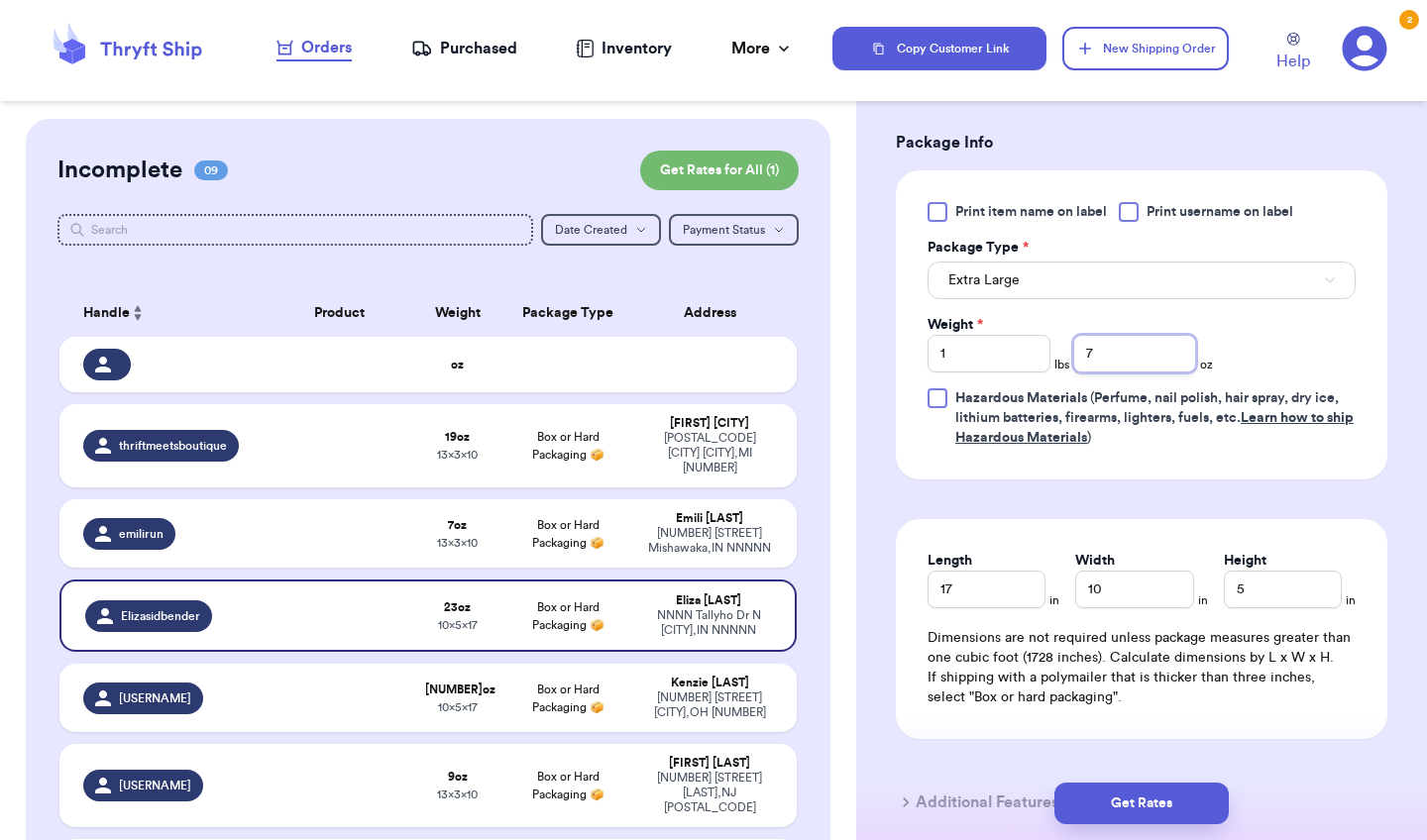 click on "7" at bounding box center [1135, 354] 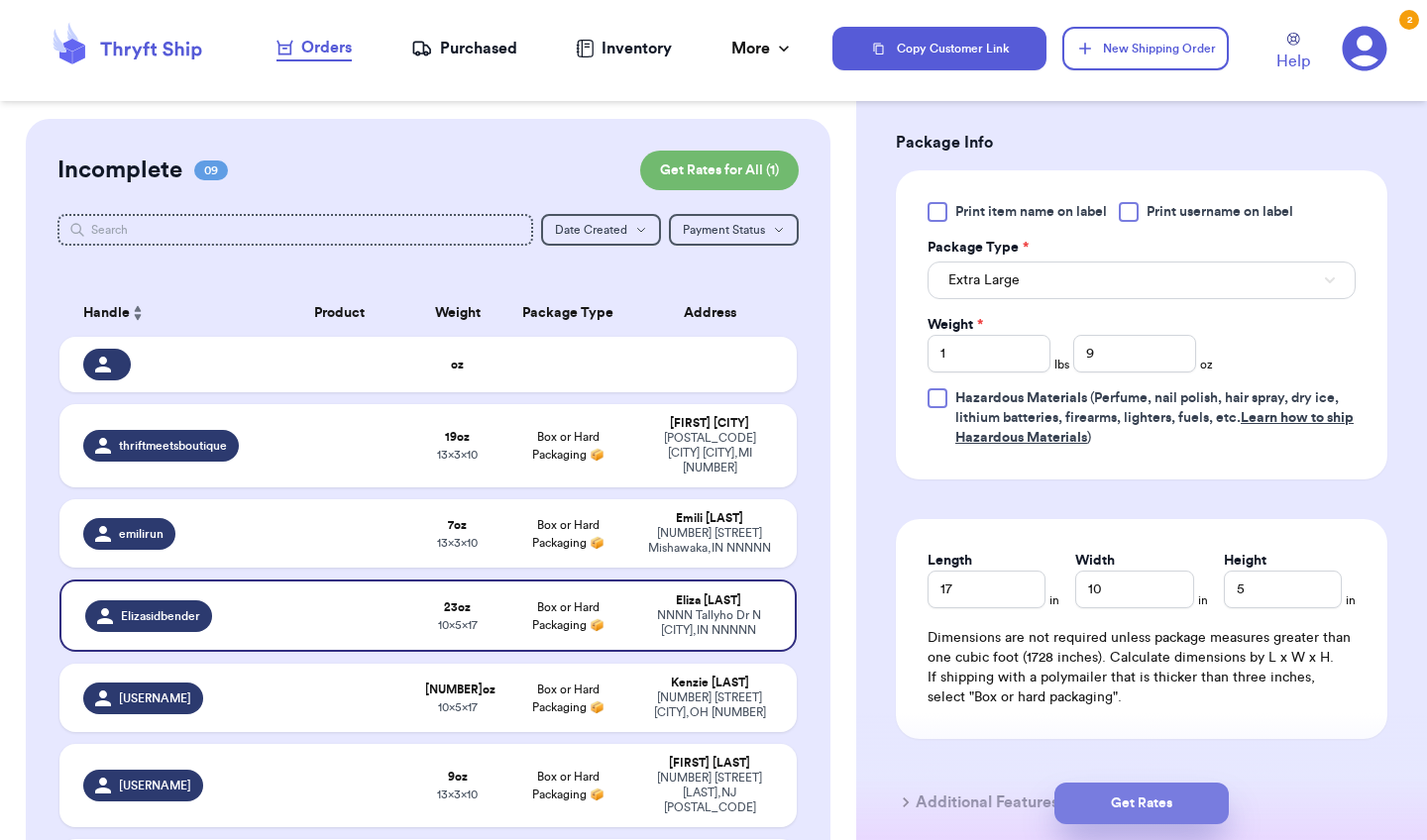 click on "Get Rates" at bounding box center [1142, 803] 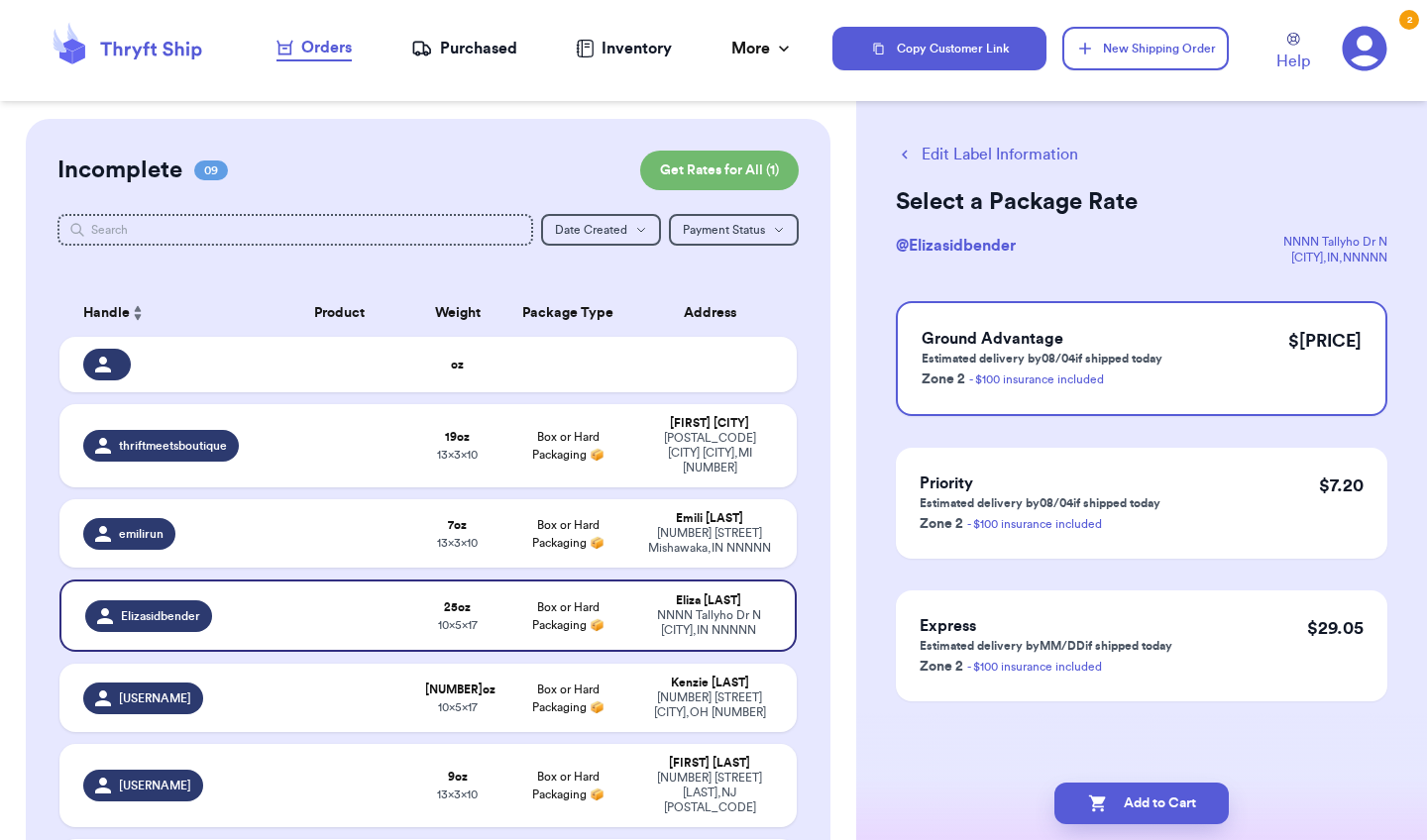 scroll, scrollTop: 0, scrollLeft: 0, axis: both 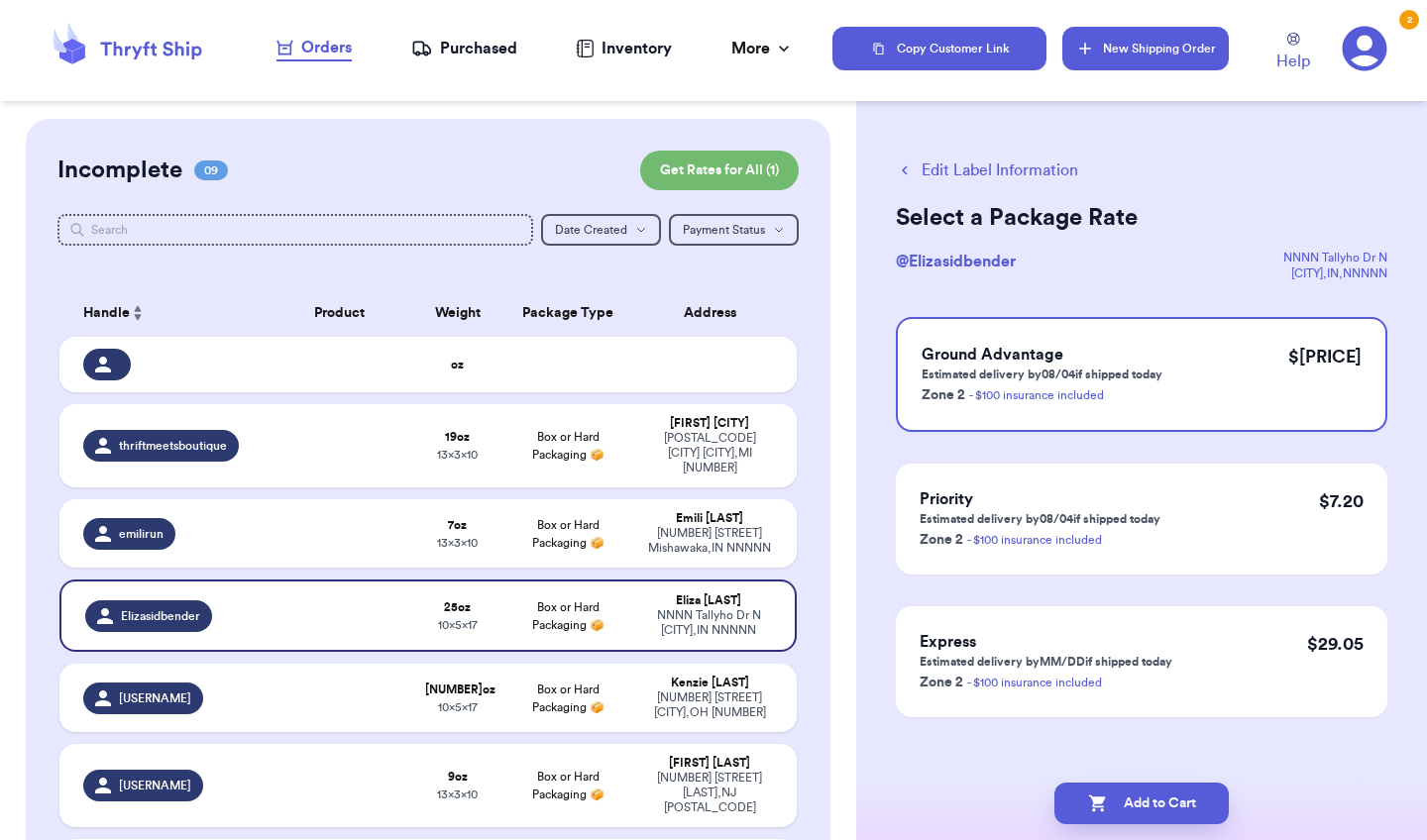 click on "New Shipping Order" at bounding box center [1146, 49] 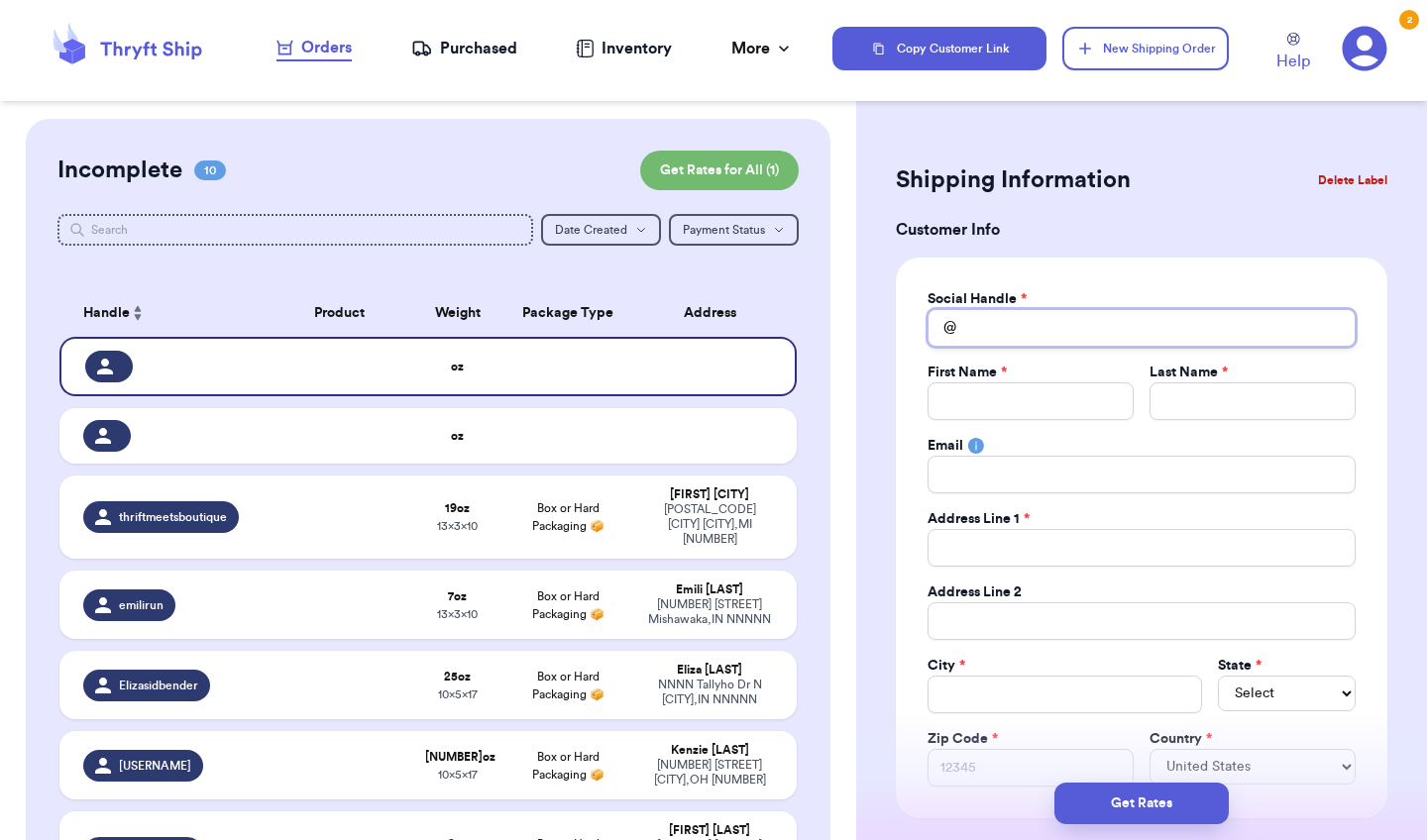 click on "Total Amount Paid" at bounding box center [1142, 328] 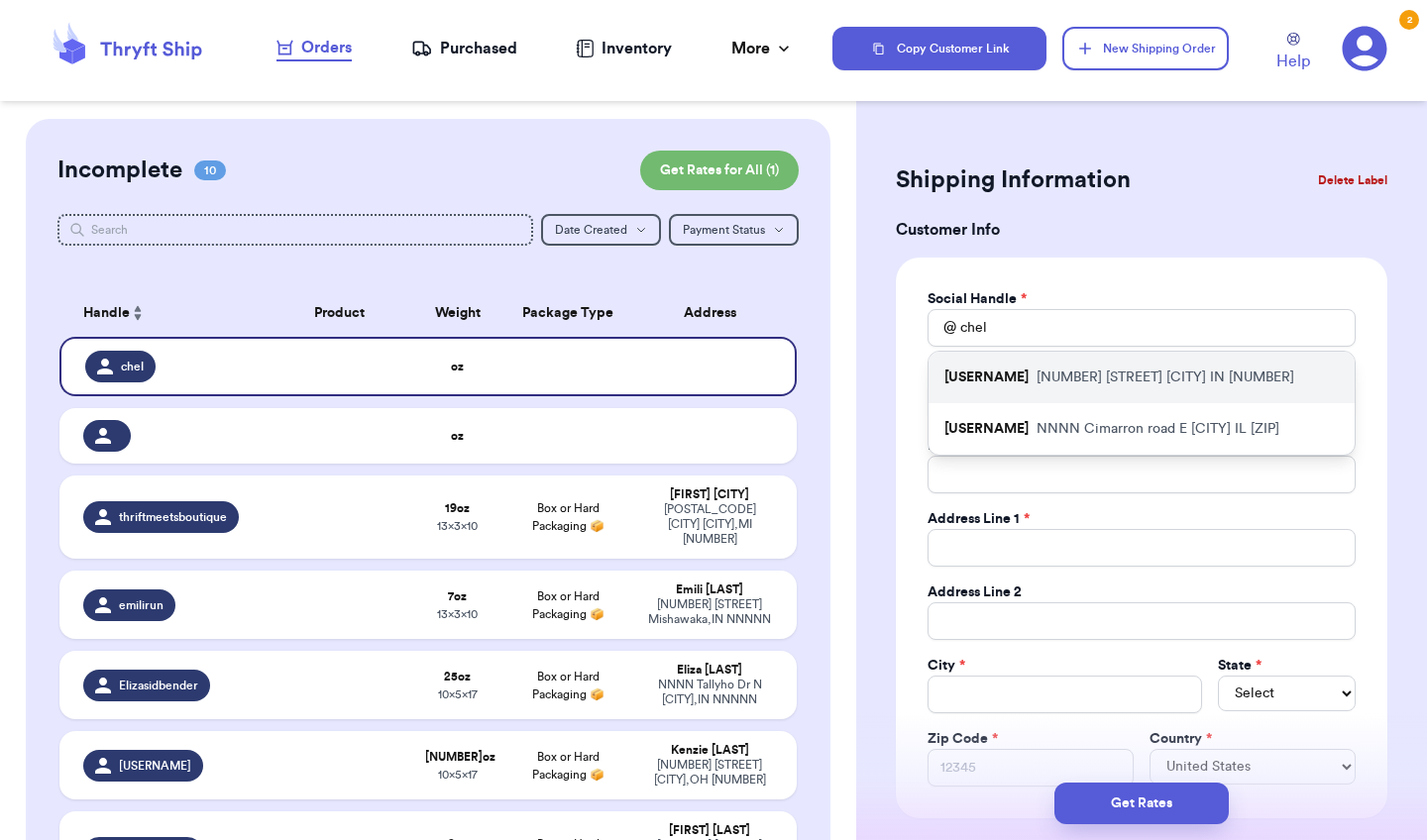 click on "[USERNAME]" at bounding box center [986, 377] 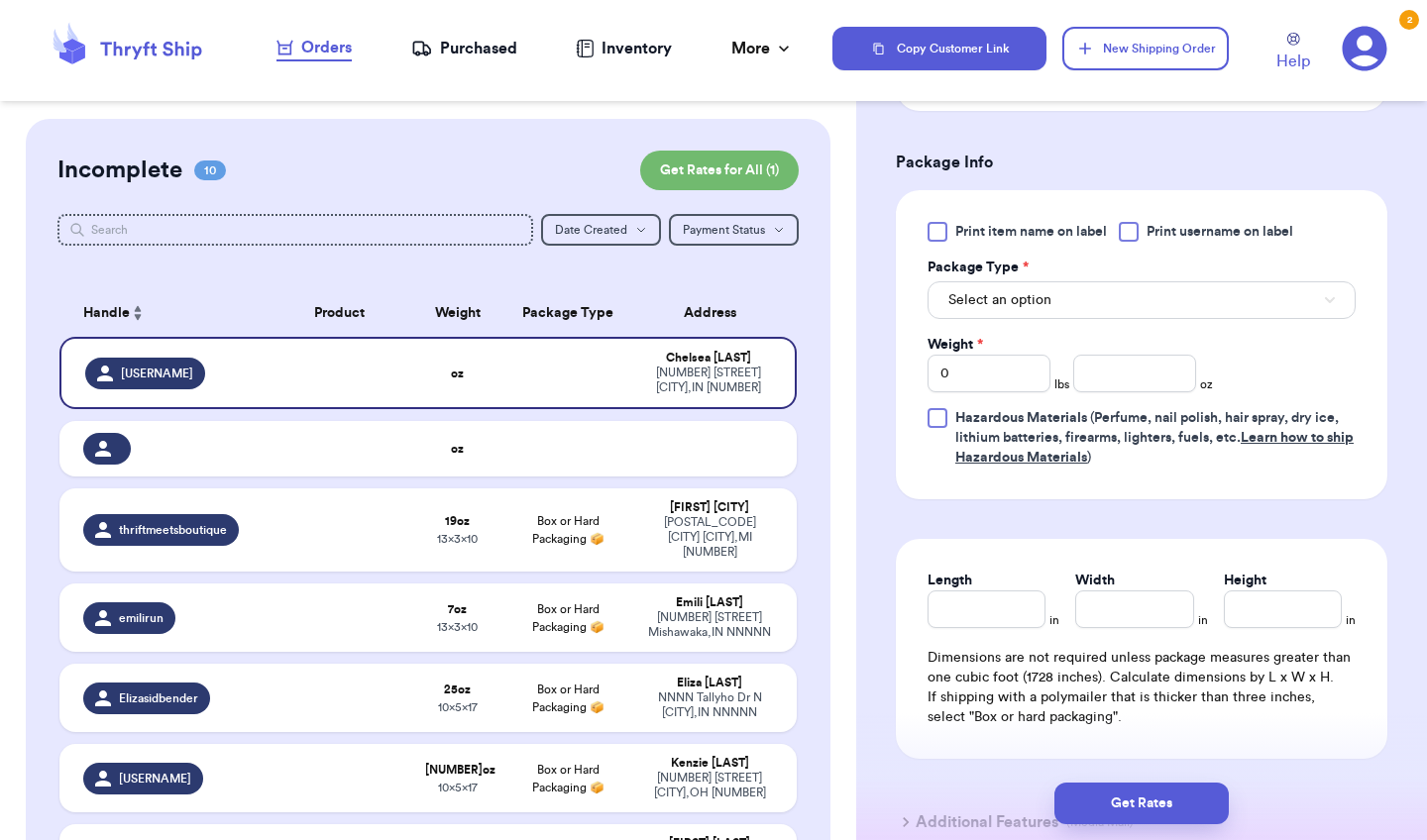 scroll, scrollTop: 1049, scrollLeft: 0, axis: vertical 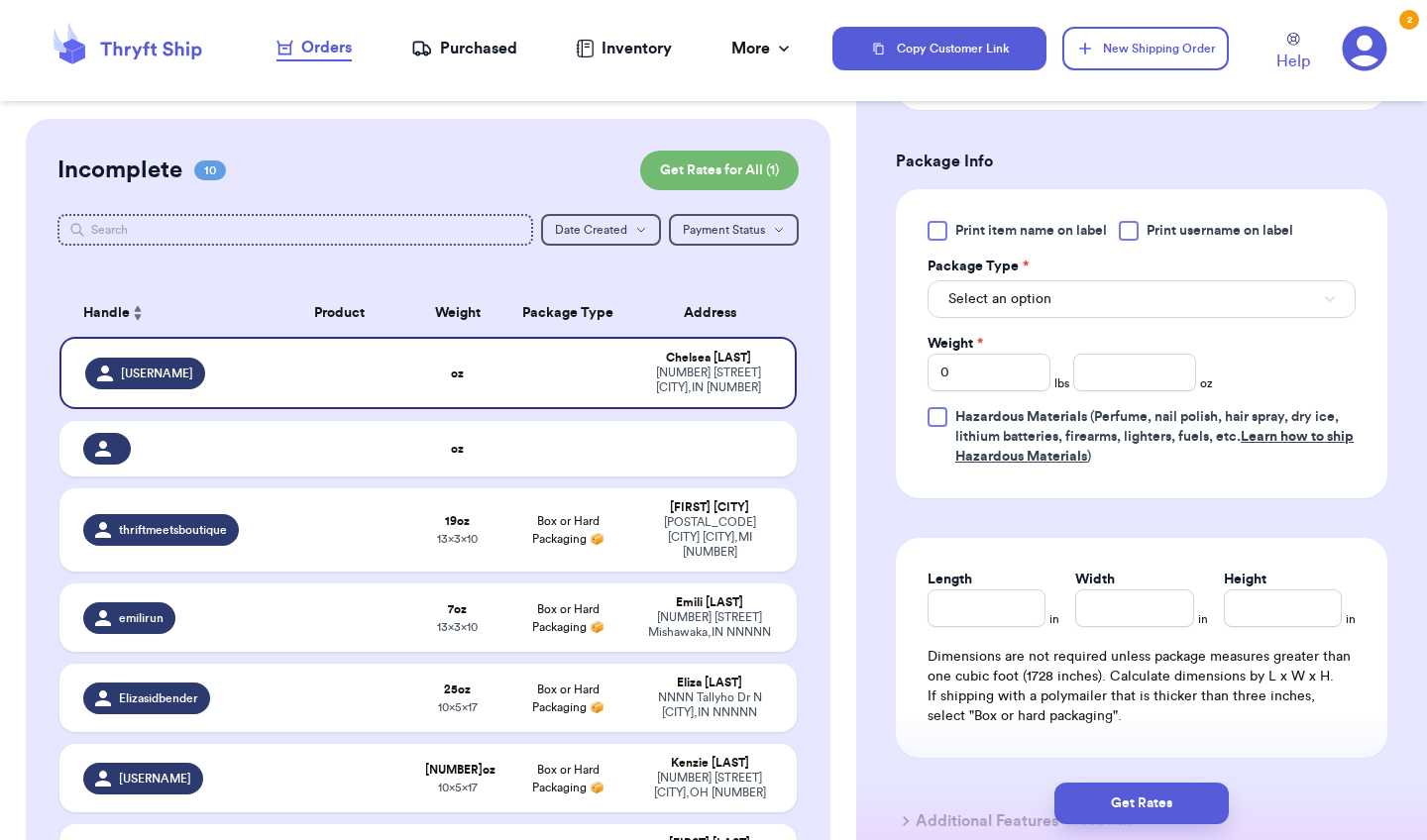 click on "Print item name on label Print username on label Package Type * Select an option Weight * 0 lbs oz Hazardous Materials   (Perfume, nail polish, hair spray, dry ice, lithium batteries, firearms, lighters, fuels, etc.  Learn how to ship Hazardous Materials )" at bounding box center [1142, 344] 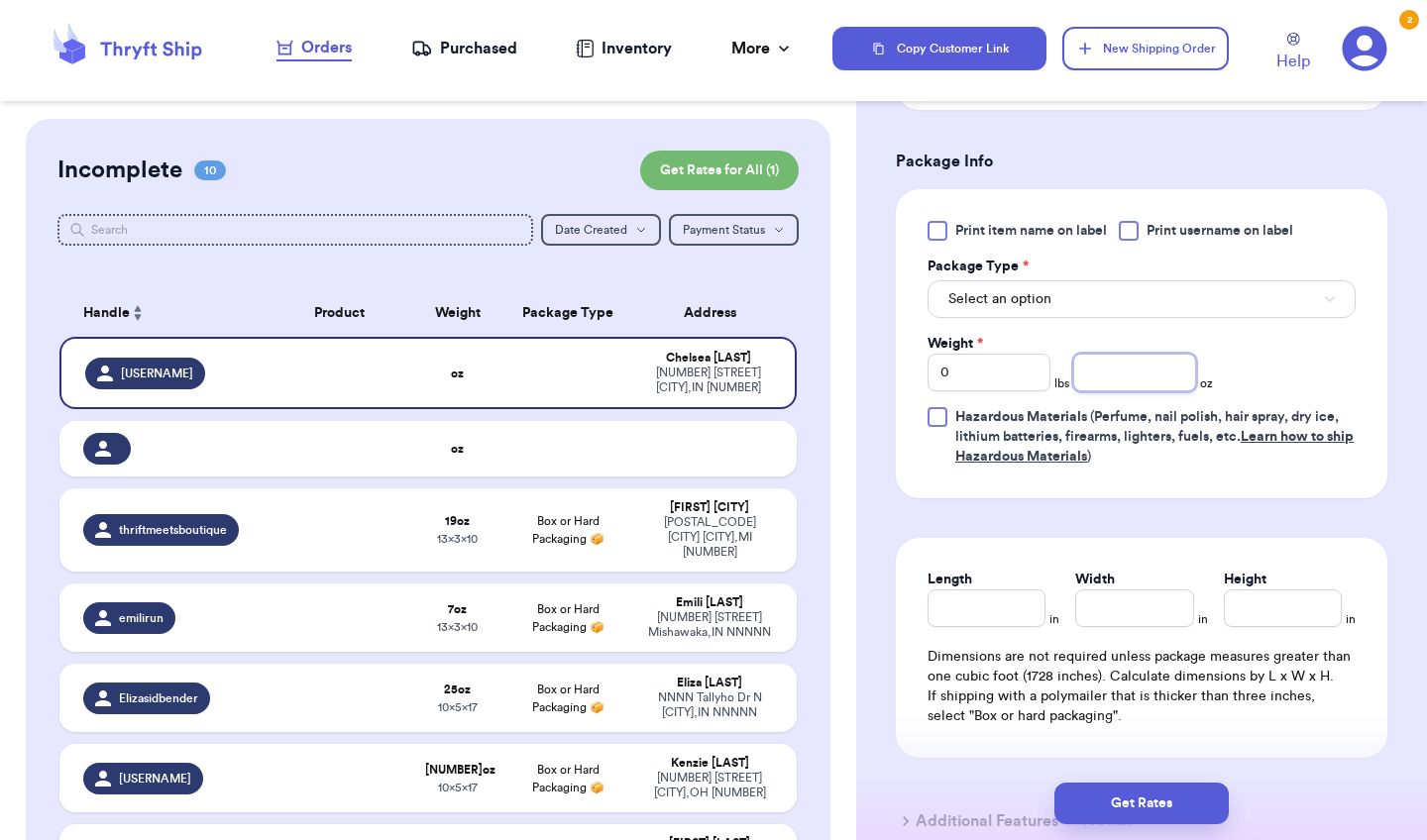 click at bounding box center [1135, 372] 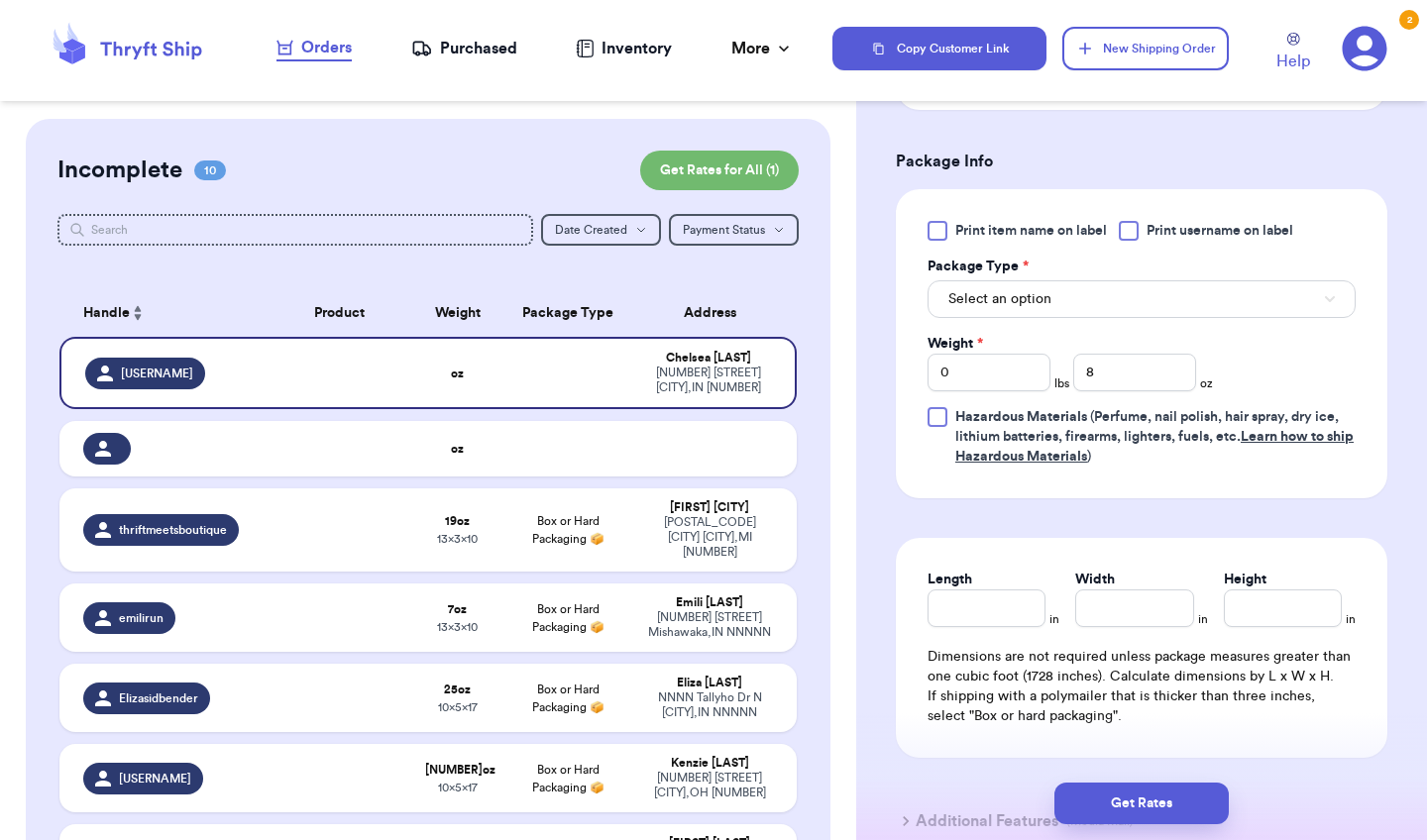 click on "Select an option" at bounding box center [1000, 299] 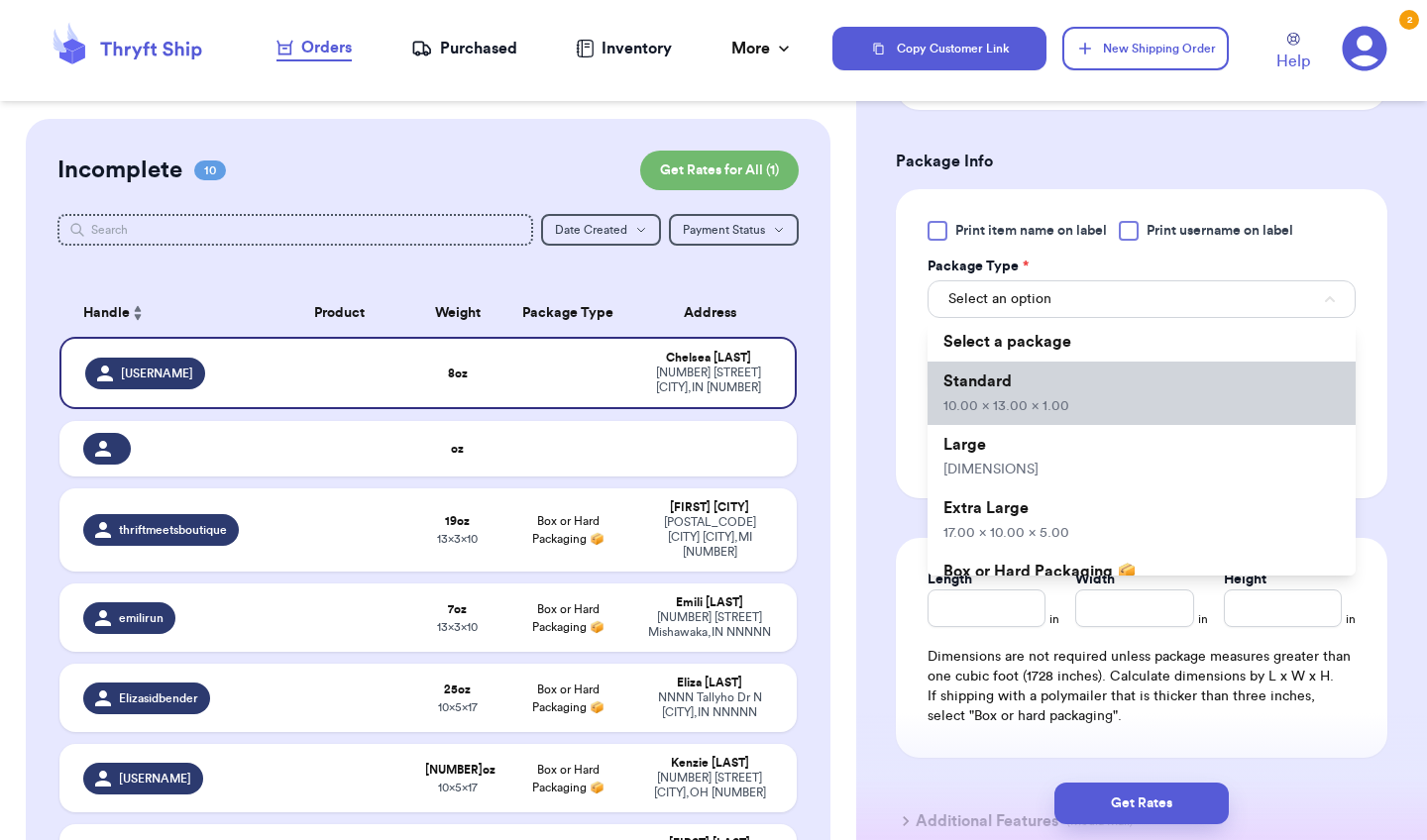 click on "10.00 x 13.00 x 1.00" at bounding box center (1006, 406) 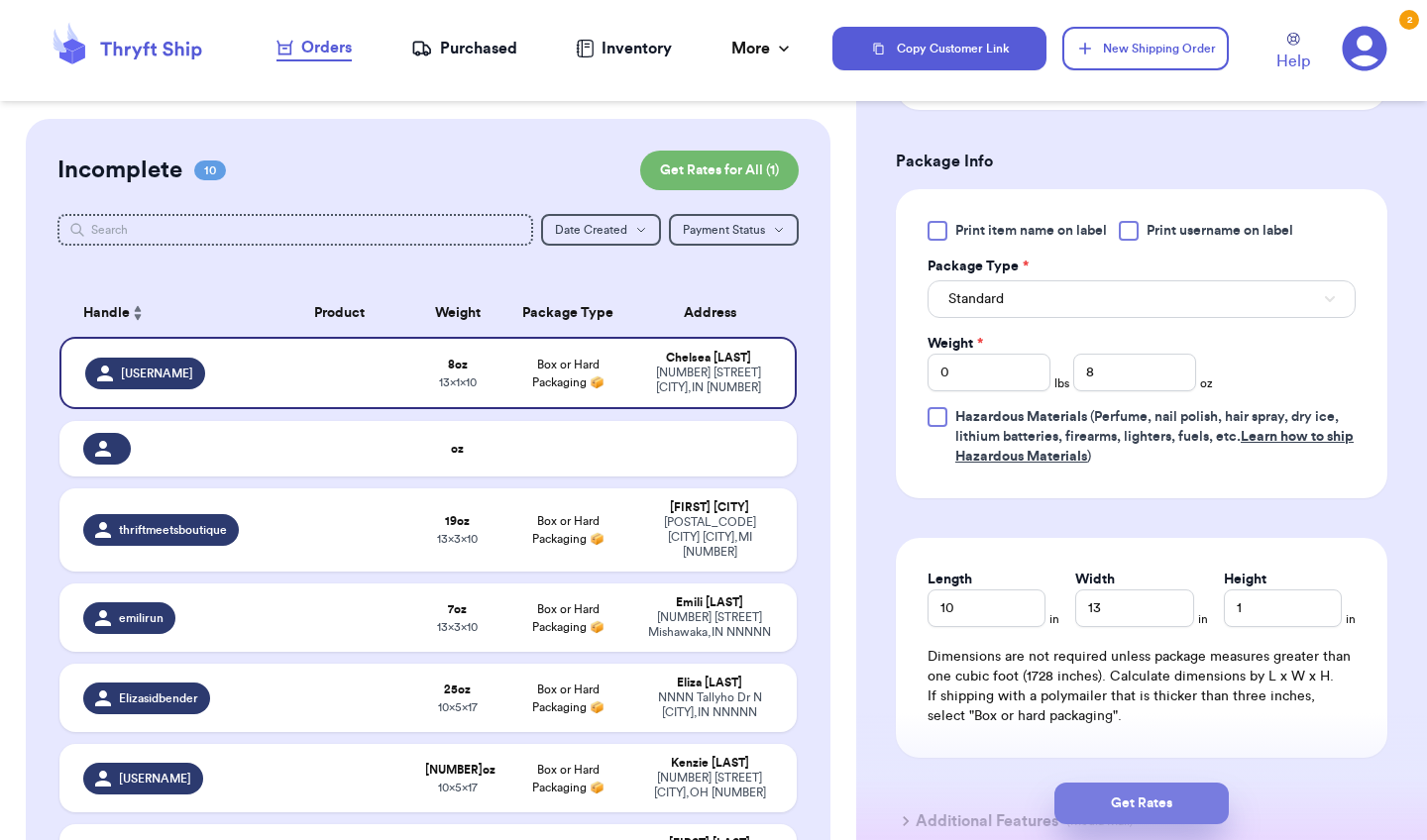 click on "Get Rates" at bounding box center (1142, 803) 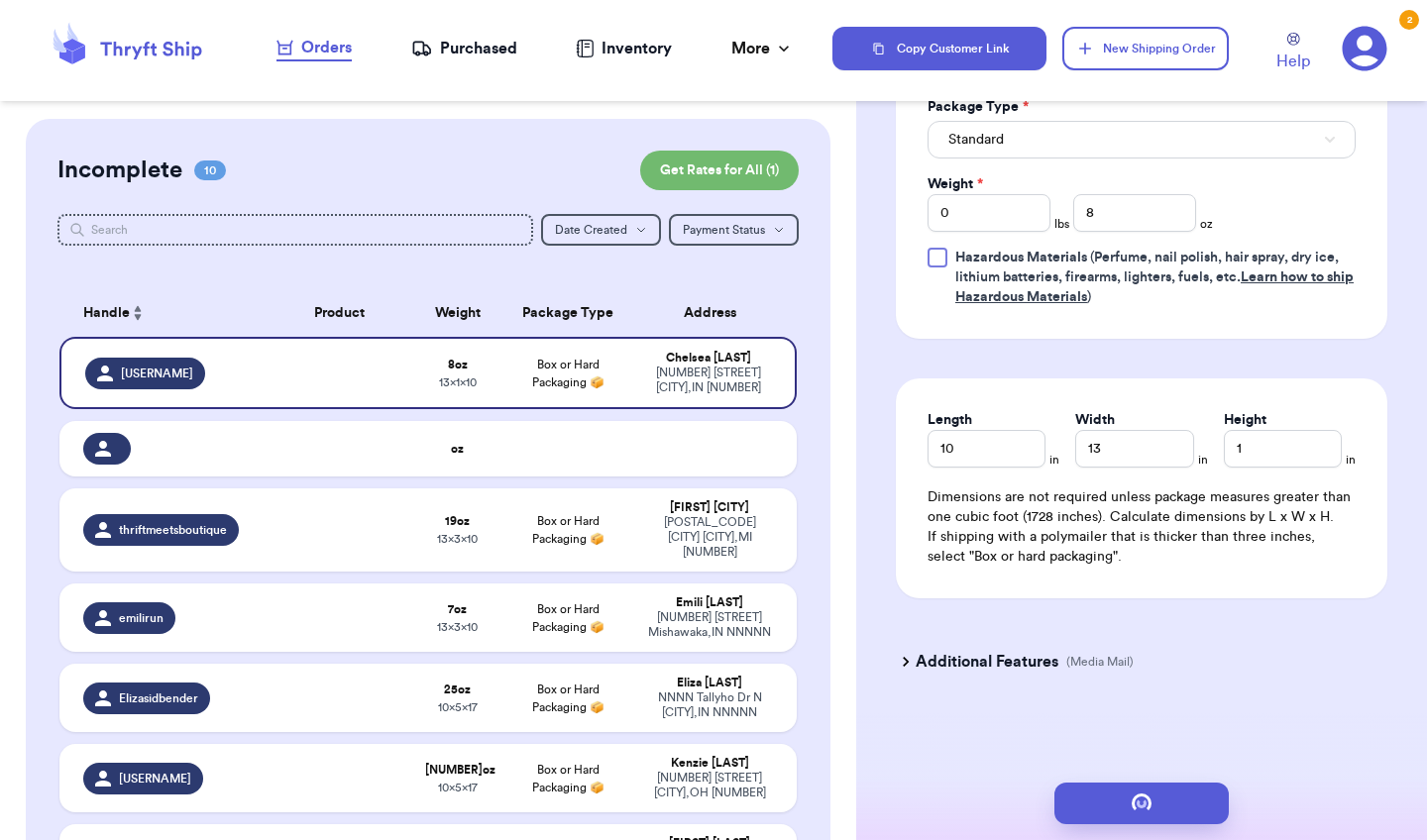 scroll, scrollTop: 0, scrollLeft: 0, axis: both 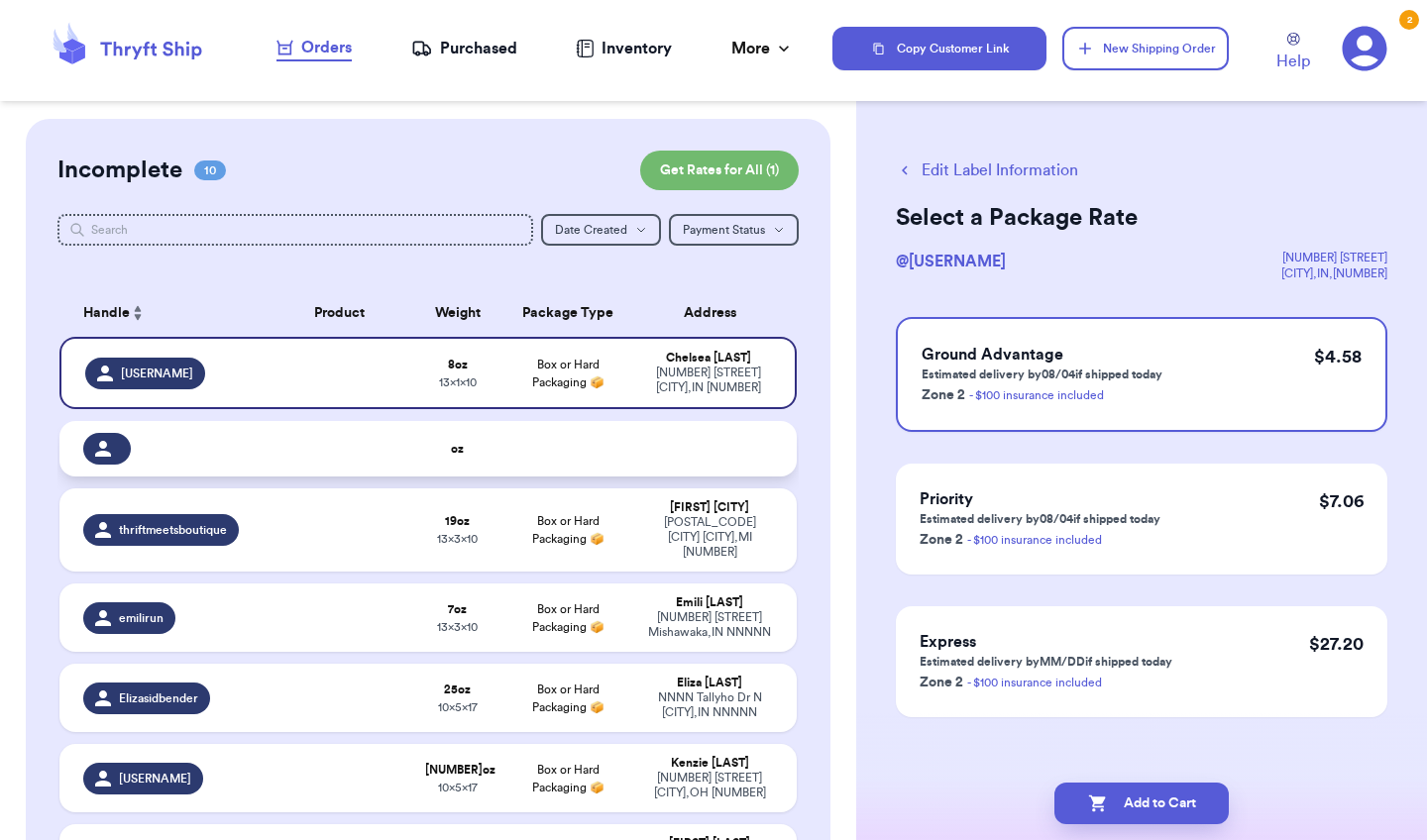 click at bounding box center (339, 449) 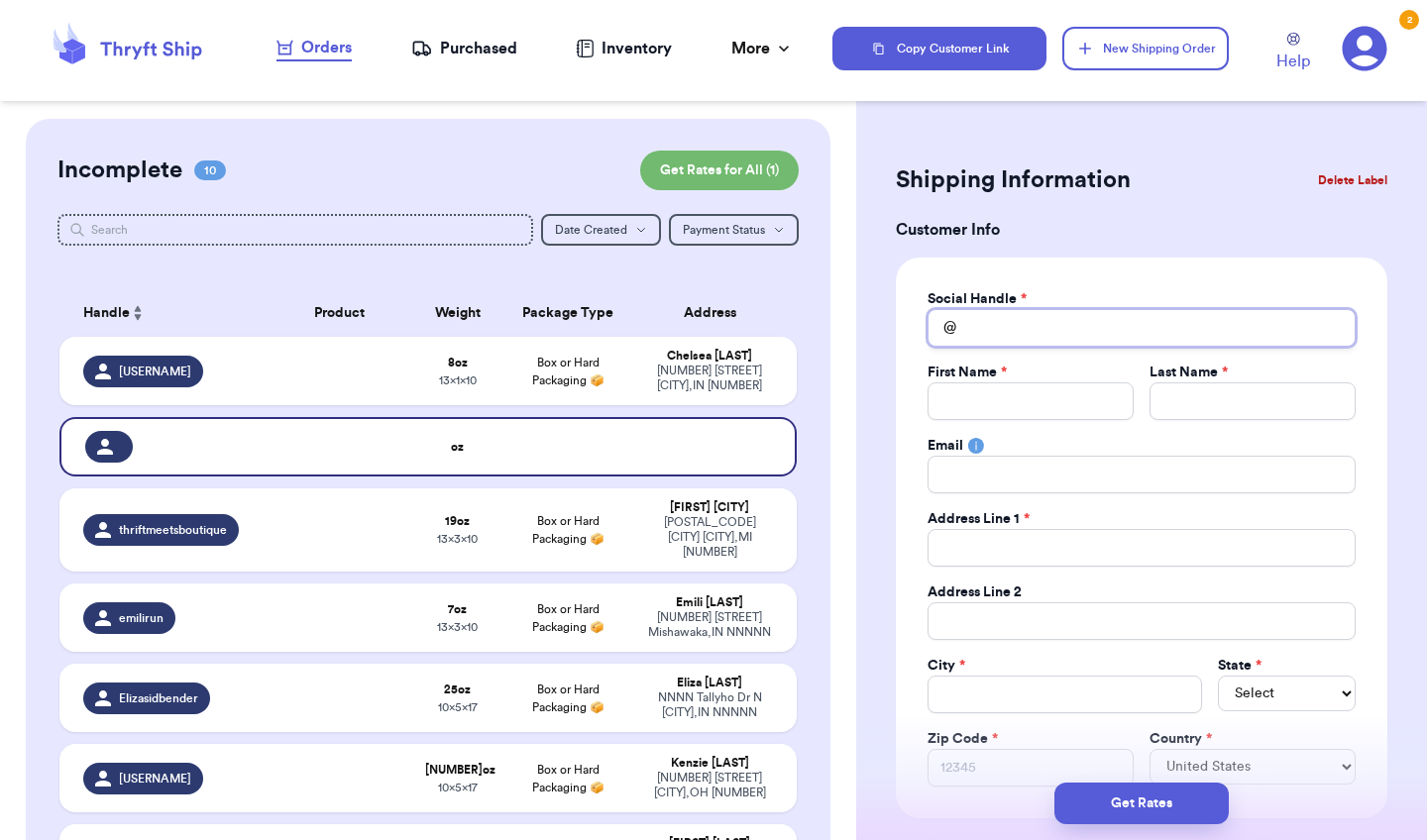 click on "Total Amount Paid" at bounding box center [1142, 328] 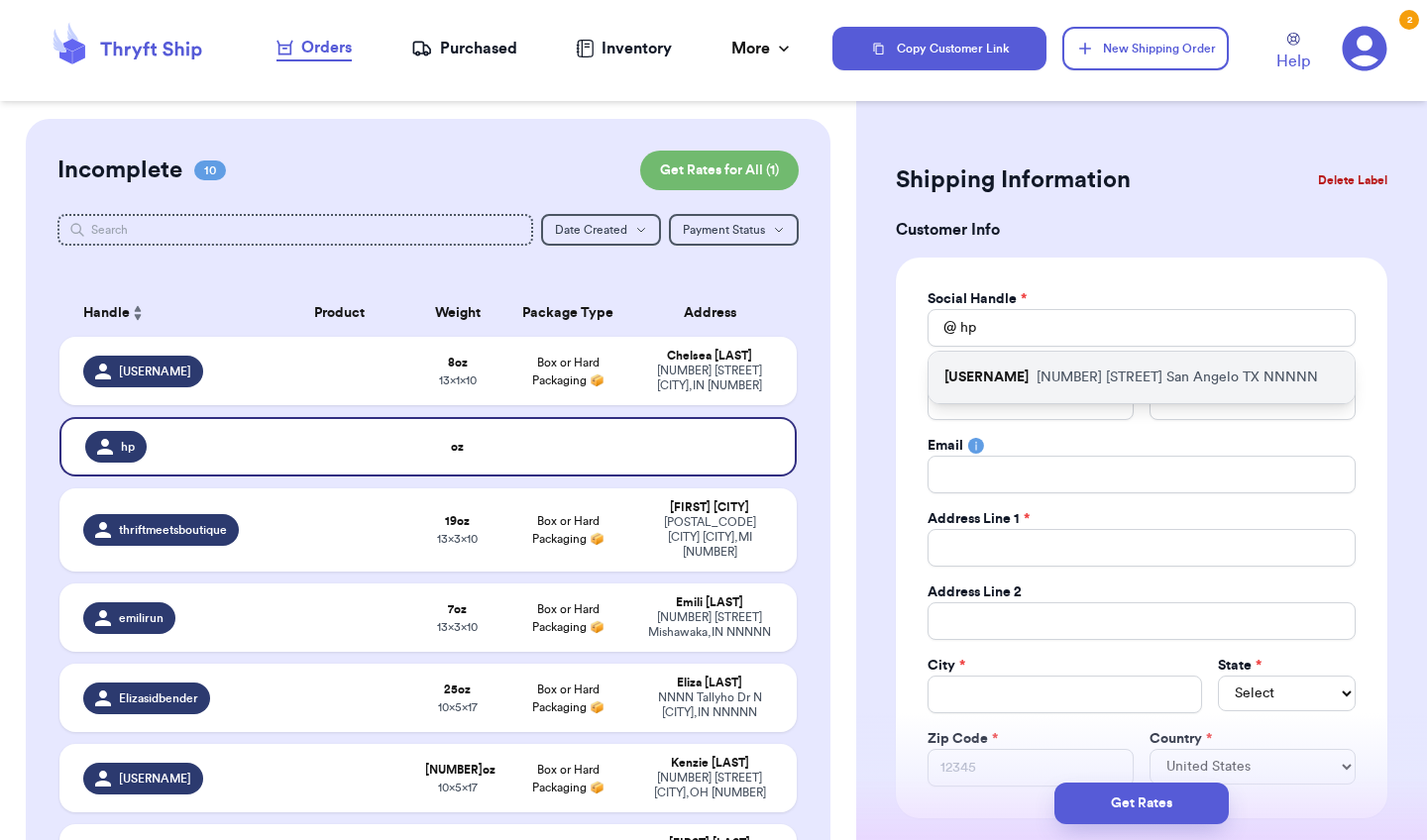 click on "NNNN Ponca Path   [CITY], [STATE]   NNNNN" at bounding box center (1177, 377) 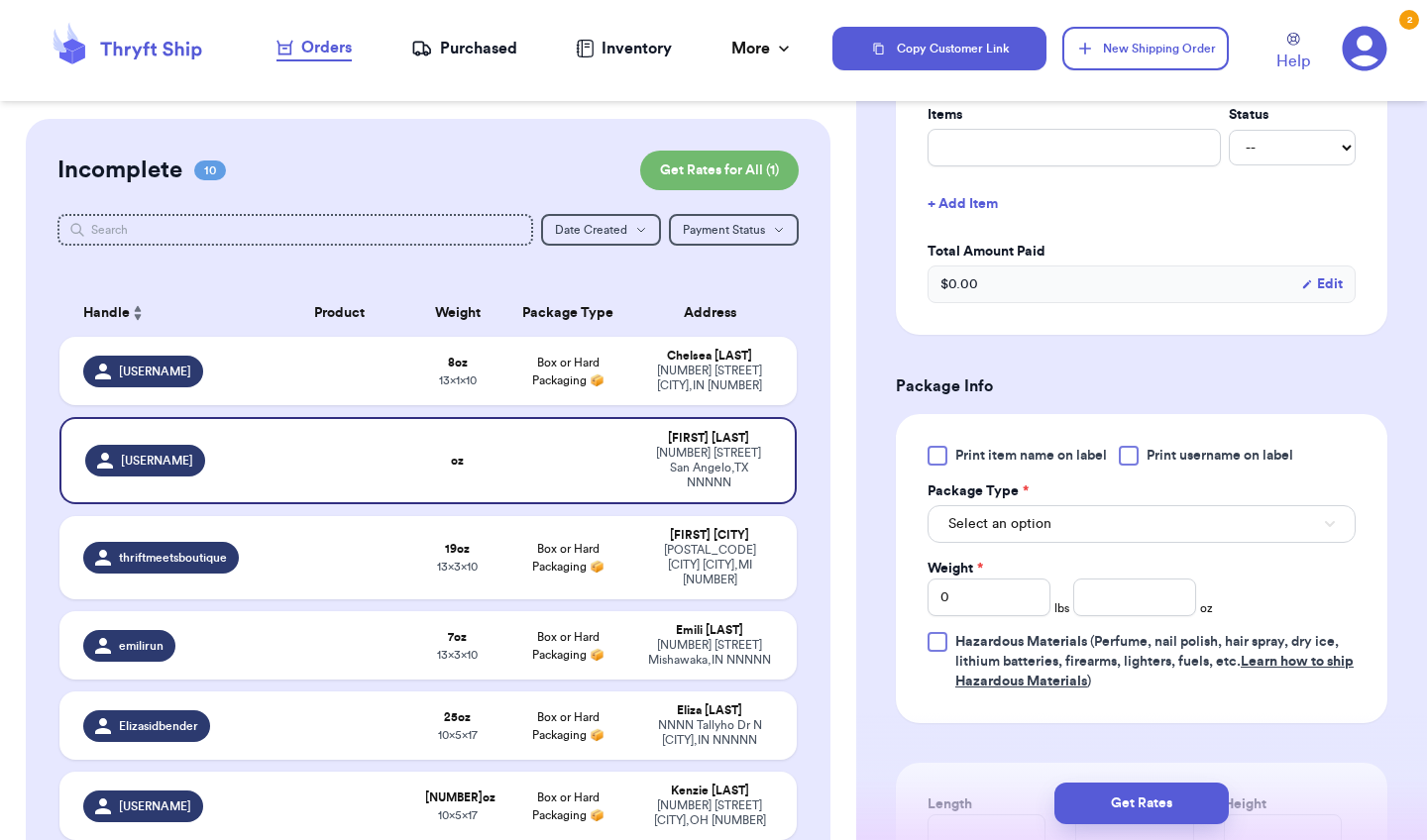 scroll, scrollTop: 831, scrollLeft: 0, axis: vertical 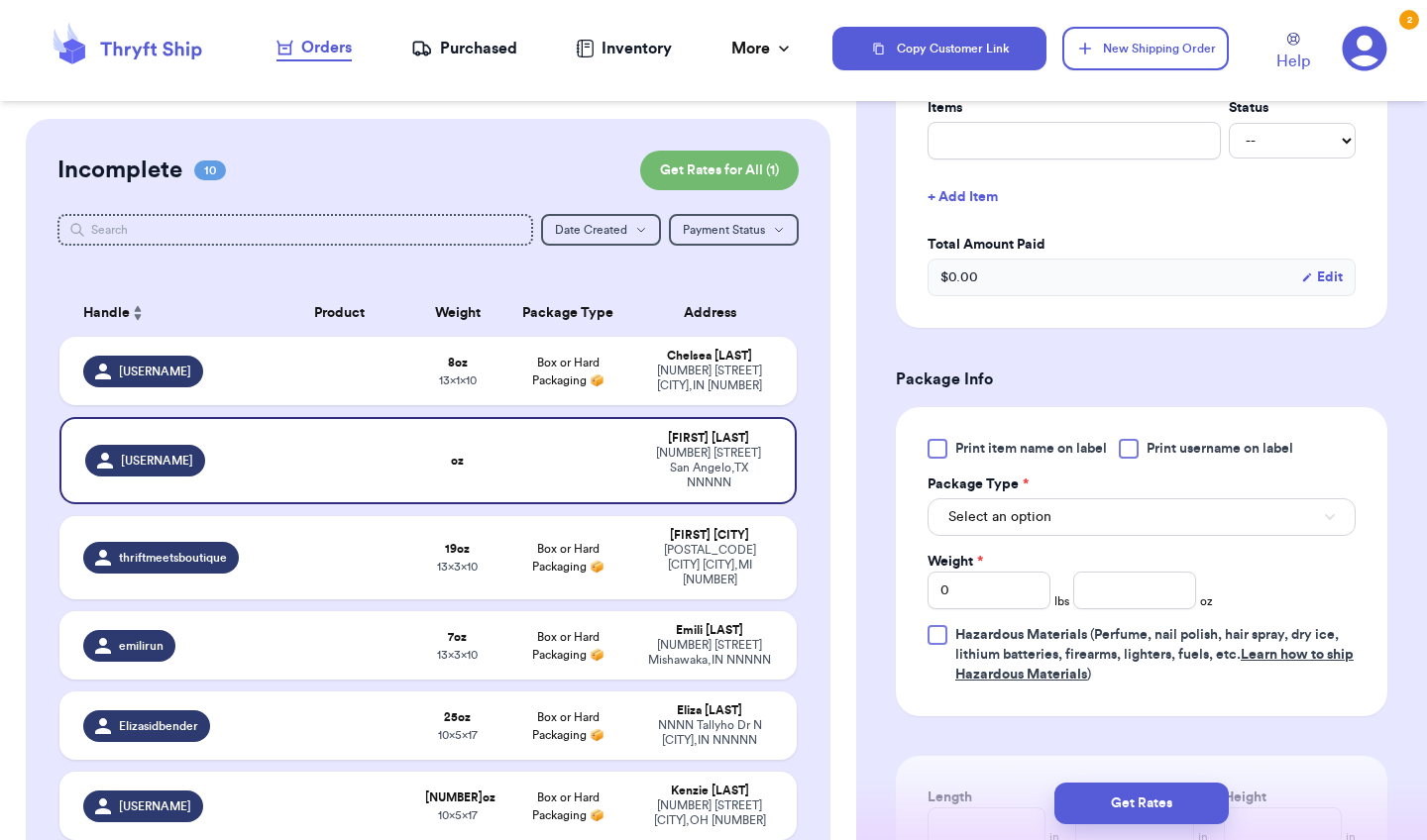 click on "Print item name on label Print username on label Package Type * Select an option Weight * 0 lbs oz Hazardous Materials   (Perfume, nail polish, hair spray, dry ice, lithium batteries, firearms, lighters, fuels, etc.  Learn how to ship Hazardous Materials )" at bounding box center [1142, 562] 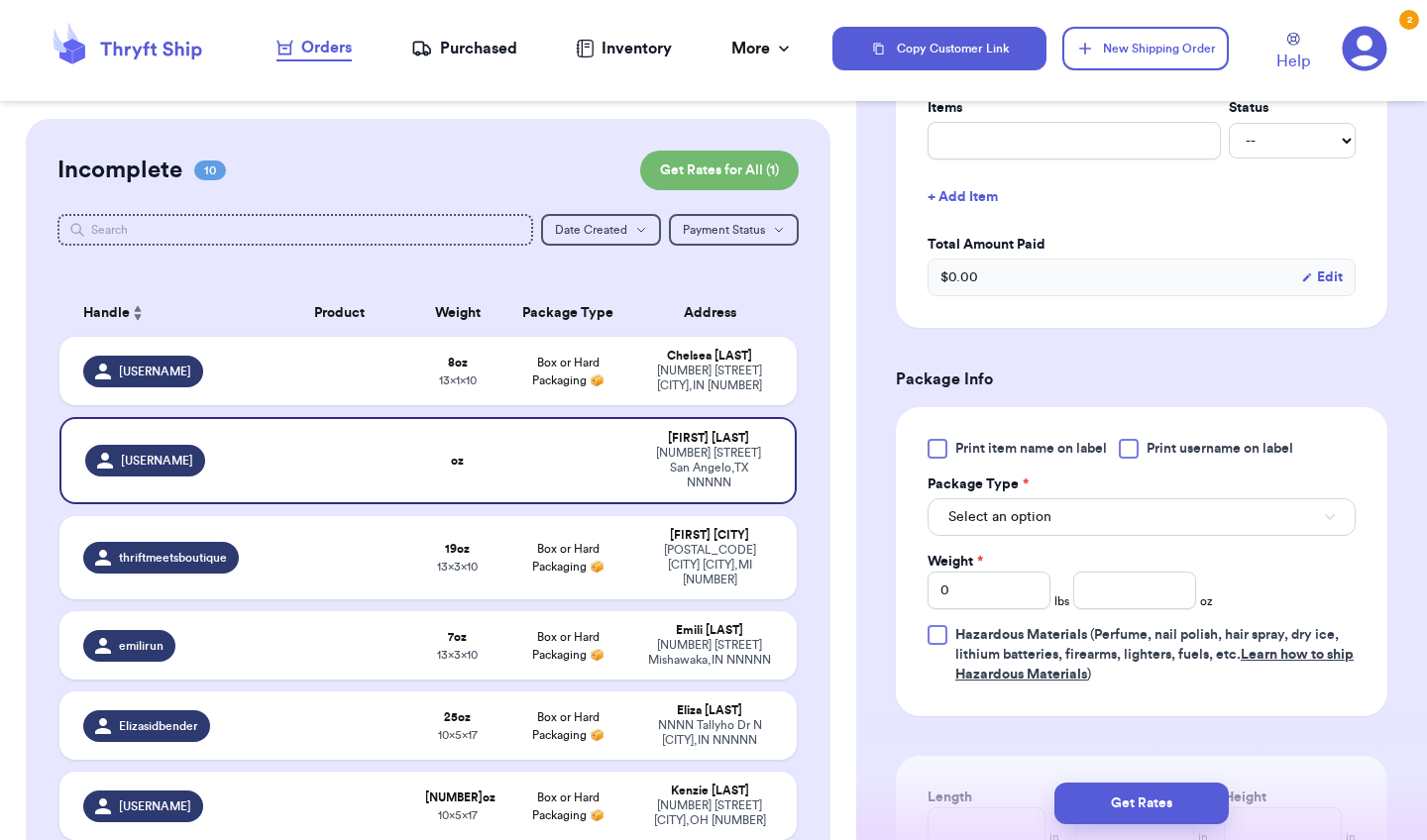 click on "Select an option" at bounding box center [1142, 517] 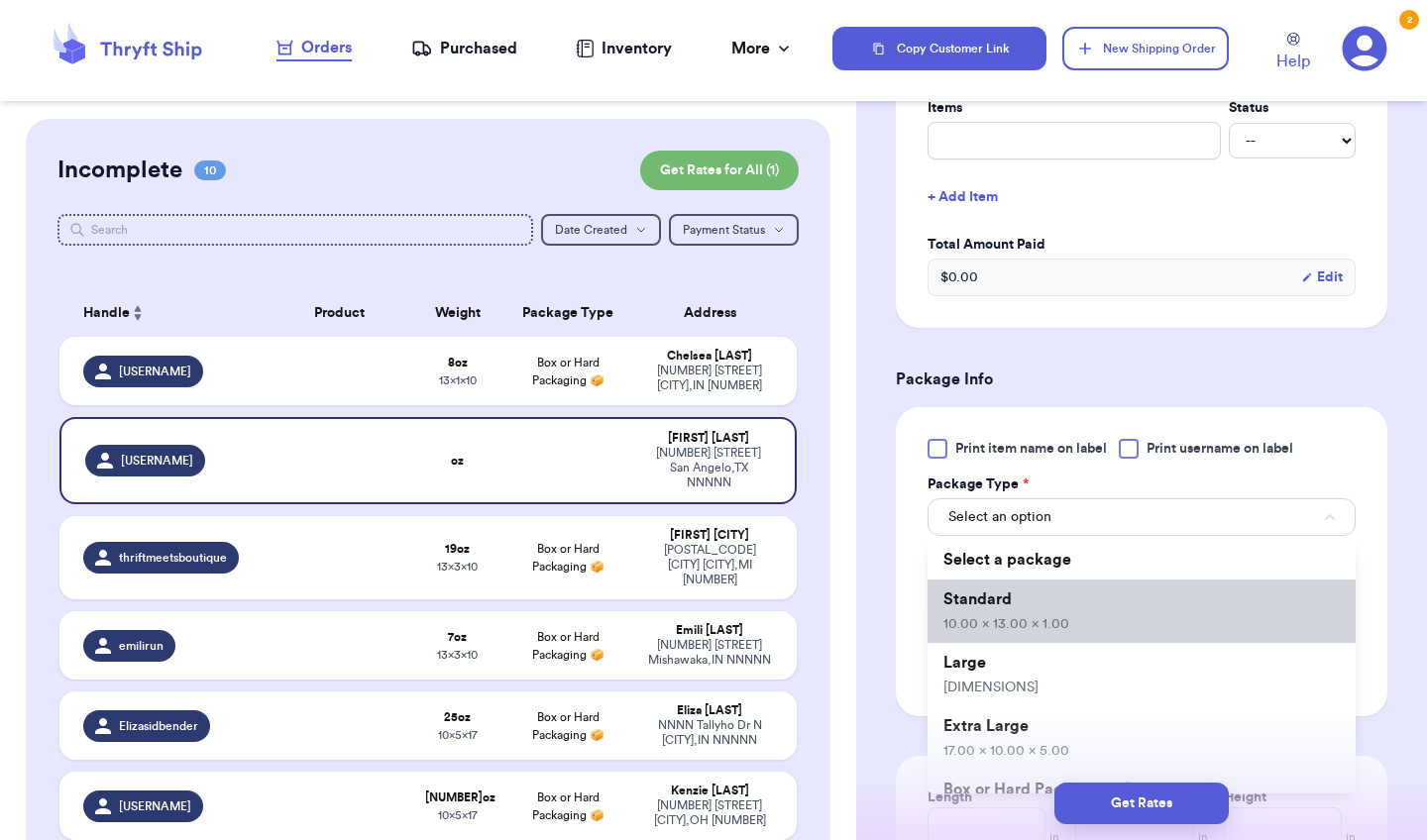 click on "10.00 x 13.00 x 1.00" at bounding box center (1006, 624) 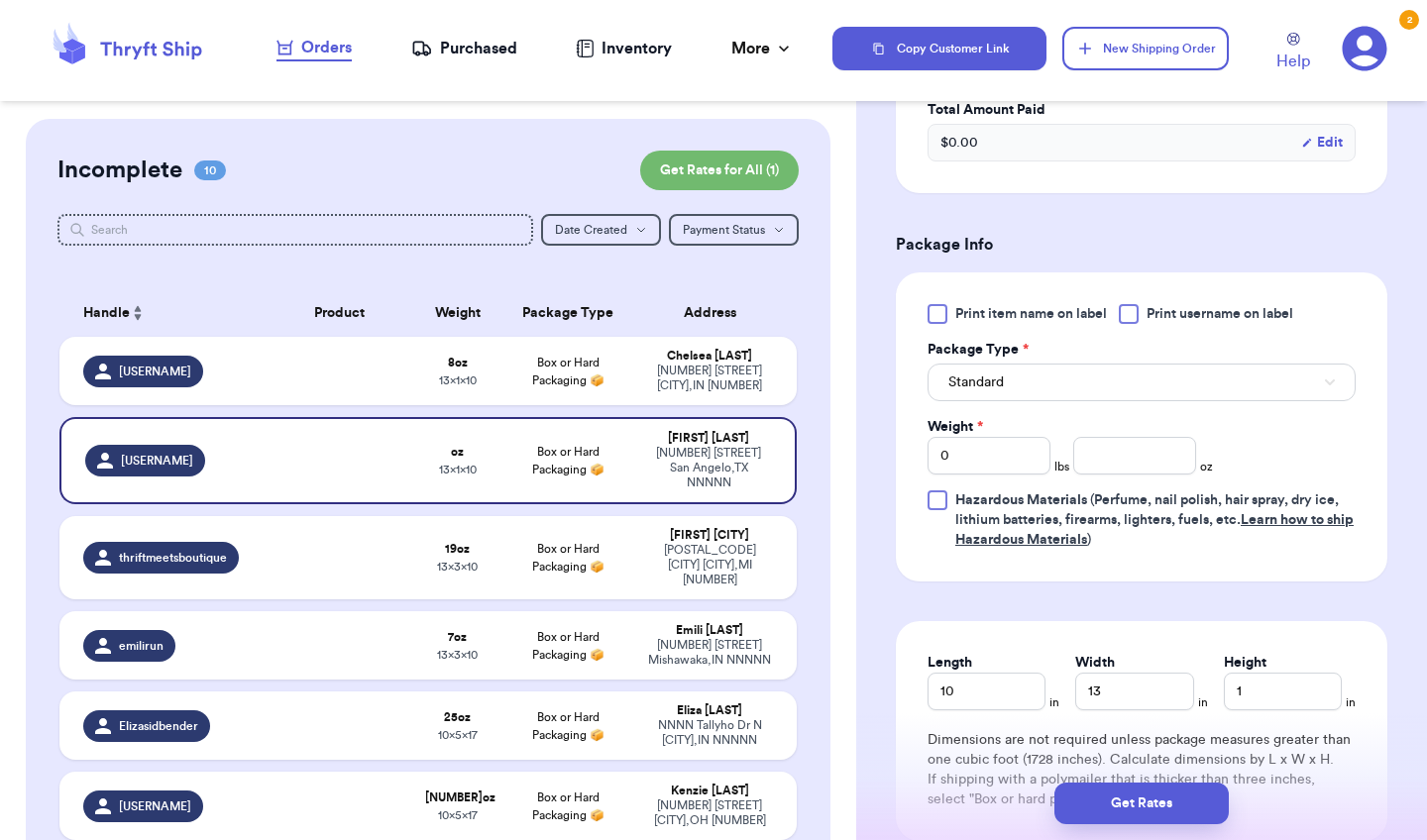 scroll, scrollTop: 1002, scrollLeft: 0, axis: vertical 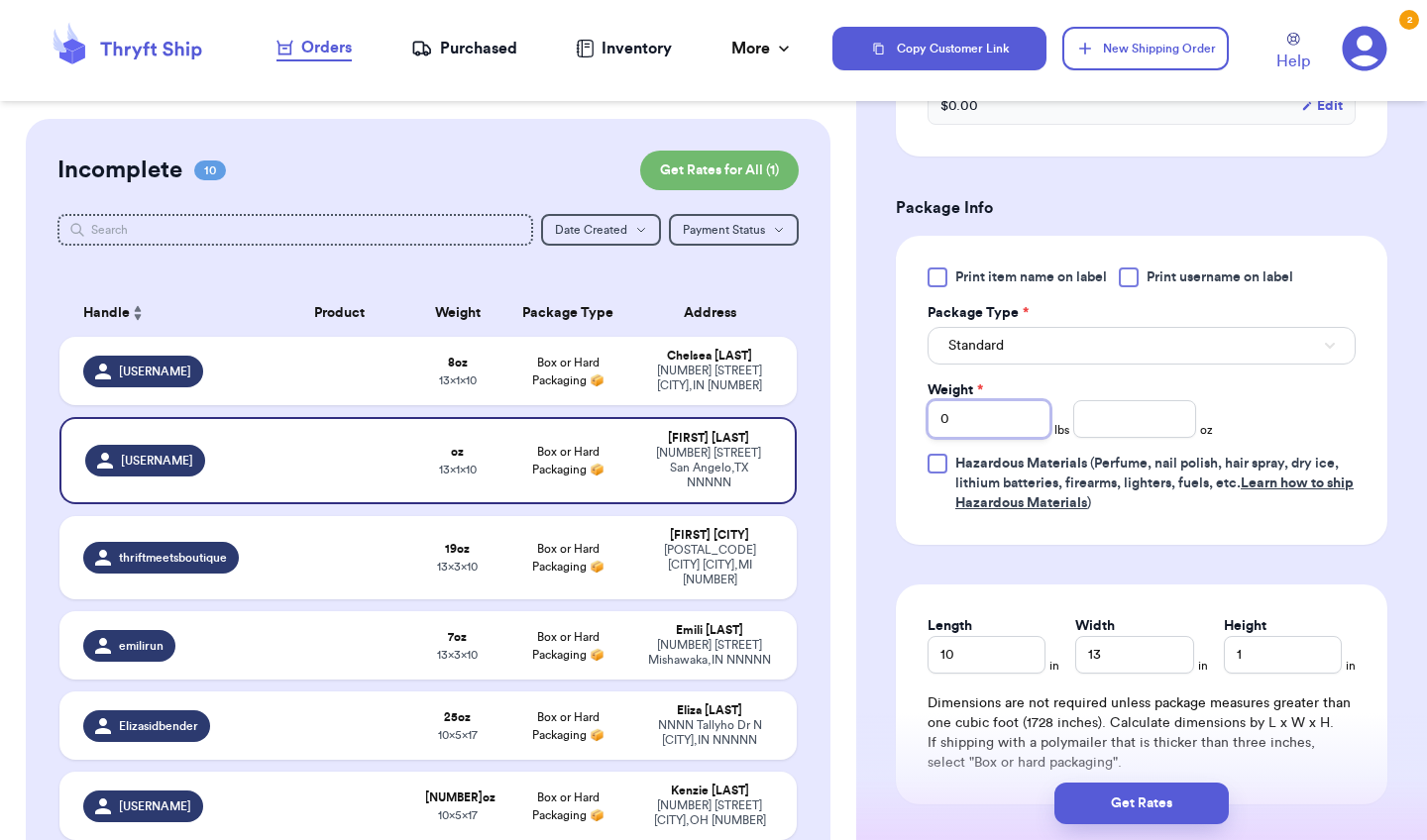 click on "0" at bounding box center [989, 419] 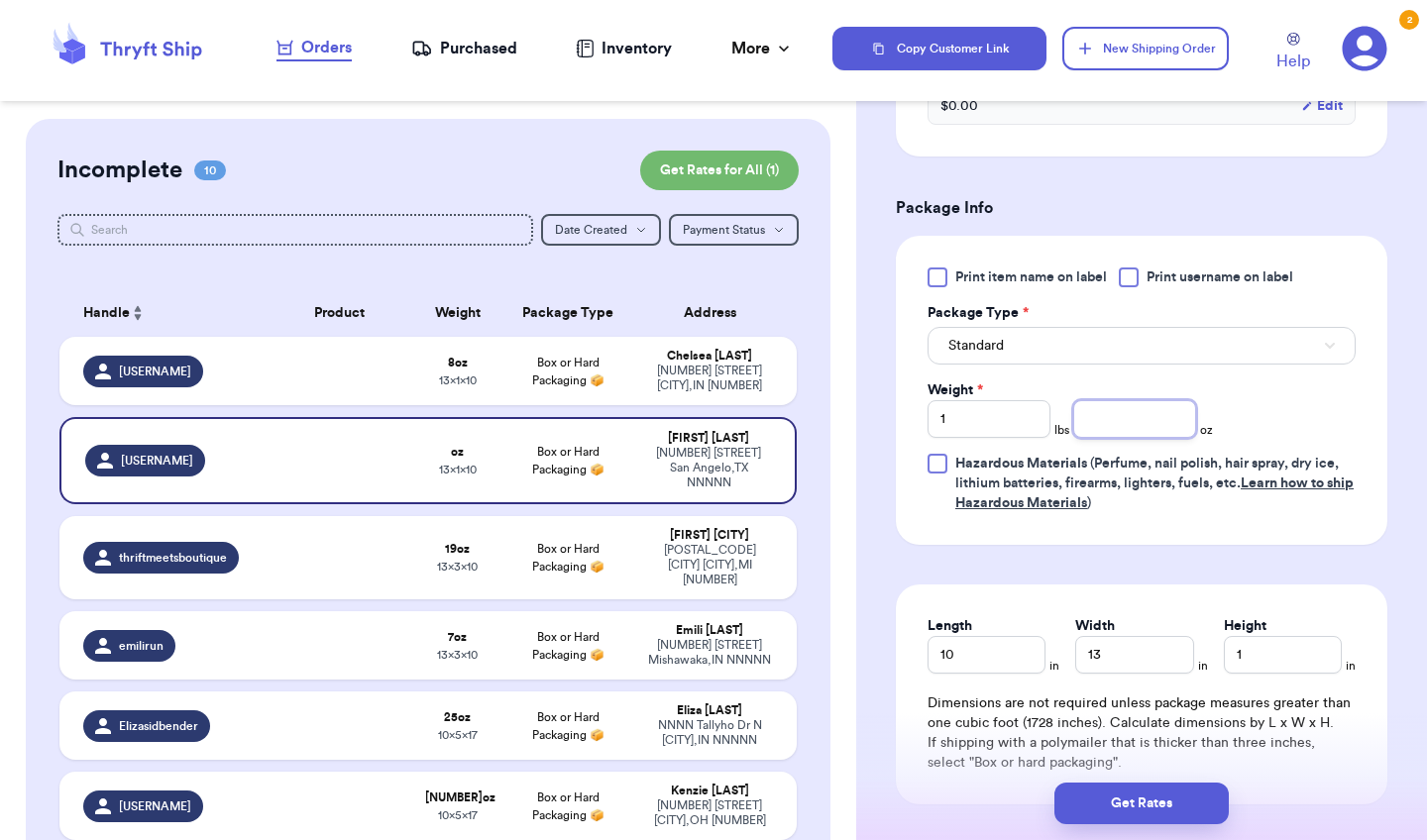 click at bounding box center [1135, 419] 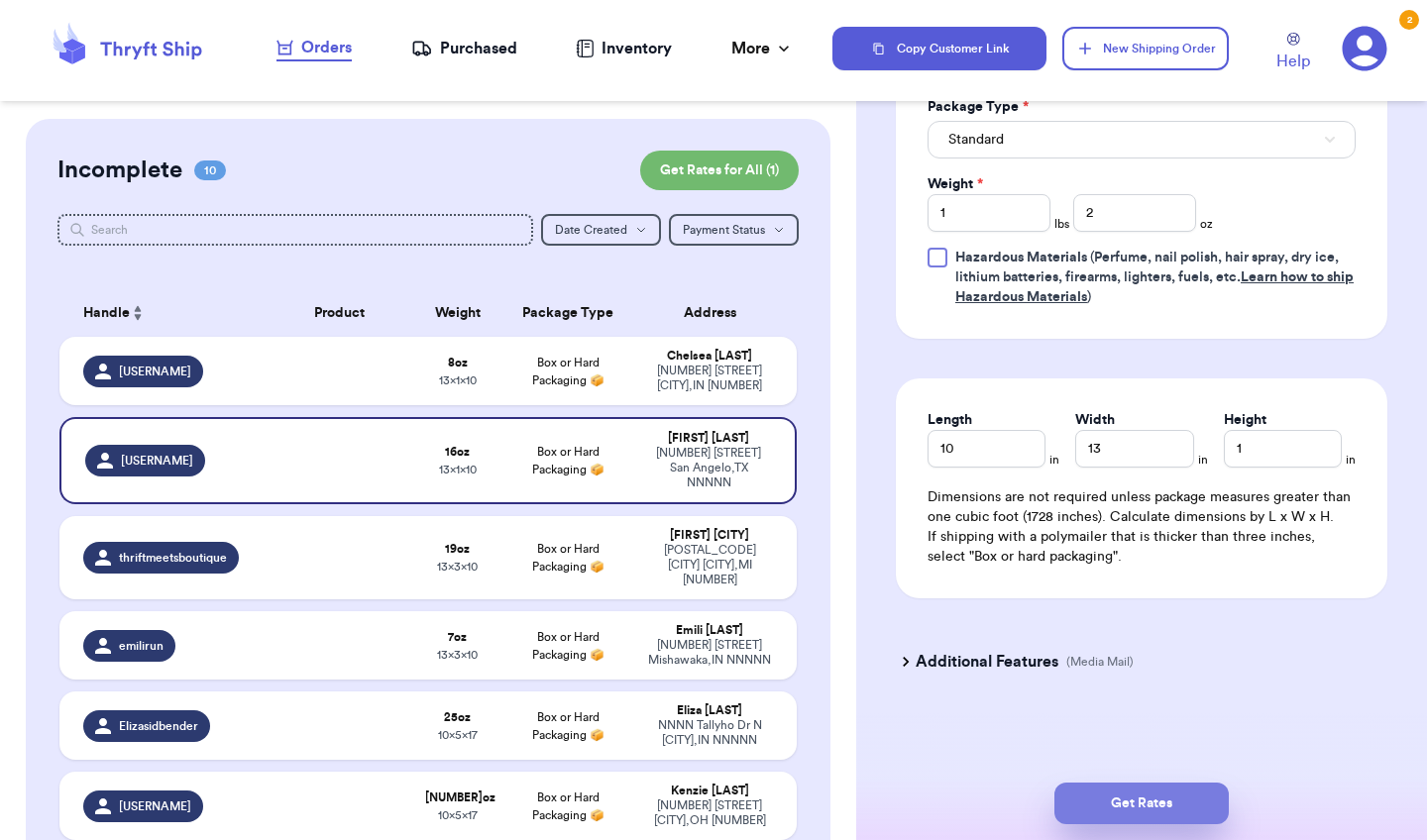 click on "Get Rates" at bounding box center [1142, 803] 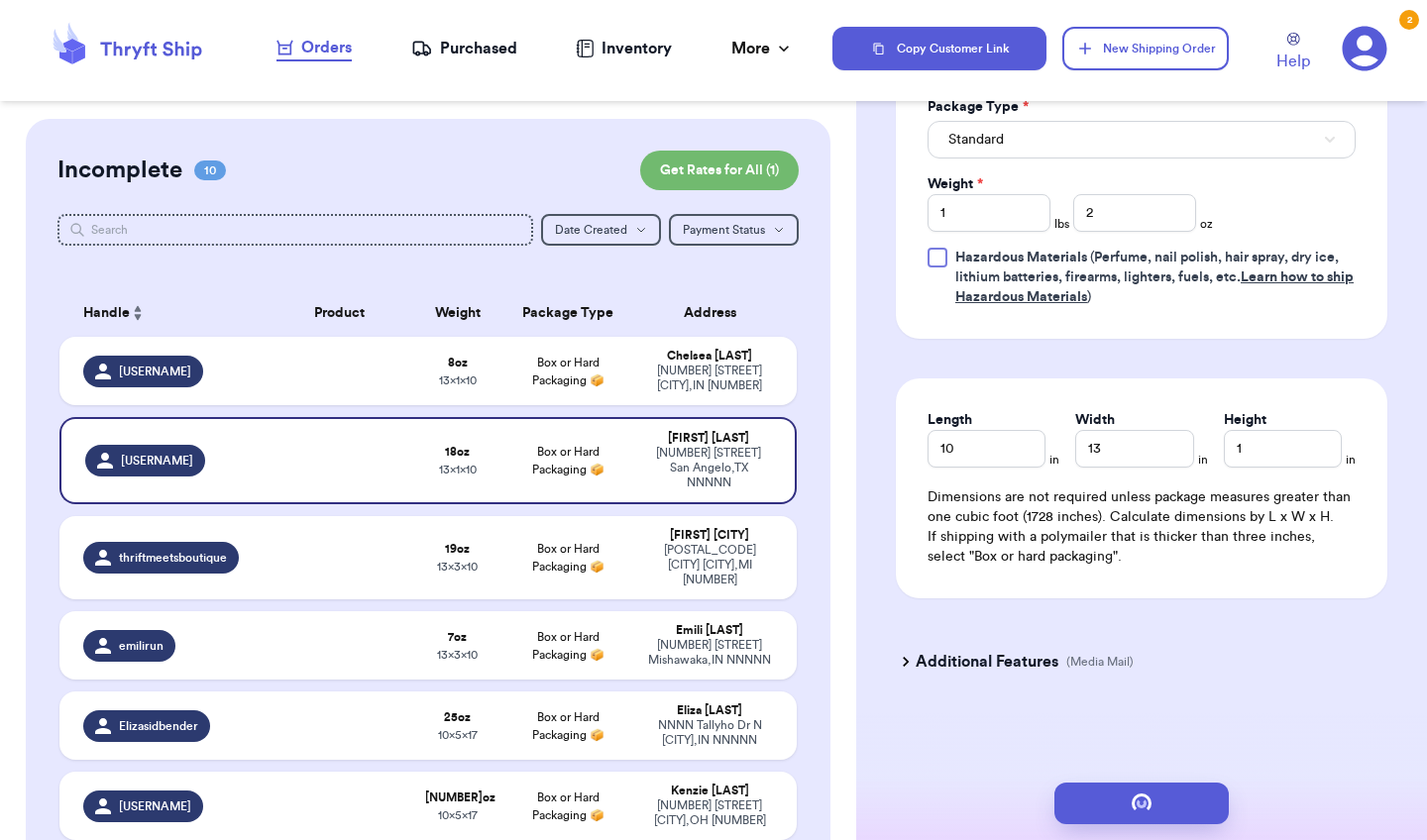 scroll, scrollTop: 0, scrollLeft: 0, axis: both 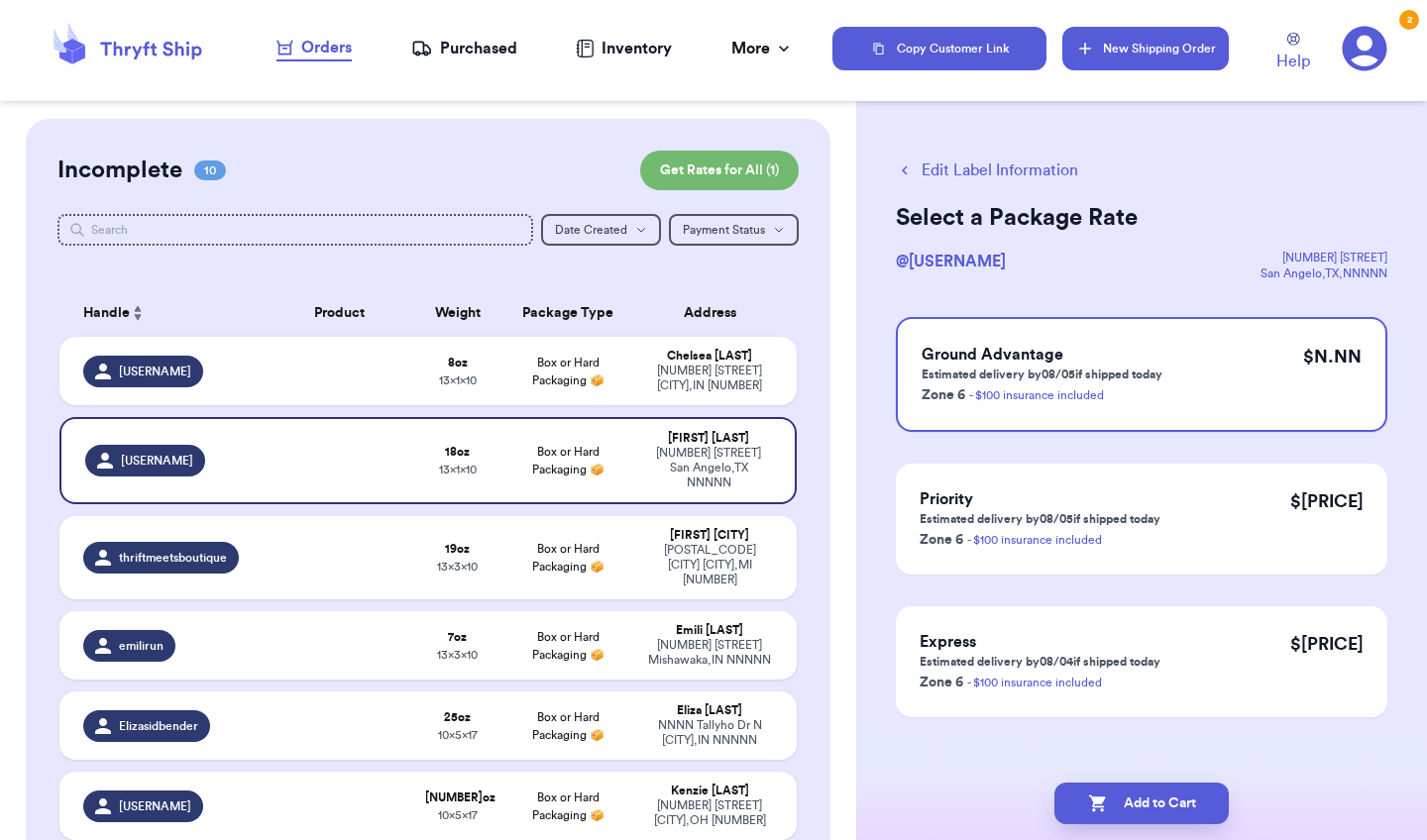 click on "New Shipping Order" at bounding box center [1146, 49] 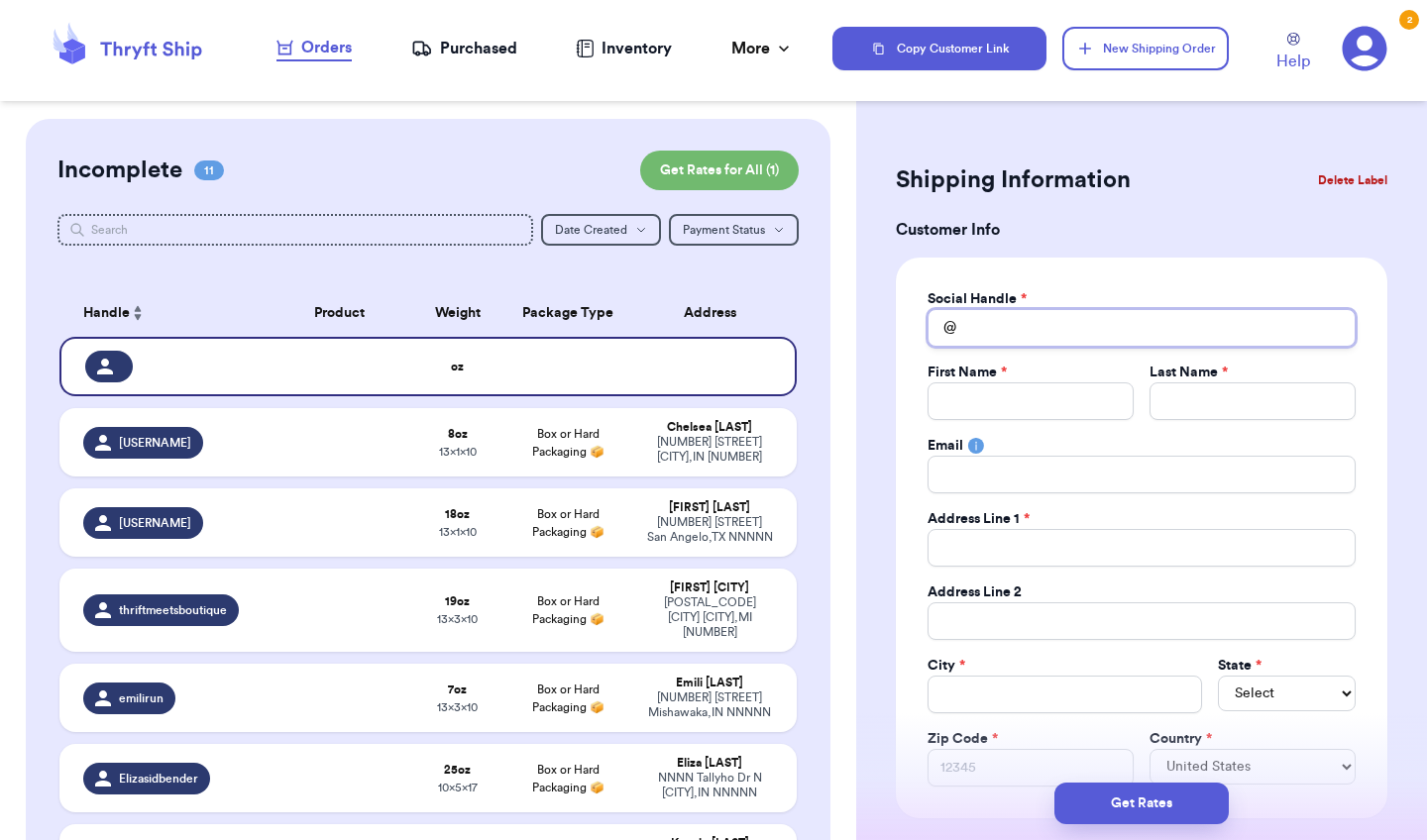 click on "Total Amount Paid" at bounding box center [1142, 328] 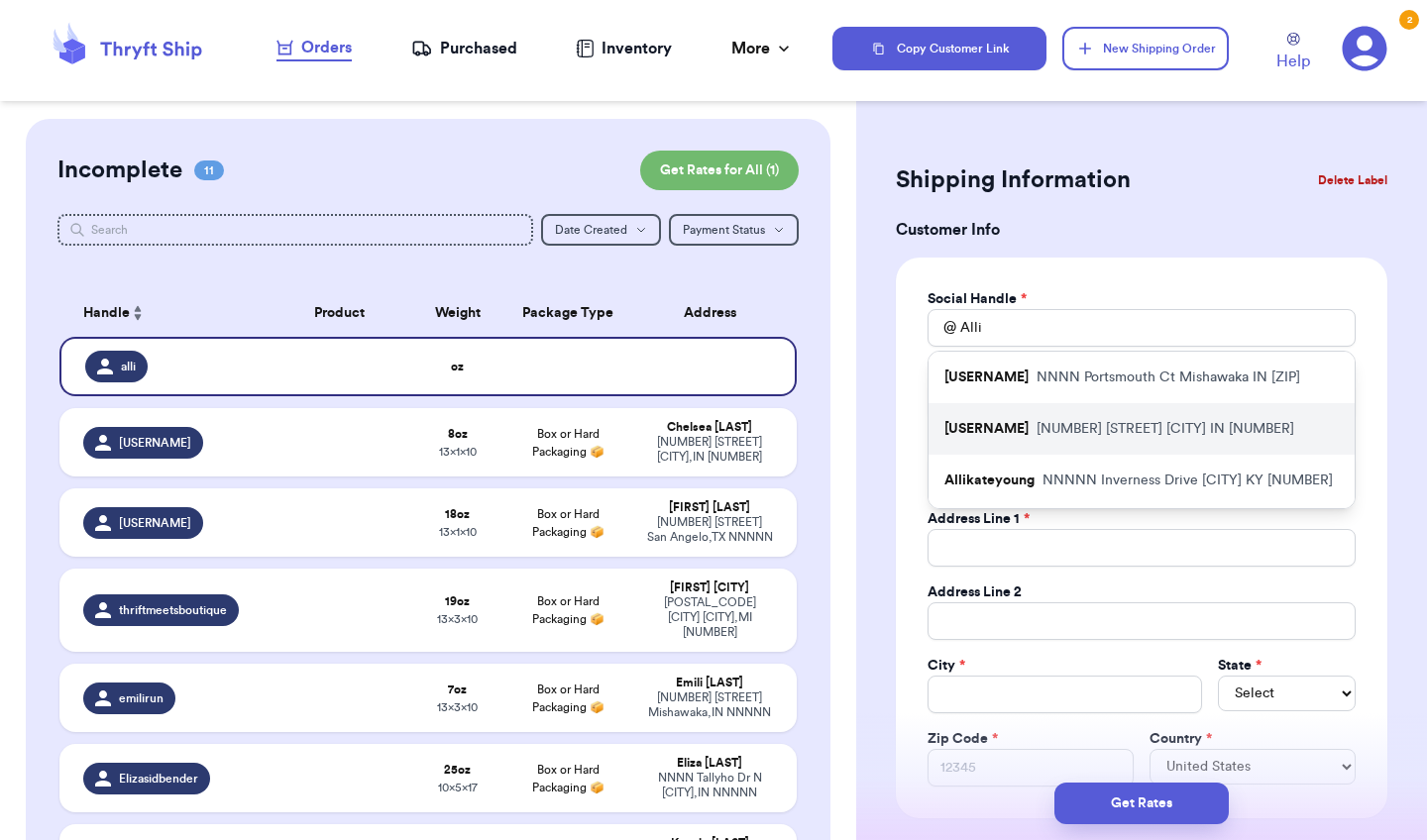 drag, startPoint x: 1021, startPoint y: 322, endPoint x: 984, endPoint y: 437, distance: 120.80563 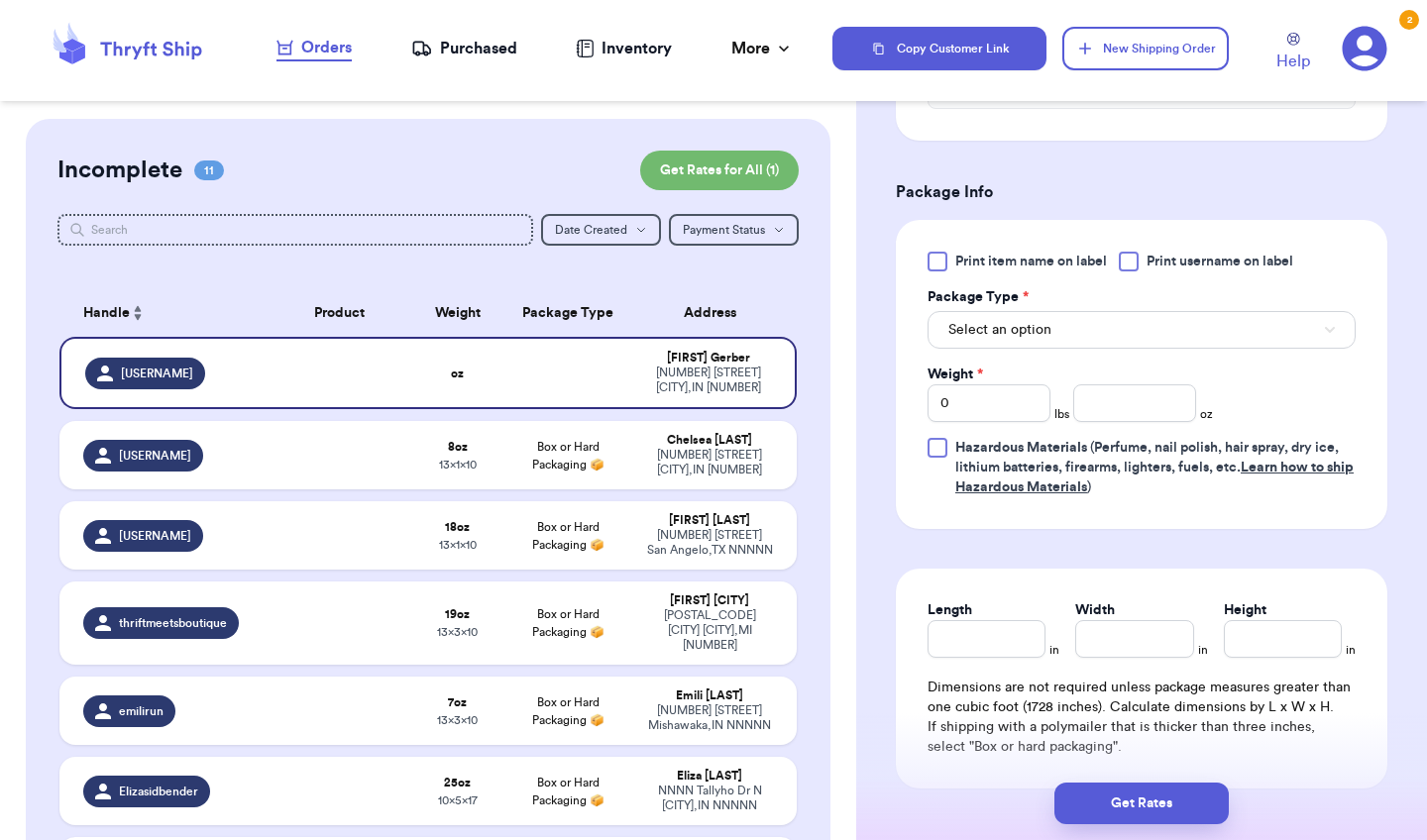 scroll, scrollTop: 1030, scrollLeft: 0, axis: vertical 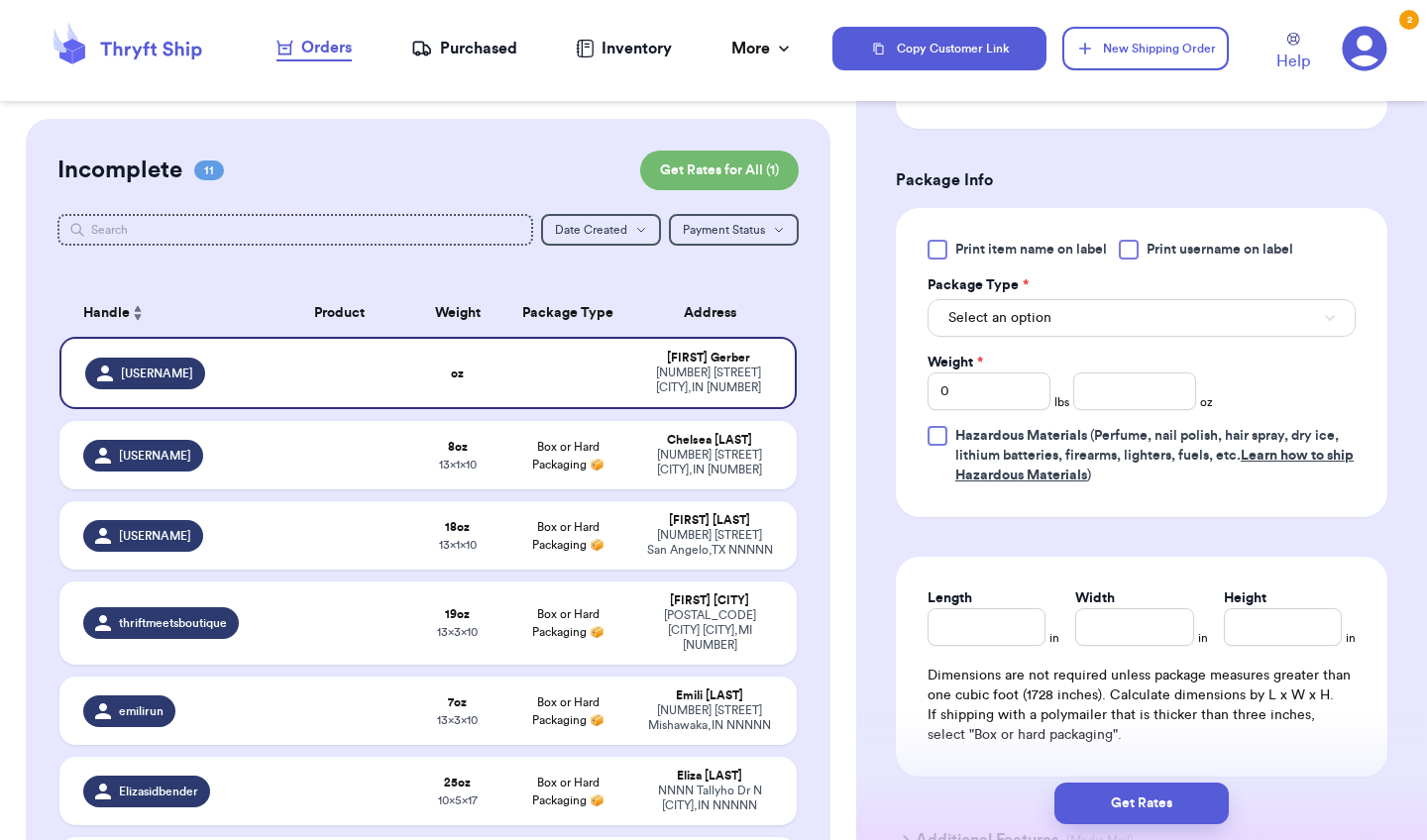 click on "Select an option" at bounding box center [1142, 318] 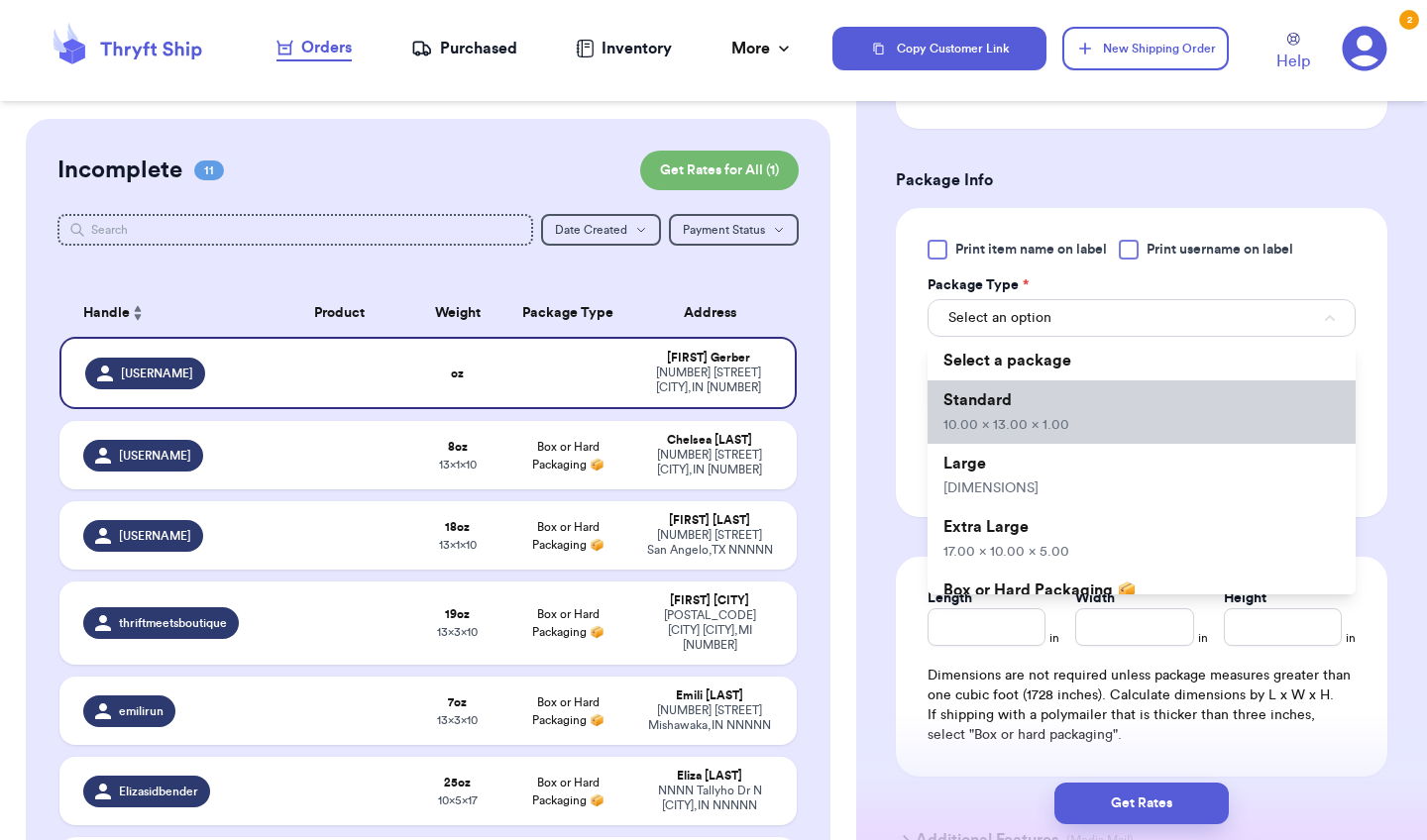 click on "Standard [PRICE]" at bounding box center (1142, 412) 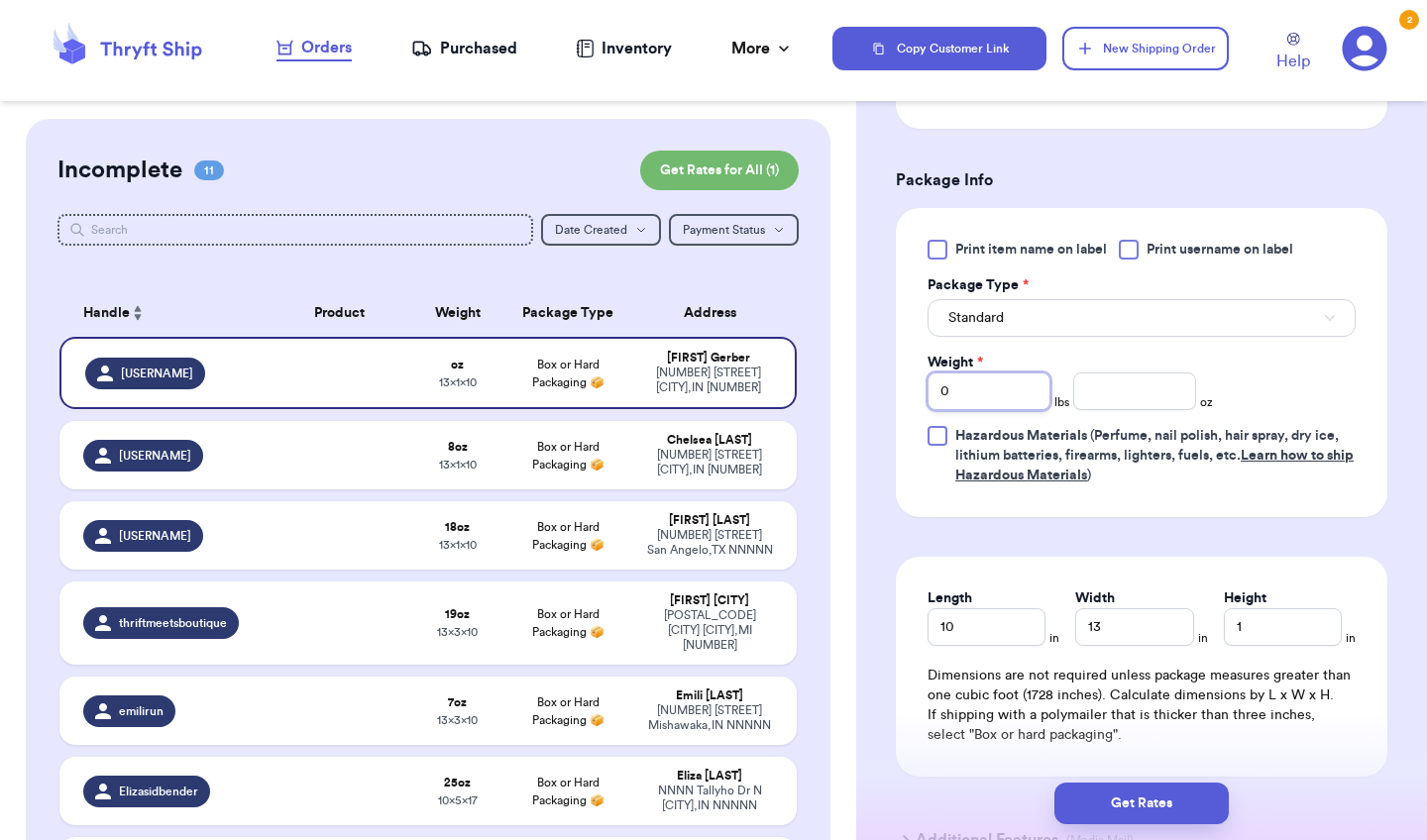 click on "0" at bounding box center (989, 391) 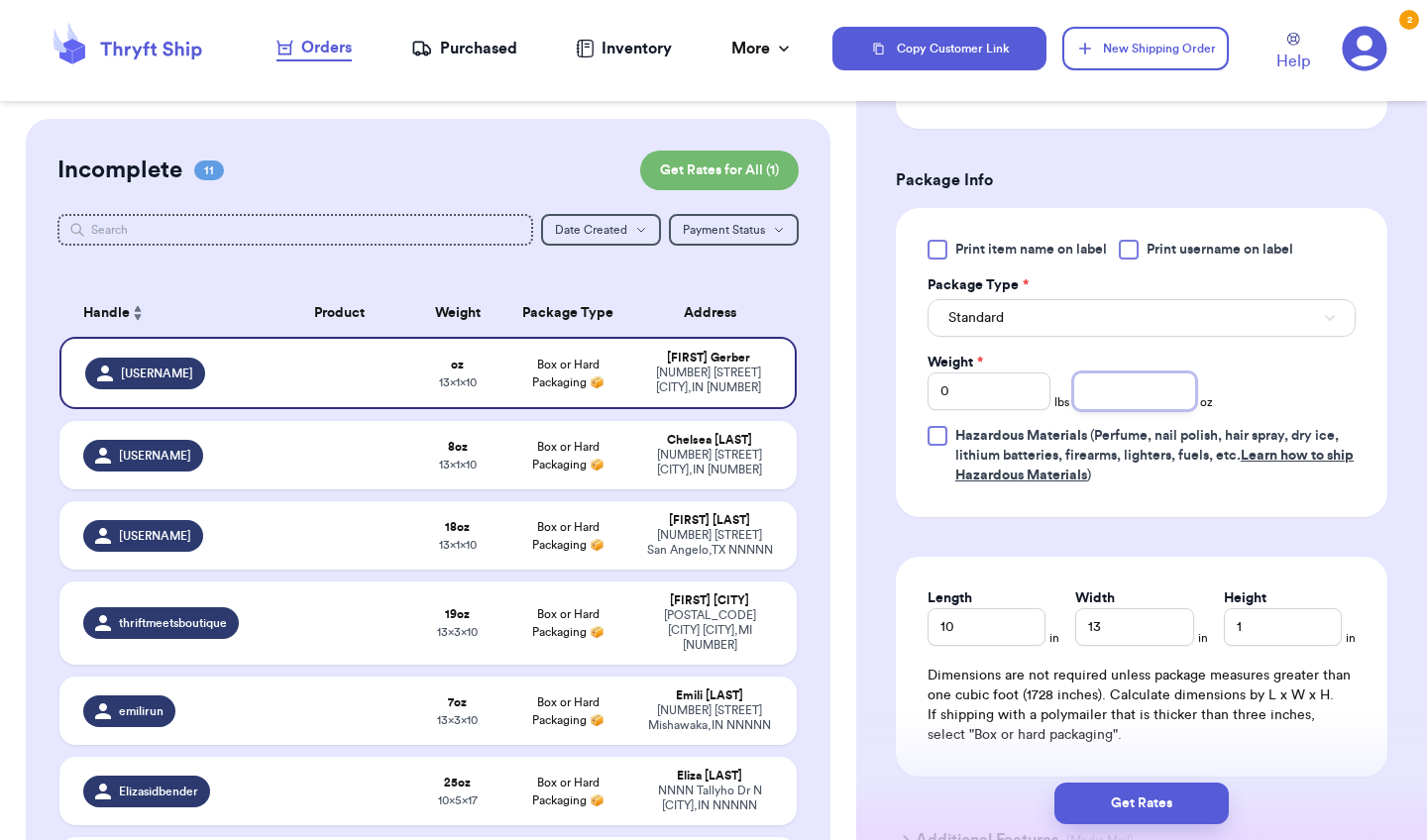 click at bounding box center [1135, 391] 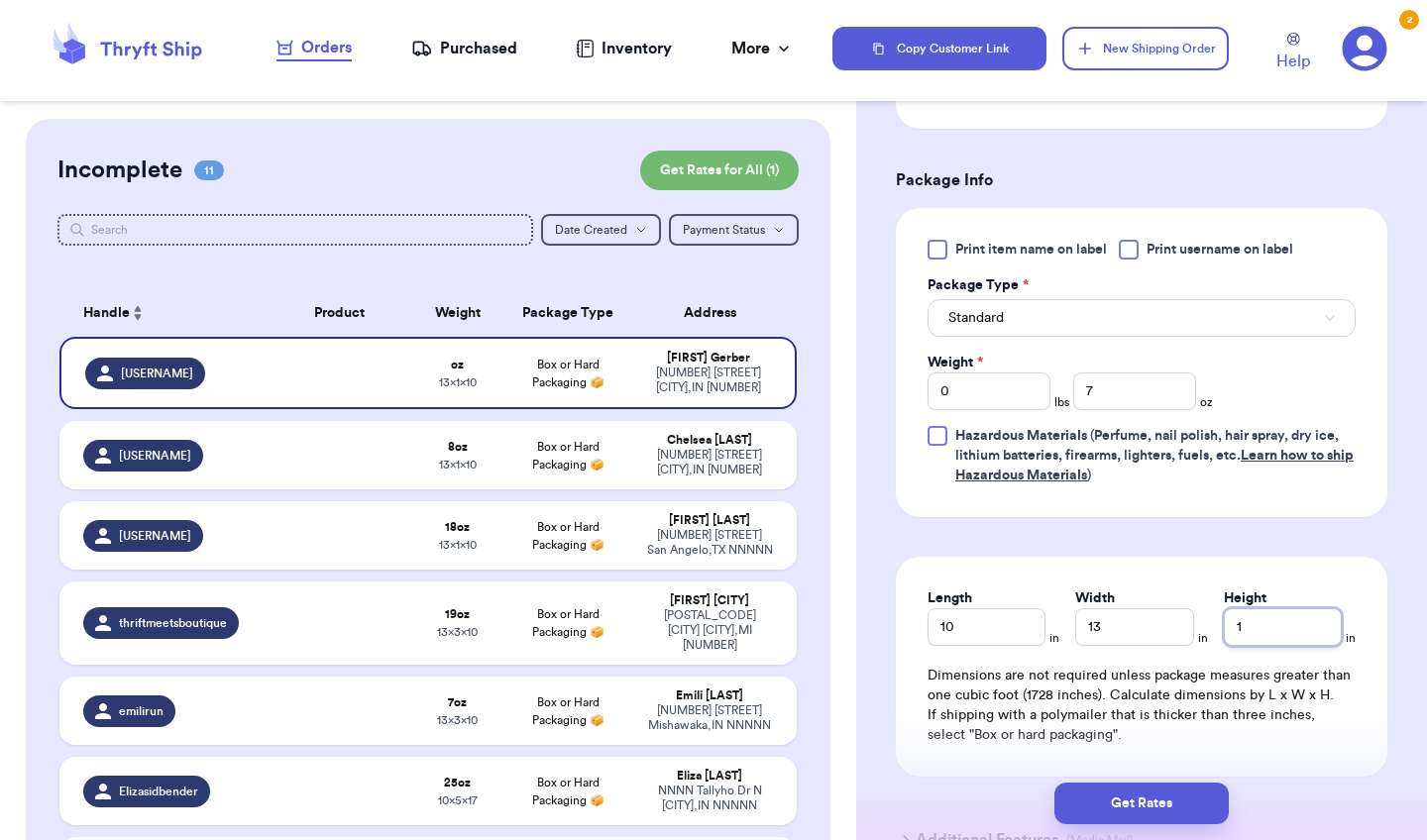 click on "1" at bounding box center [1282, 627] 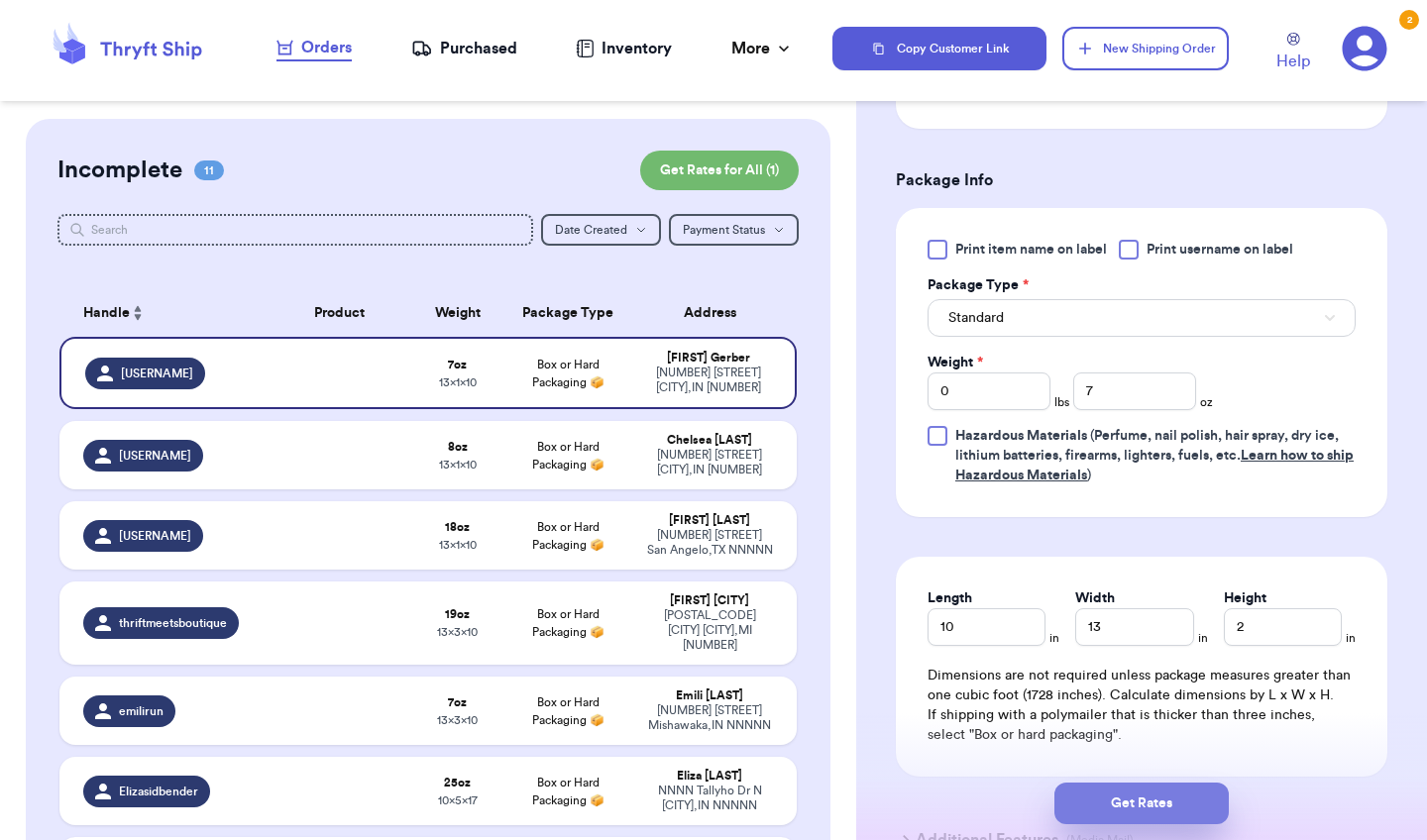 click on "Get Rates" at bounding box center [1142, 803] 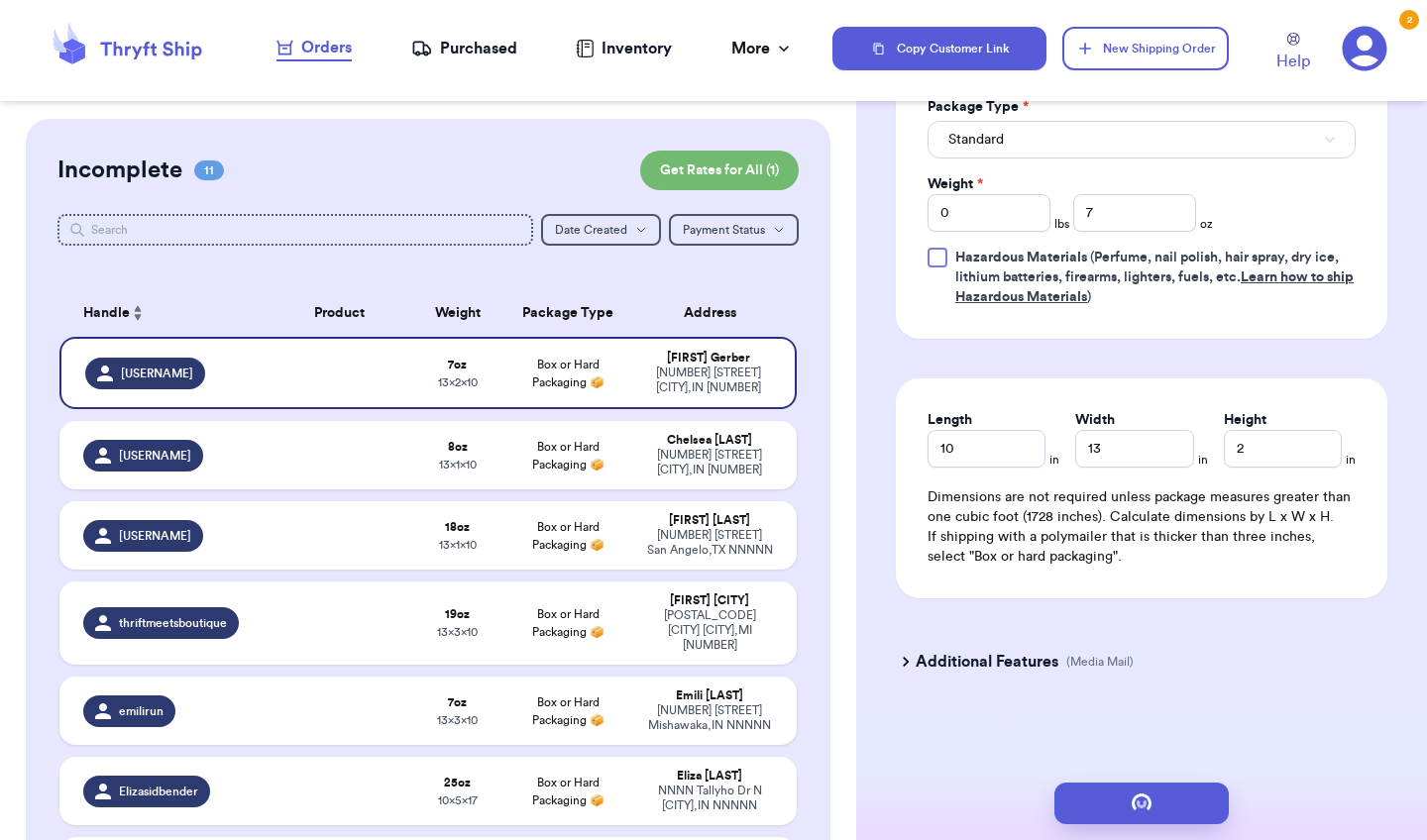 scroll, scrollTop: 0, scrollLeft: 0, axis: both 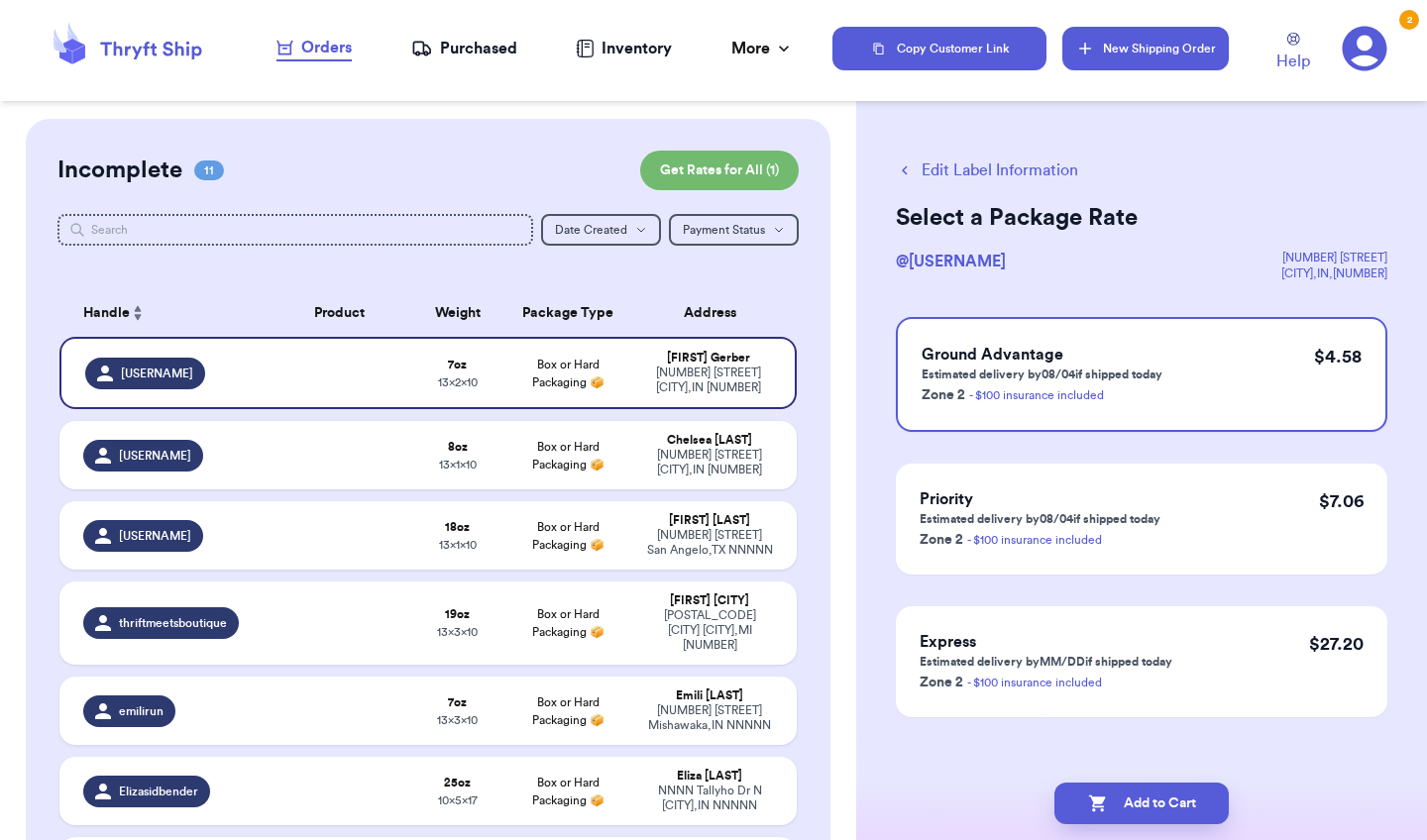 click on "New Shipping Order" at bounding box center [1146, 49] 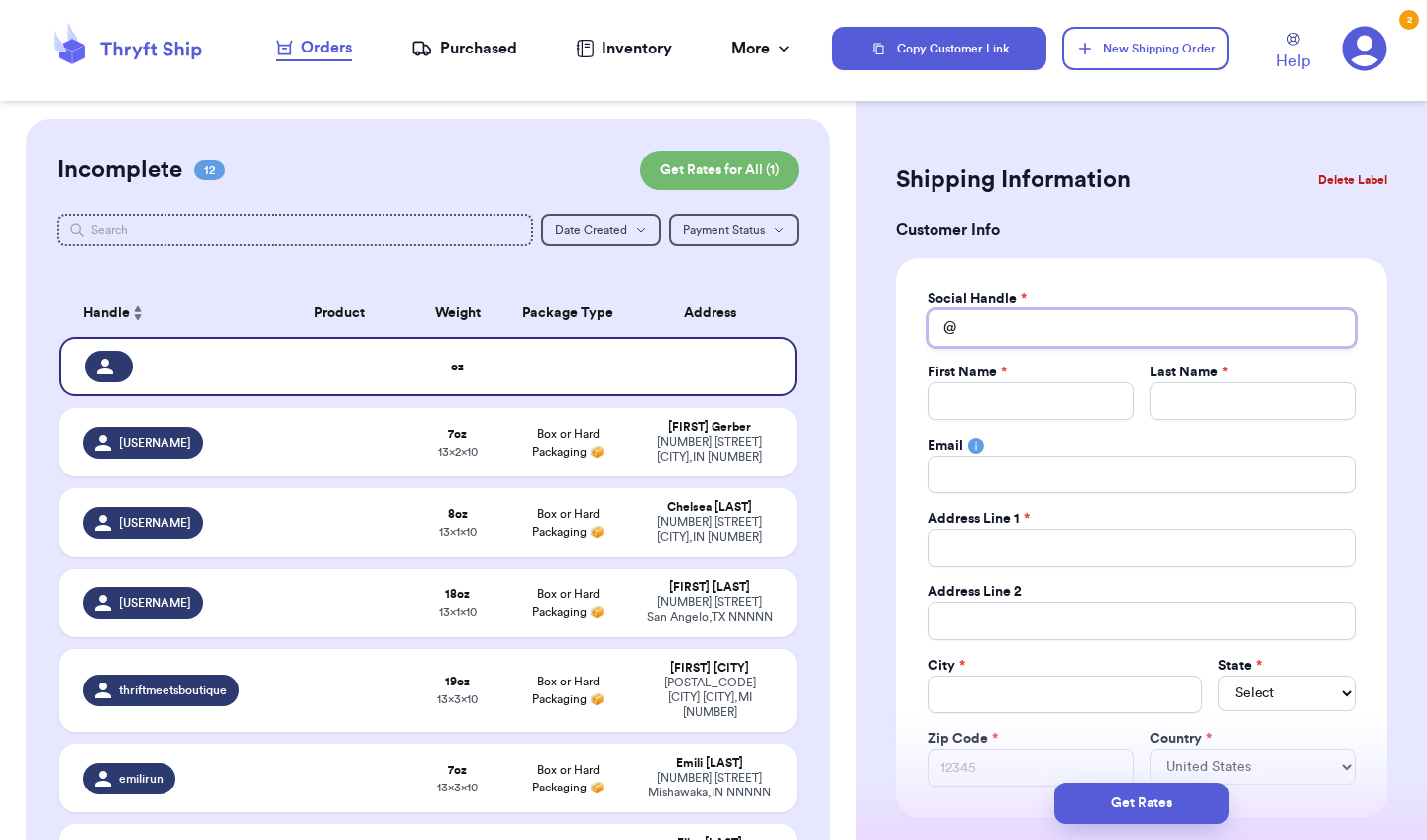 click on "Total Amount Paid" at bounding box center (1142, 328) 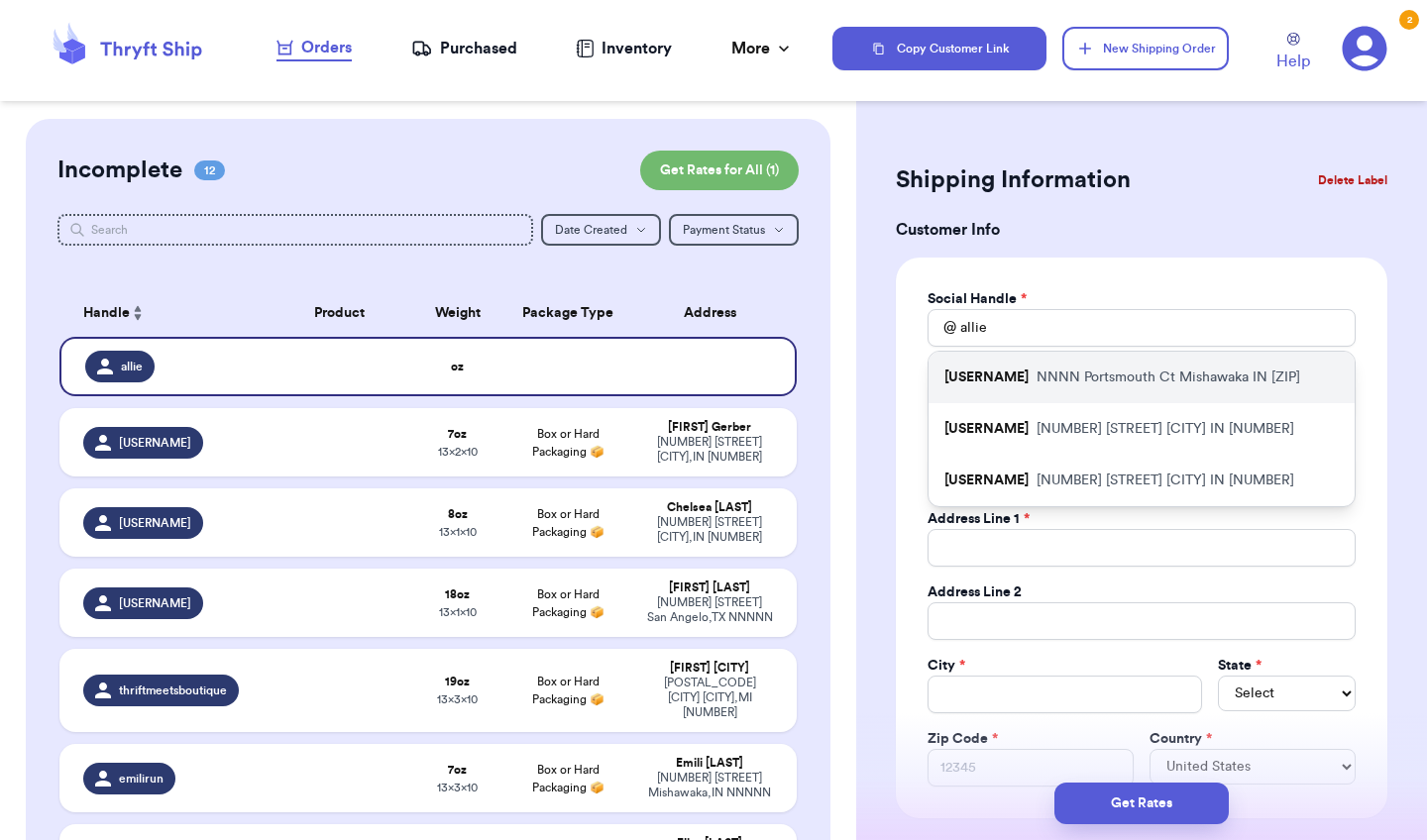 click on "[USERNAME]" at bounding box center (986, 377) 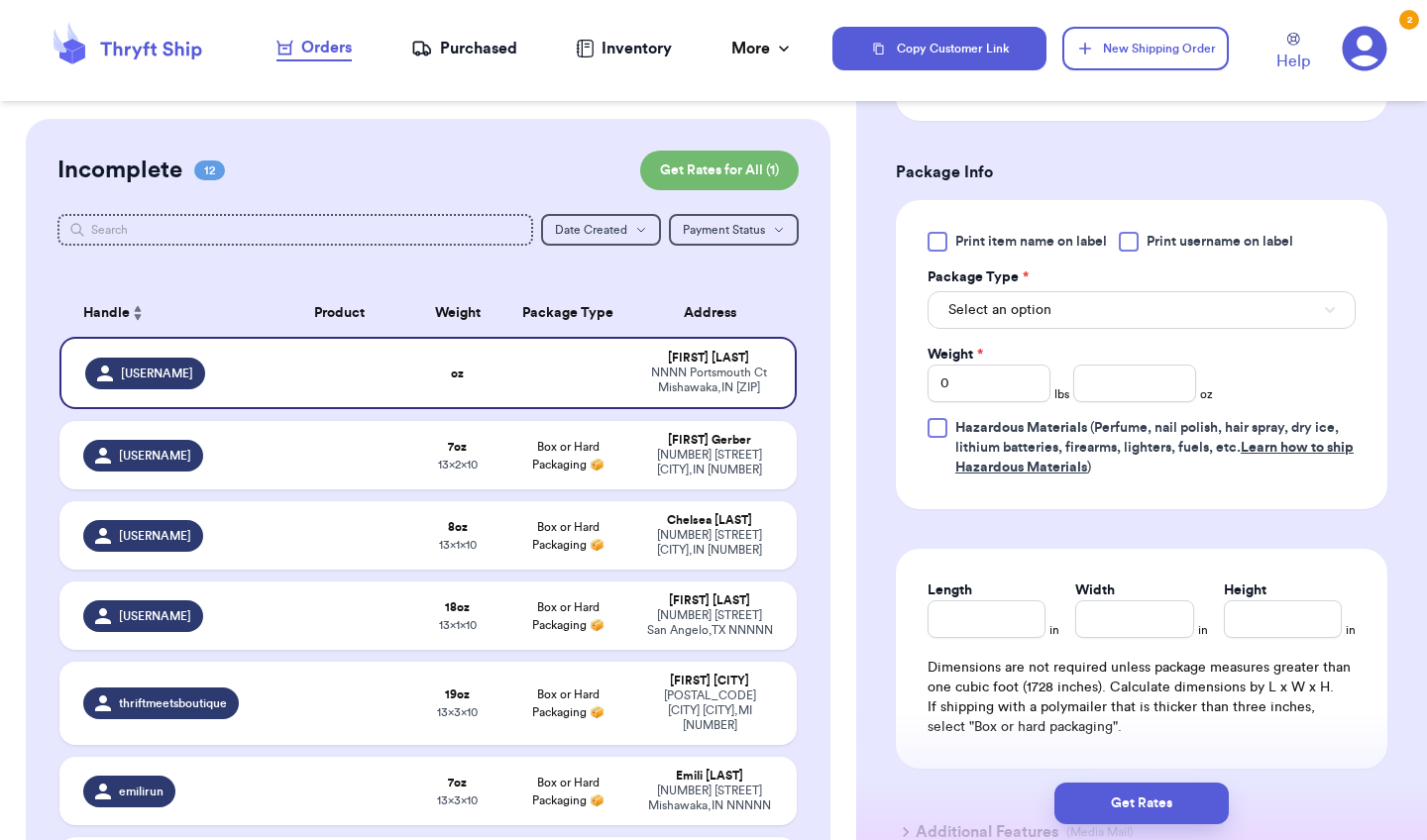 scroll, scrollTop: 1075, scrollLeft: 0, axis: vertical 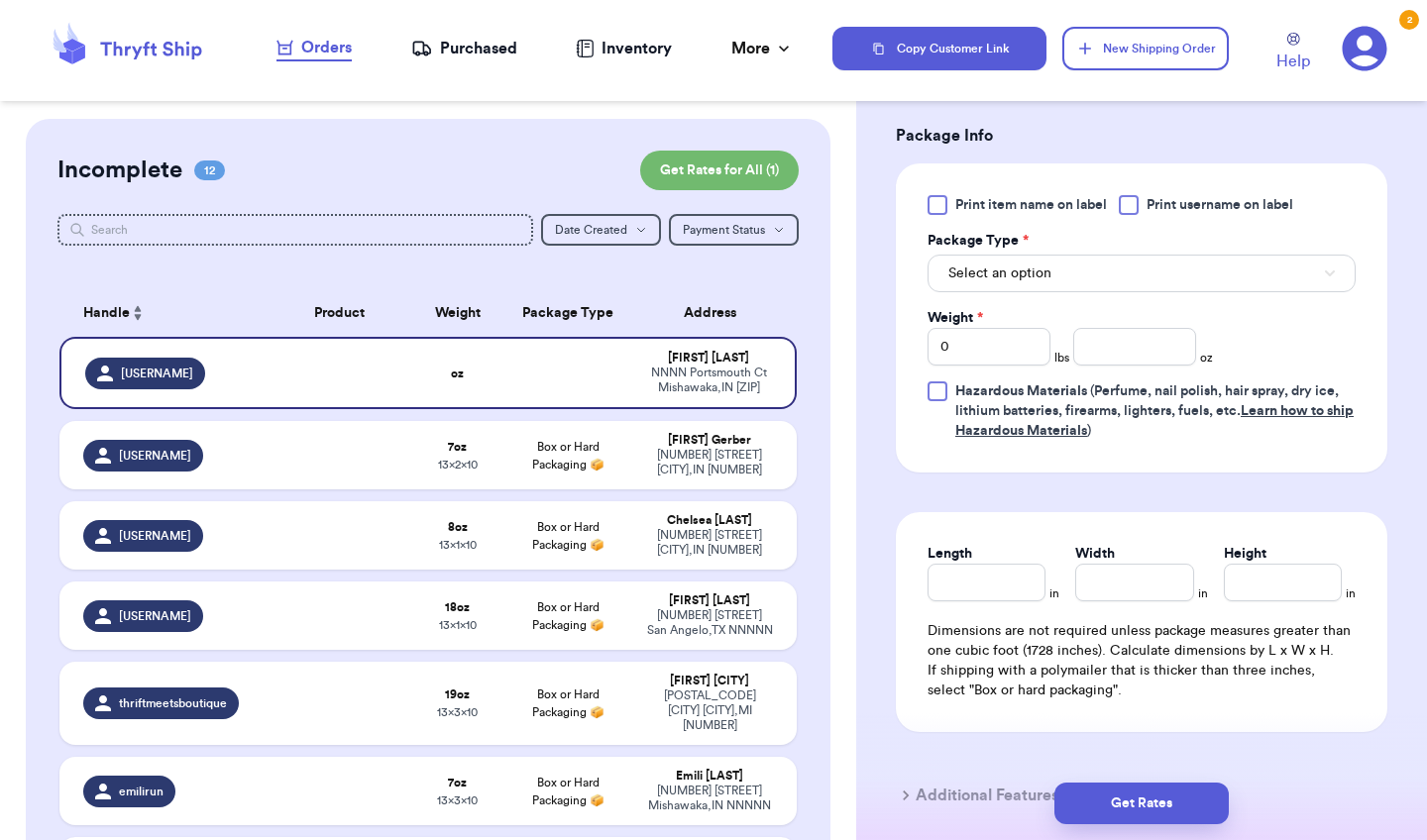 click on "Select an option" at bounding box center (1142, 273) 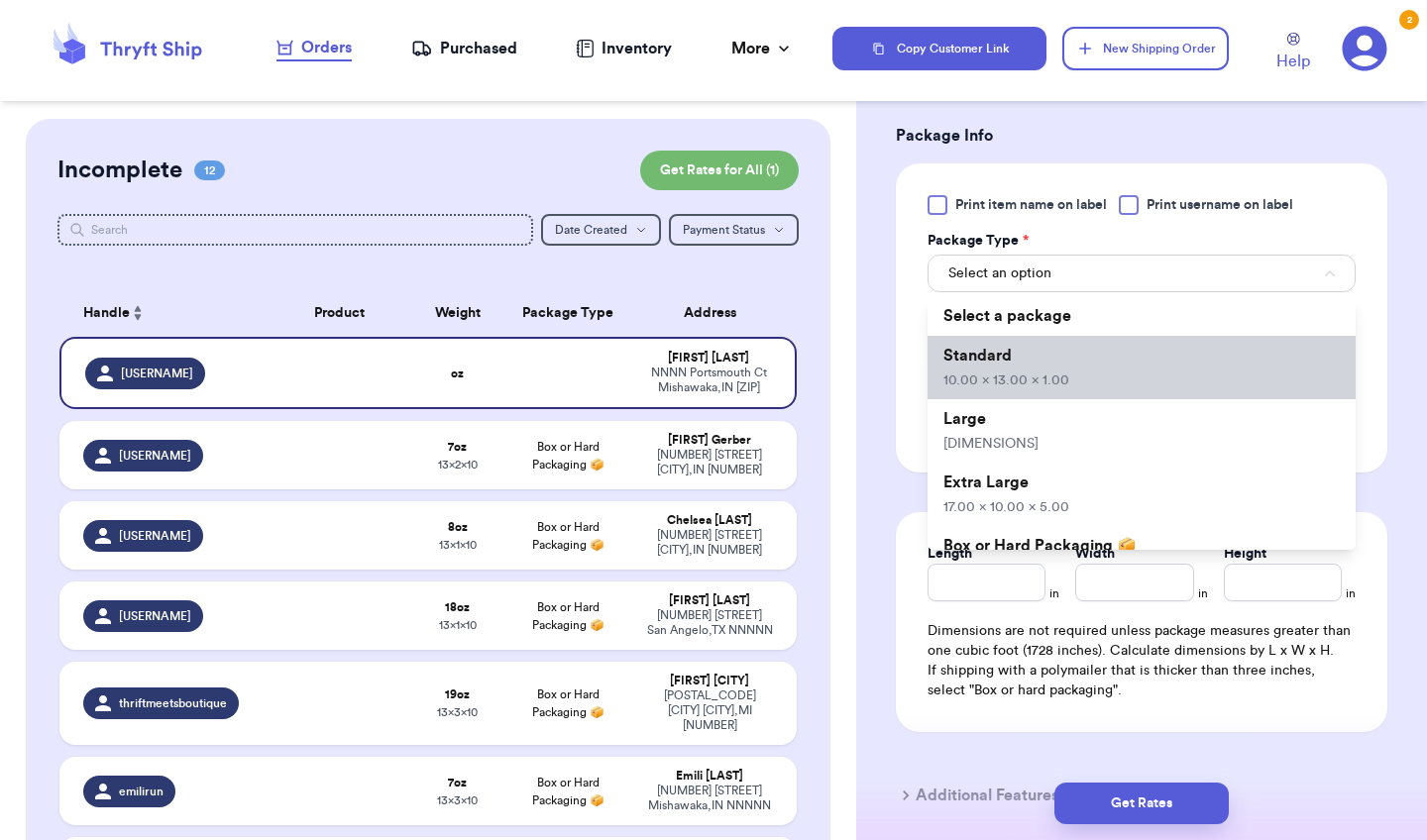 click on "Standard [PRICE]" at bounding box center [1142, 368] 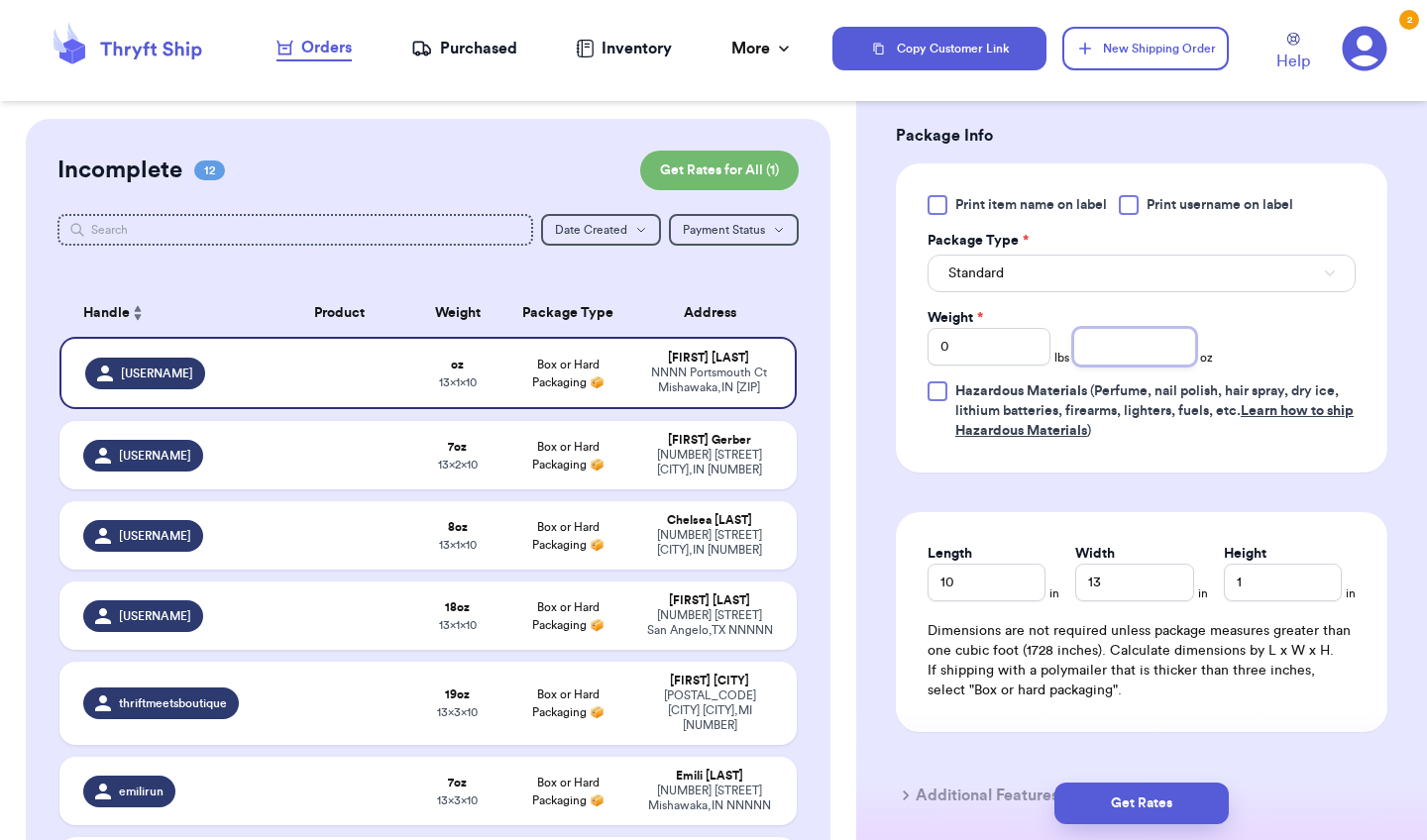 click at bounding box center (1135, 347) 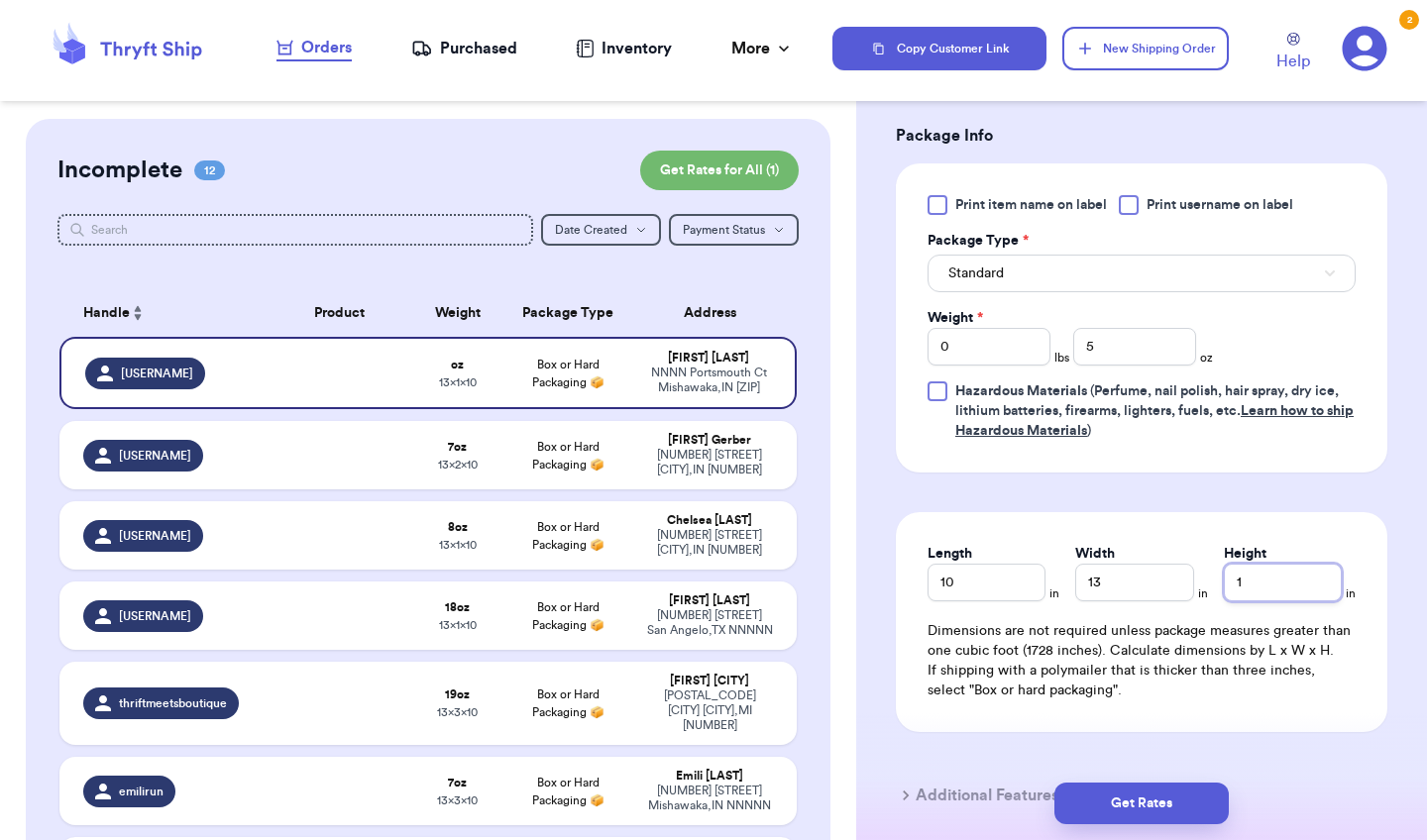 click on "1" at bounding box center [1282, 582] 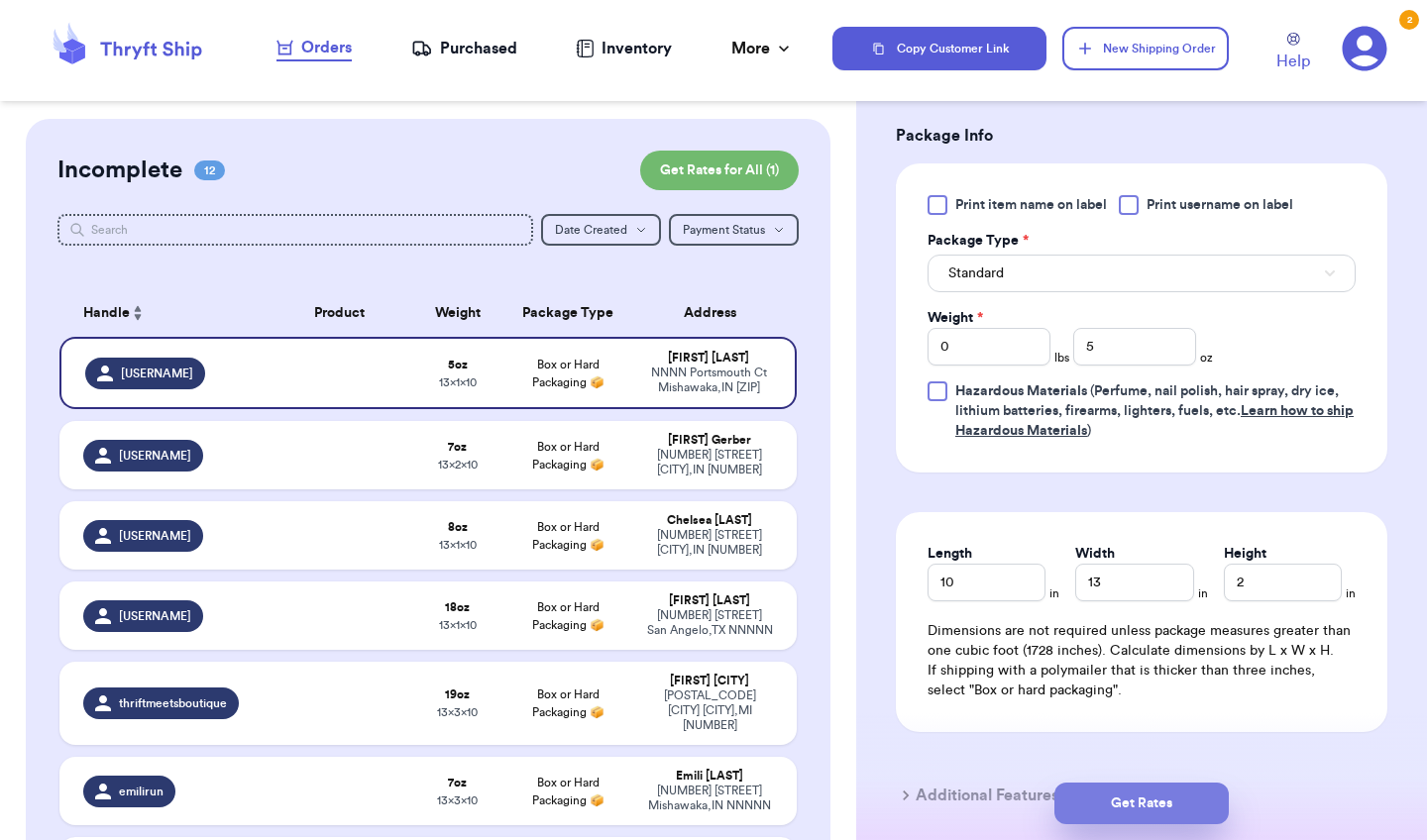 click on "Get Rates" at bounding box center [1142, 803] 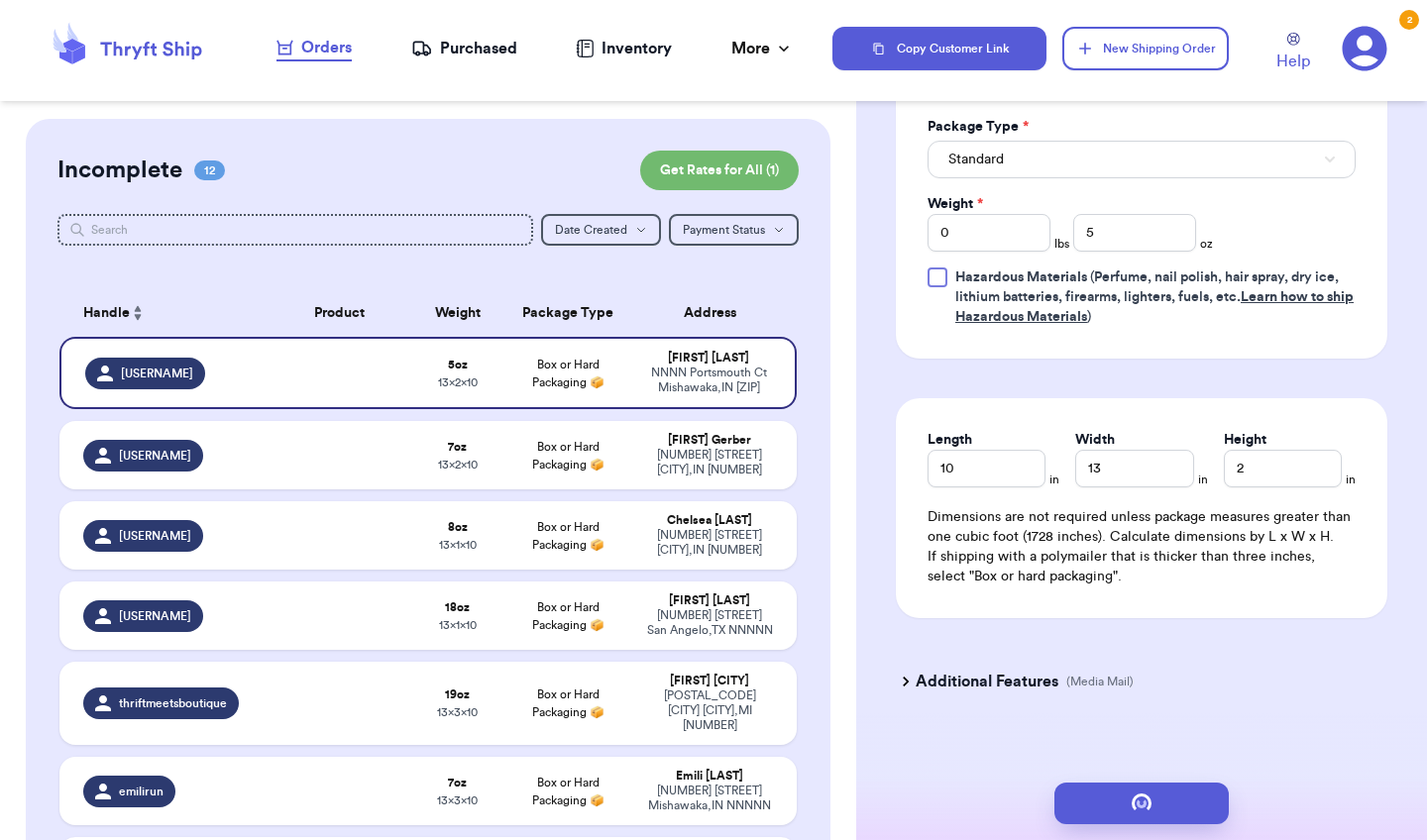 scroll, scrollTop: 0, scrollLeft: 0, axis: both 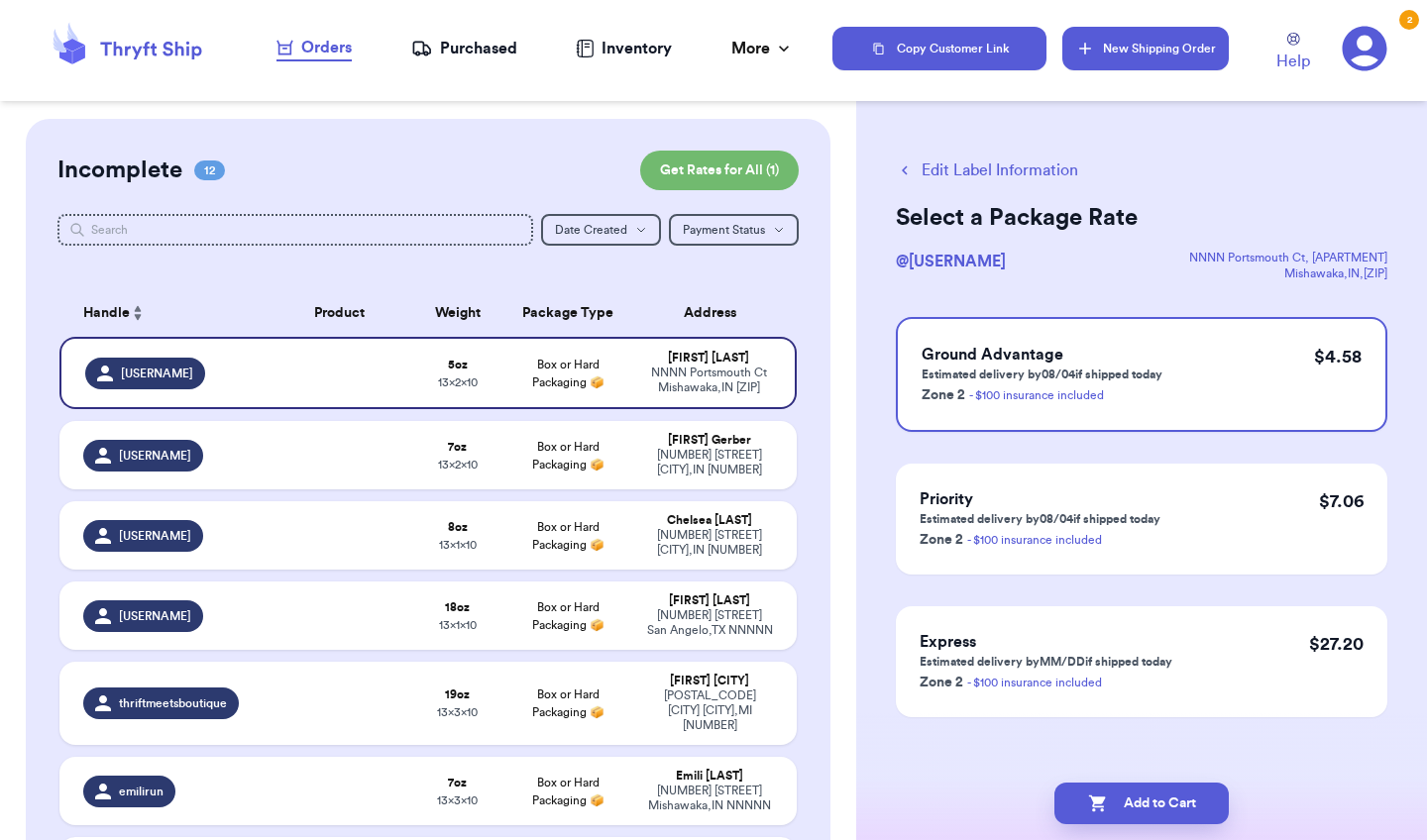 click on "New Shipping Order" at bounding box center [1146, 49] 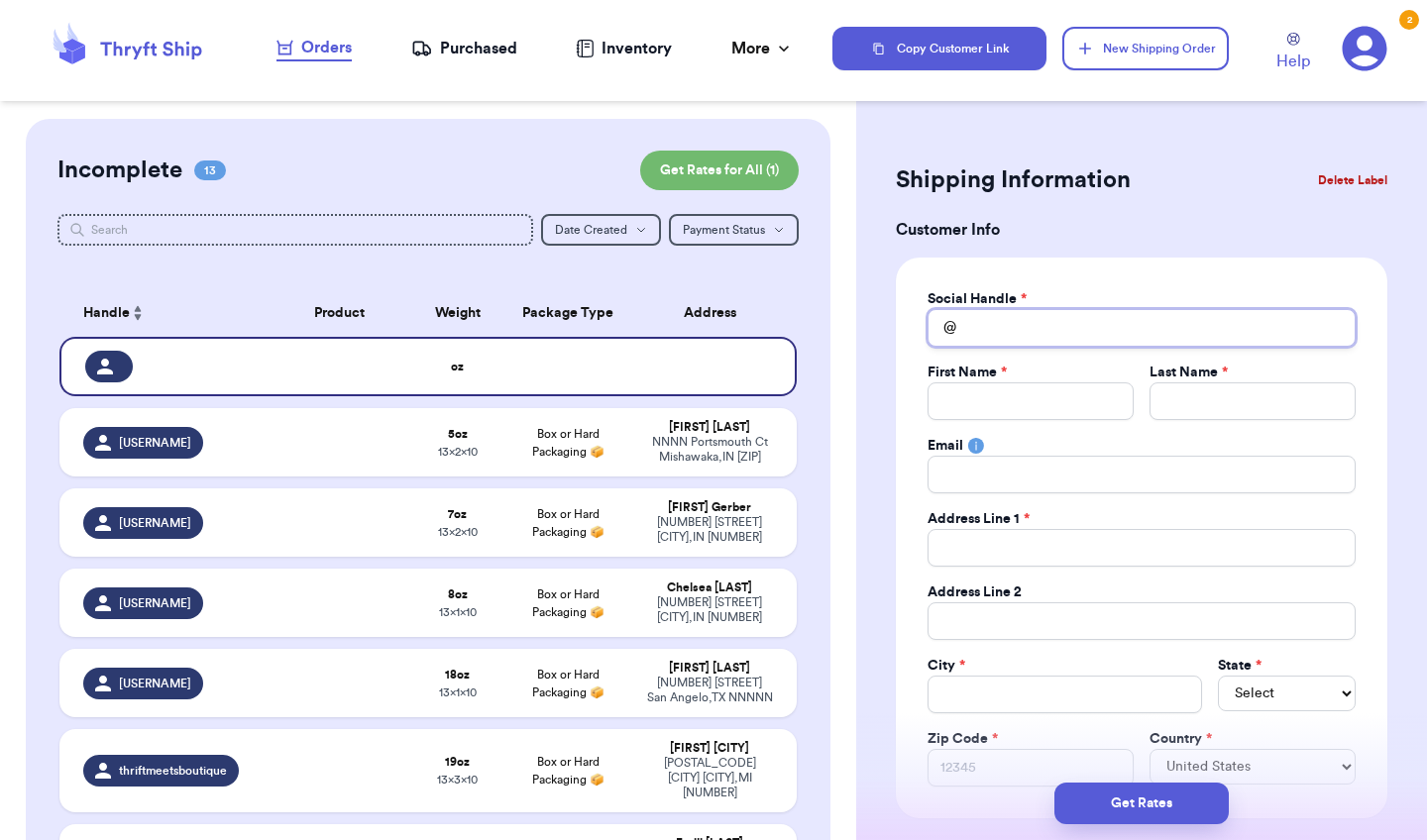 click on "Total Amount Paid" at bounding box center [1142, 328] 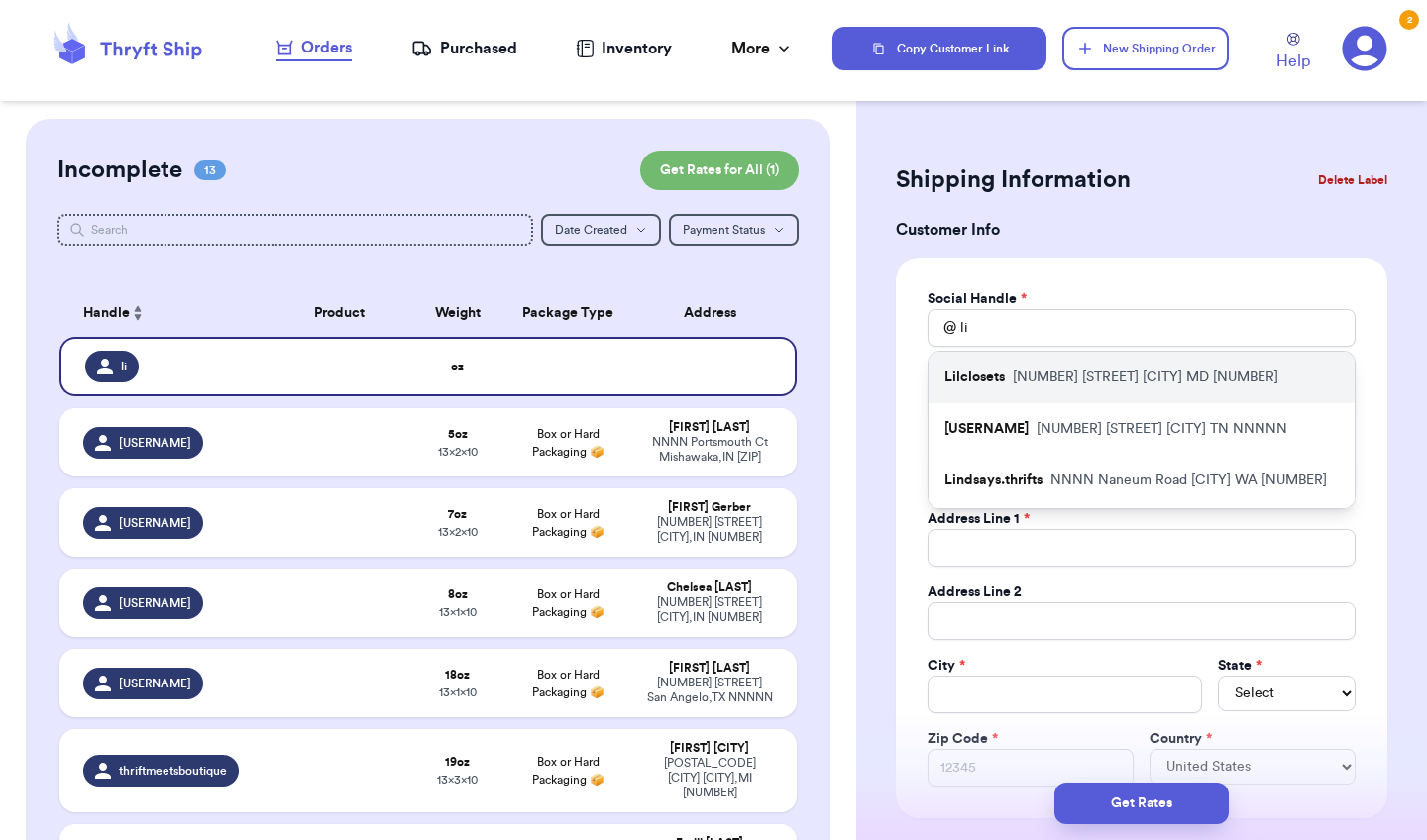 click on "[USERNAME] [NUMBER] [STREET] [CITY] [STATE] [POSTAL_CODE]" at bounding box center [1142, 377] 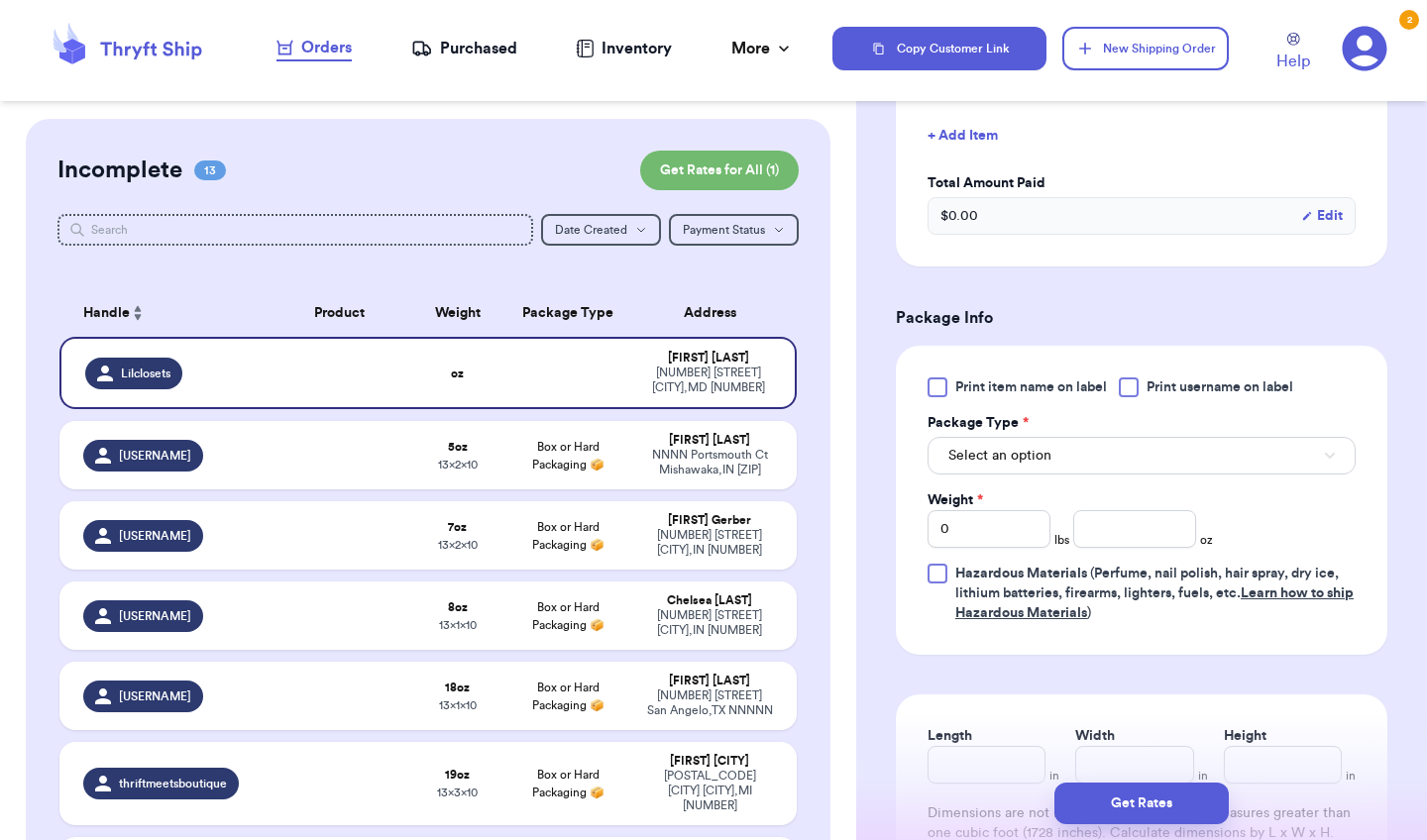 scroll, scrollTop: 982, scrollLeft: 0, axis: vertical 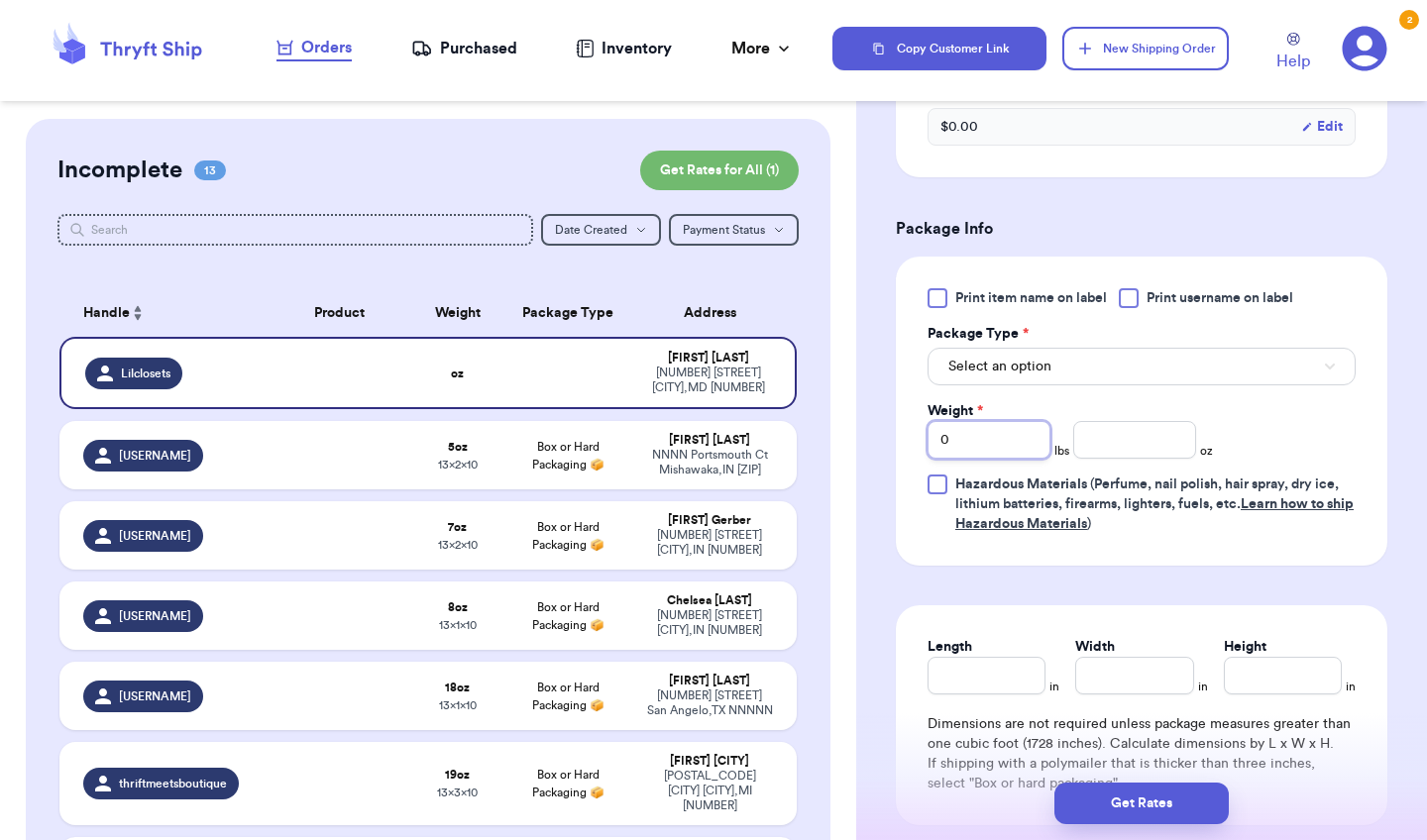 click on "0" at bounding box center [989, 440] 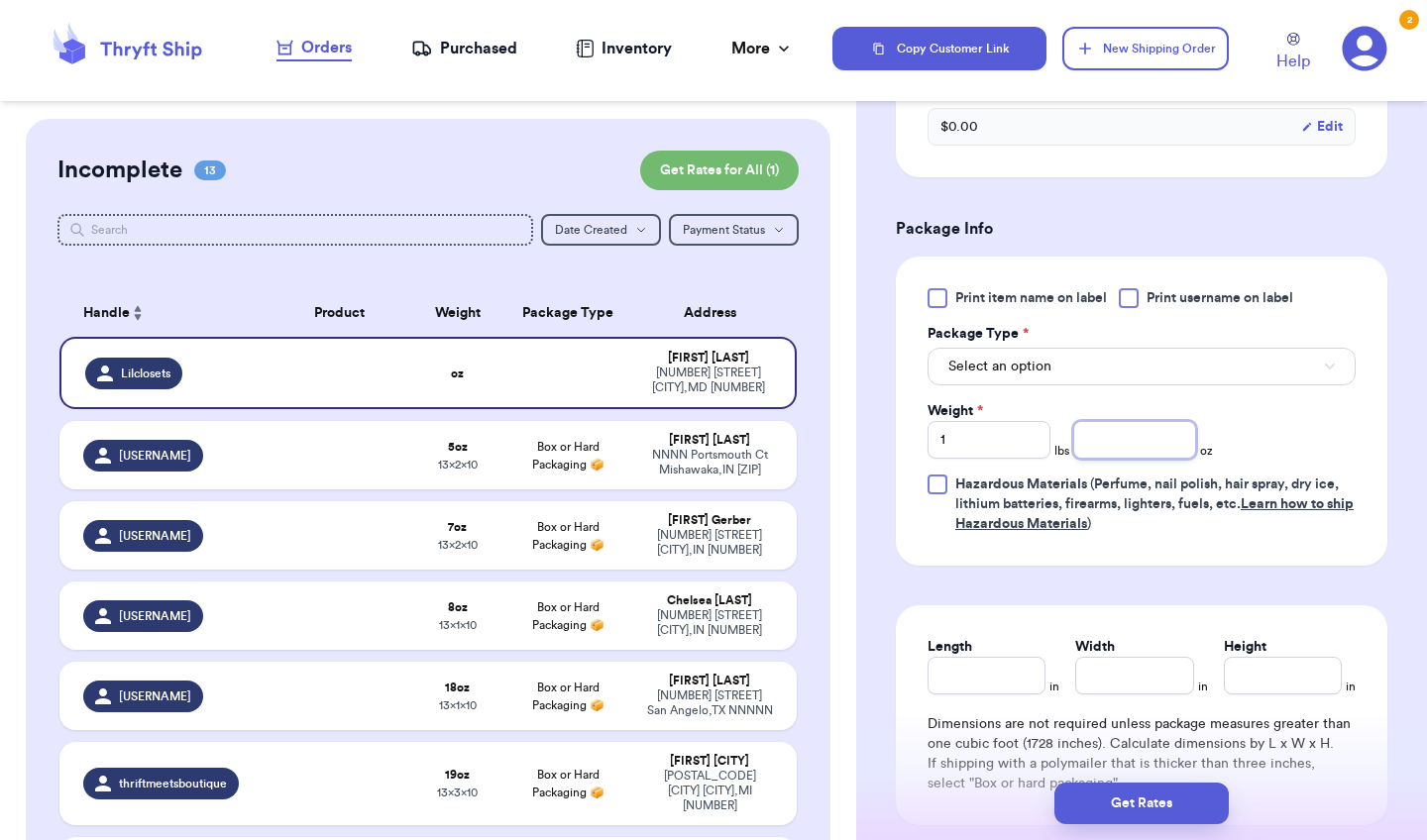 click at bounding box center [1135, 440] 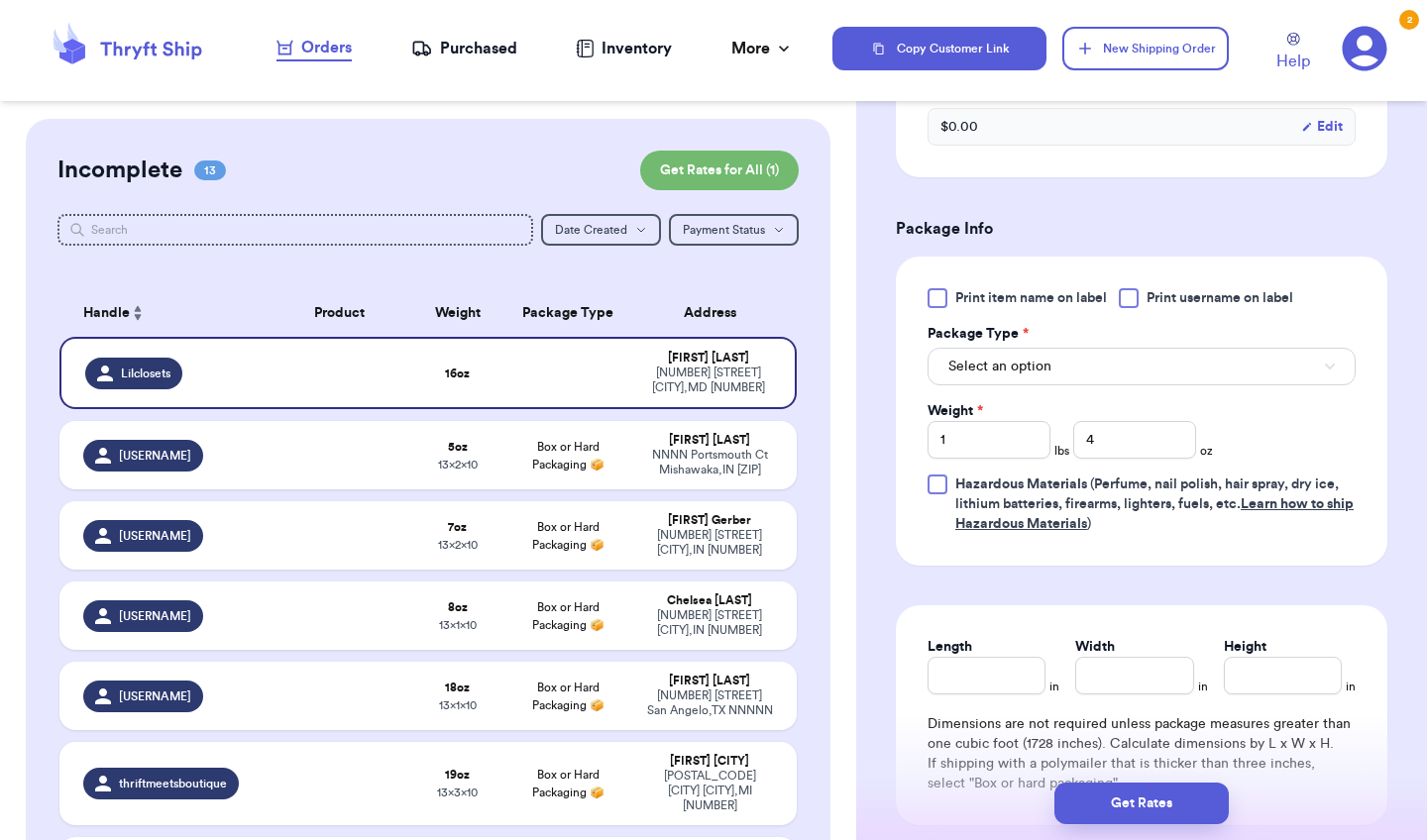 click on "Select an option" at bounding box center [1142, 367] 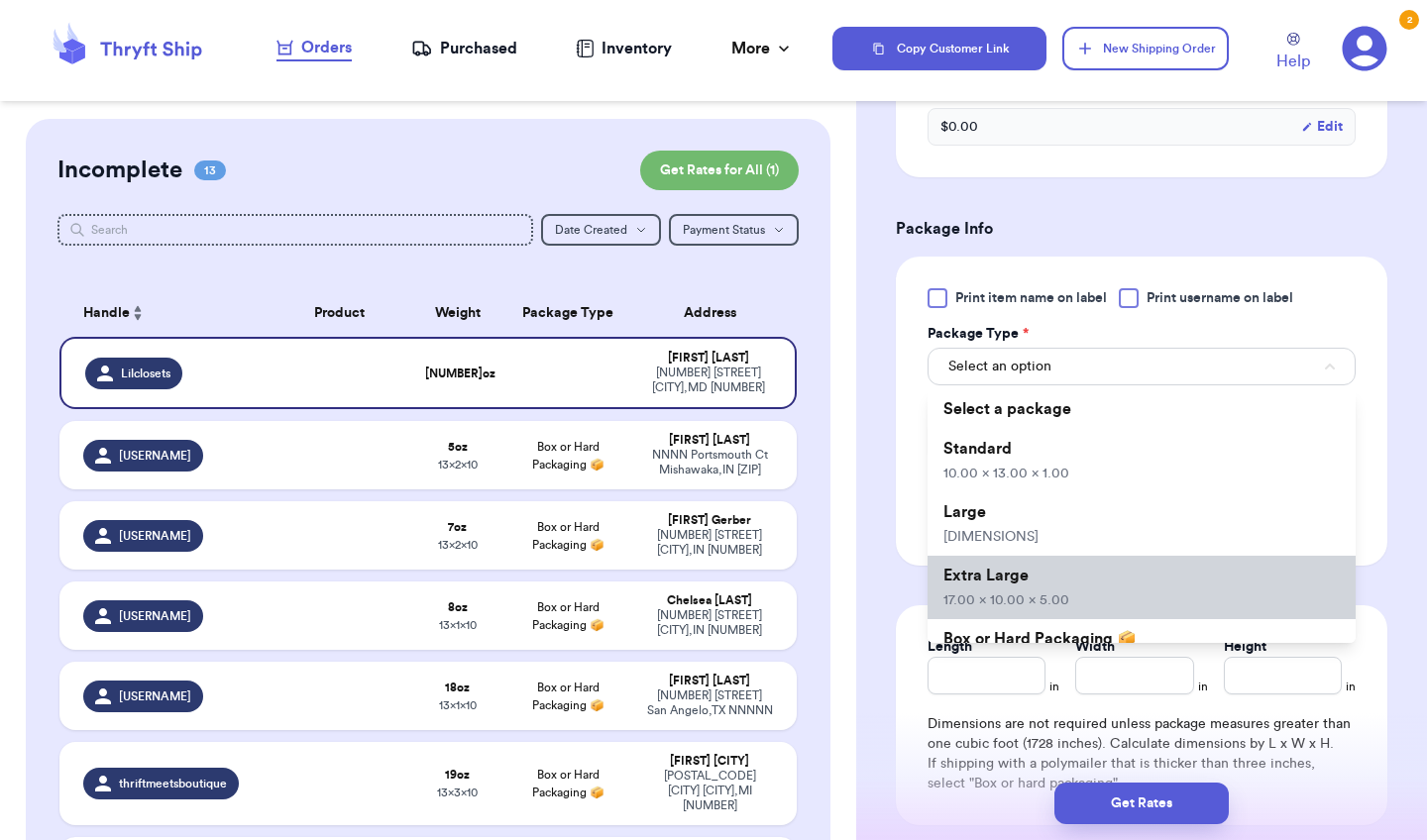 click on "Extra Large N.NN x NN.NN x NN.NN" at bounding box center (1142, 587) 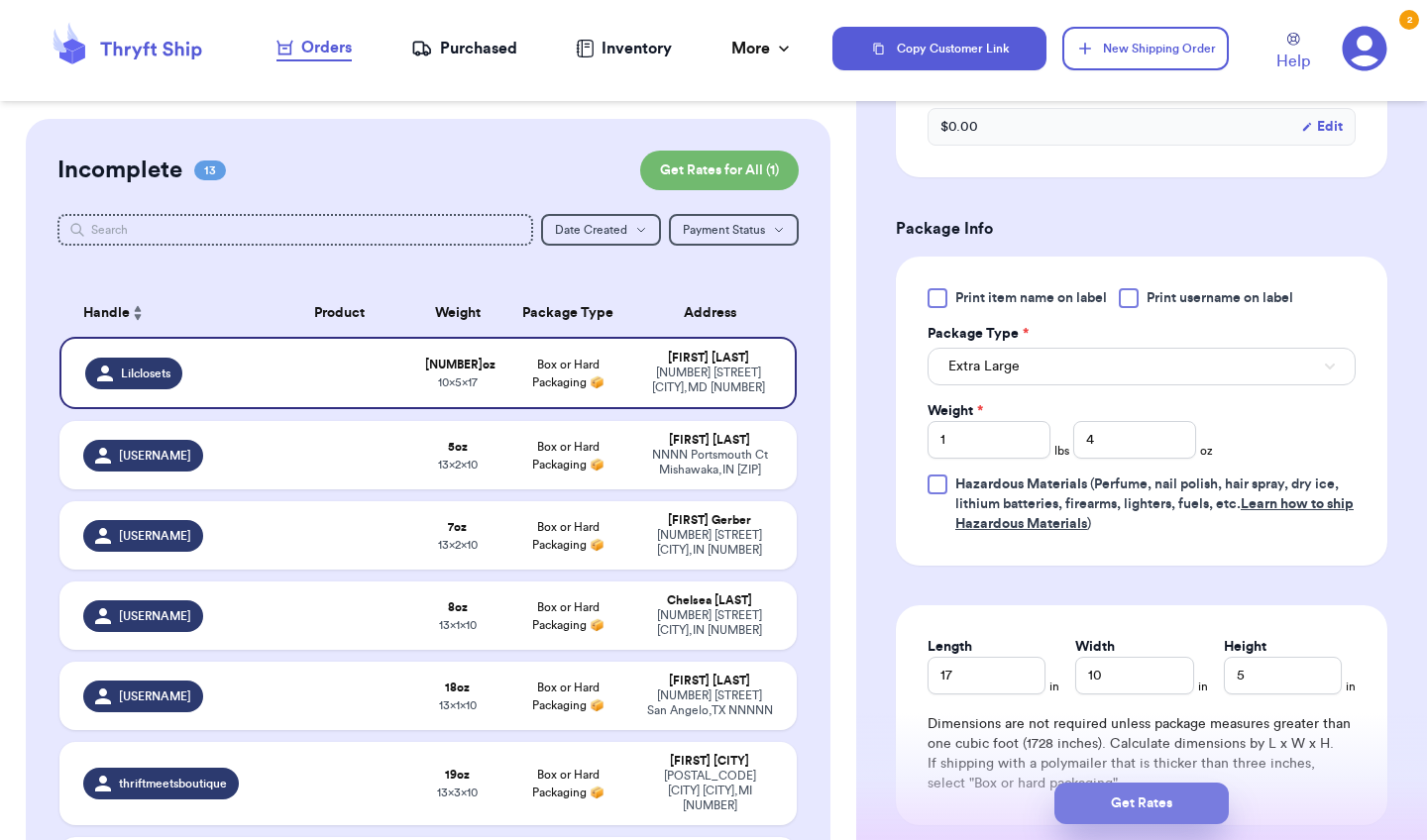 click on "Get Rates" at bounding box center (1142, 803) 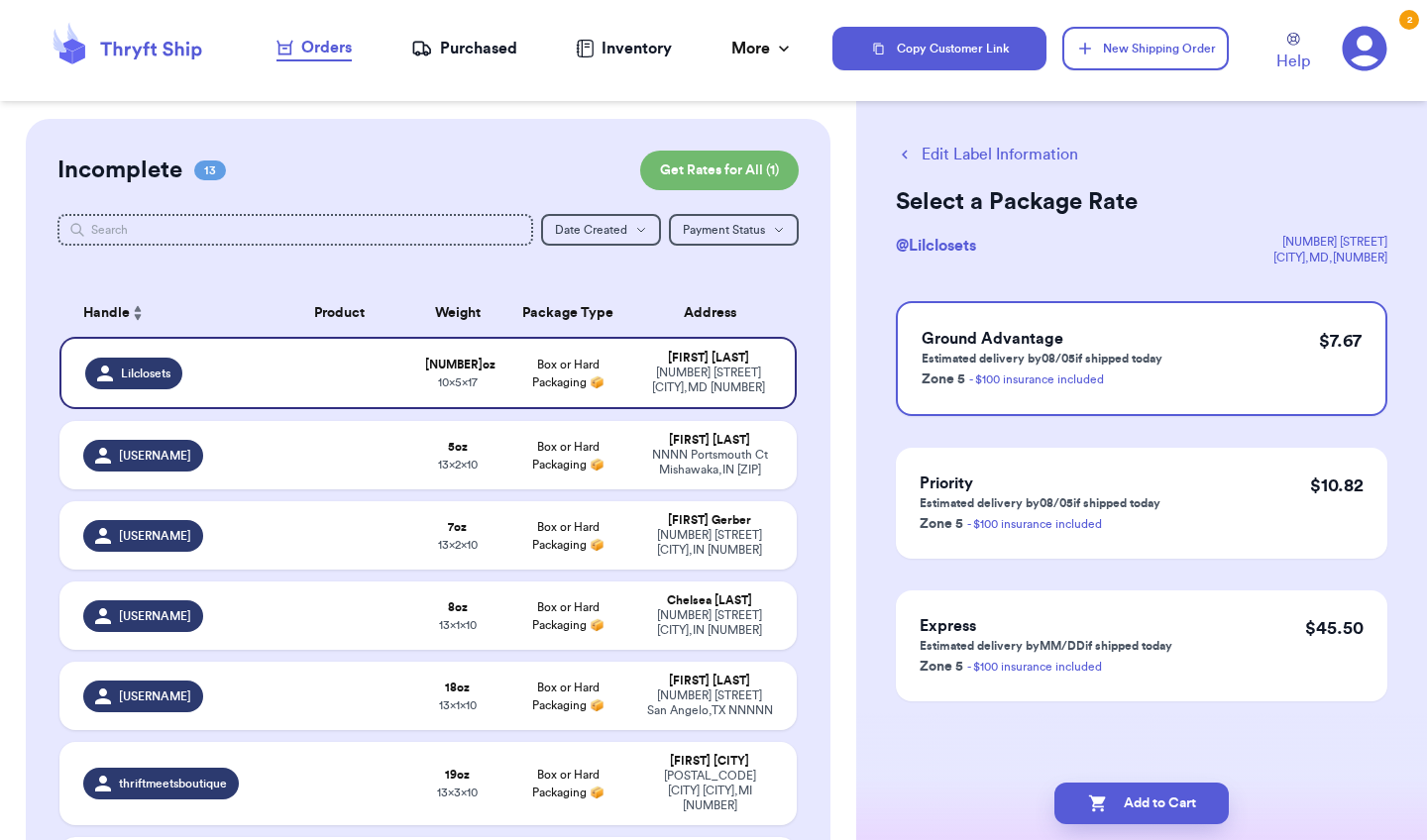 scroll, scrollTop: 0, scrollLeft: 0, axis: both 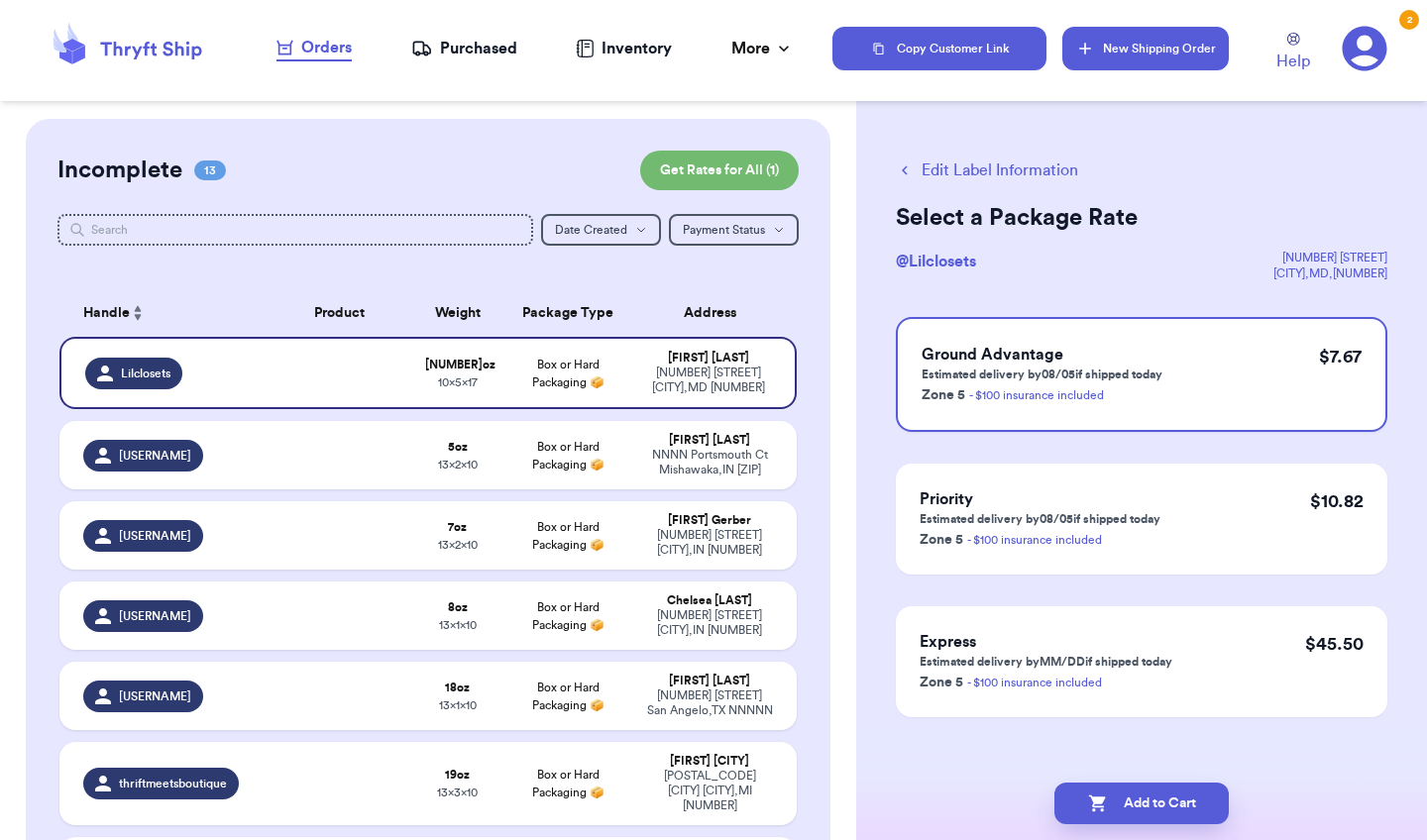 click on "New Shipping Order" at bounding box center [1146, 49] 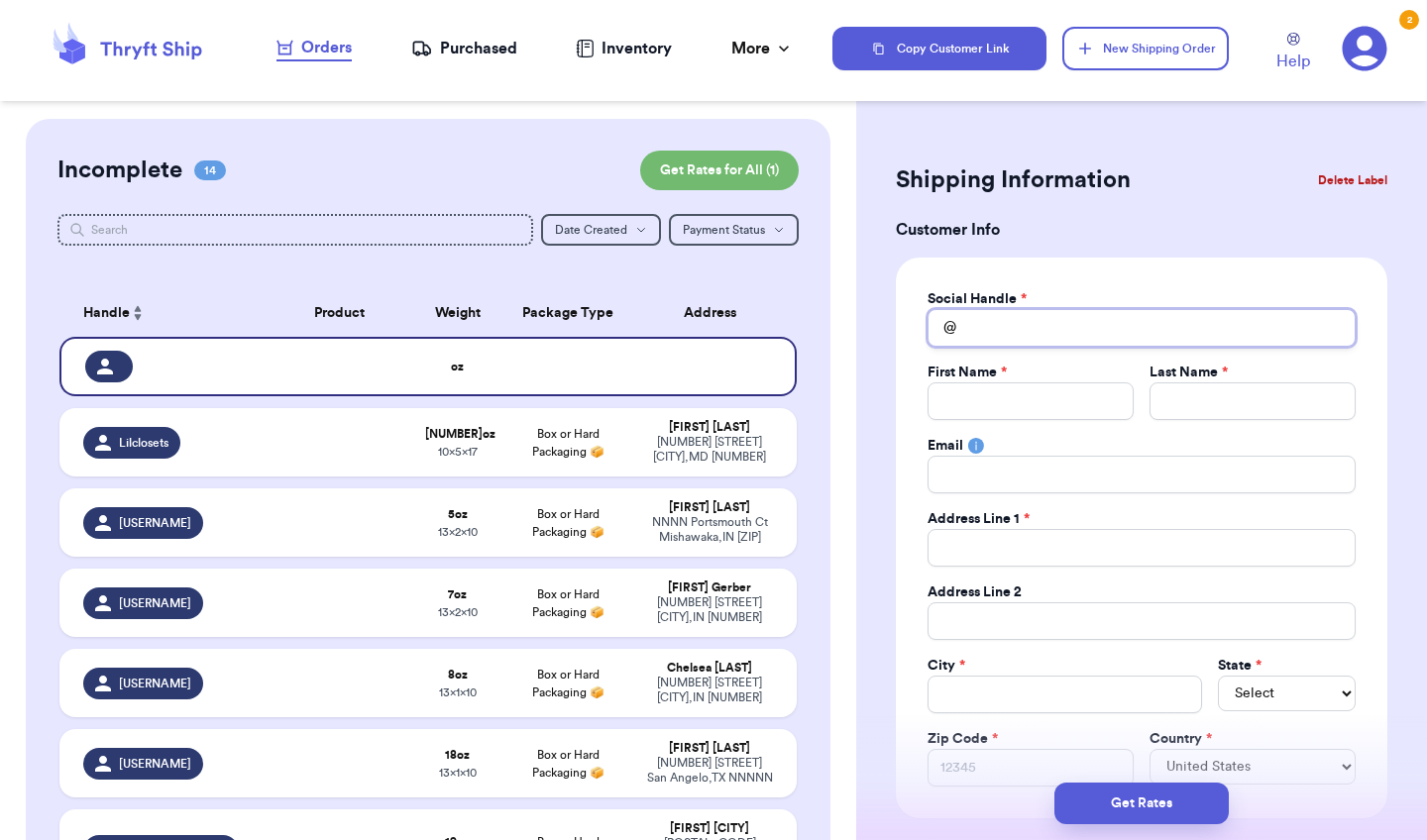click on "Total Amount Paid" at bounding box center [1142, 328] 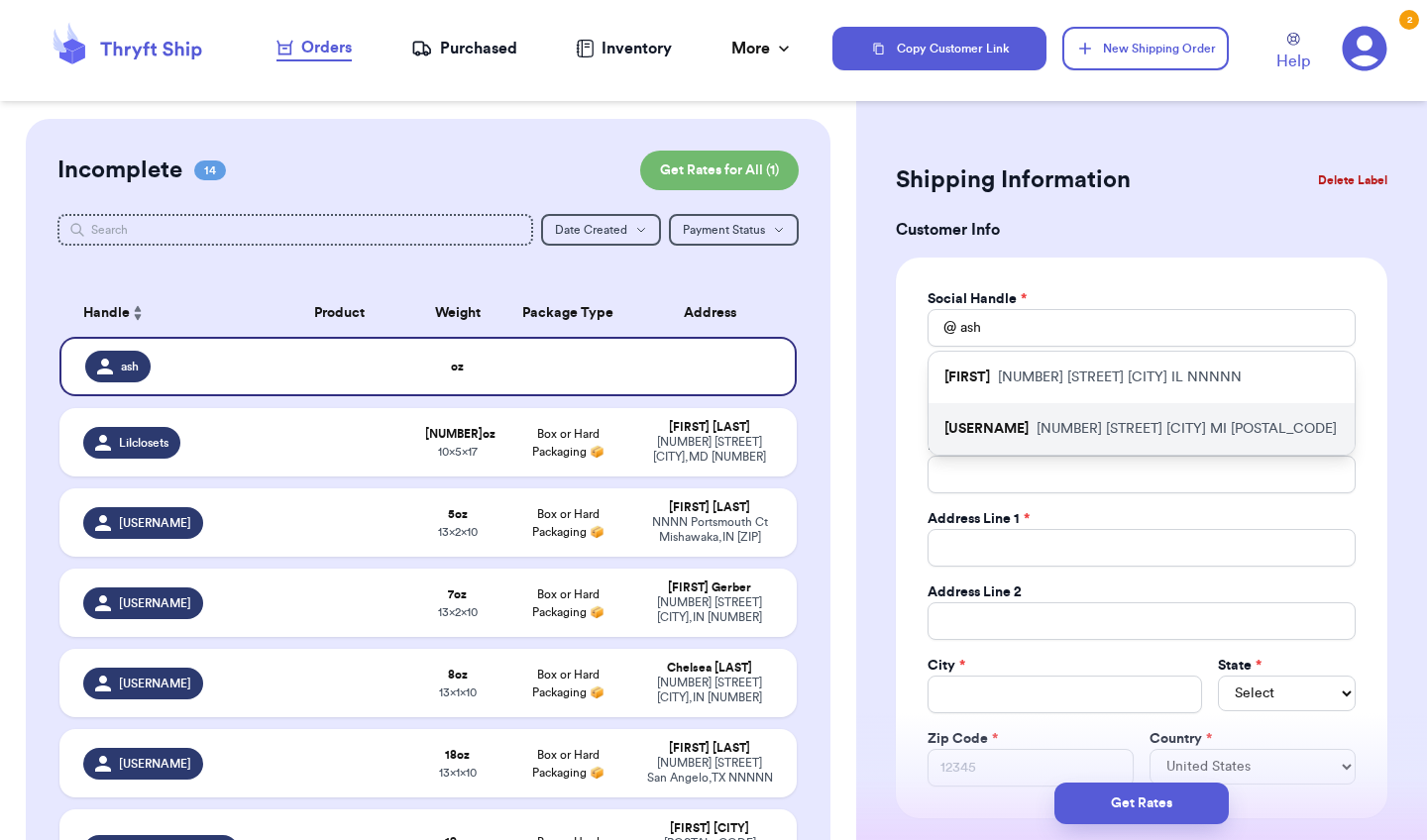 click on "NNNN w Lakewood Blvd   [CITY]    [STATE]   NNNNN" at bounding box center [1186, 429] 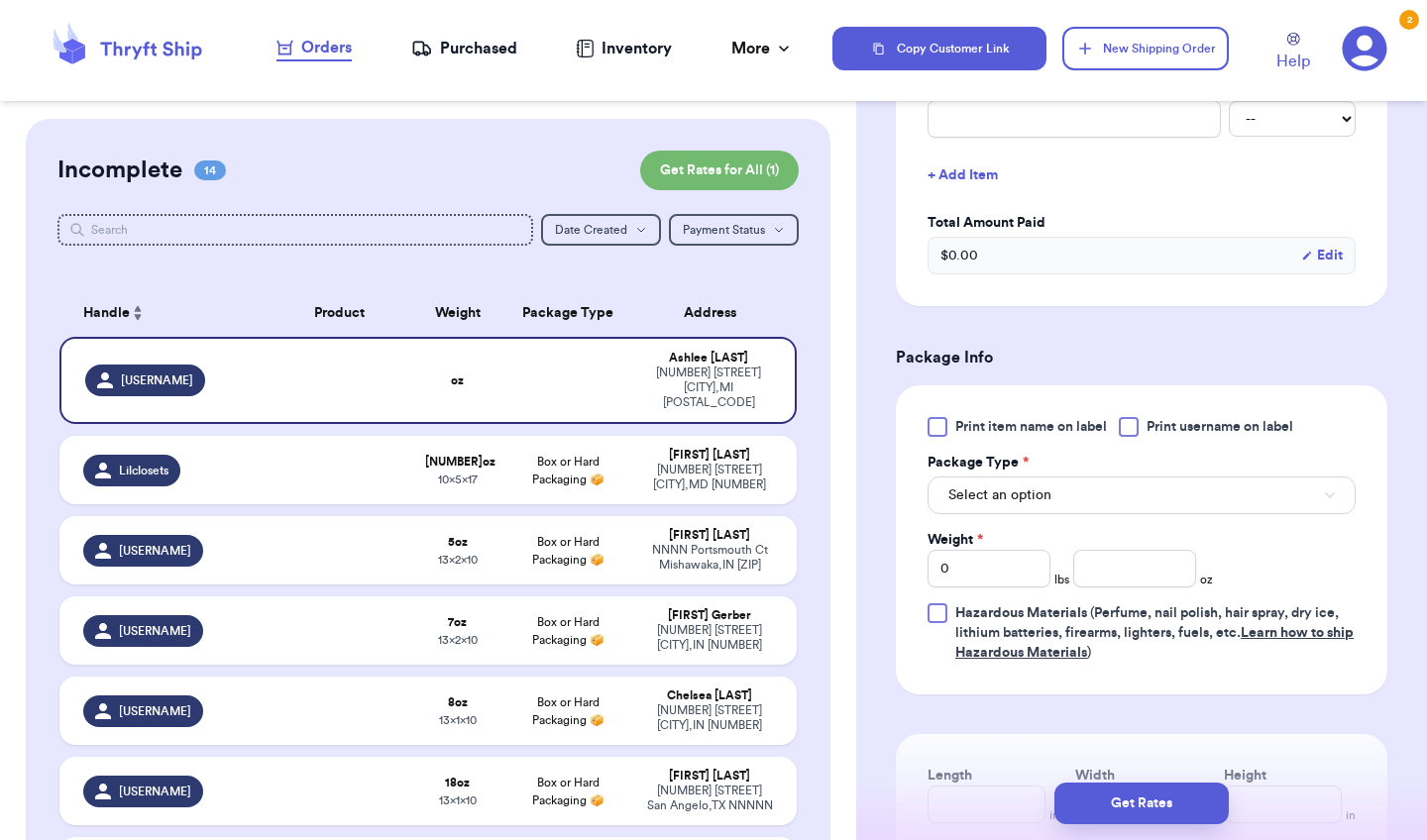 scroll, scrollTop: 860, scrollLeft: 0, axis: vertical 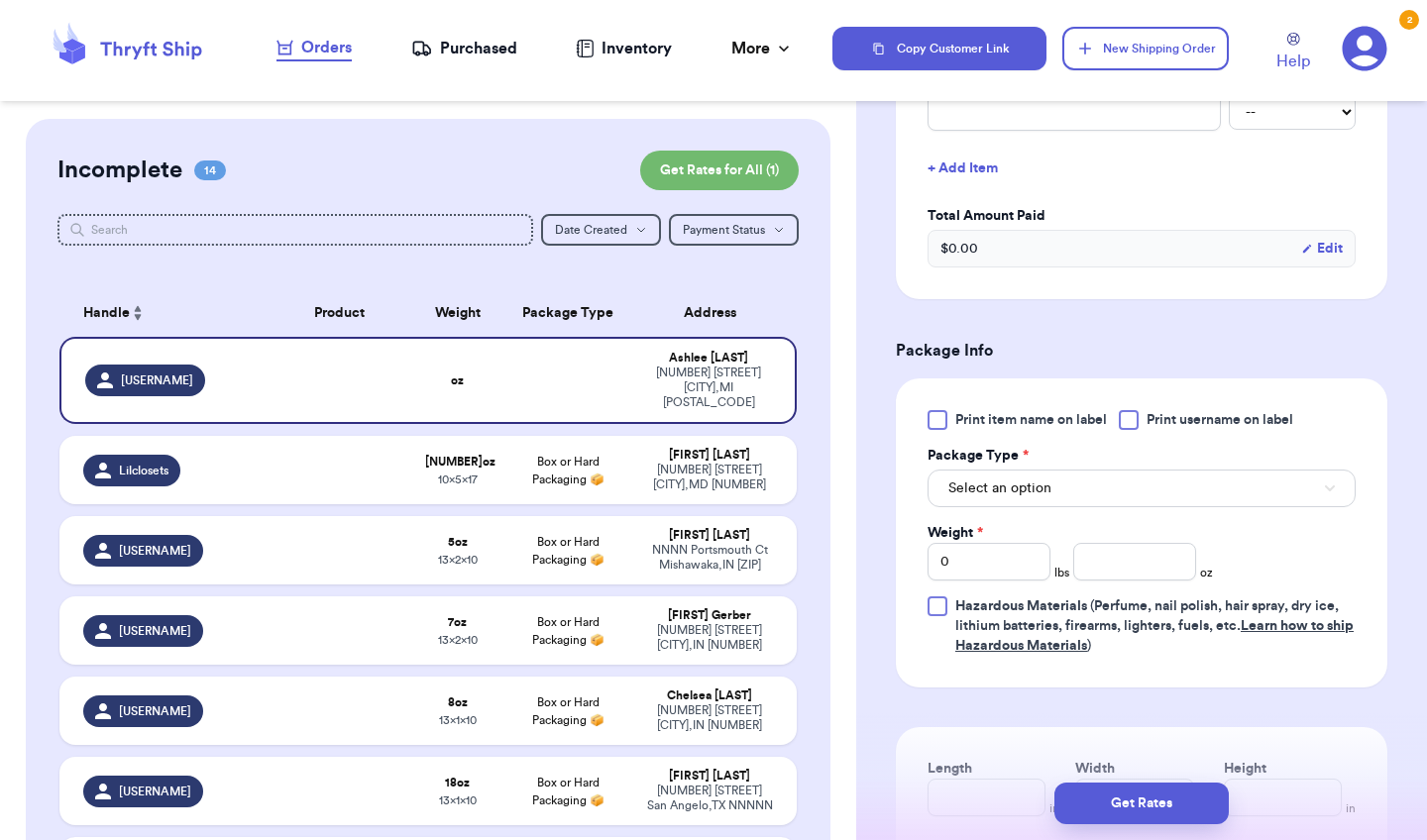 click on "Select an option" at bounding box center (1142, 488) 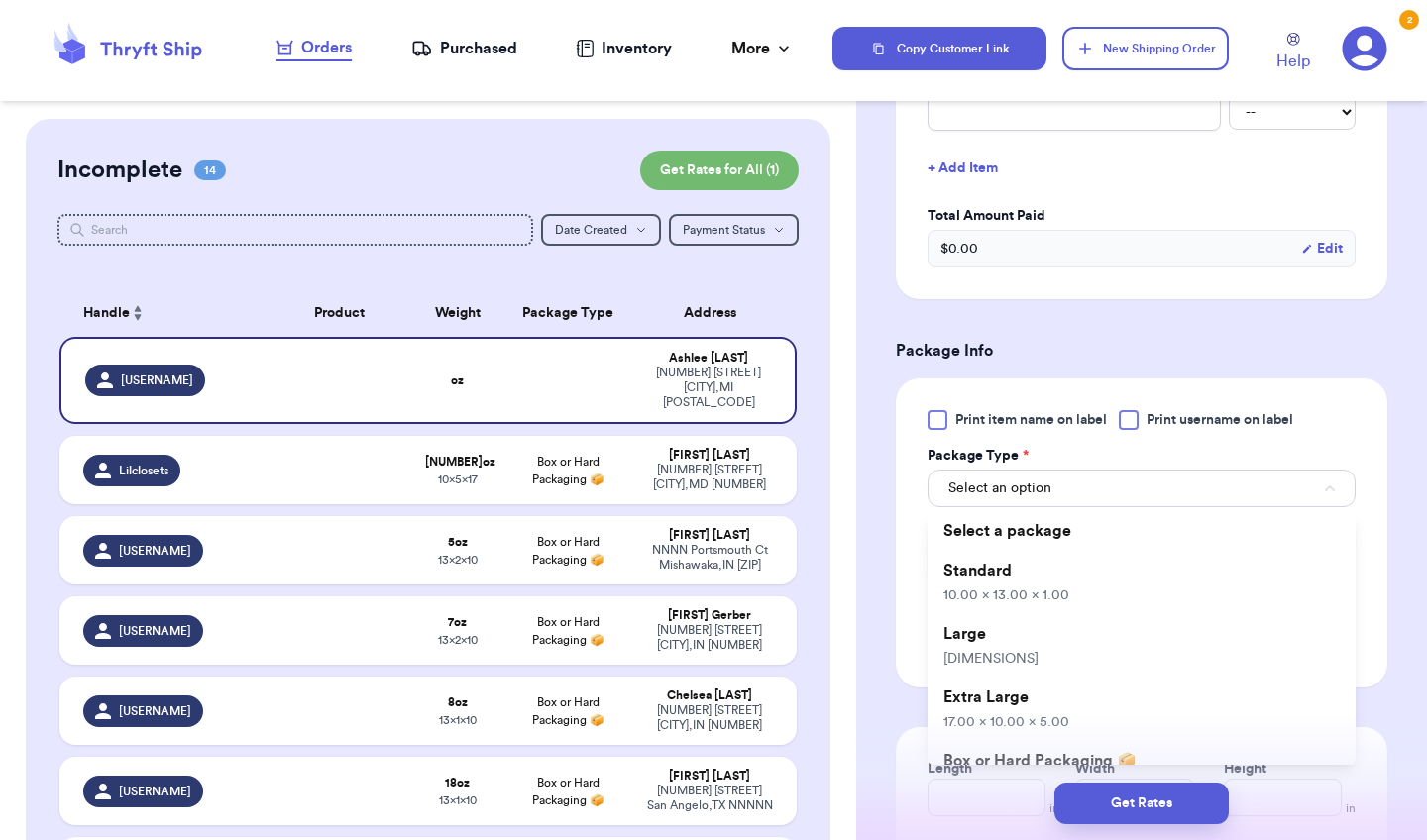 click on "Extra Large N.NN x NN.NN x NN.NN" at bounding box center (1142, 709) 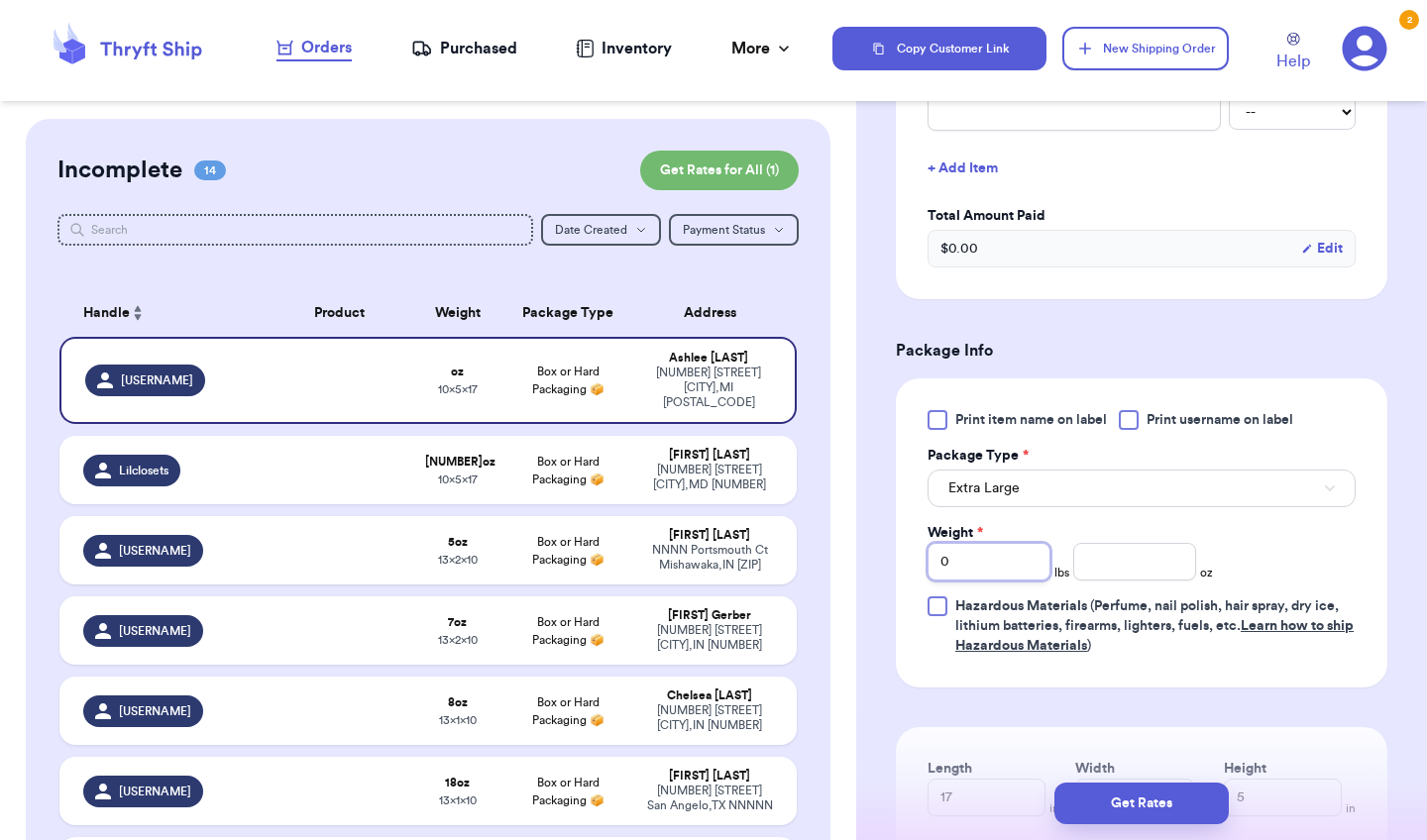 click on "0" at bounding box center [989, 562] 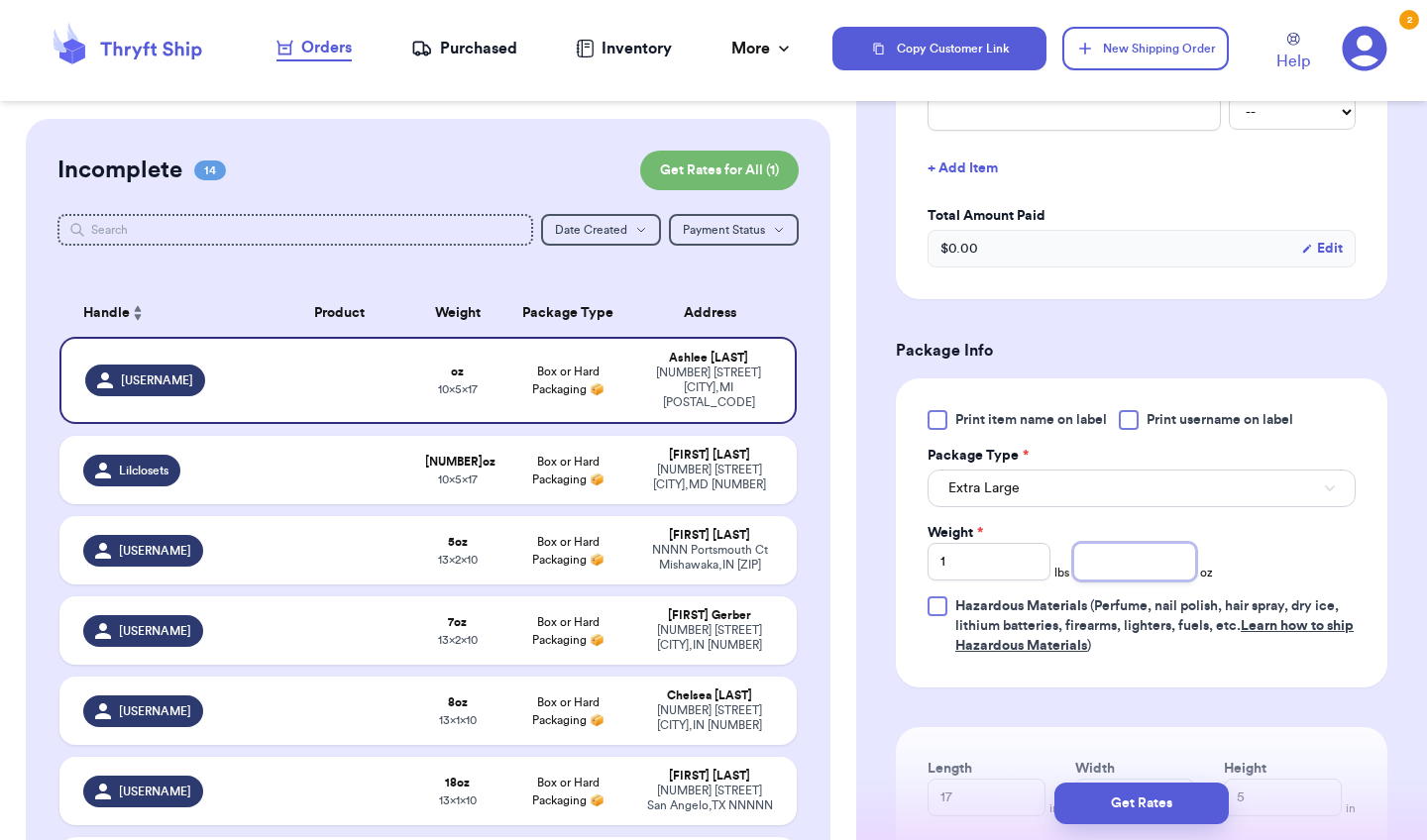 click at bounding box center (1135, 562) 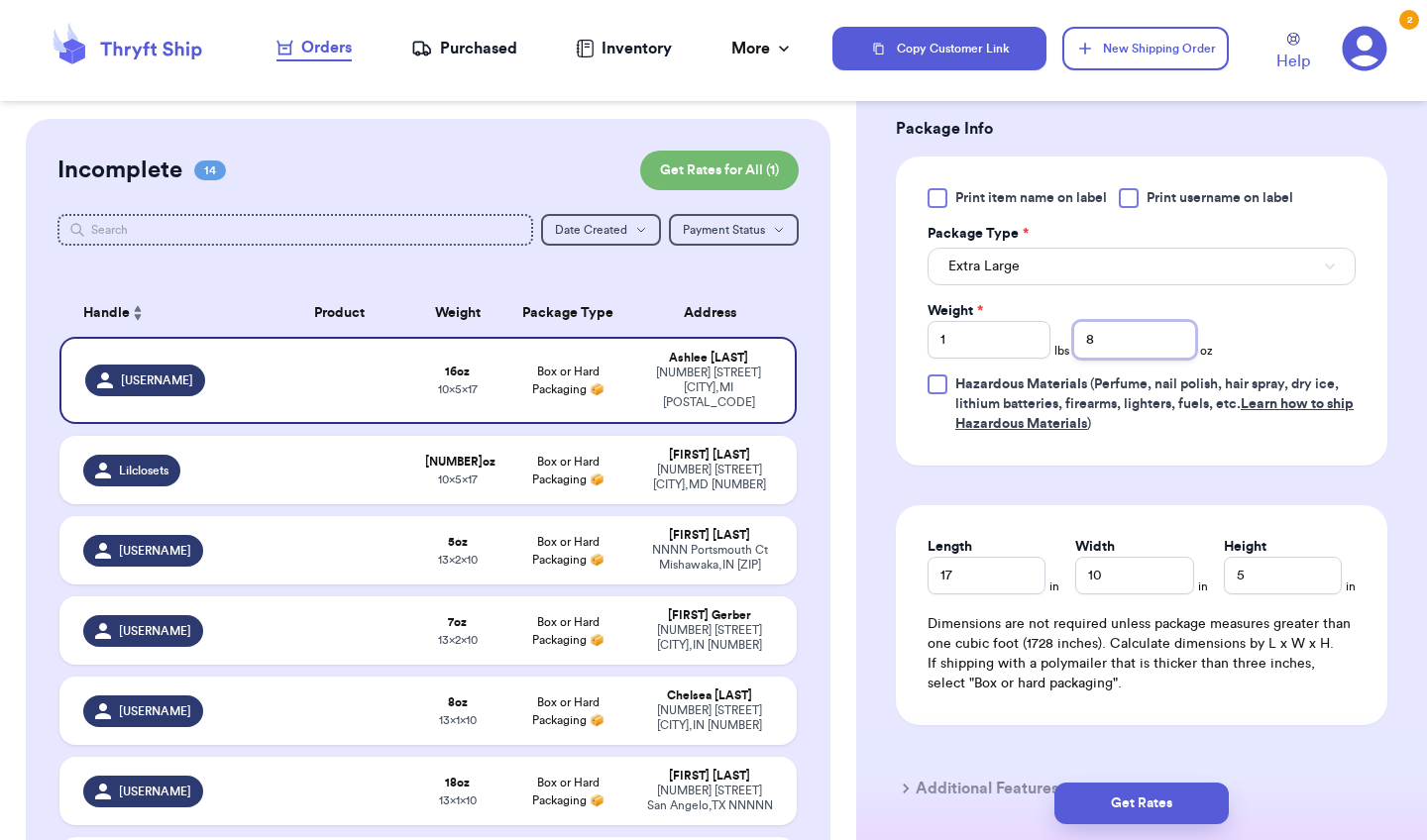 scroll, scrollTop: 1126, scrollLeft: 0, axis: vertical 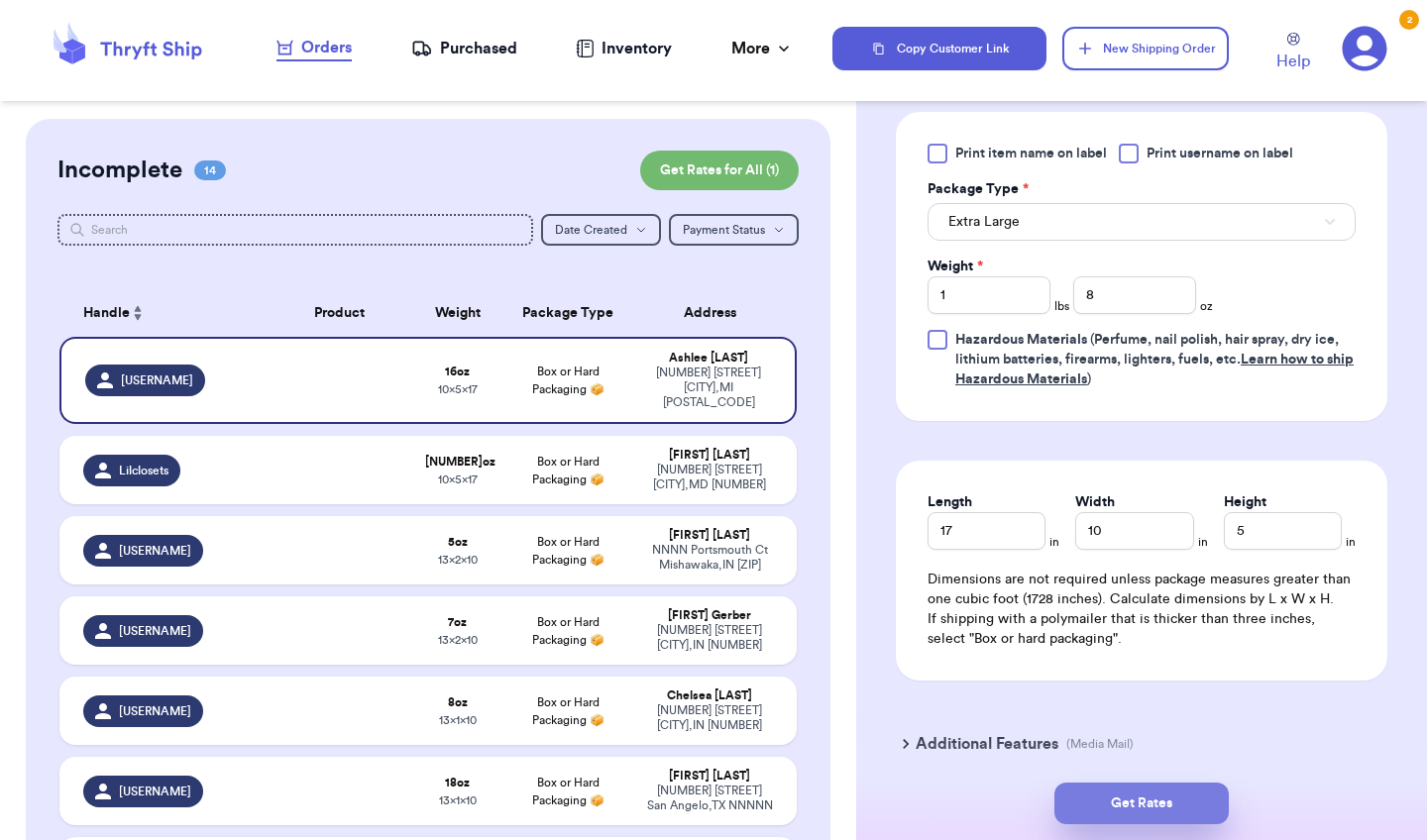 click on "Get Rates" at bounding box center [1142, 803] 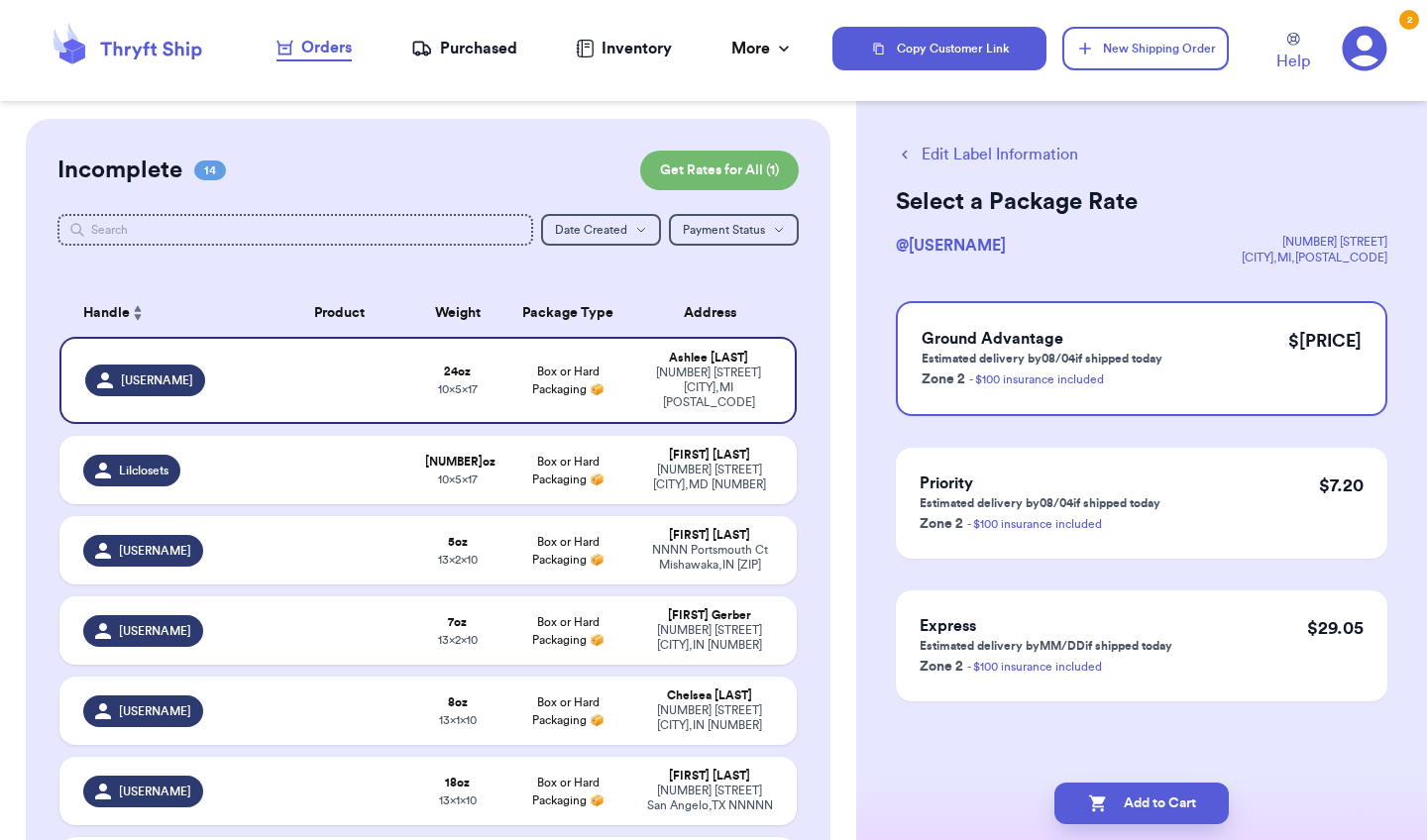 scroll, scrollTop: 0, scrollLeft: 0, axis: both 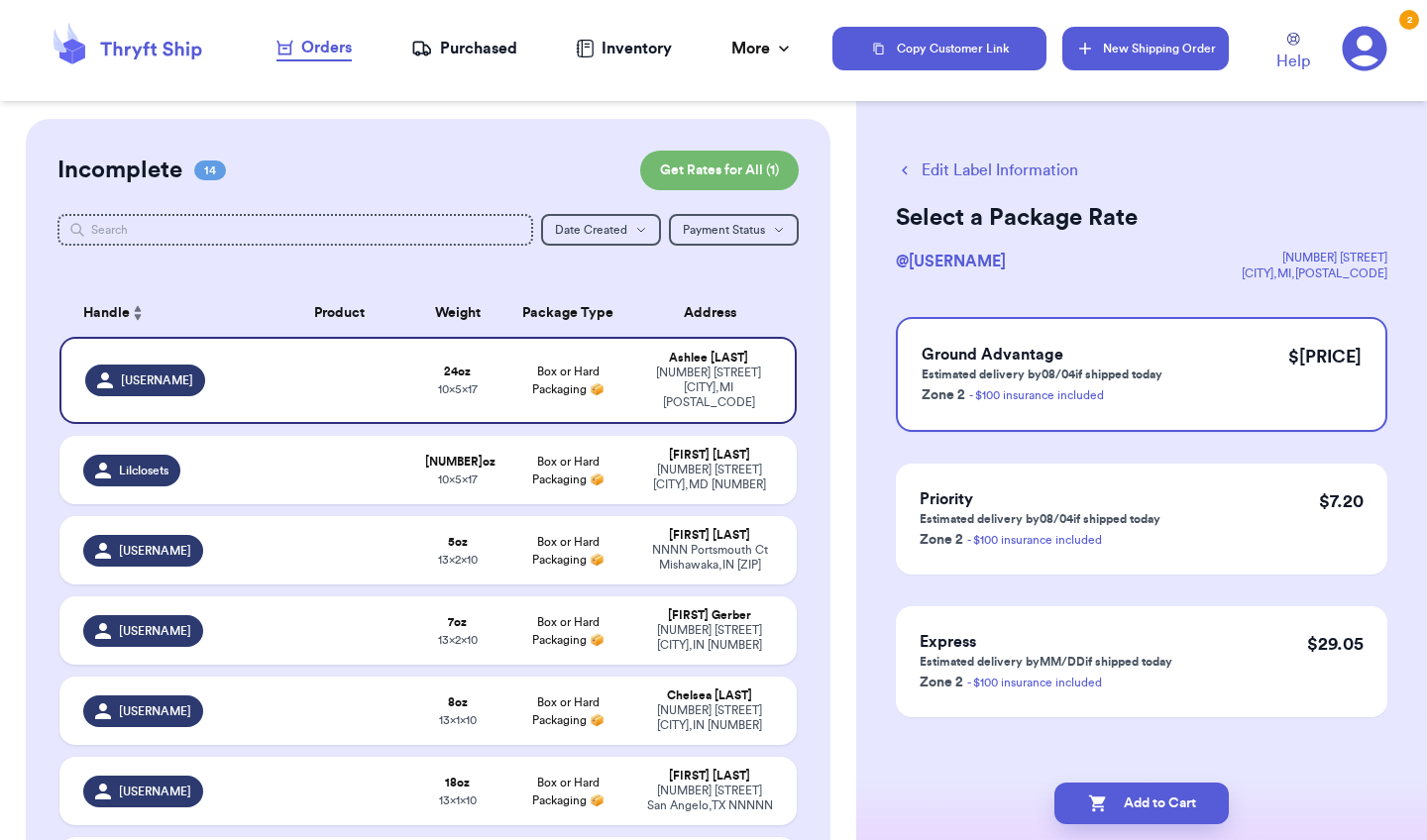 click on "New Shipping Order" at bounding box center [1146, 49] 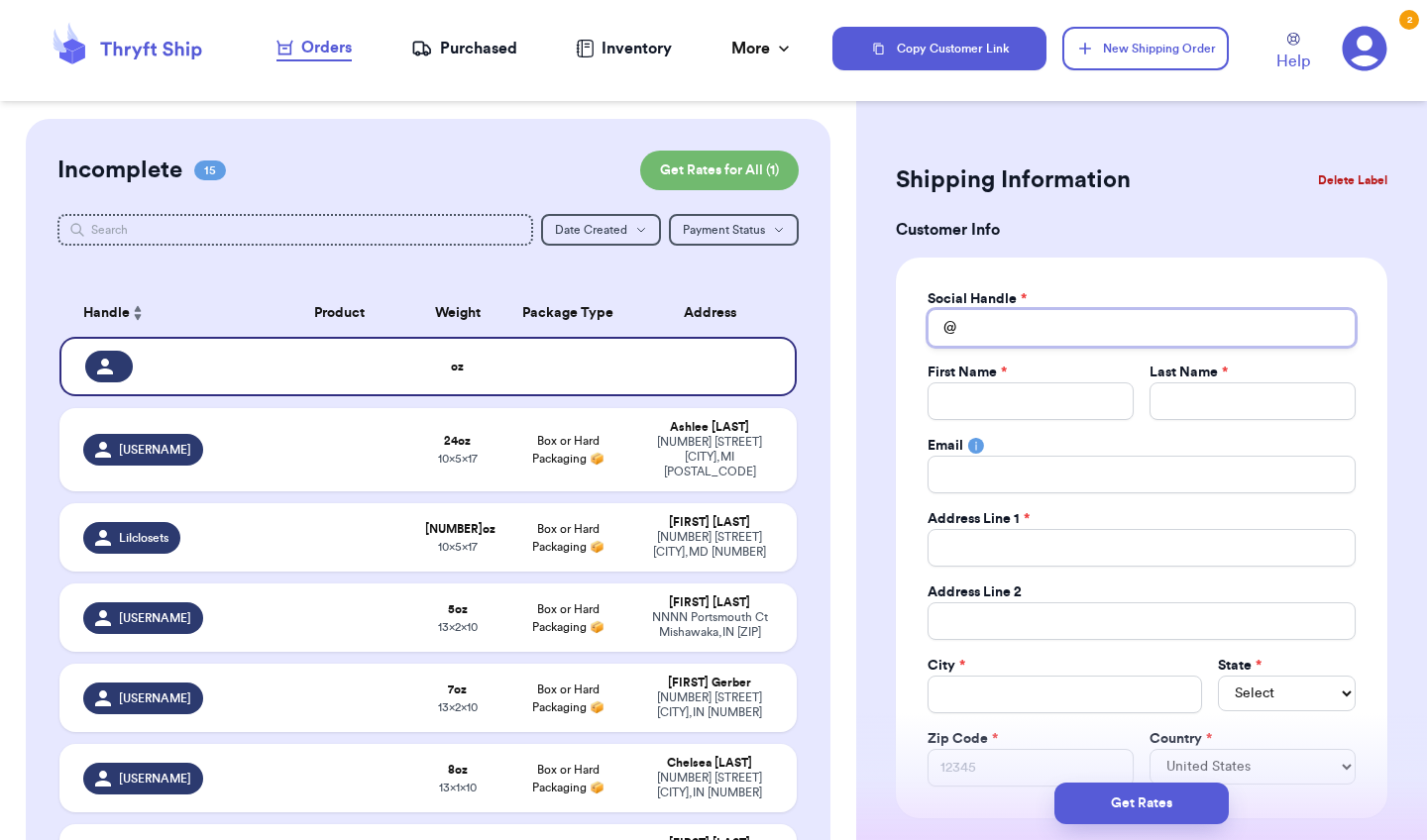 click on "Total Amount Paid" at bounding box center (1142, 328) 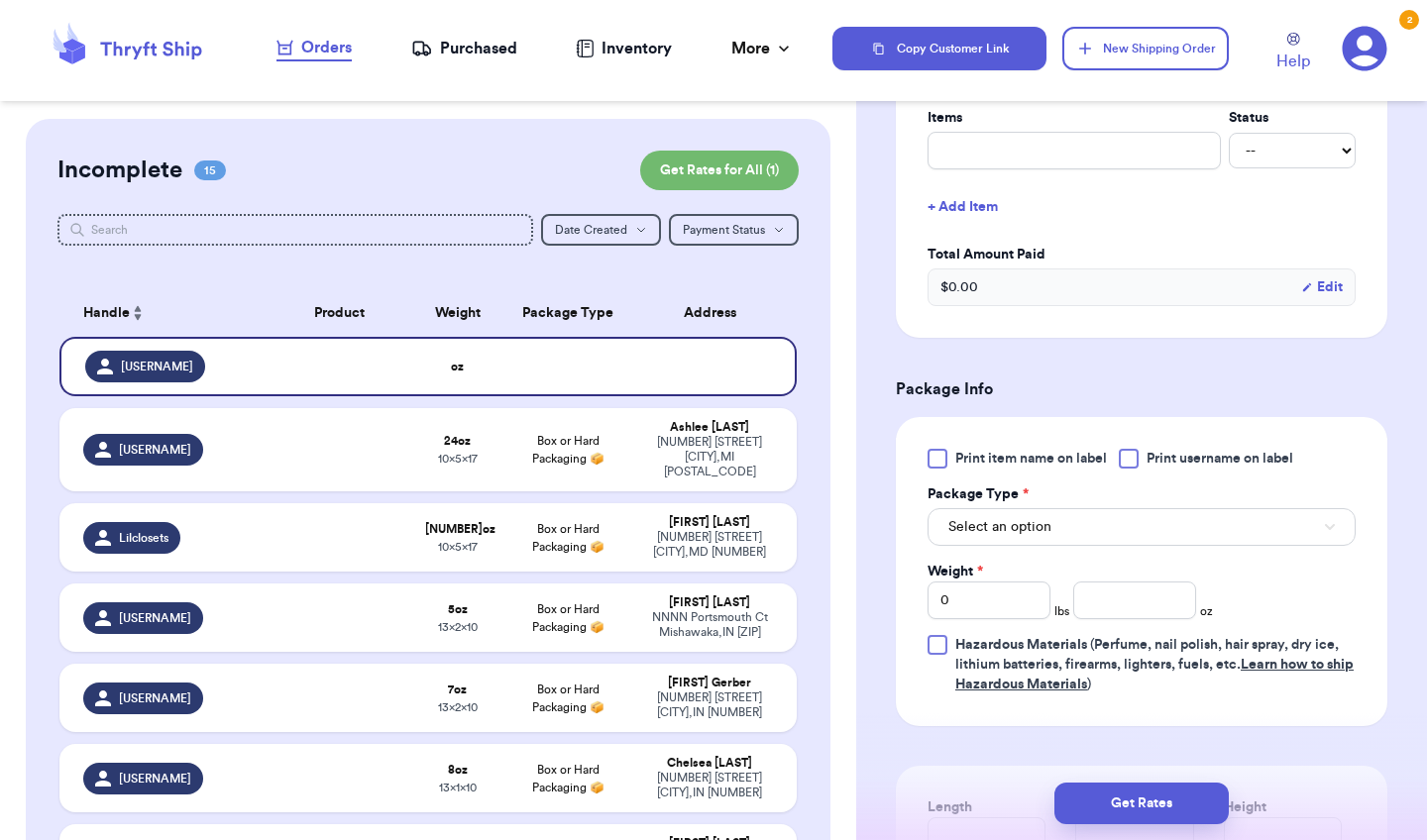 scroll, scrollTop: 824, scrollLeft: 0, axis: vertical 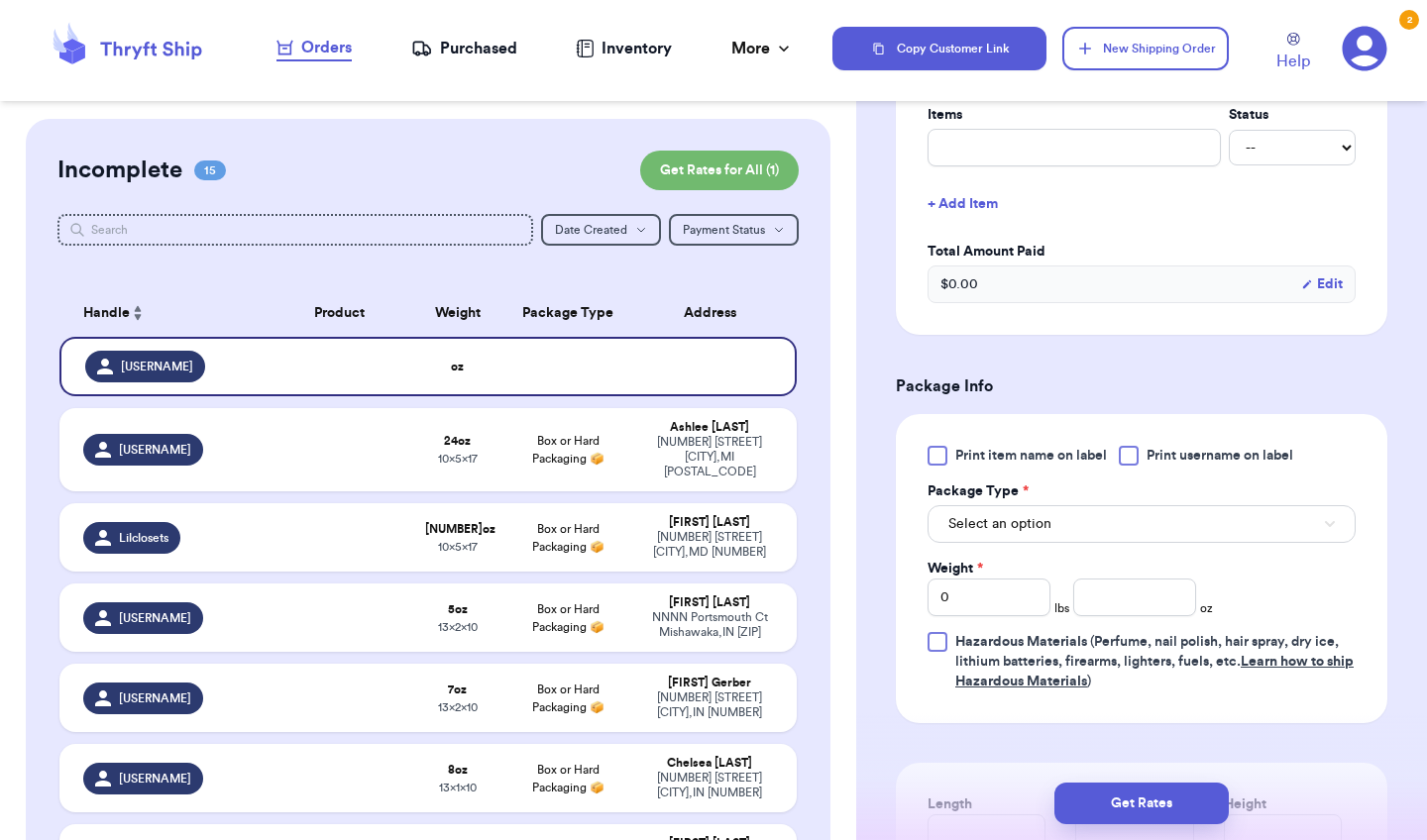 click on "Select an option" at bounding box center [1142, 524] 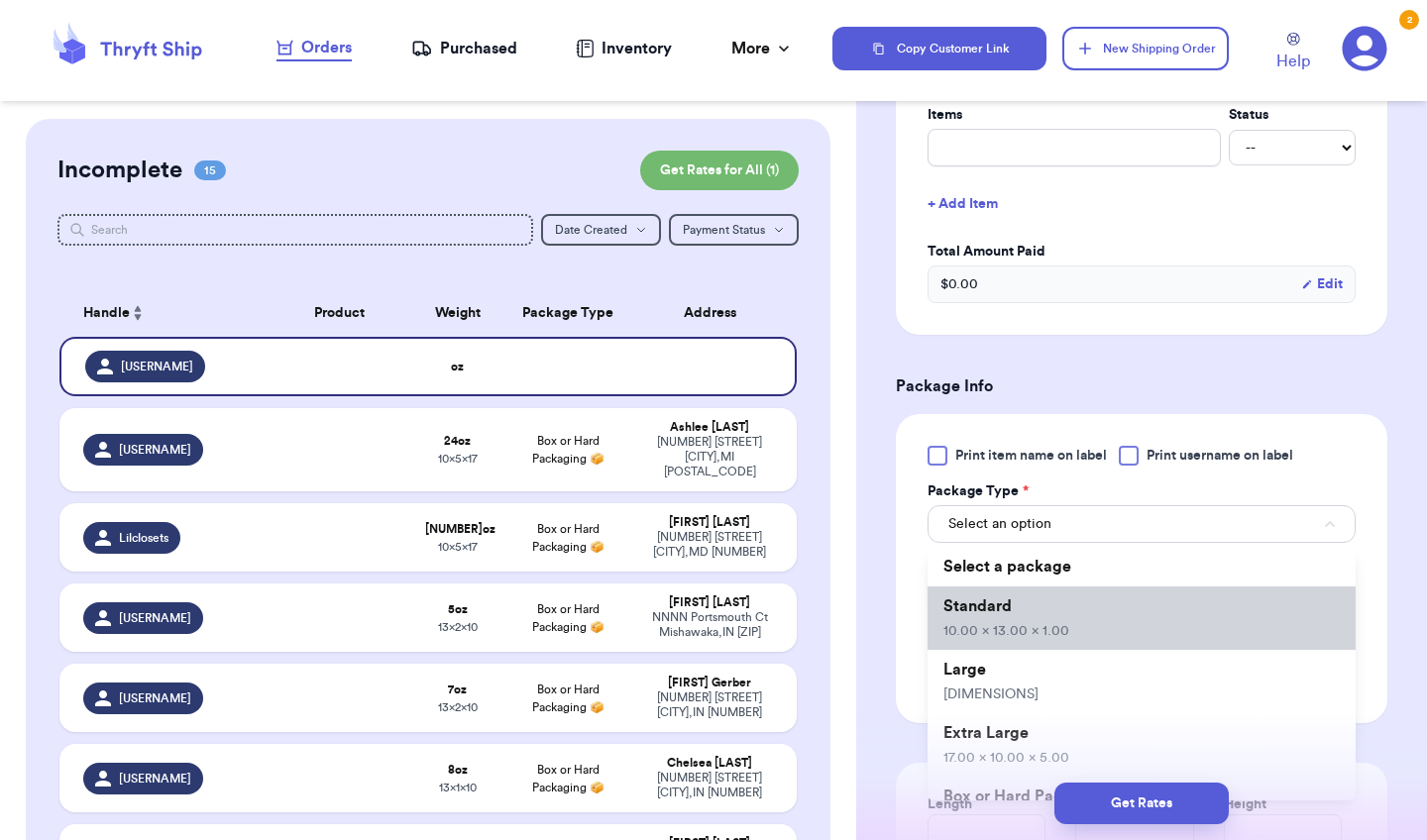 click on "Standard [PRICE]" at bounding box center [1142, 618] 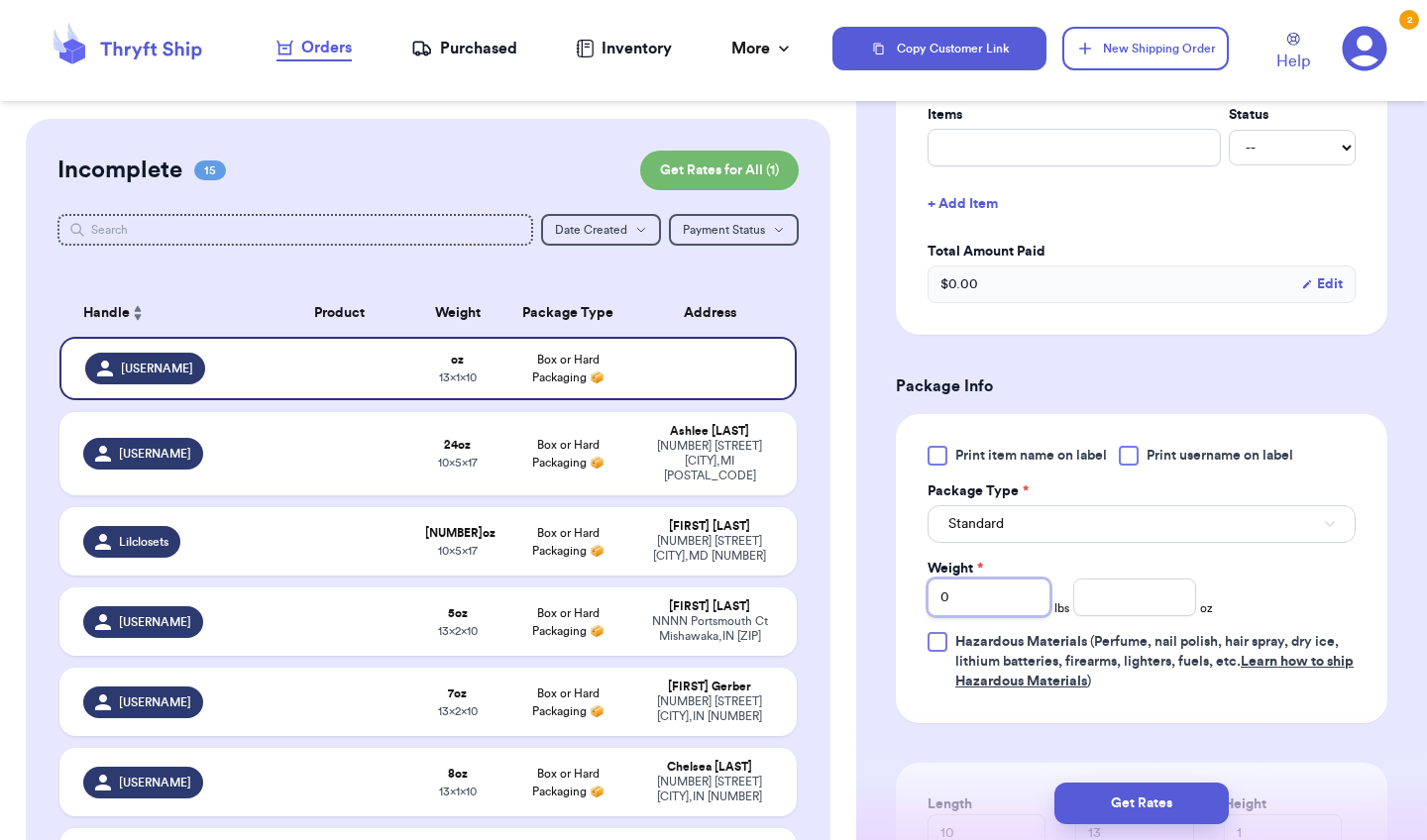 click on "0" at bounding box center (989, 597) 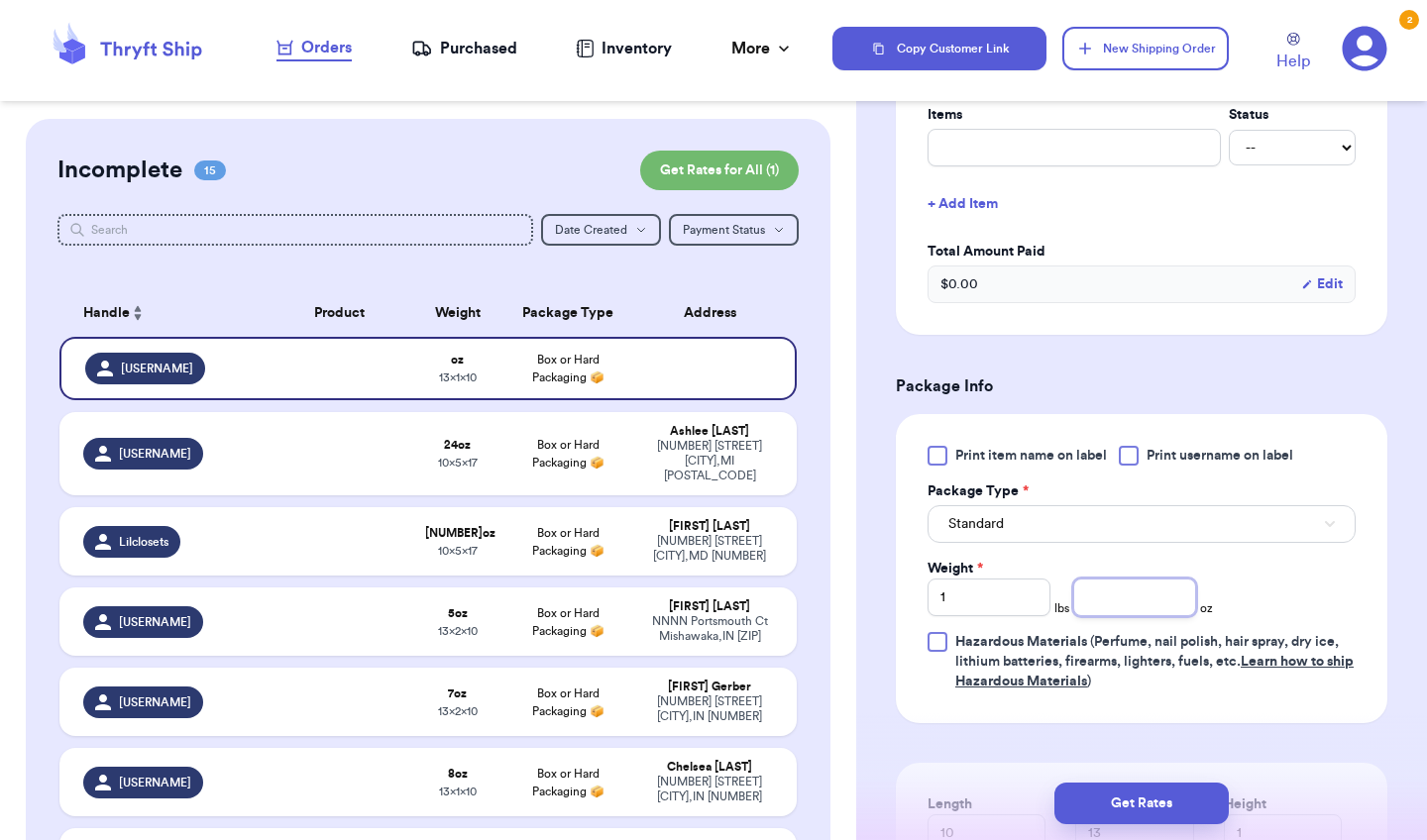 click at bounding box center (1135, 597) 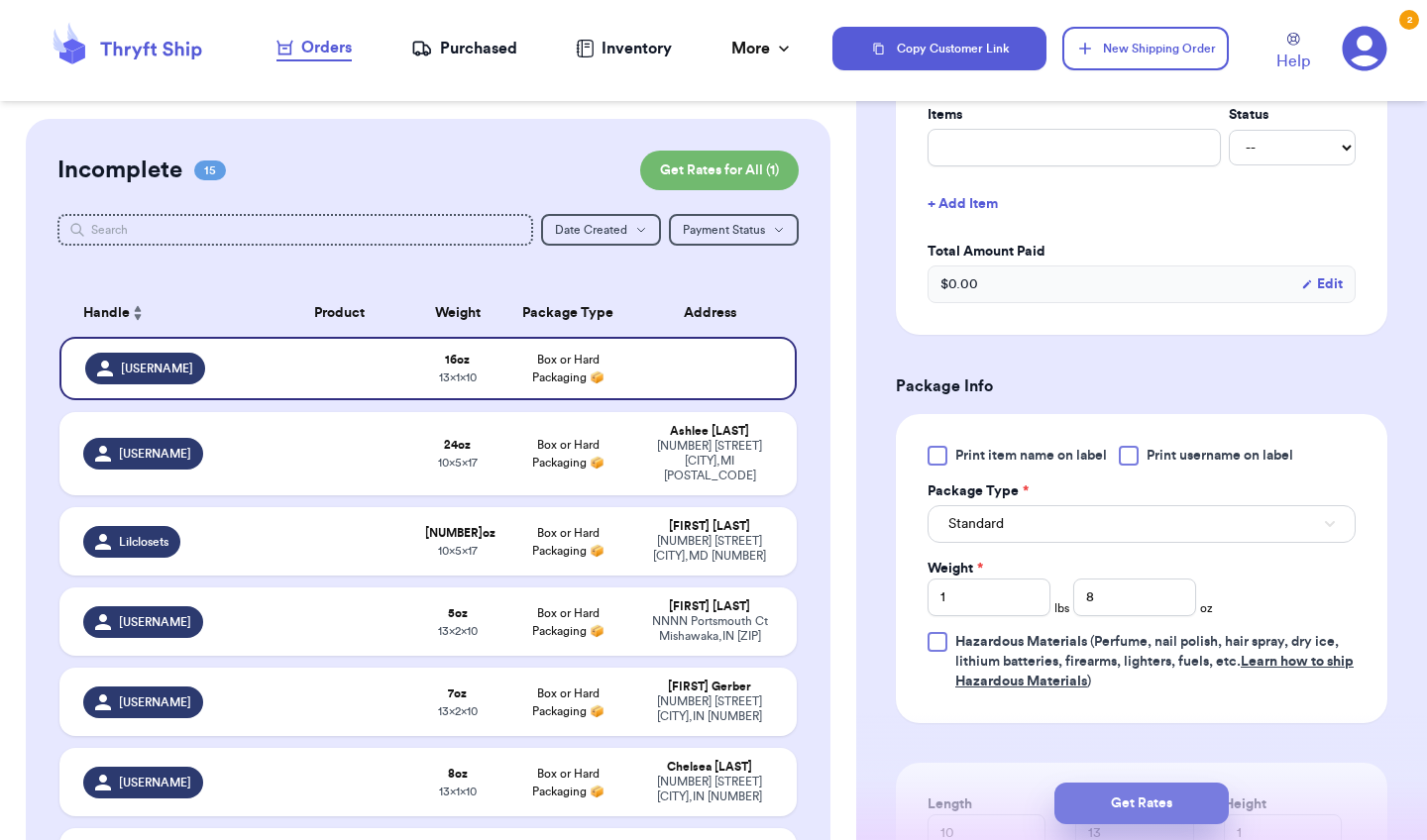 click on "Get Rates" at bounding box center [1142, 803] 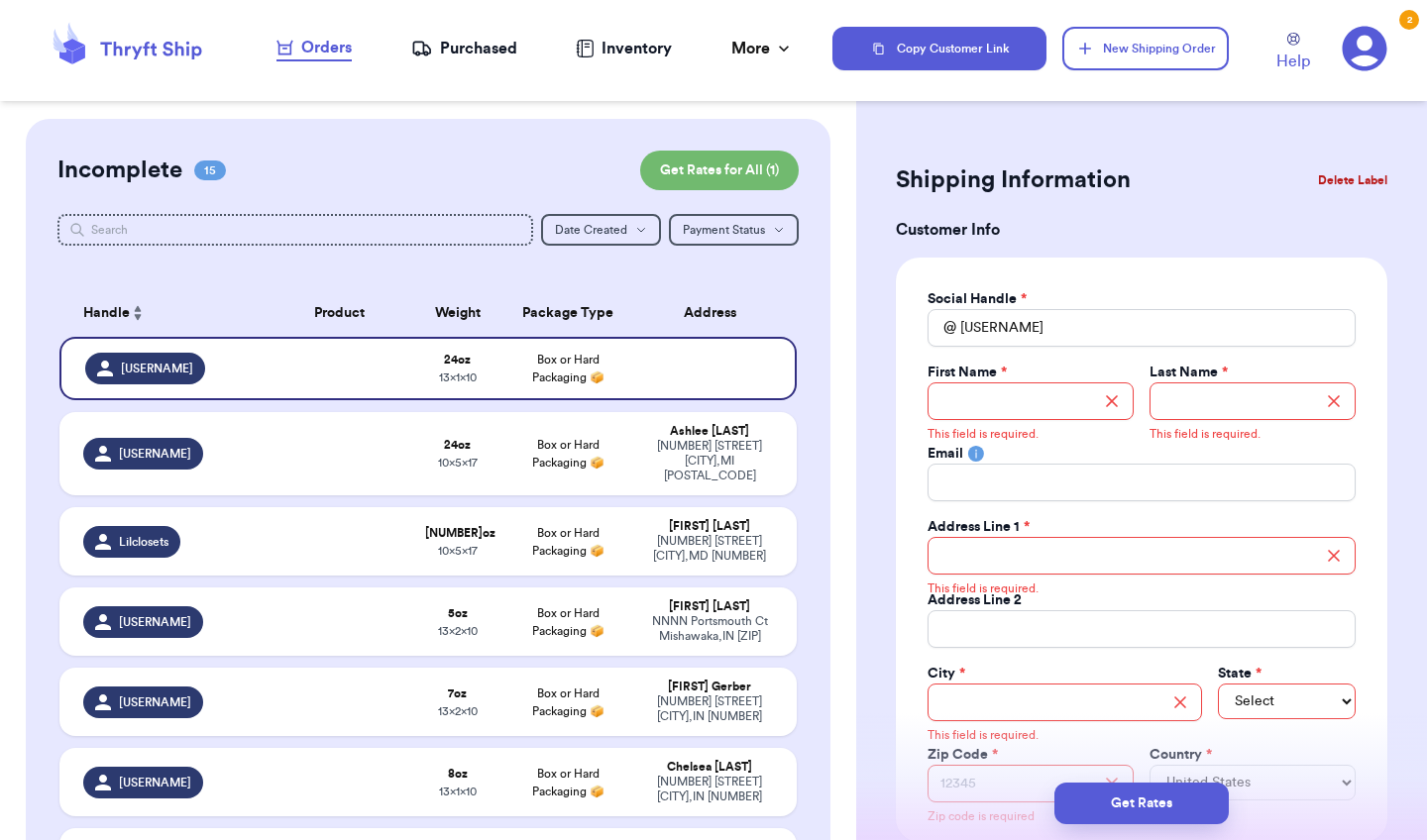 scroll, scrollTop: 0, scrollLeft: 0, axis: both 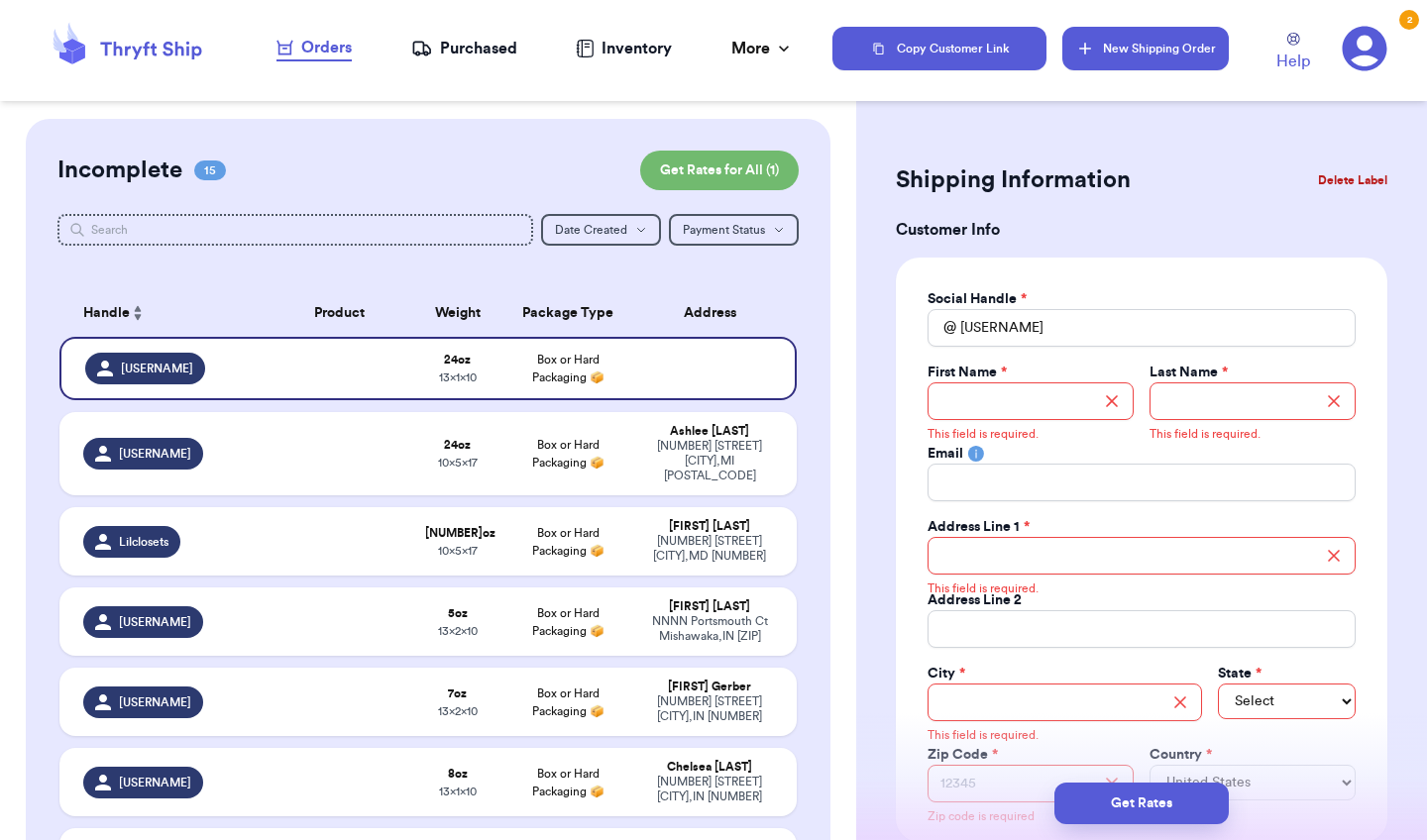click on "New Shipping Order" at bounding box center (1146, 49) 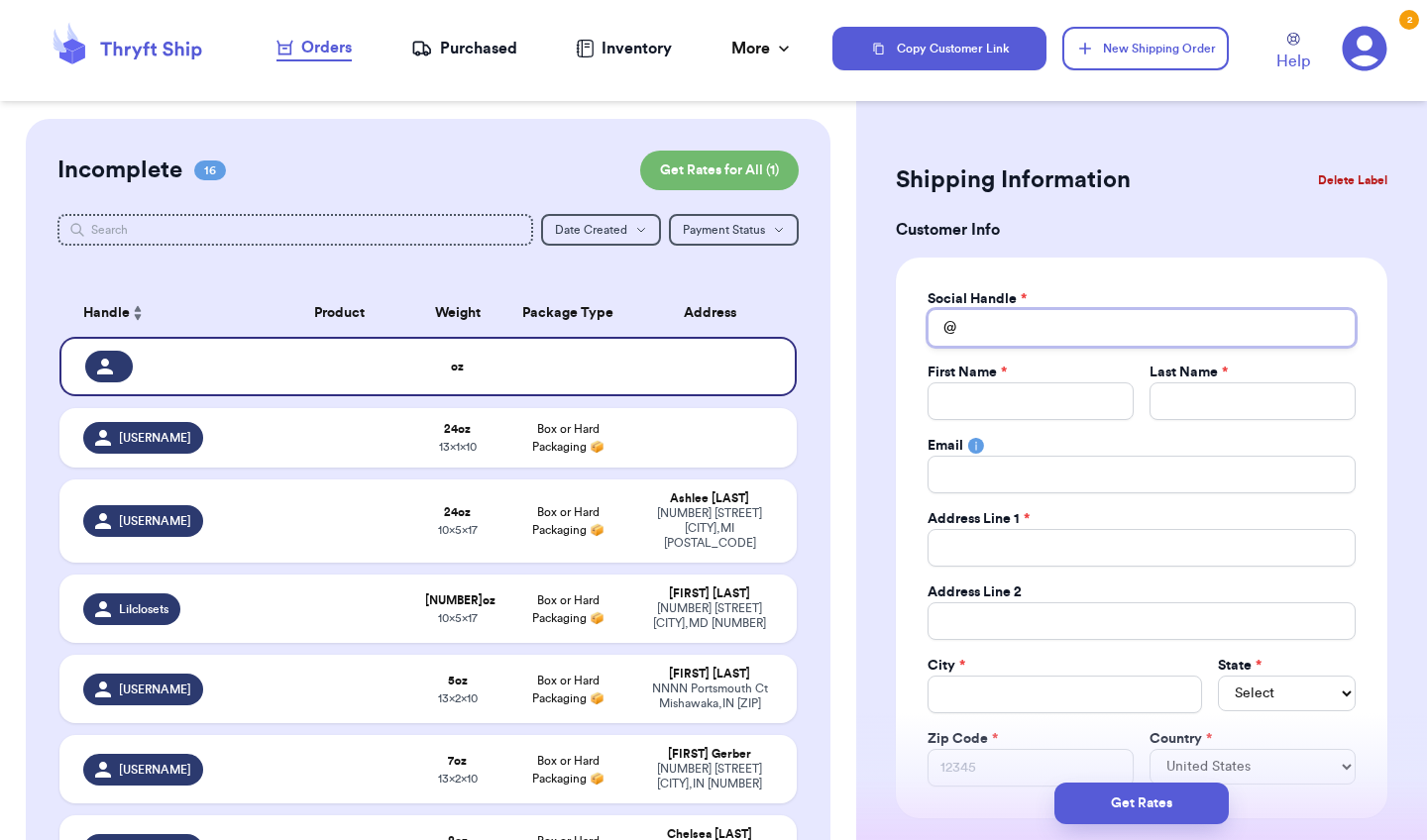 click on "Total Amount Paid" at bounding box center (1142, 328) 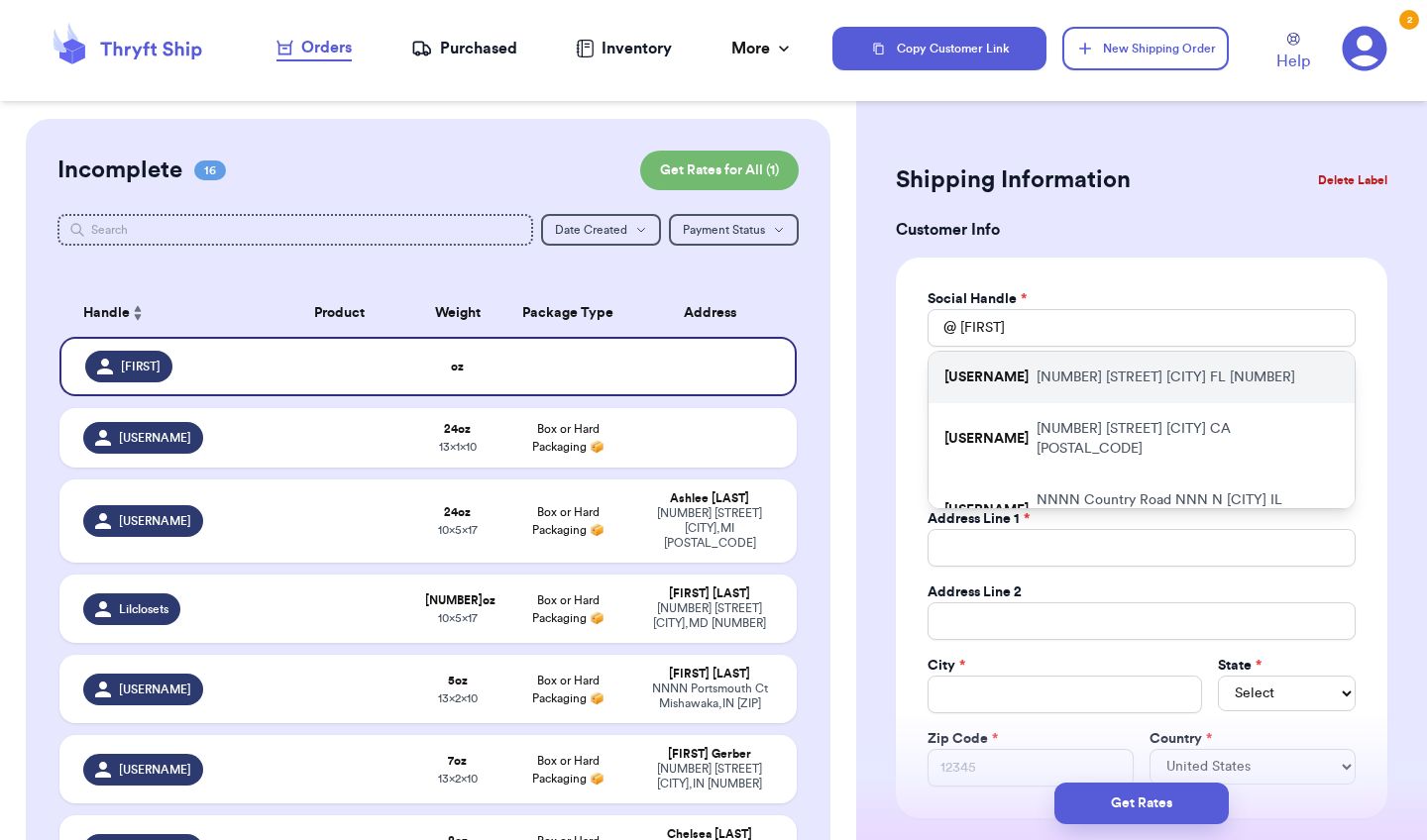 click on "[USERNAME]" at bounding box center (986, 377) 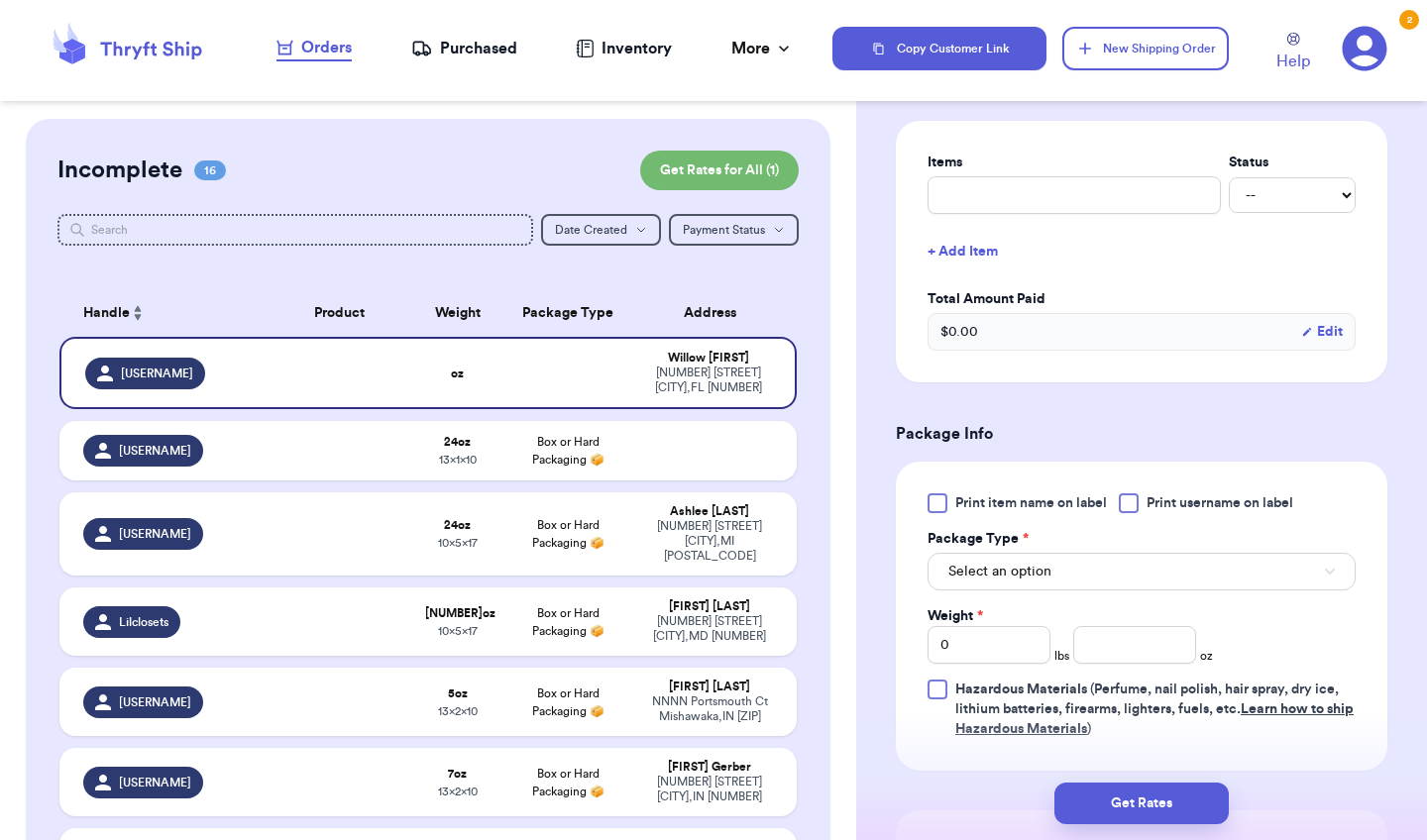 scroll, scrollTop: 782, scrollLeft: 0, axis: vertical 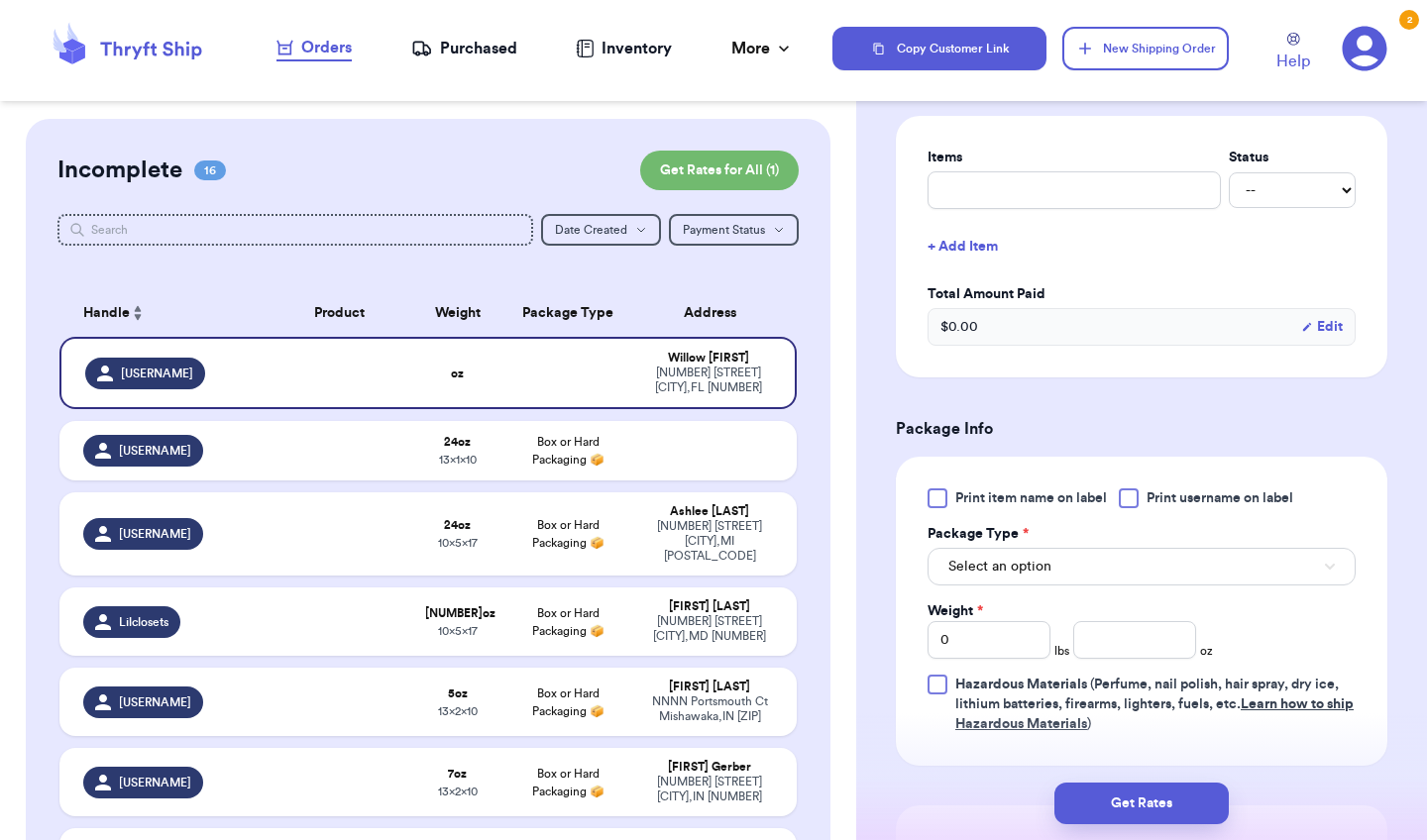 click on "Select an option" at bounding box center (1142, 567) 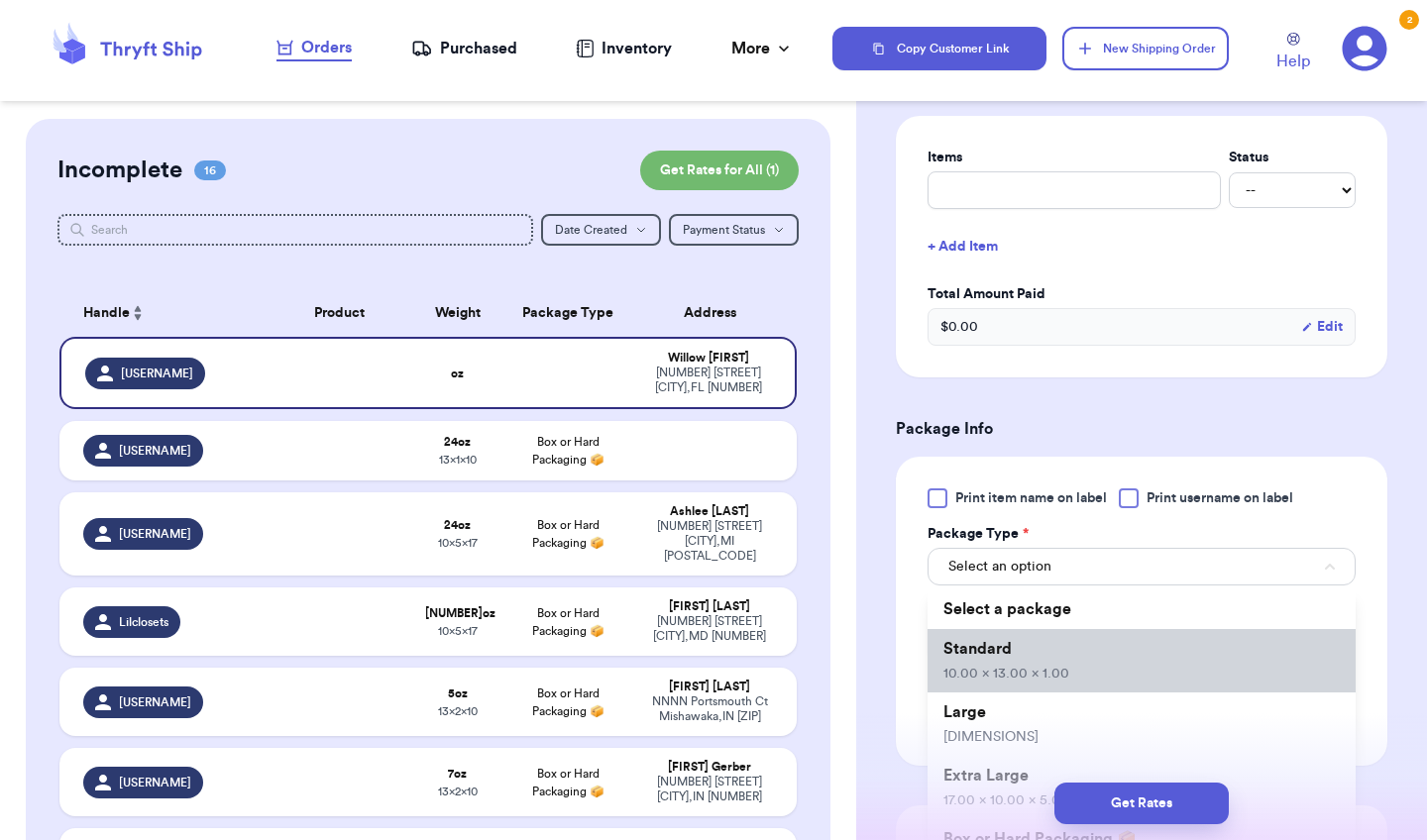 click on "Standard [PRICE]" at bounding box center (1142, 661) 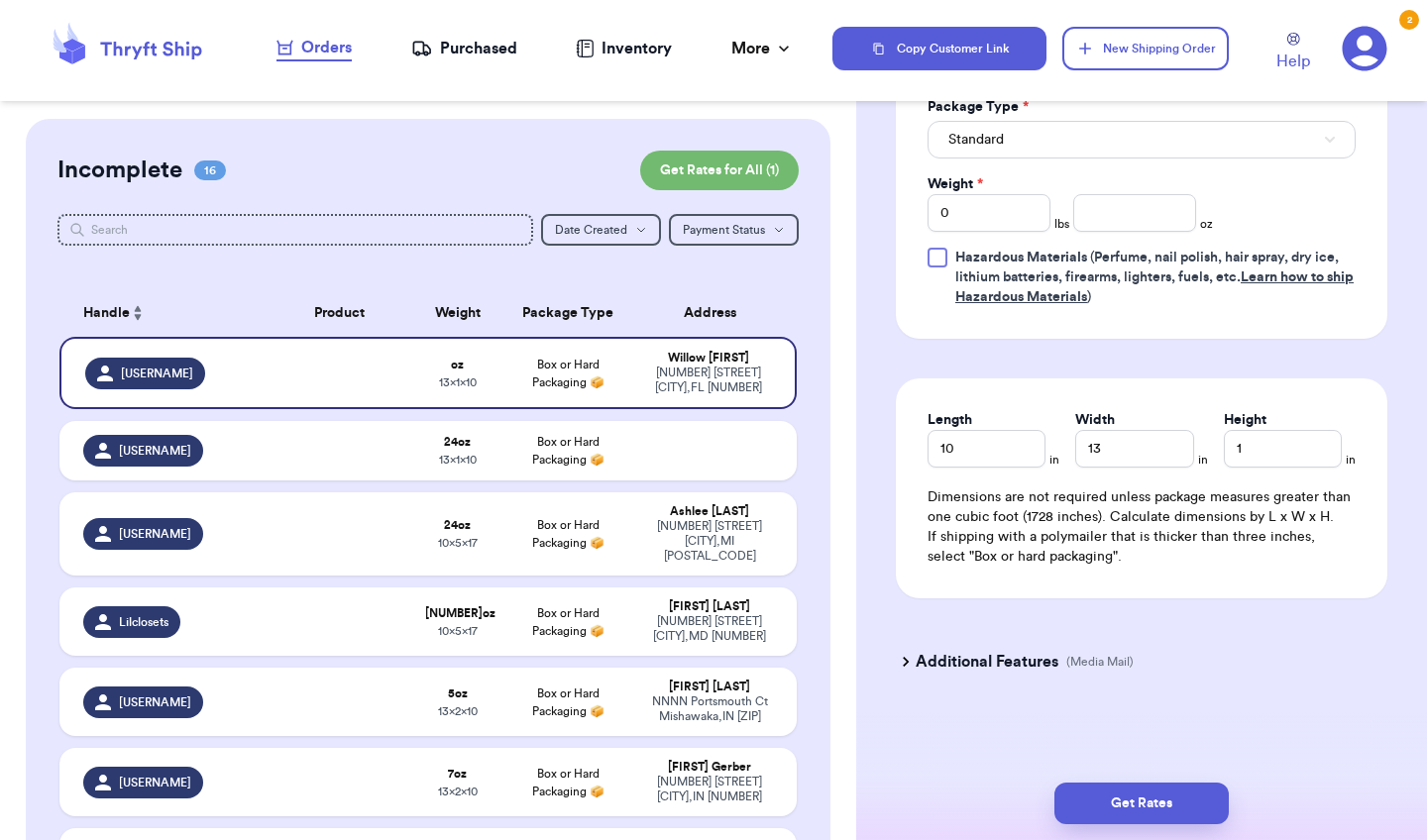 scroll, scrollTop: 1208, scrollLeft: 0, axis: vertical 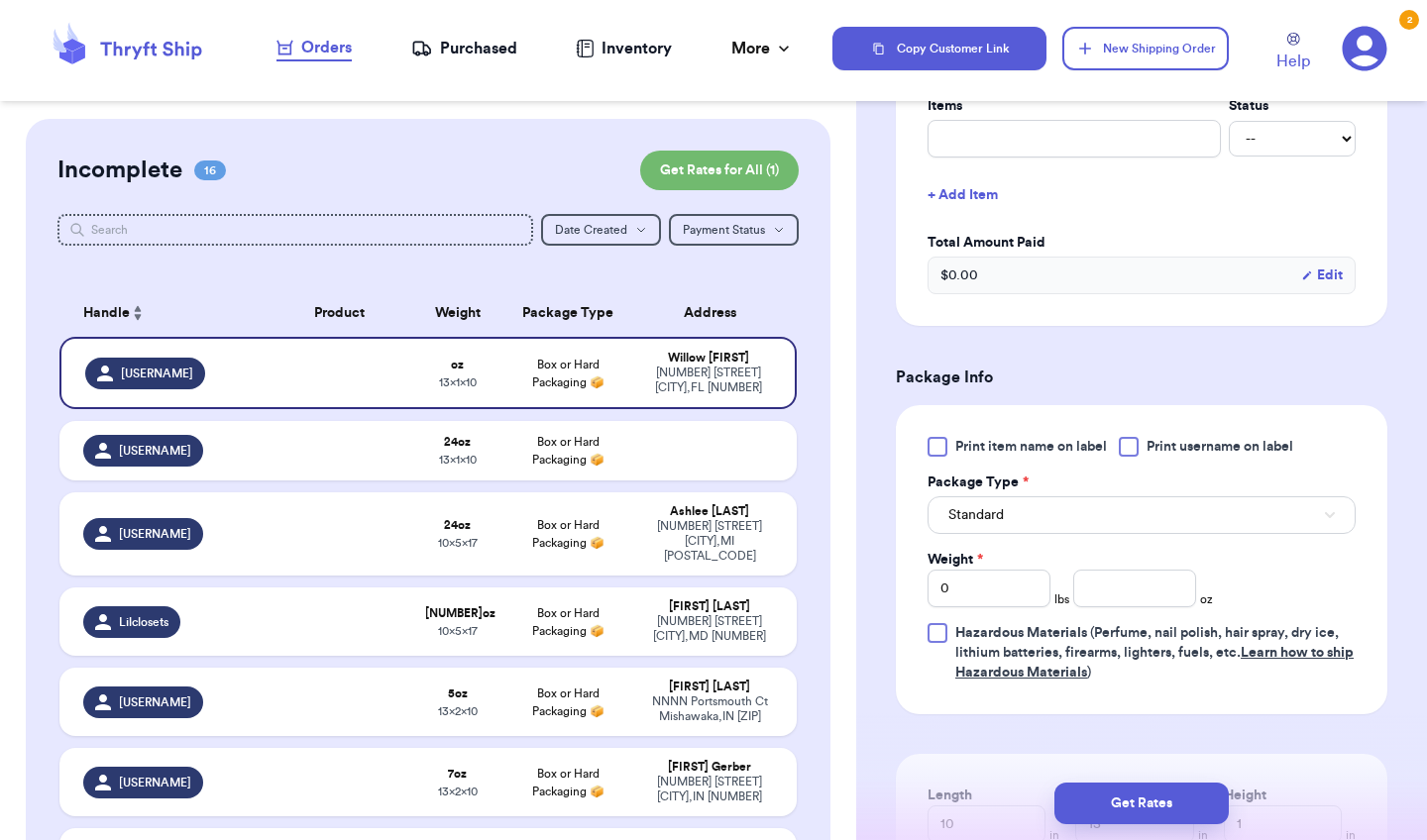 click on "Standard" at bounding box center (1142, 515) 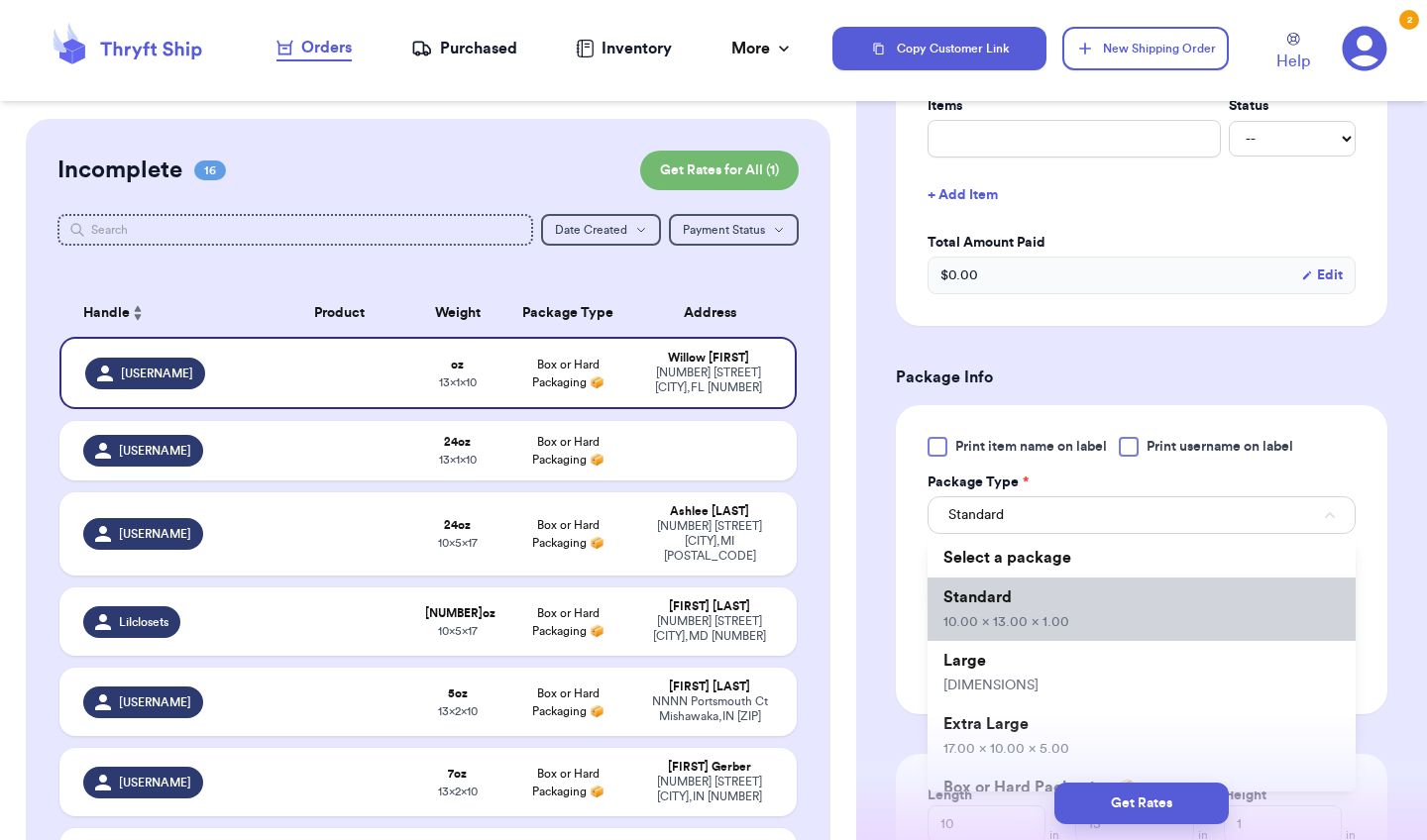 click on "Standard [PRICE]" at bounding box center (1142, 609) 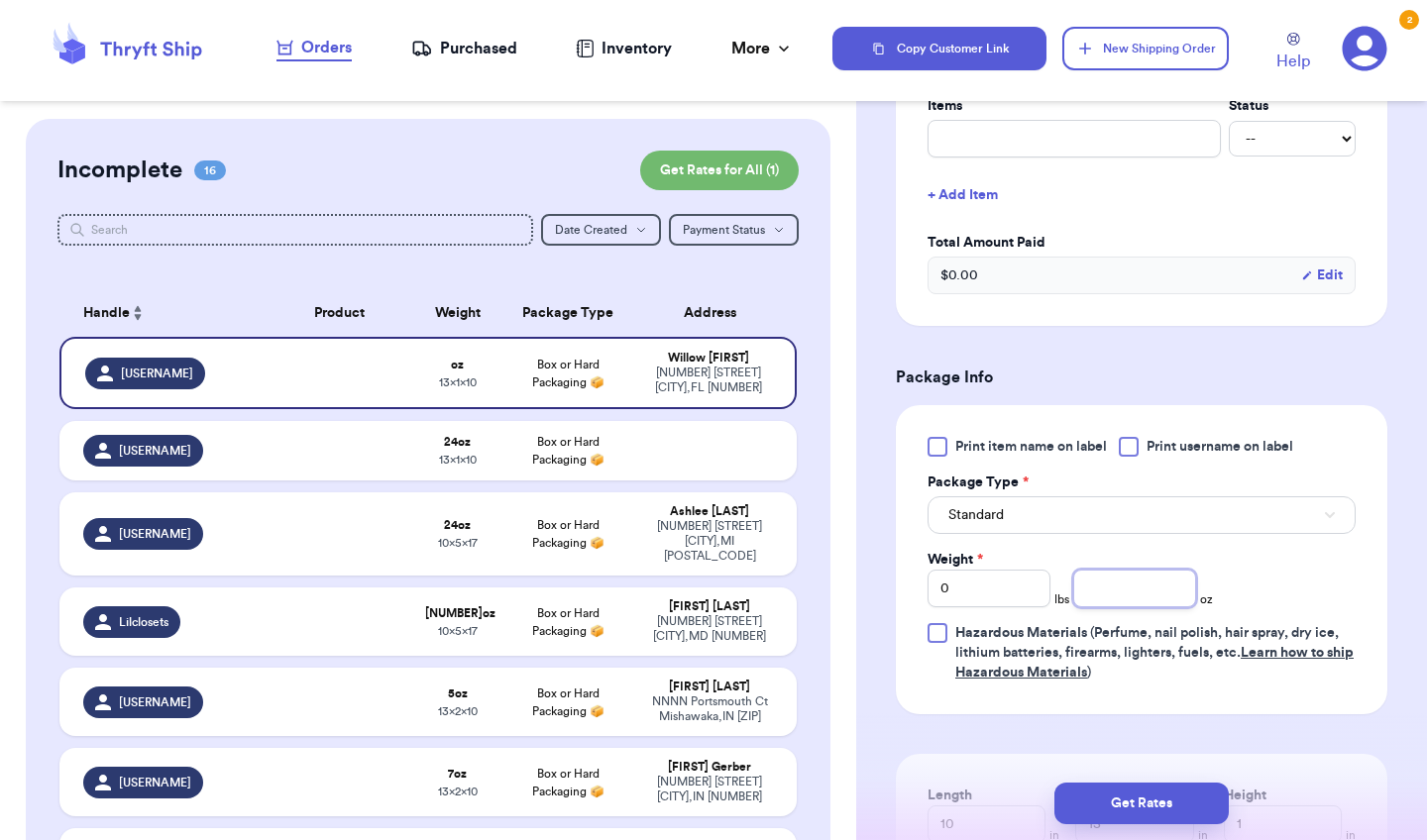 click at bounding box center [1135, 588] 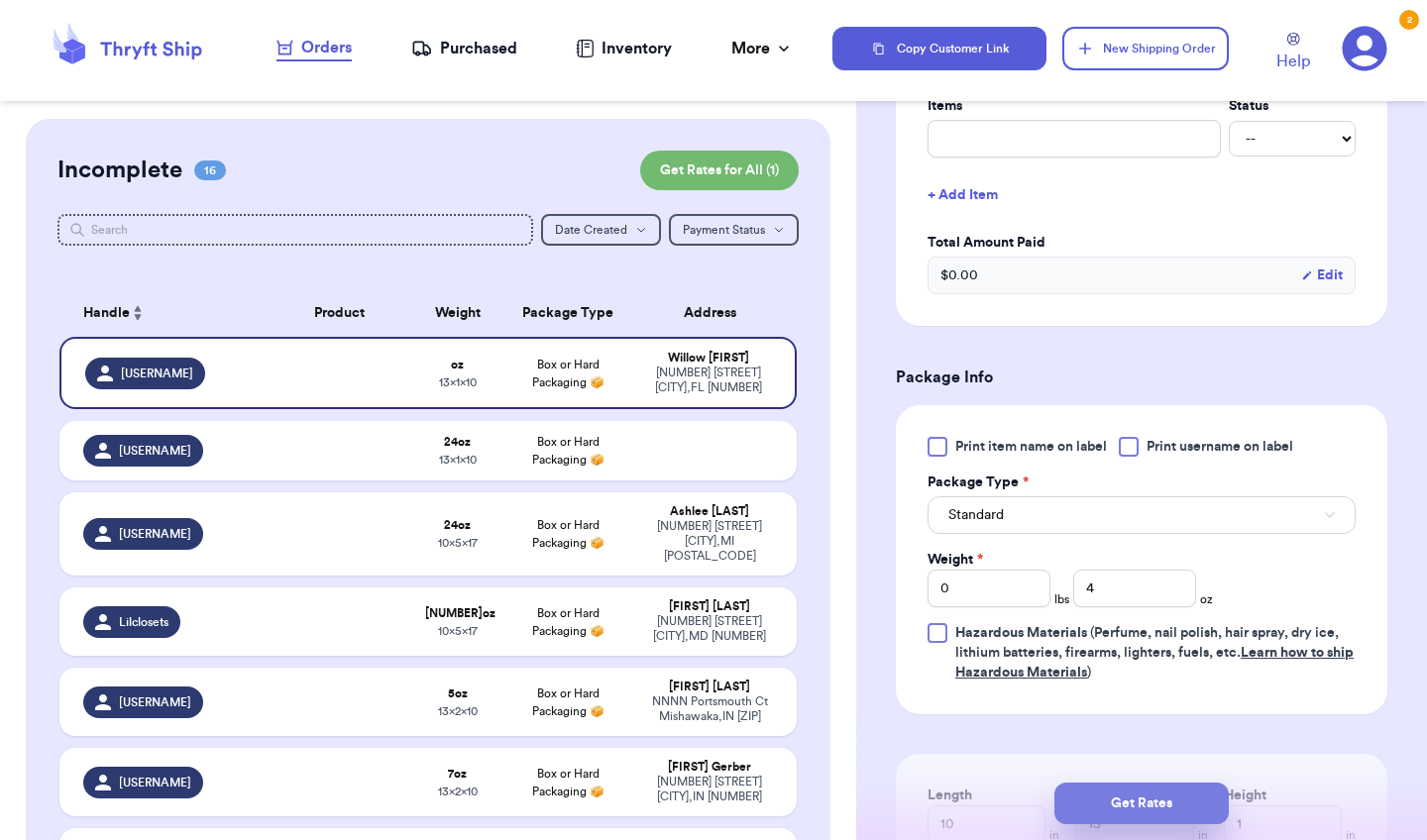 click on "Get Rates" at bounding box center (1142, 803) 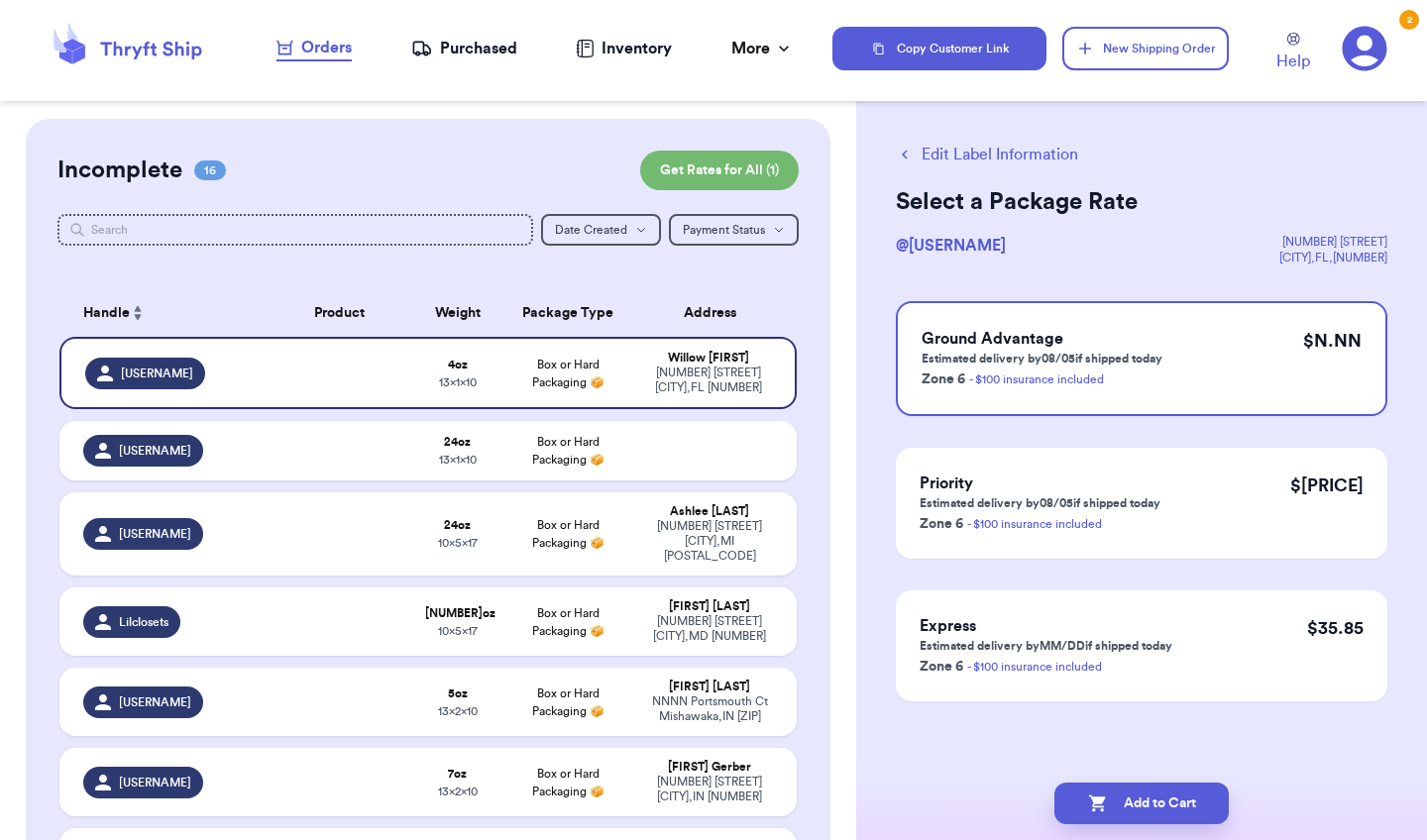 scroll, scrollTop: 0, scrollLeft: 0, axis: both 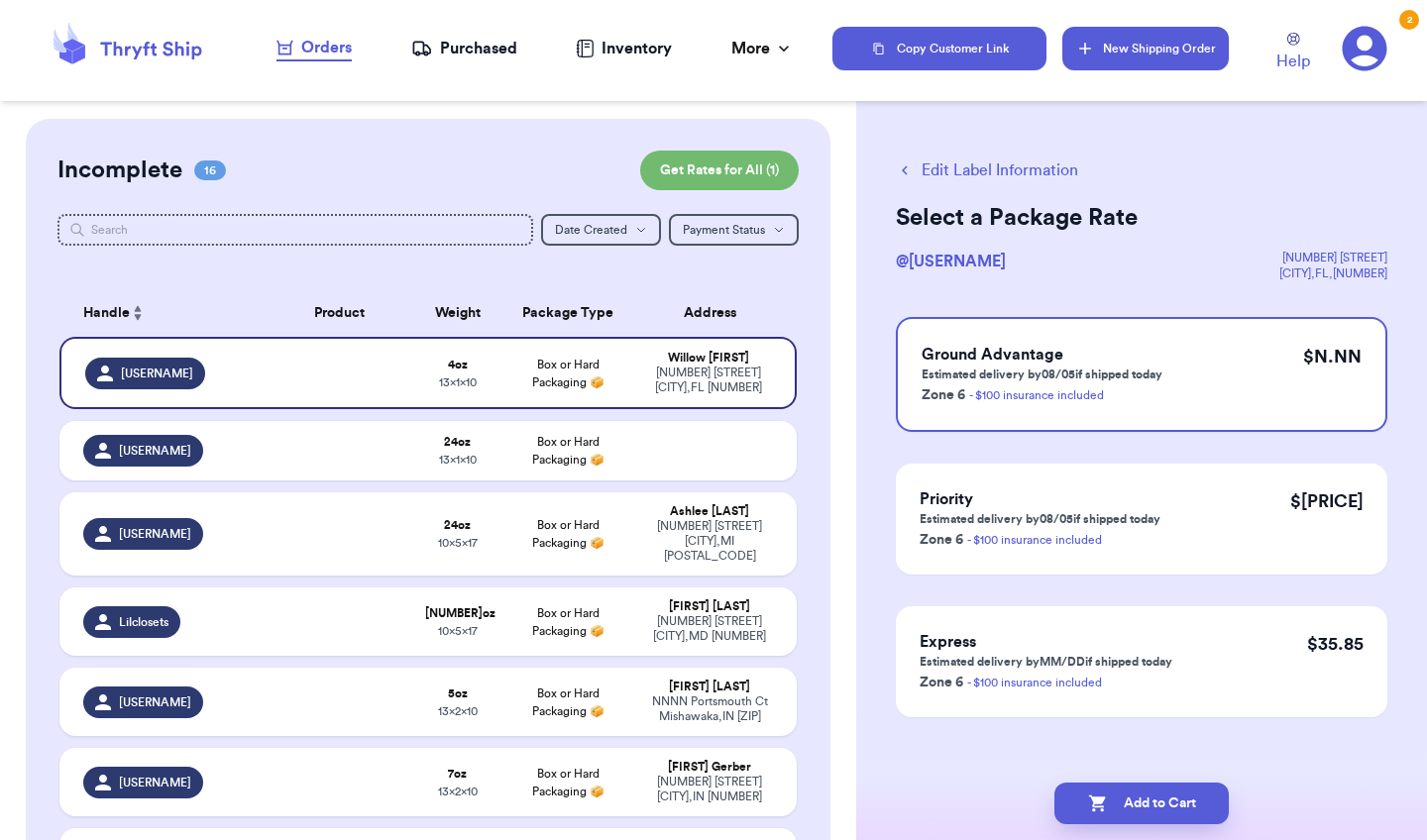 click on "New Shipping Order" at bounding box center (1146, 49) 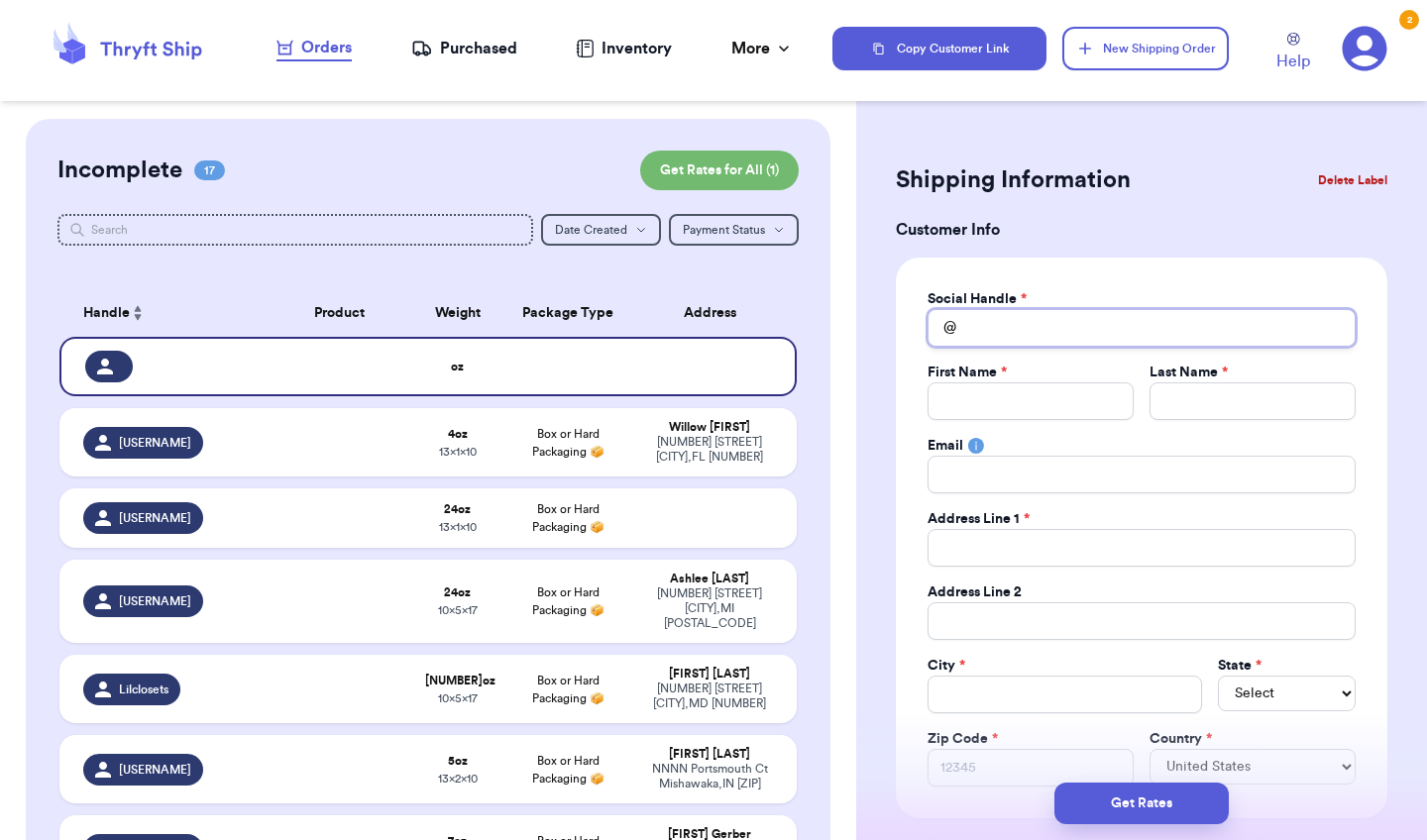 click on "Total Amount Paid" at bounding box center [1142, 328] 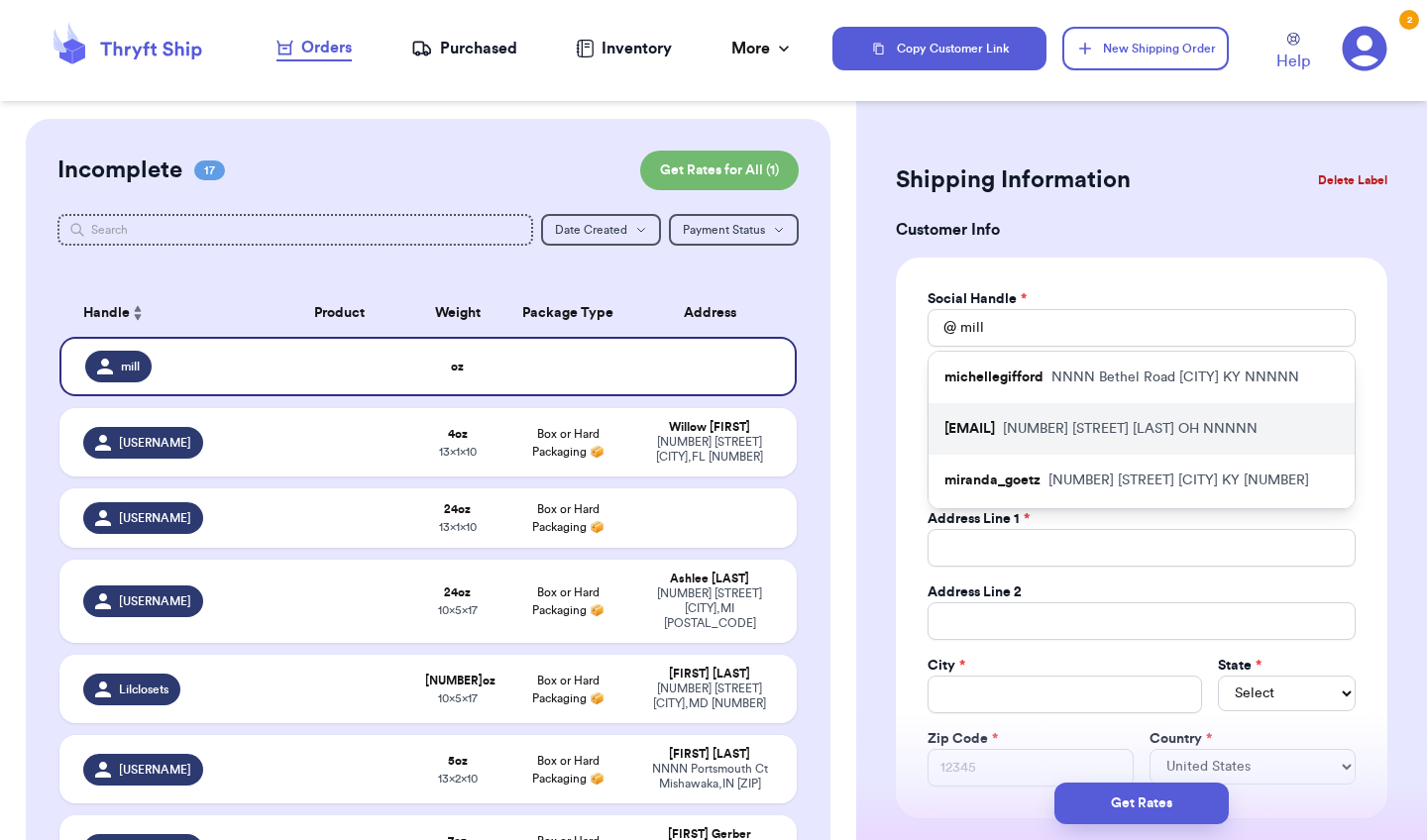 click on "NNNN N shady shores dr   [CITY]    [STATE]   NNNNN" at bounding box center [1130, 429] 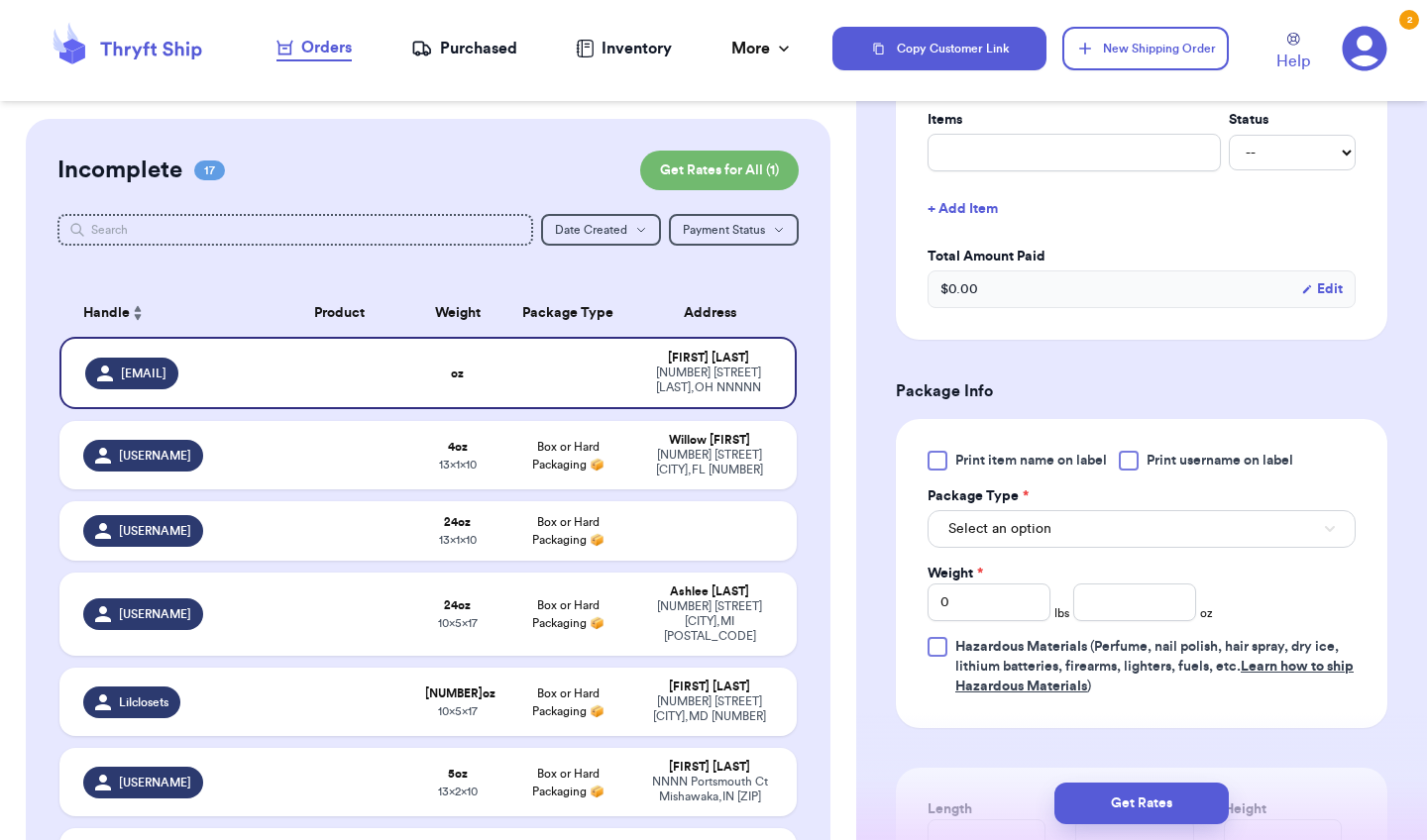 scroll, scrollTop: 835, scrollLeft: 0, axis: vertical 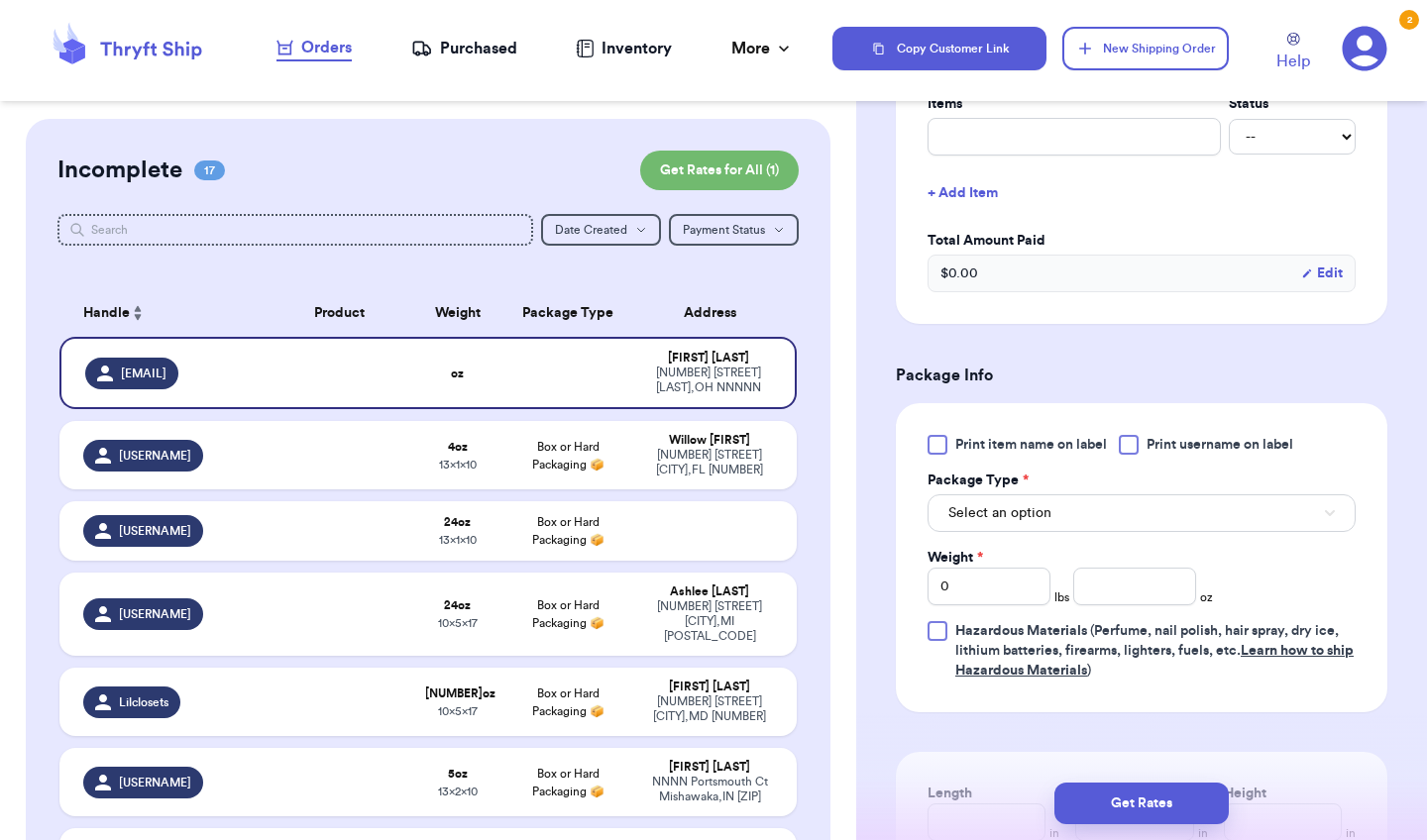 click on "Select an option" at bounding box center (1142, 513) 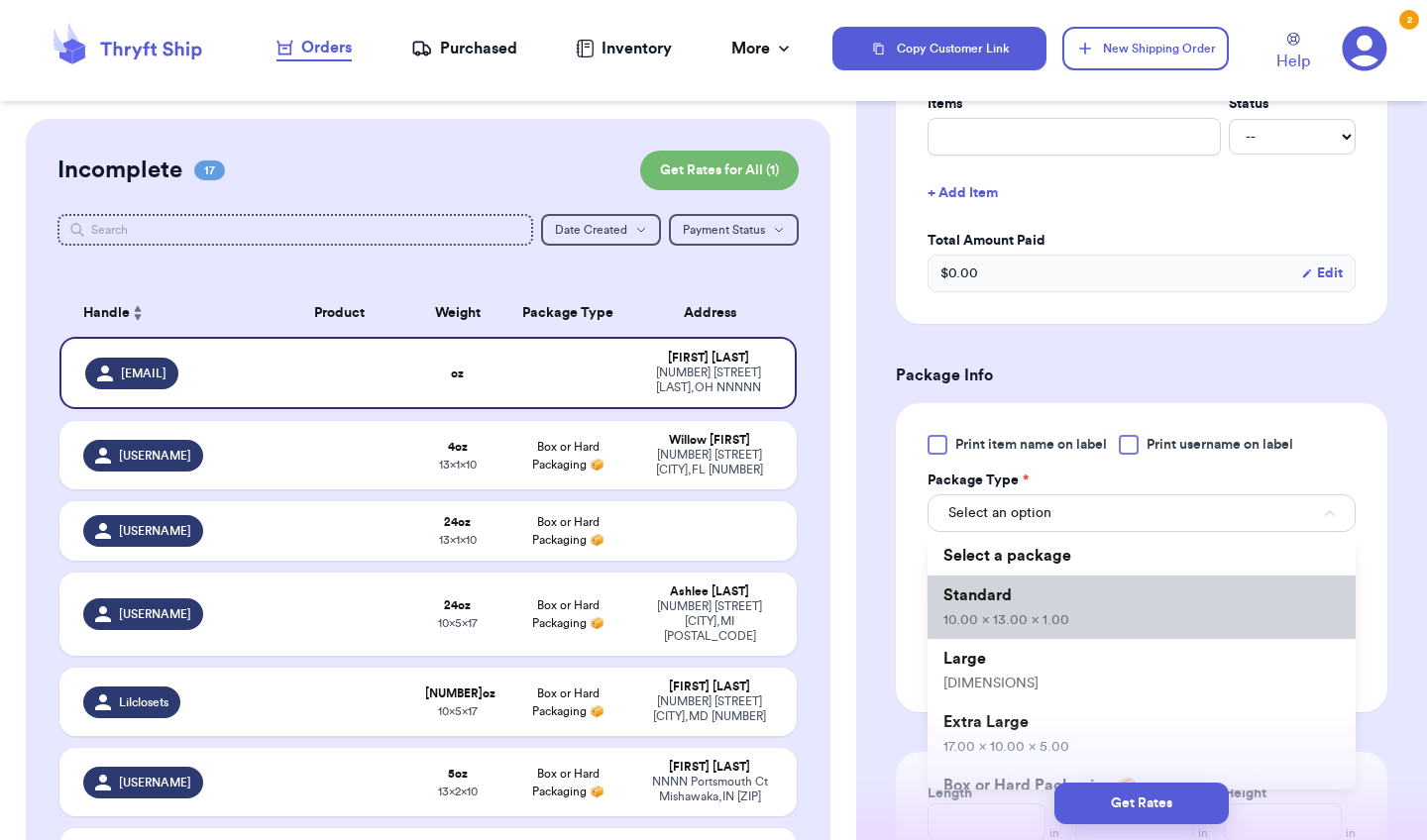 click on "Standard [PRICE]" at bounding box center [1142, 607] 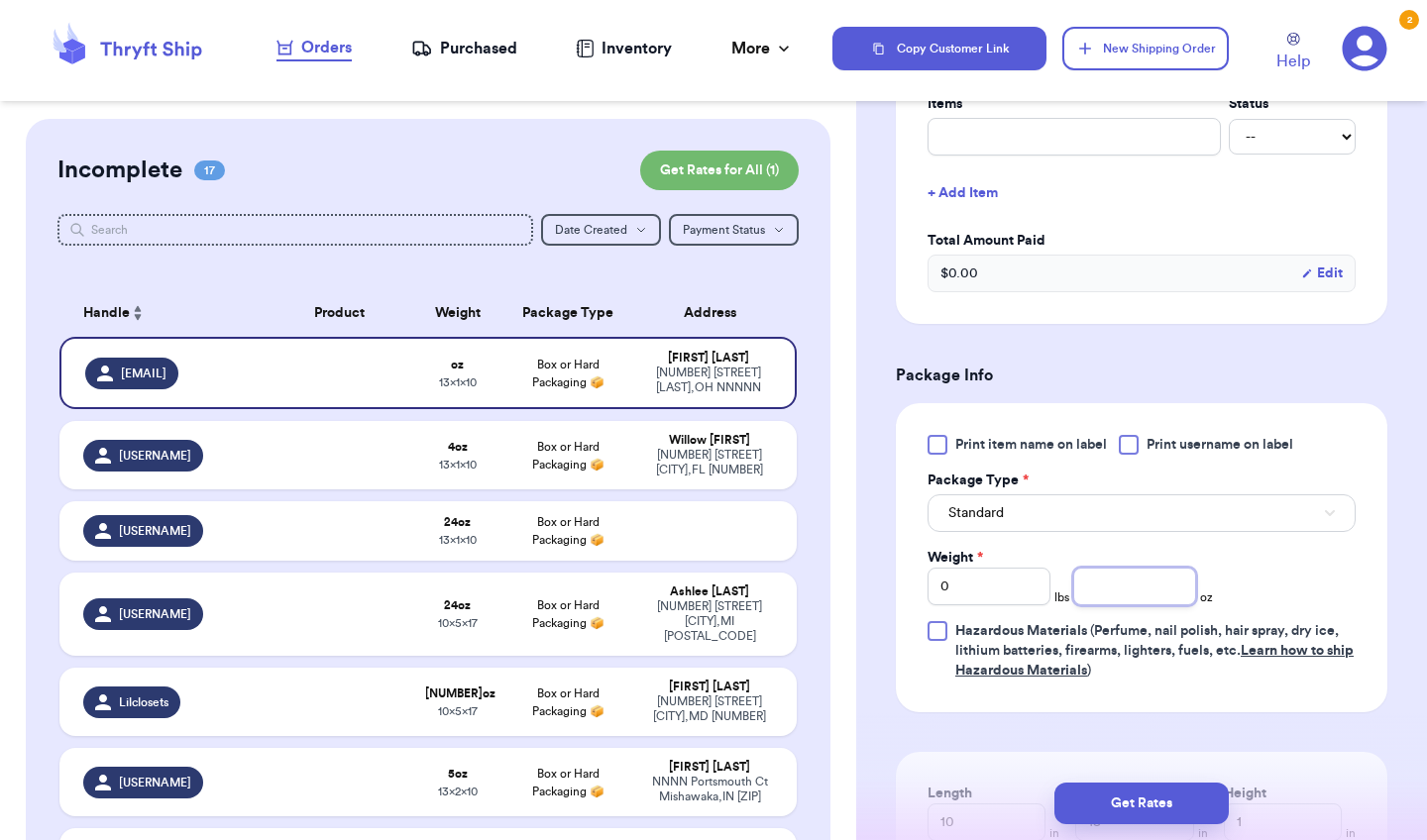 click at bounding box center (1135, 586) 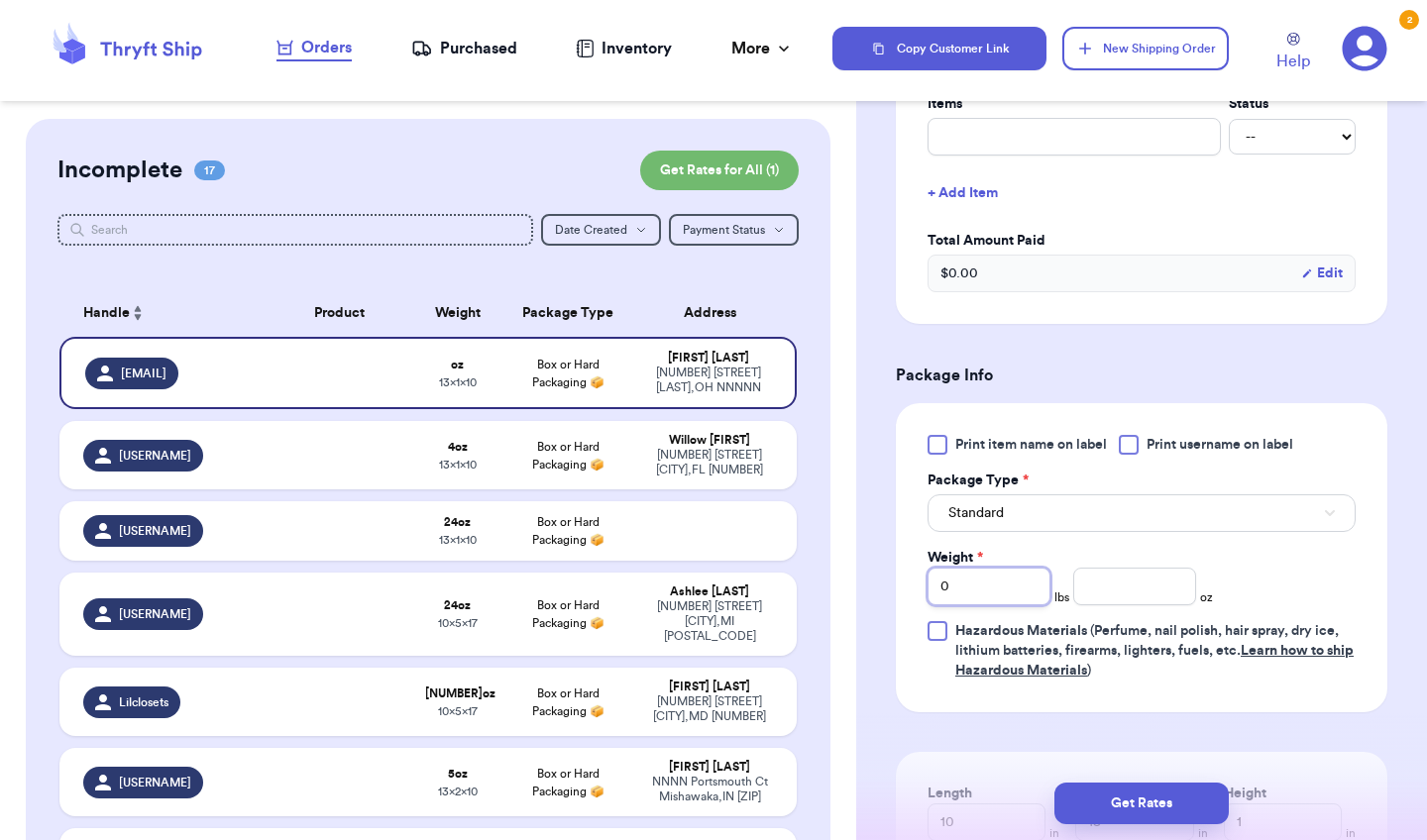 click on "0" at bounding box center [989, 586] 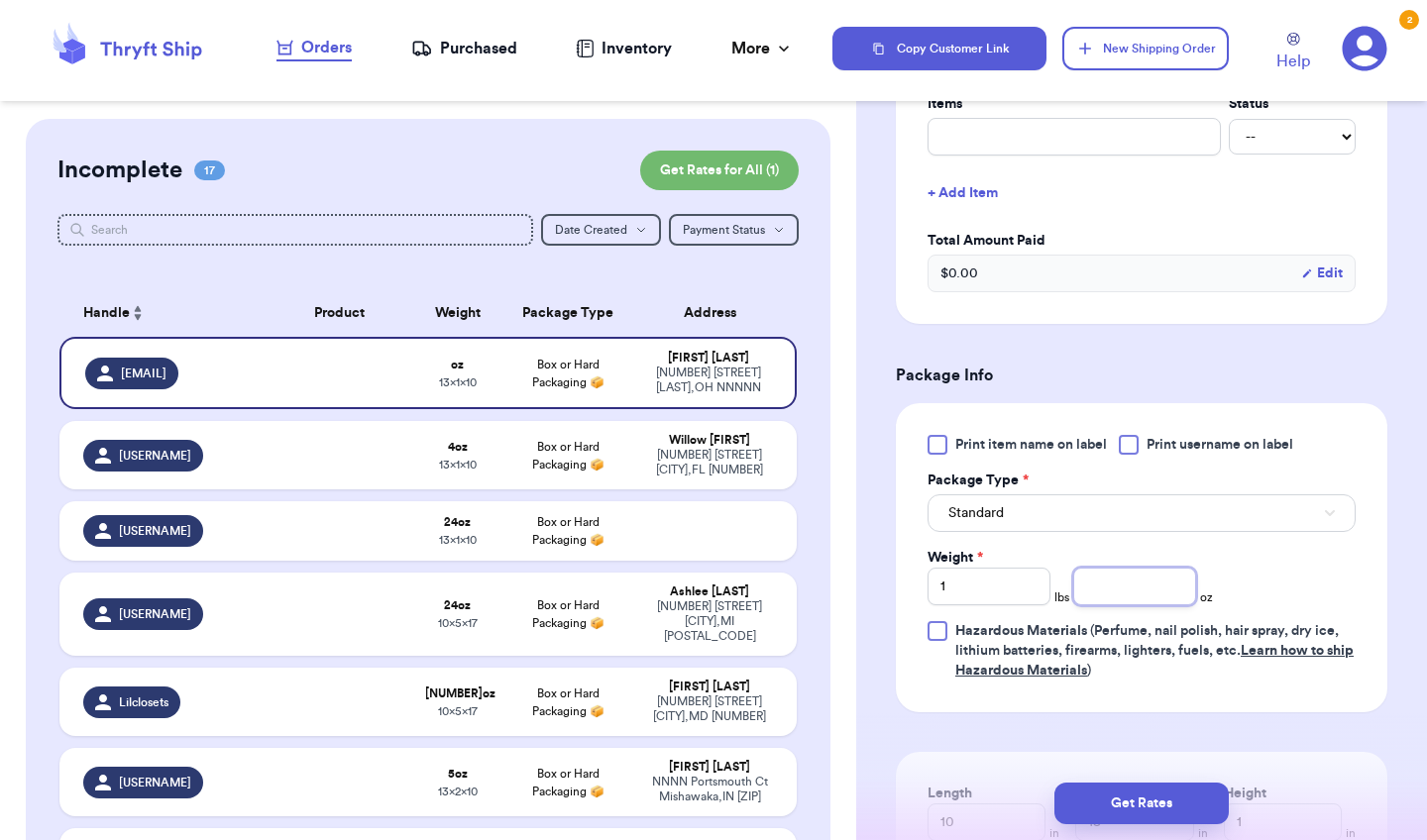click at bounding box center [1135, 586] 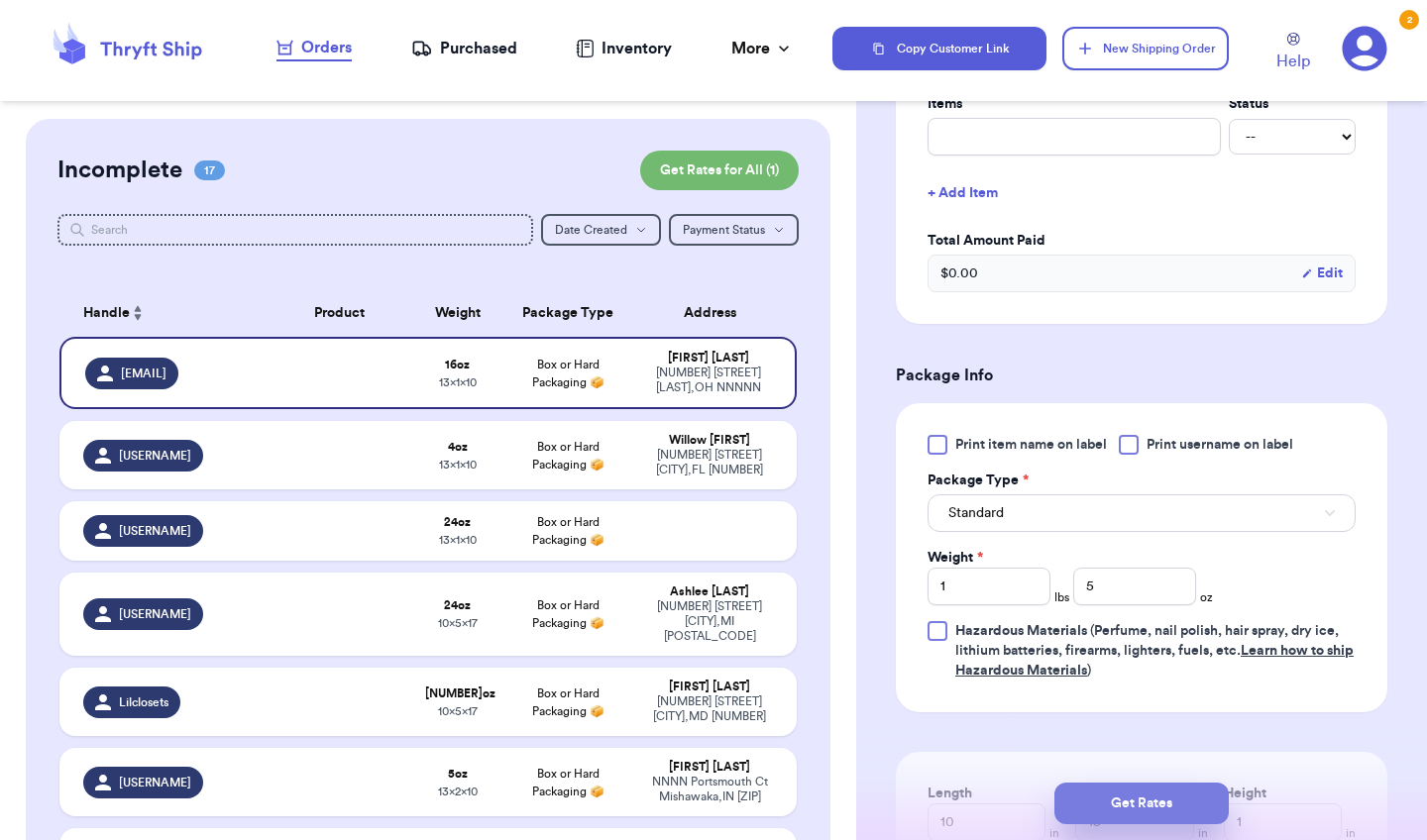 click on "Get Rates" at bounding box center (1142, 803) 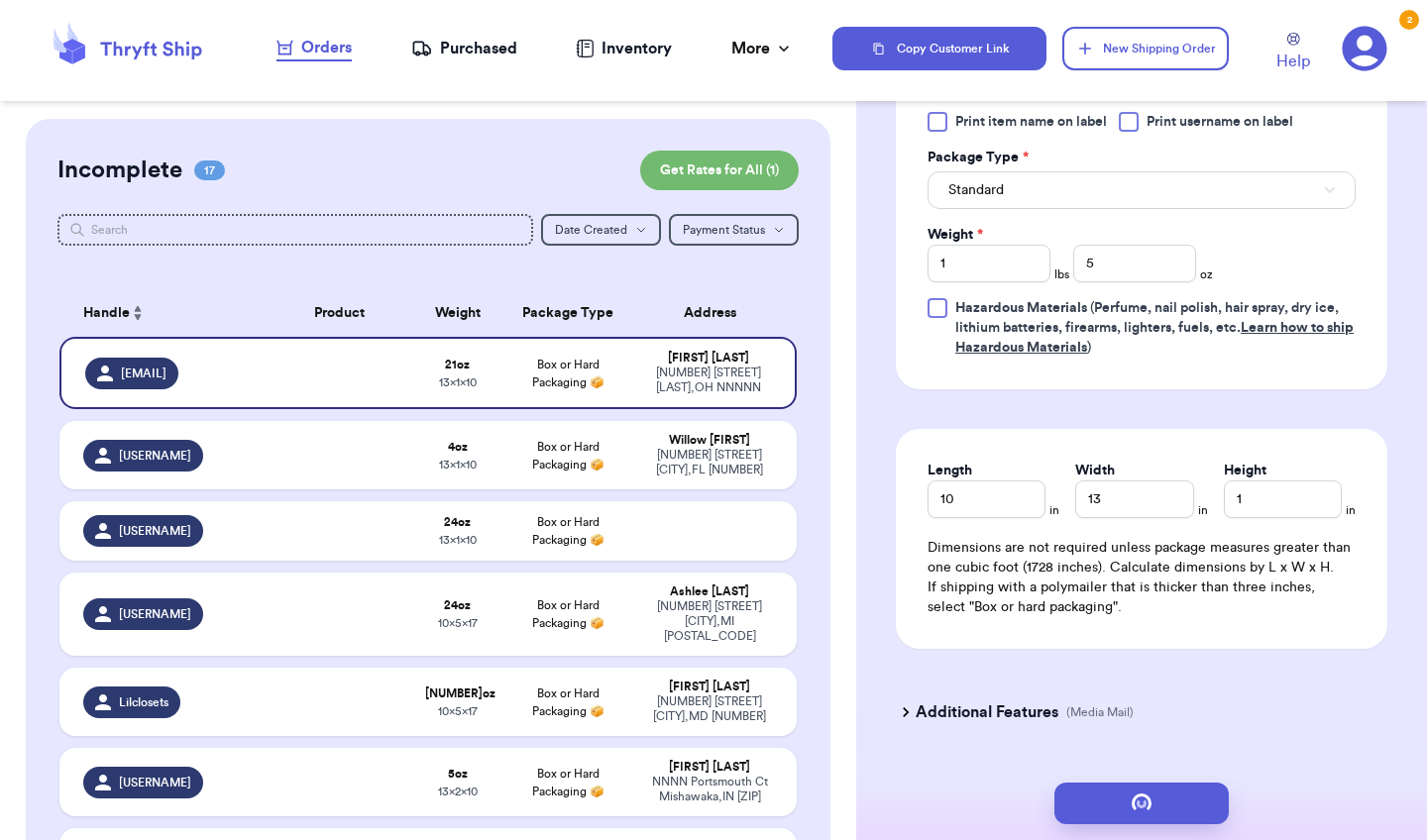 scroll, scrollTop: 0, scrollLeft: 0, axis: both 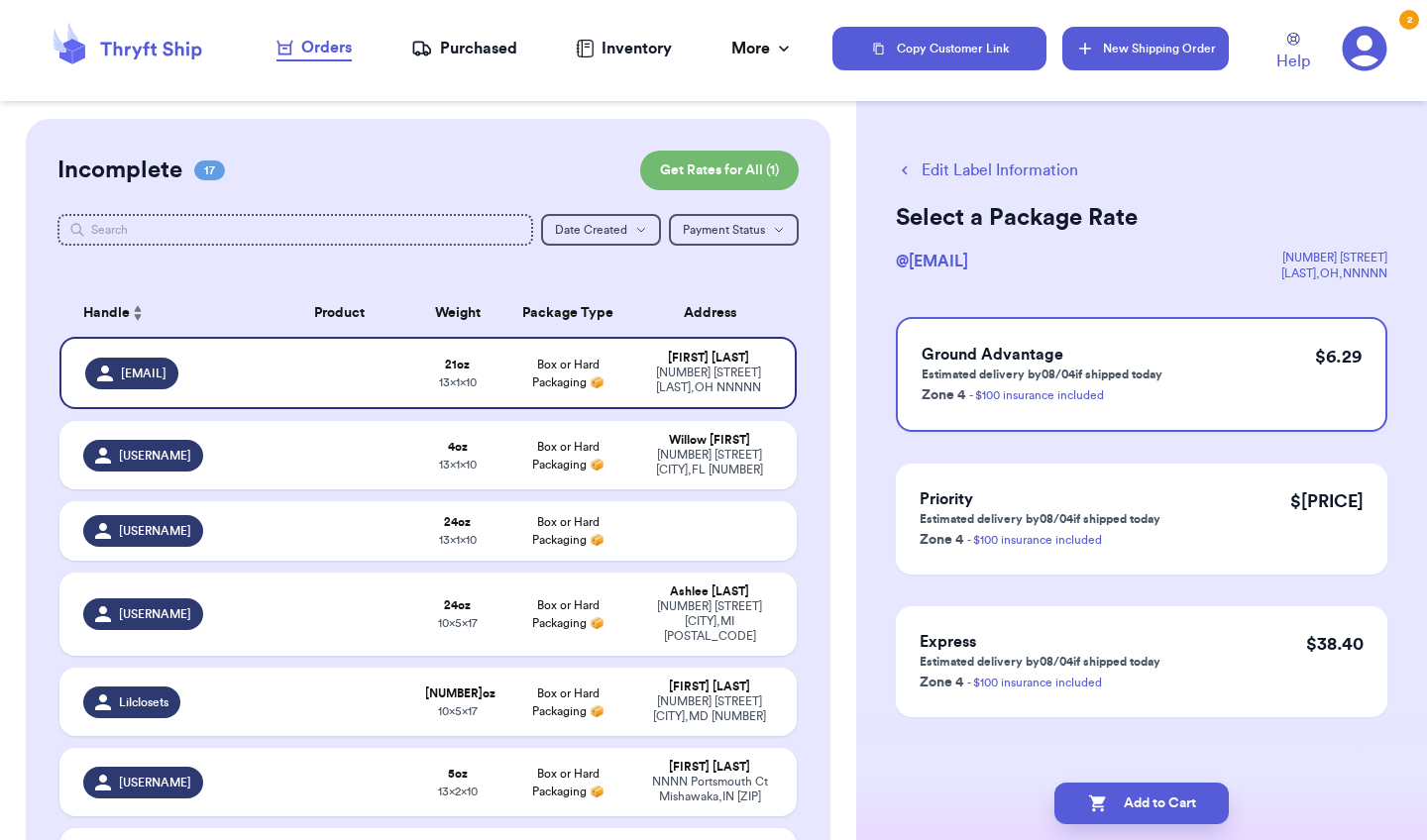 click on "New Shipping Order" at bounding box center [1146, 49] 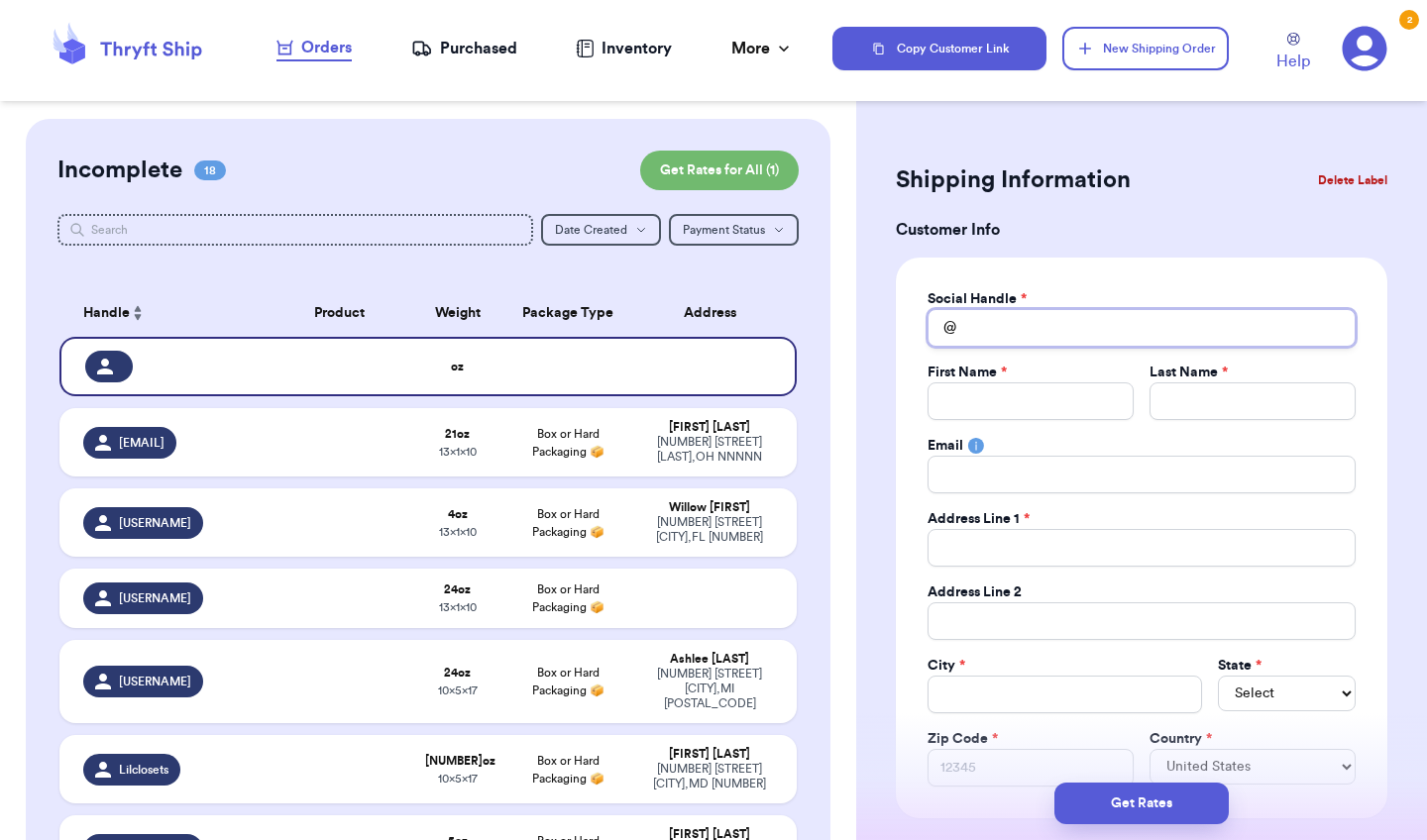click on "Total Amount Paid" at bounding box center [1142, 328] 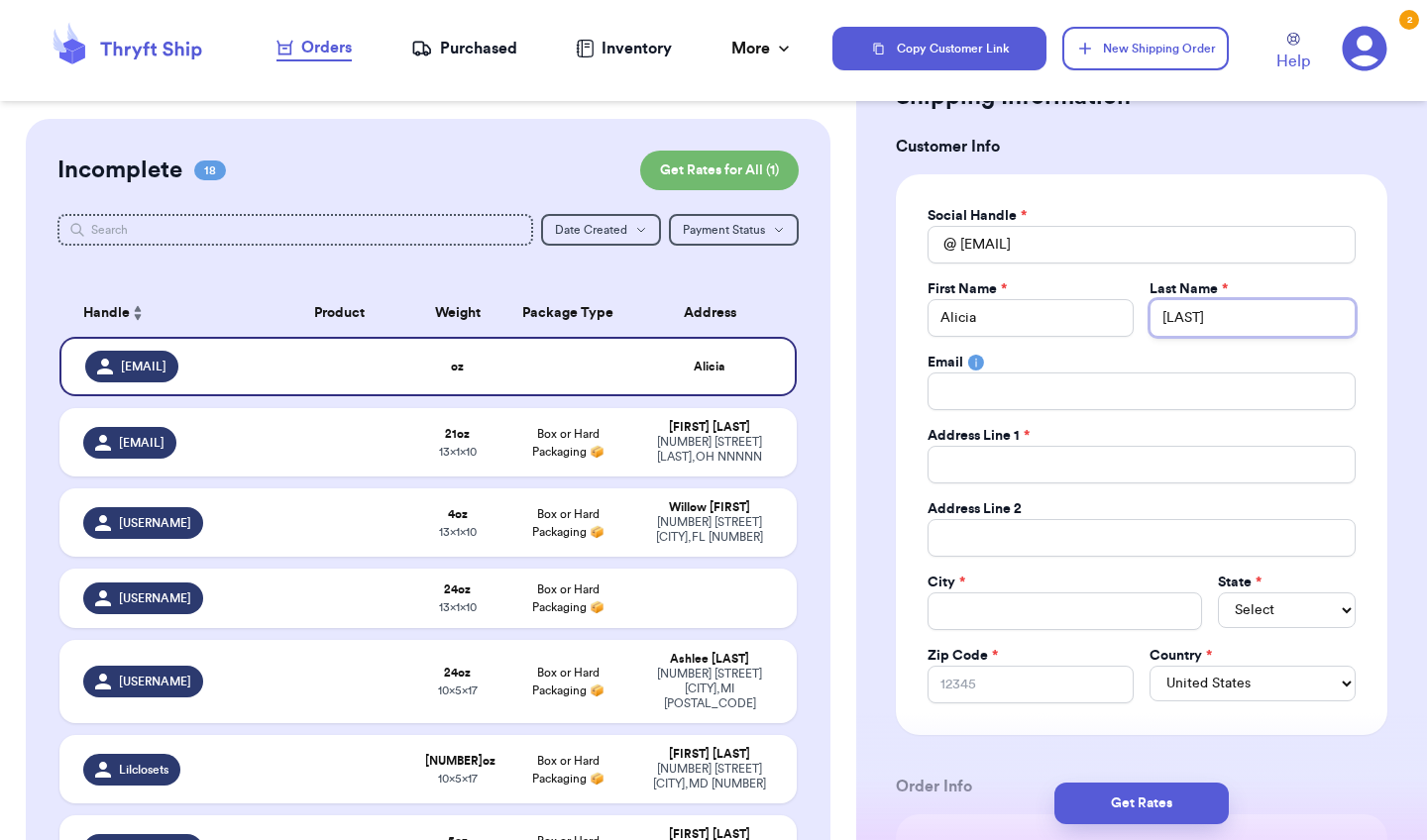 scroll, scrollTop: 82, scrollLeft: 0, axis: vertical 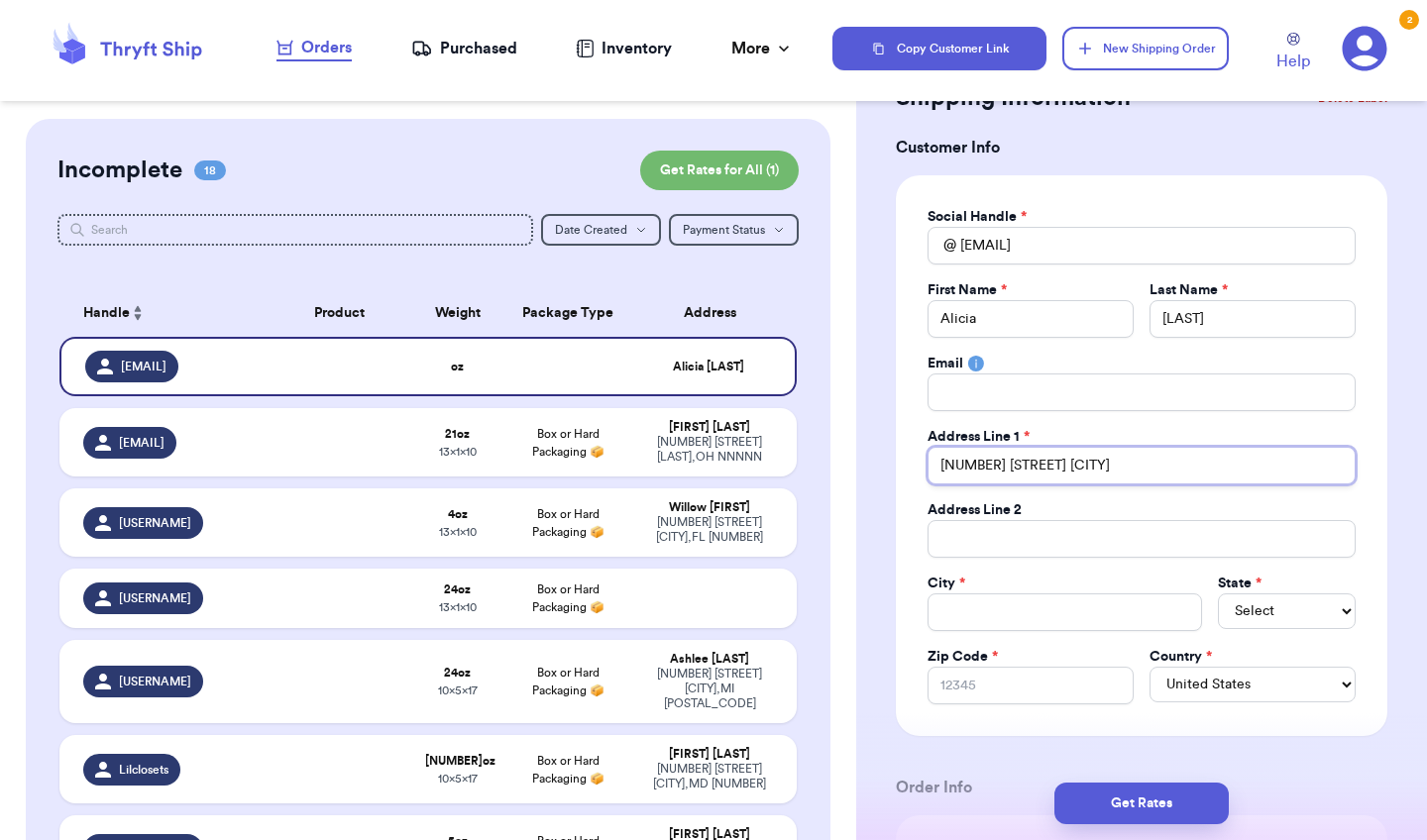 drag, startPoint x: 1036, startPoint y: 467, endPoint x: 1130, endPoint y: 466, distance: 94.005319 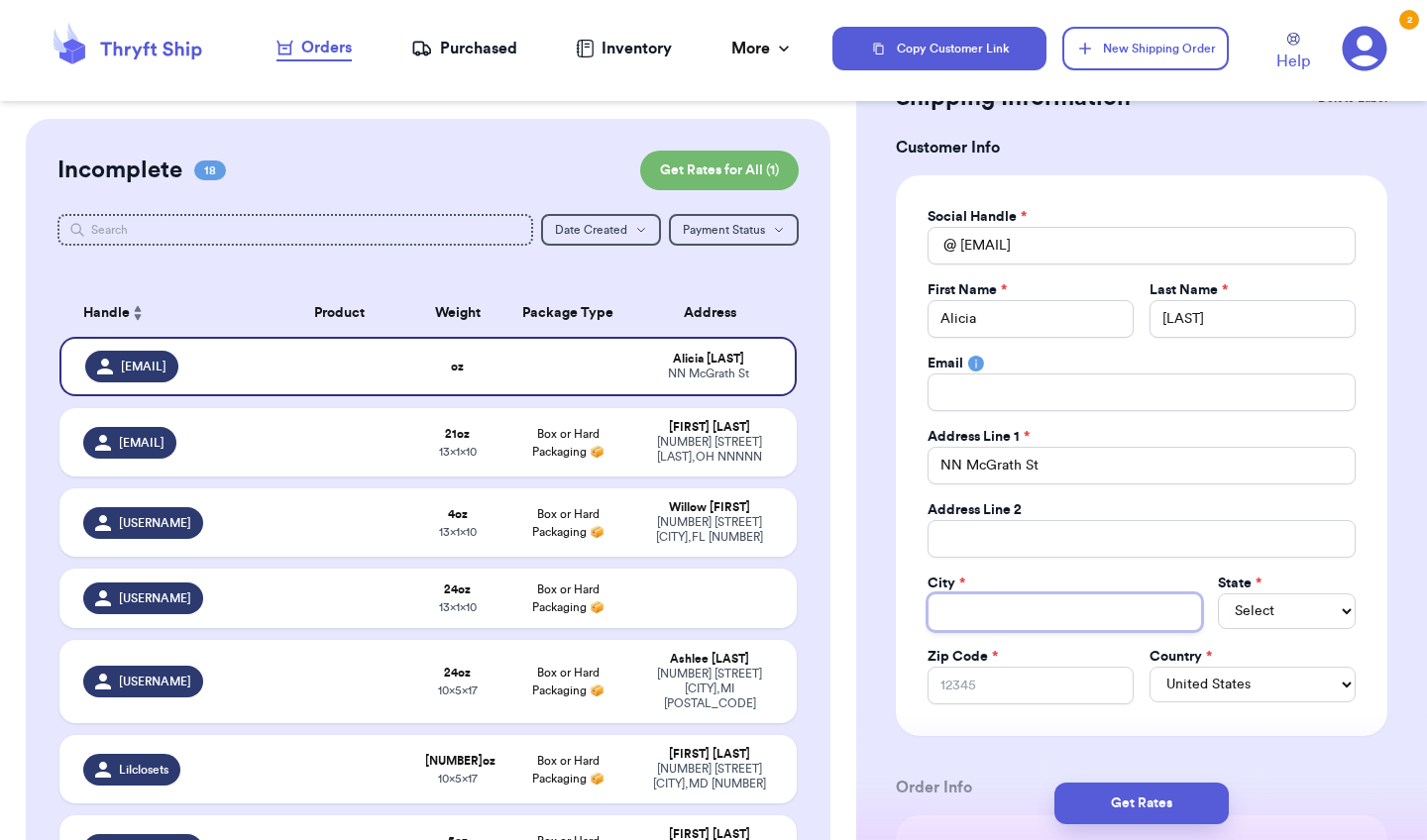 paste on "Laconia" 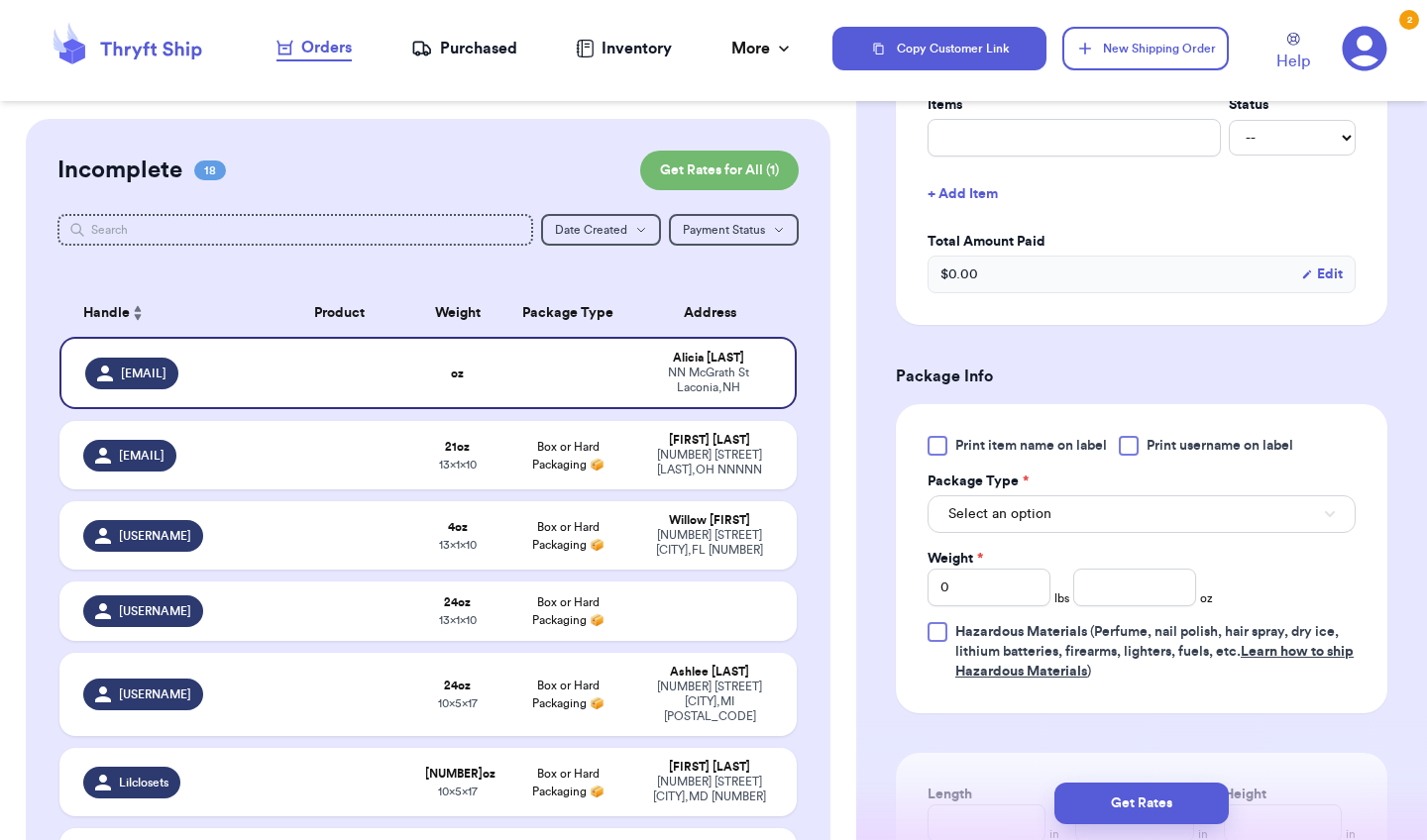 scroll, scrollTop: 835, scrollLeft: 0, axis: vertical 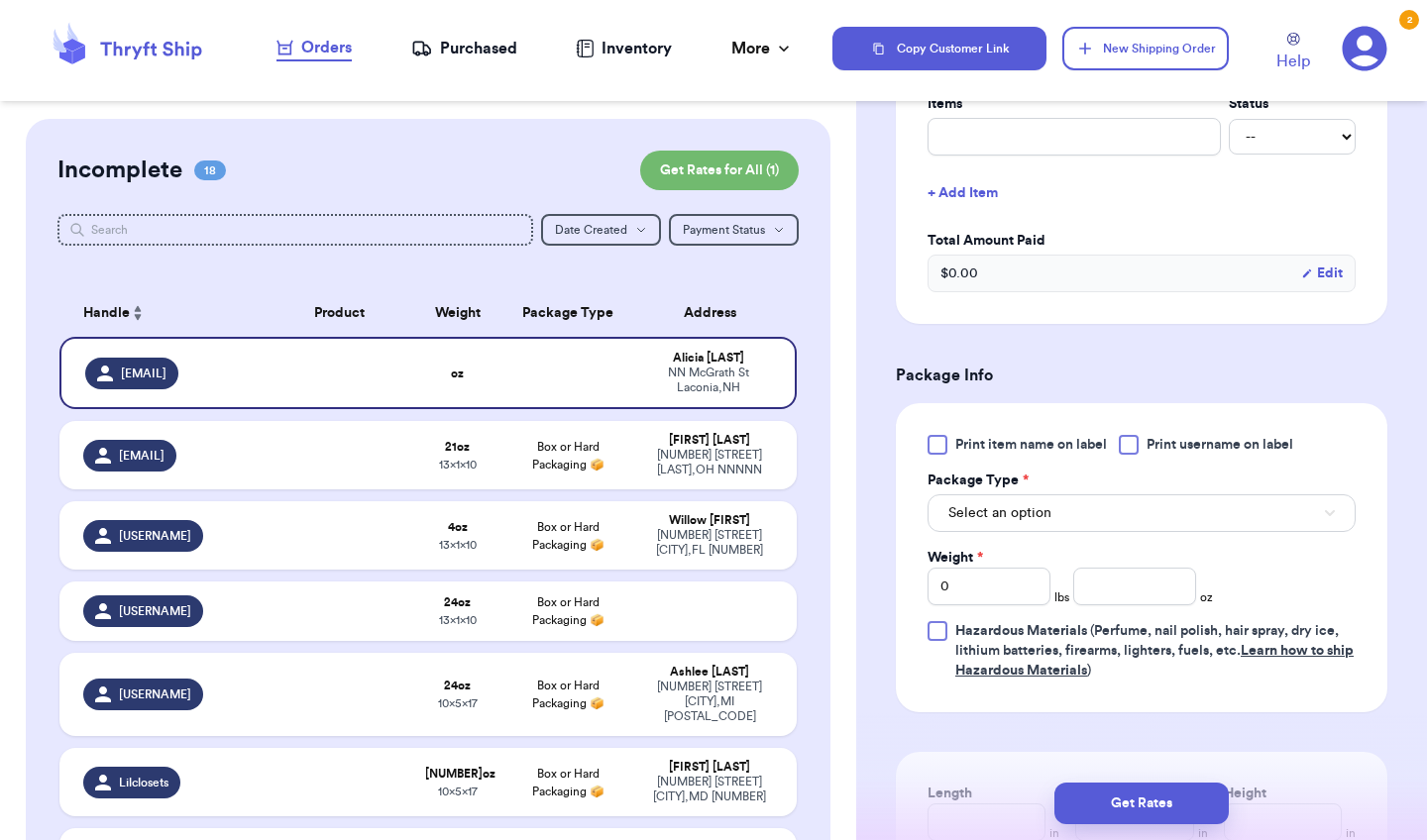 click on "Select an option" at bounding box center [1142, 513] 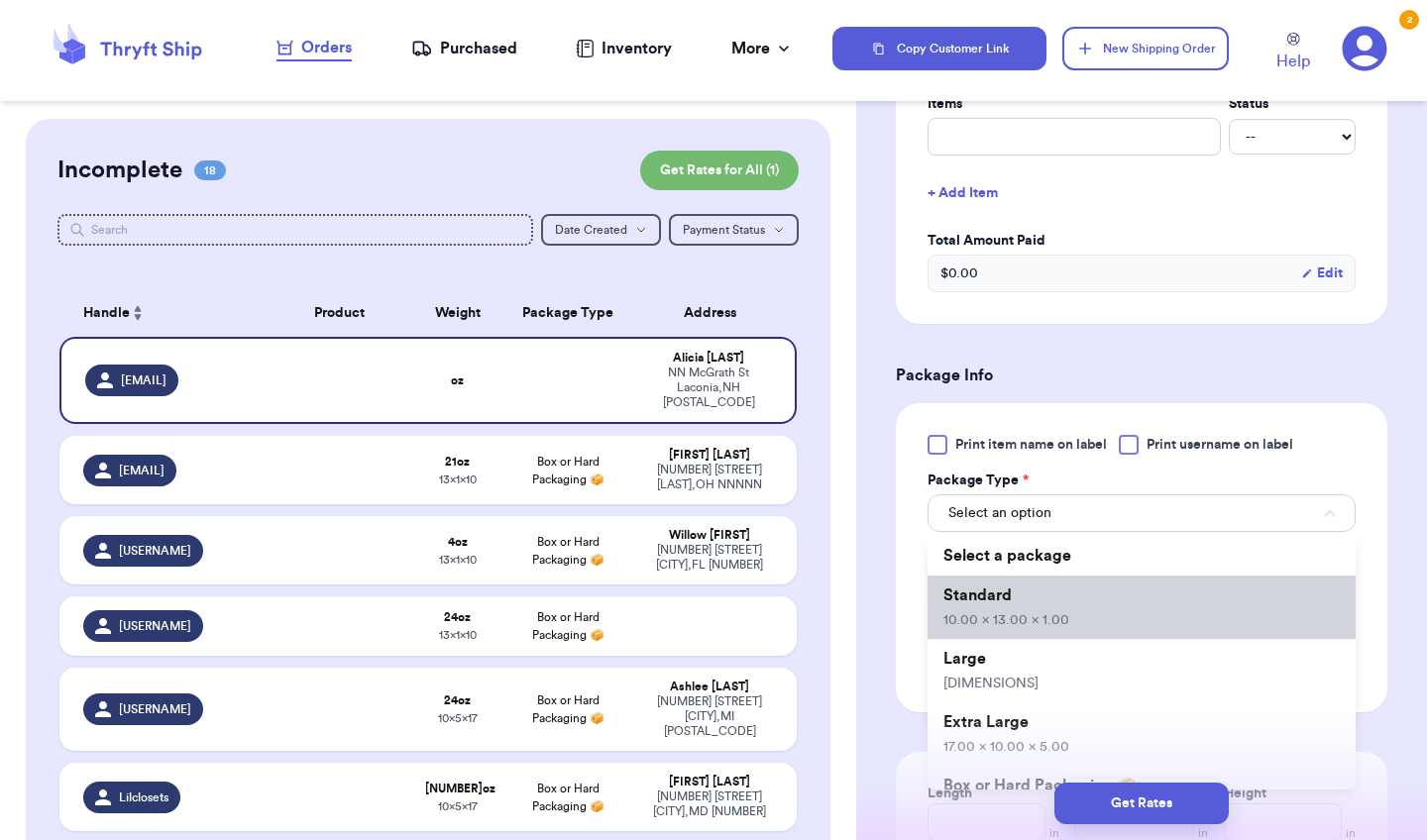 click on "Standard [PRICE]" at bounding box center [1142, 607] 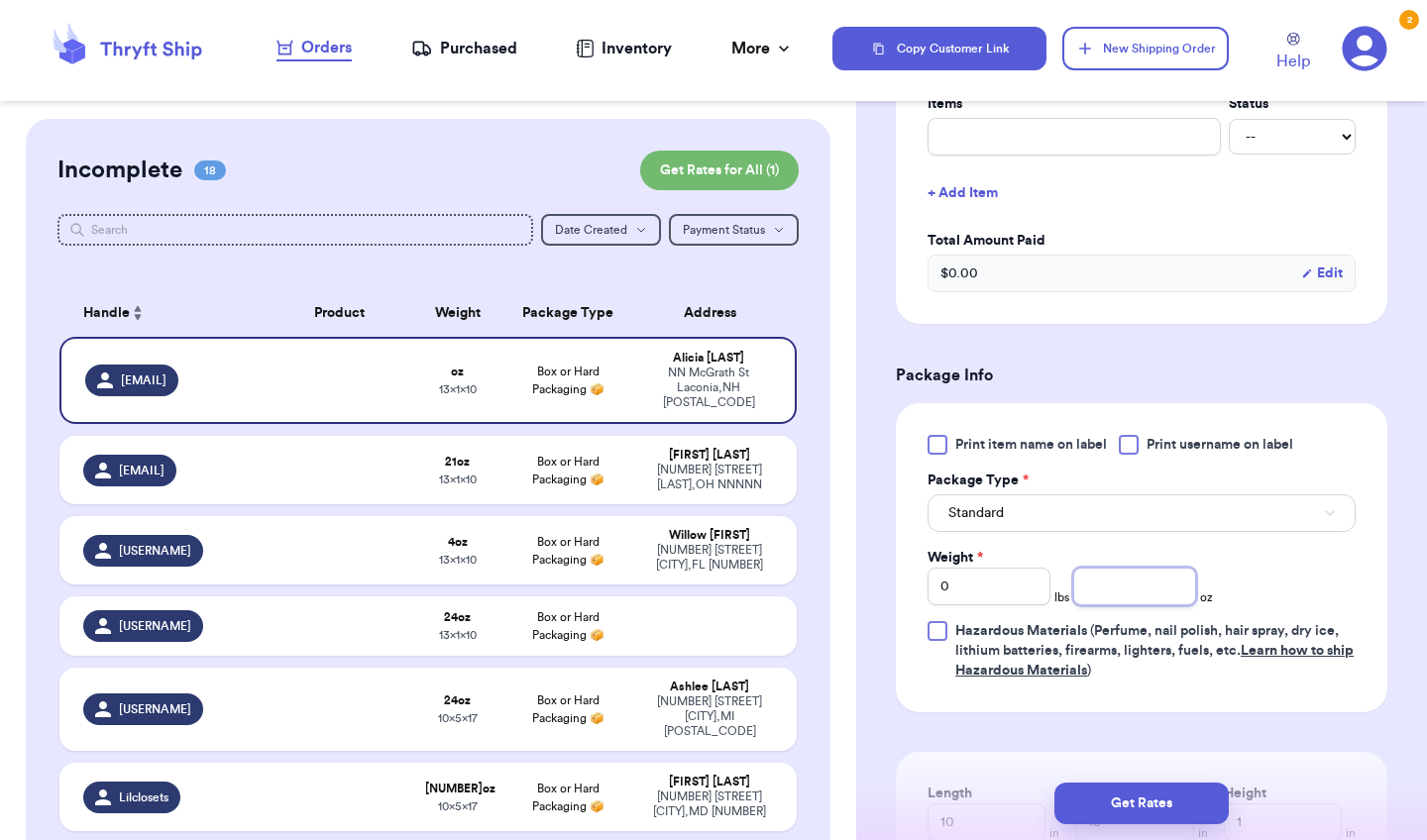 click at bounding box center (1135, 586) 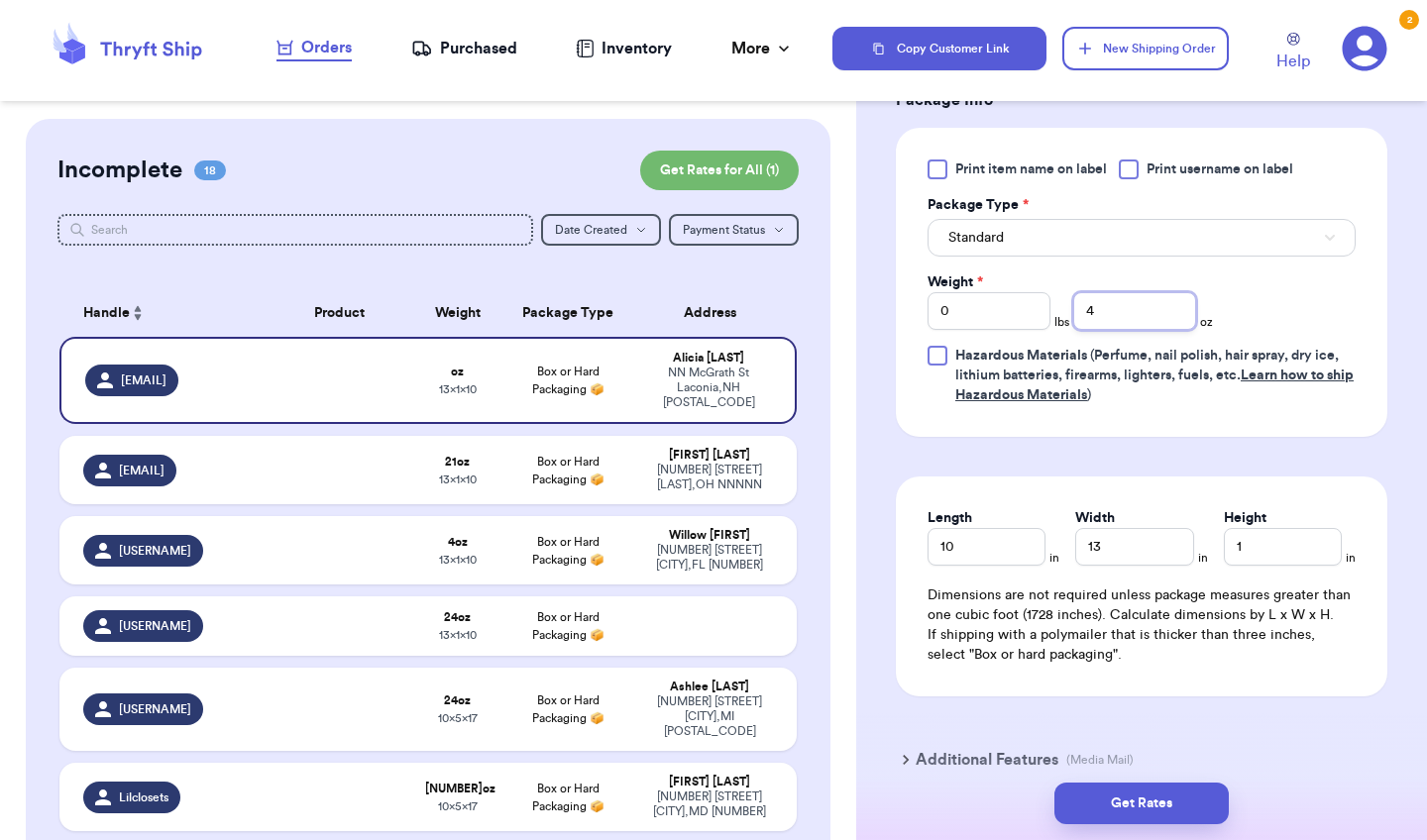 scroll, scrollTop: 1121, scrollLeft: 0, axis: vertical 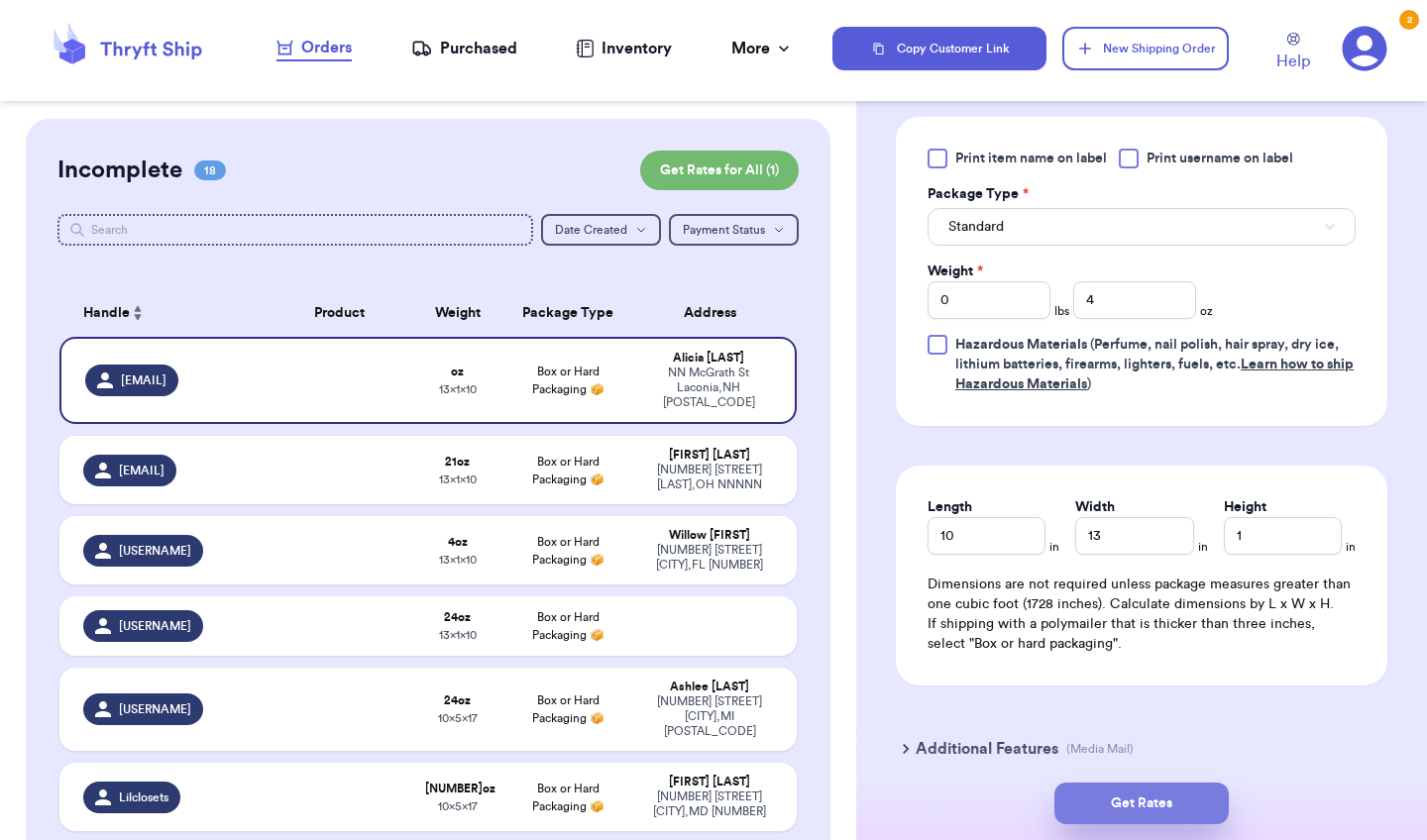 click on "Get Rates" at bounding box center [1142, 803] 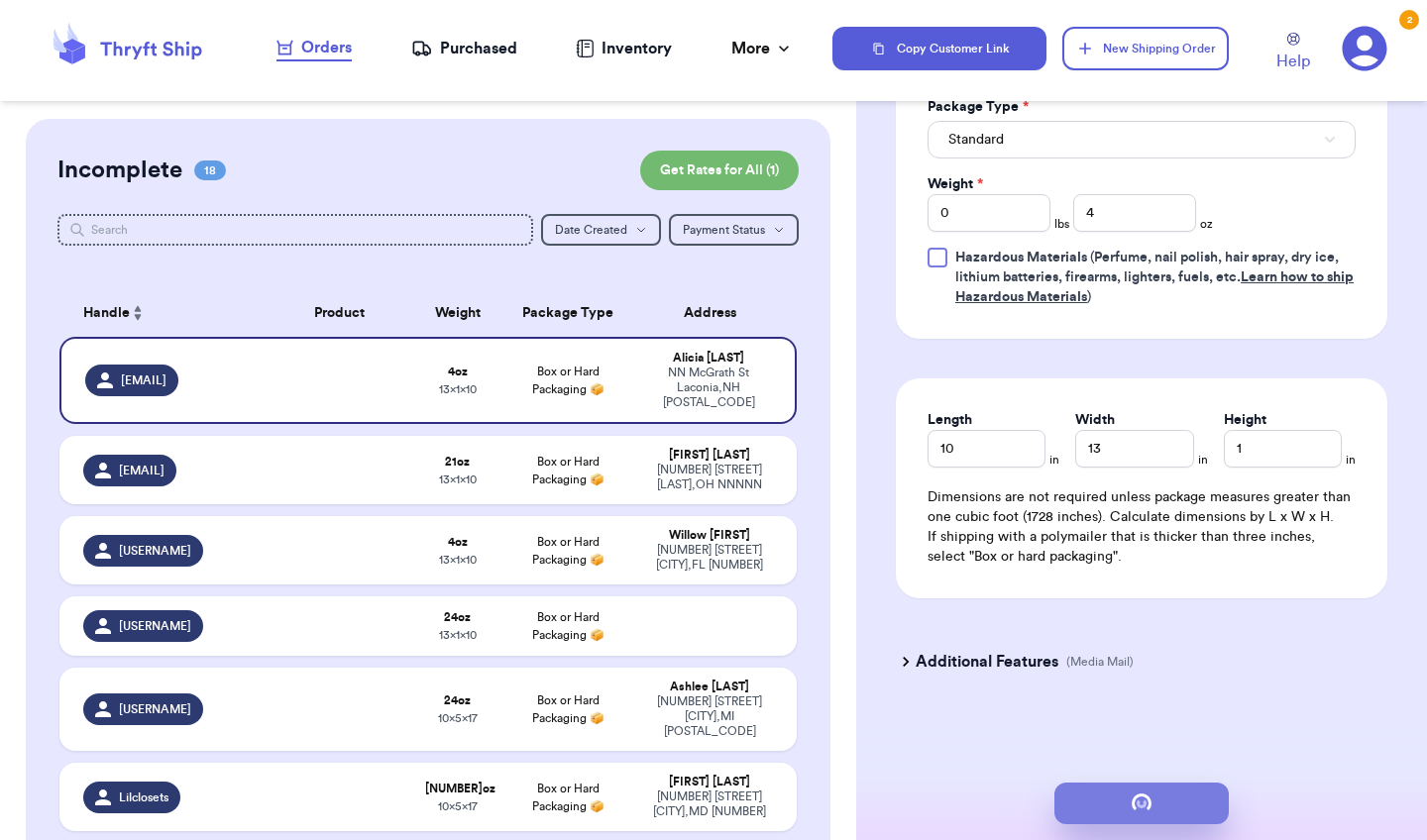 scroll, scrollTop: 0, scrollLeft: 0, axis: both 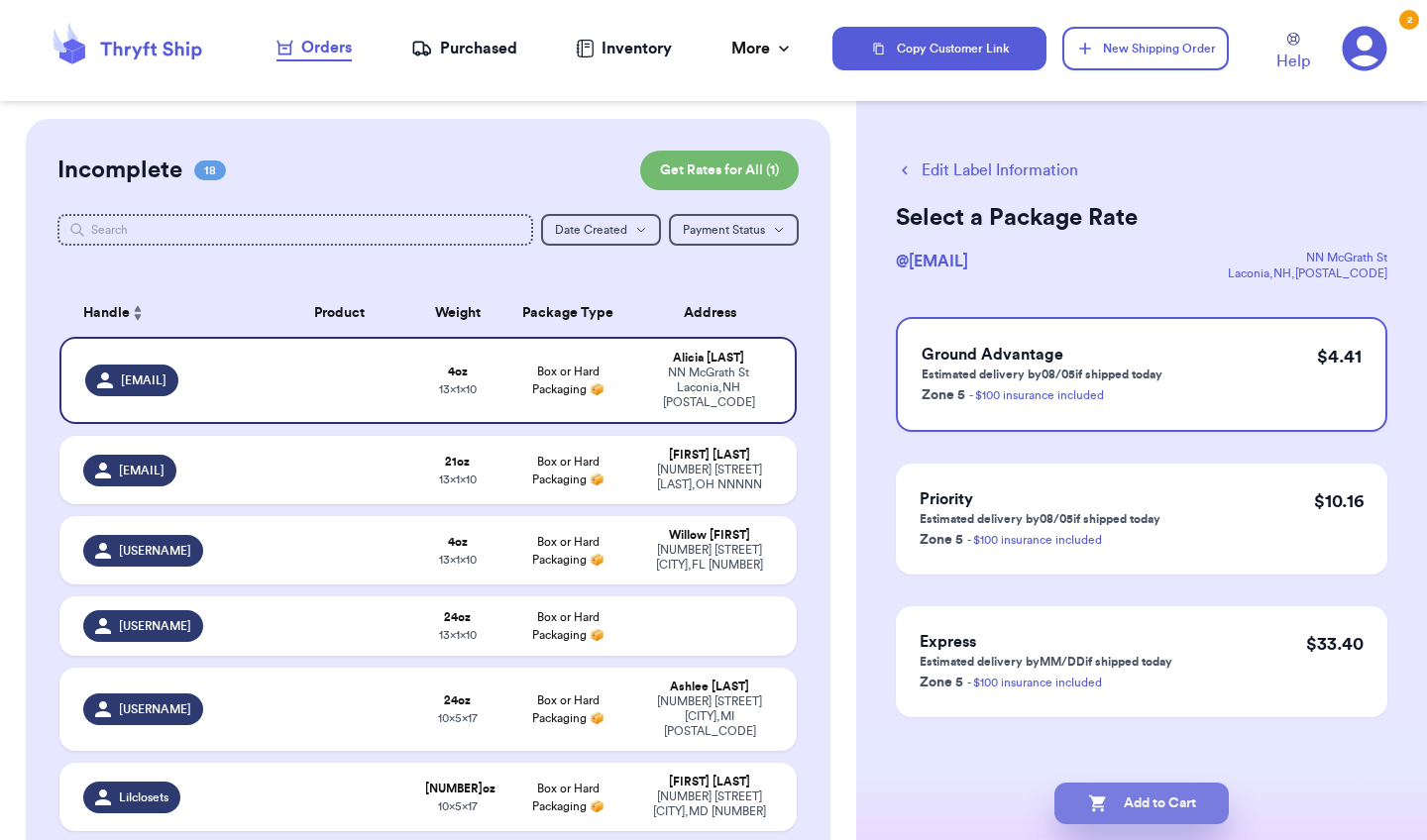 click on "Add to Cart" at bounding box center (1142, 803) 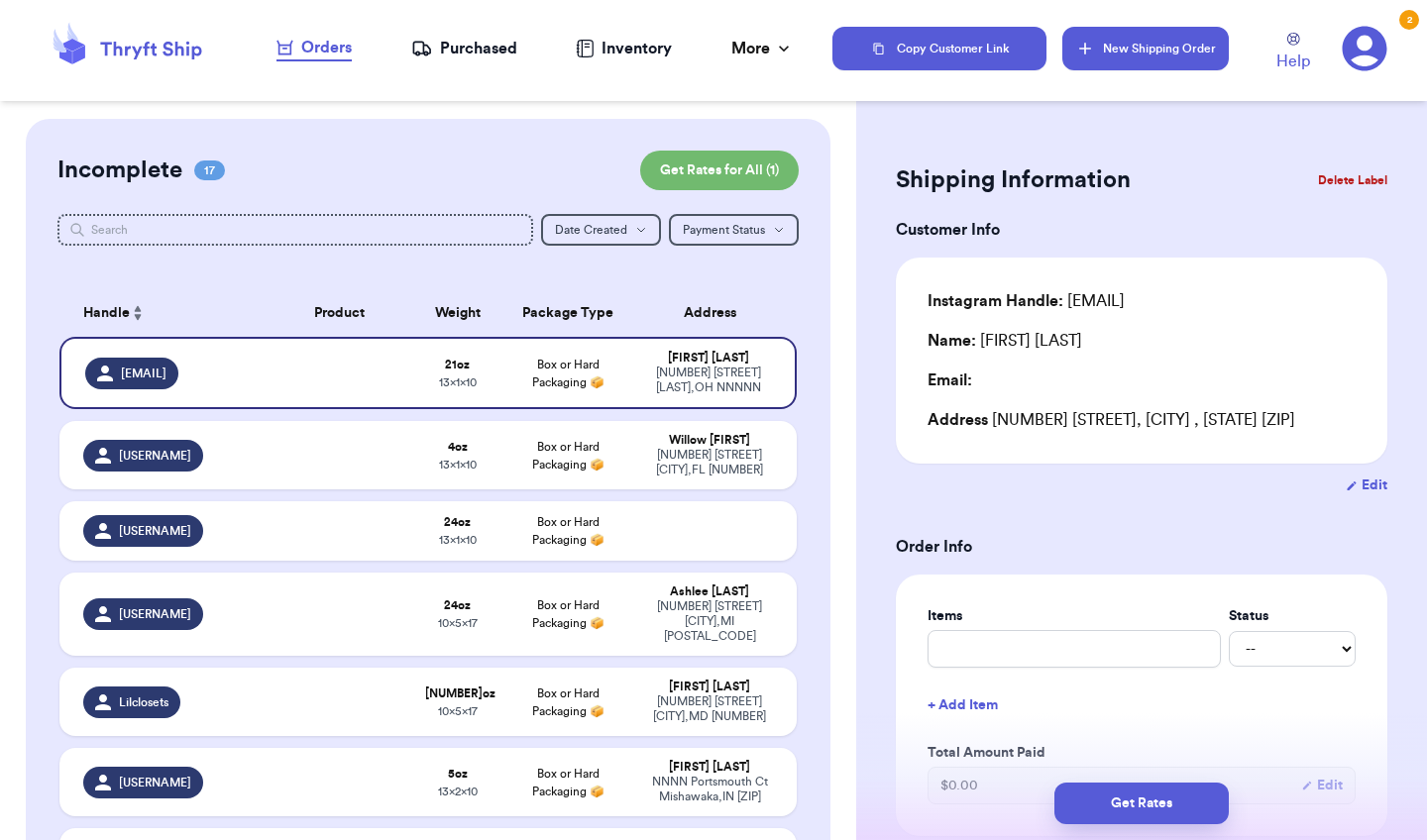 click on "New Shipping Order" at bounding box center (1146, 49) 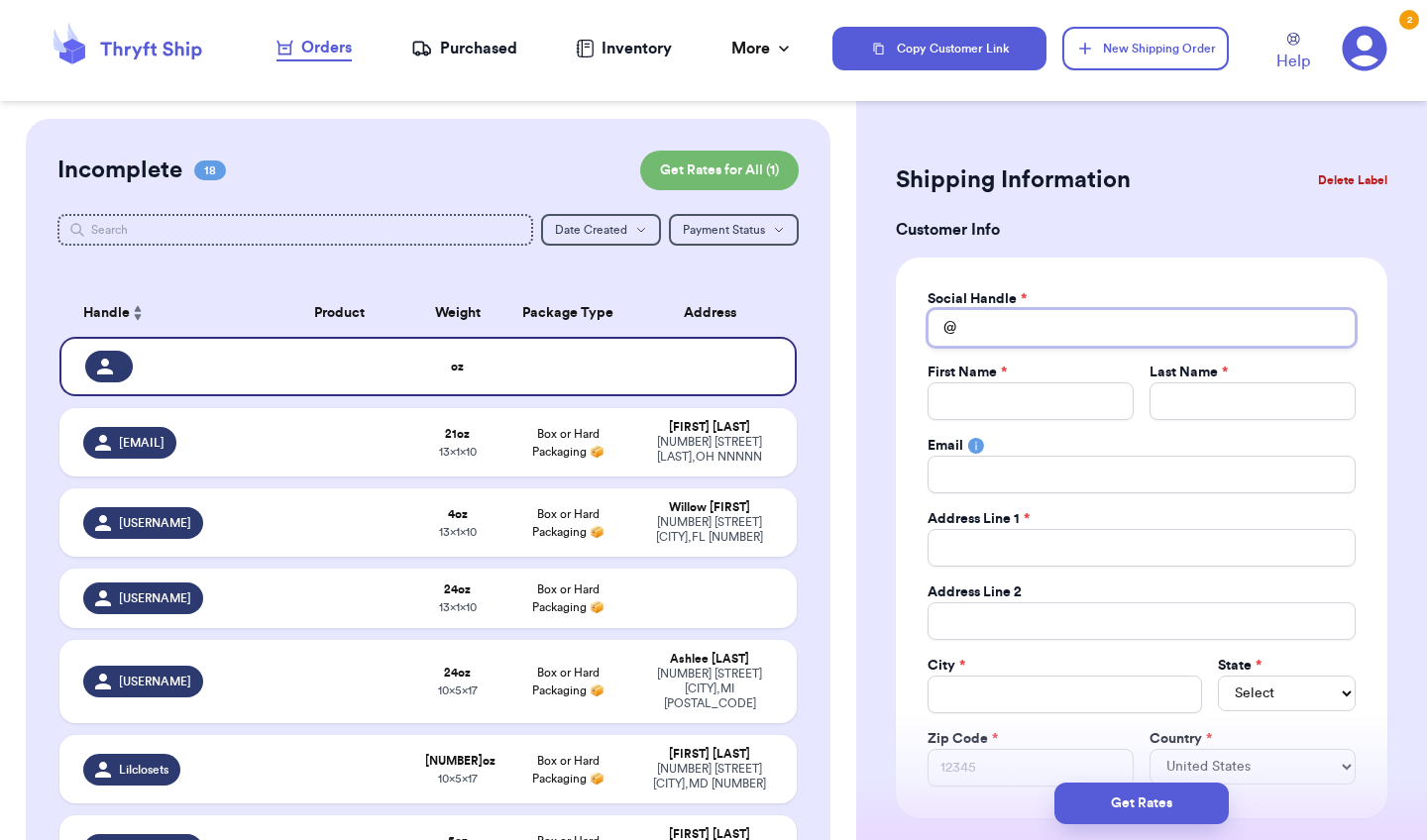 click on "Total Amount Paid" at bounding box center (1142, 328) 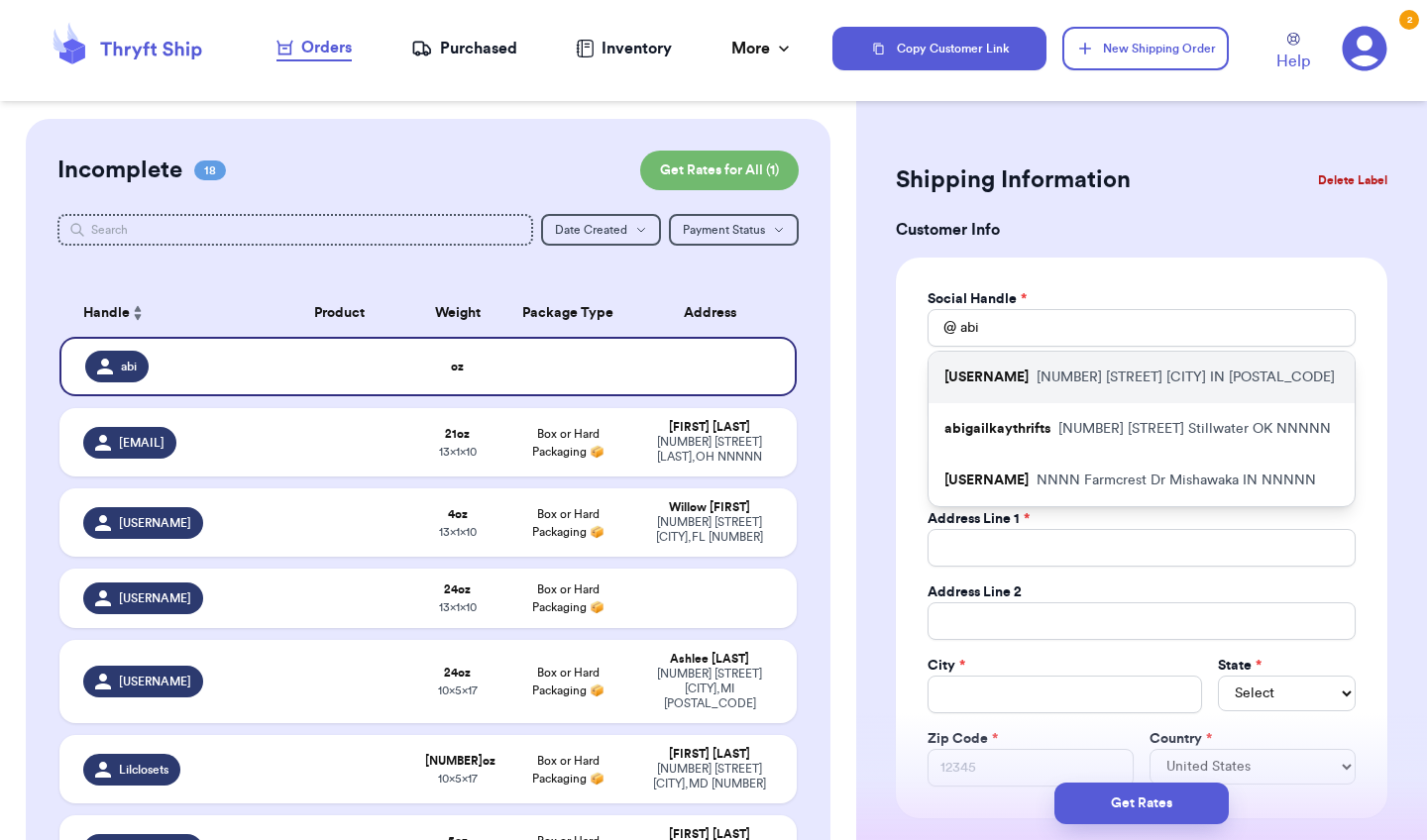 click on "[USERNAME]" at bounding box center [986, 377] 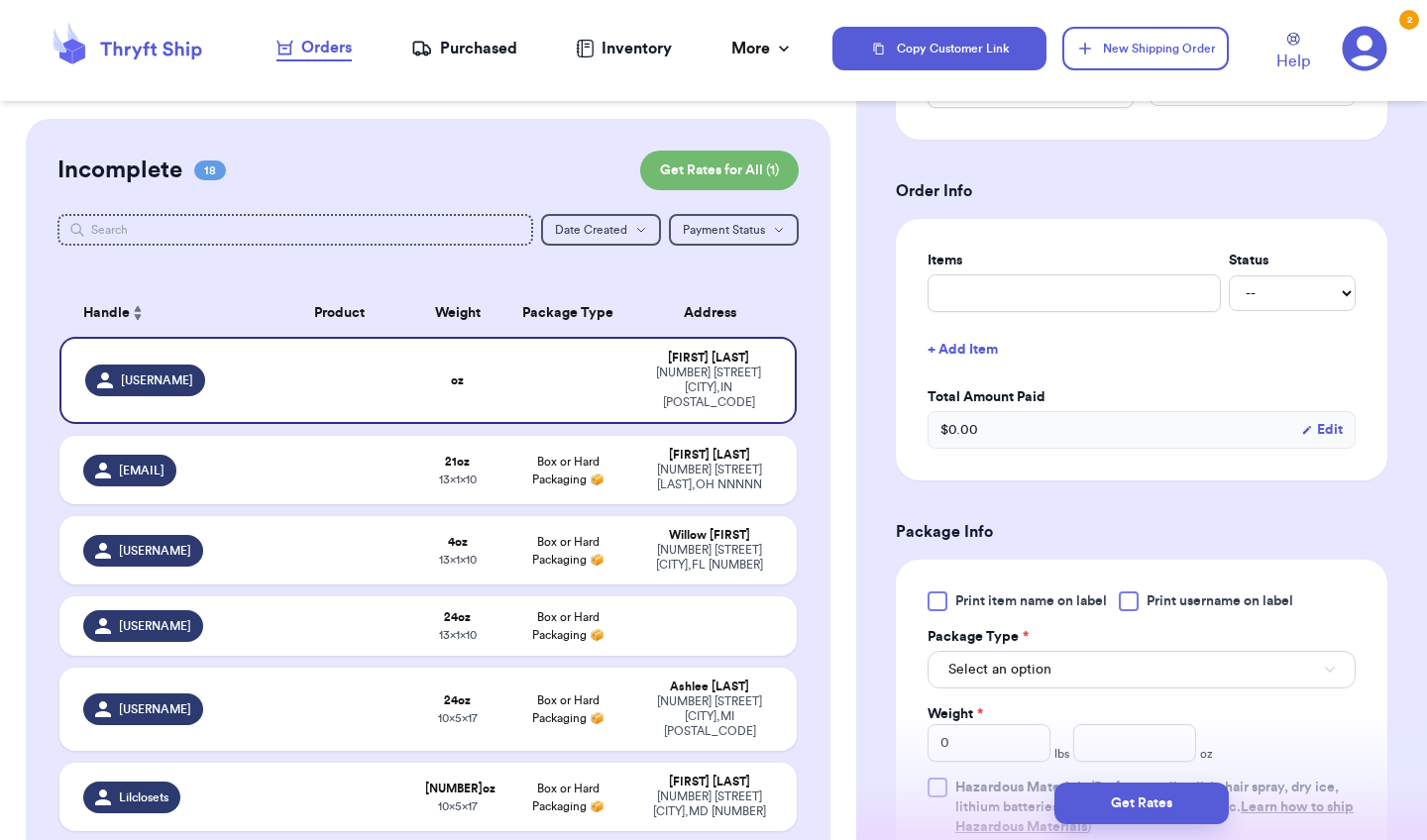 scroll, scrollTop: 714, scrollLeft: 0, axis: vertical 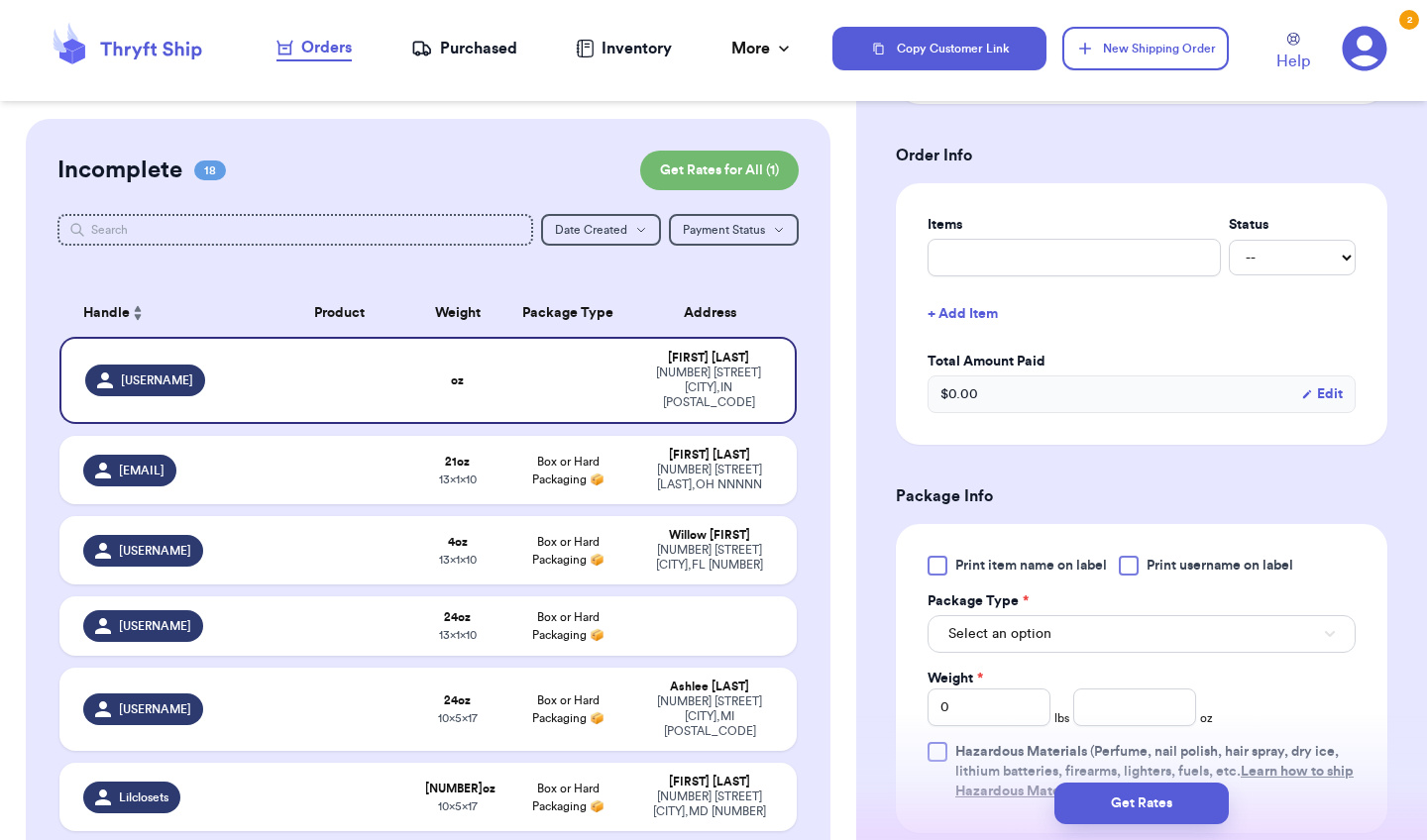 click on "Select an option" at bounding box center (1142, 634) 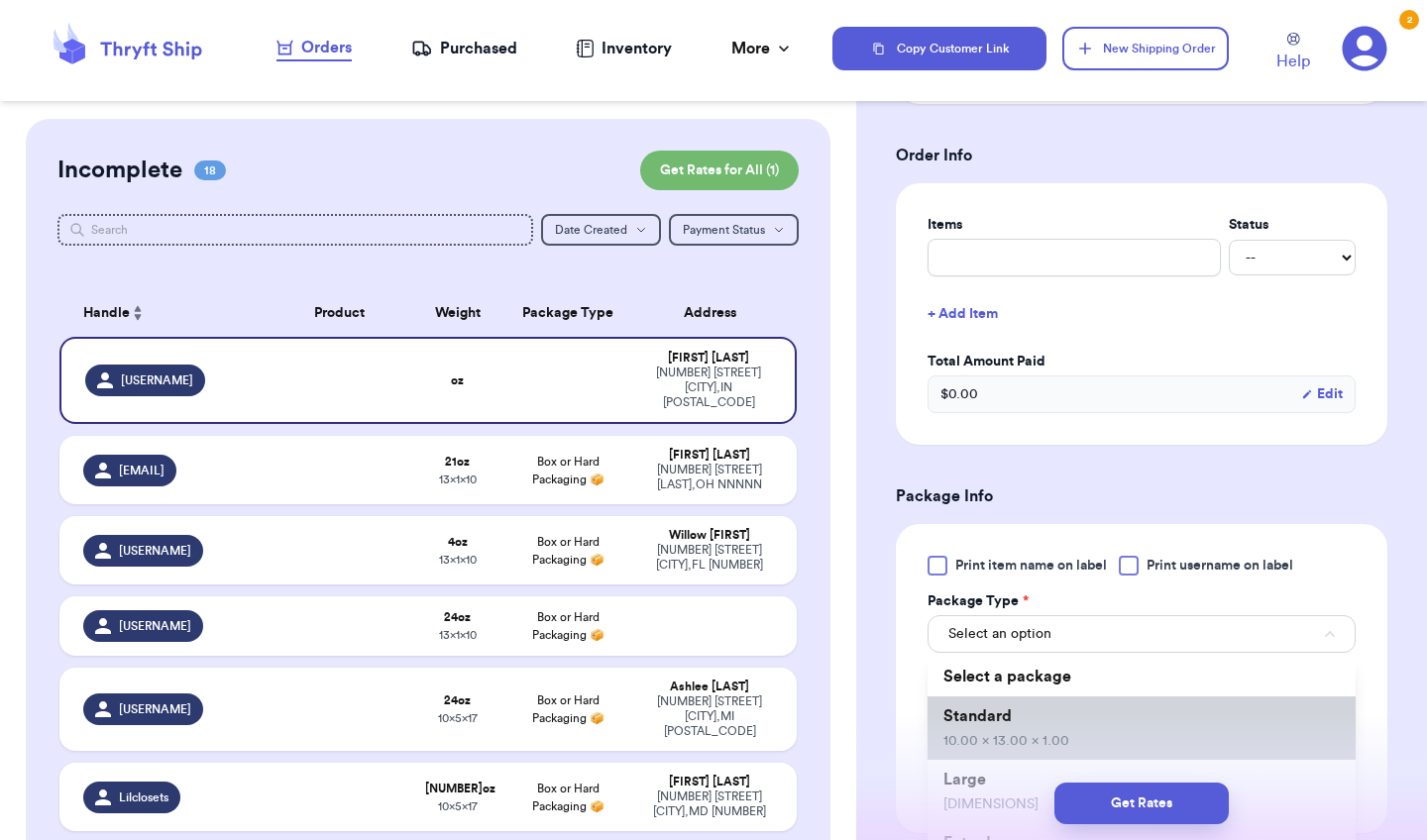 click on "Standard [PRICE]" at bounding box center [1142, 728] 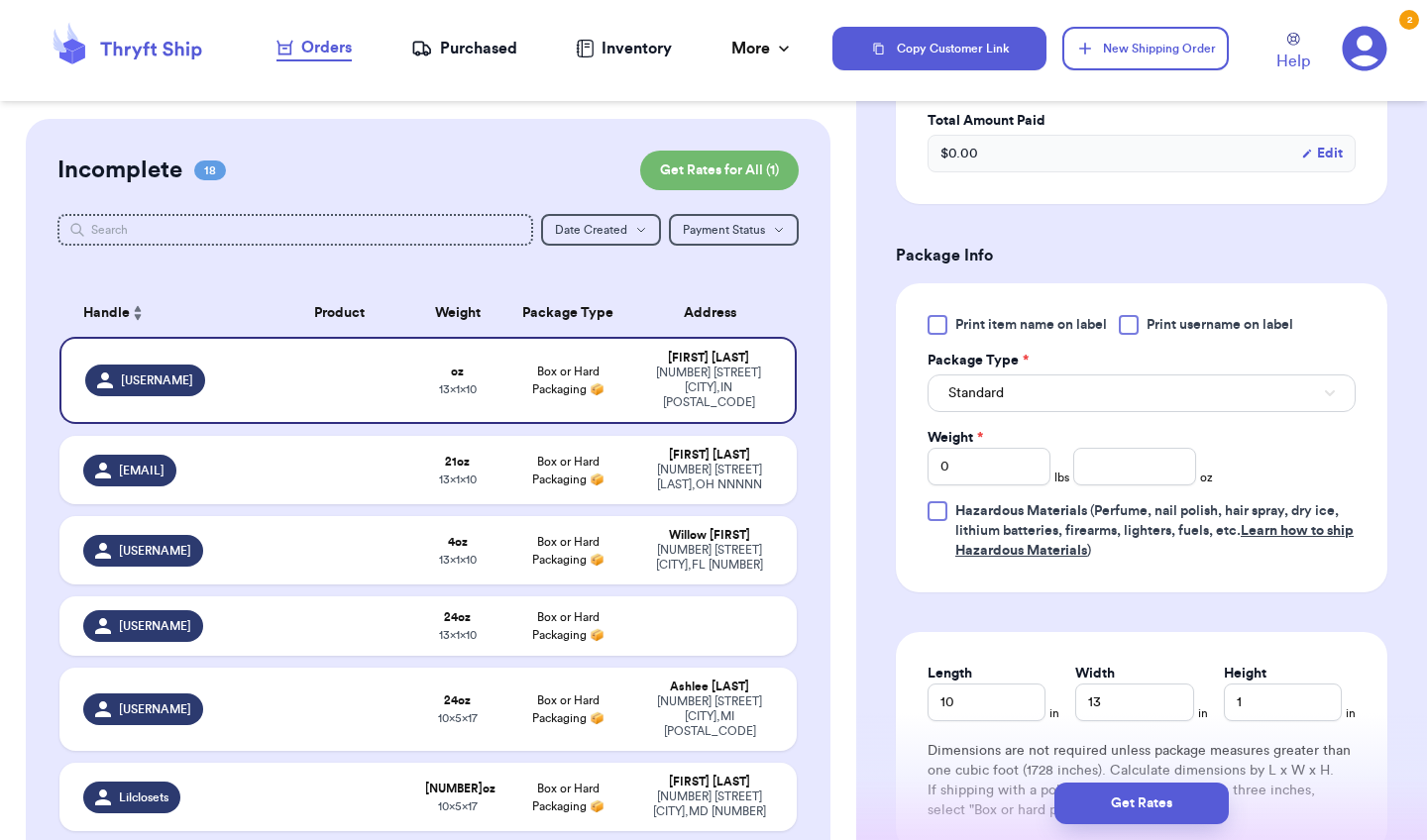 scroll, scrollTop: 970, scrollLeft: 0, axis: vertical 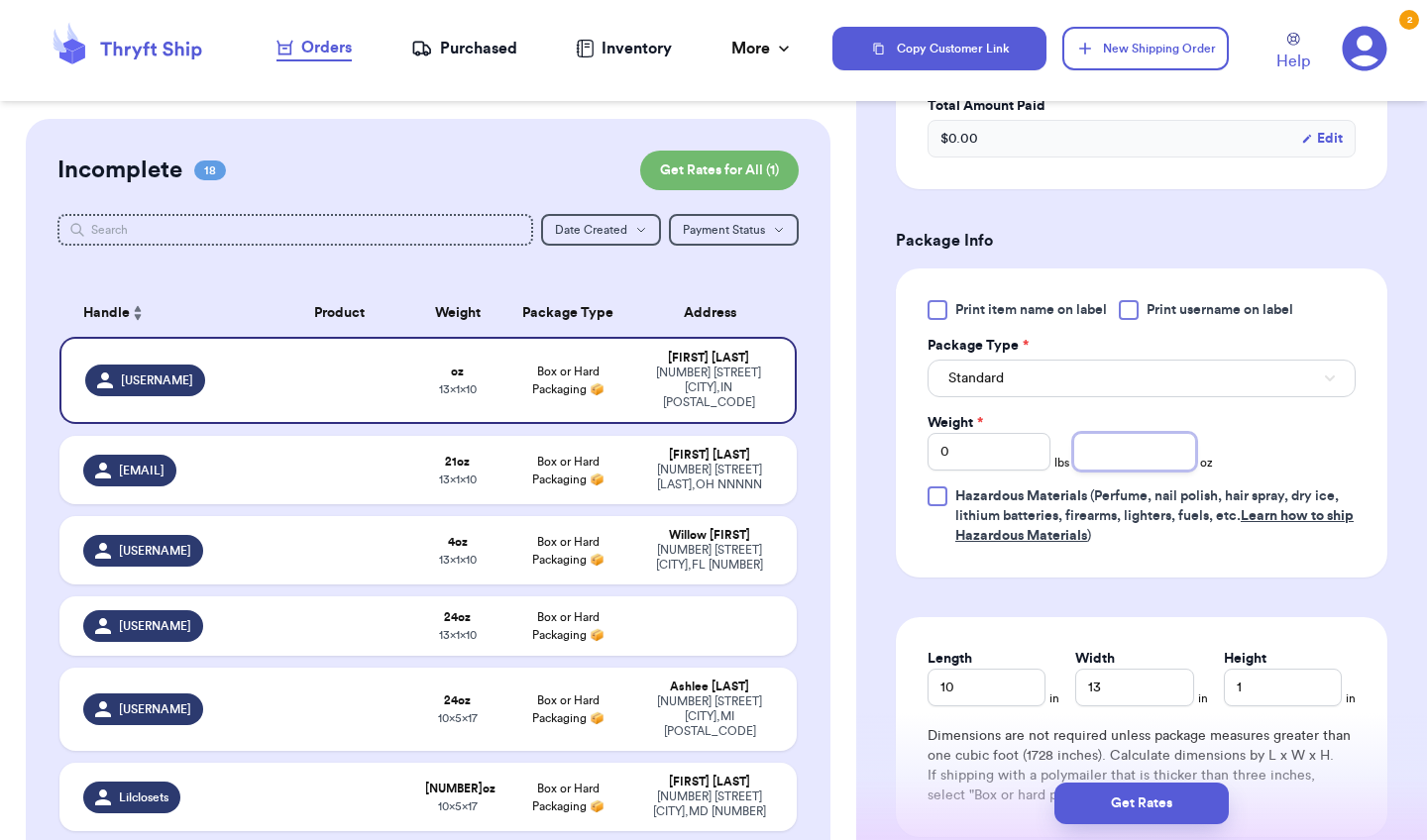 click at bounding box center [1135, 452] 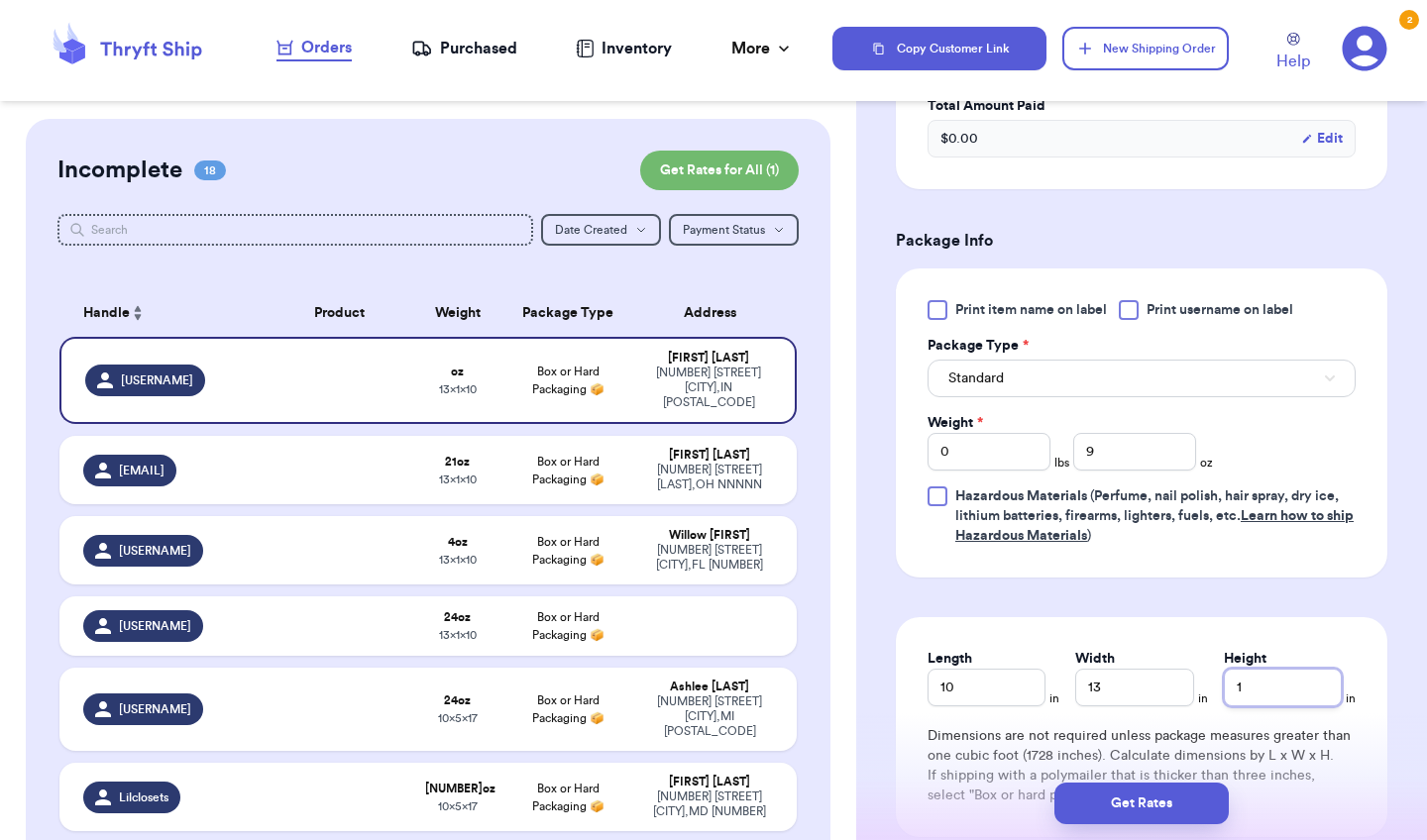 click on "1" at bounding box center (1282, 687) 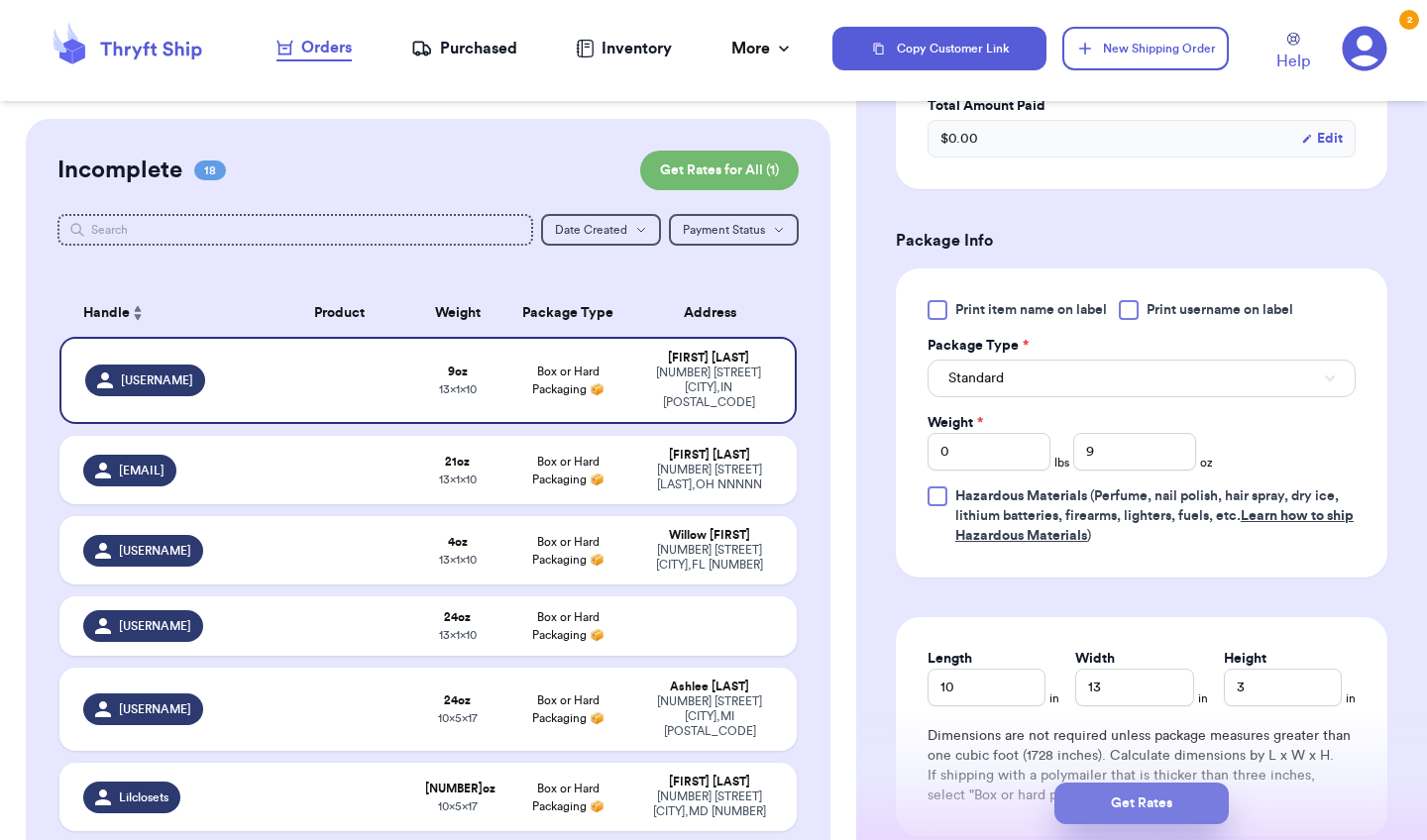 click on "Get Rates" at bounding box center (1142, 803) 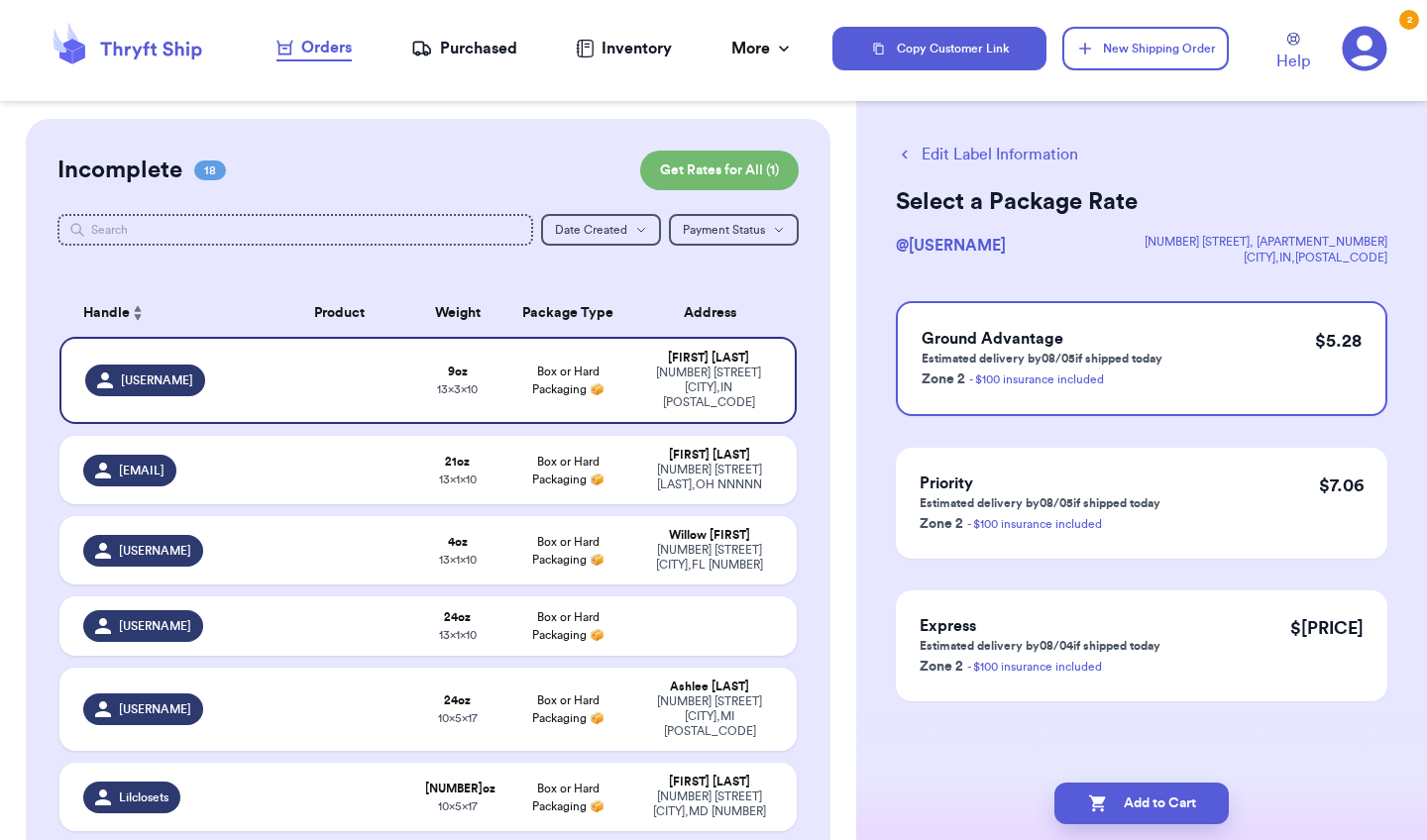 scroll, scrollTop: 0, scrollLeft: 0, axis: both 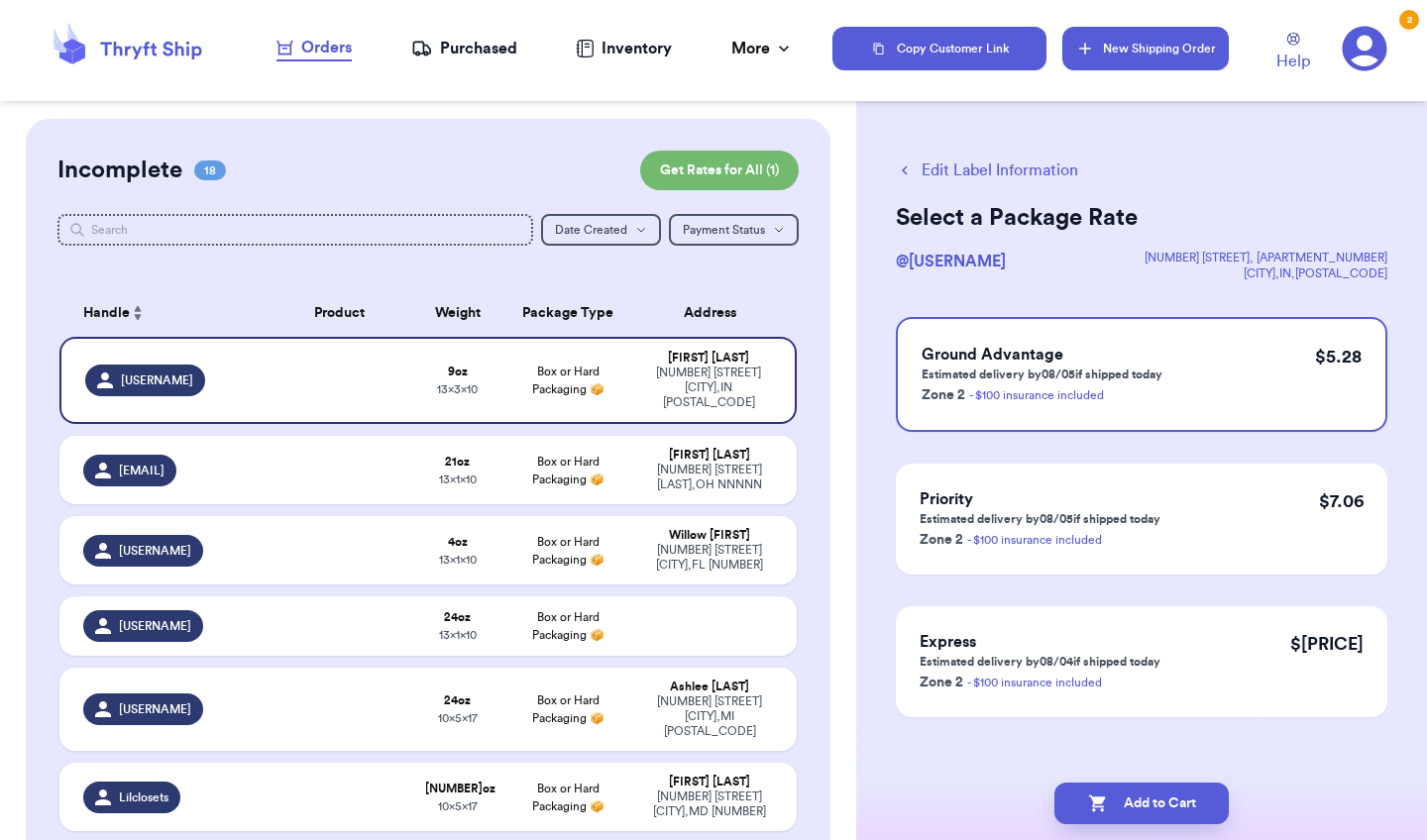 click on "New Shipping Order" at bounding box center (1146, 49) 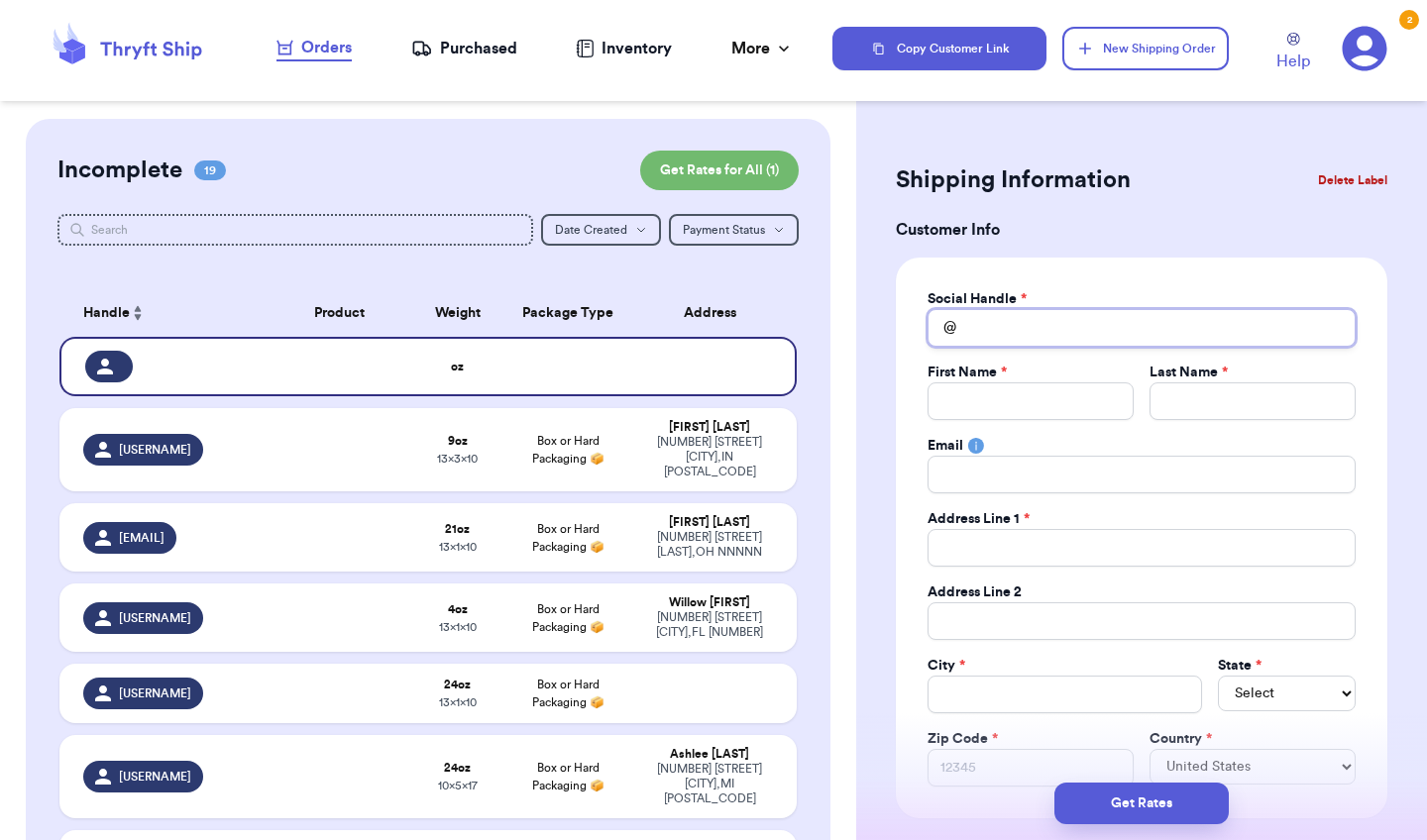 click on "Total Amount Paid" at bounding box center [1142, 328] 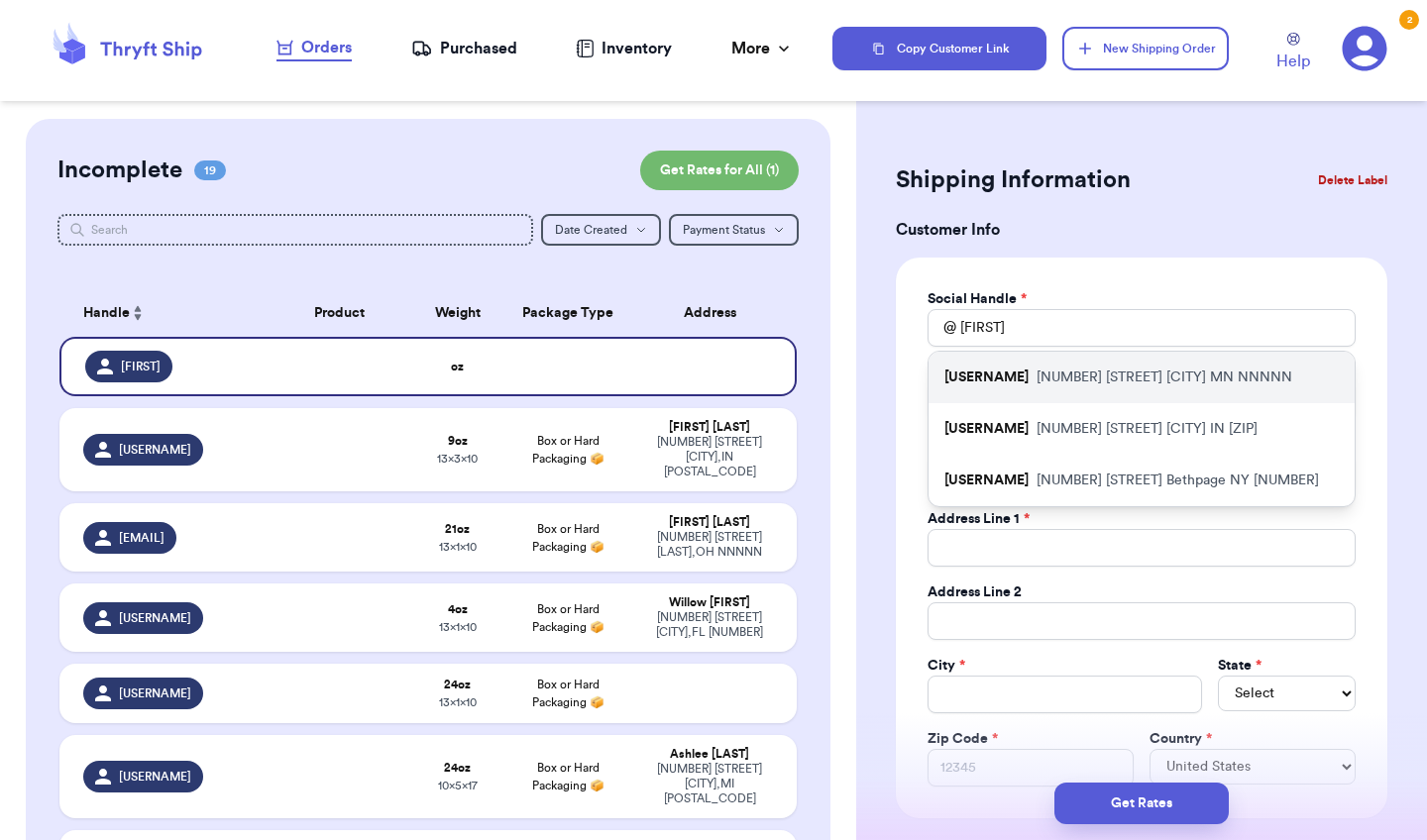 click on "[NUMBER] [STREET]   [CITY]   [STATE] [ZIP]" at bounding box center [1164, 377] 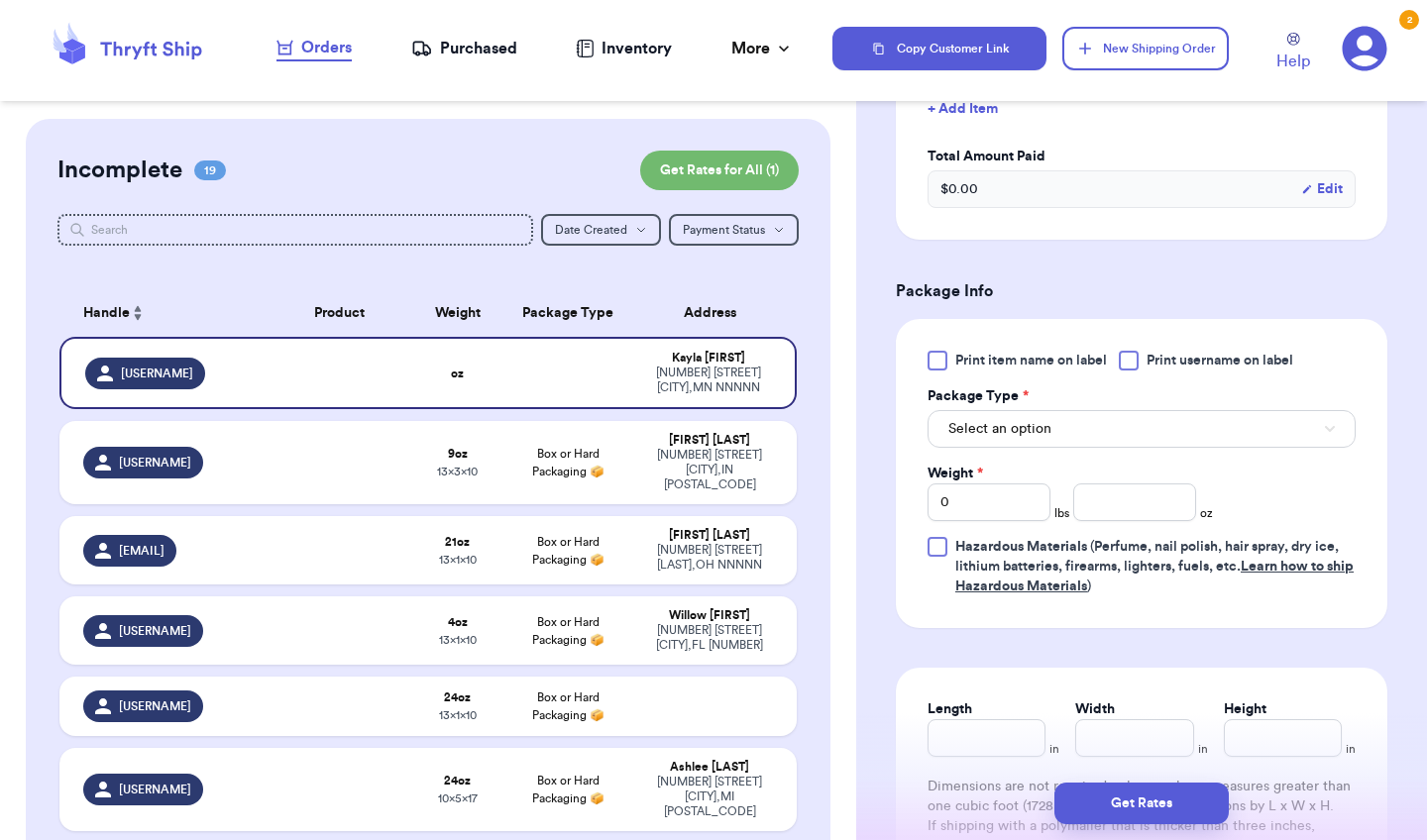 scroll, scrollTop: 933, scrollLeft: 0, axis: vertical 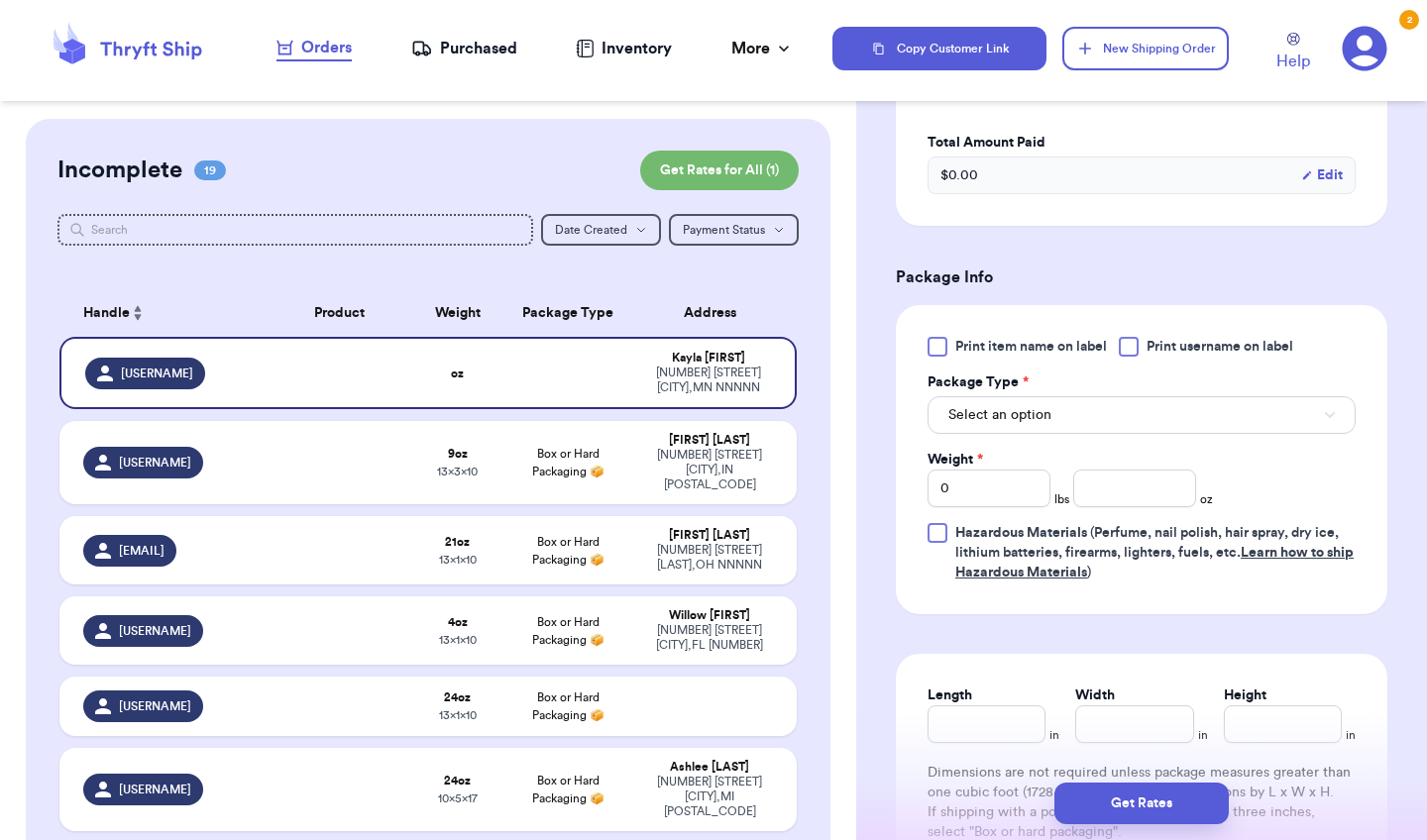 click on "Select an option" at bounding box center (1142, 415) 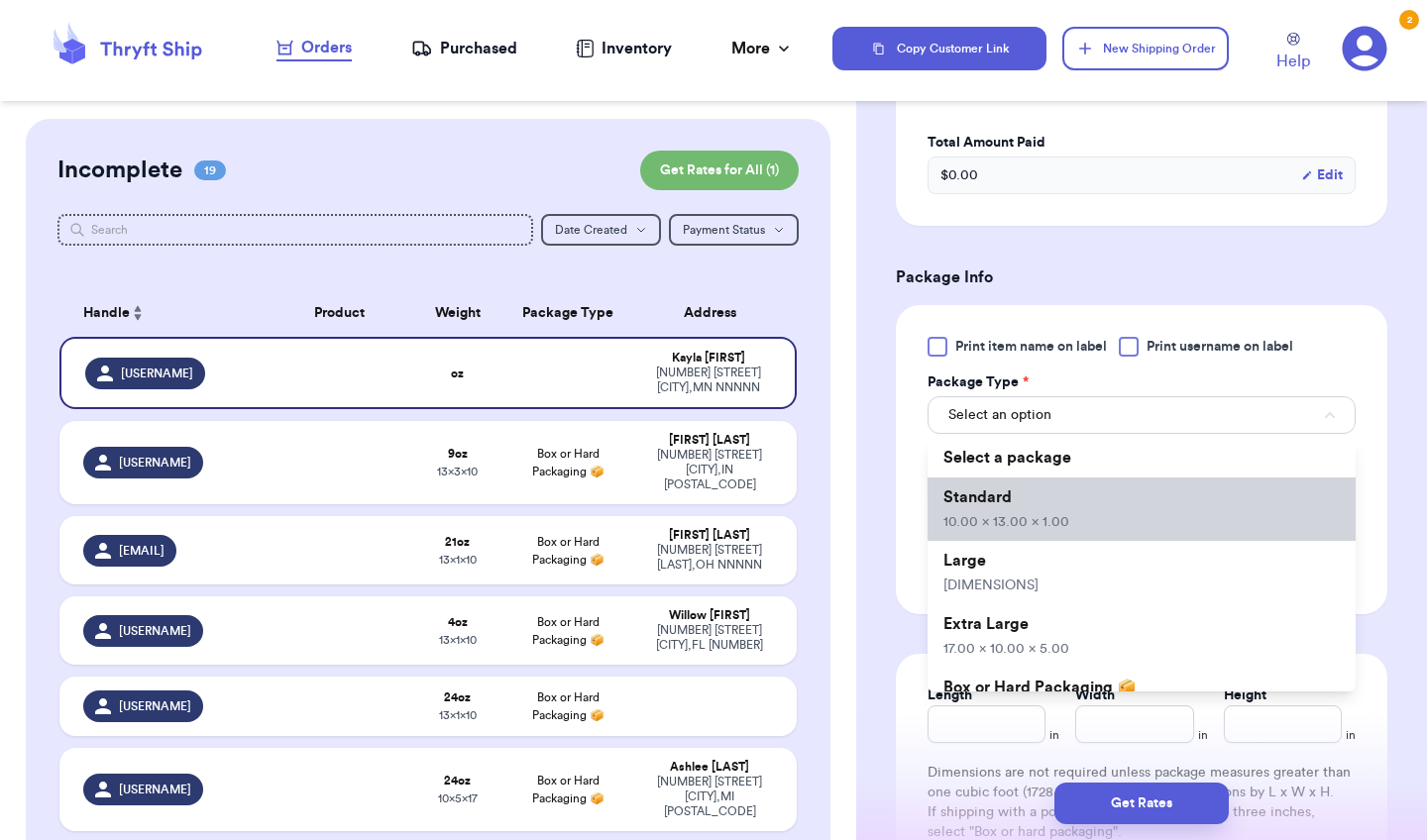 click on "Standard [PRICE]" at bounding box center (1142, 509) 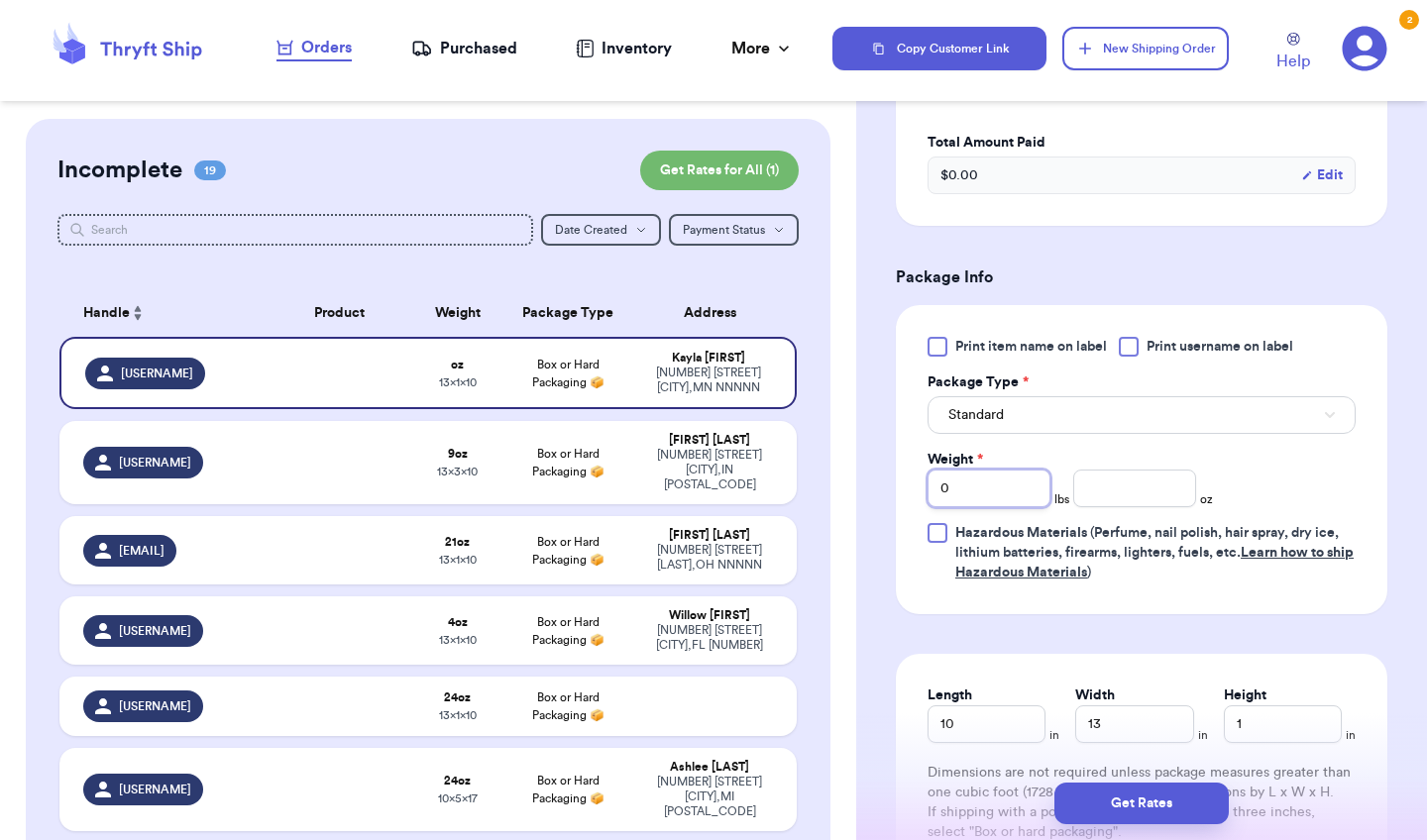 click on "0" at bounding box center (989, 488) 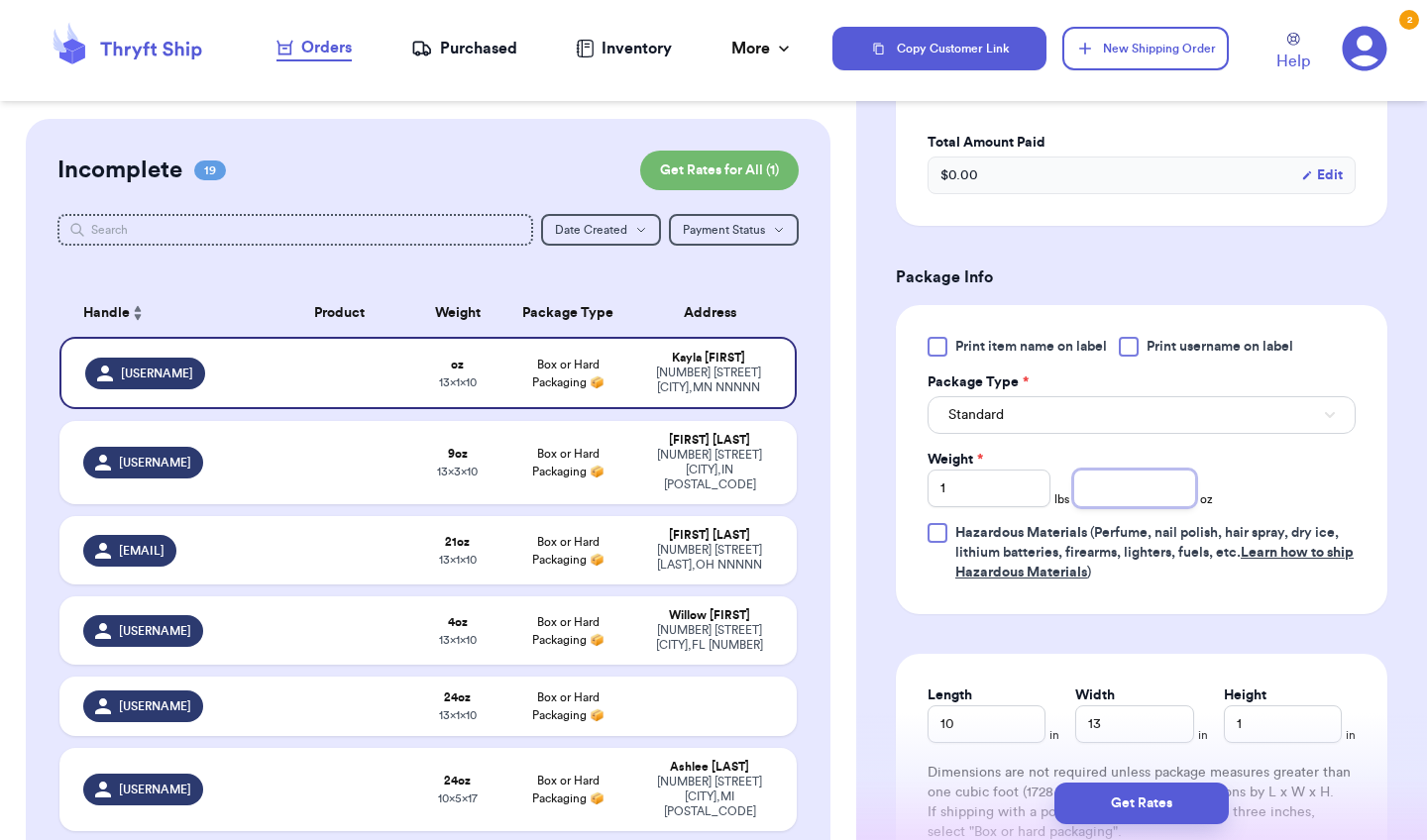 click at bounding box center (1135, 488) 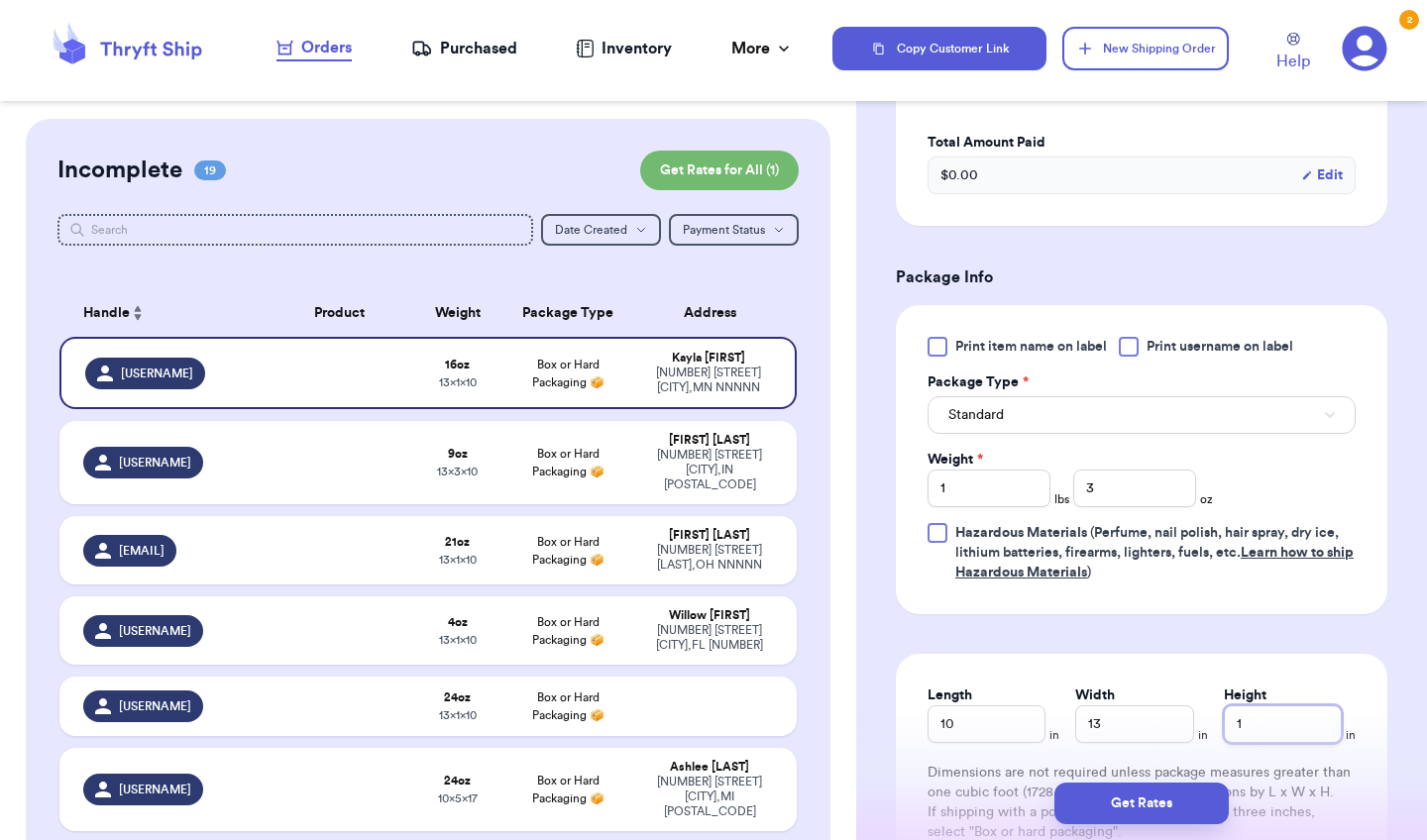 click on "1" at bounding box center [1282, 724] 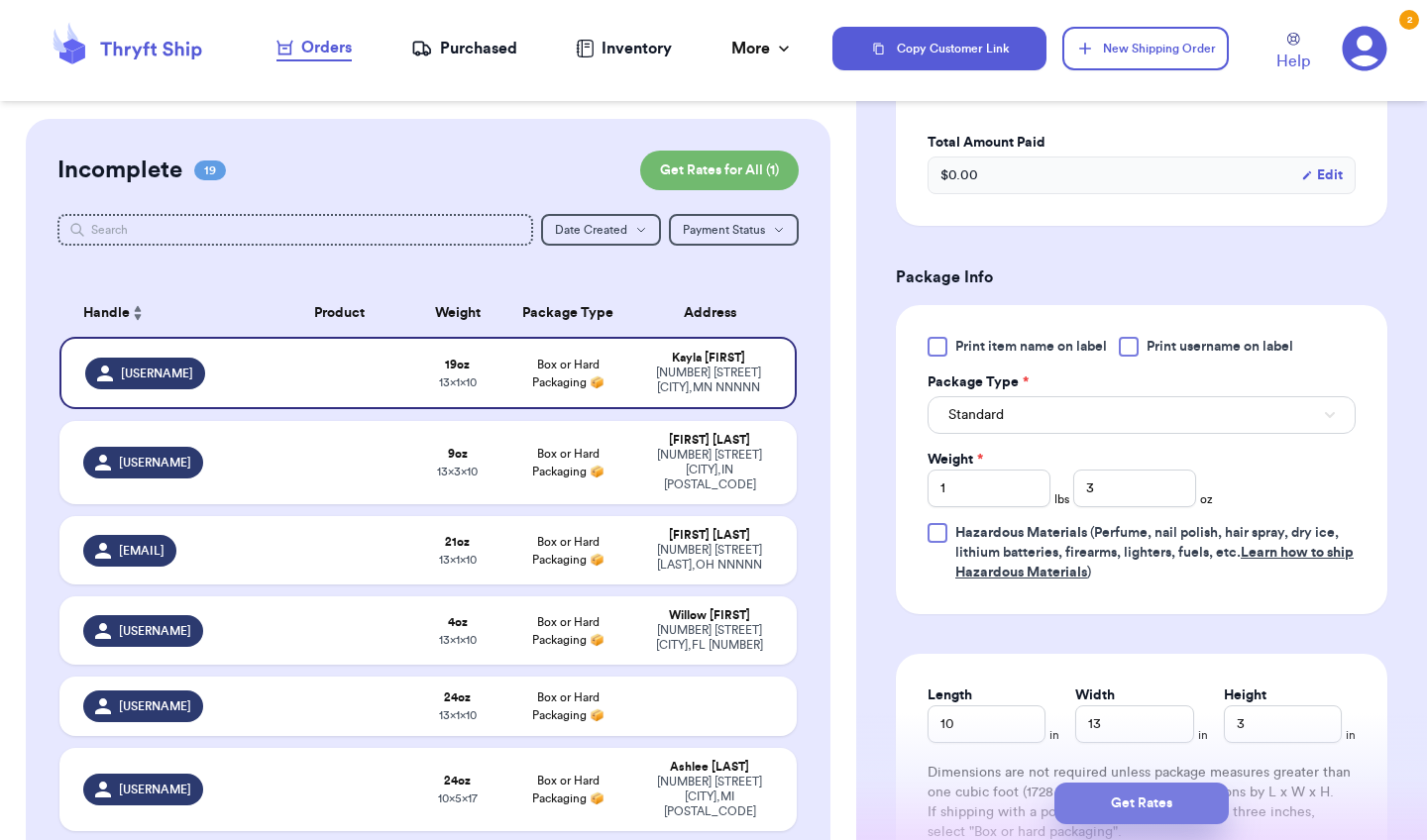 click on "Get Rates" at bounding box center [1142, 803] 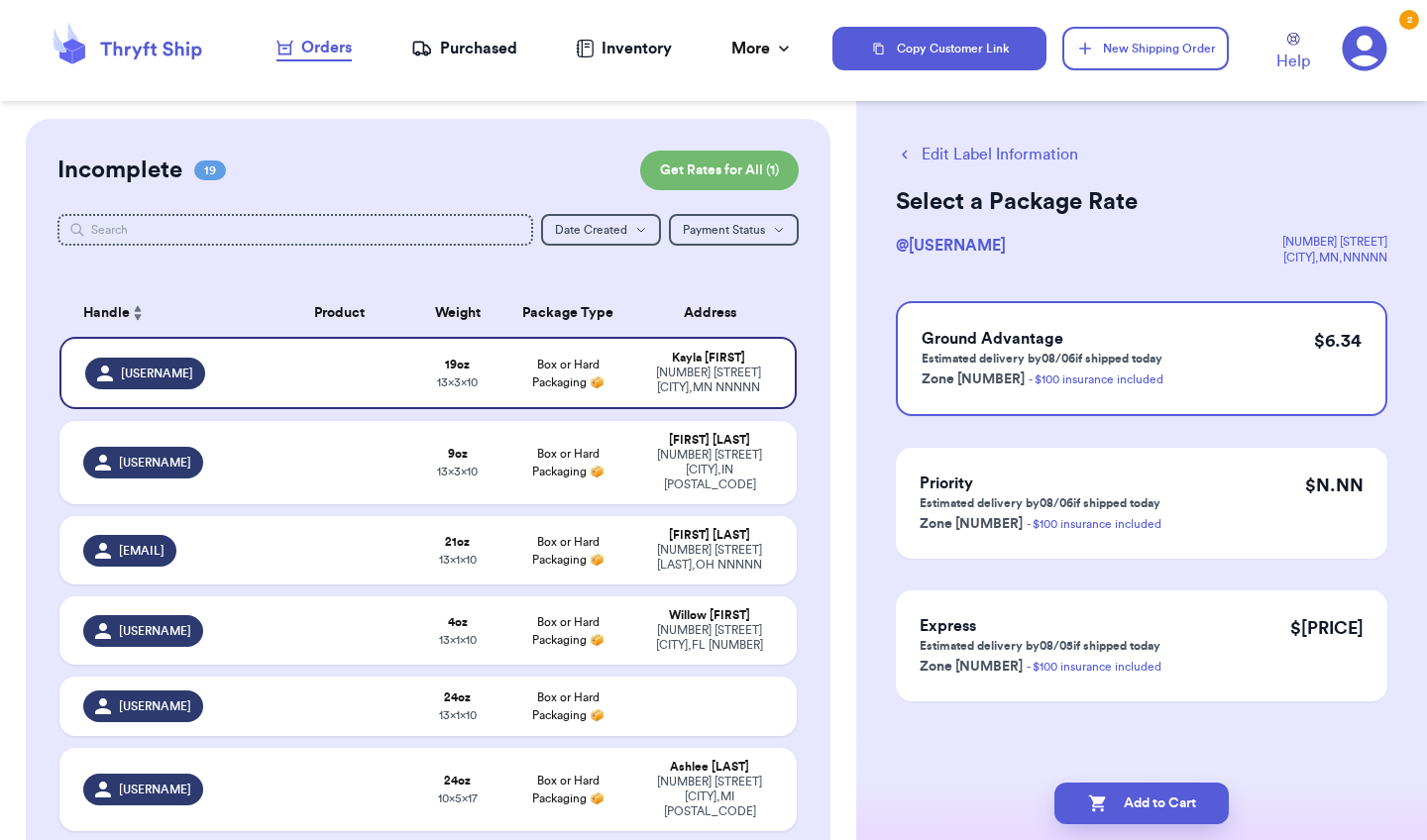 scroll, scrollTop: 0, scrollLeft: 0, axis: both 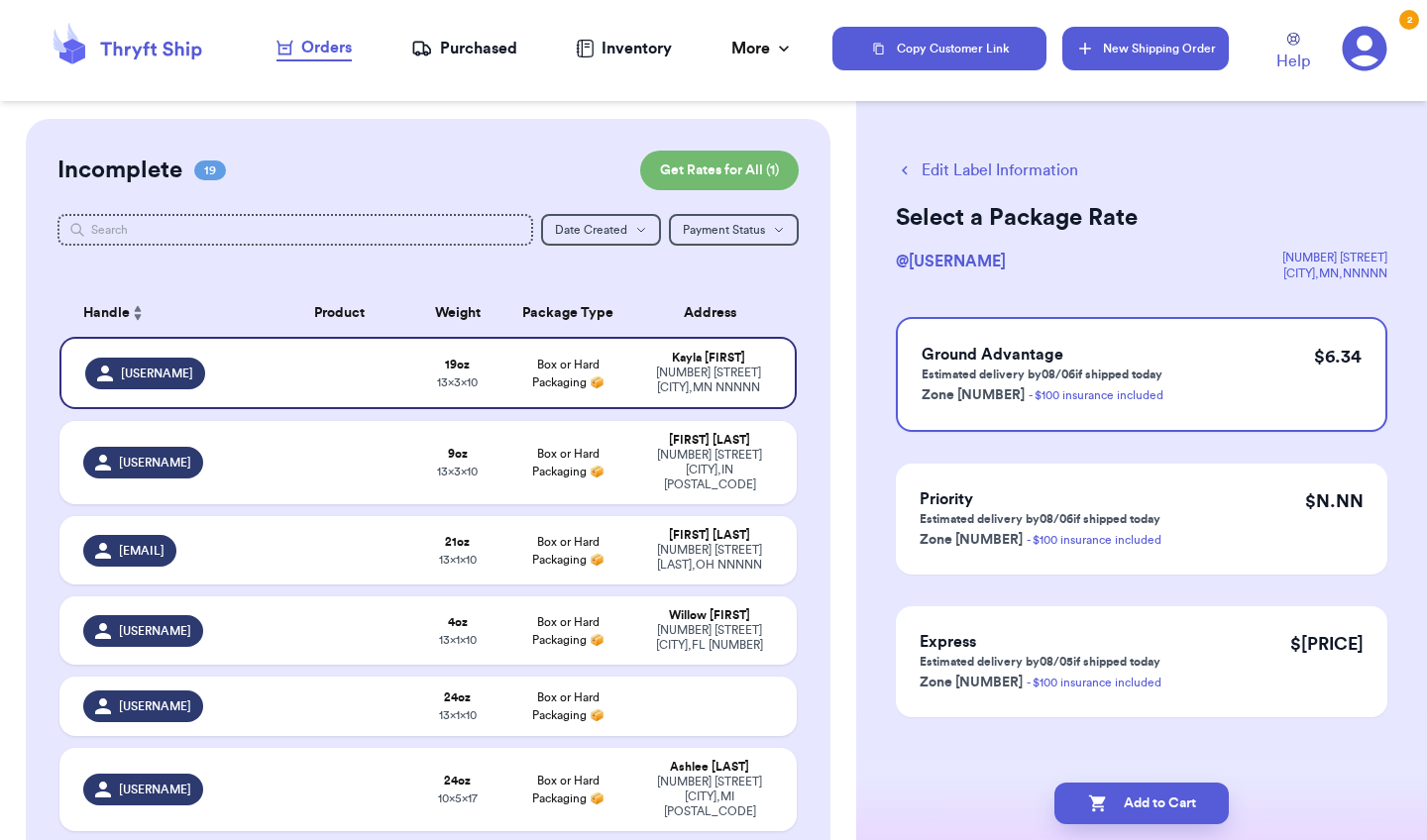 click on "New Shipping Order" at bounding box center [1146, 49] 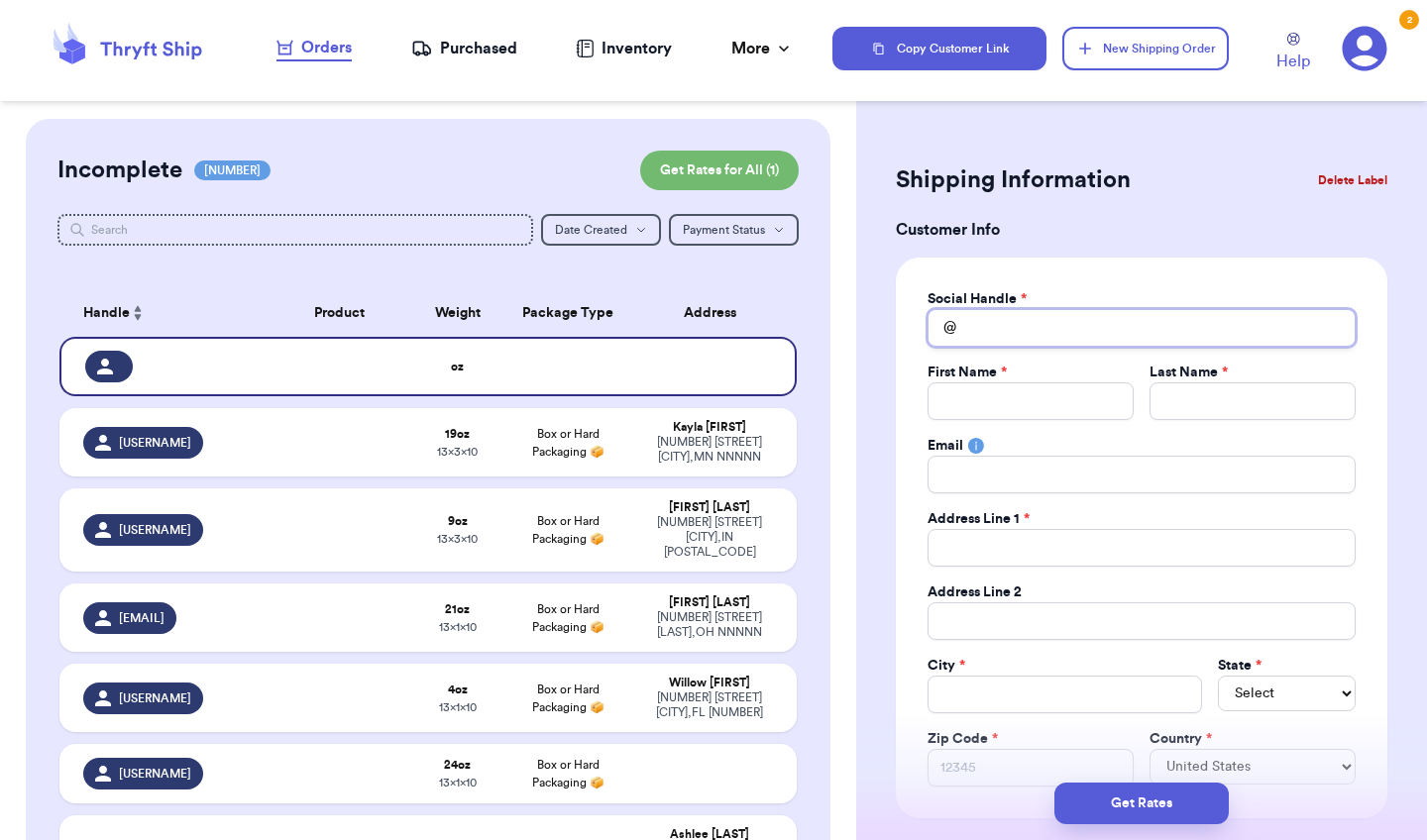 click on "Total Amount Paid" at bounding box center (1142, 328) 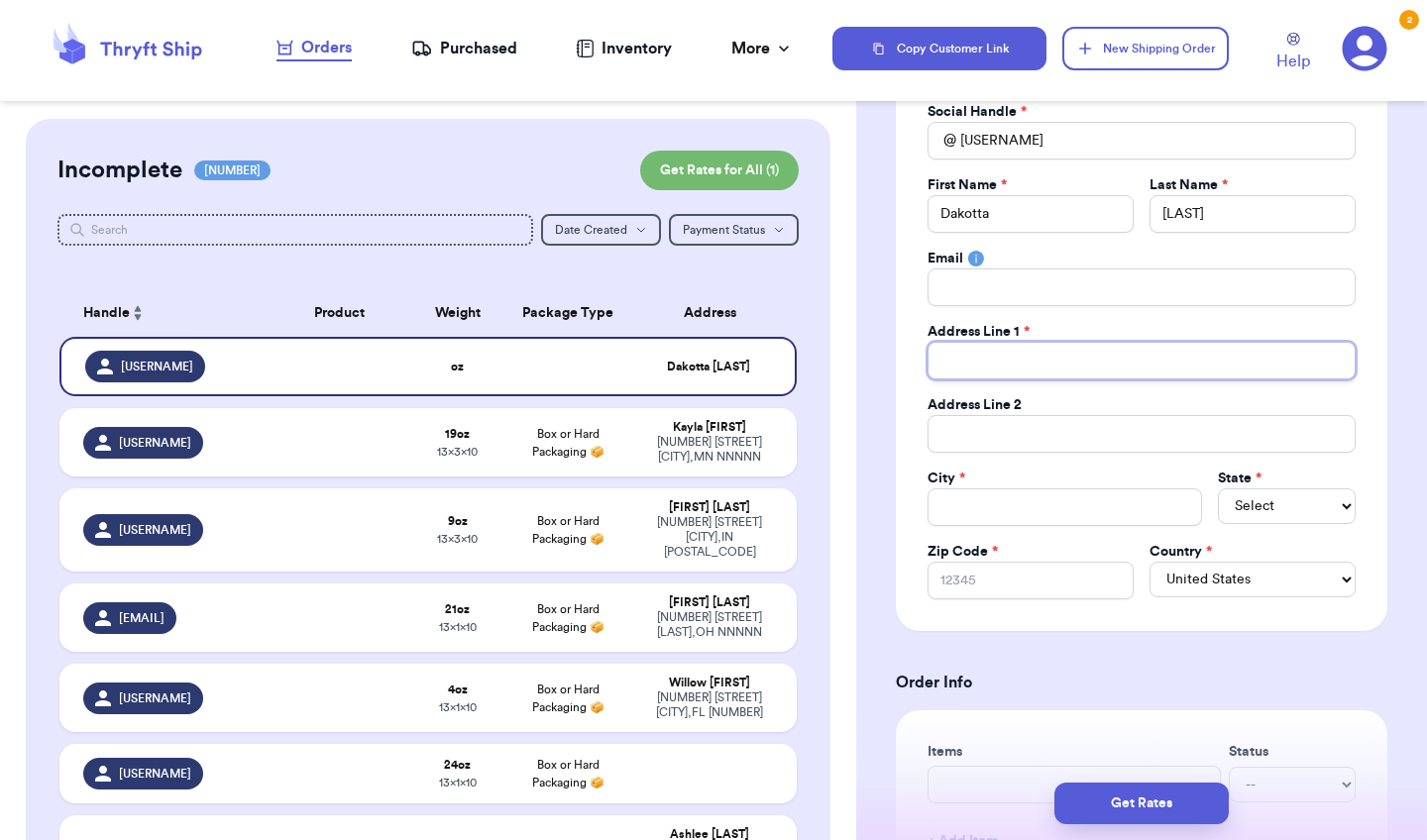 scroll, scrollTop: 189, scrollLeft: 0, axis: vertical 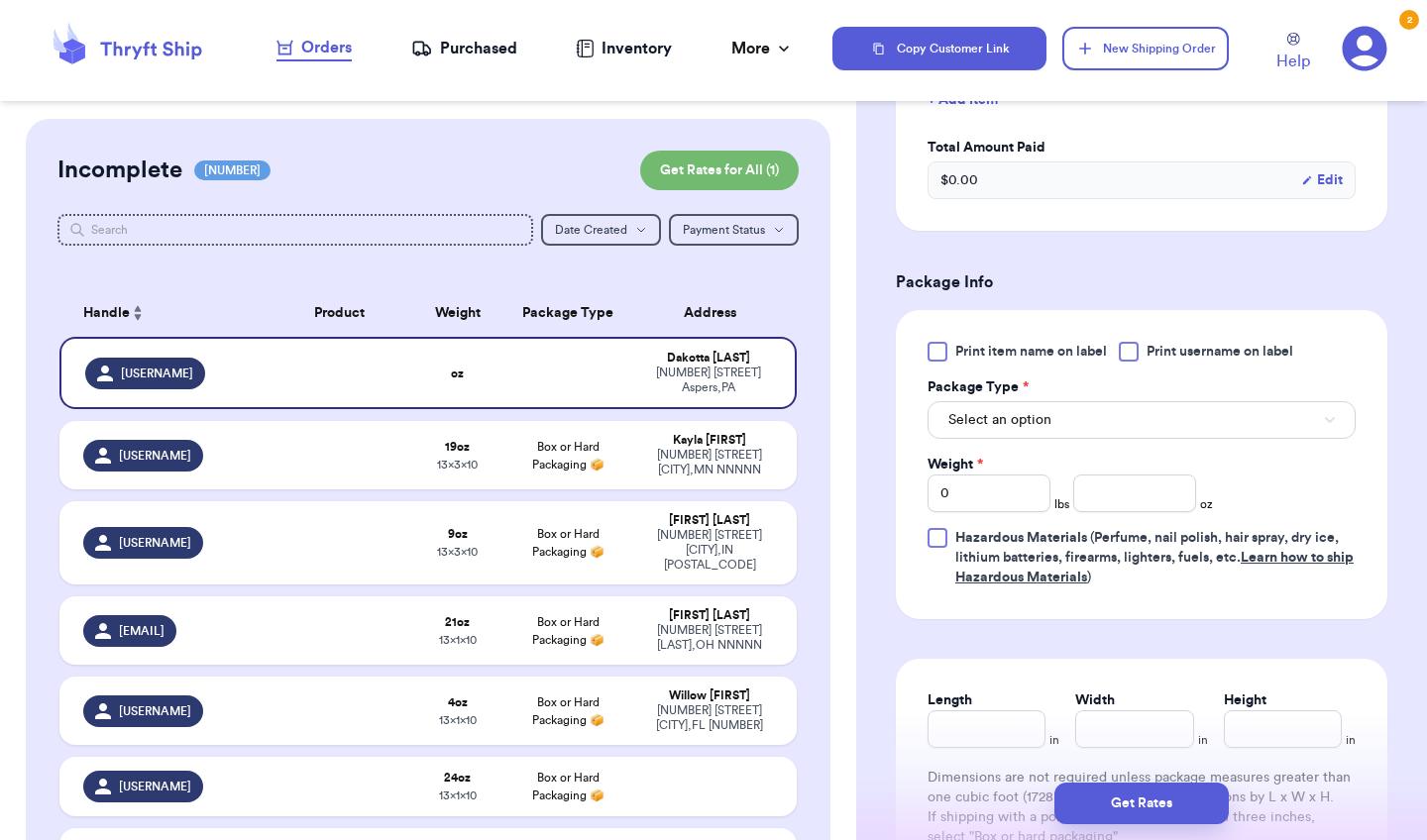 click on "Select an option" at bounding box center [1142, 420] 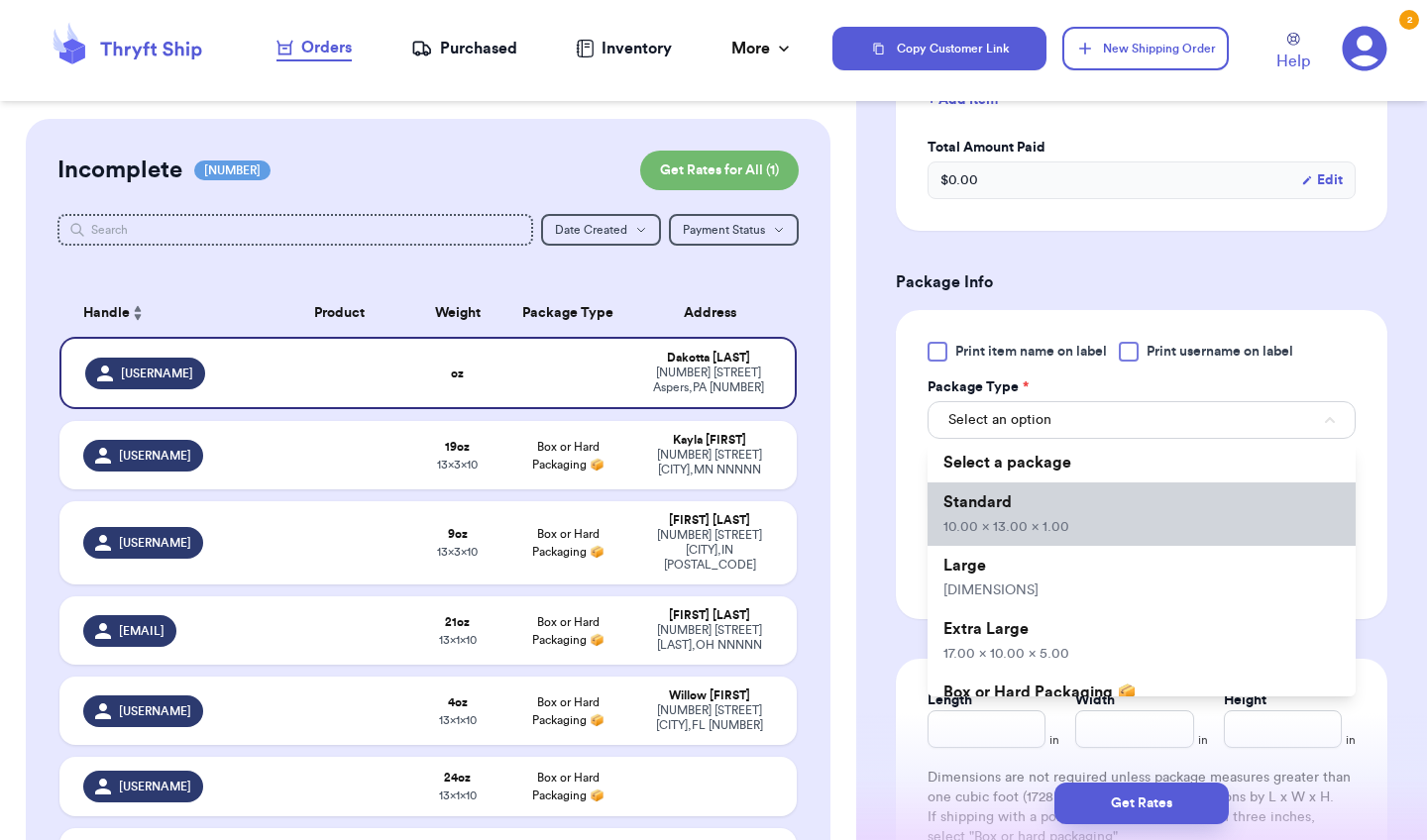 click on "Standard [PRICE]" at bounding box center [1142, 514] 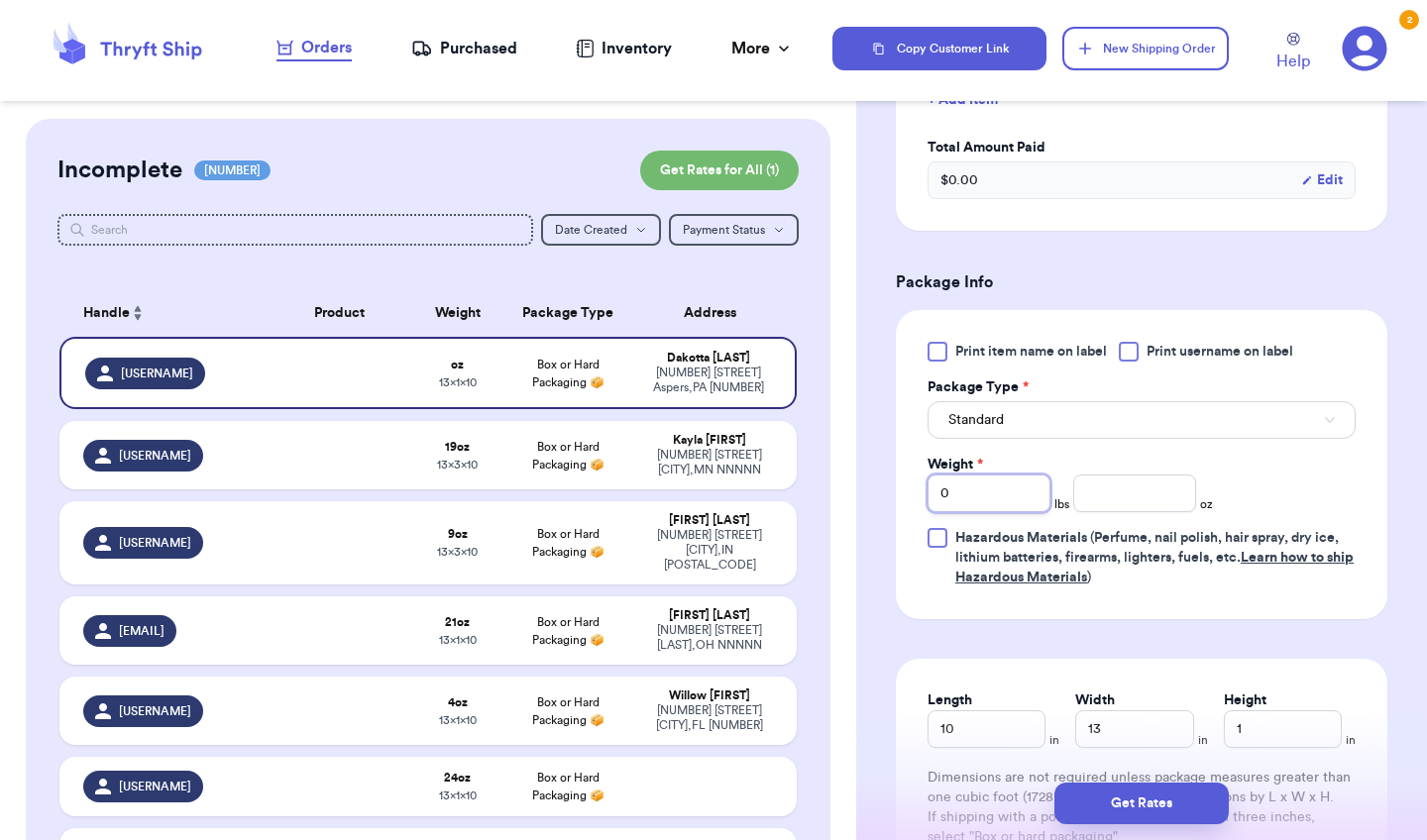 click on "0" at bounding box center (989, 493) 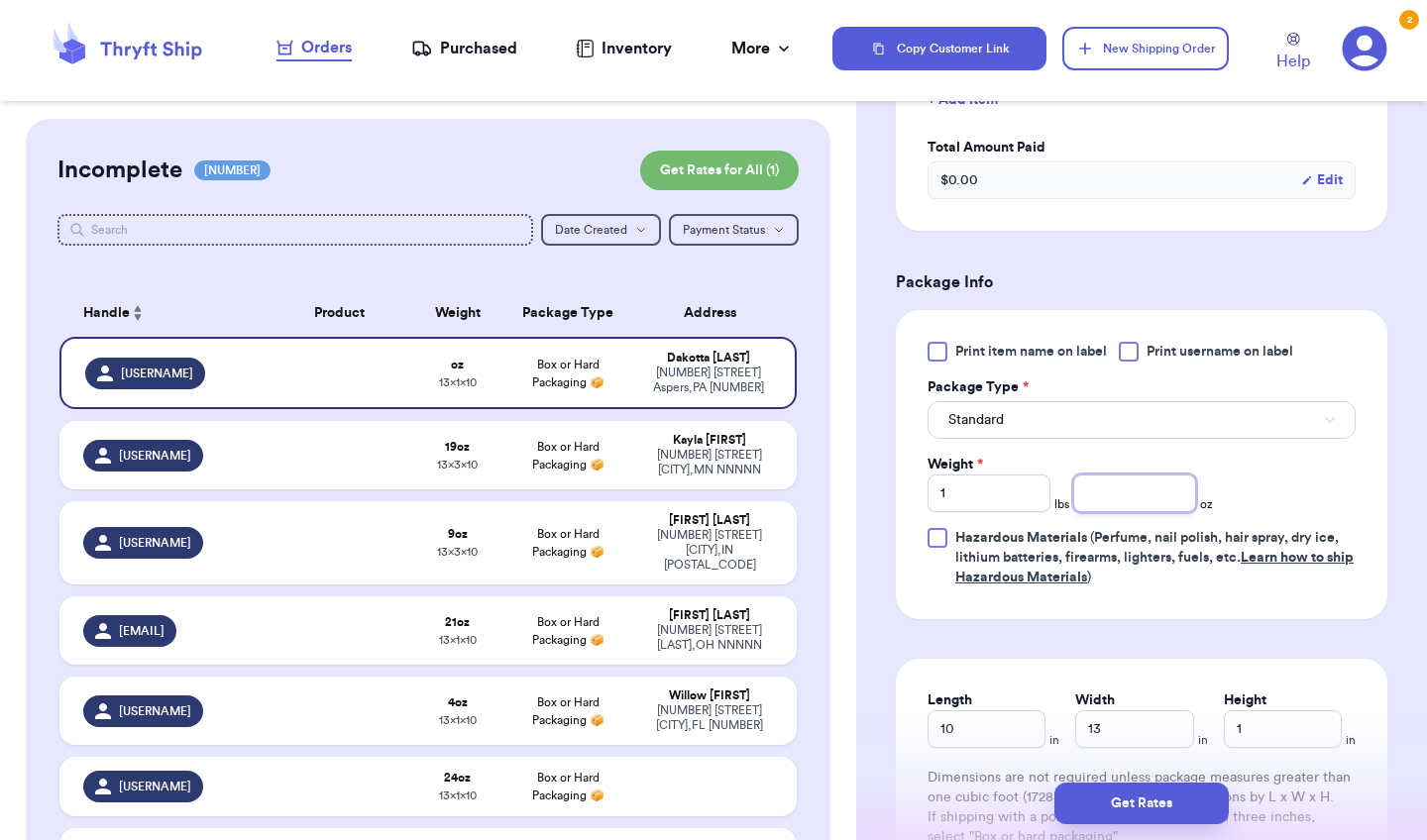 click at bounding box center [1135, 493] 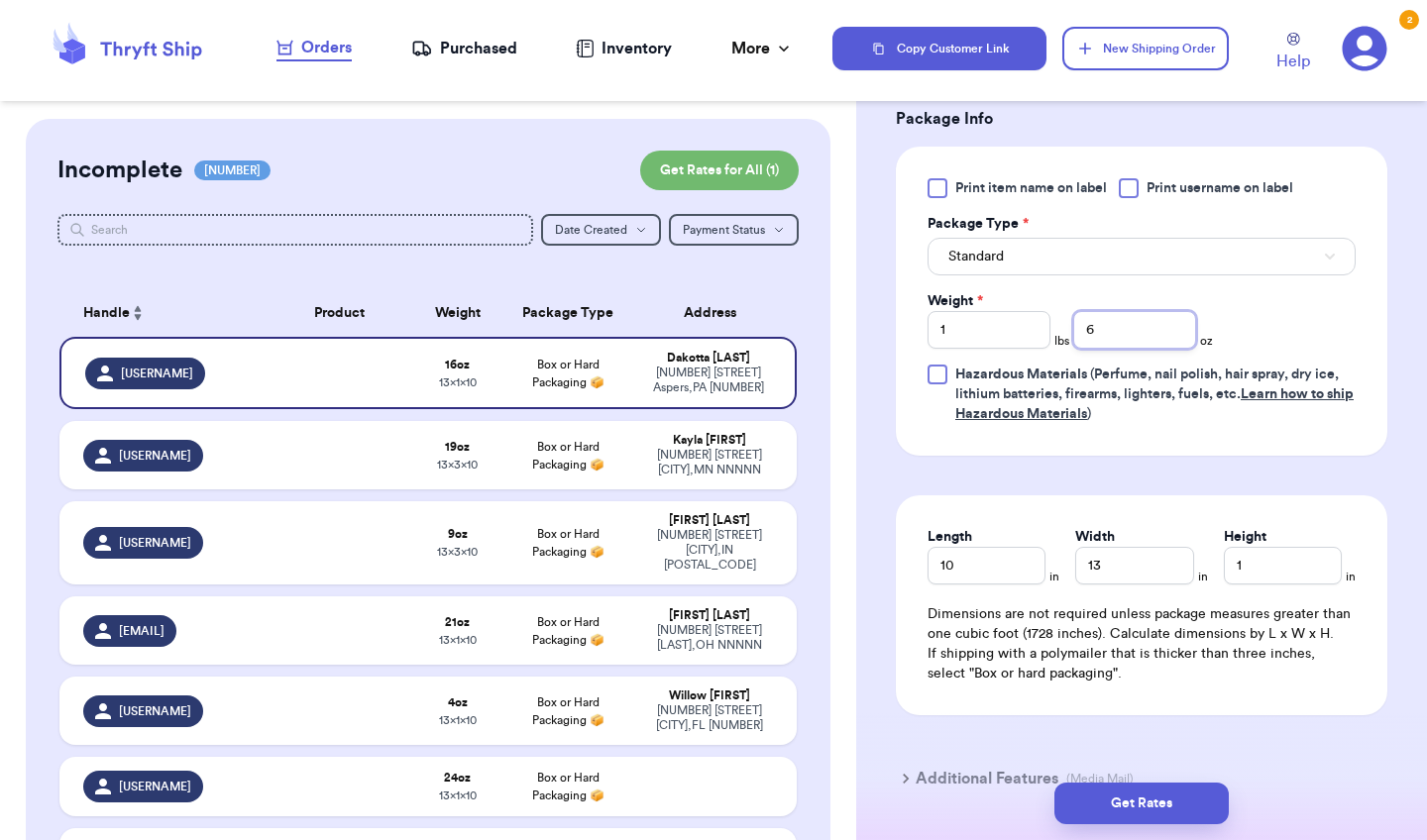scroll, scrollTop: 1093, scrollLeft: 0, axis: vertical 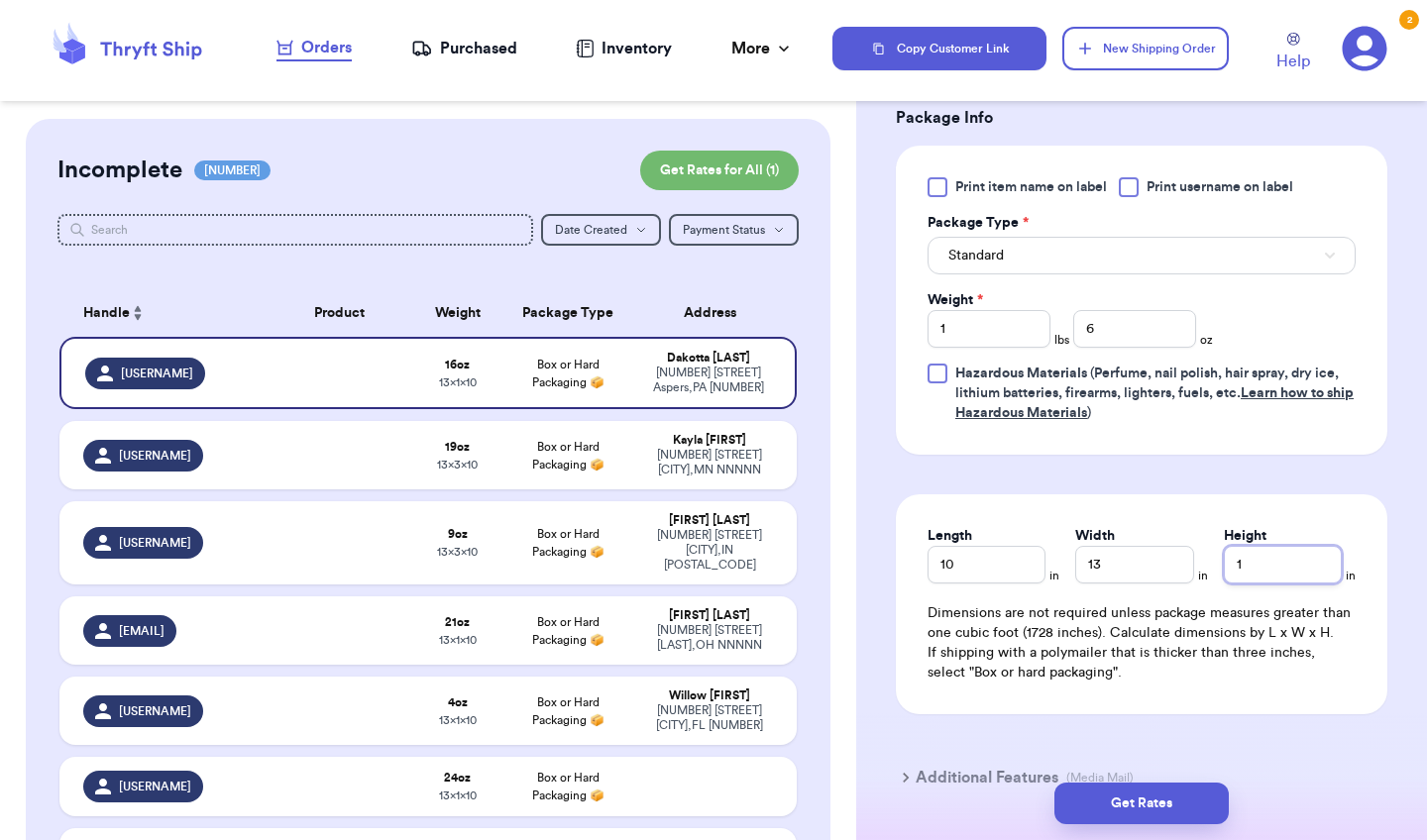 click on "1" at bounding box center (1282, 565) 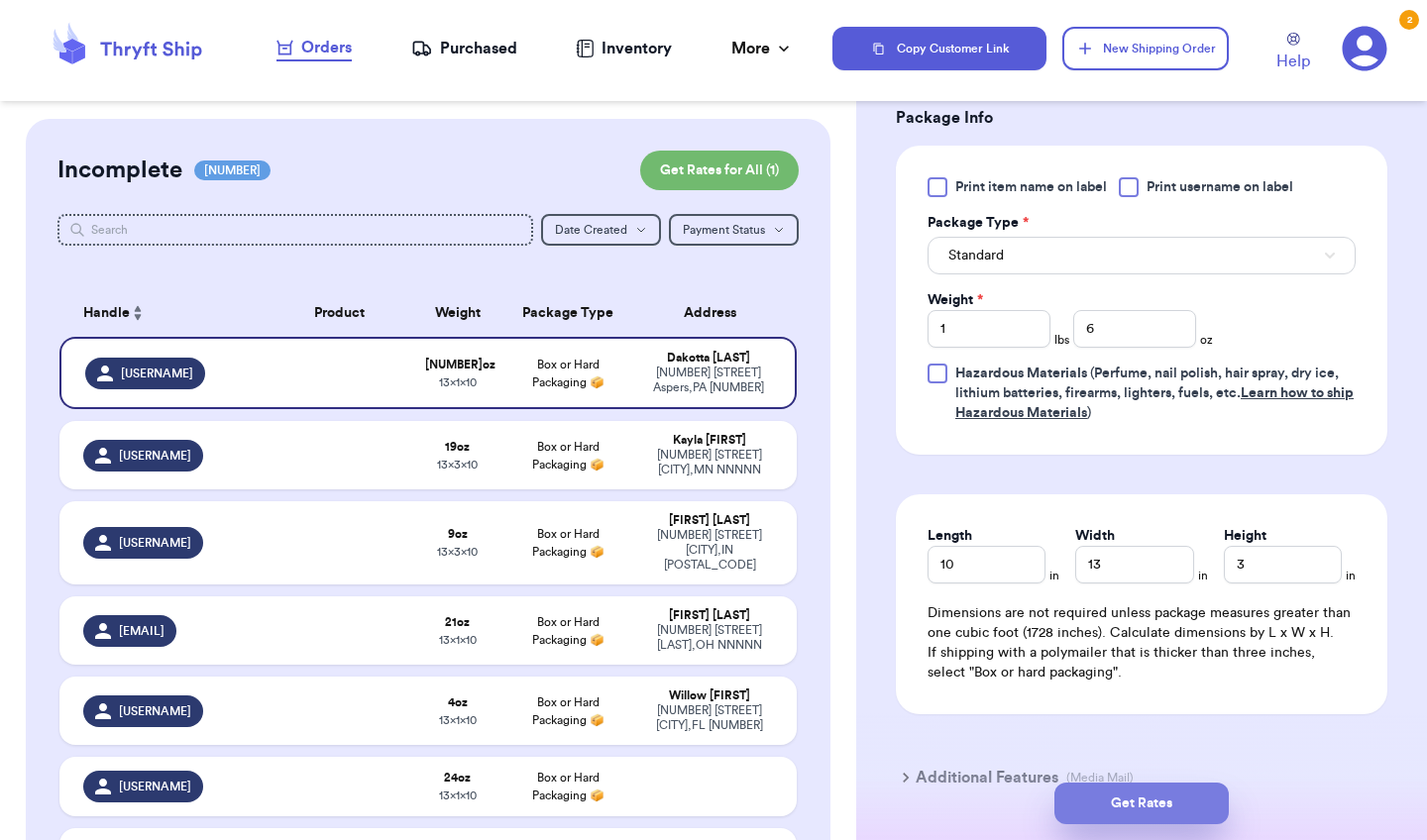 click on "Get Rates" at bounding box center (1142, 803) 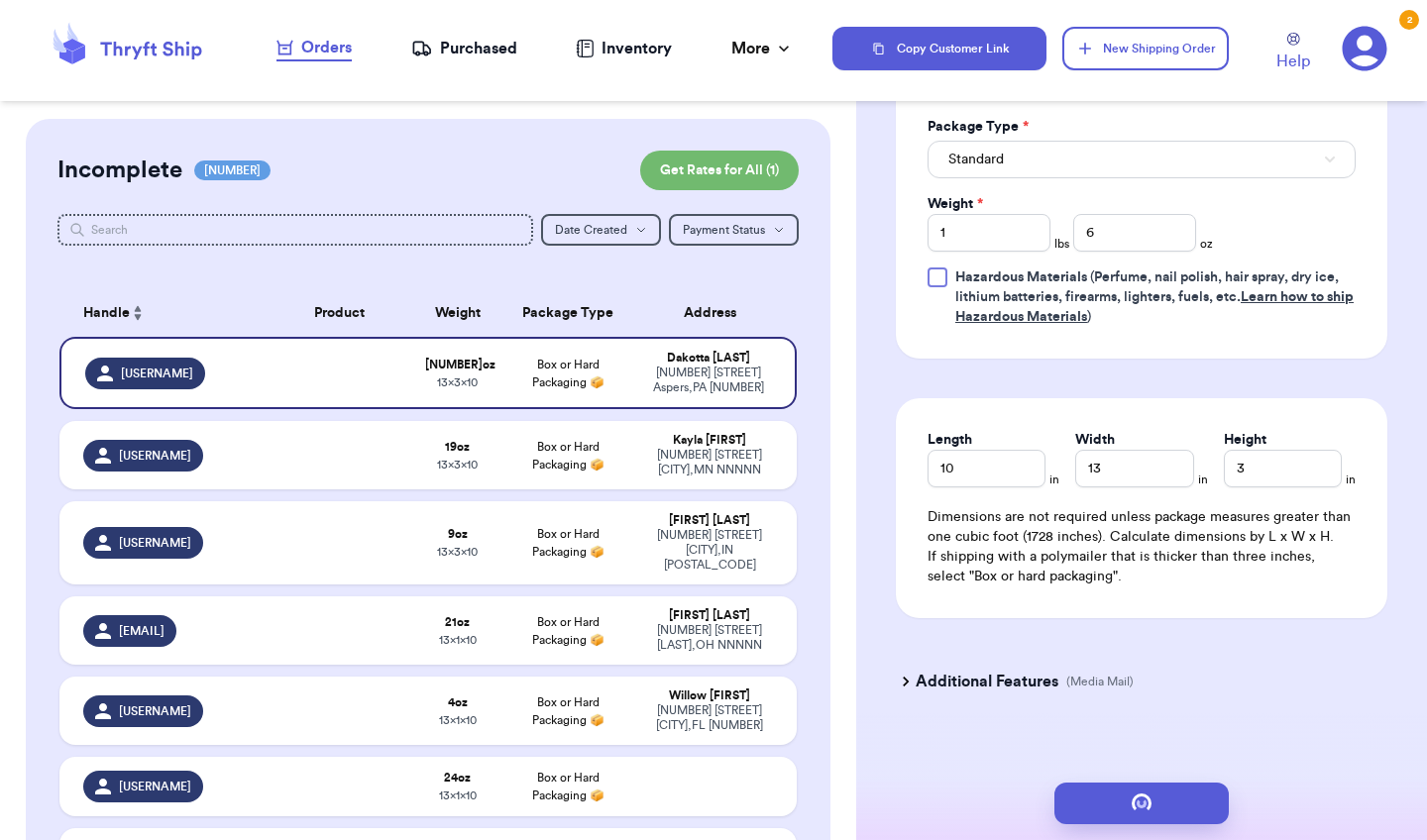 scroll, scrollTop: 0, scrollLeft: 0, axis: both 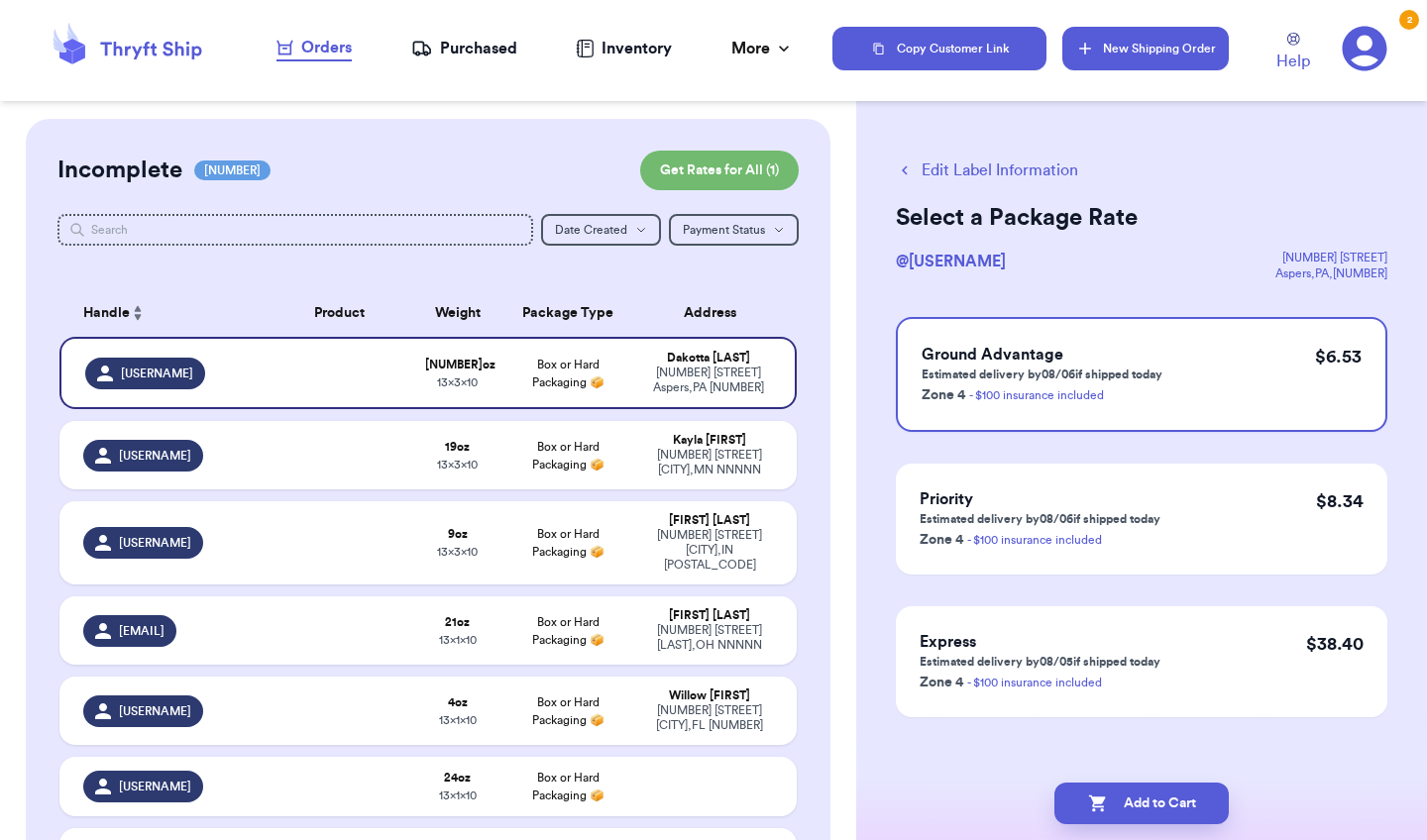 click on "New Shipping Order" at bounding box center (1146, 49) 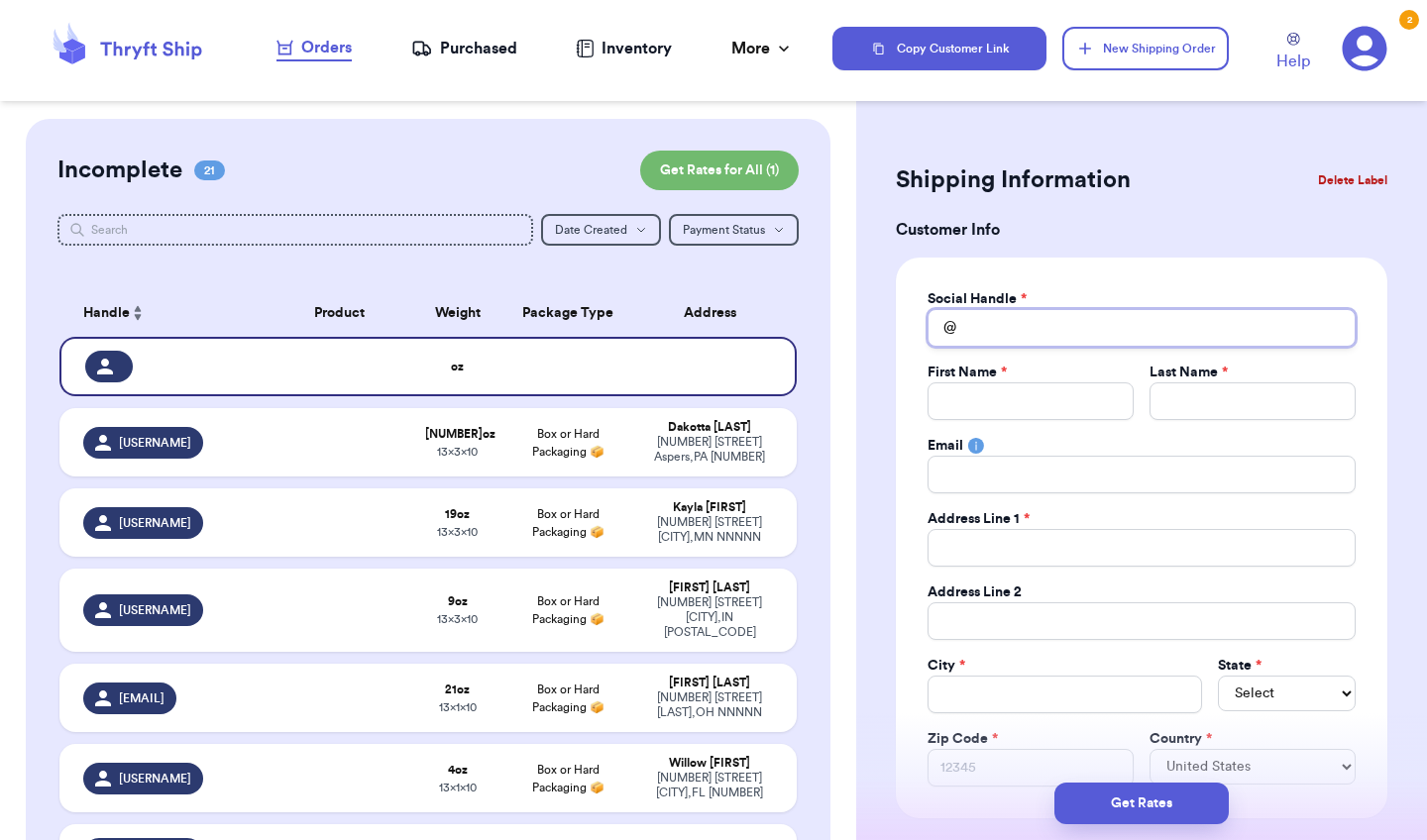 click on "Total Amount Paid" at bounding box center (1142, 328) 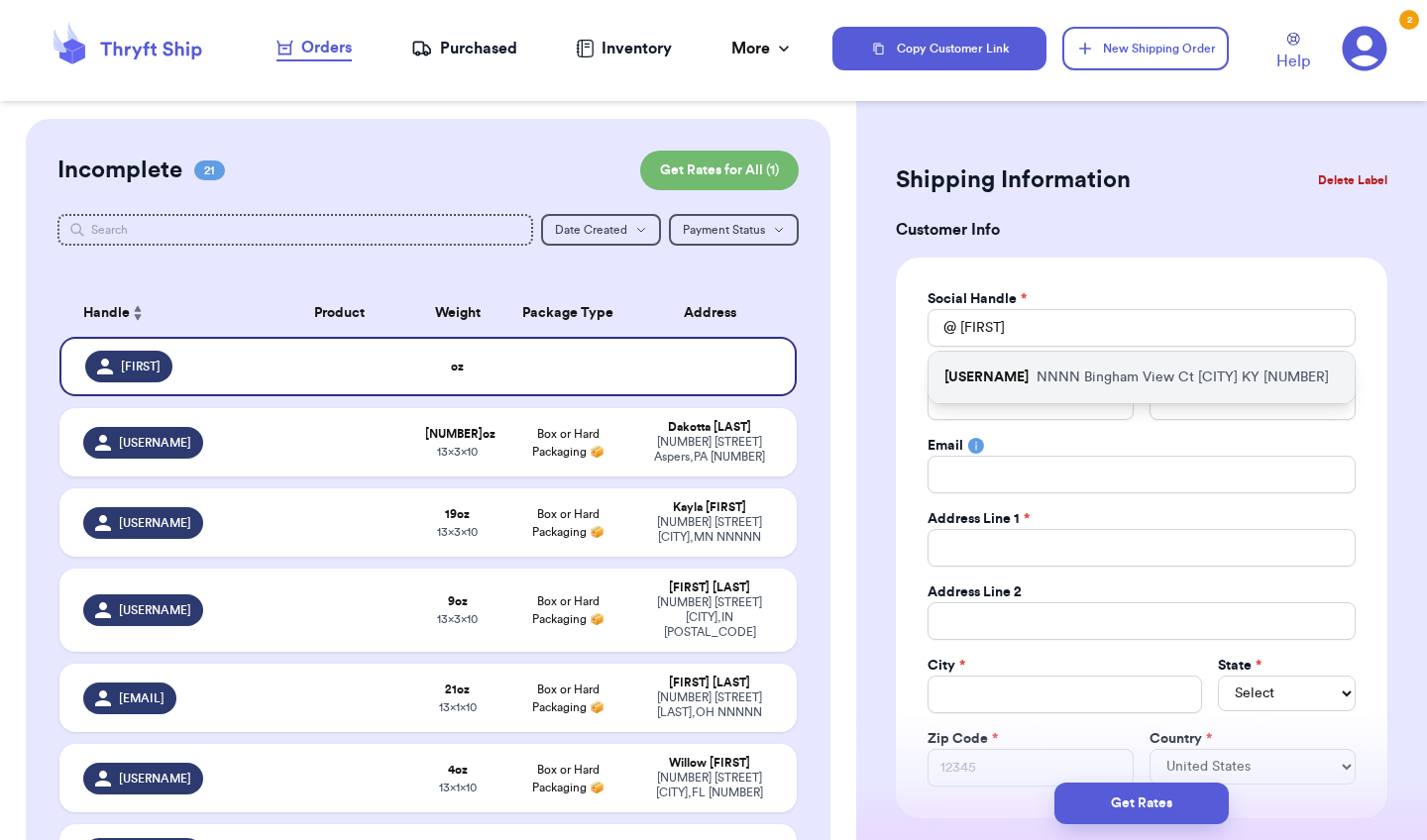 click on "[USERNAME]" at bounding box center (986, 377) 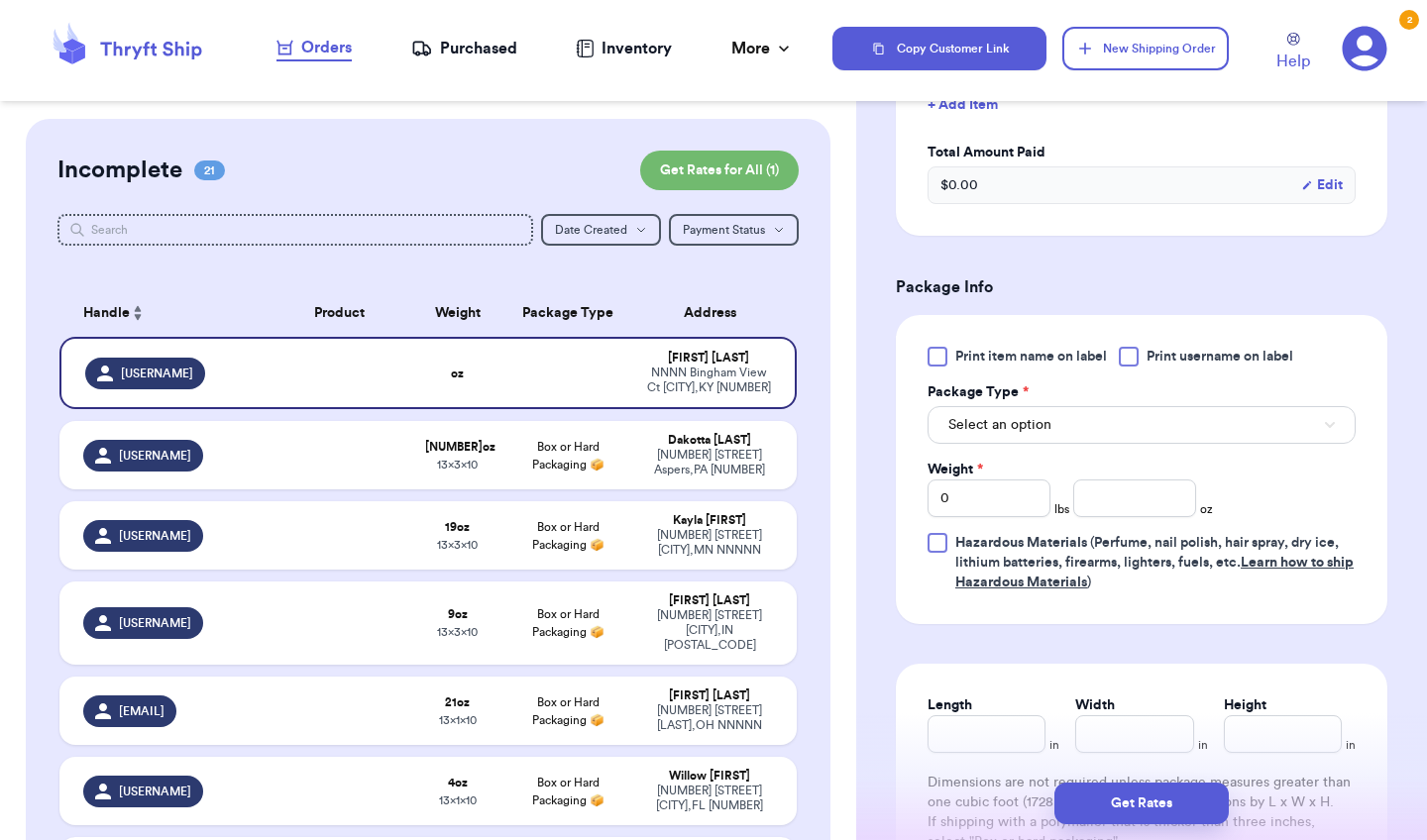 scroll, scrollTop: 987, scrollLeft: 0, axis: vertical 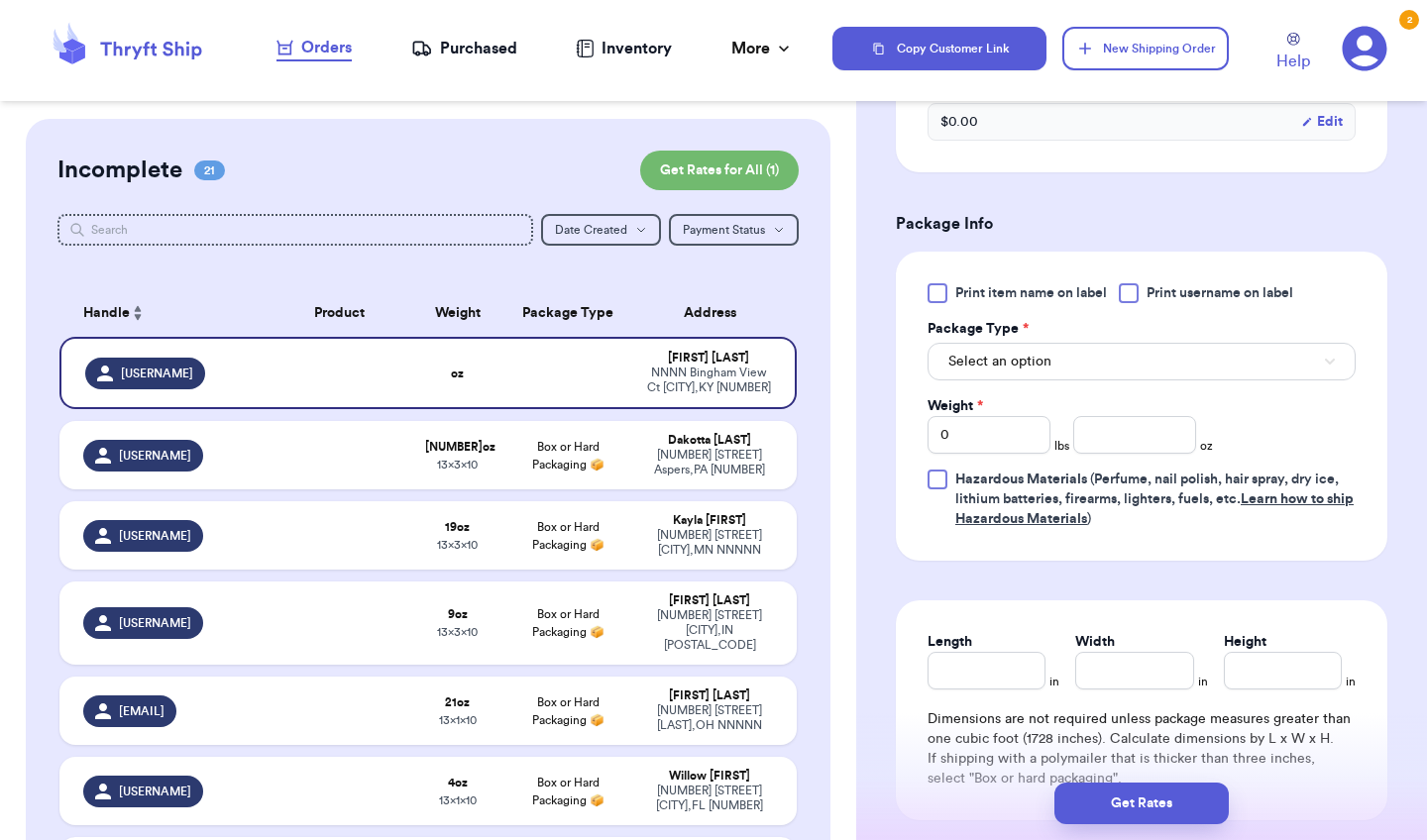 click on "Select an option" at bounding box center (1142, 362) 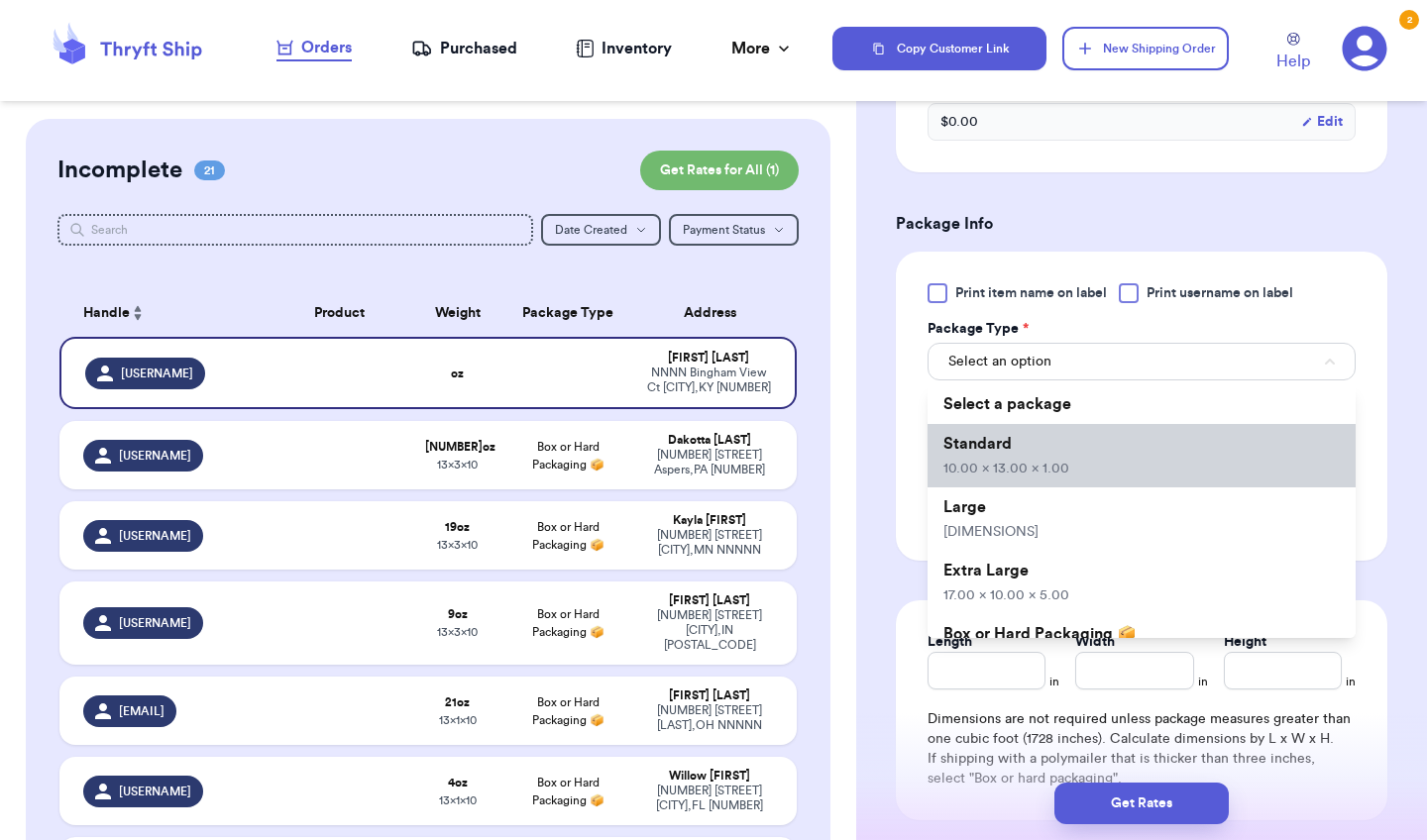 click on "Standard [PRICE]" at bounding box center [1142, 456] 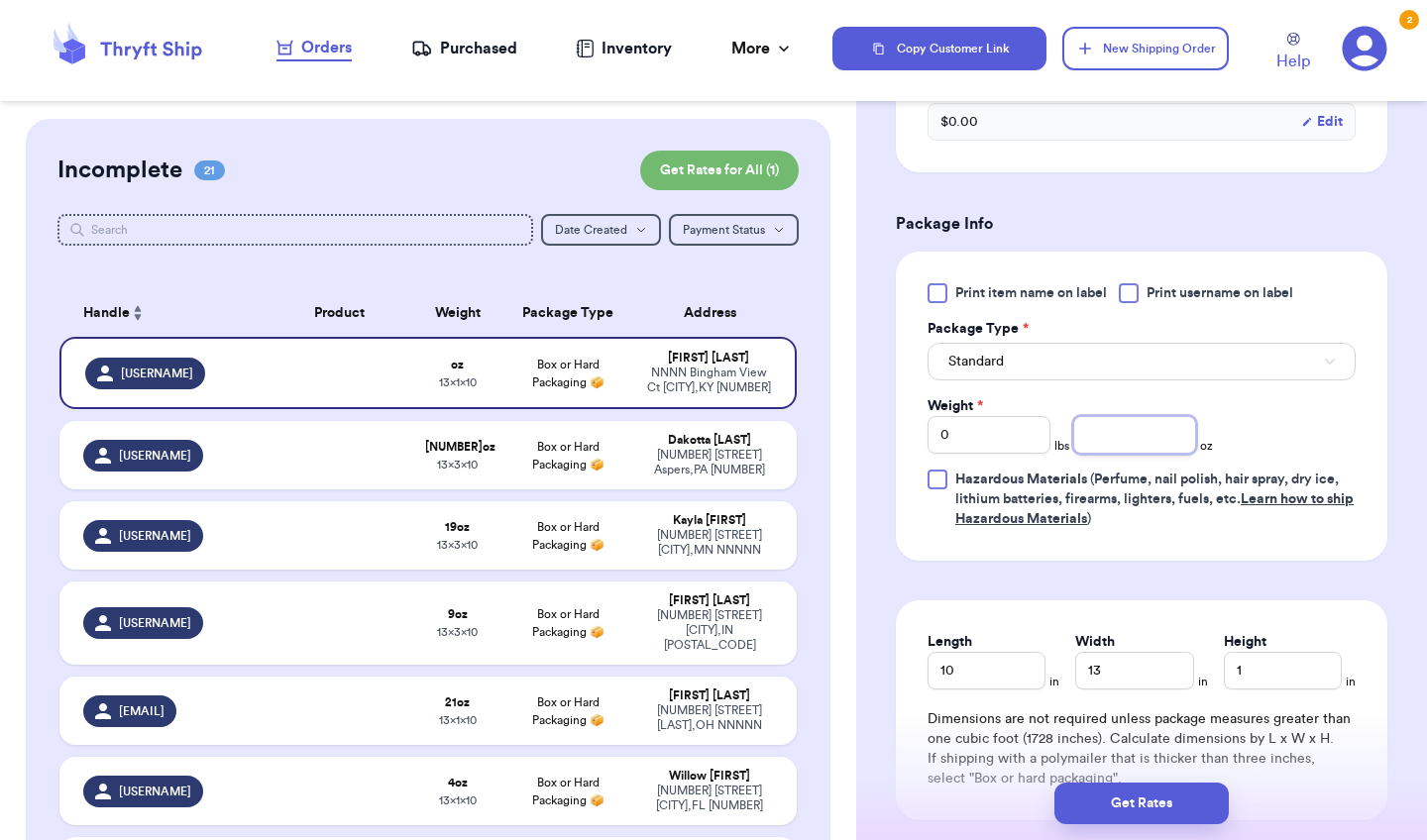 click at bounding box center [1135, 435] 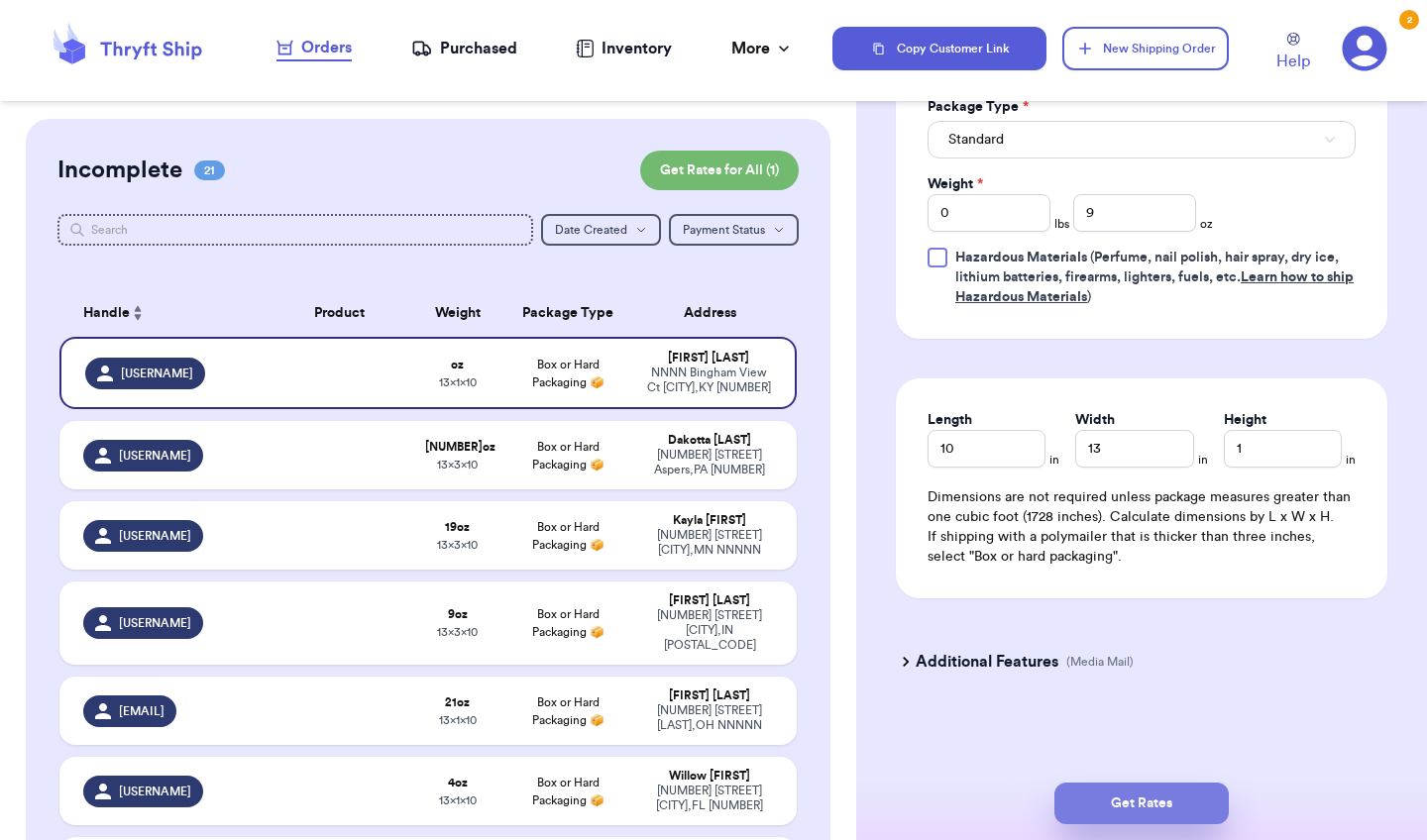 click on "Get Rates" at bounding box center (1142, 803) 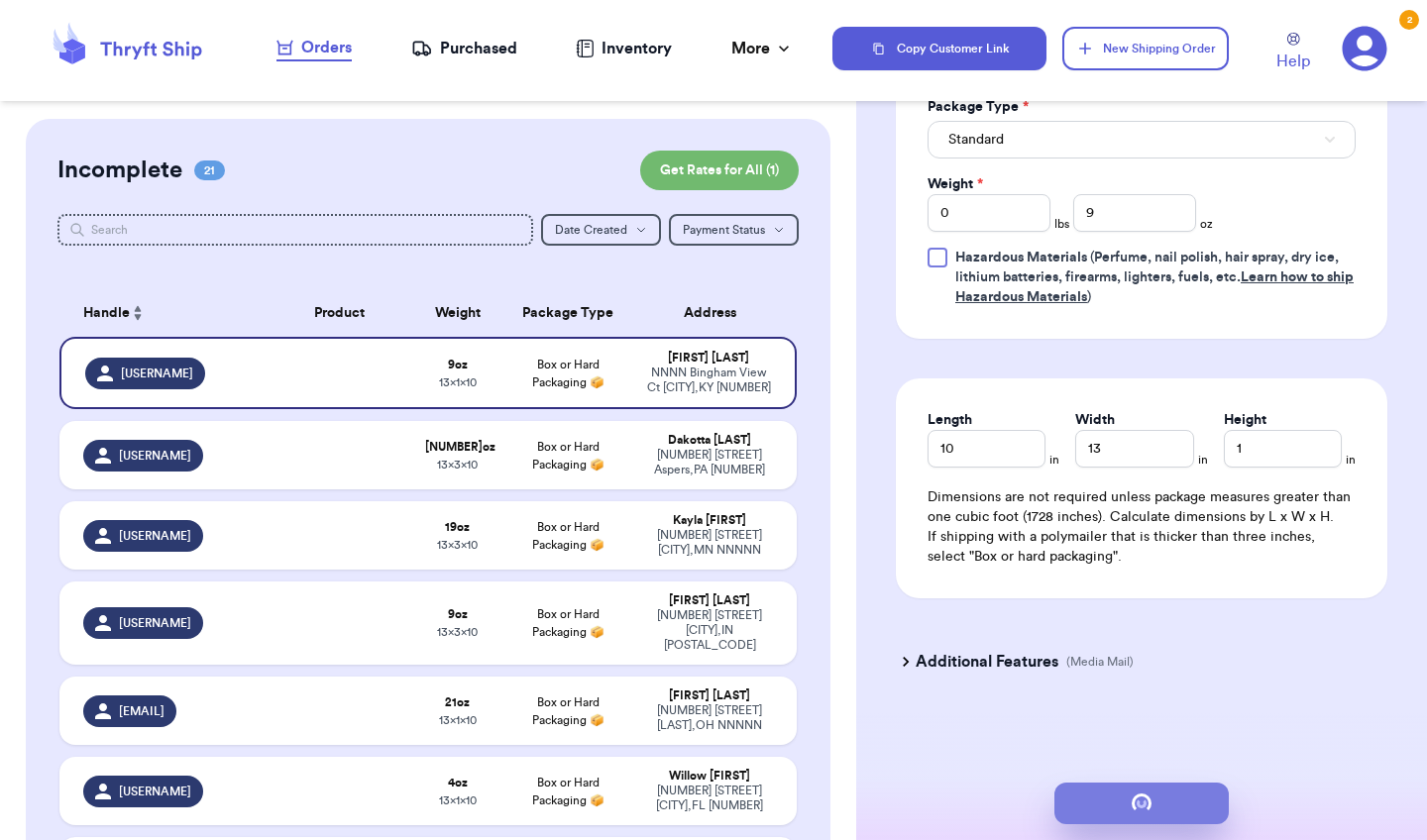 scroll, scrollTop: 0, scrollLeft: 0, axis: both 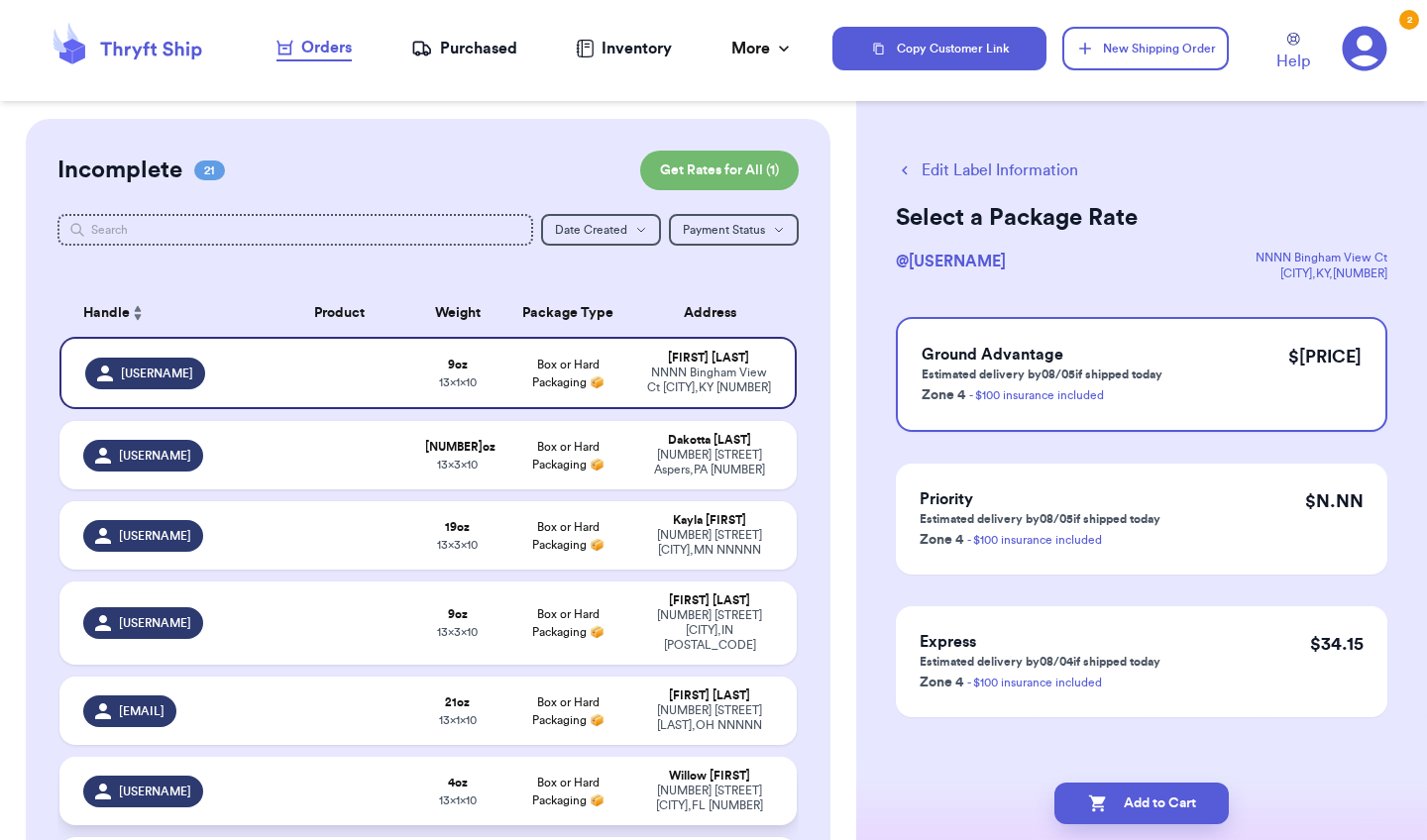 click at bounding box center (339, 790) 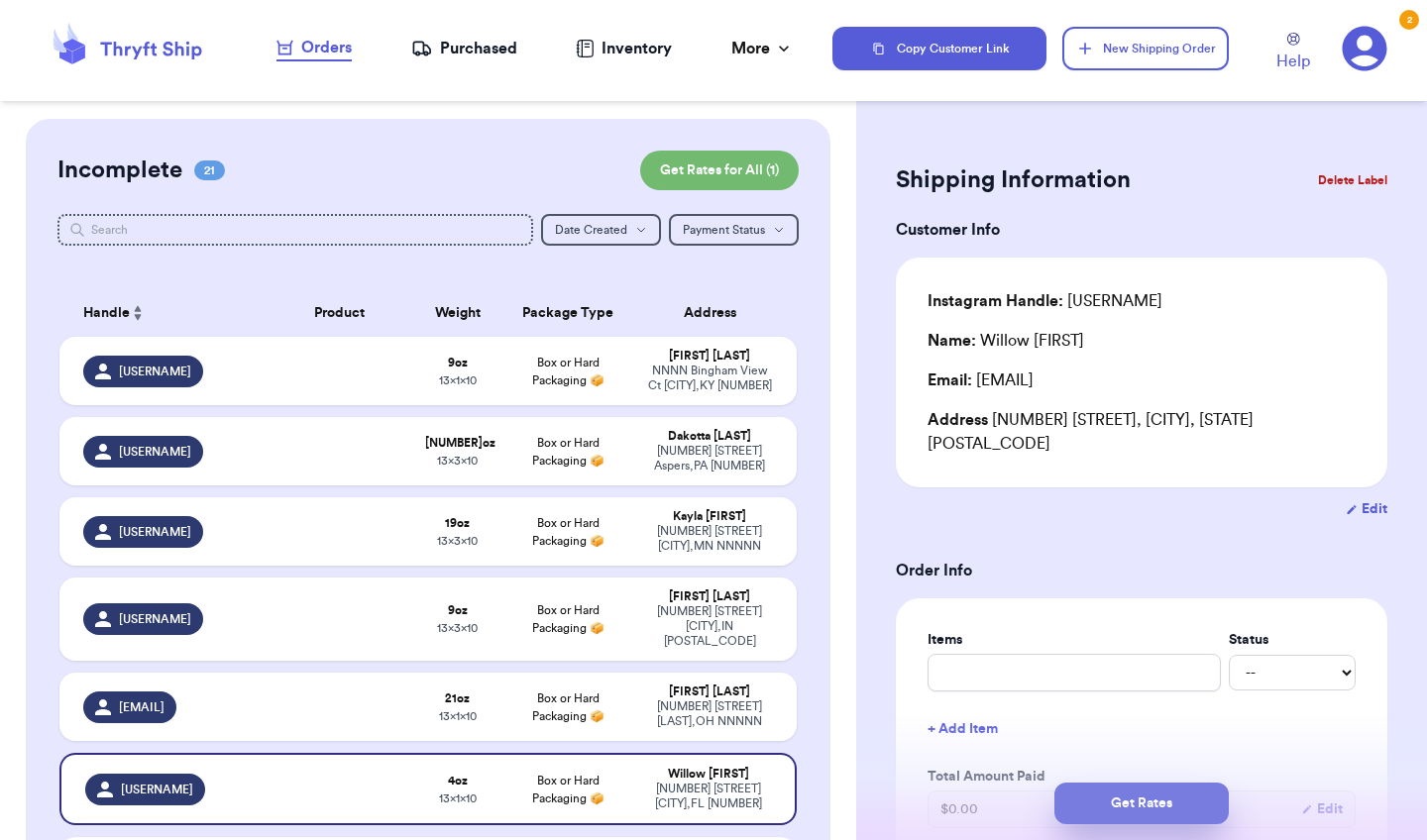 click on "Get Rates" at bounding box center (1142, 803) 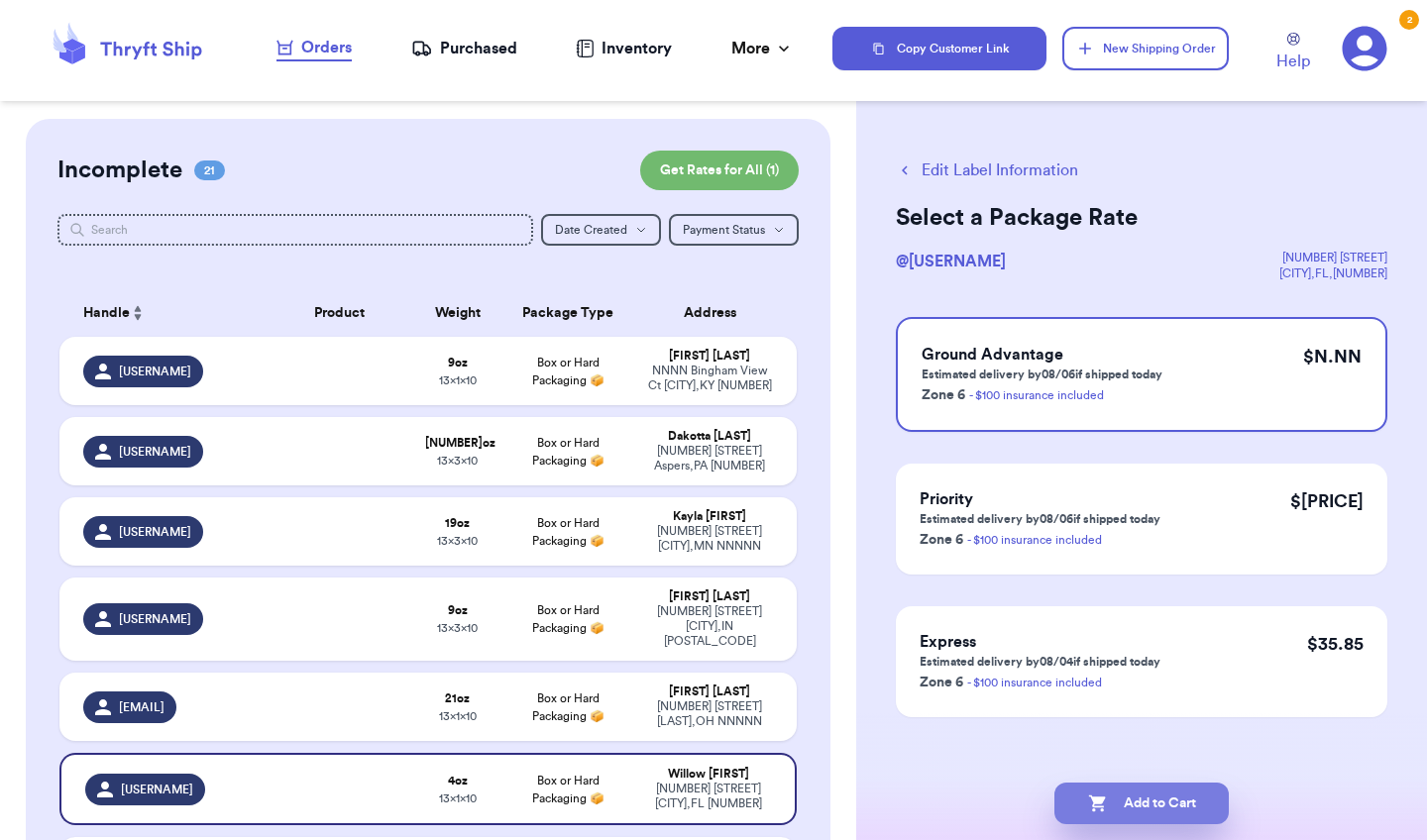 click on "Add to Cart" at bounding box center (1142, 803) 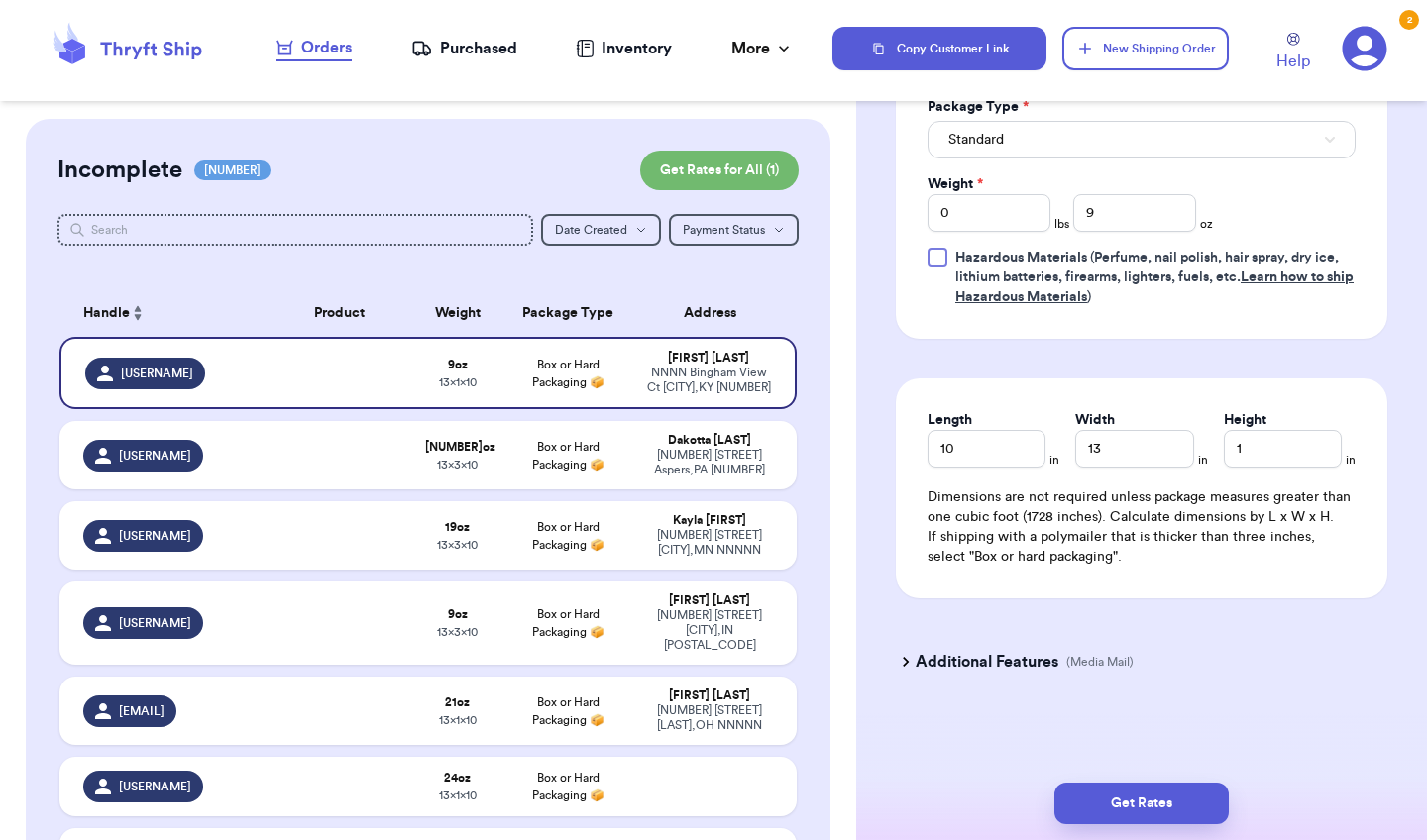 scroll, scrollTop: 890, scrollLeft: 0, axis: vertical 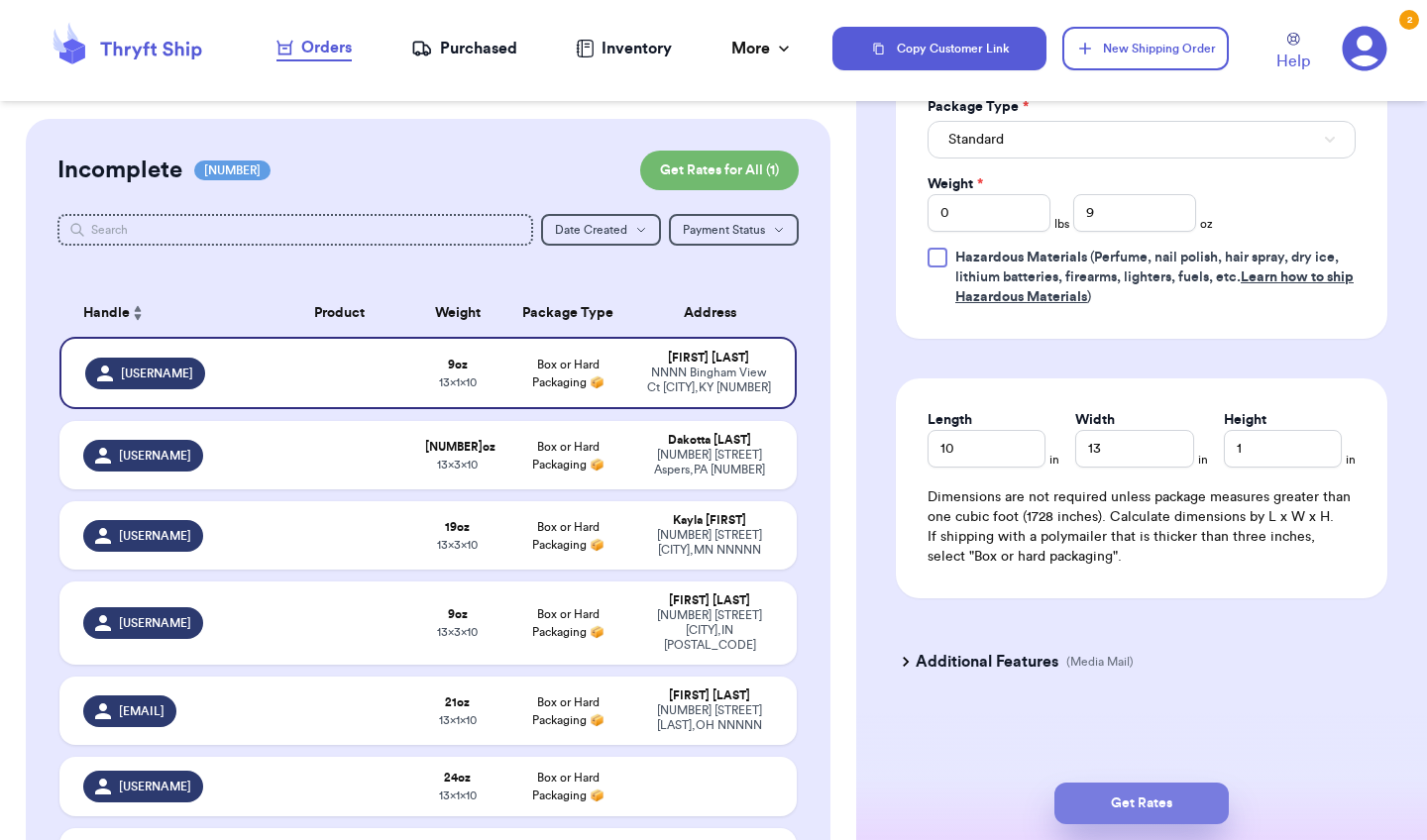 click on "Get Rates" at bounding box center [1142, 803] 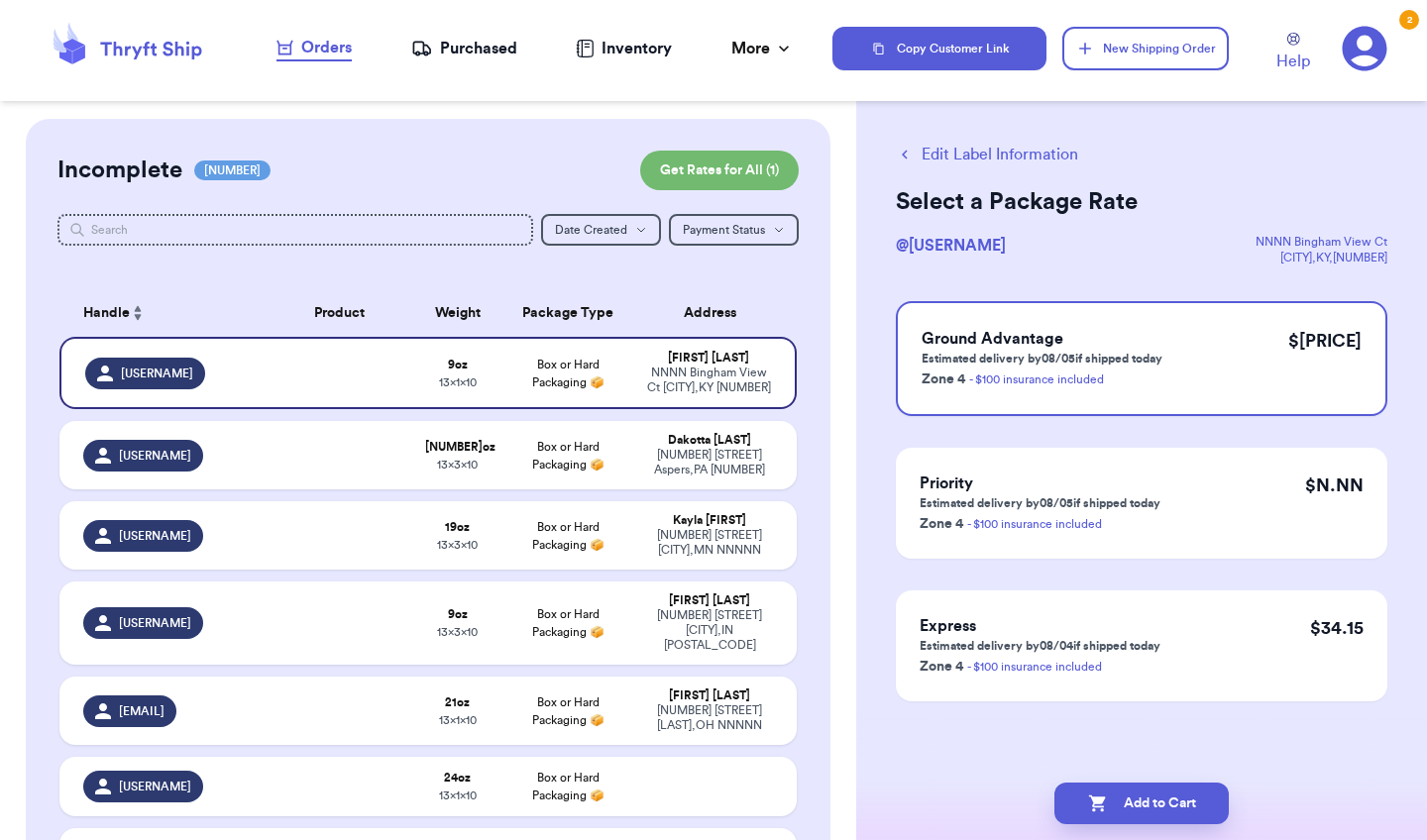 scroll, scrollTop: 0, scrollLeft: 0, axis: both 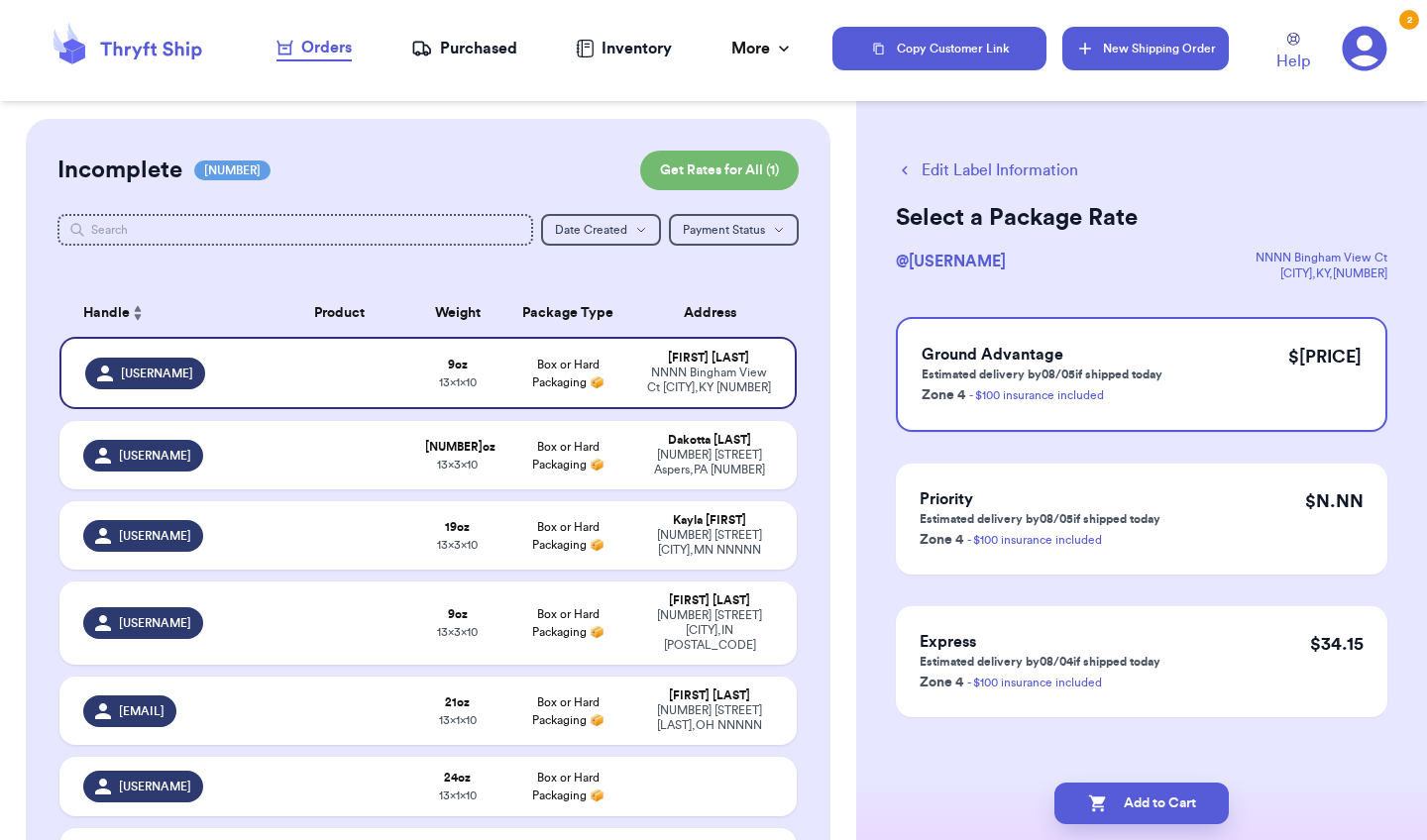 click on "New Shipping Order" at bounding box center [1146, 49] 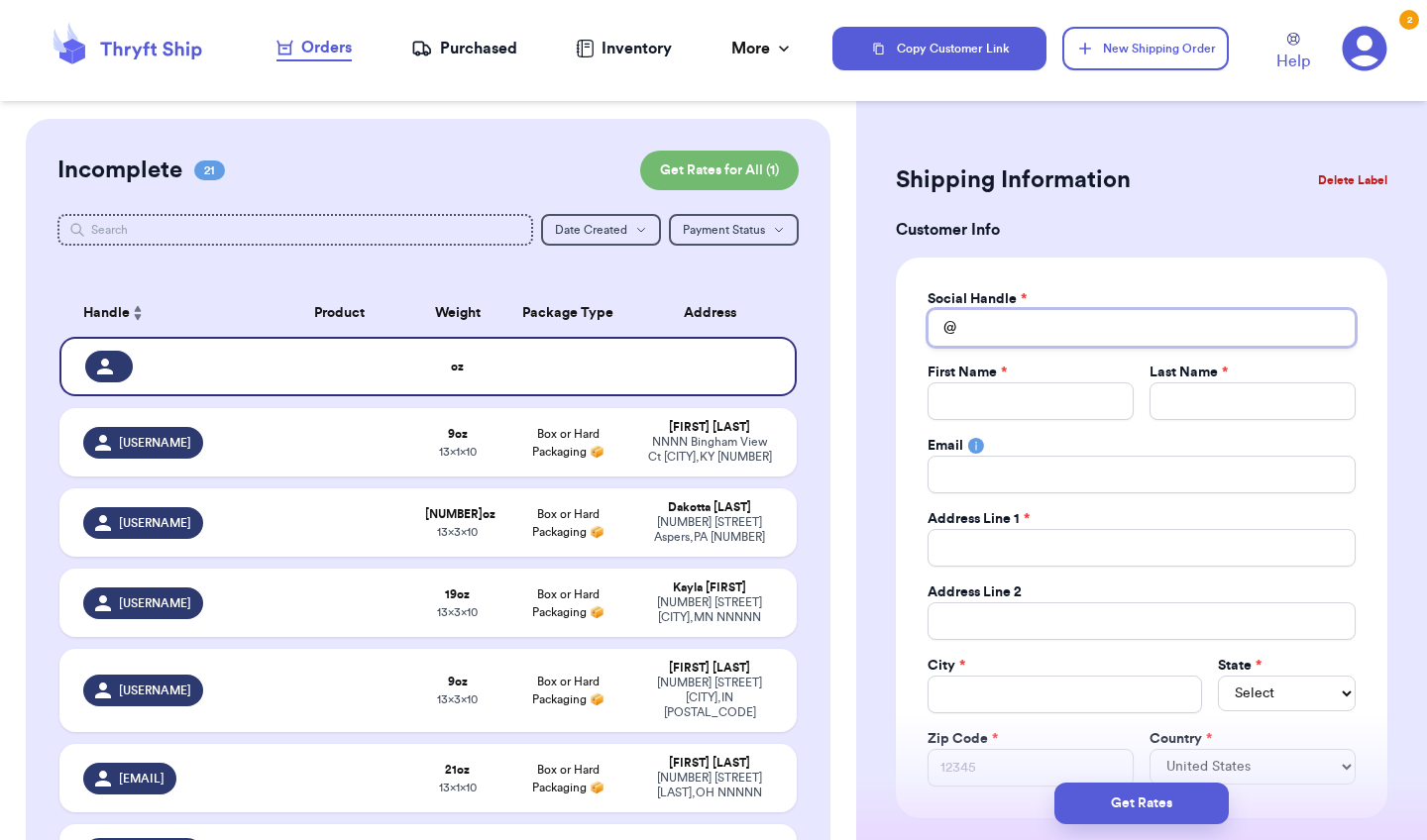click on "Total Amount Paid" at bounding box center (1142, 328) 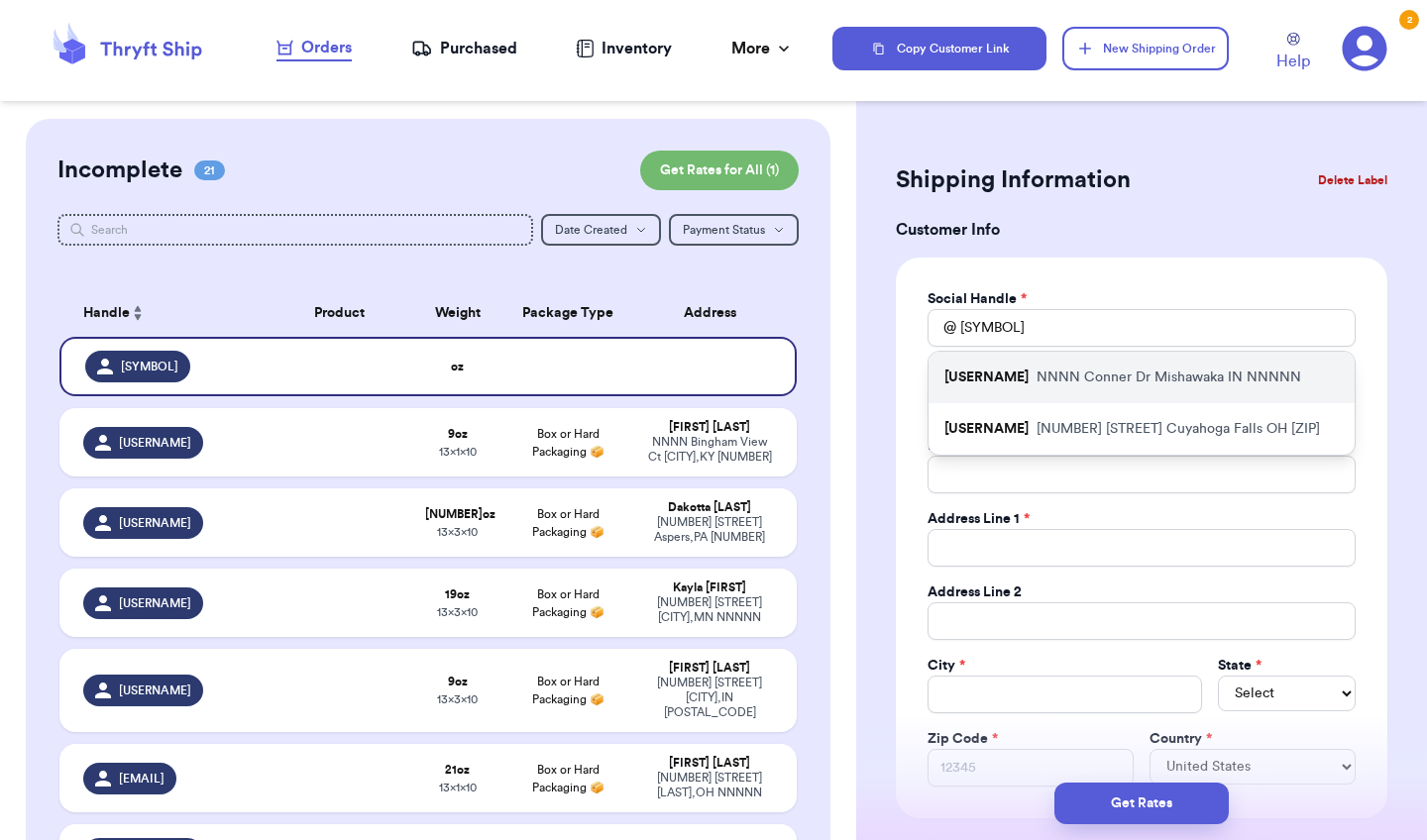 click on "[USERNAME]" at bounding box center [986, 377] 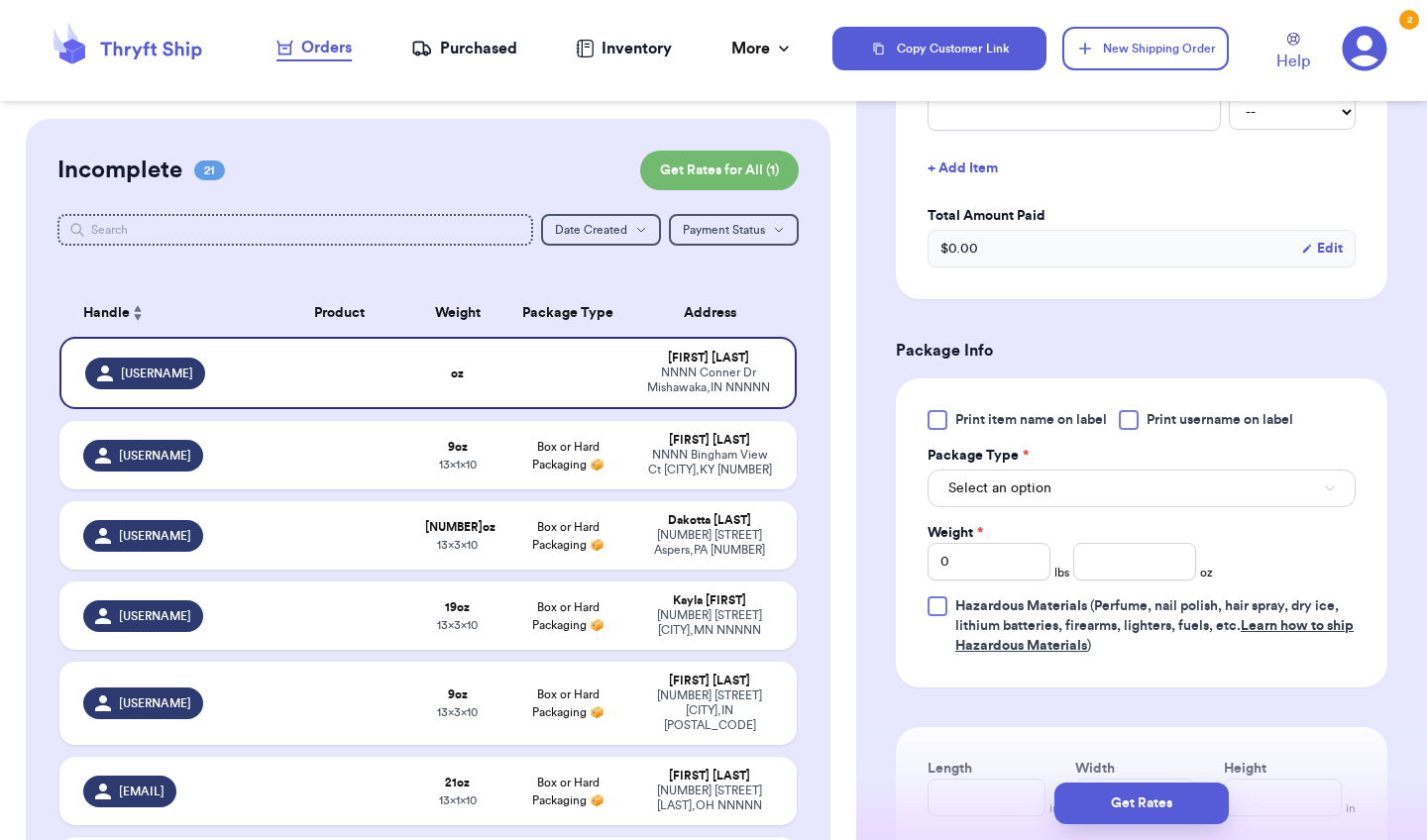 scroll, scrollTop: 902, scrollLeft: 0, axis: vertical 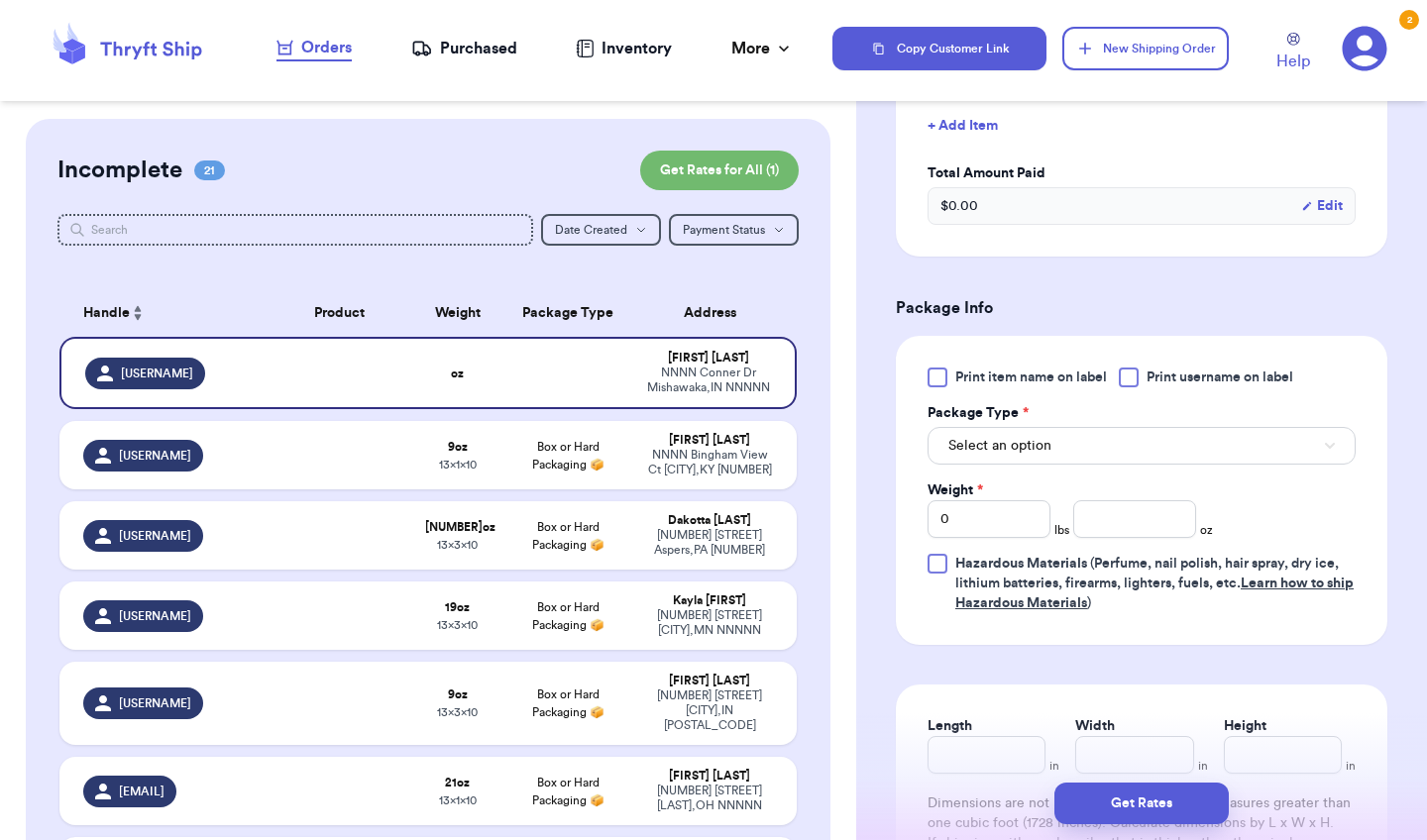 click on "Select an option" at bounding box center (1142, 446) 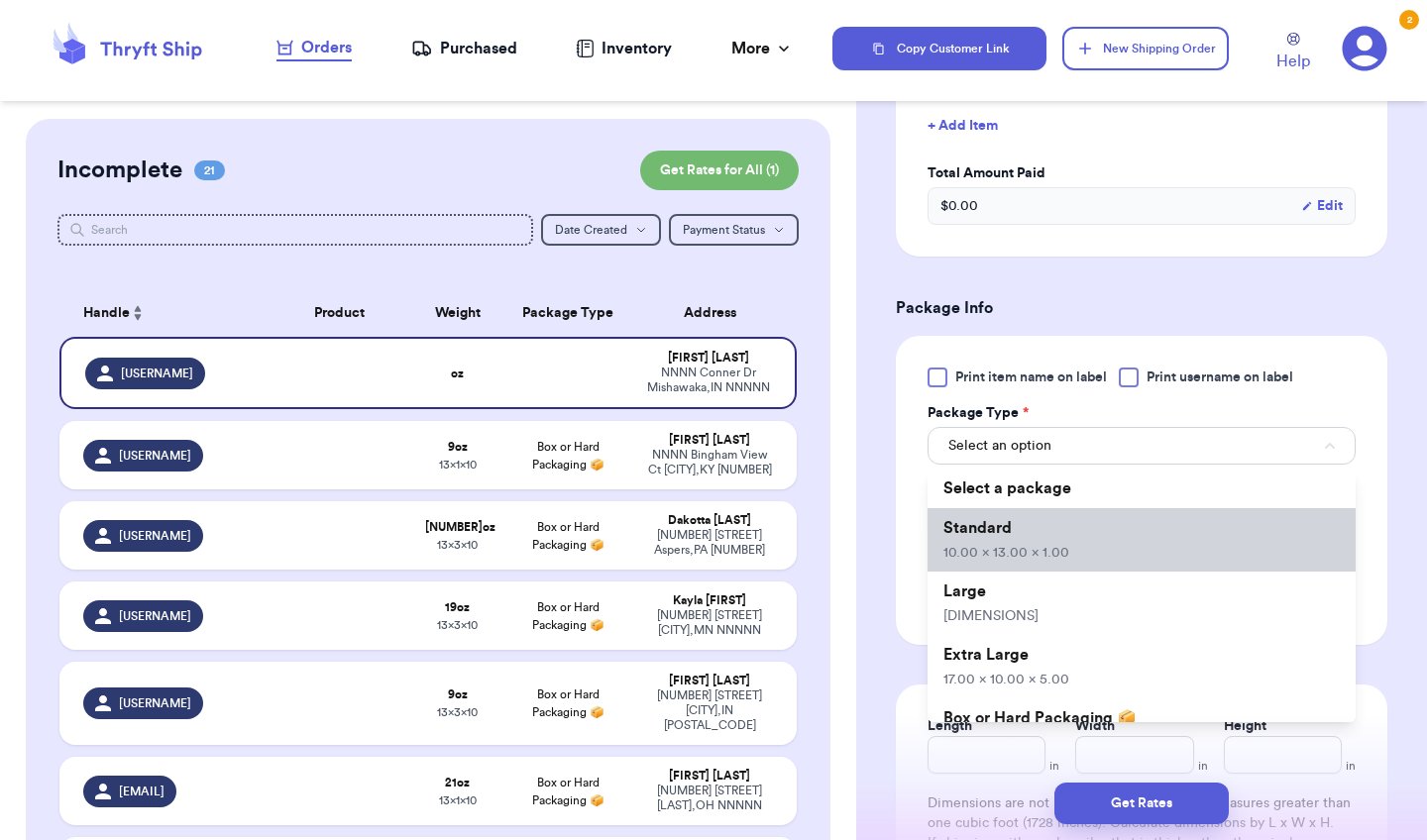 click on "10.00 x 13.00 x 1.00" at bounding box center (1006, 553) 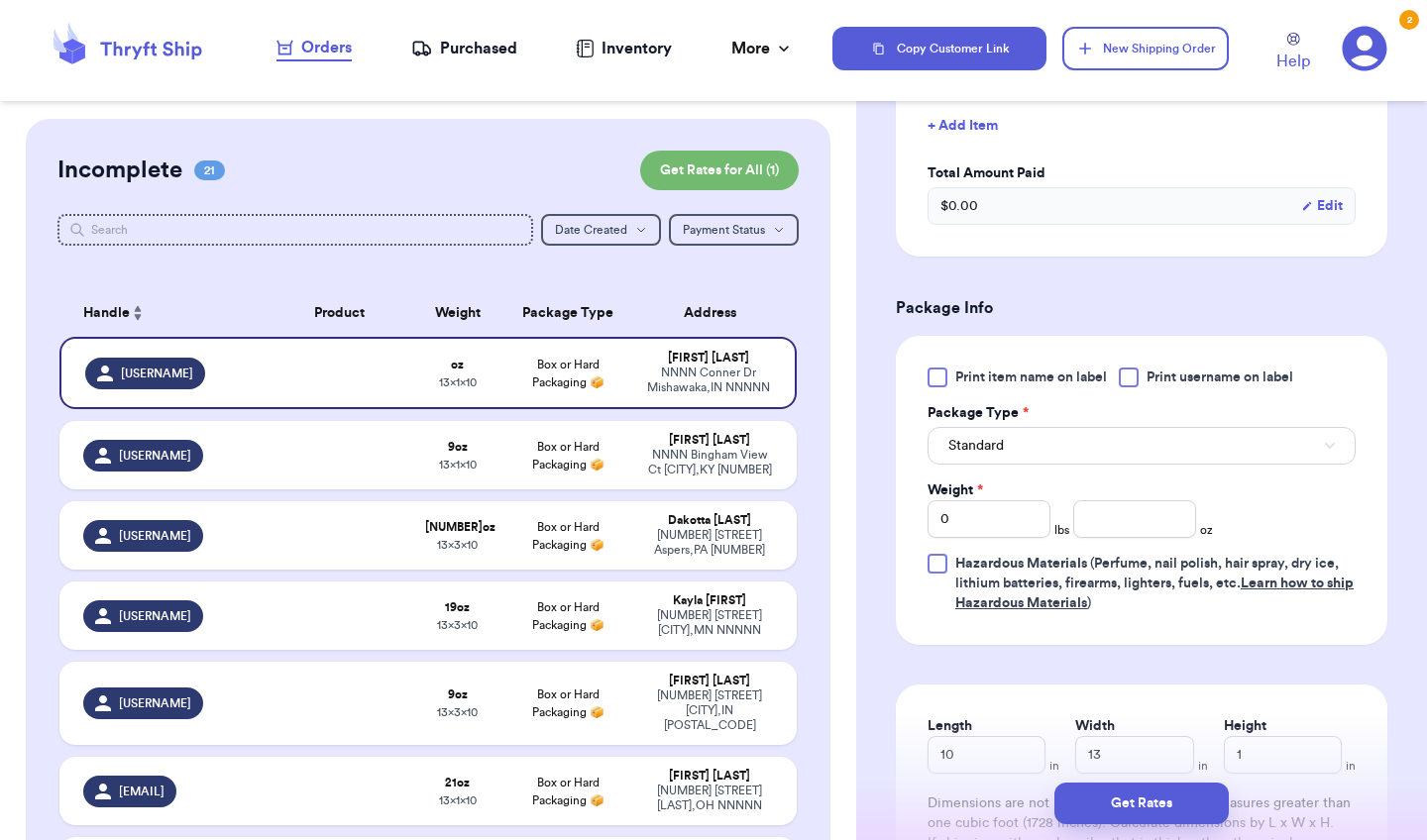 scroll, scrollTop: 925, scrollLeft: 0, axis: vertical 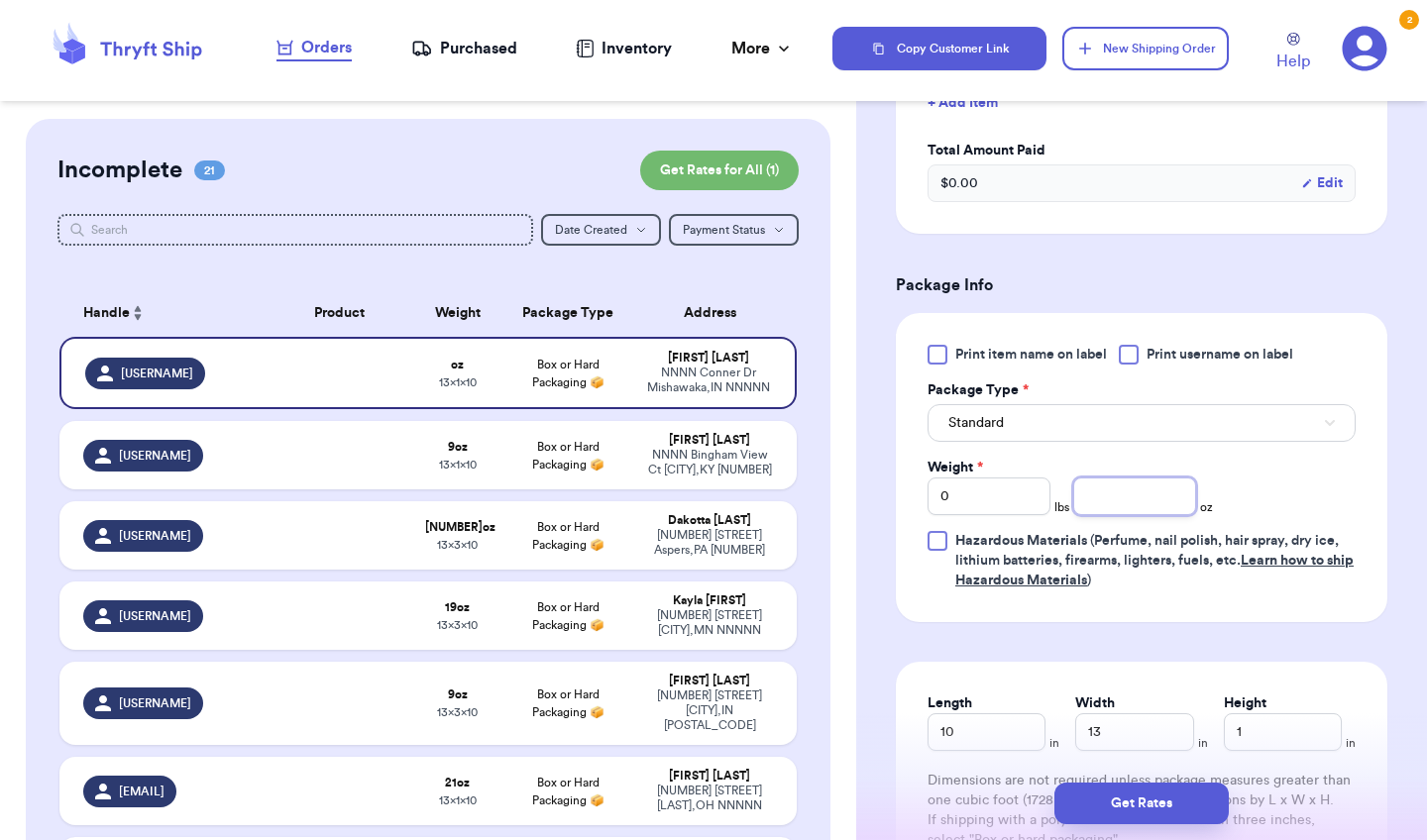 click at bounding box center (1135, 496) 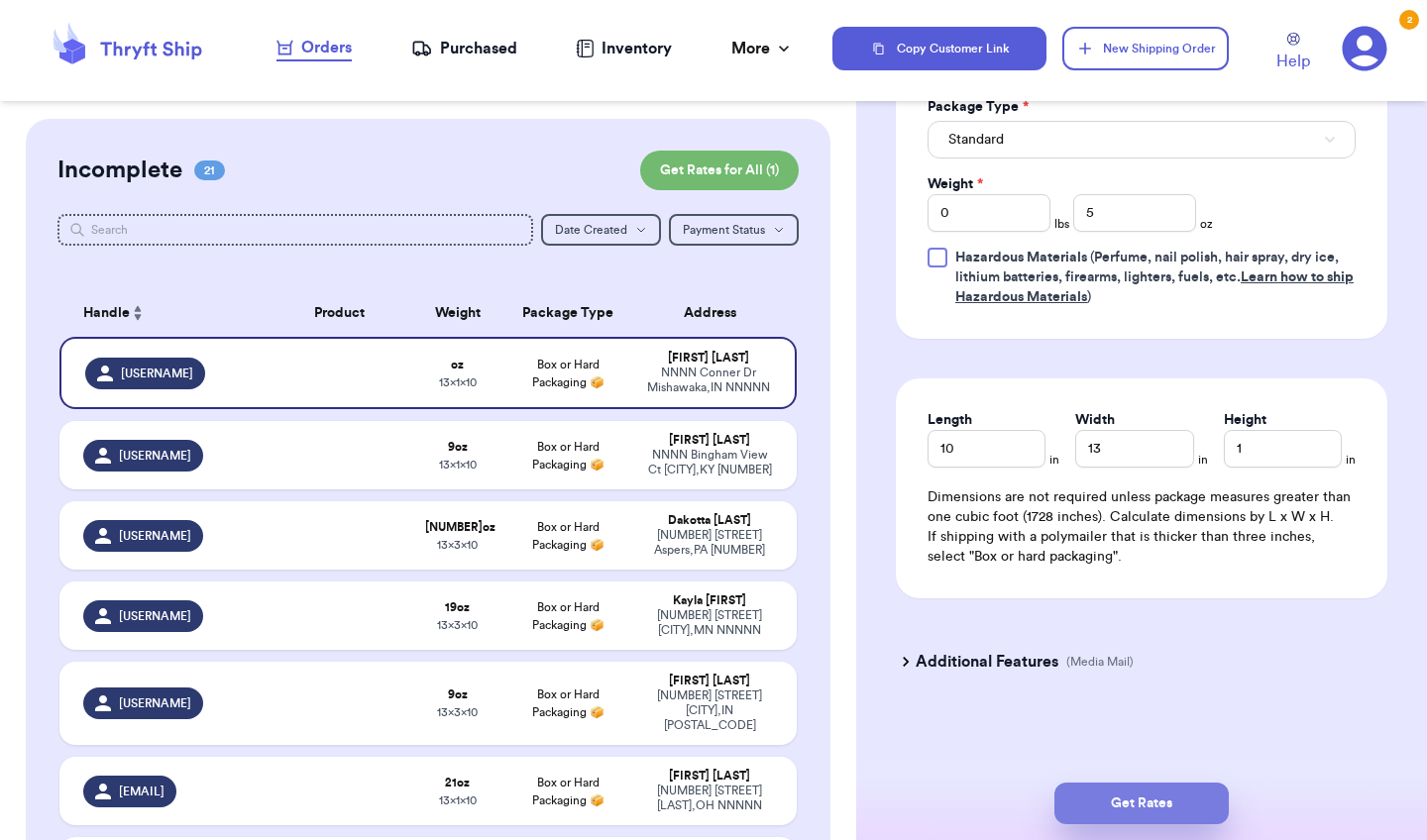 click on "Get Rates" at bounding box center [1142, 803] 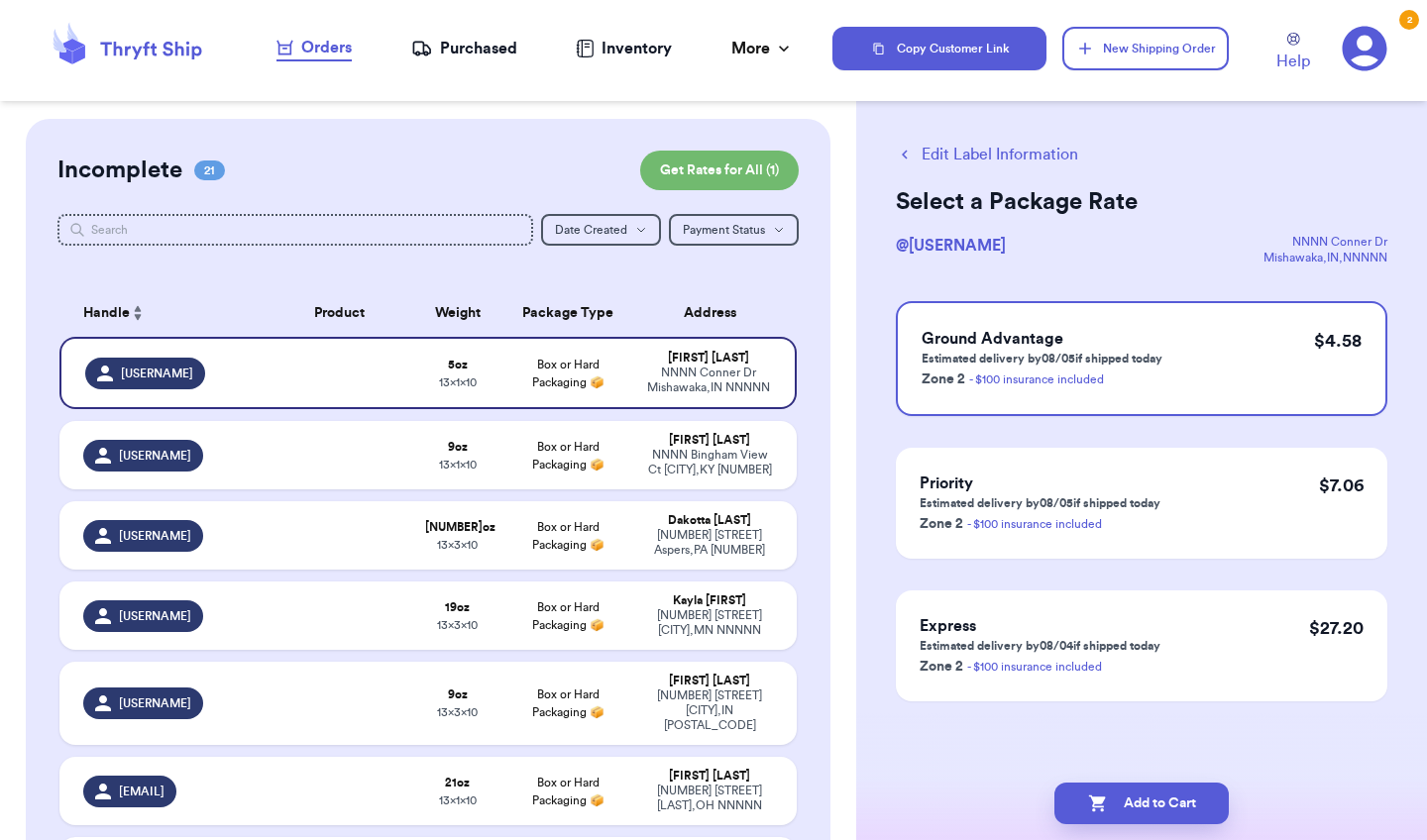 scroll, scrollTop: 0, scrollLeft: 0, axis: both 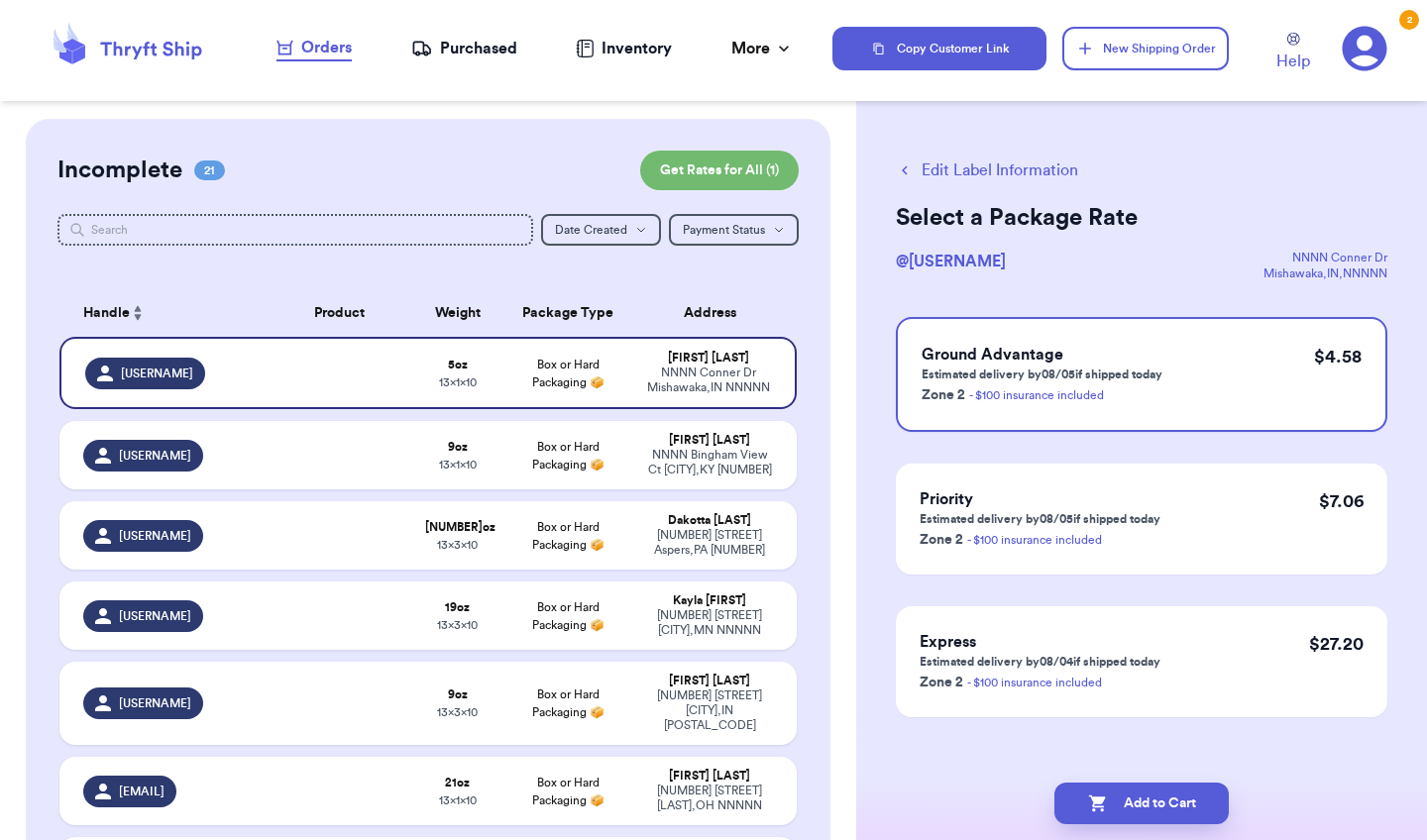click on "Update Cart" at bounding box center (1130, 49) 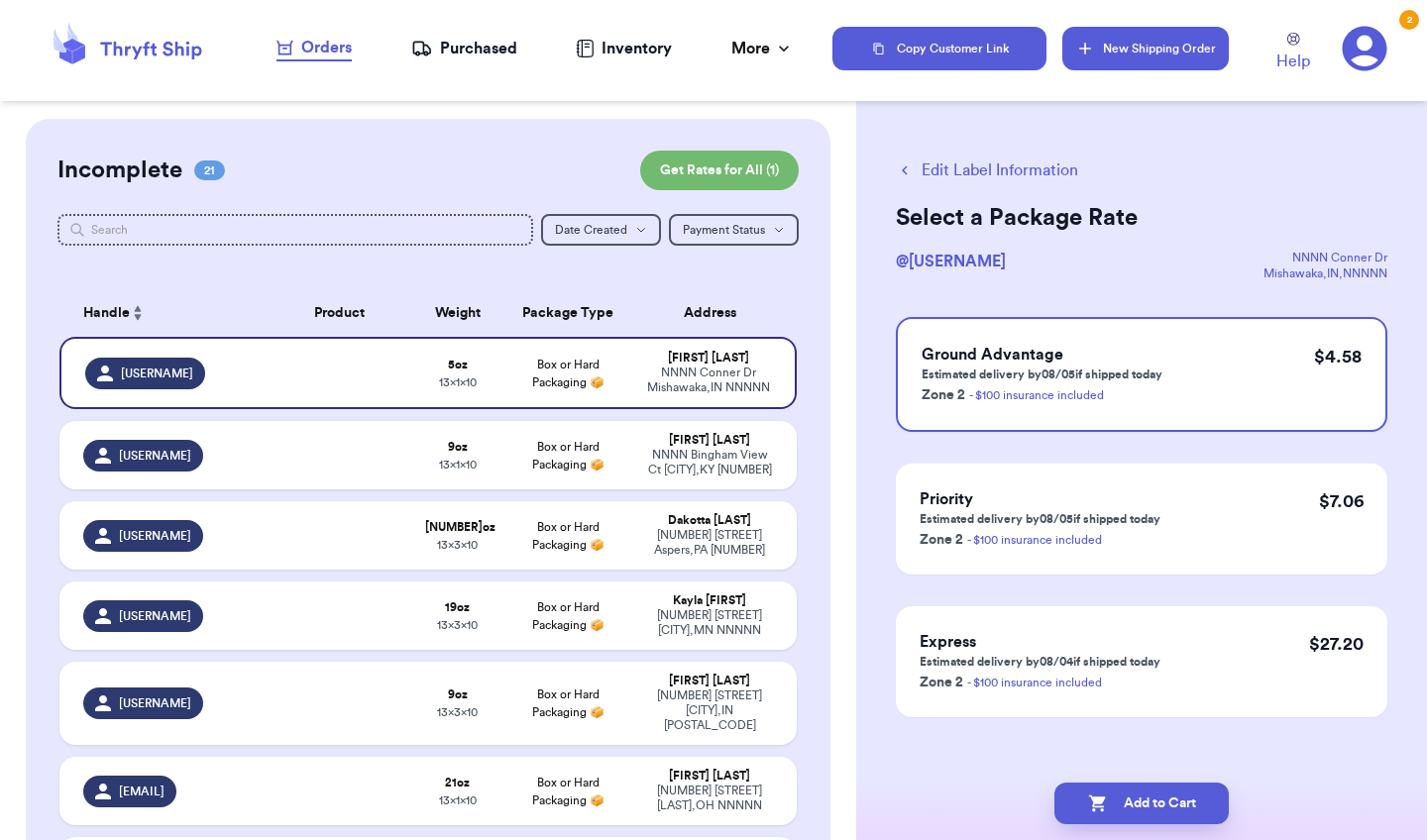 click on "New Shipping Order" at bounding box center (1146, 49) 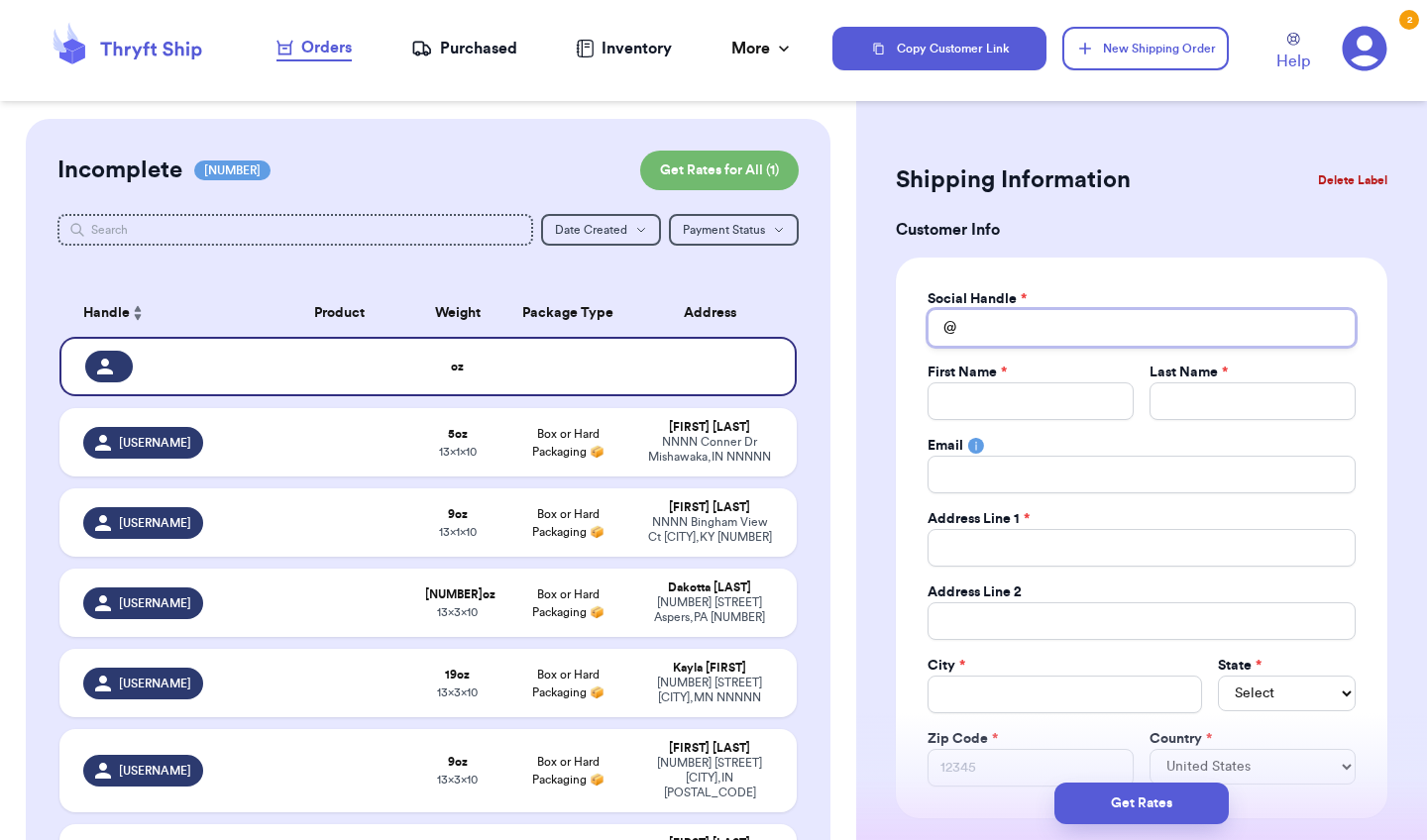 click on "Total Amount Paid" at bounding box center (1142, 328) 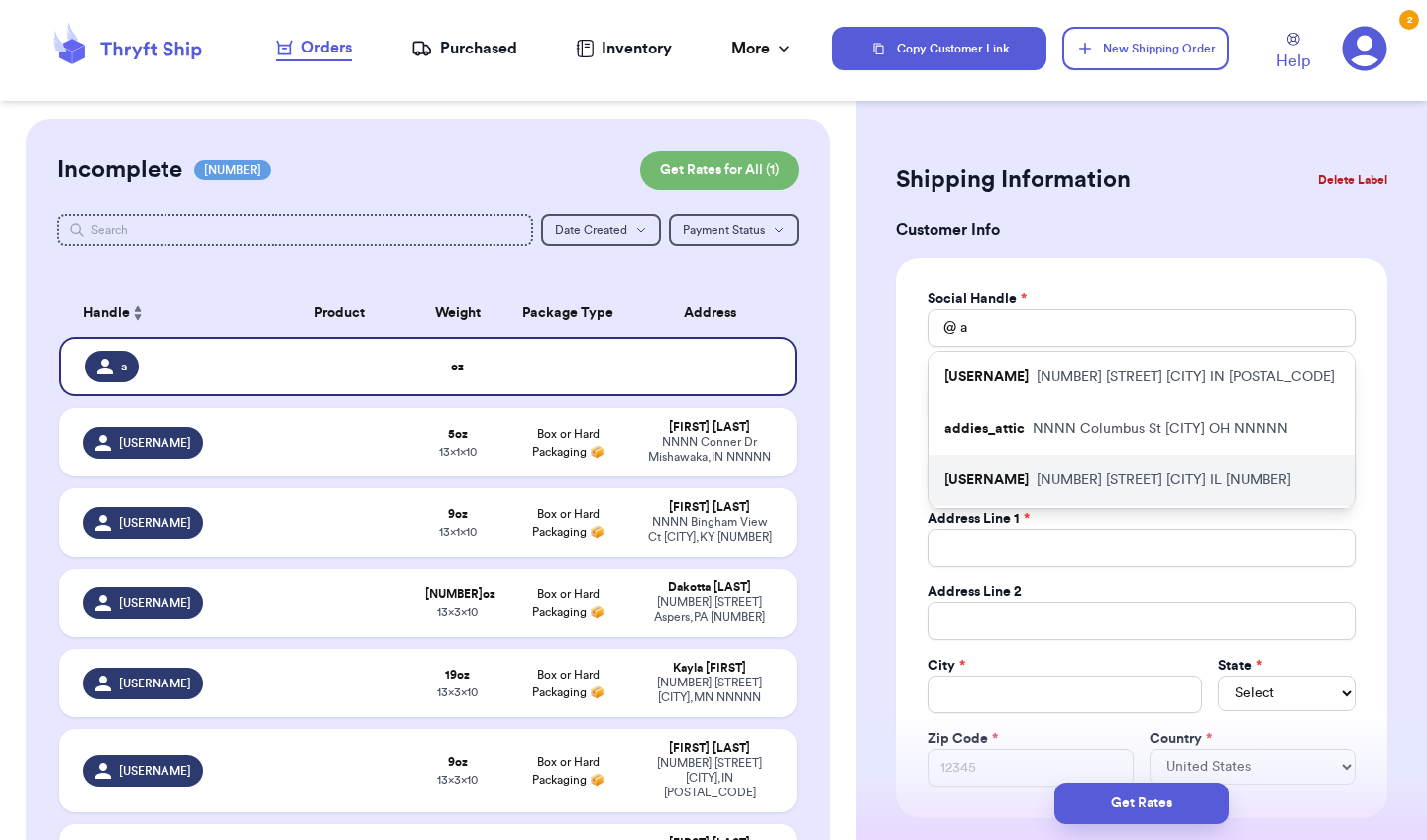 click on "[USERNAME]" at bounding box center (986, 480) 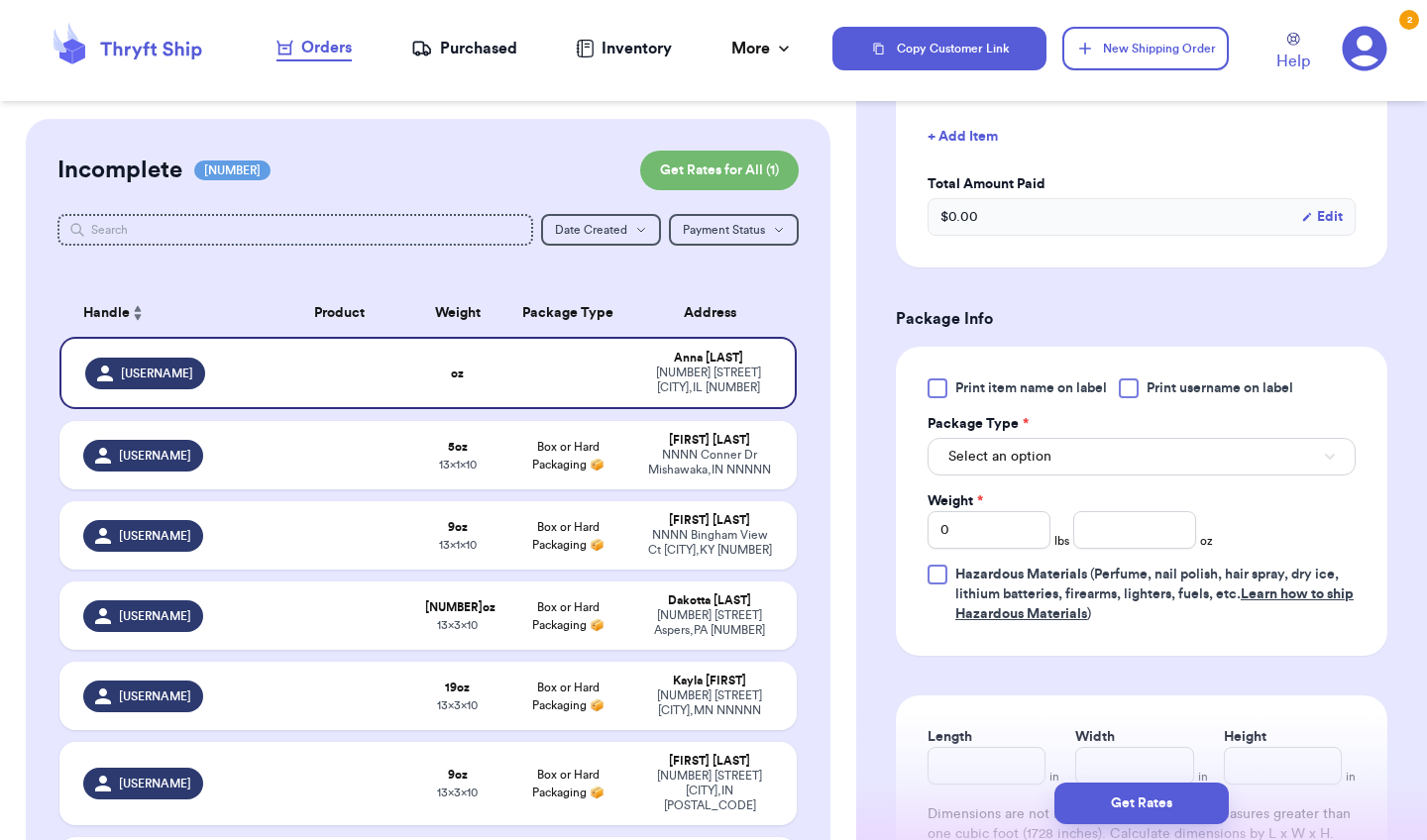 scroll, scrollTop: 900, scrollLeft: 0, axis: vertical 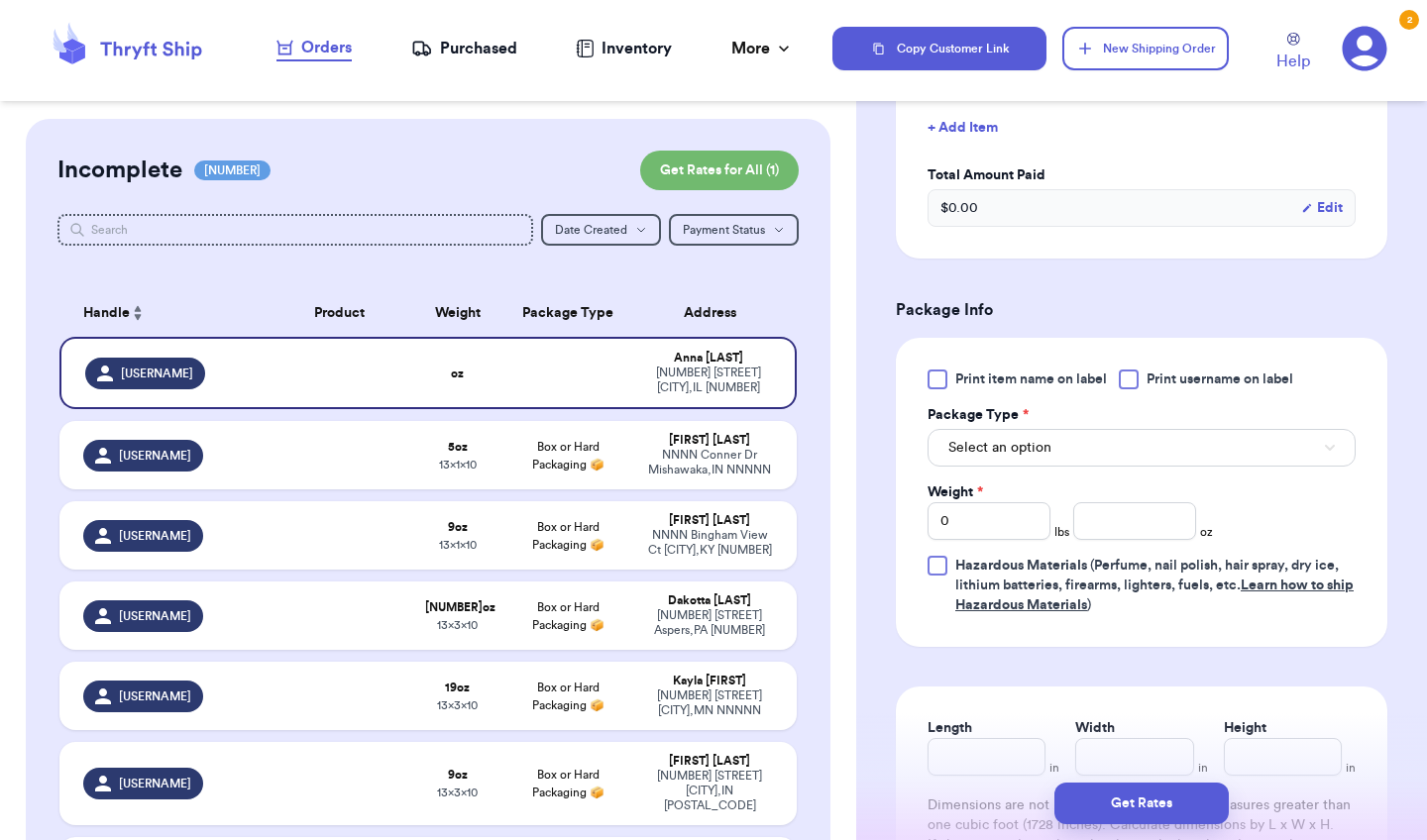 click on "Select an option" at bounding box center [1142, 448] 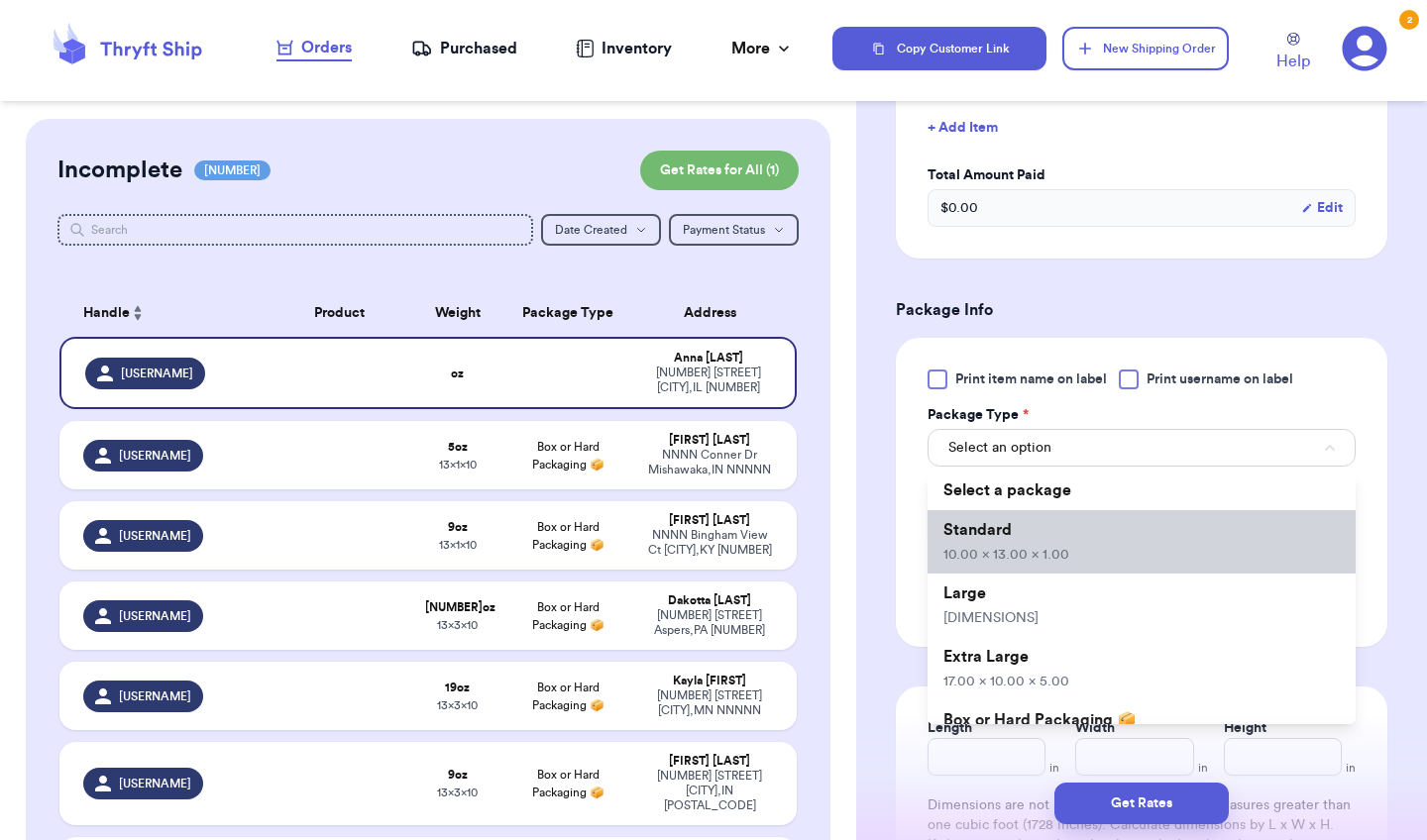click on "Standard [PRICE]" at bounding box center [1142, 542] 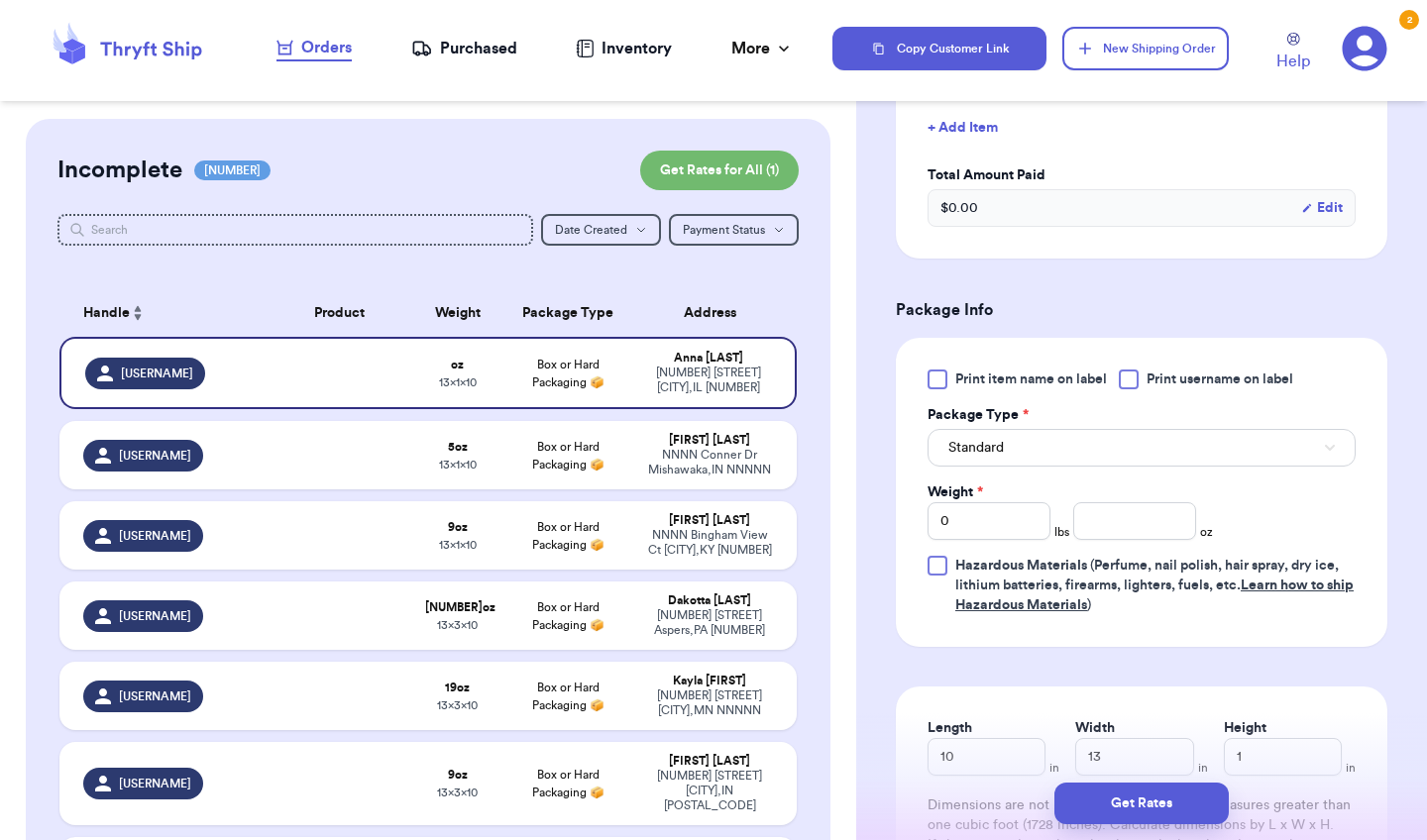 click on "Weight * 0 lbs oz" at bounding box center (1070, 511) 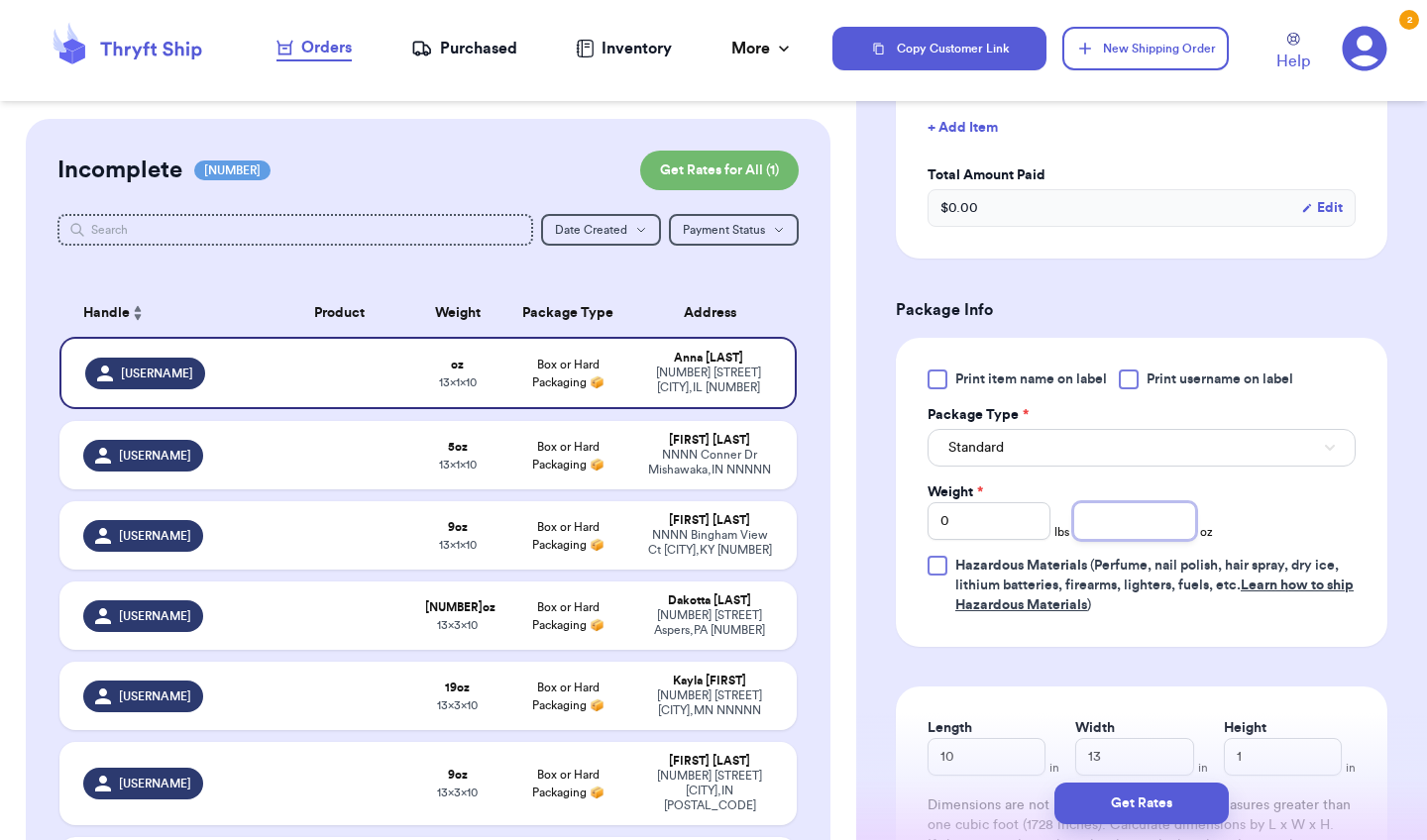click at bounding box center (1135, 521) 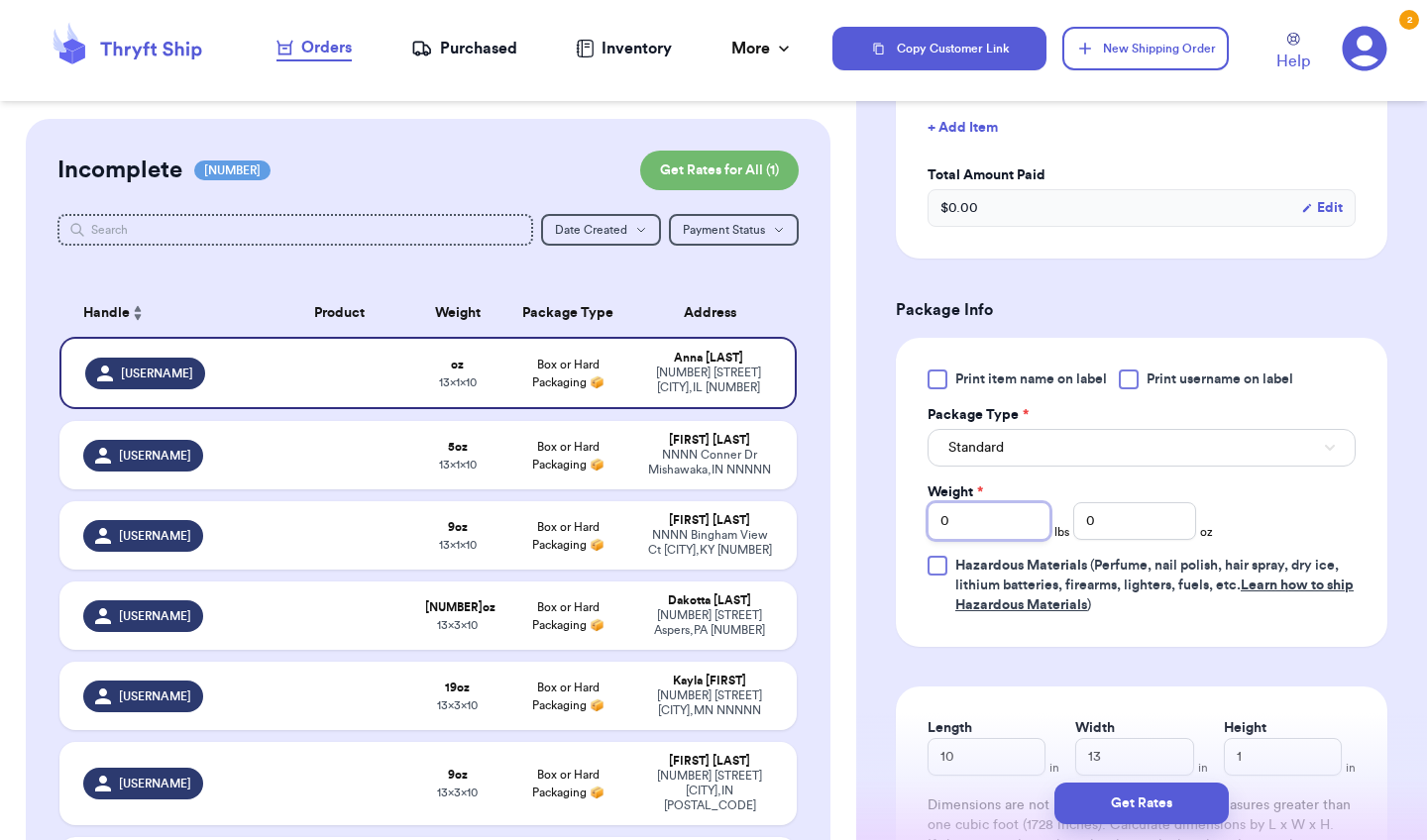 click on "0" at bounding box center [989, 521] 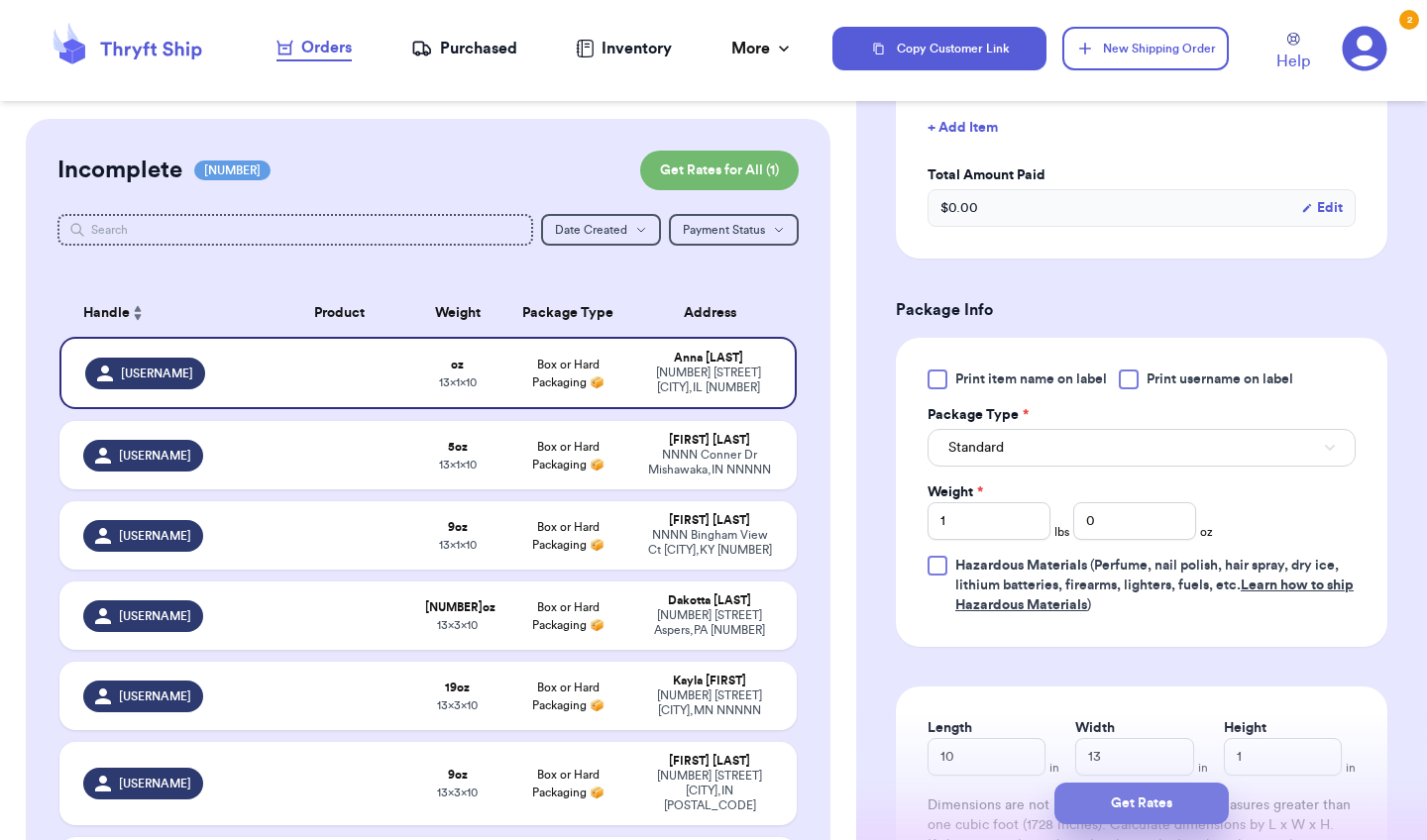 click on "Get Rates" at bounding box center [1142, 803] 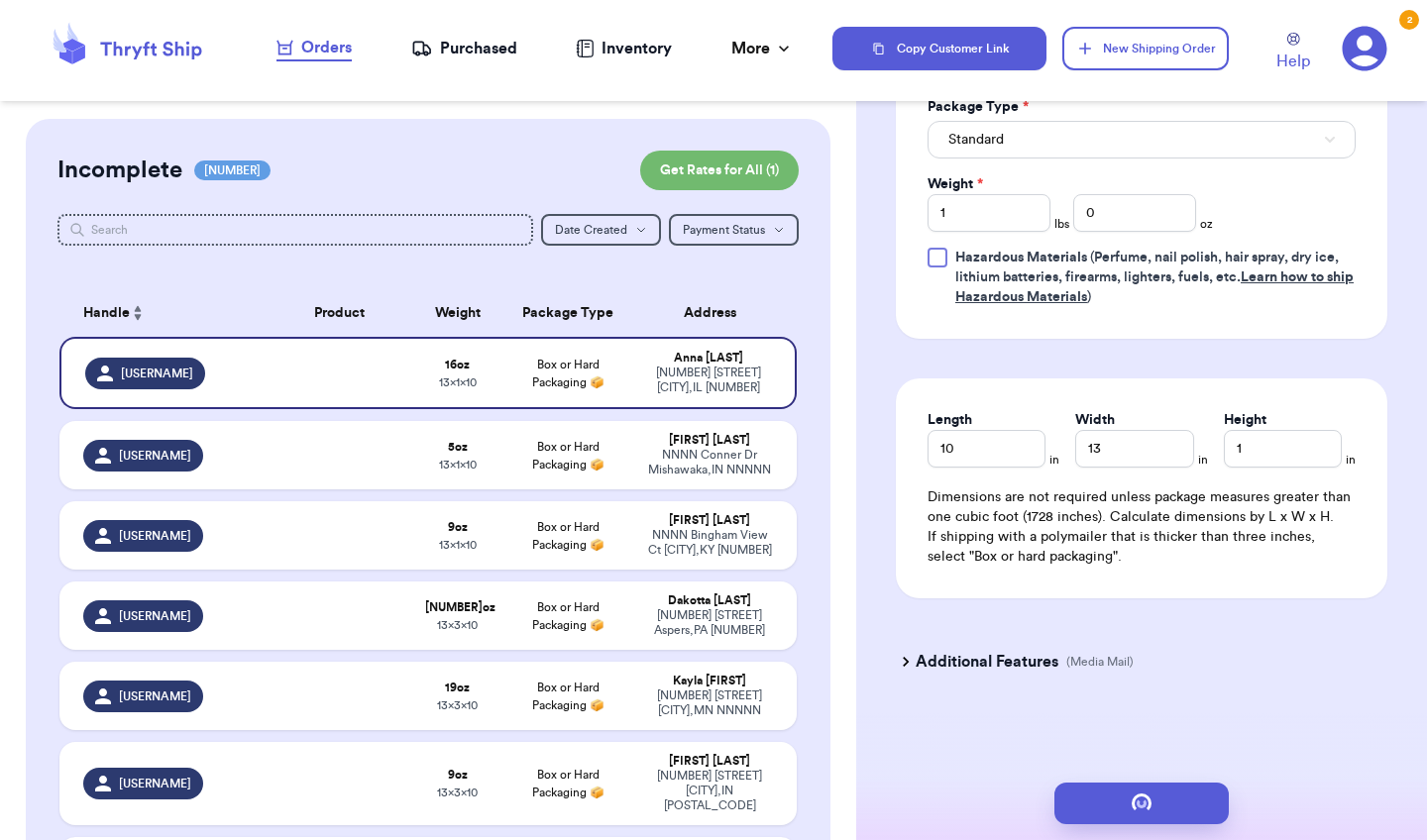 scroll, scrollTop: 0, scrollLeft: 0, axis: both 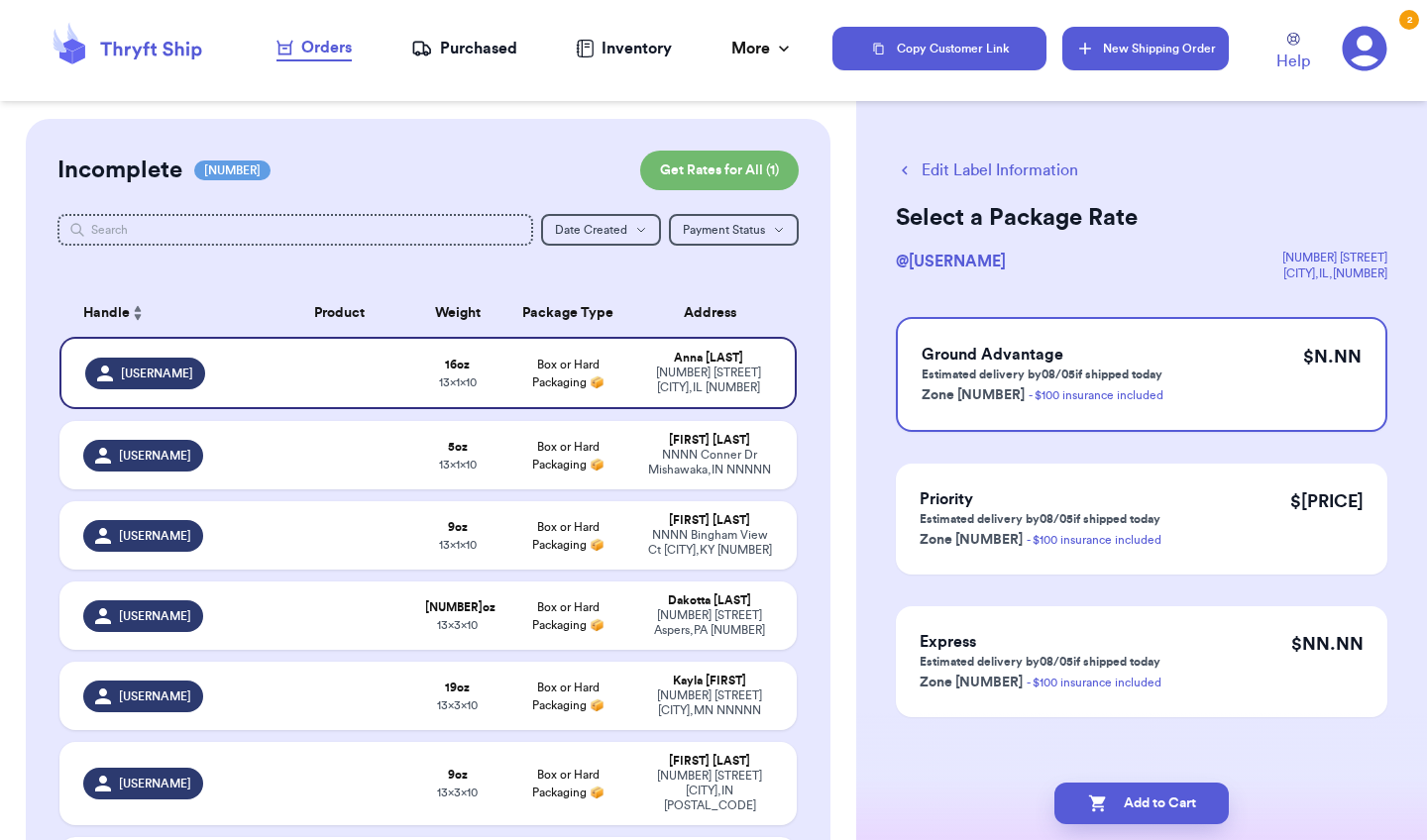 click on "New Shipping Order" at bounding box center [1146, 49] 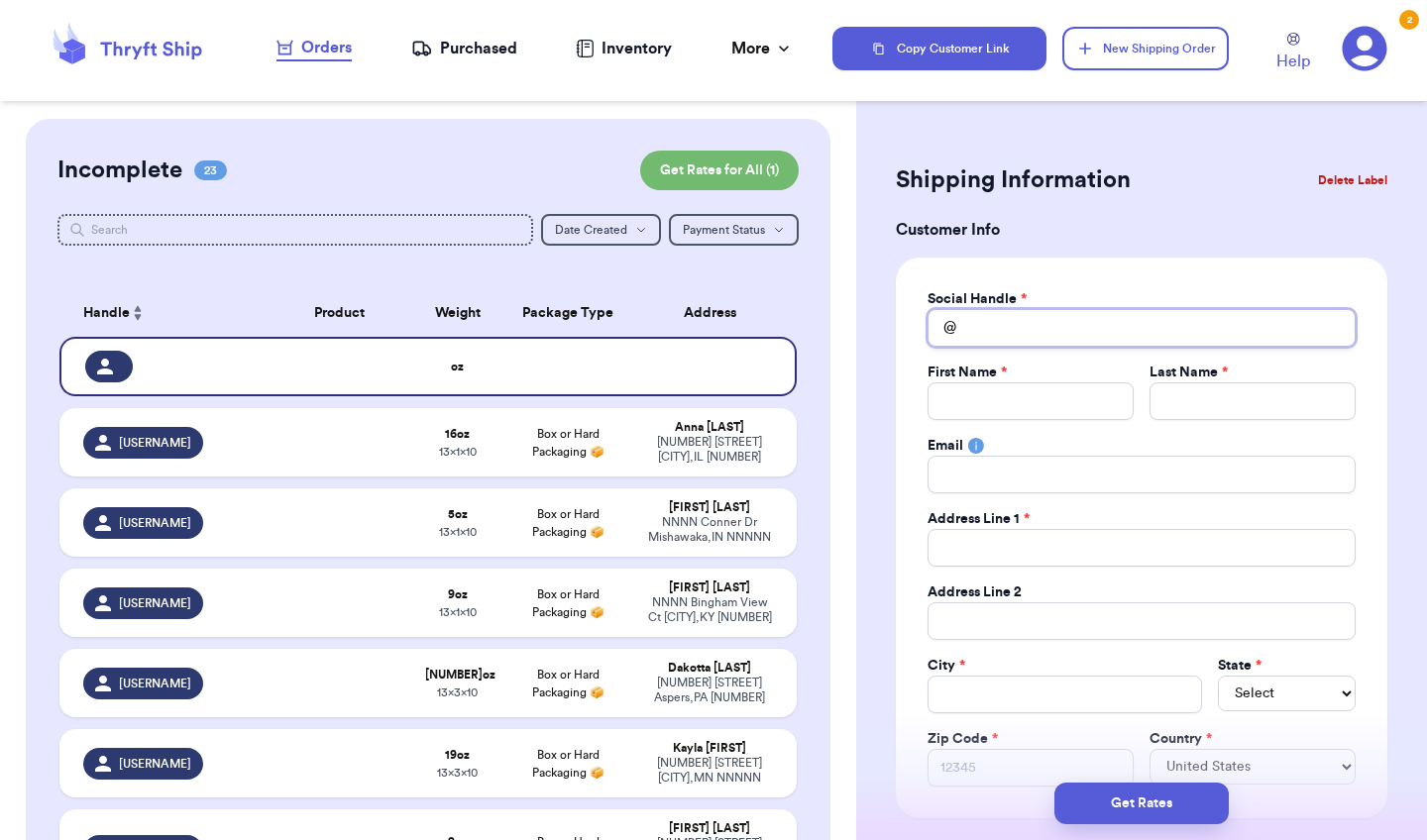click on "Total Amount Paid" at bounding box center (1142, 328) 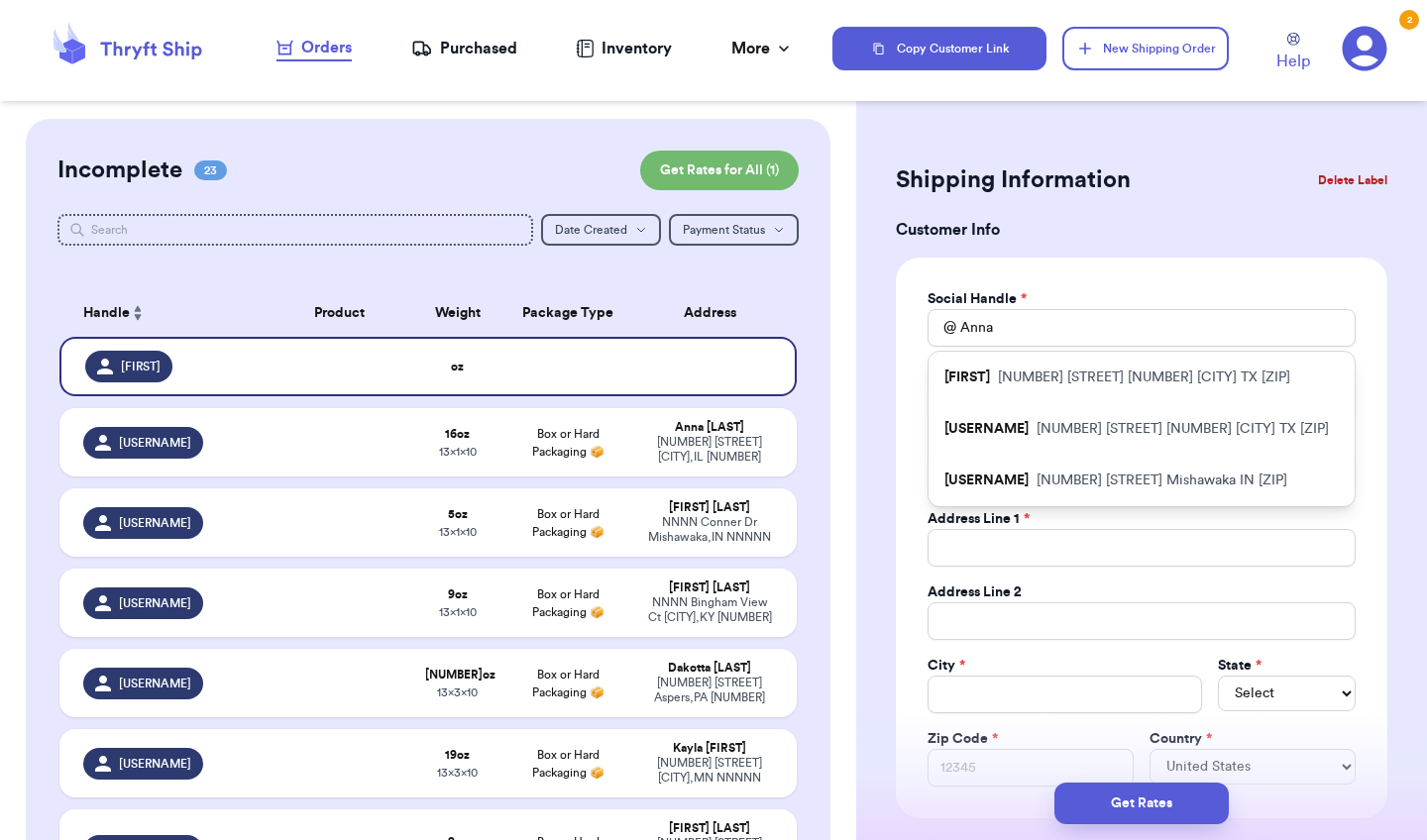 drag, startPoint x: 1042, startPoint y: 337, endPoint x: 1040, endPoint y: 425, distance: 88.02272 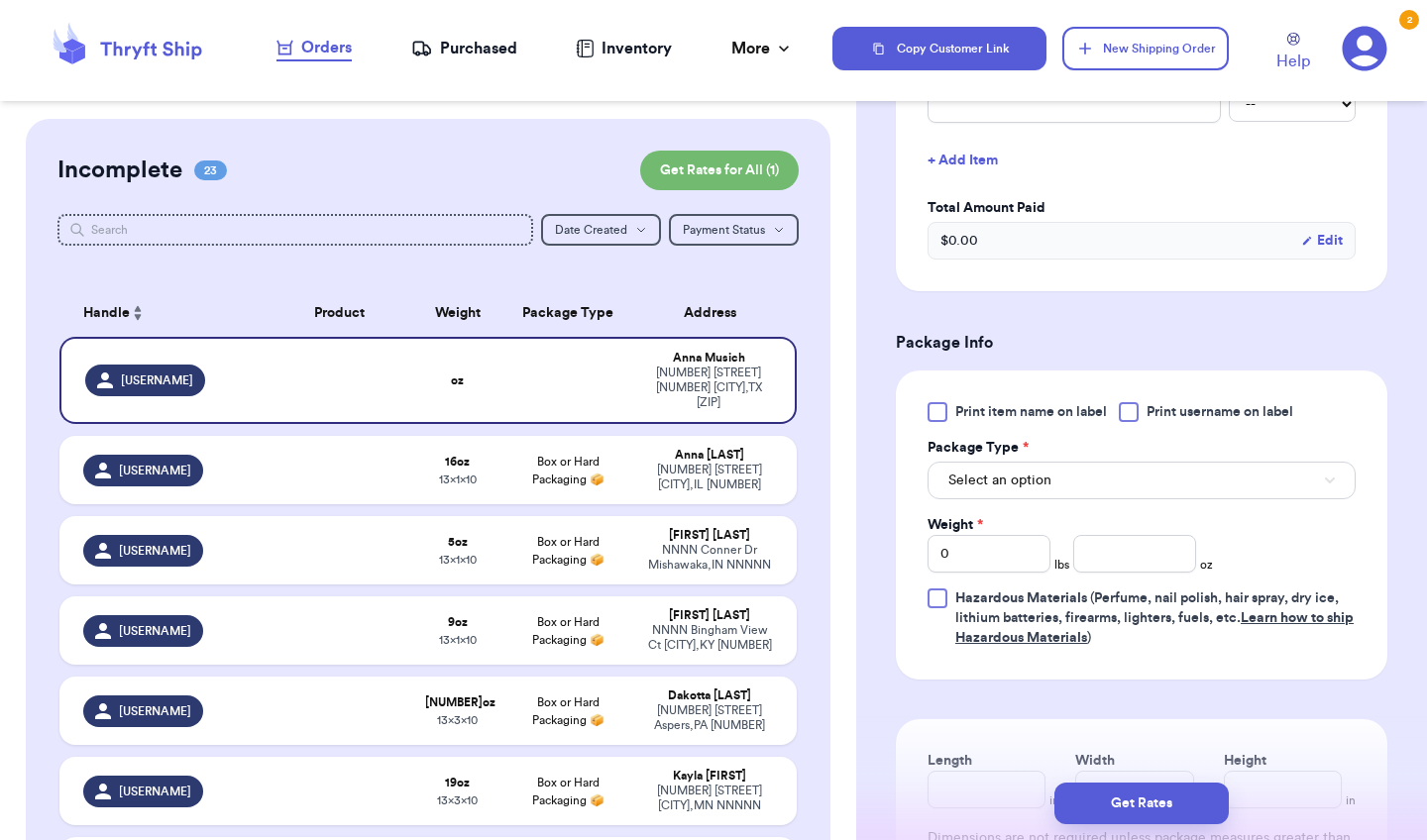 scroll, scrollTop: 871, scrollLeft: 0, axis: vertical 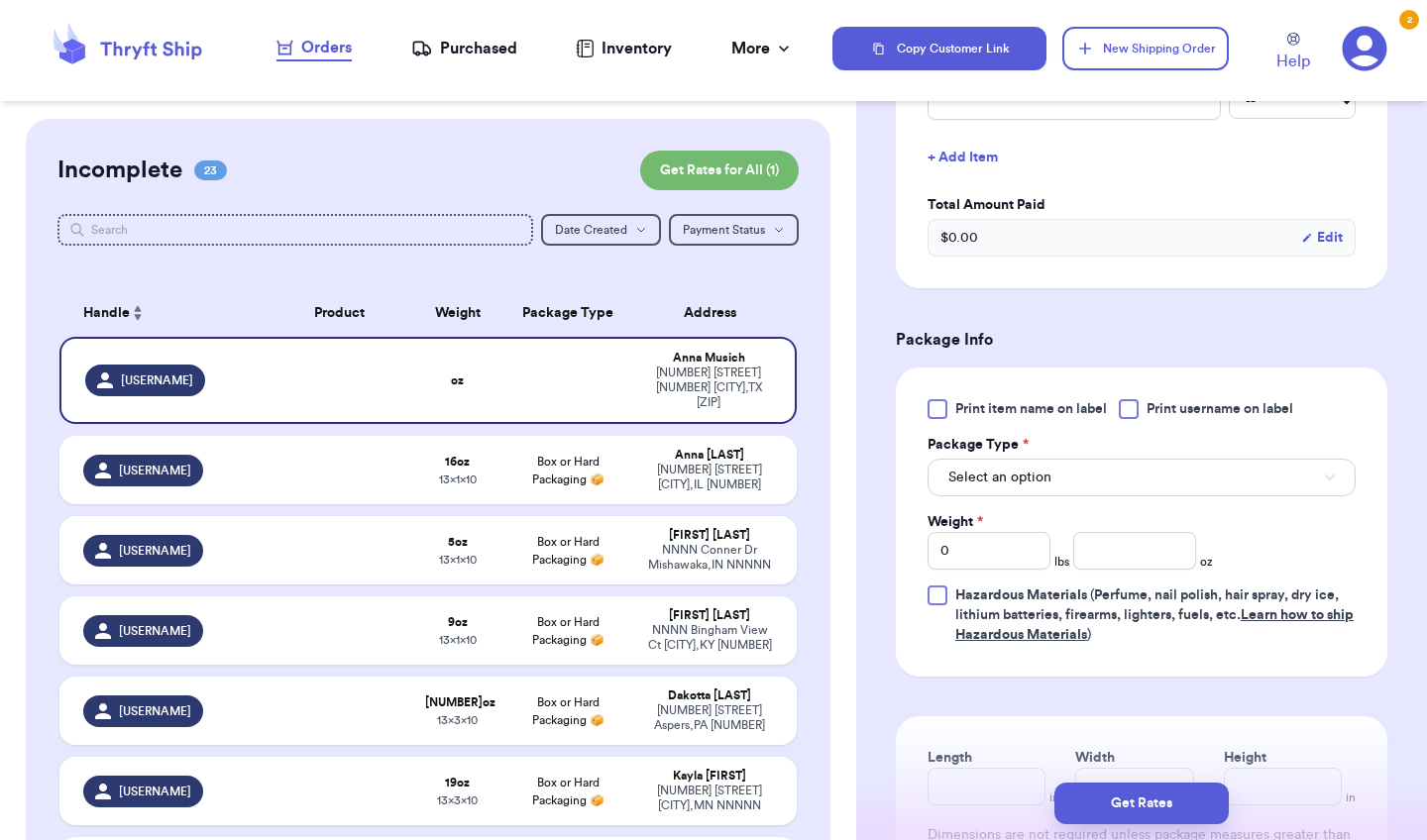 click on "Select an option" at bounding box center [1142, 477] 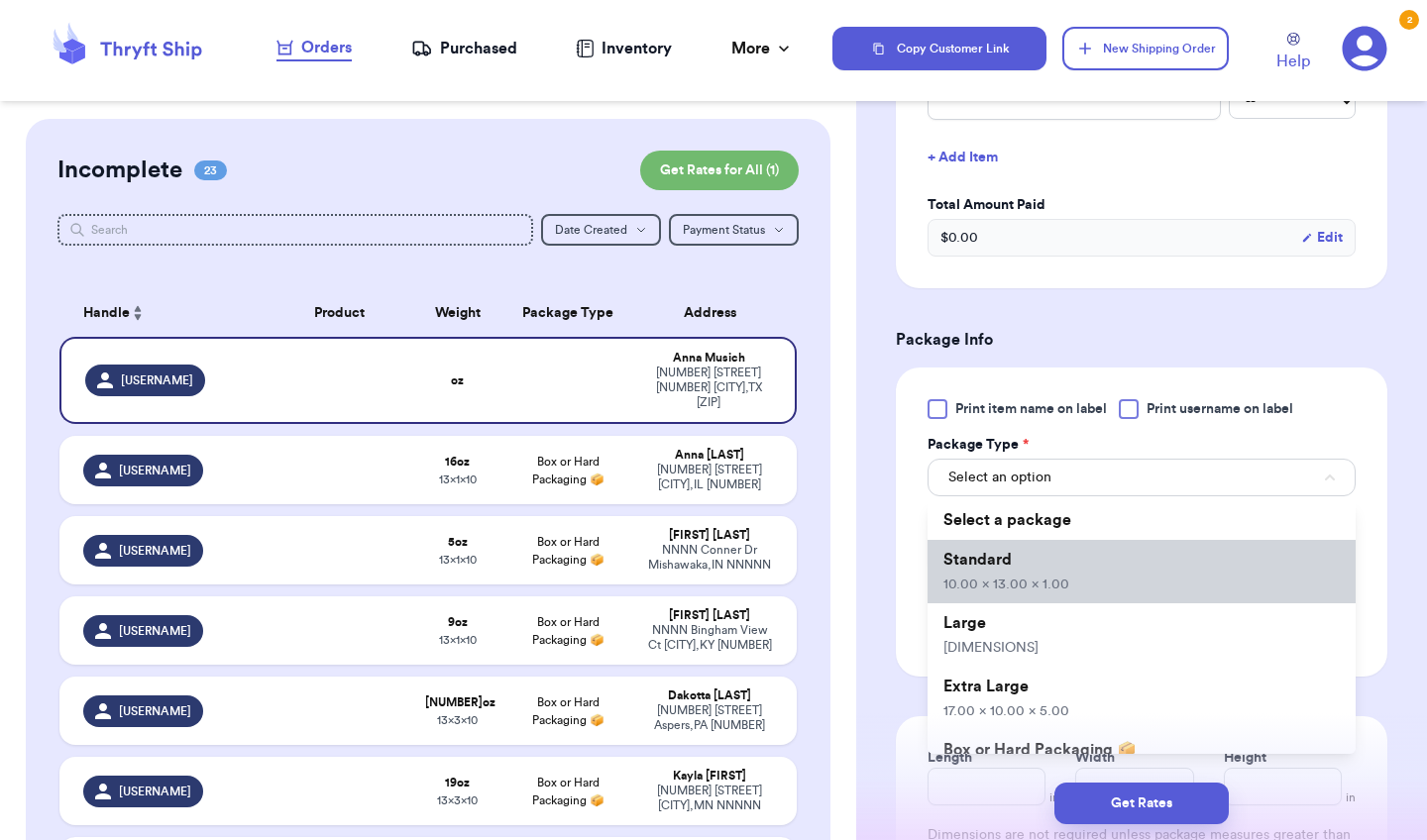 click on "Standard [PRICE]" at bounding box center [1142, 572] 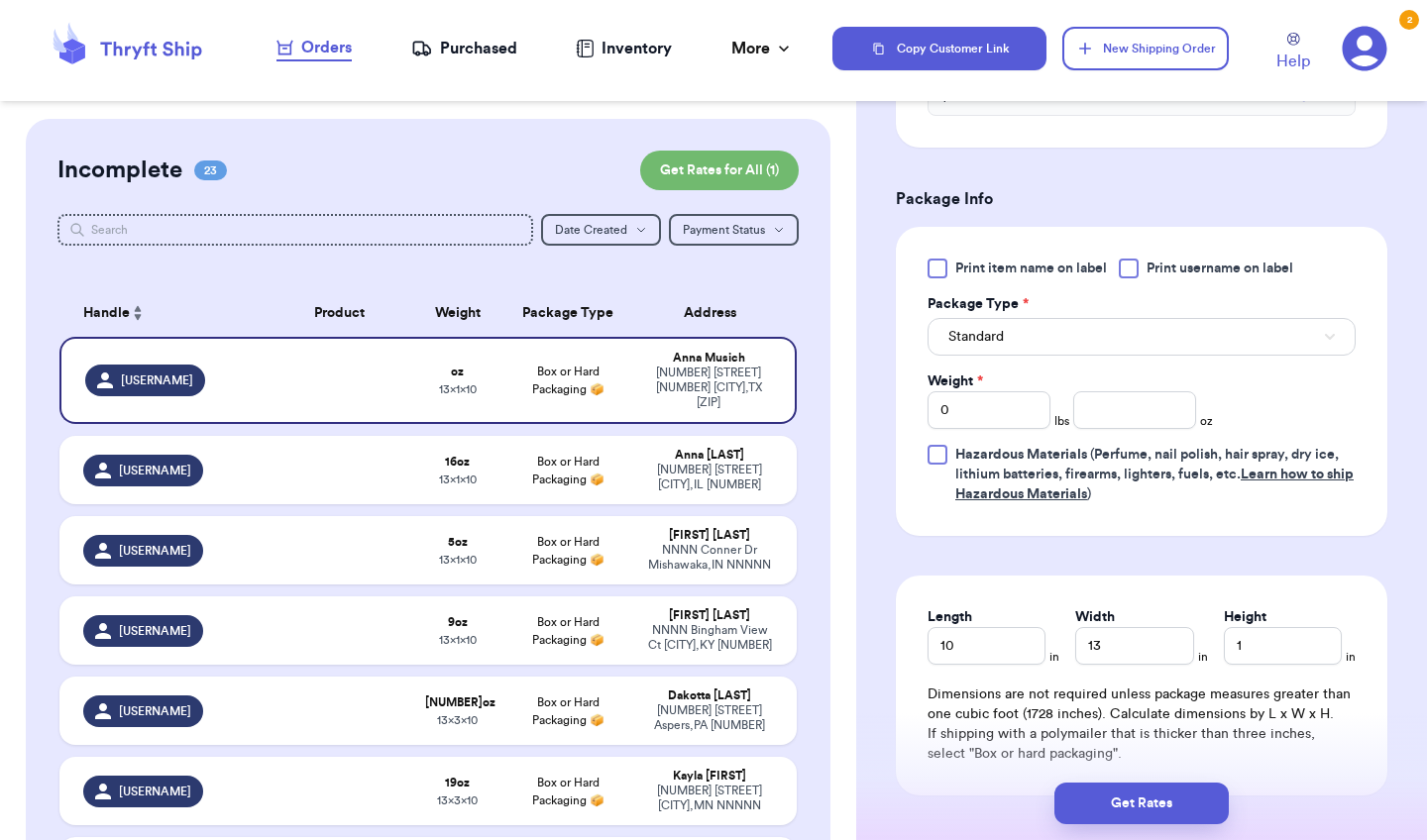 scroll, scrollTop: 1017, scrollLeft: 0, axis: vertical 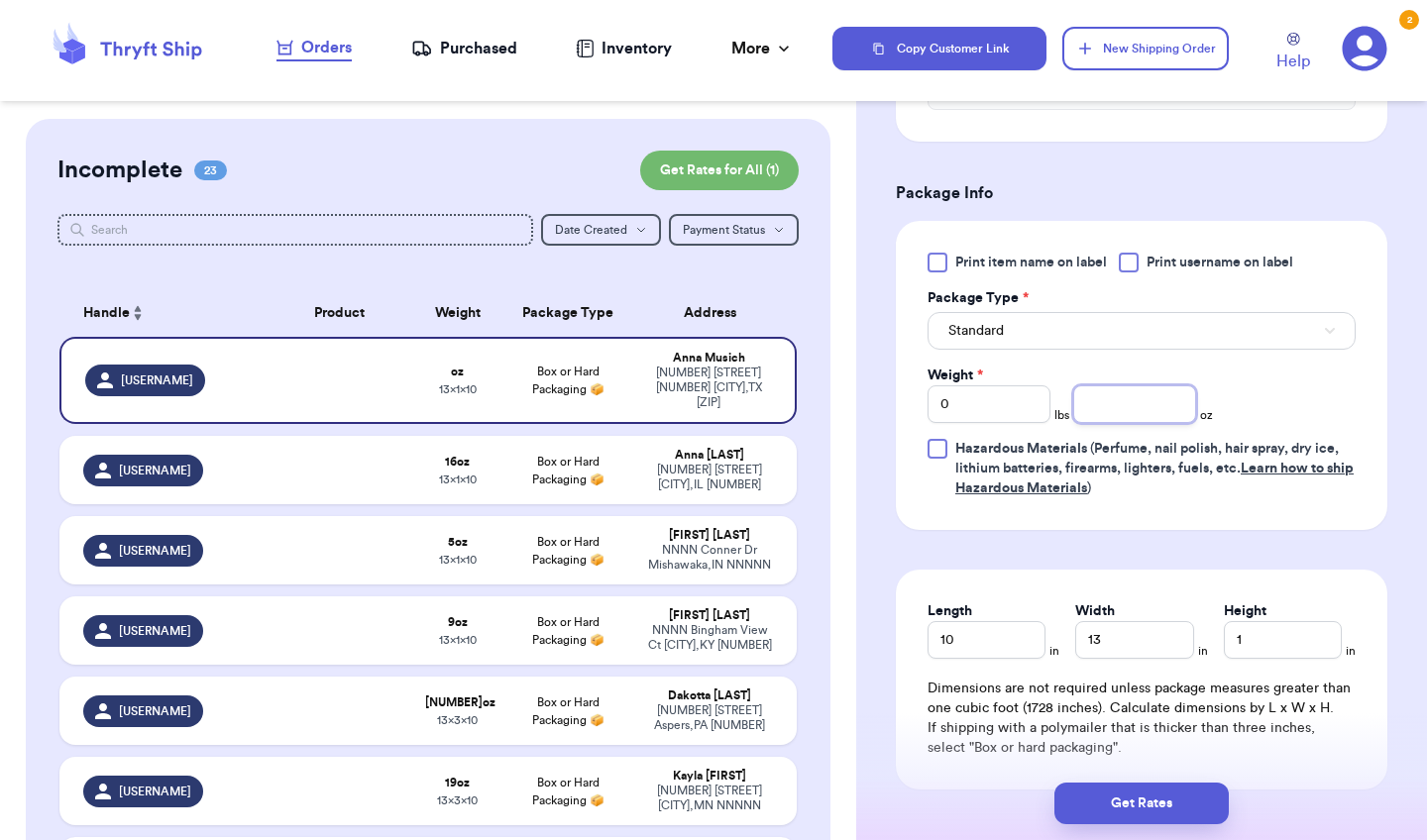 click at bounding box center (1135, 404) 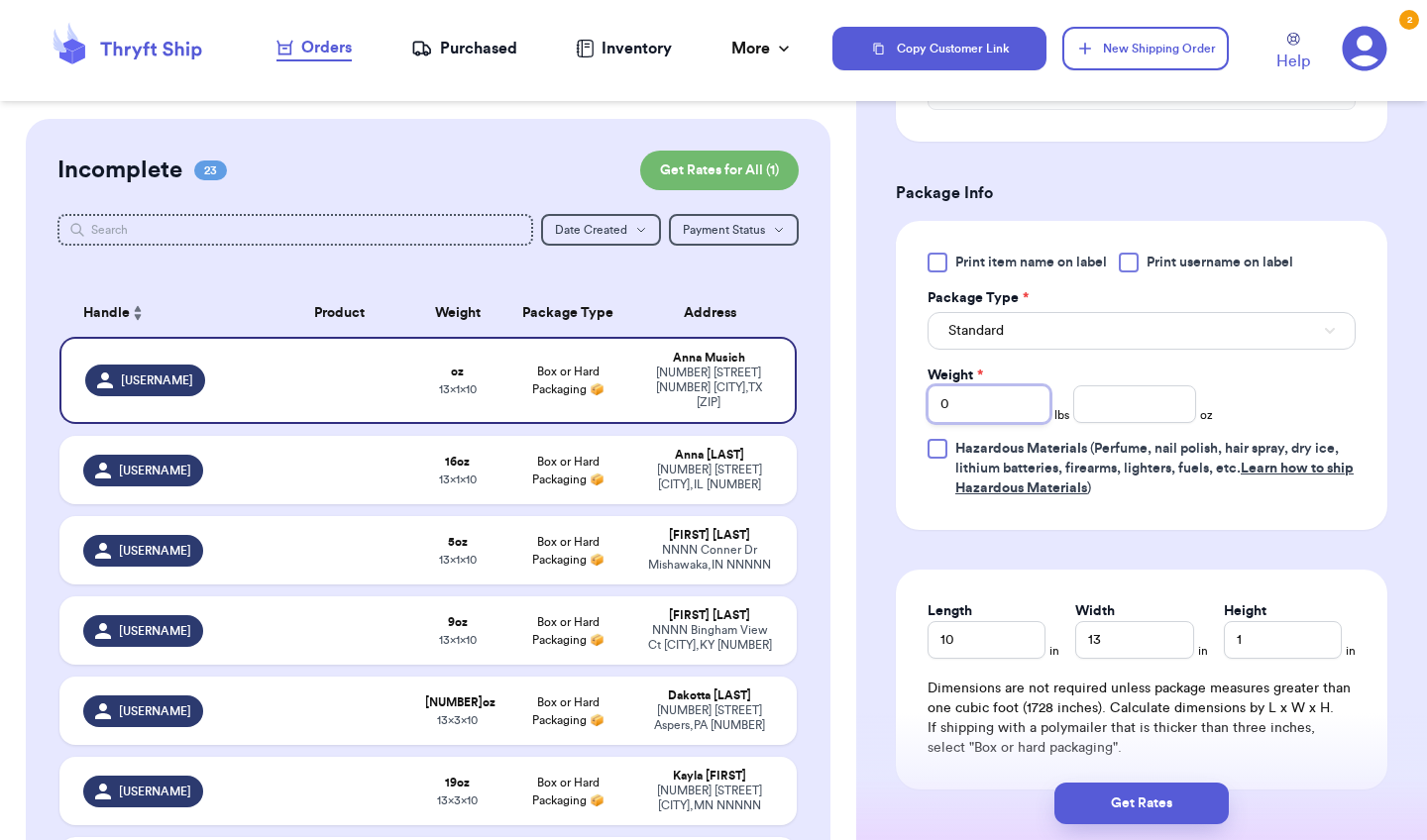 click on "0" at bounding box center [989, 404] 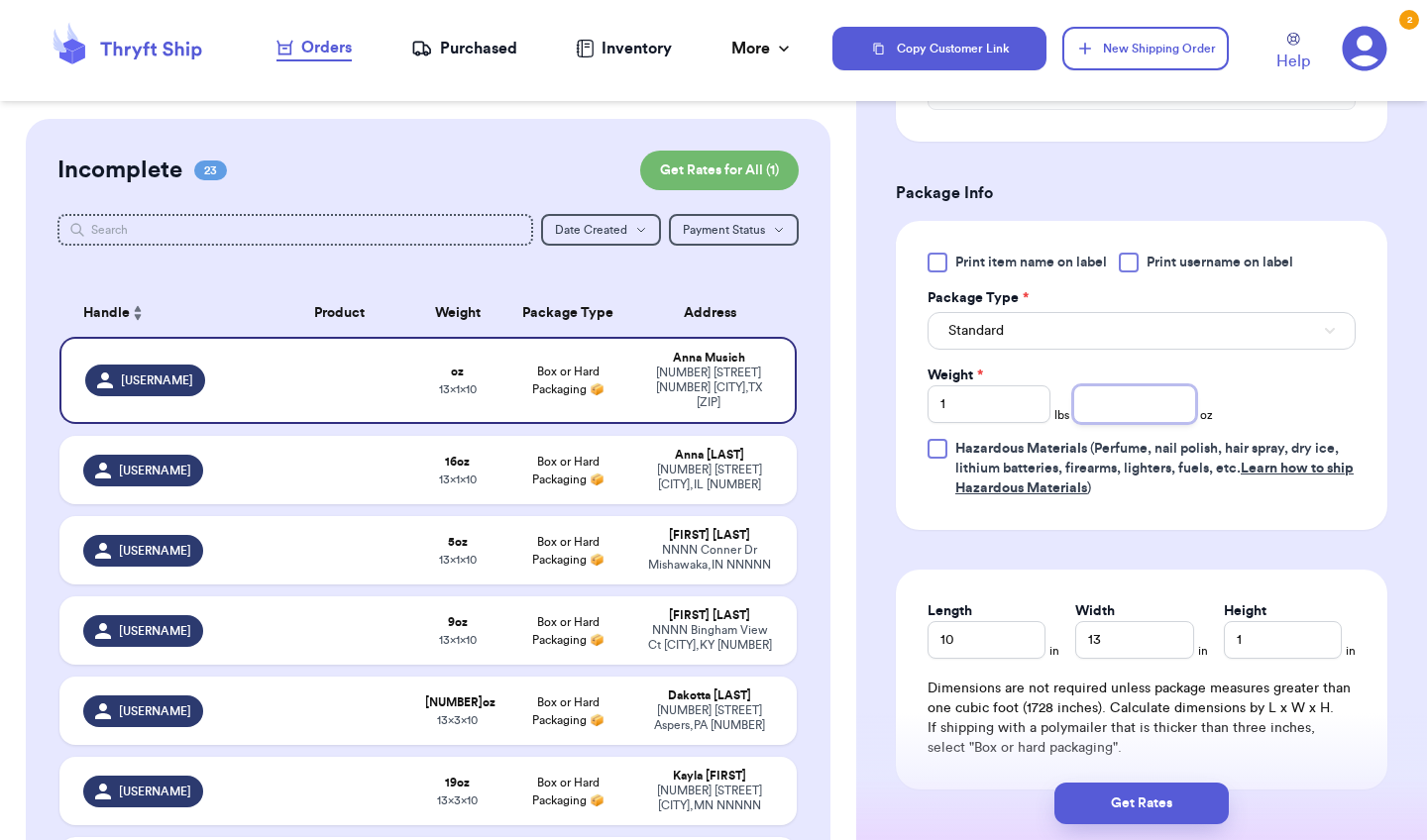 click at bounding box center (1135, 404) 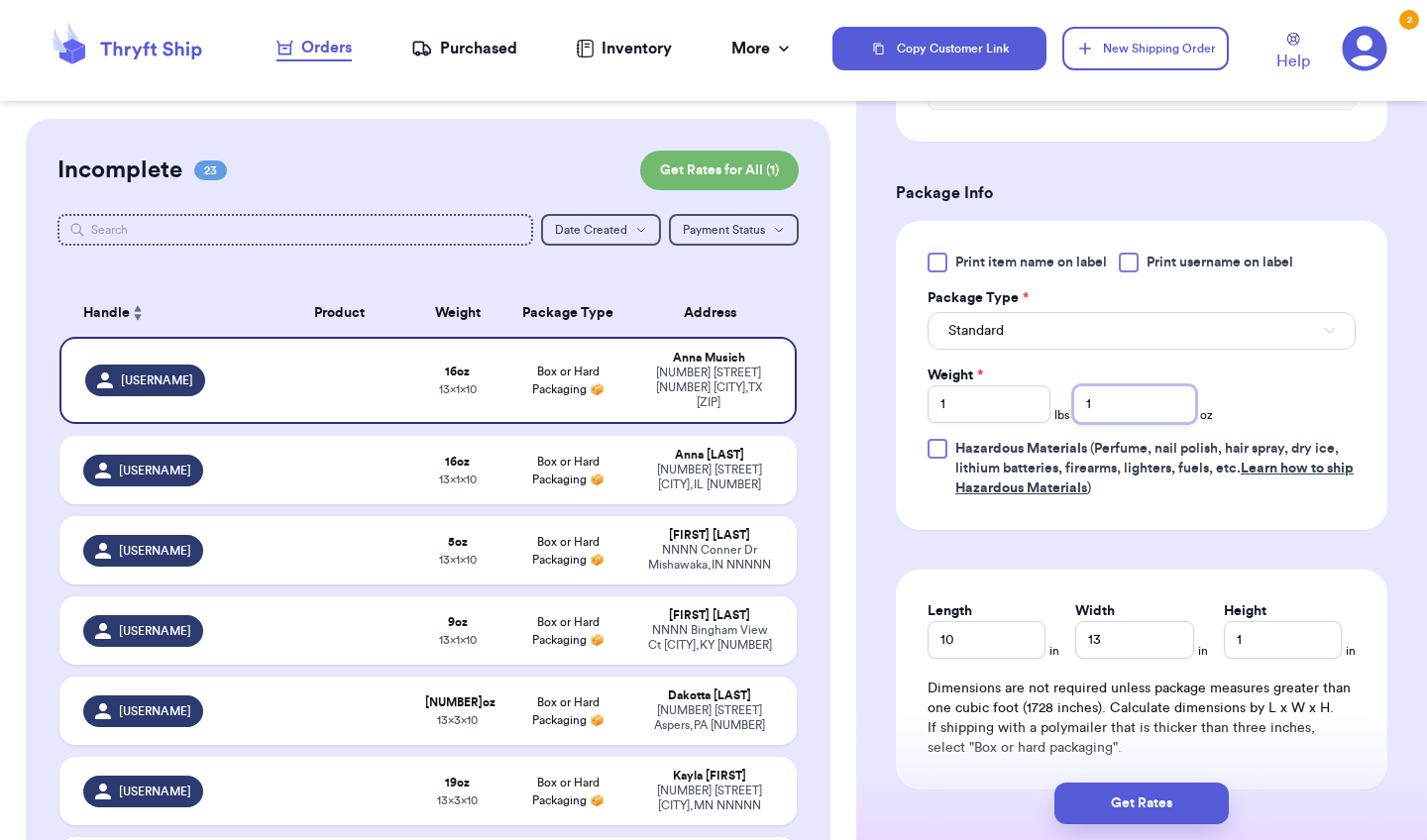scroll, scrollTop: 1101, scrollLeft: 0, axis: vertical 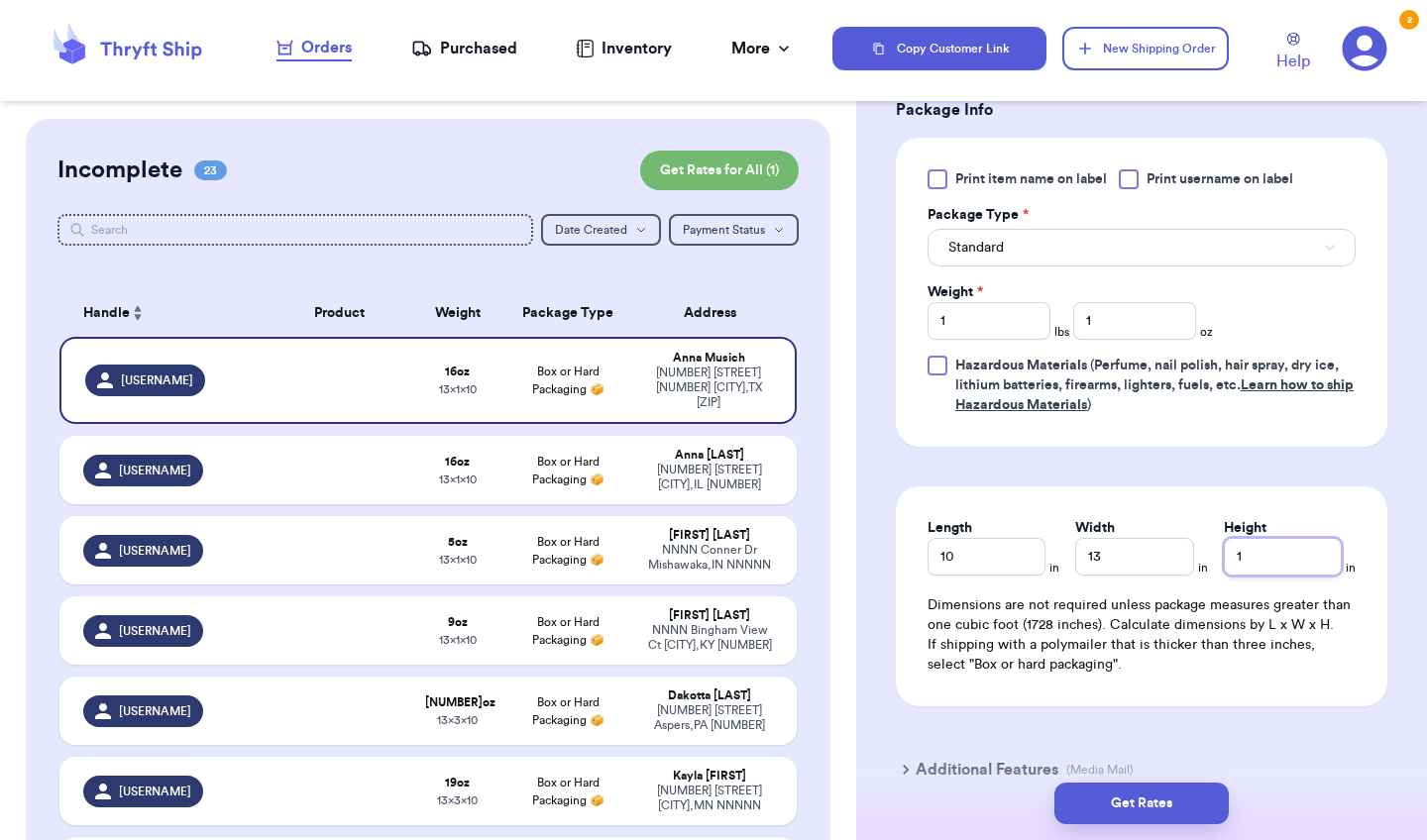 click on "1" at bounding box center (1282, 557) 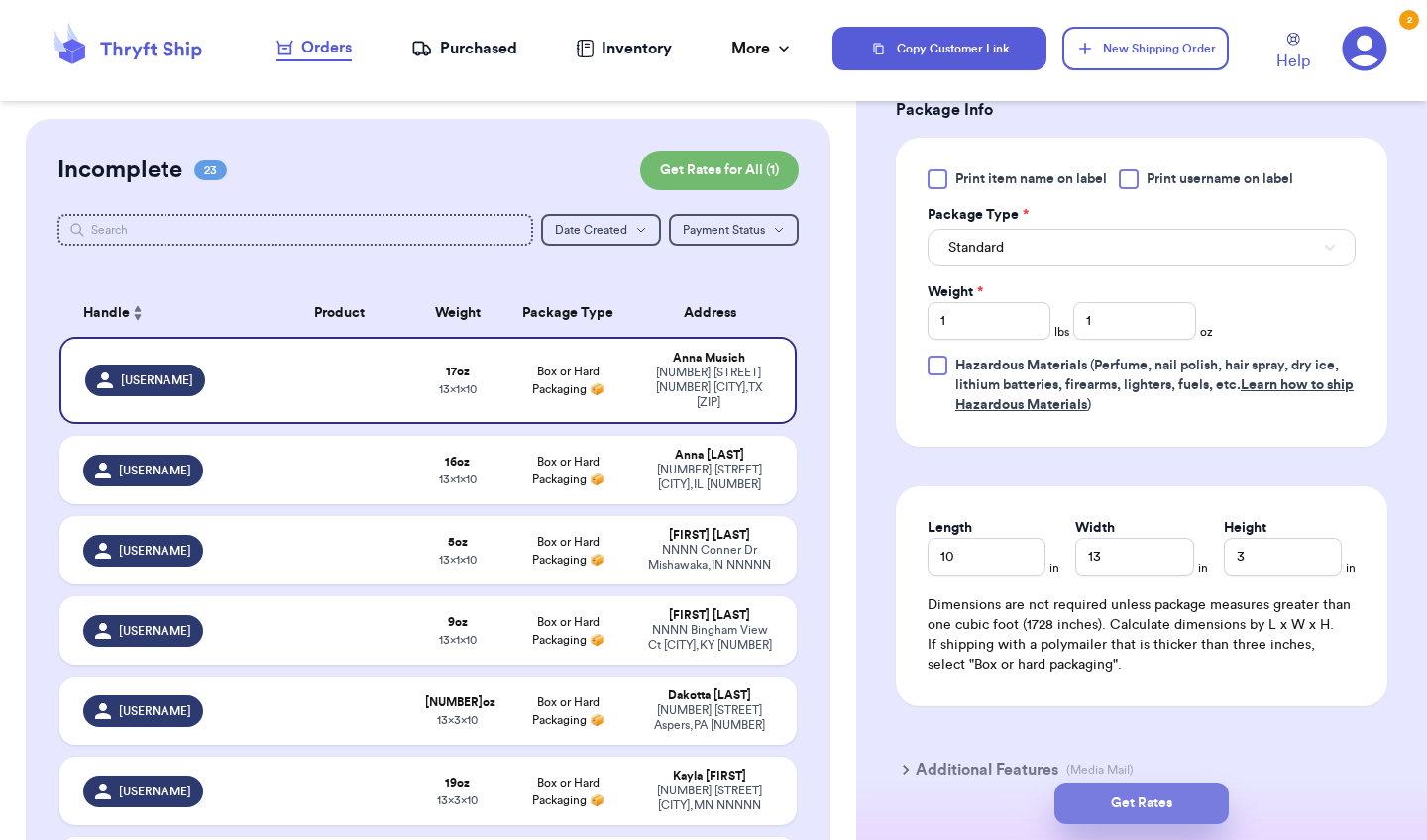 click on "Get Rates" at bounding box center [1142, 803] 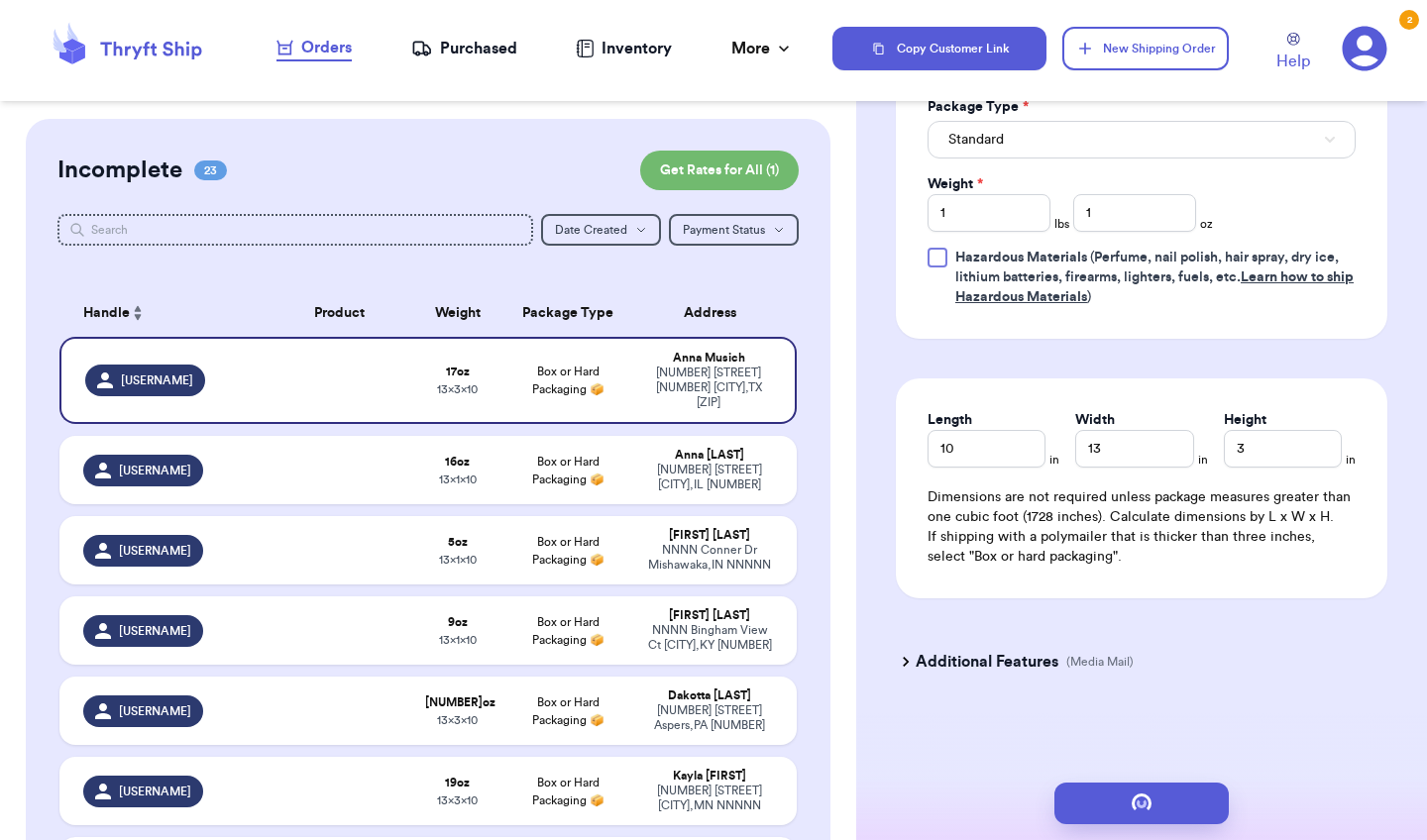 scroll, scrollTop: 0, scrollLeft: 0, axis: both 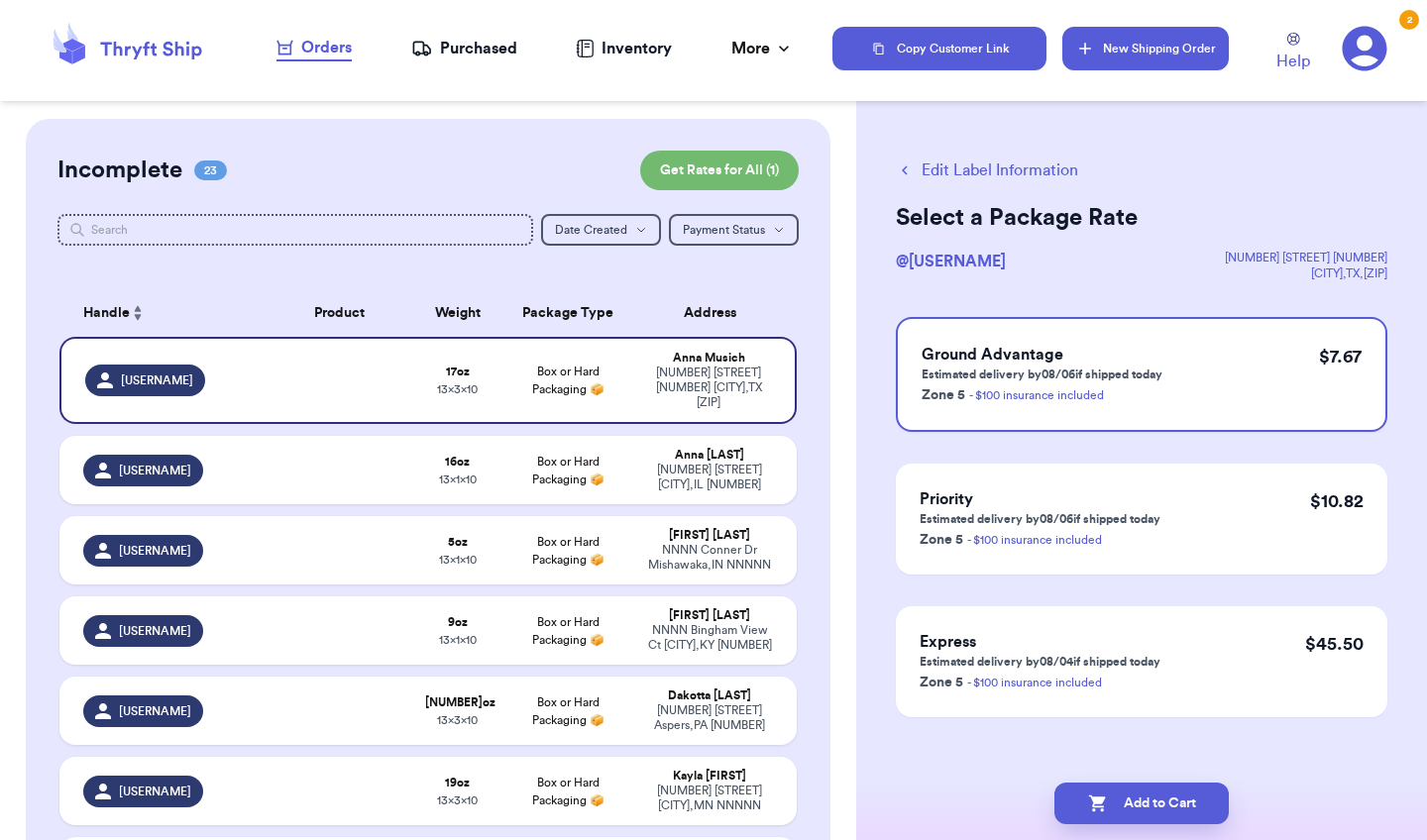 click on "New Shipping Order" at bounding box center [1146, 49] 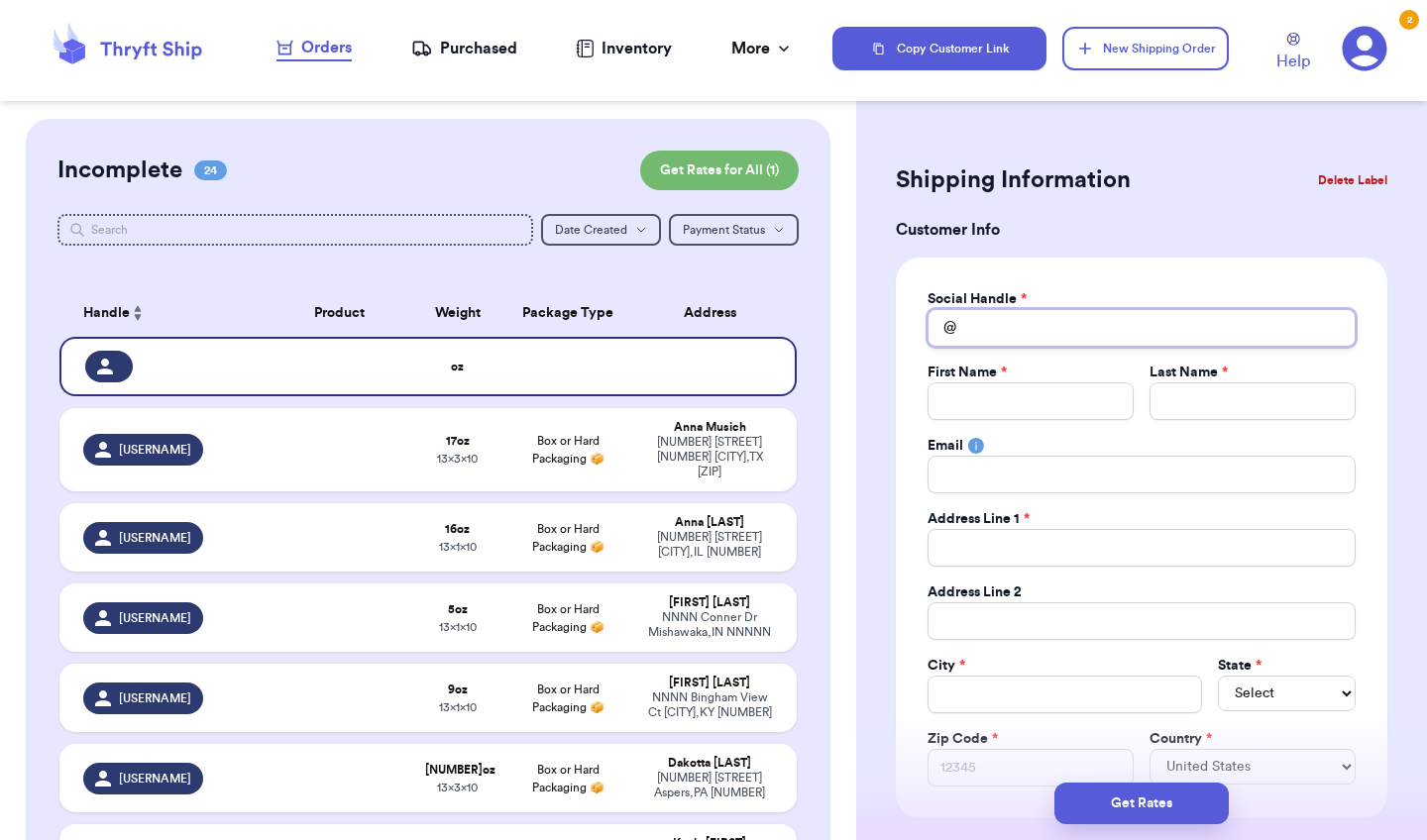 click on "Total Amount Paid" at bounding box center [1142, 328] 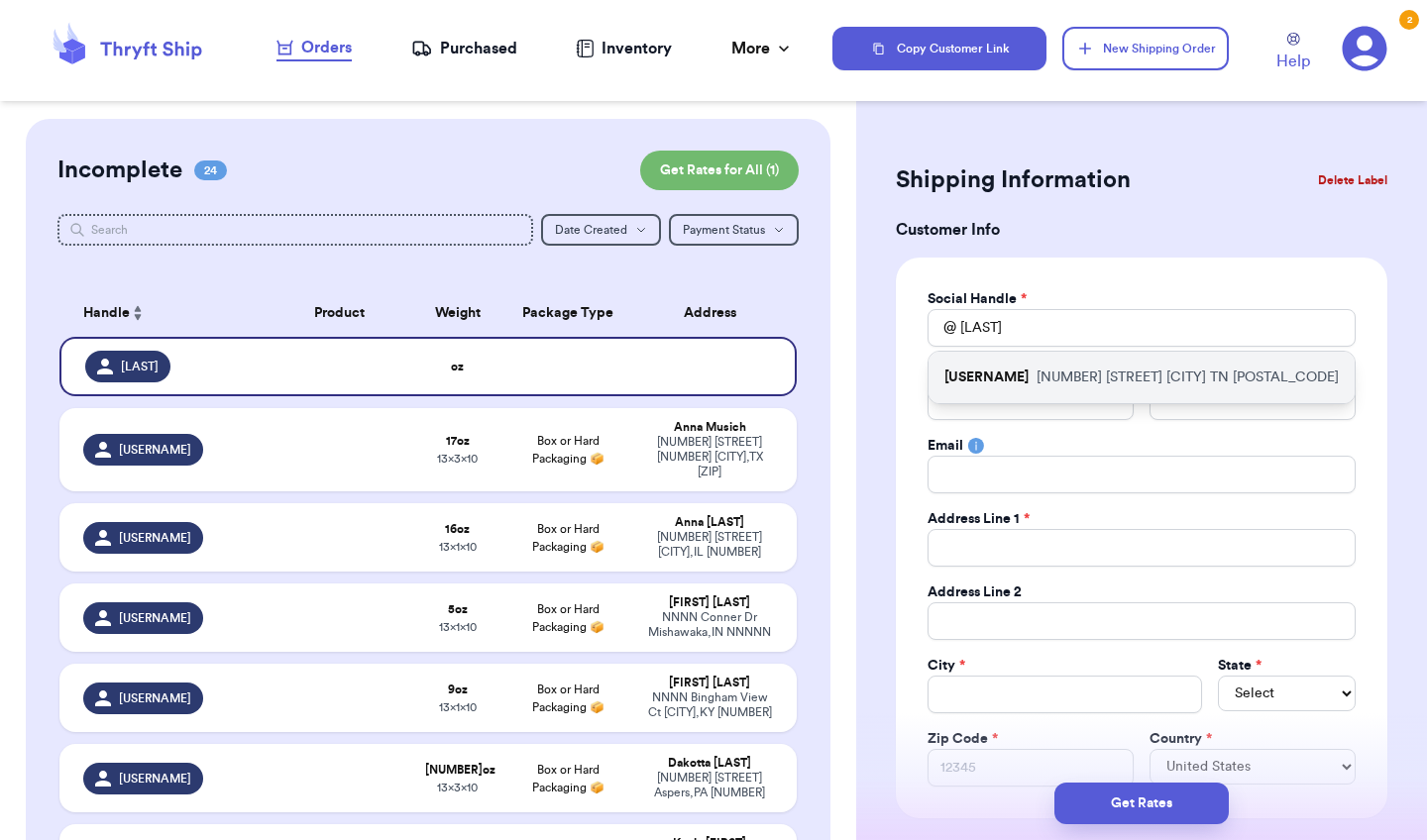 click on "[USERNAME] [NUMBER] [STREET] [CITY] [STATE] [POSTAL_CODE]" at bounding box center [1142, 377] 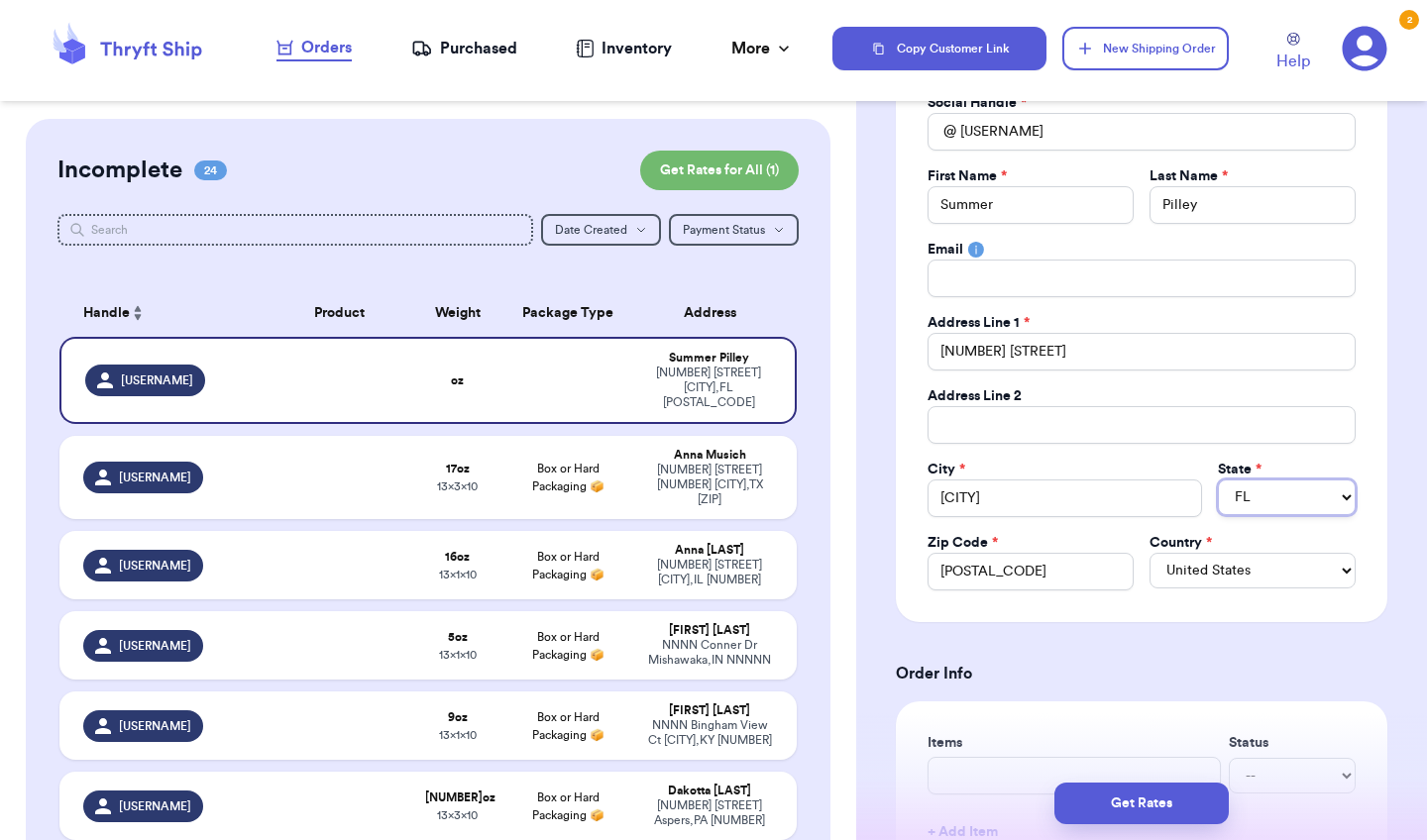 scroll, scrollTop: 198, scrollLeft: 0, axis: vertical 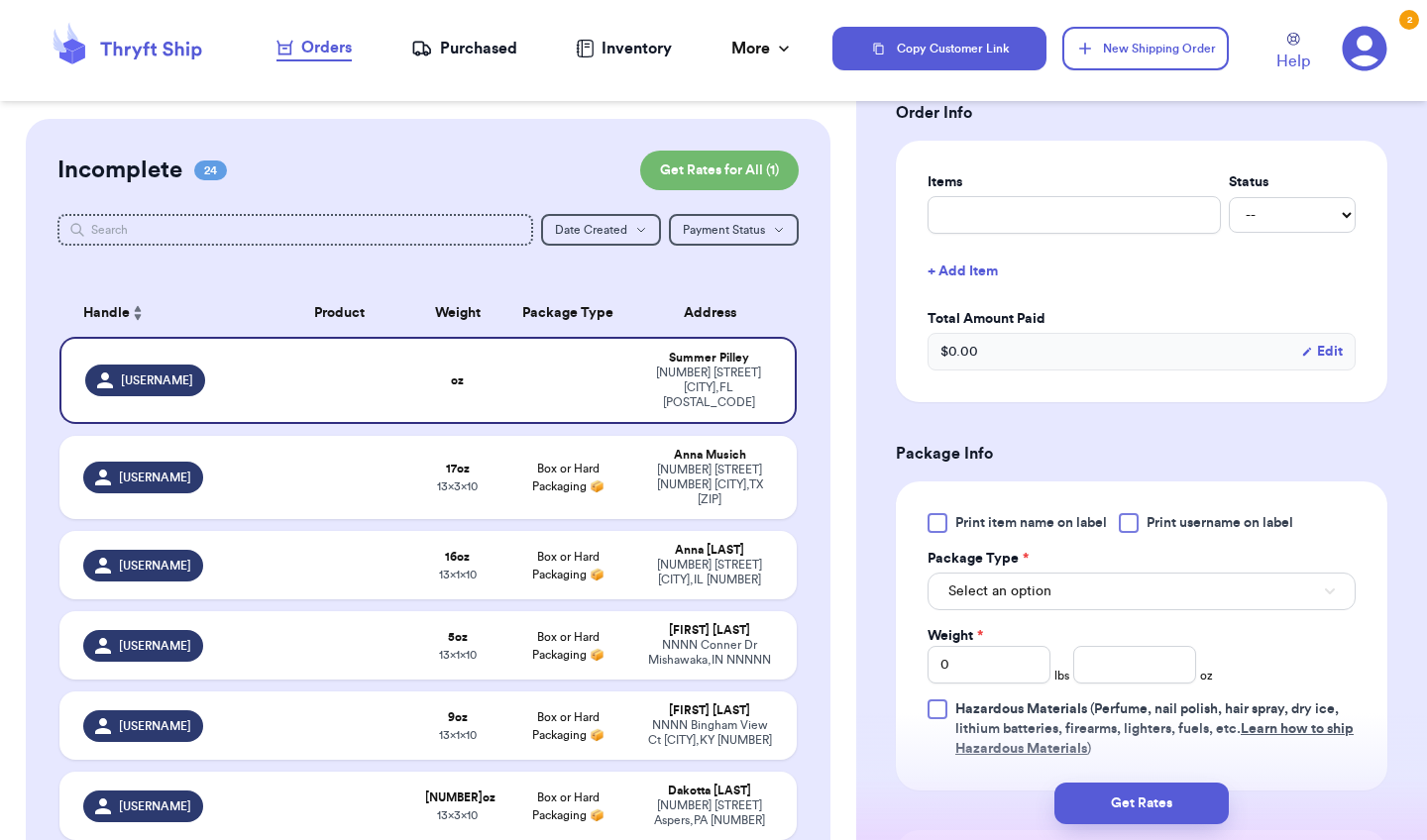 click on "Select an option" at bounding box center (1142, 591) 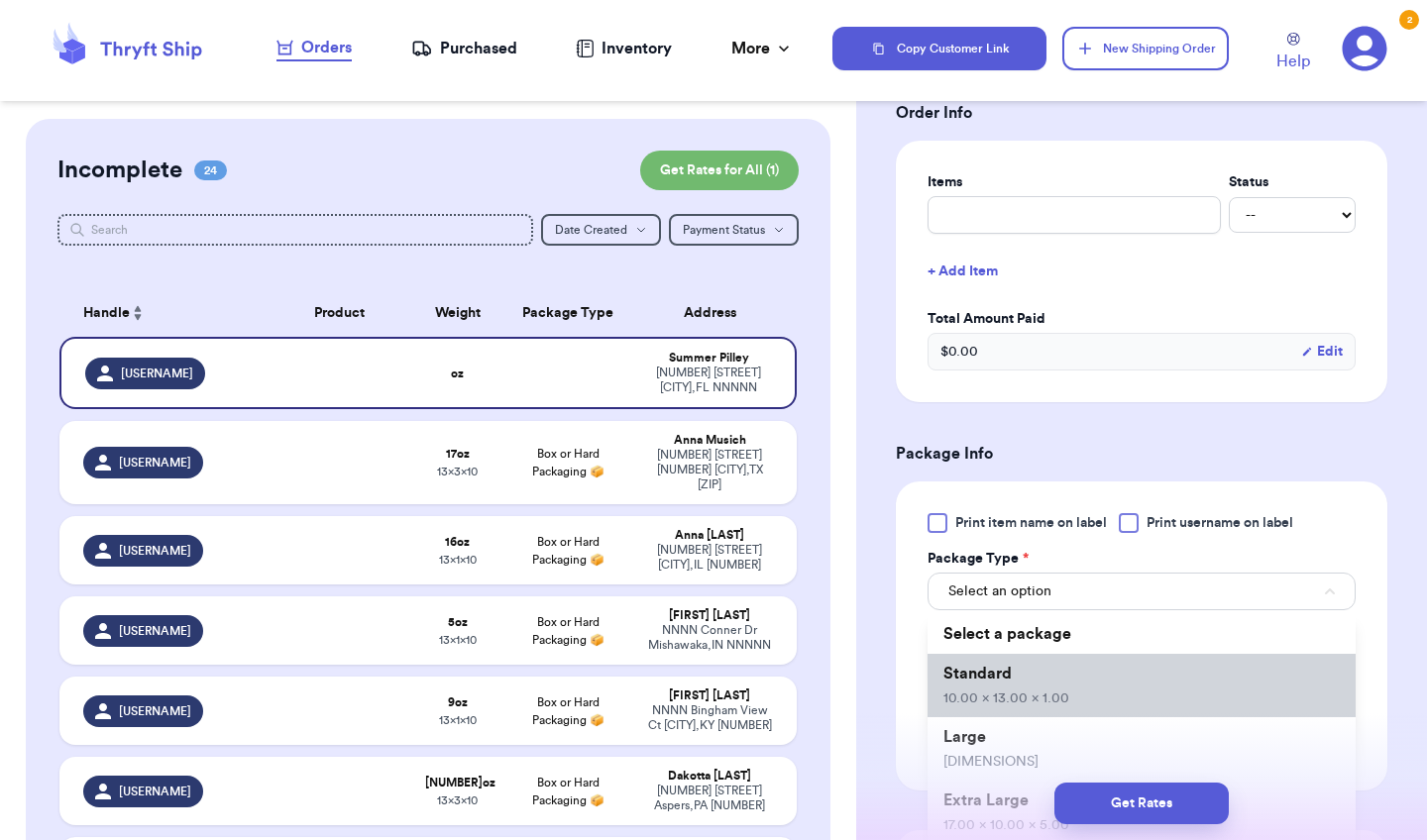 click on "Standard [PRICE]" at bounding box center [1142, 685] 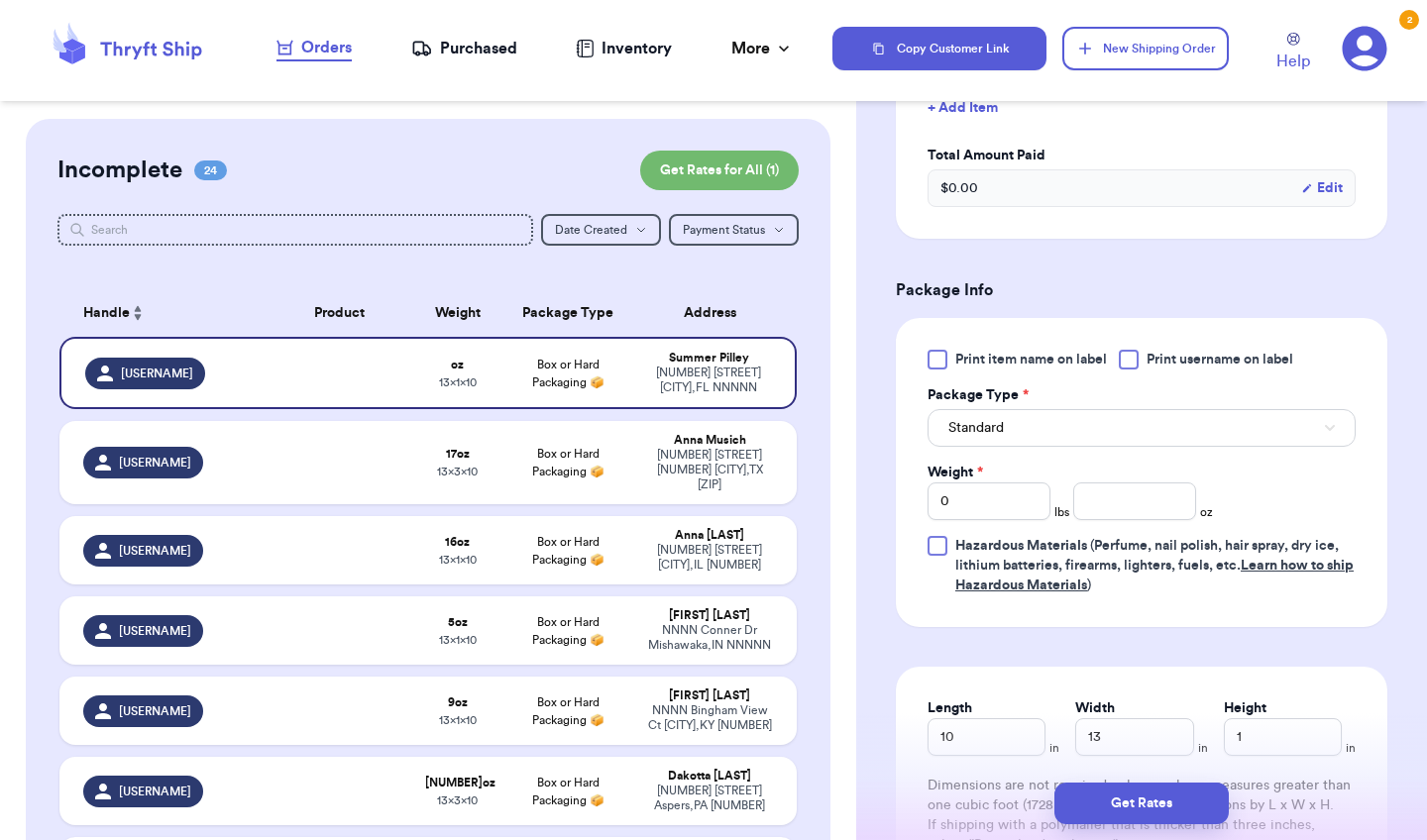 scroll, scrollTop: 921, scrollLeft: 0, axis: vertical 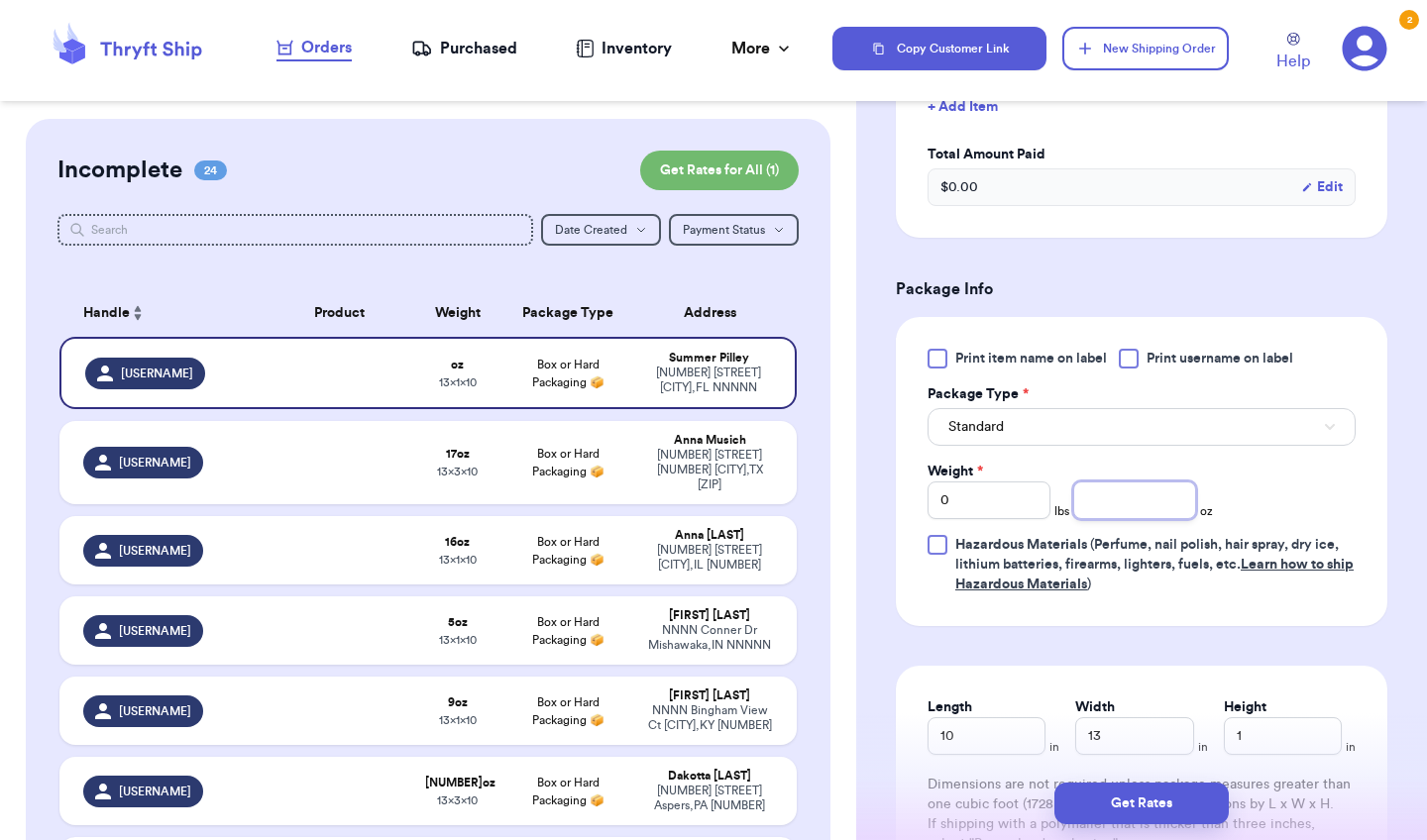 click at bounding box center [1135, 500] 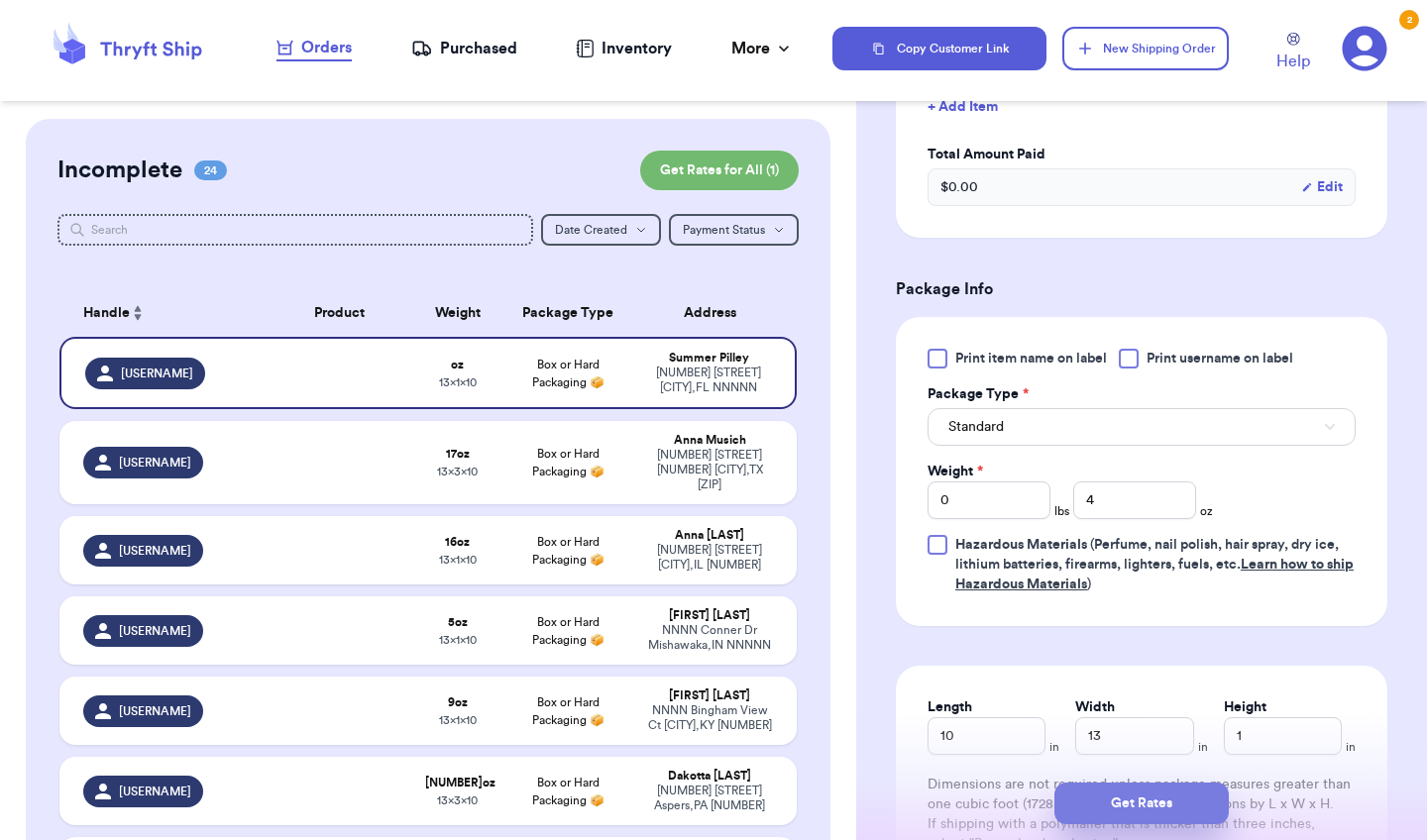 click on "Get Rates" at bounding box center (1142, 803) 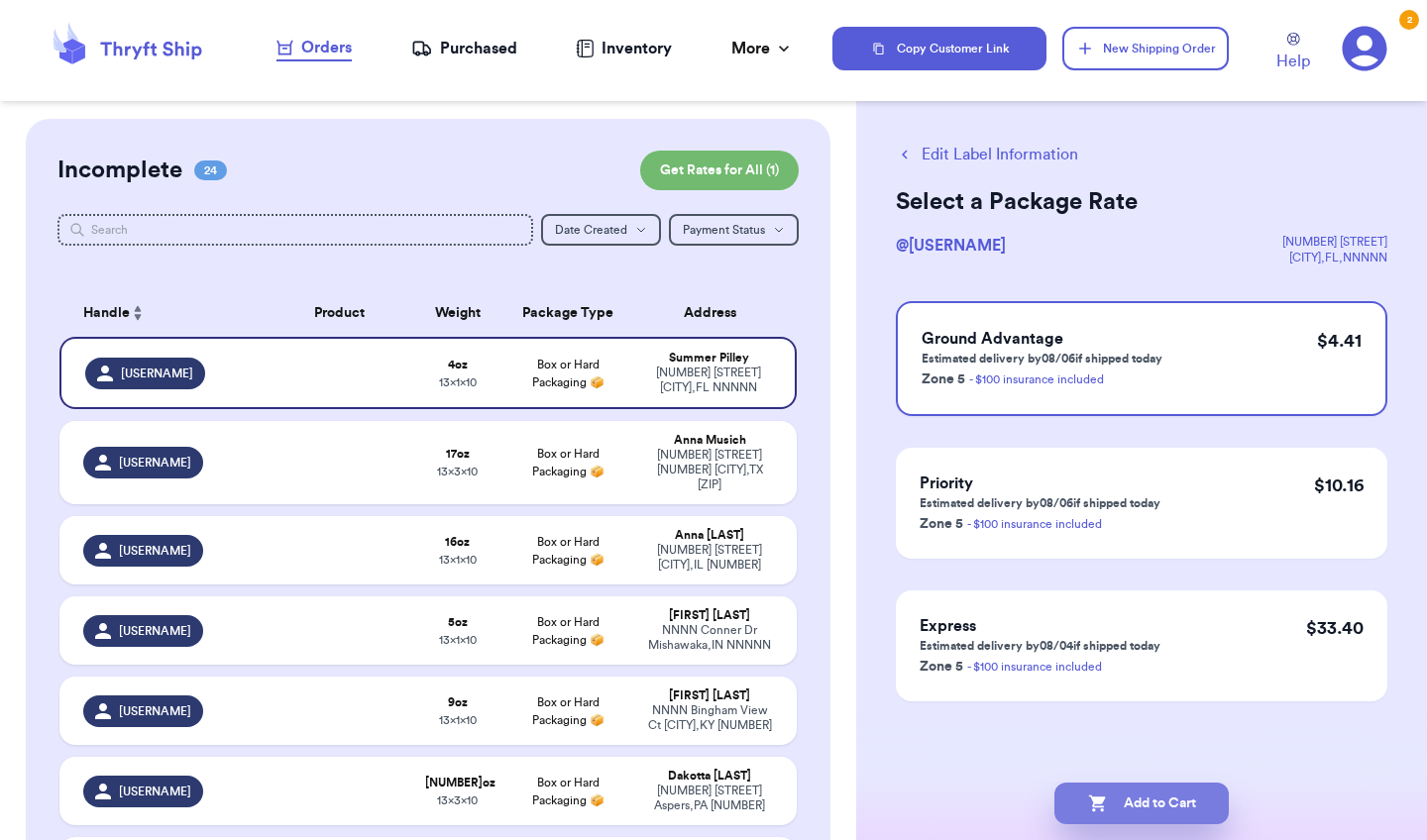 scroll, scrollTop: 0, scrollLeft: 0, axis: both 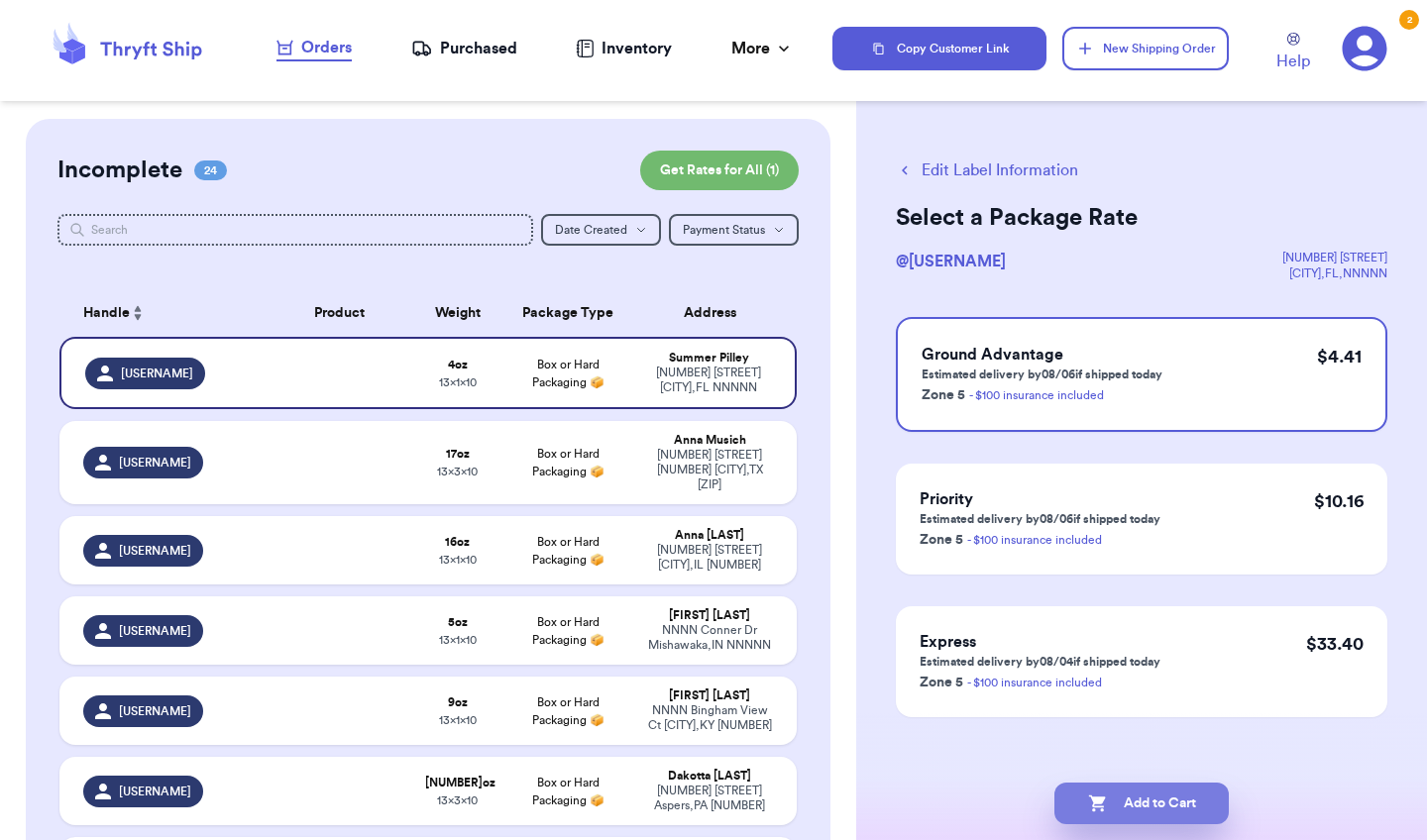 click on "Add to Cart" at bounding box center [1142, 803] 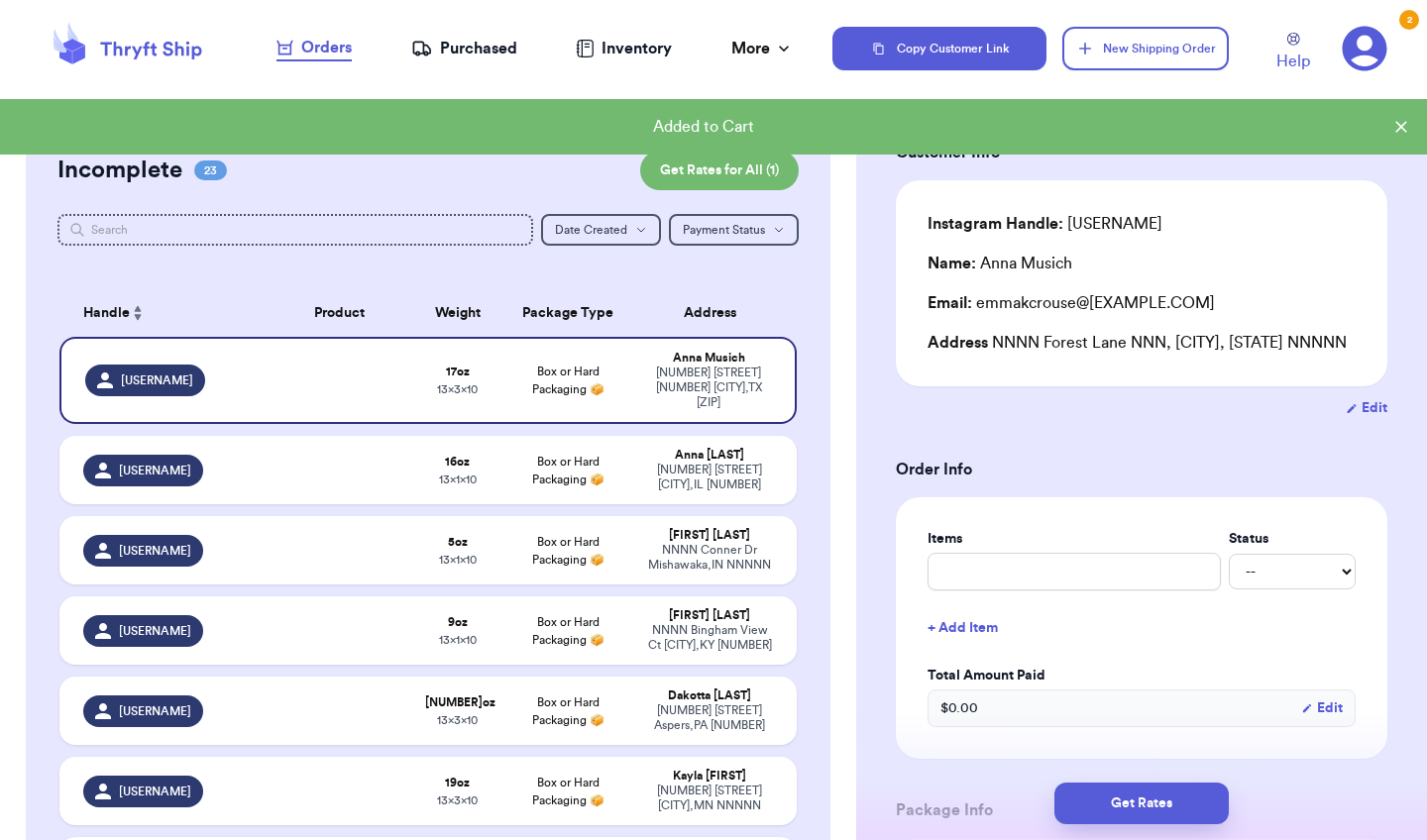 scroll, scrollTop: 0, scrollLeft: 0, axis: both 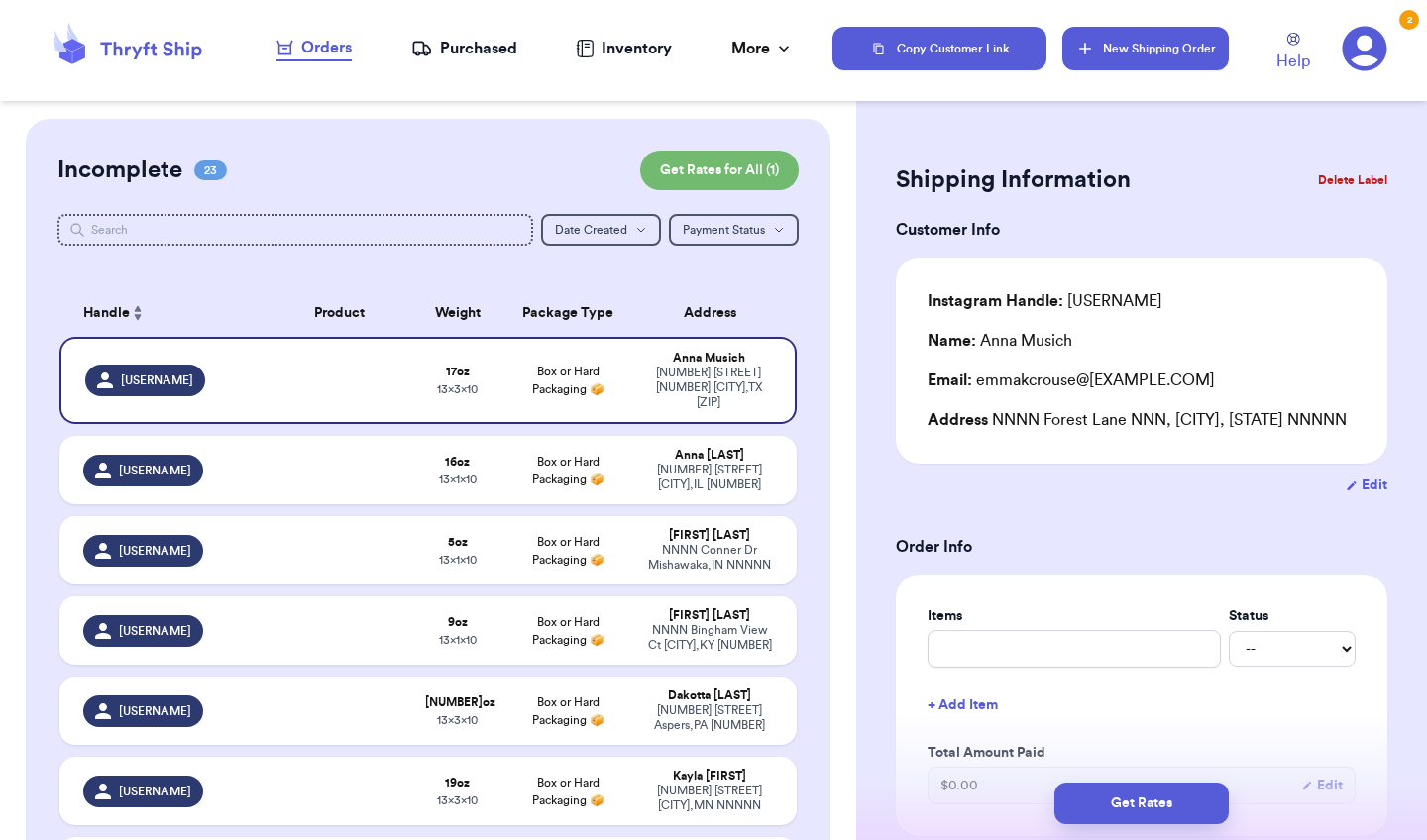click on "New Shipping Order" at bounding box center [1146, 49] 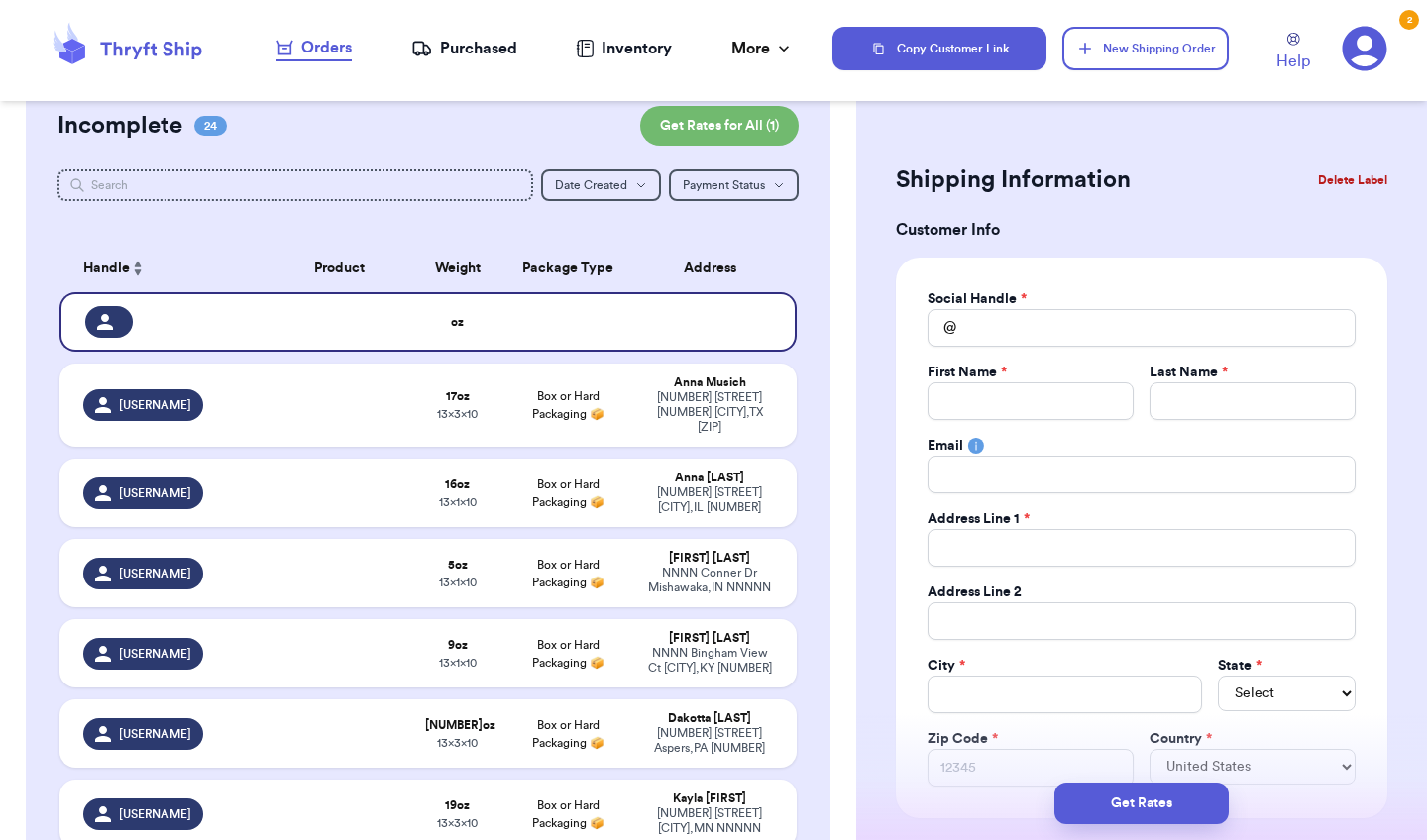 scroll, scrollTop: 32, scrollLeft: 0, axis: vertical 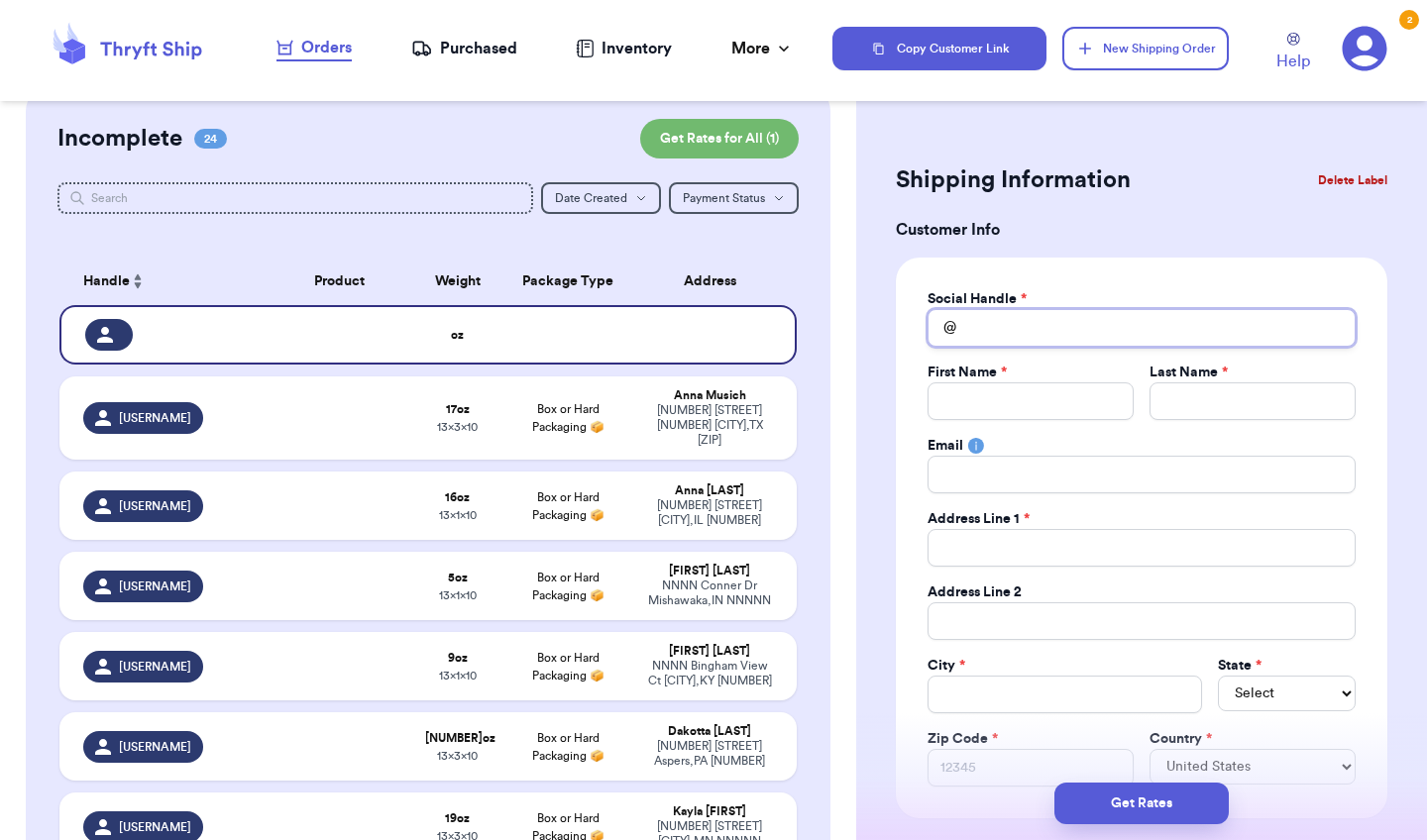 click on "Total Amount Paid" at bounding box center [1142, 328] 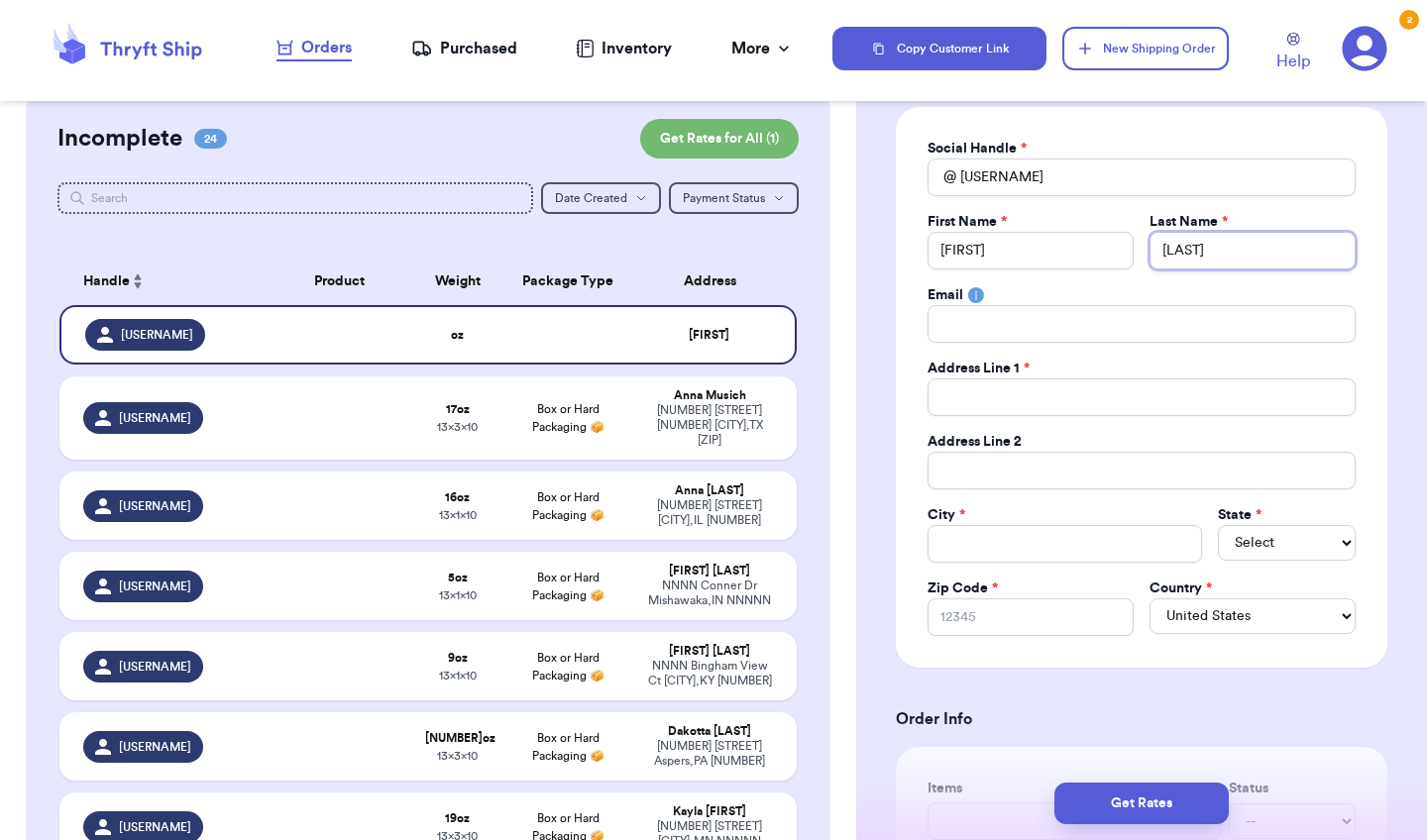 scroll, scrollTop: 206, scrollLeft: 0, axis: vertical 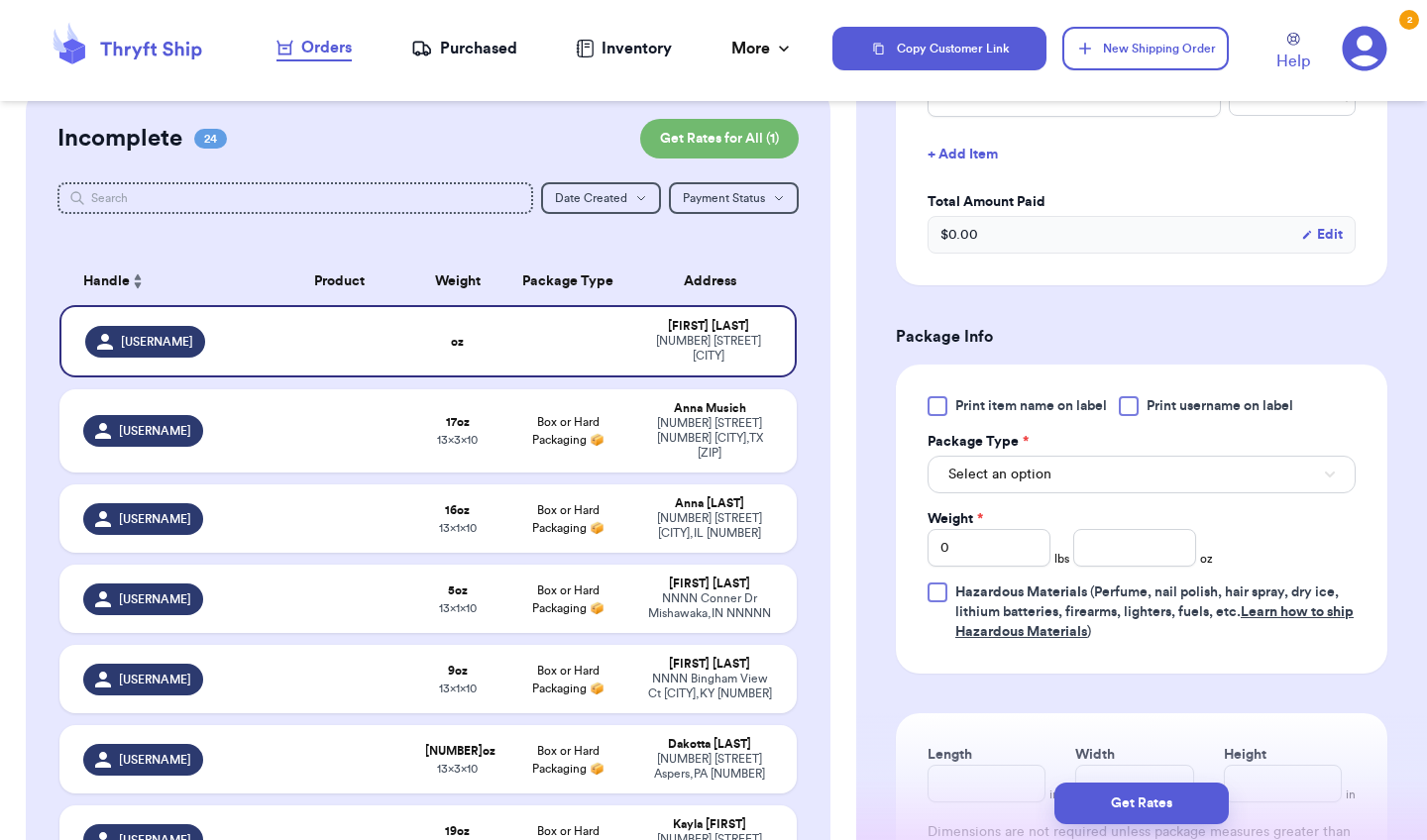 click on "Select an option" at bounding box center (1142, 474) 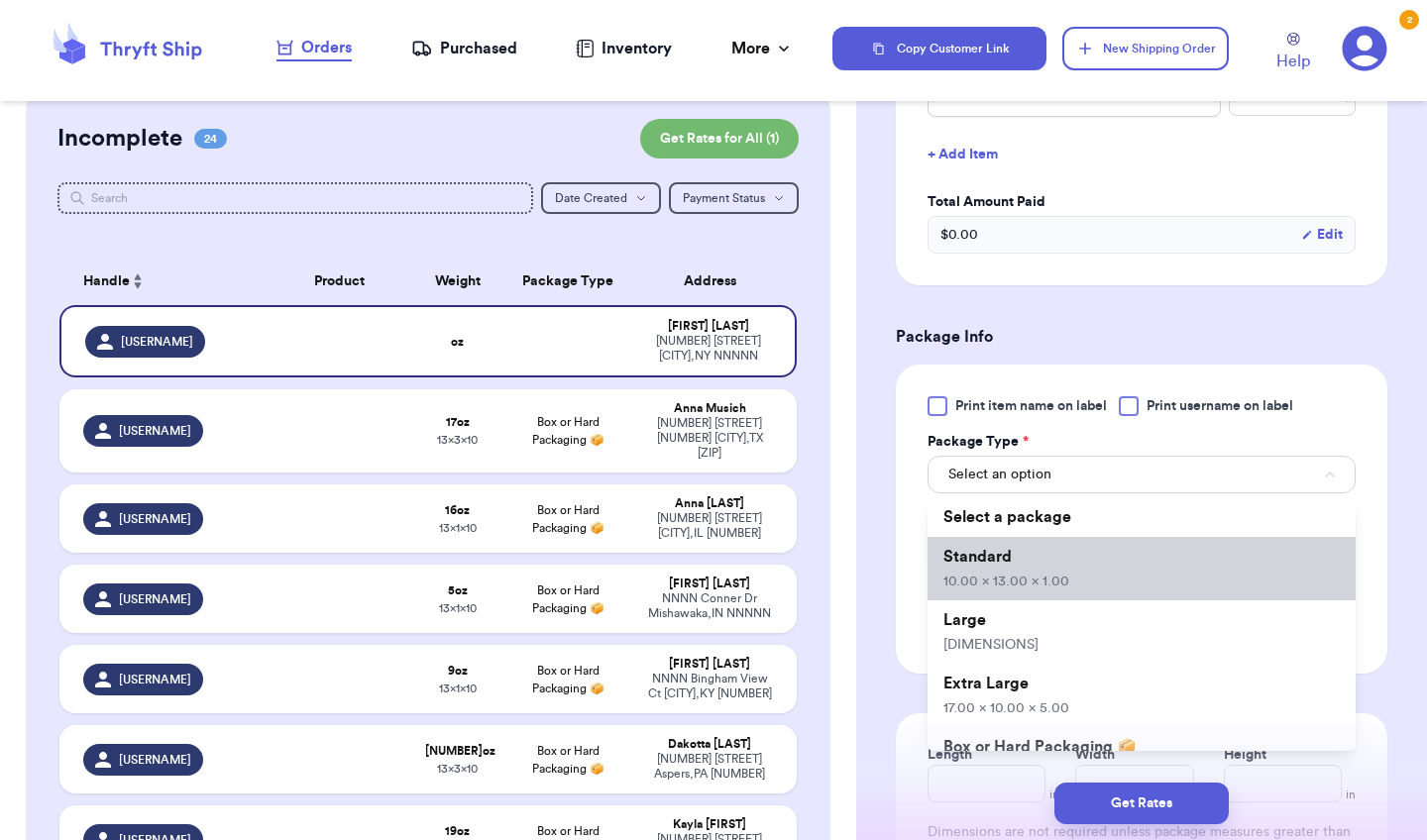 click on "Standard [PRICE]" at bounding box center (1142, 569) 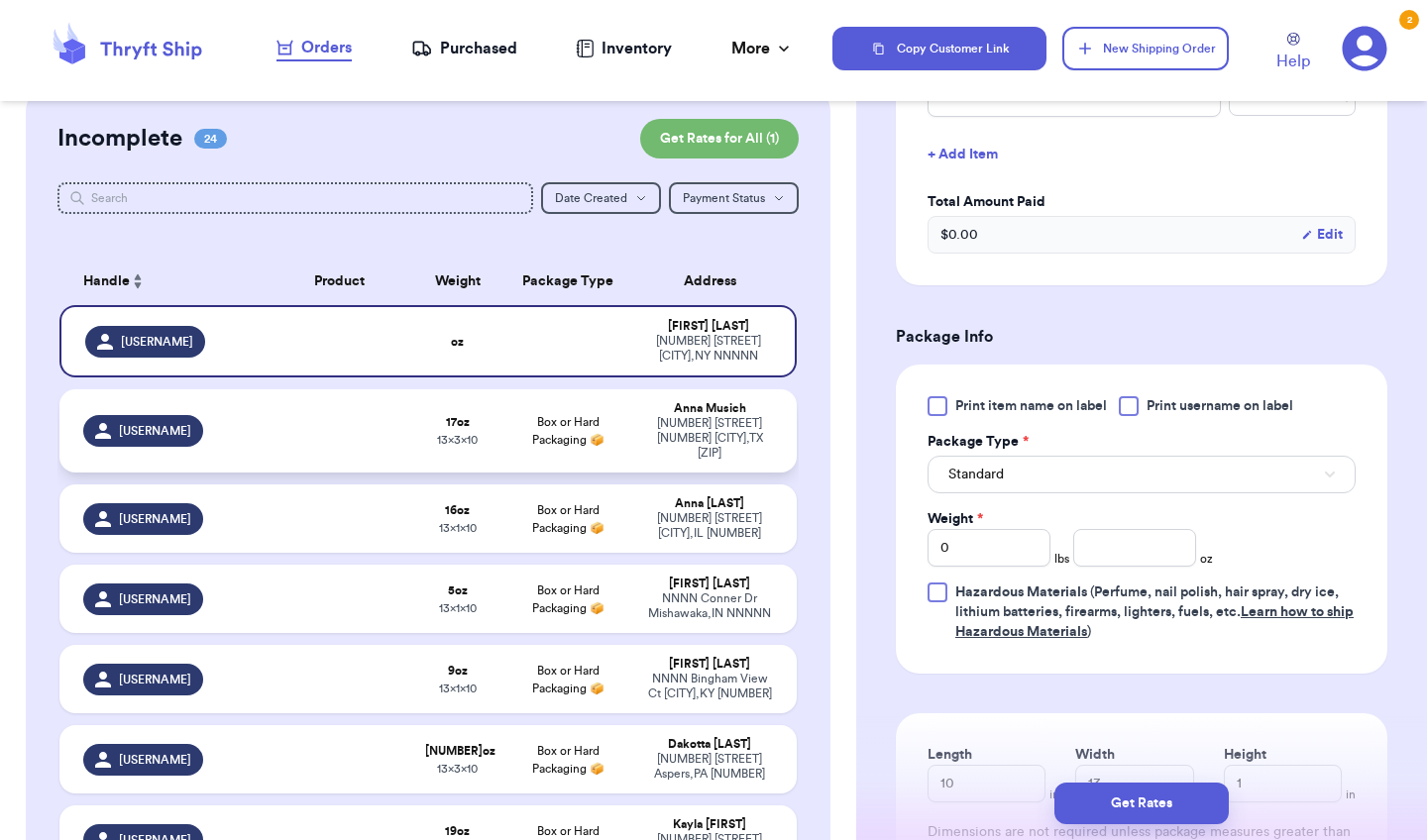 click at bounding box center [339, 431] 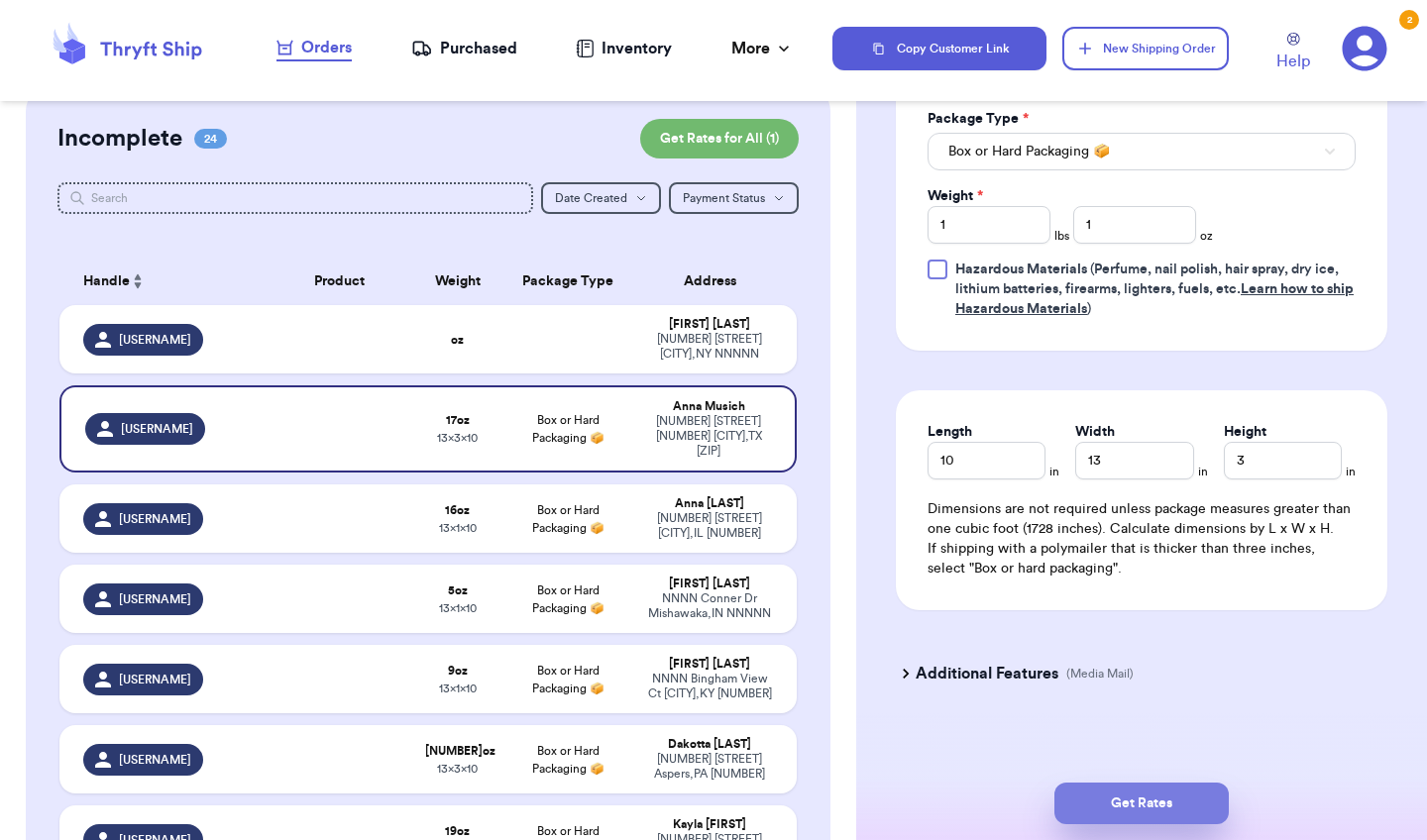 click on "Get Rates" at bounding box center [1142, 803] 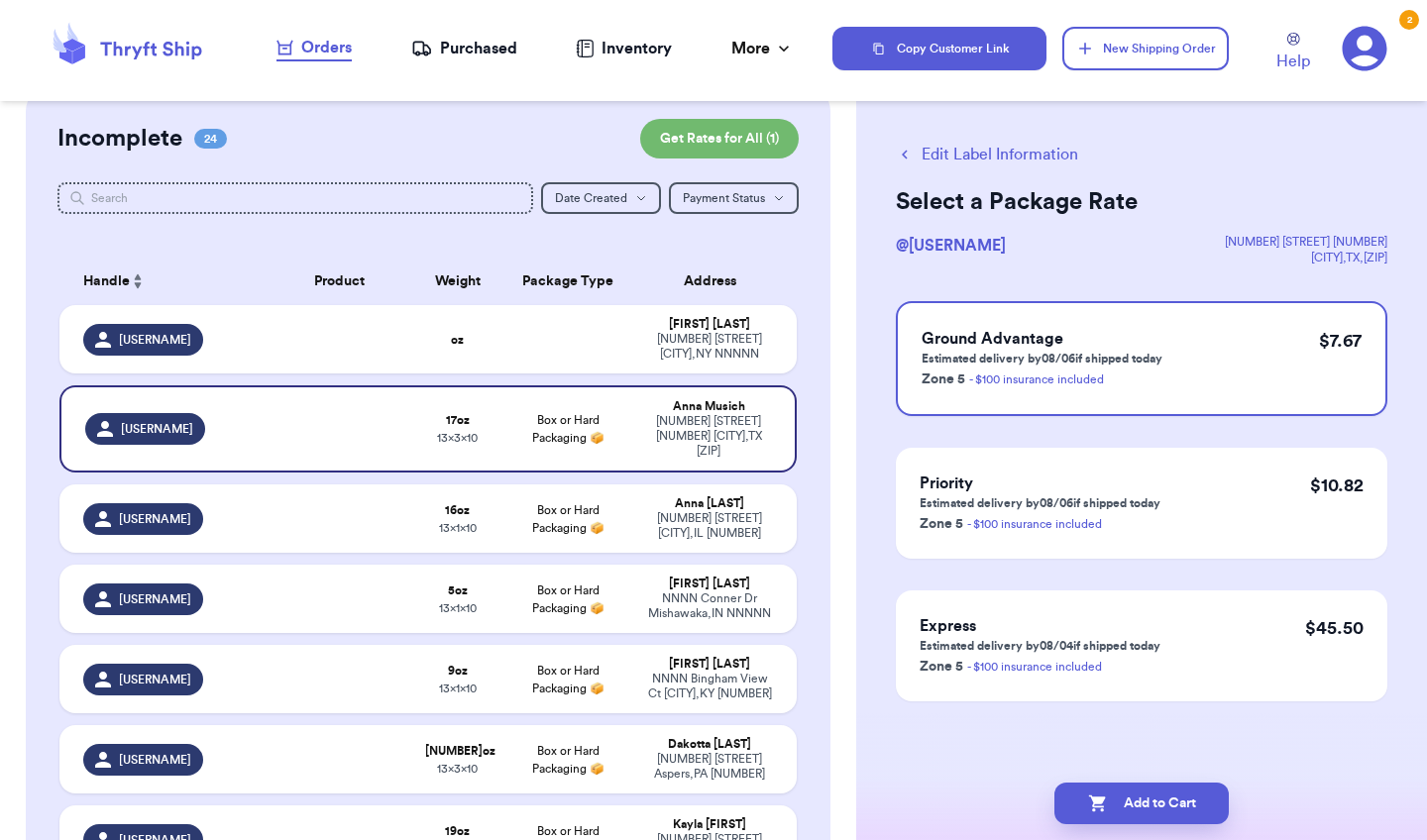 scroll, scrollTop: 0, scrollLeft: 0, axis: both 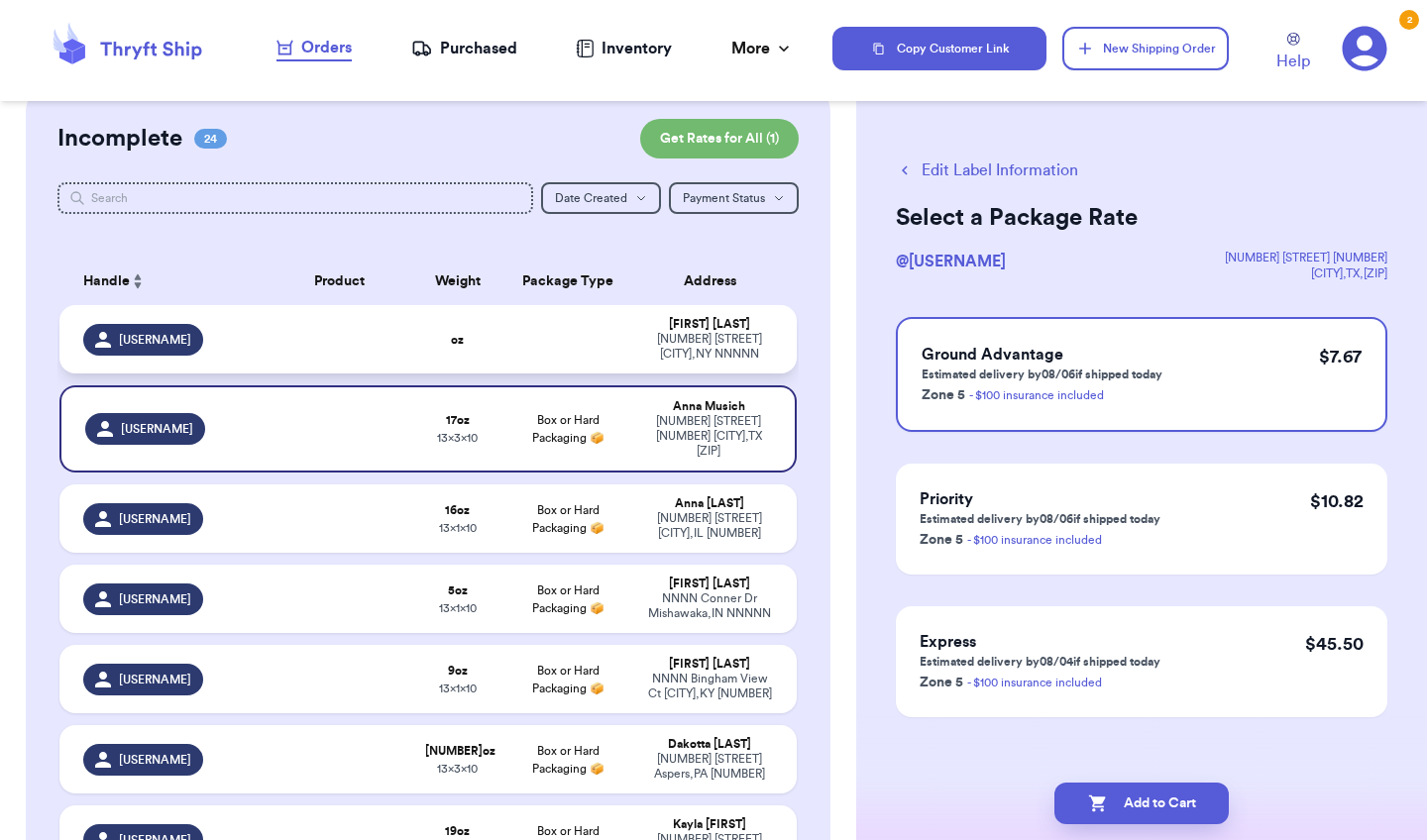 click at bounding box center (568, 339) 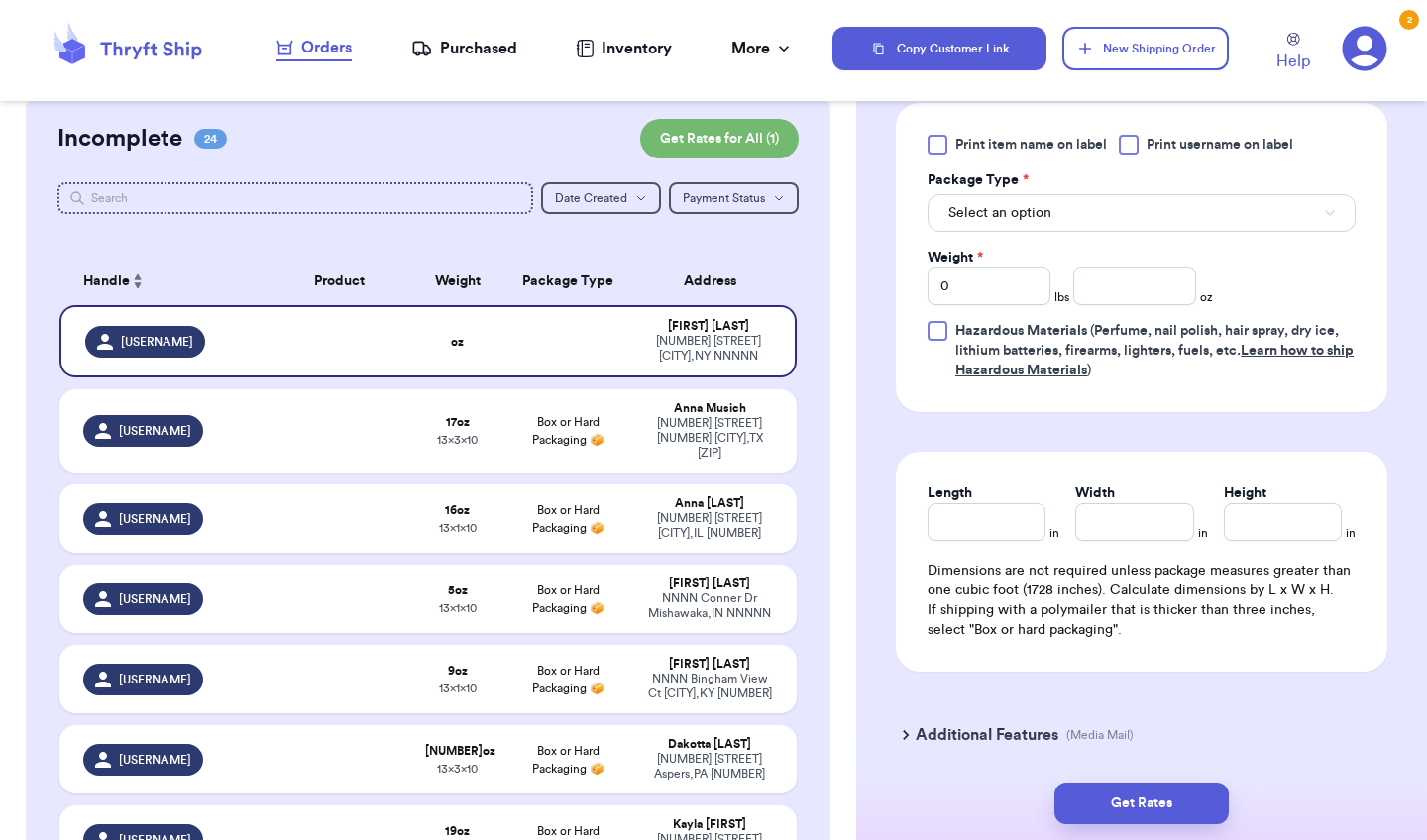 scroll, scrollTop: 837, scrollLeft: 0, axis: vertical 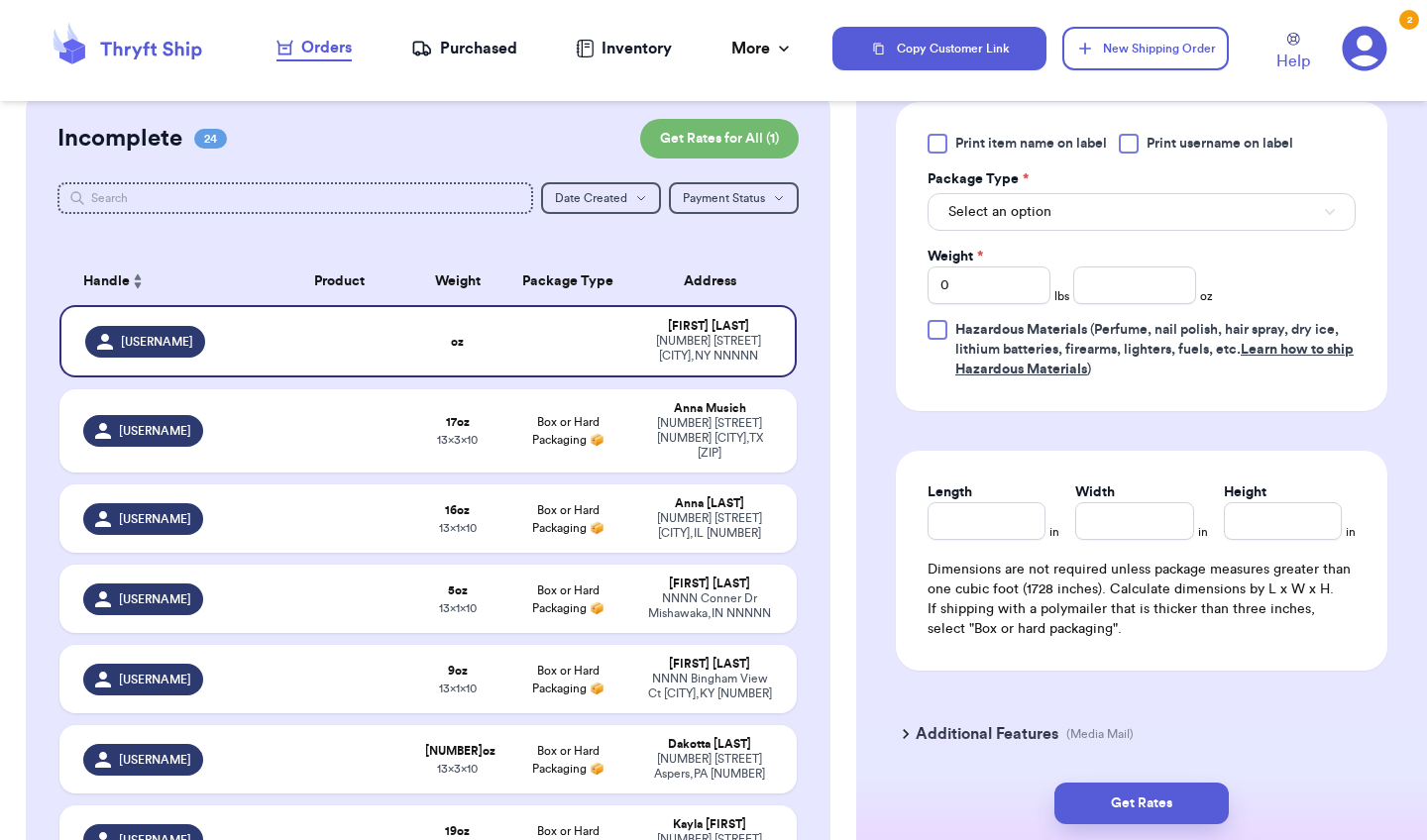 click on "Select an option" at bounding box center (1142, 212) 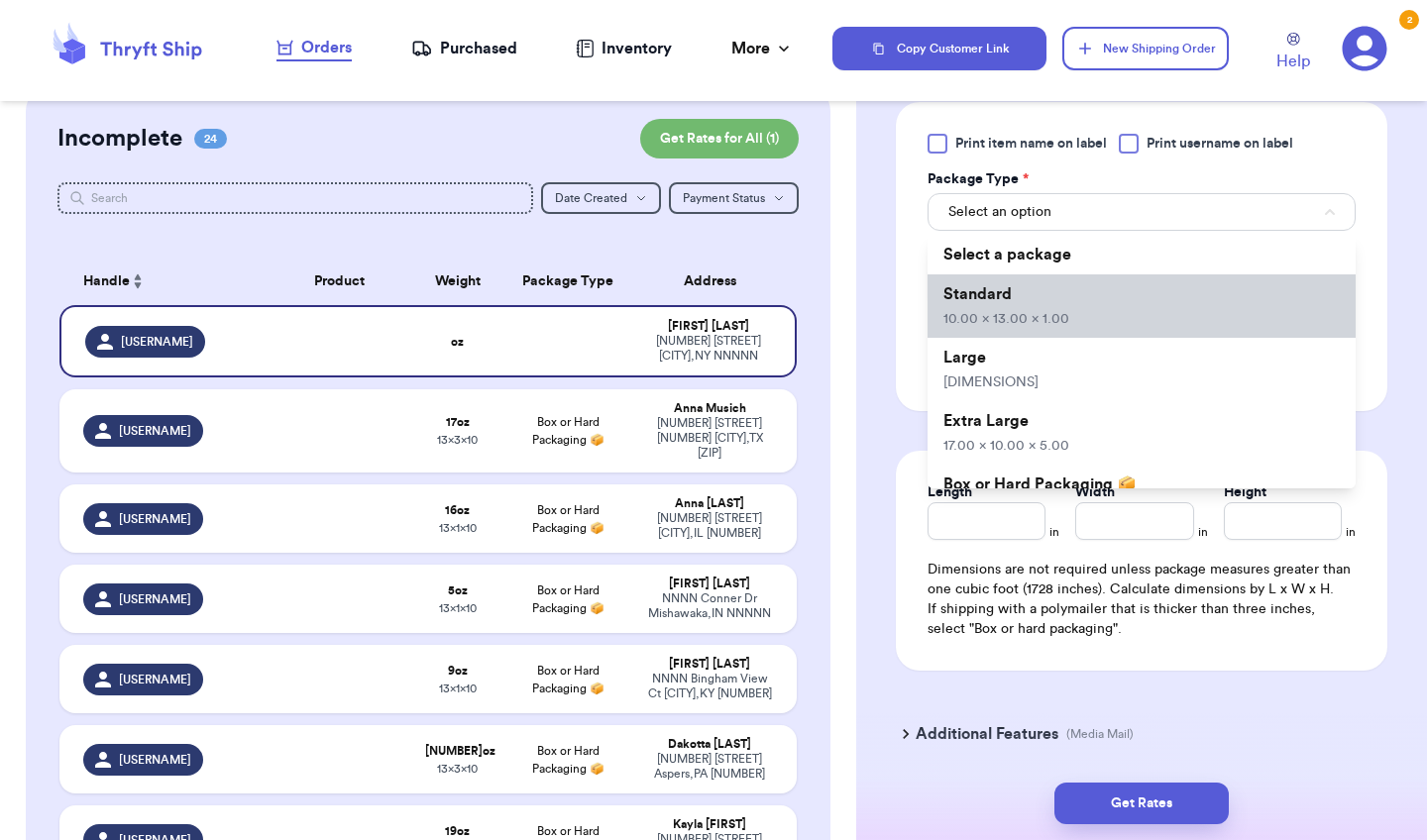 click on "Standard [PRICE]" at bounding box center (1142, 306) 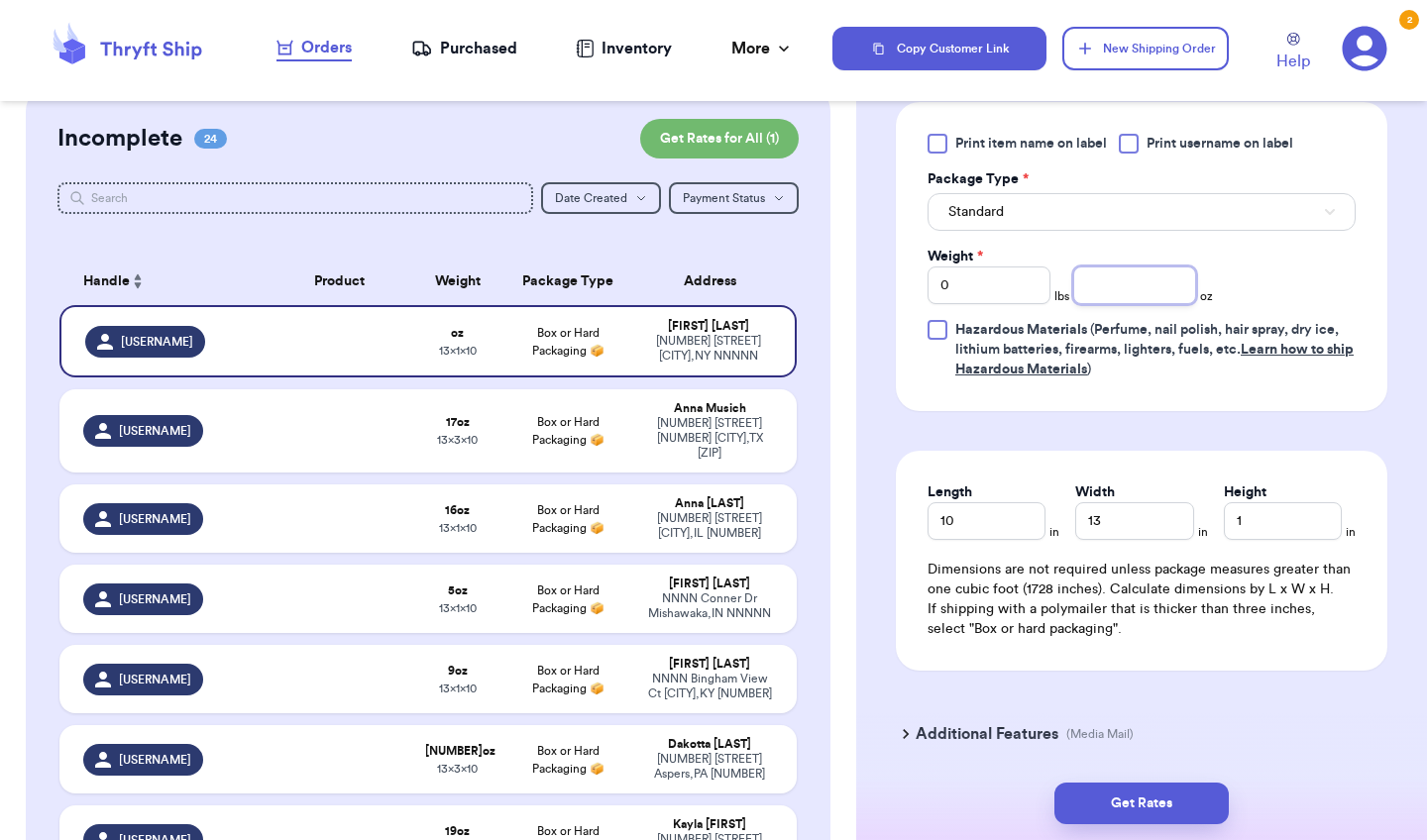 click at bounding box center [1135, 285] 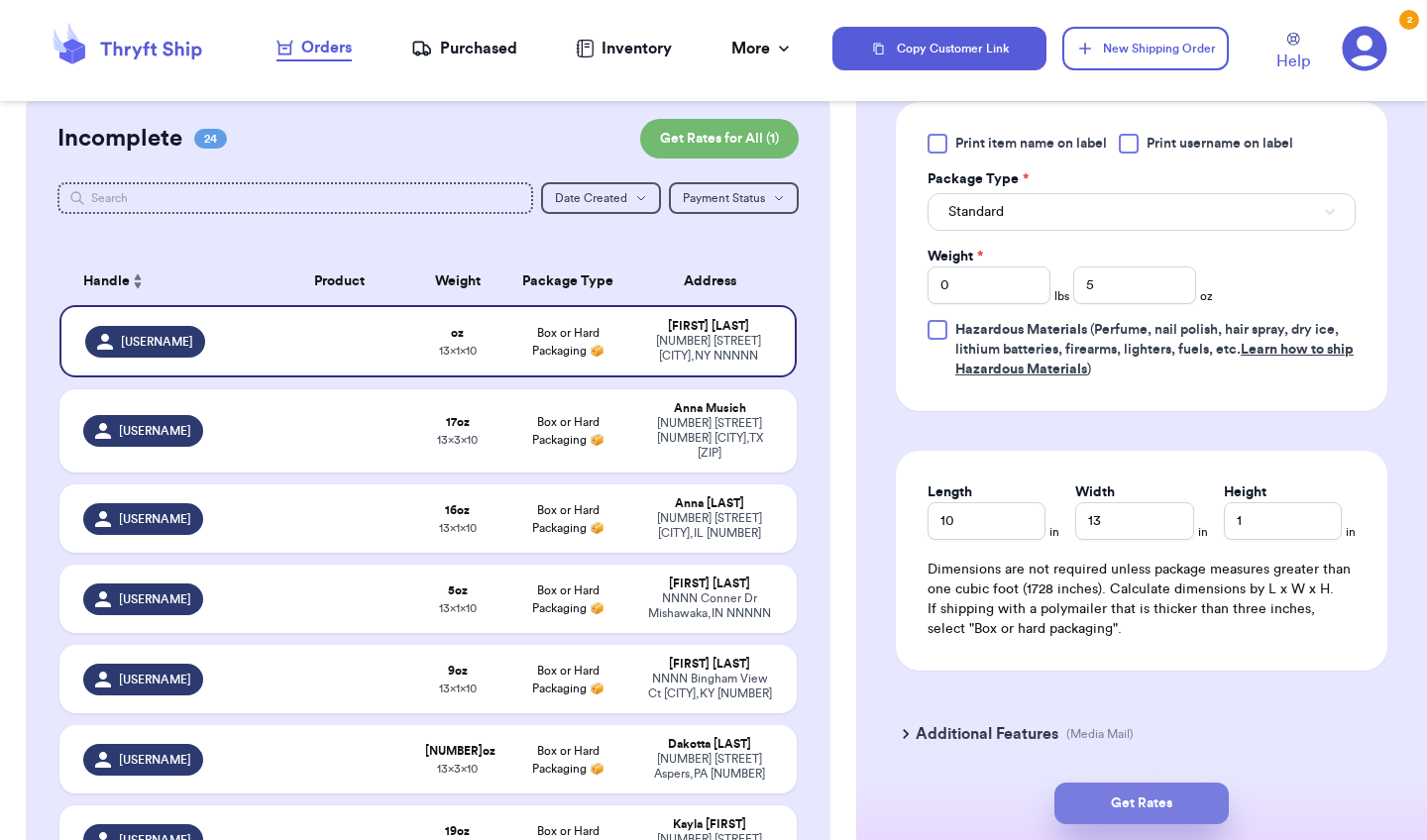 click on "Get Rates" at bounding box center [1142, 803] 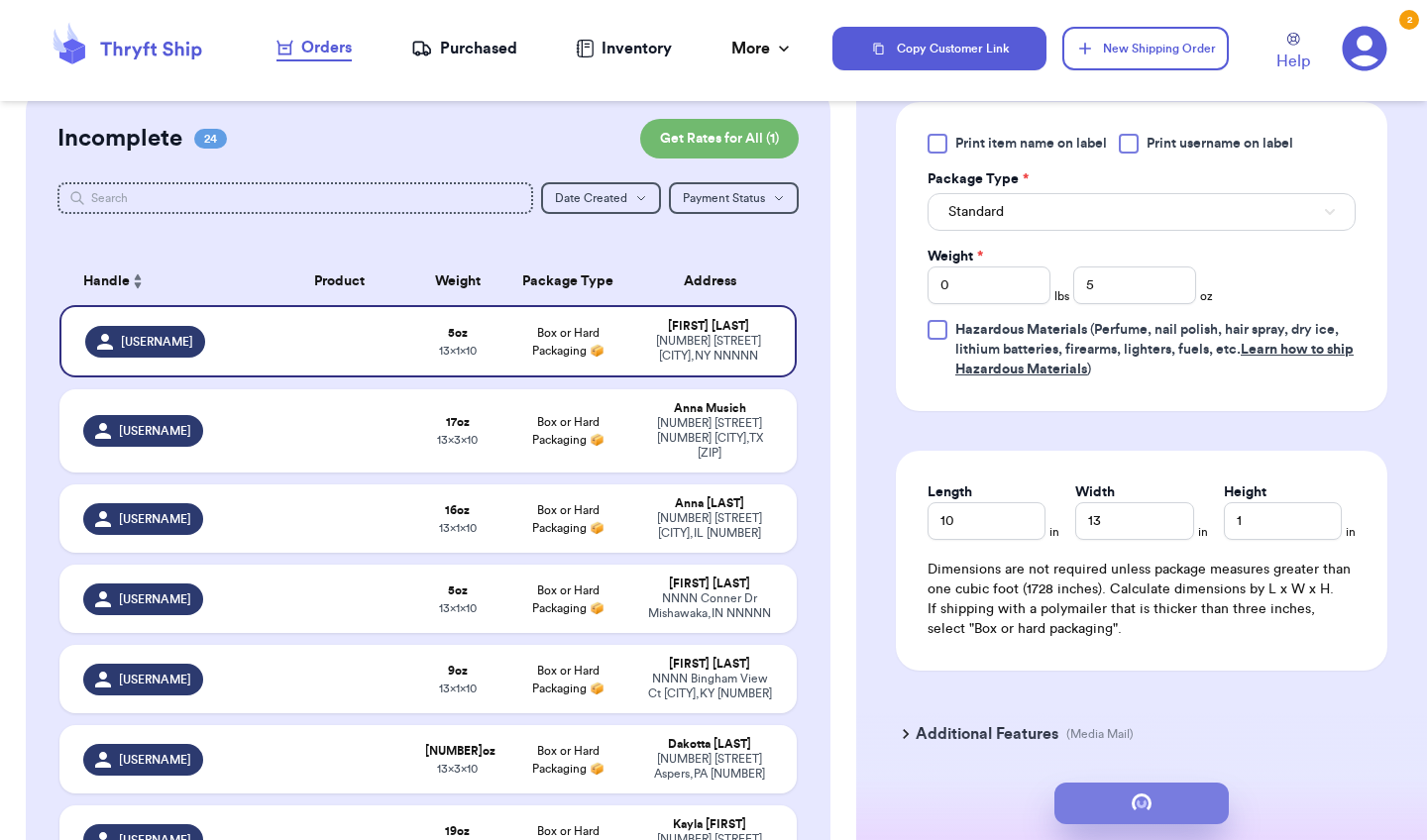 scroll, scrollTop: 0, scrollLeft: 0, axis: both 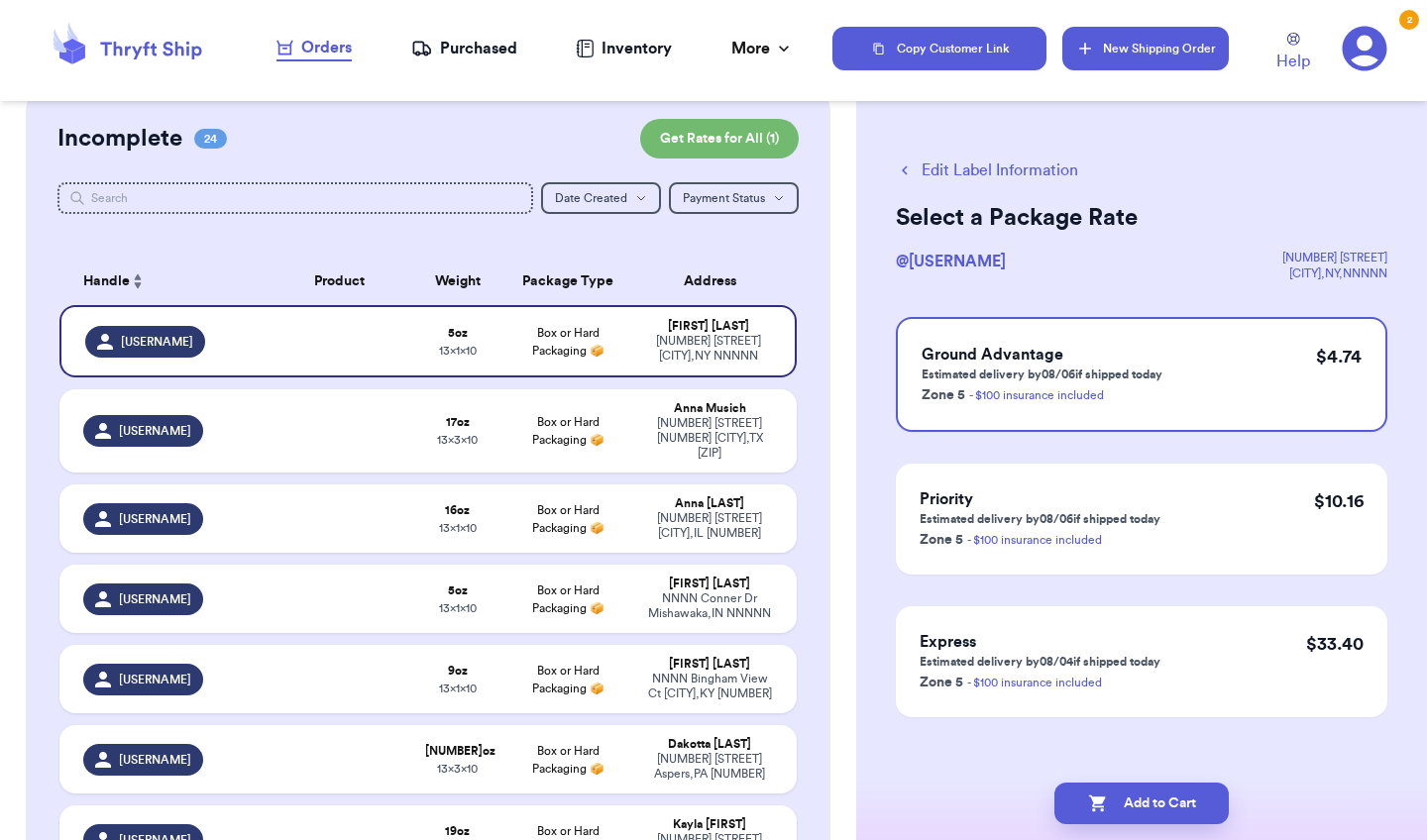 click on "New Shipping Order" at bounding box center [1146, 49] 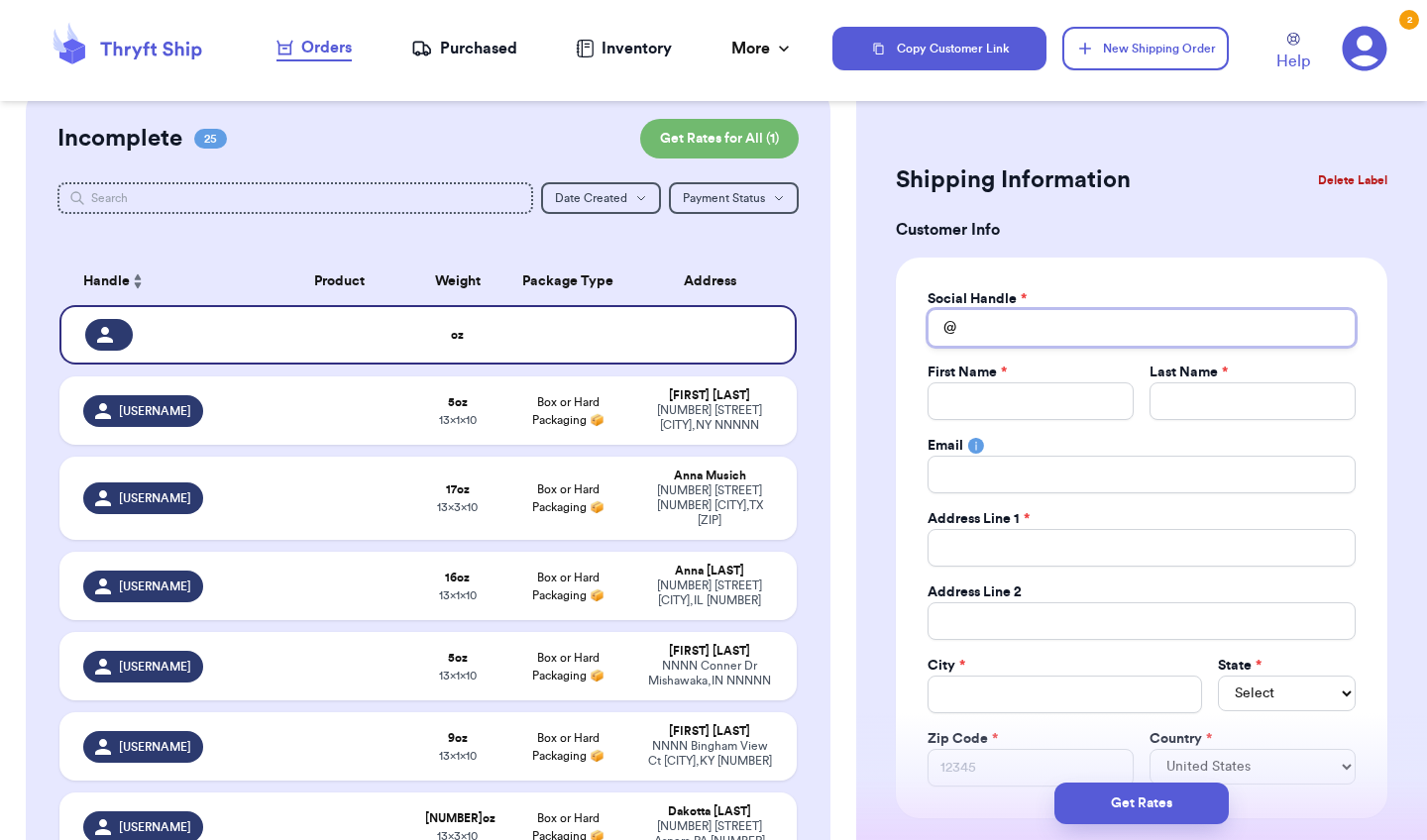 click on "Total Amount Paid" at bounding box center [1142, 328] 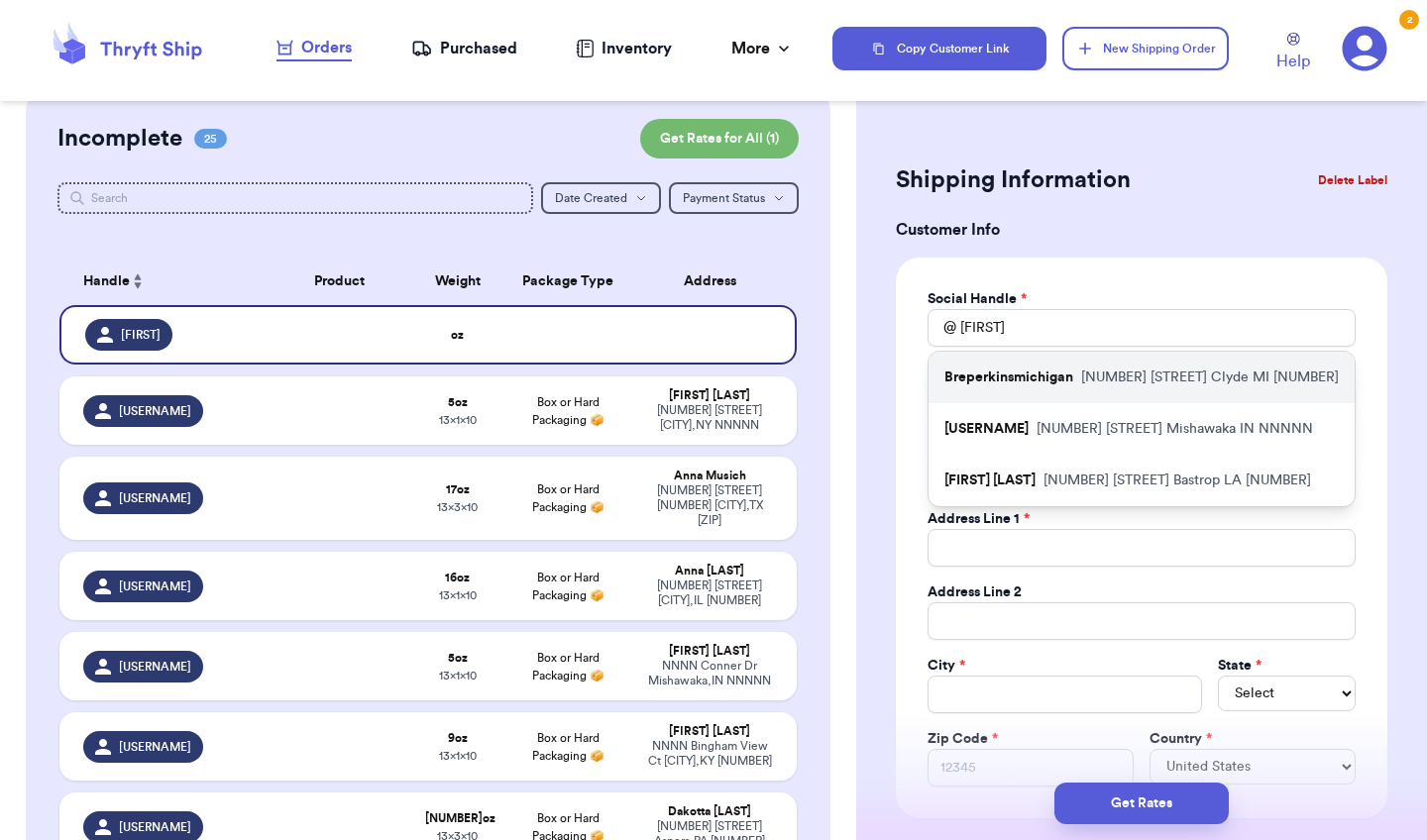 click on "Breperkinsmichigan" at bounding box center (1009, 377) 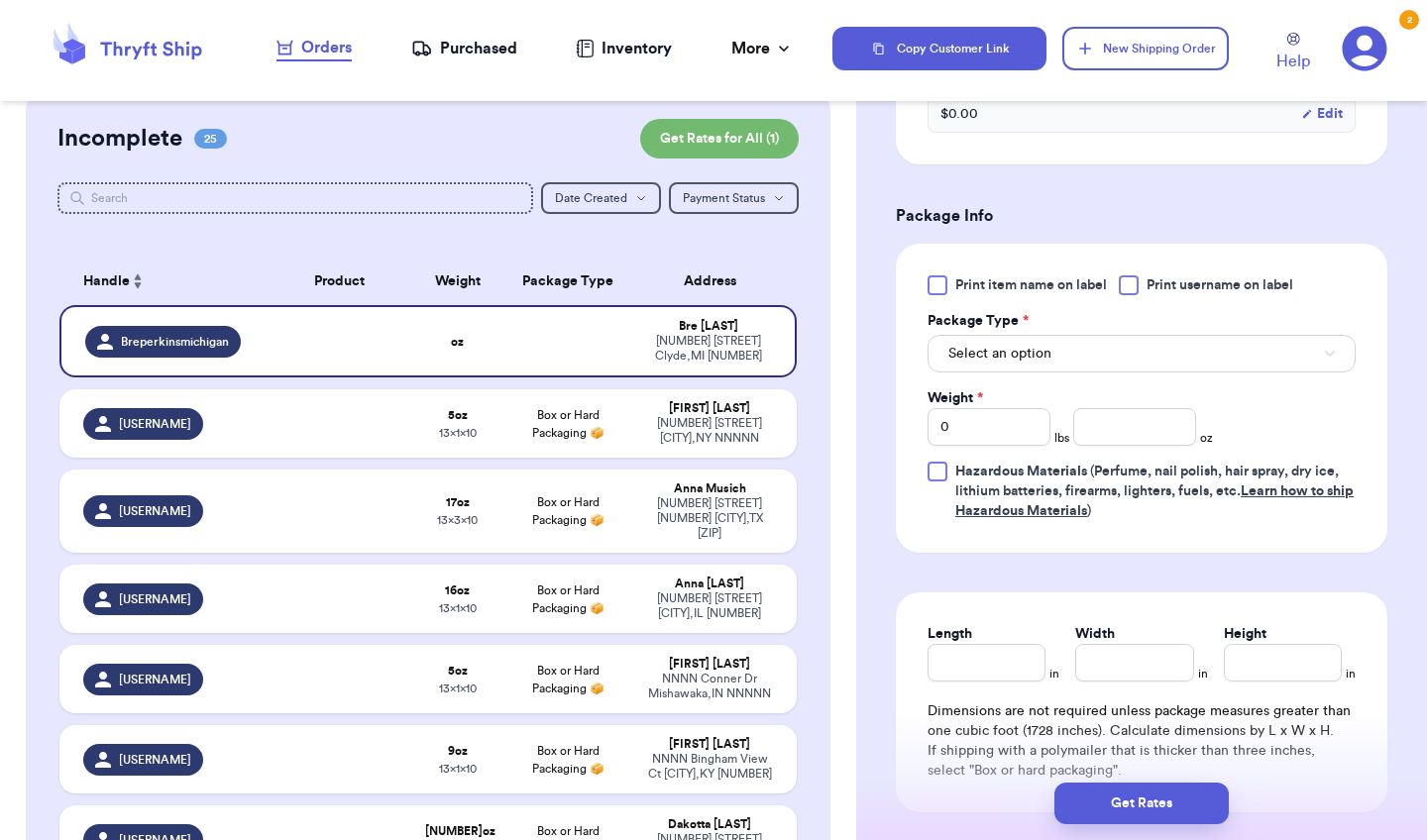 scroll, scrollTop: 997, scrollLeft: 0, axis: vertical 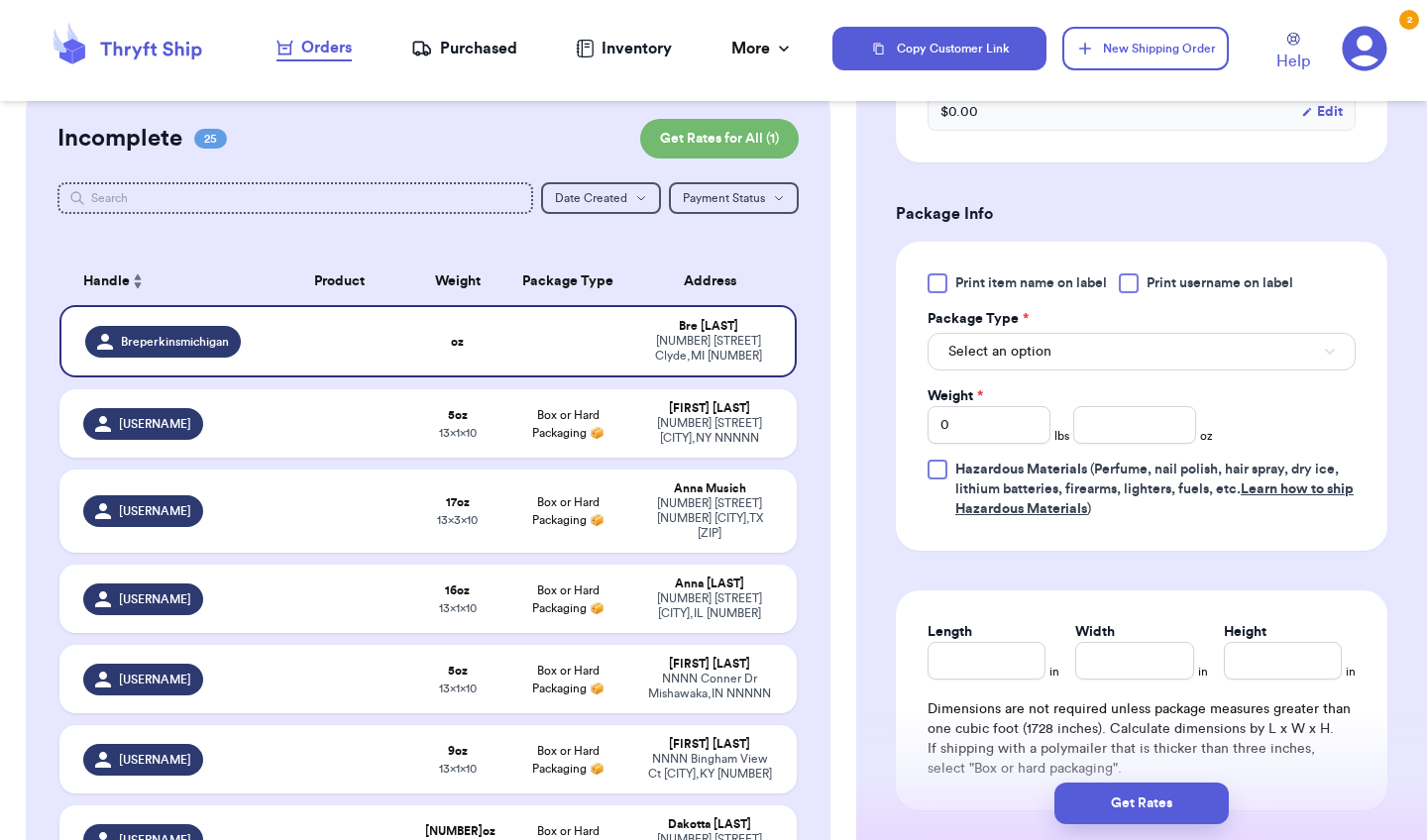 click on "Select an option" at bounding box center [1142, 352] 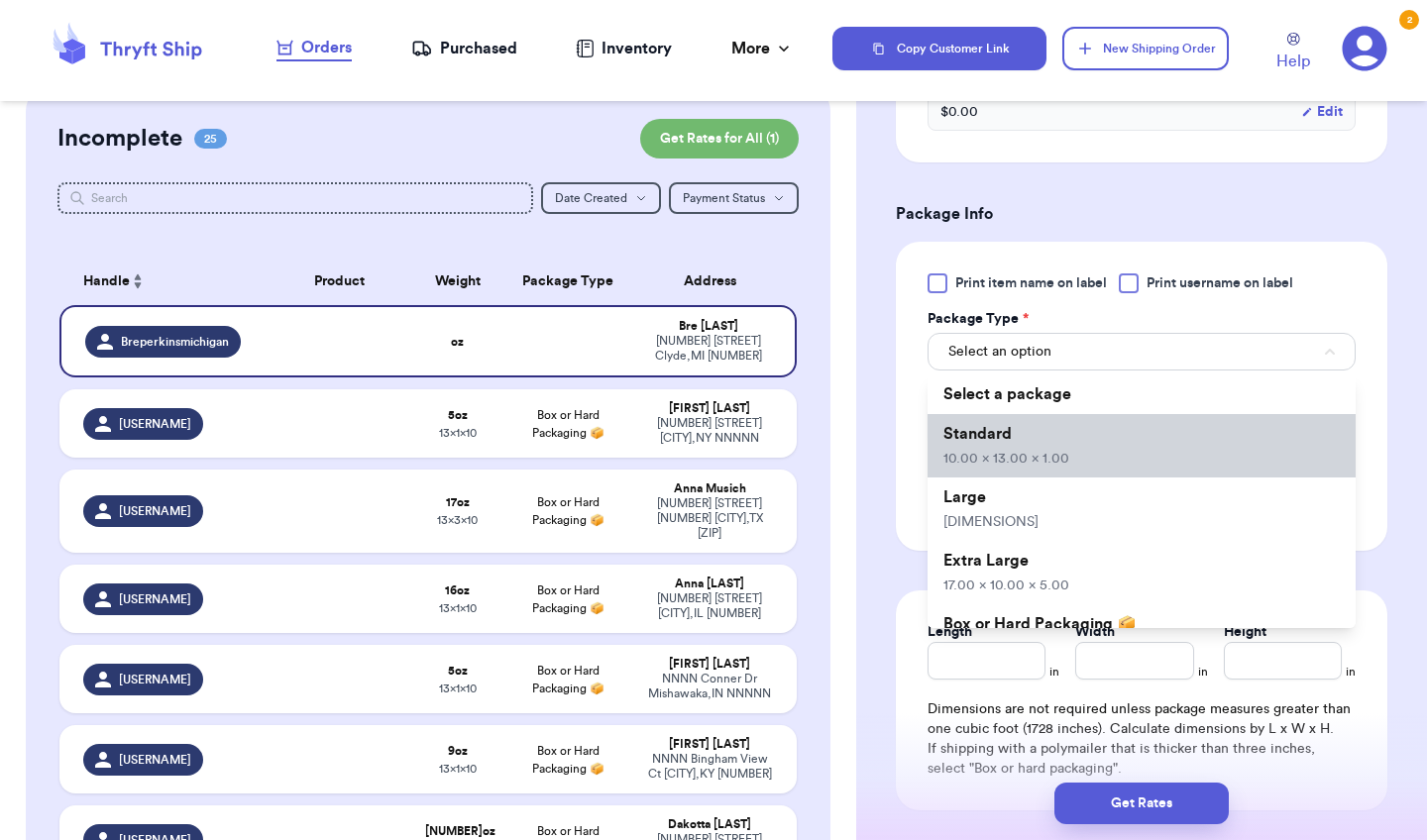 click on "Standard [PRICE]" at bounding box center (1142, 446) 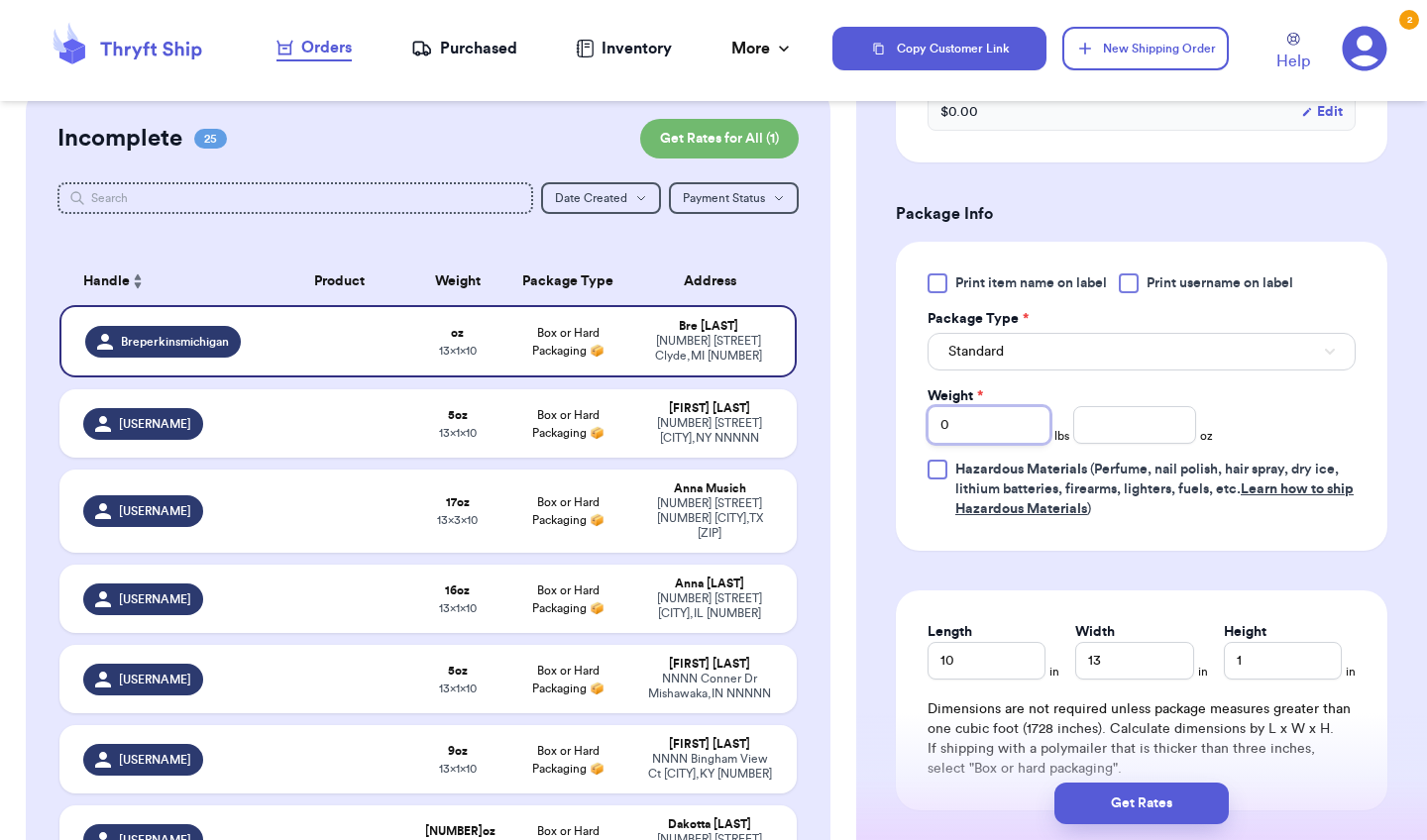 click on "0" at bounding box center (989, 425) 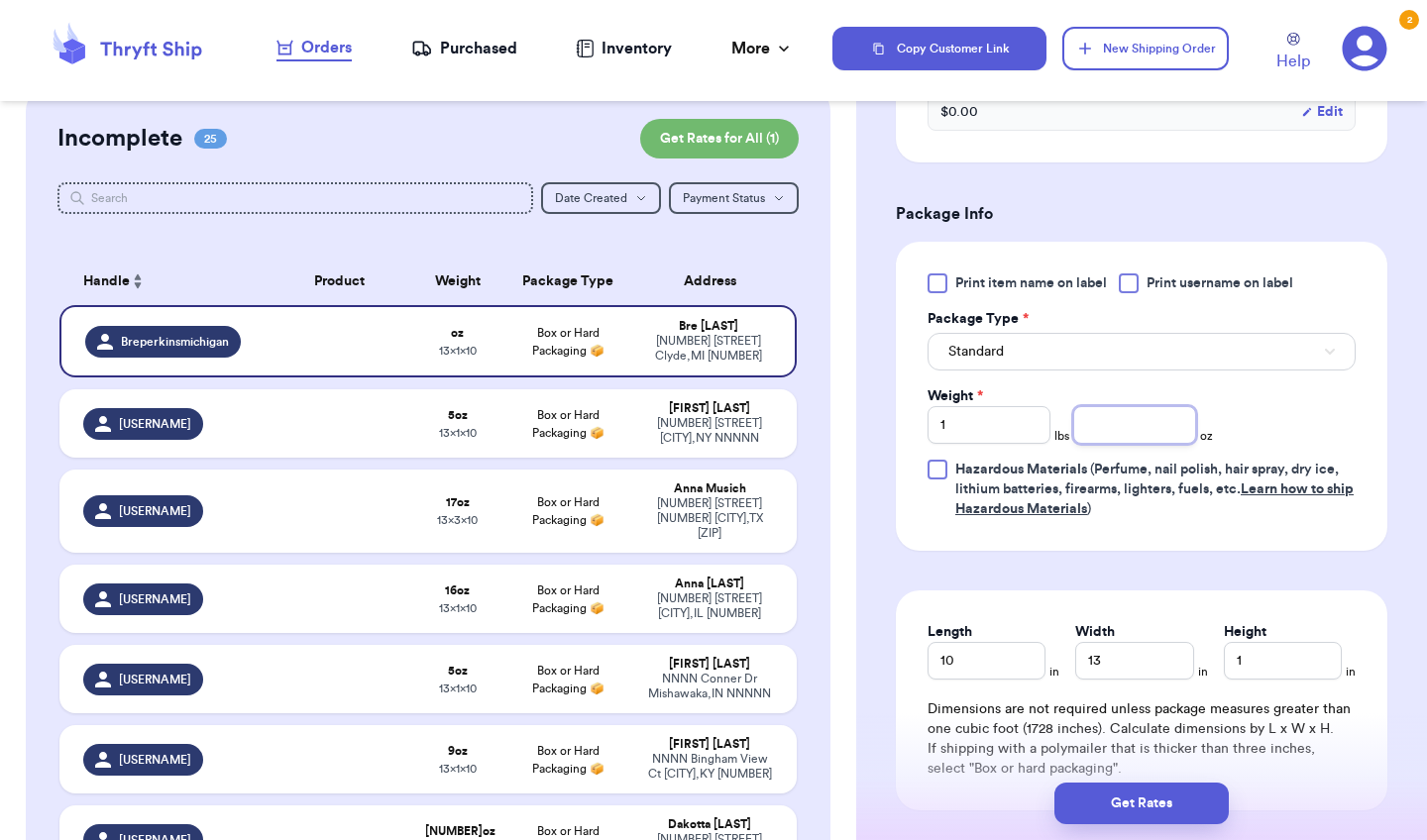 click at bounding box center (1135, 425) 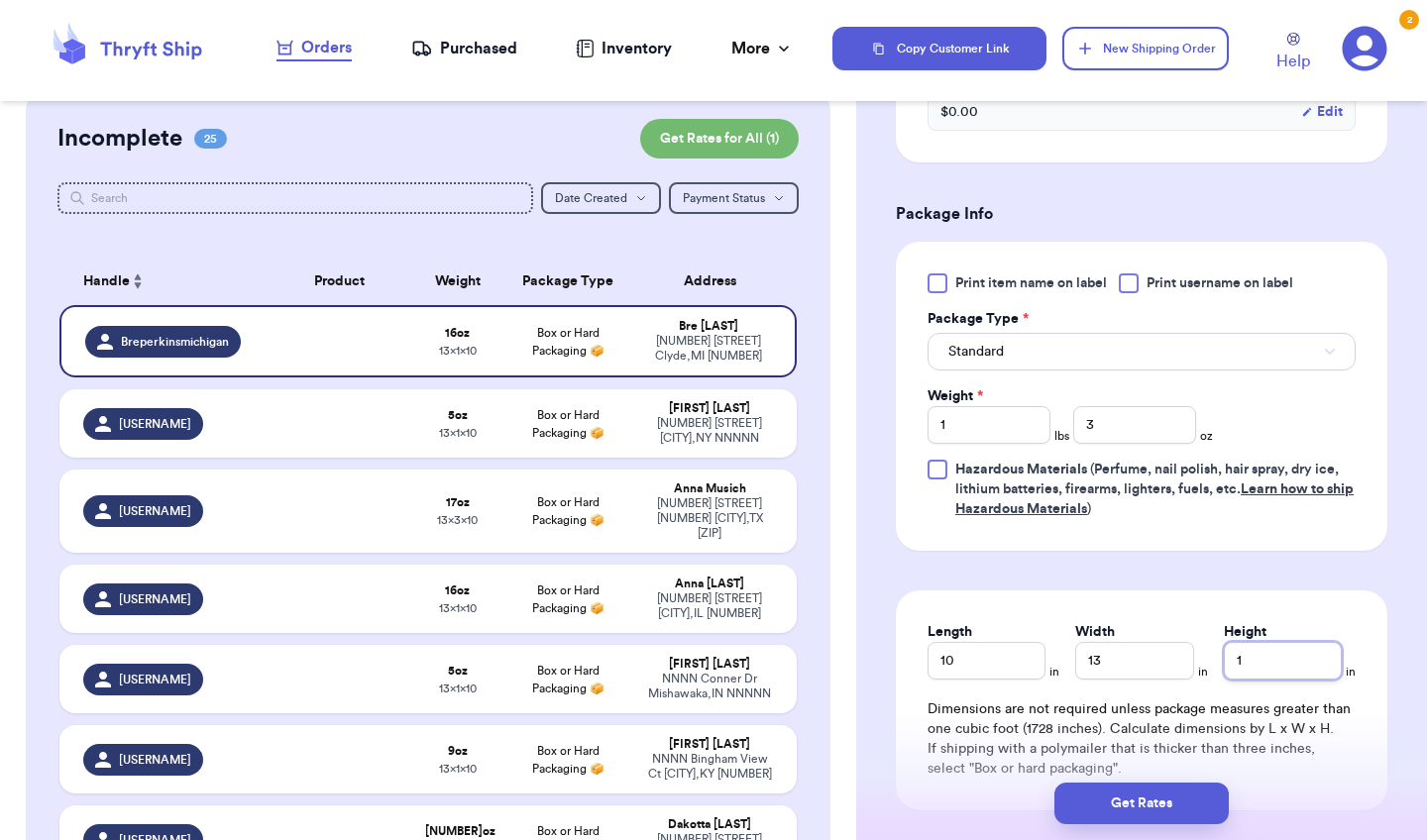 click on "1" at bounding box center (1282, 661) 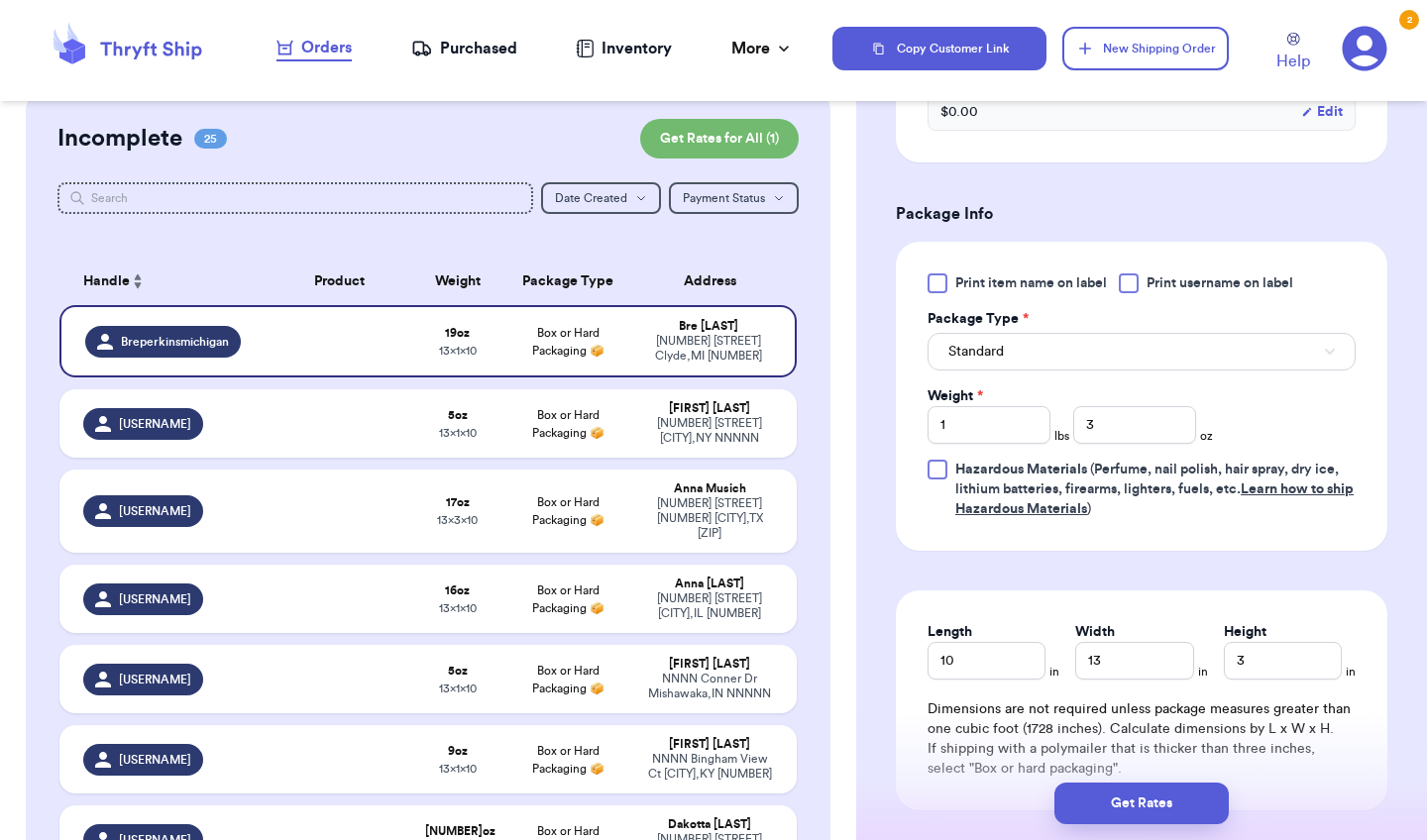 click on "Get Rates" at bounding box center (1142, 803) 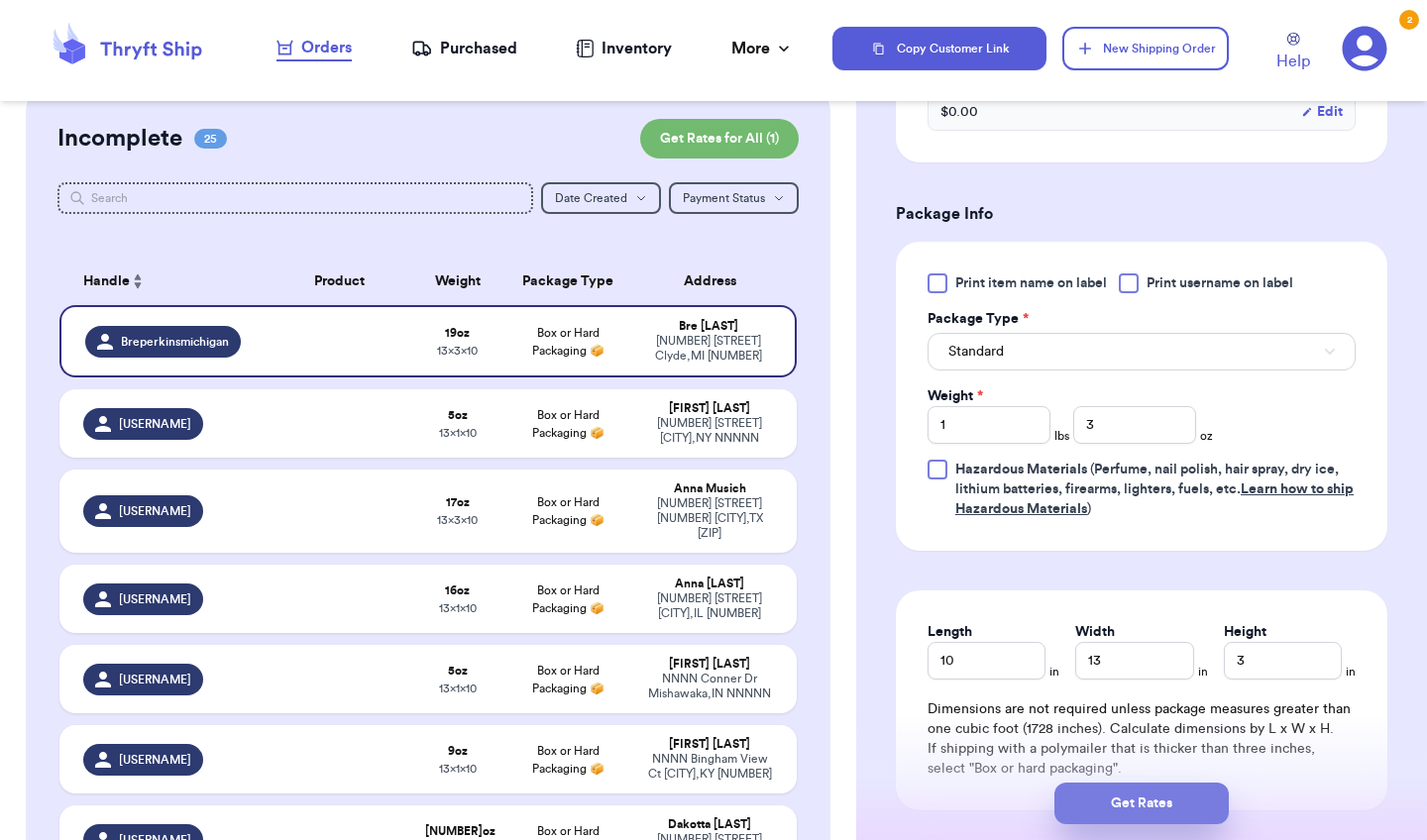 click on "Get Rates" at bounding box center (1142, 803) 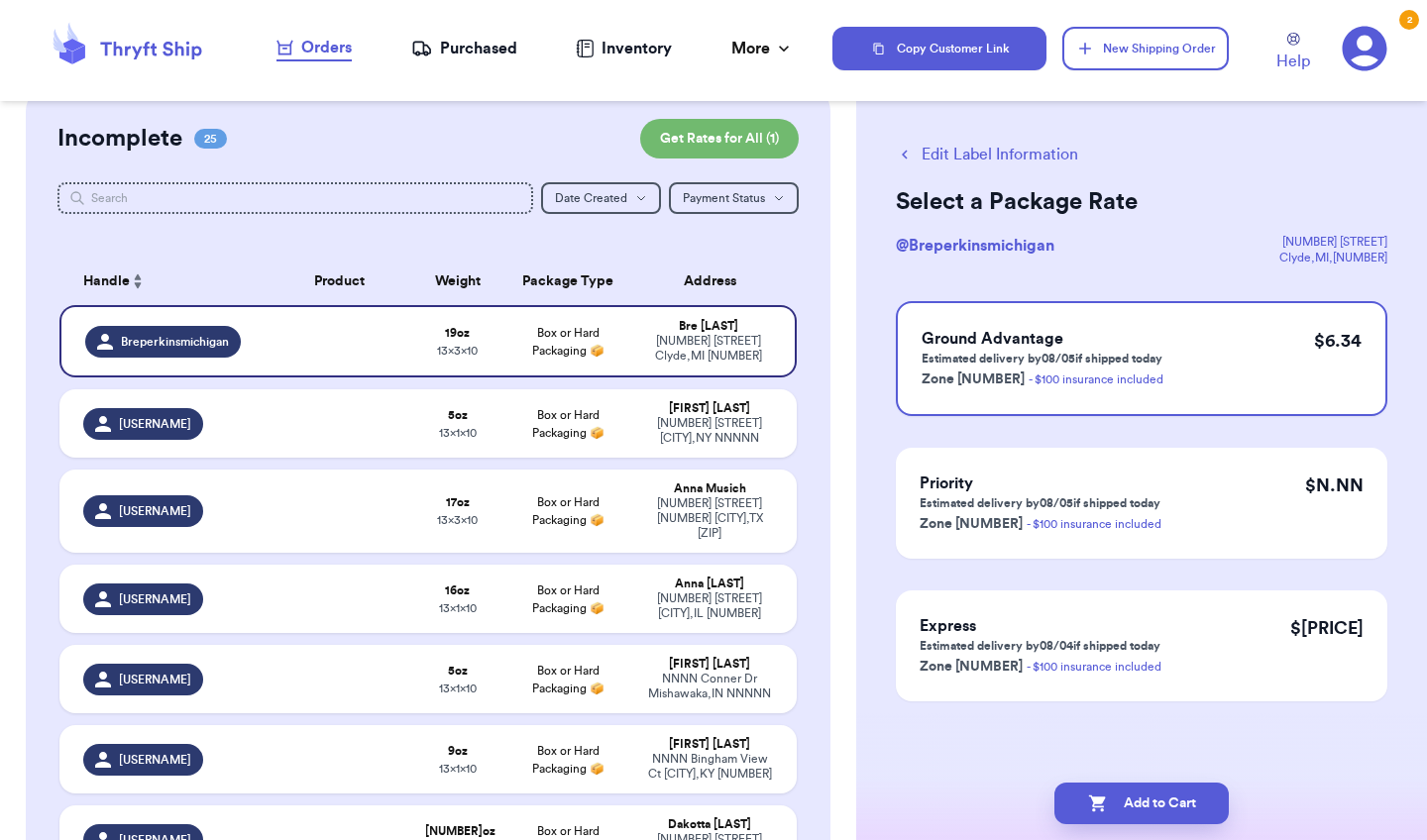 scroll, scrollTop: 0, scrollLeft: 0, axis: both 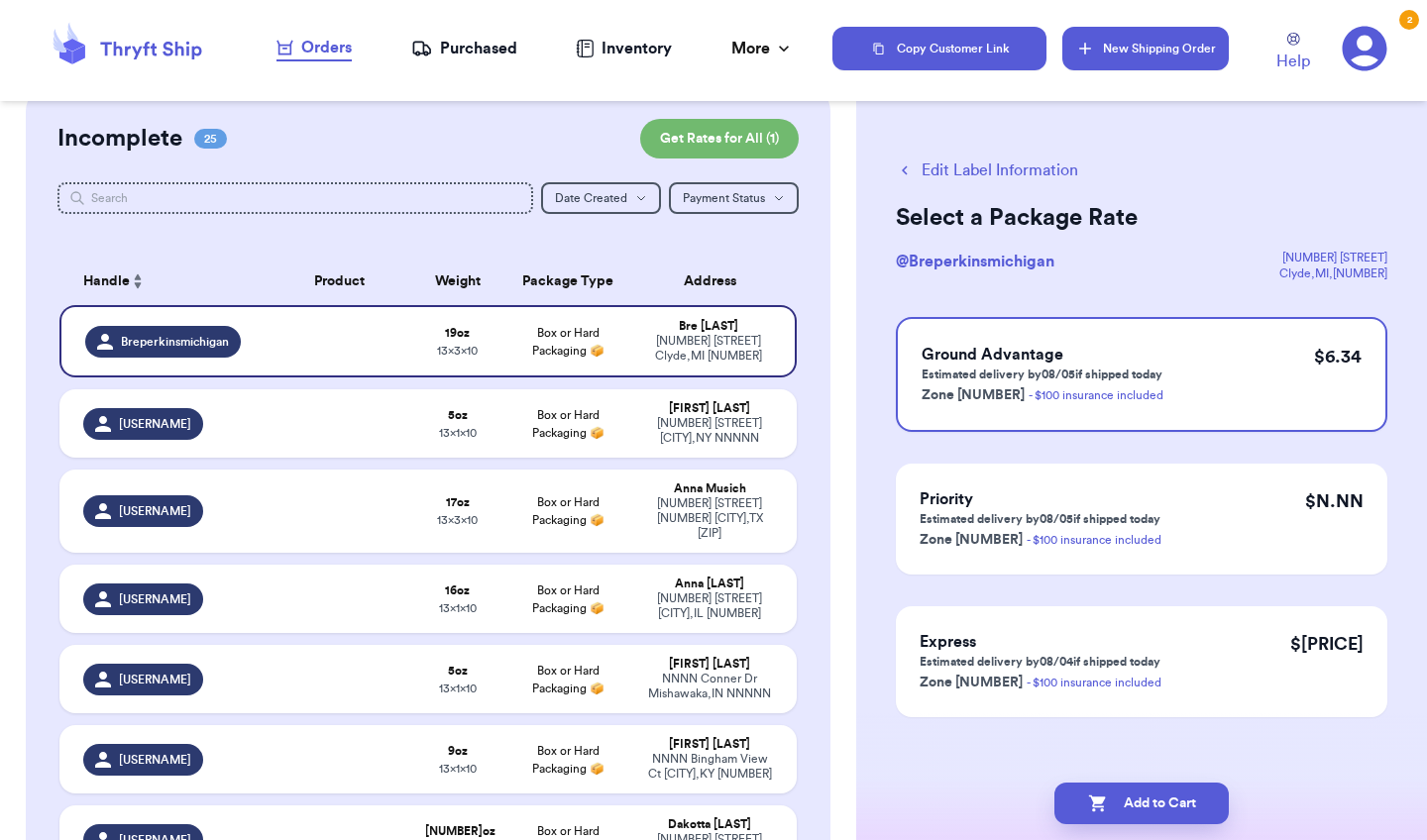 click on "New Shipping Order" at bounding box center (1146, 49) 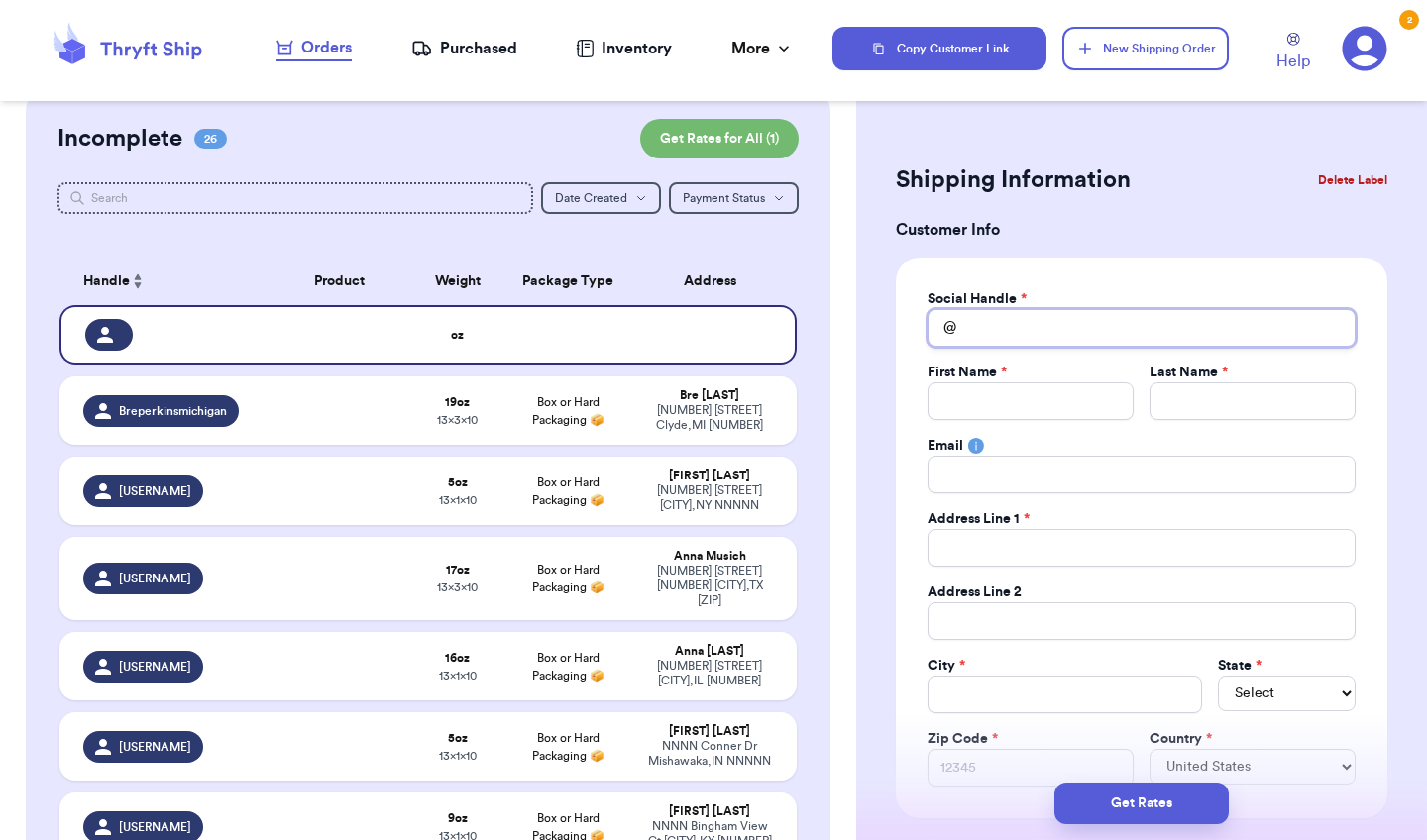 click on "Total Amount Paid" at bounding box center (1142, 328) 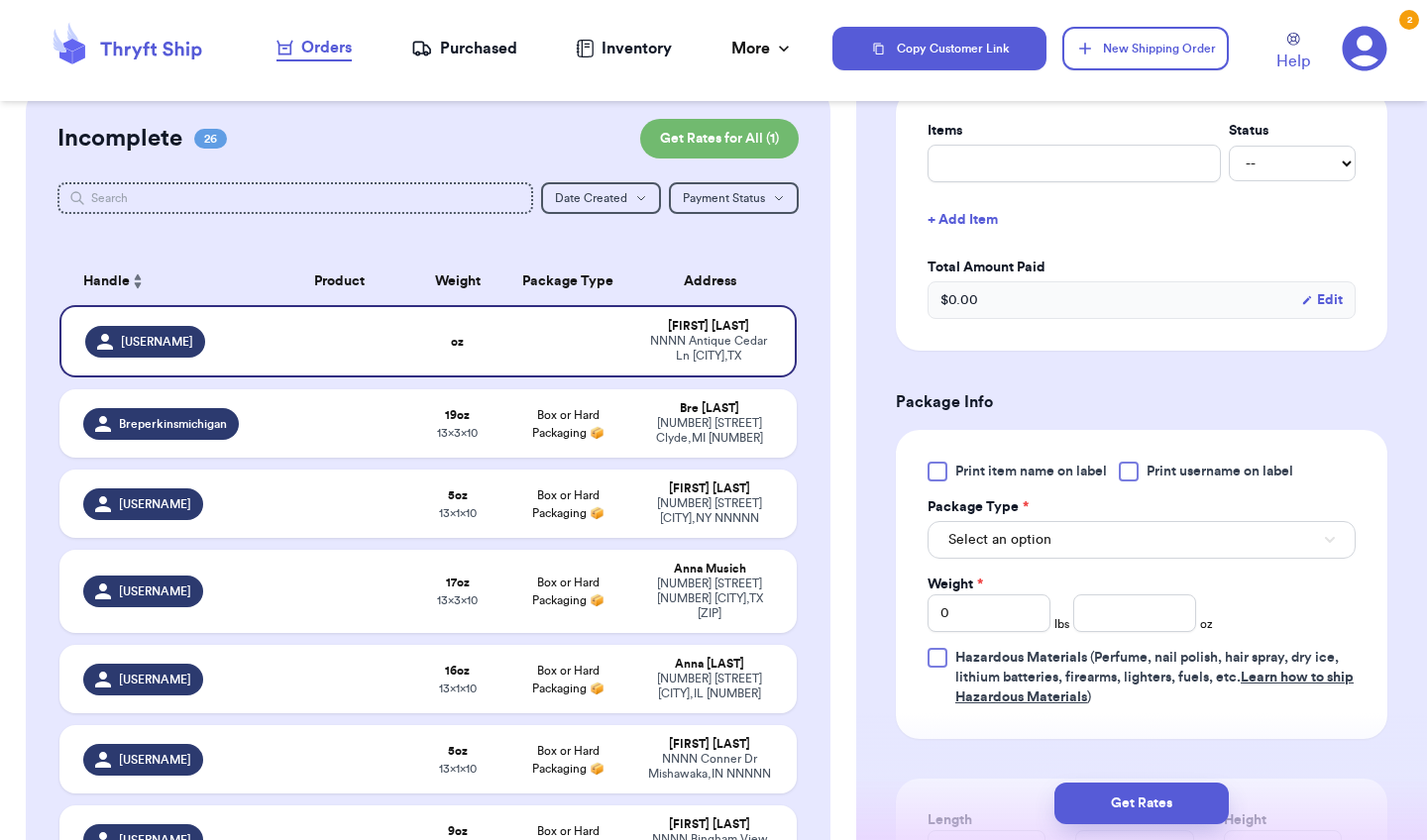 scroll, scrollTop: 838, scrollLeft: 0, axis: vertical 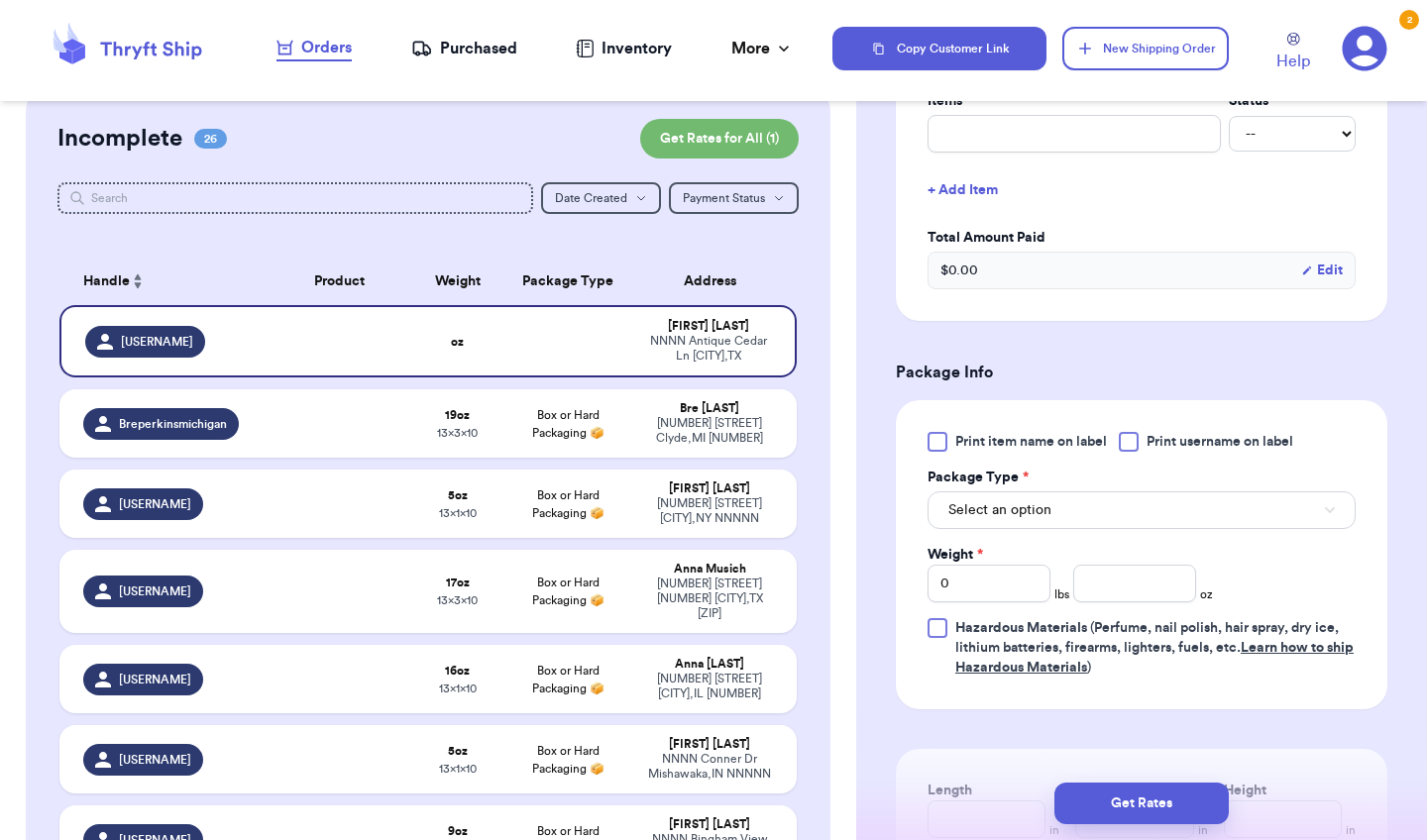 click on "Select an option" at bounding box center [1142, 510] 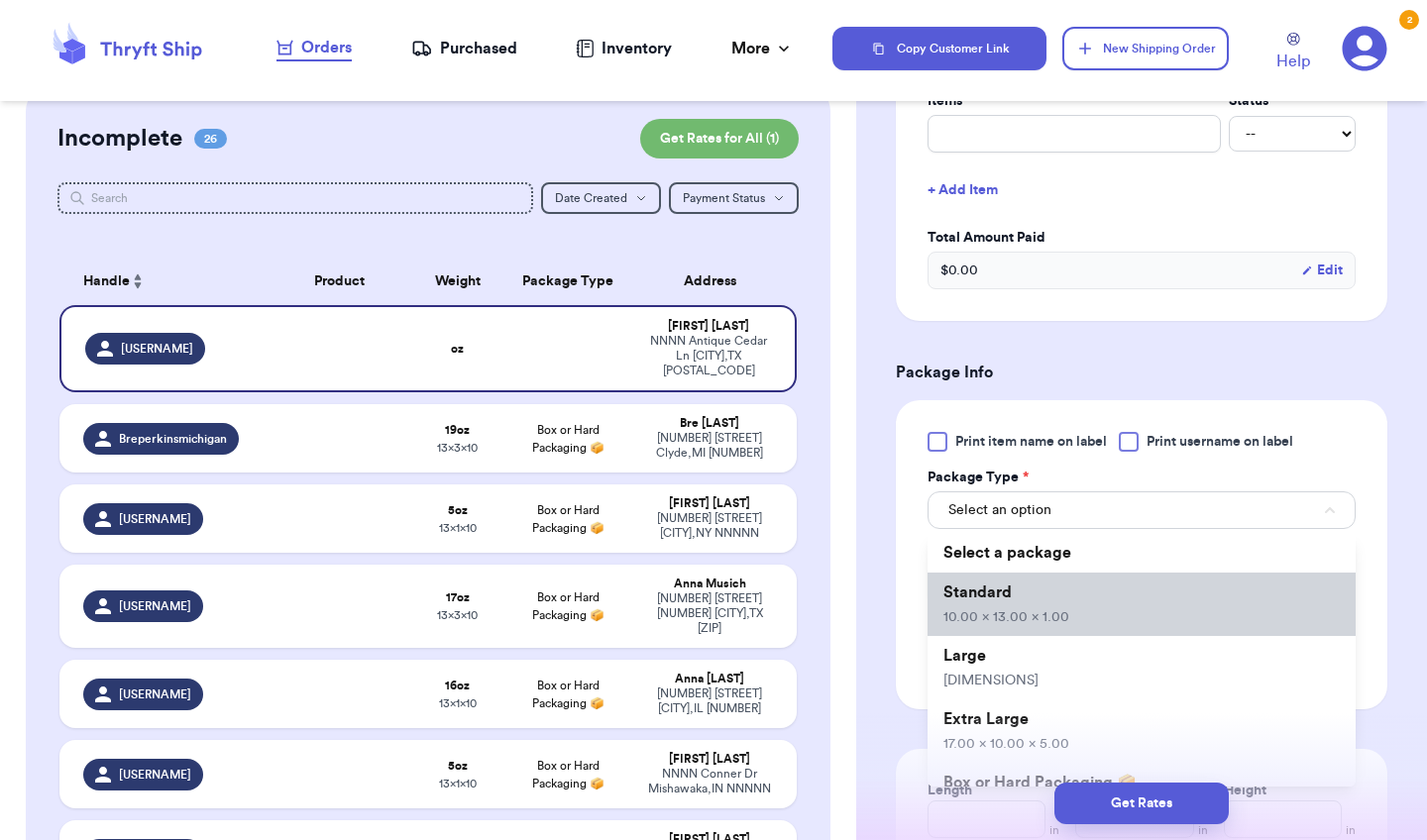 click on "Standard [PRICE]" at bounding box center (1142, 604) 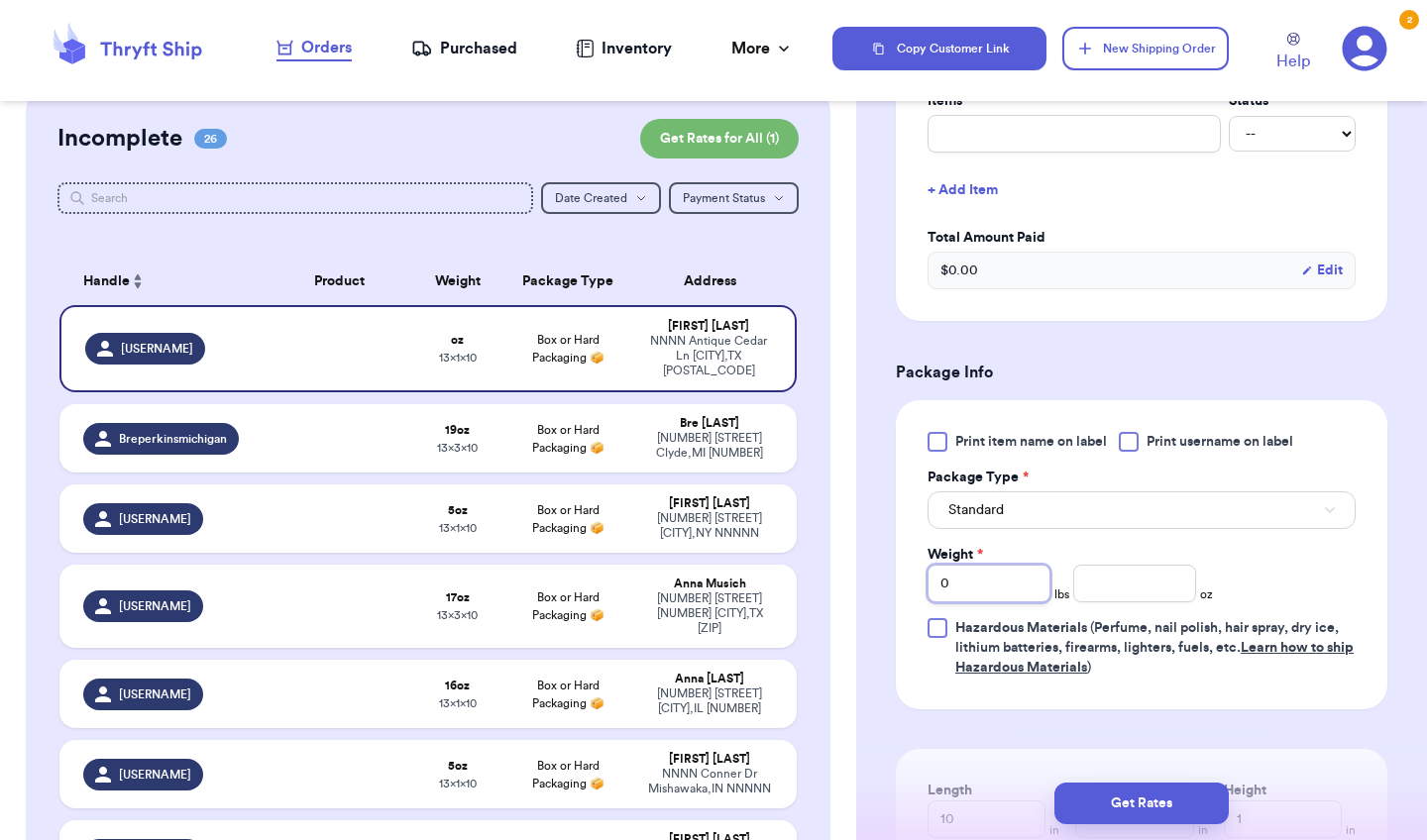 click on "0" at bounding box center [989, 583] 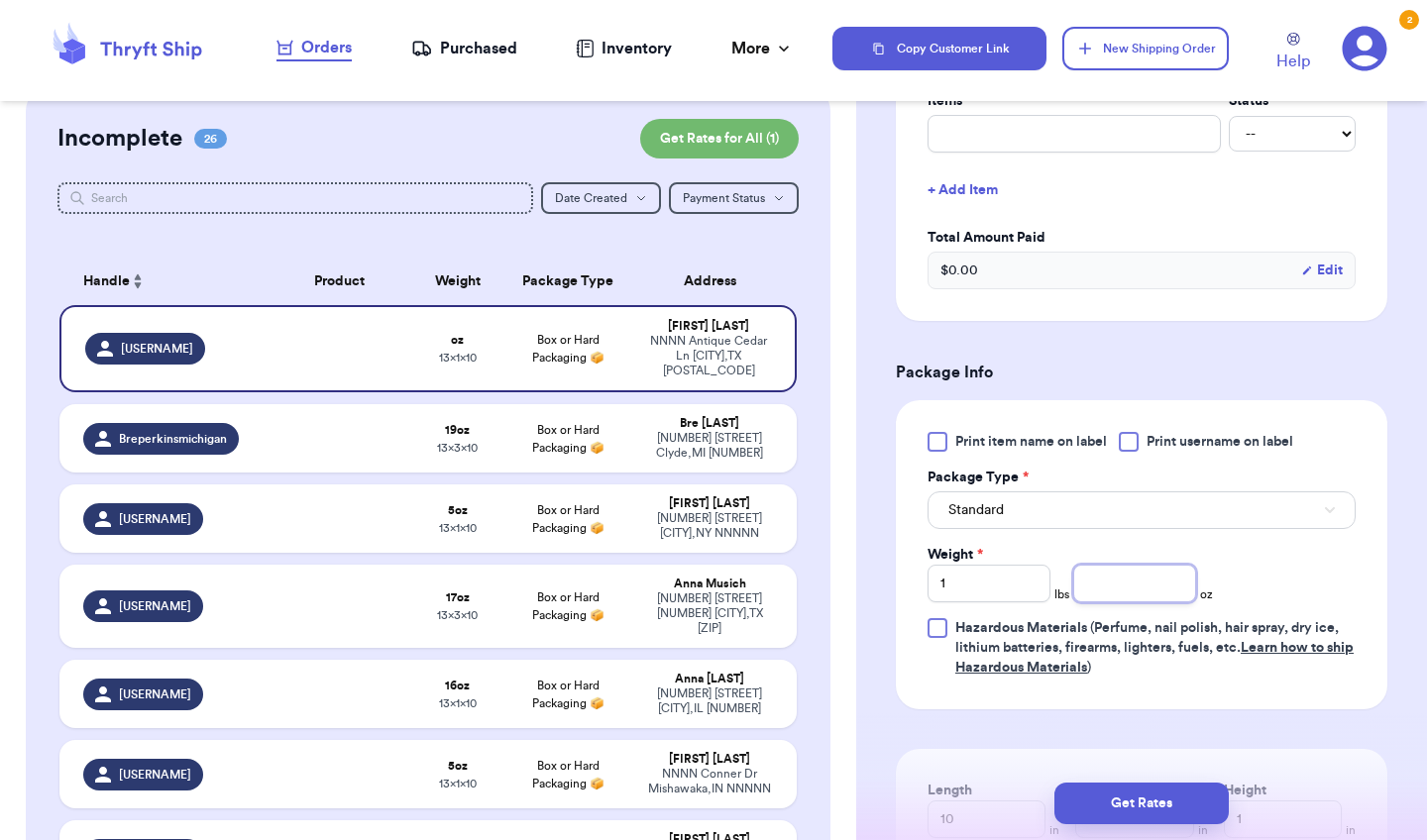 click at bounding box center [1135, 583] 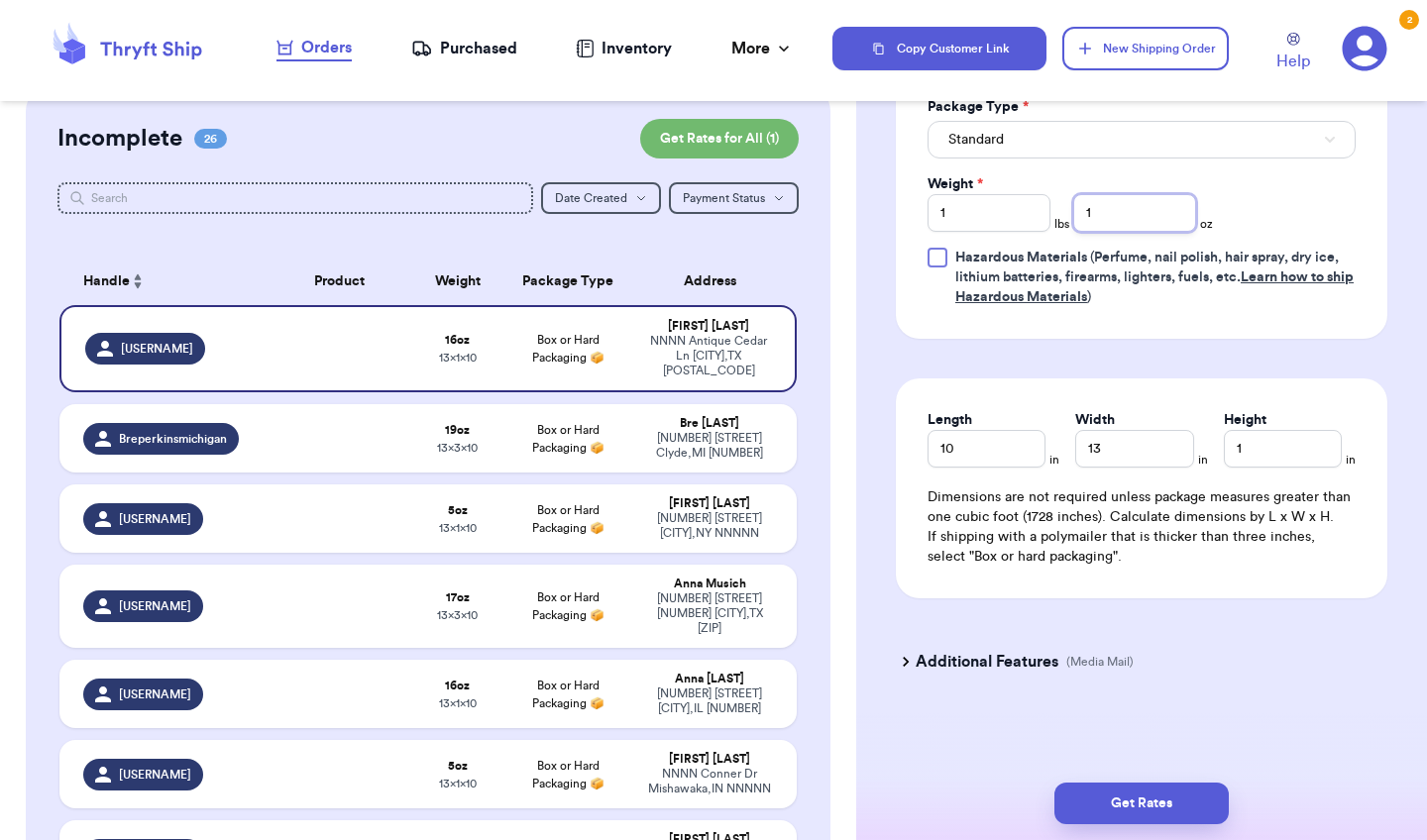 scroll, scrollTop: 1208, scrollLeft: 0, axis: vertical 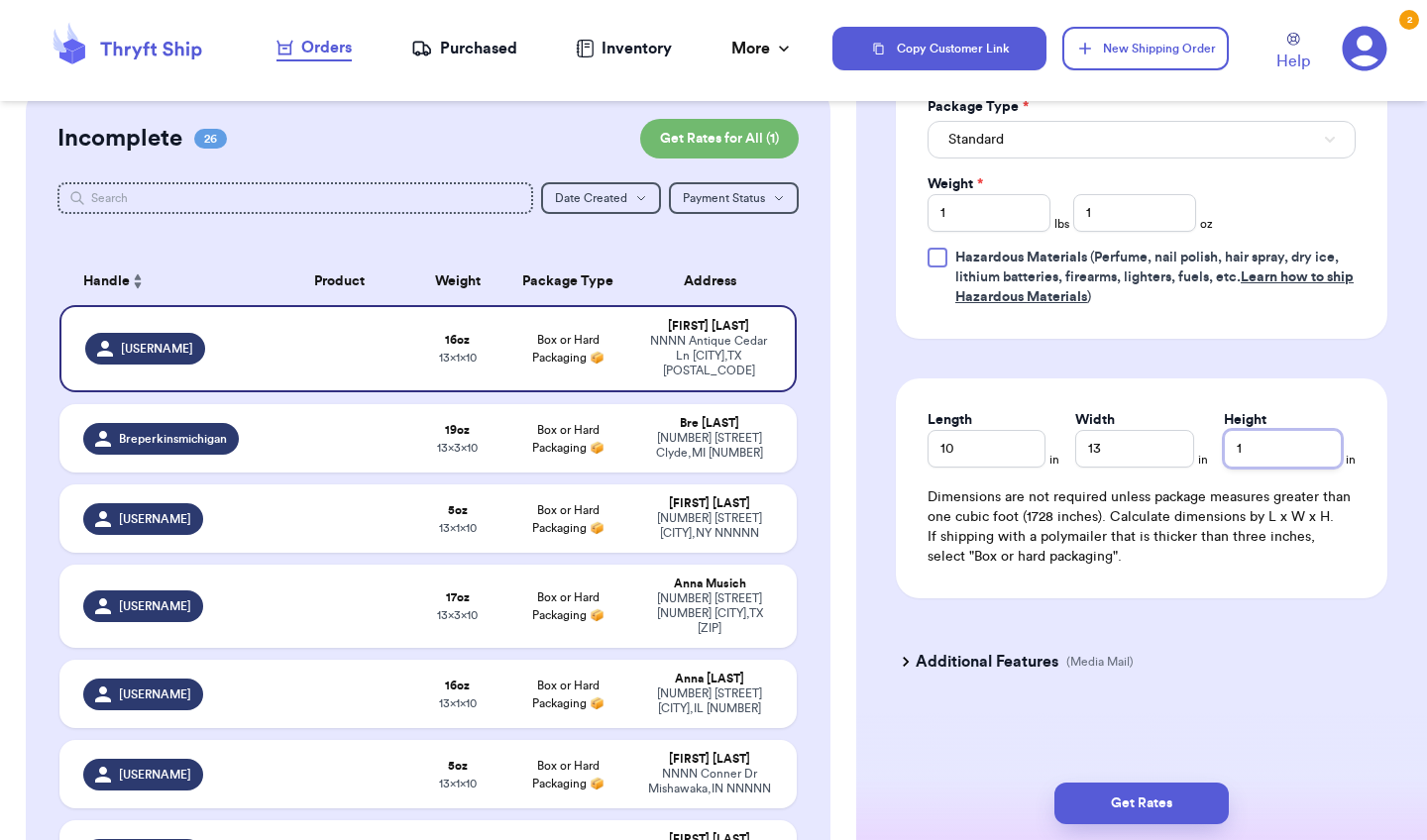 click on "1" at bounding box center [1282, 449] 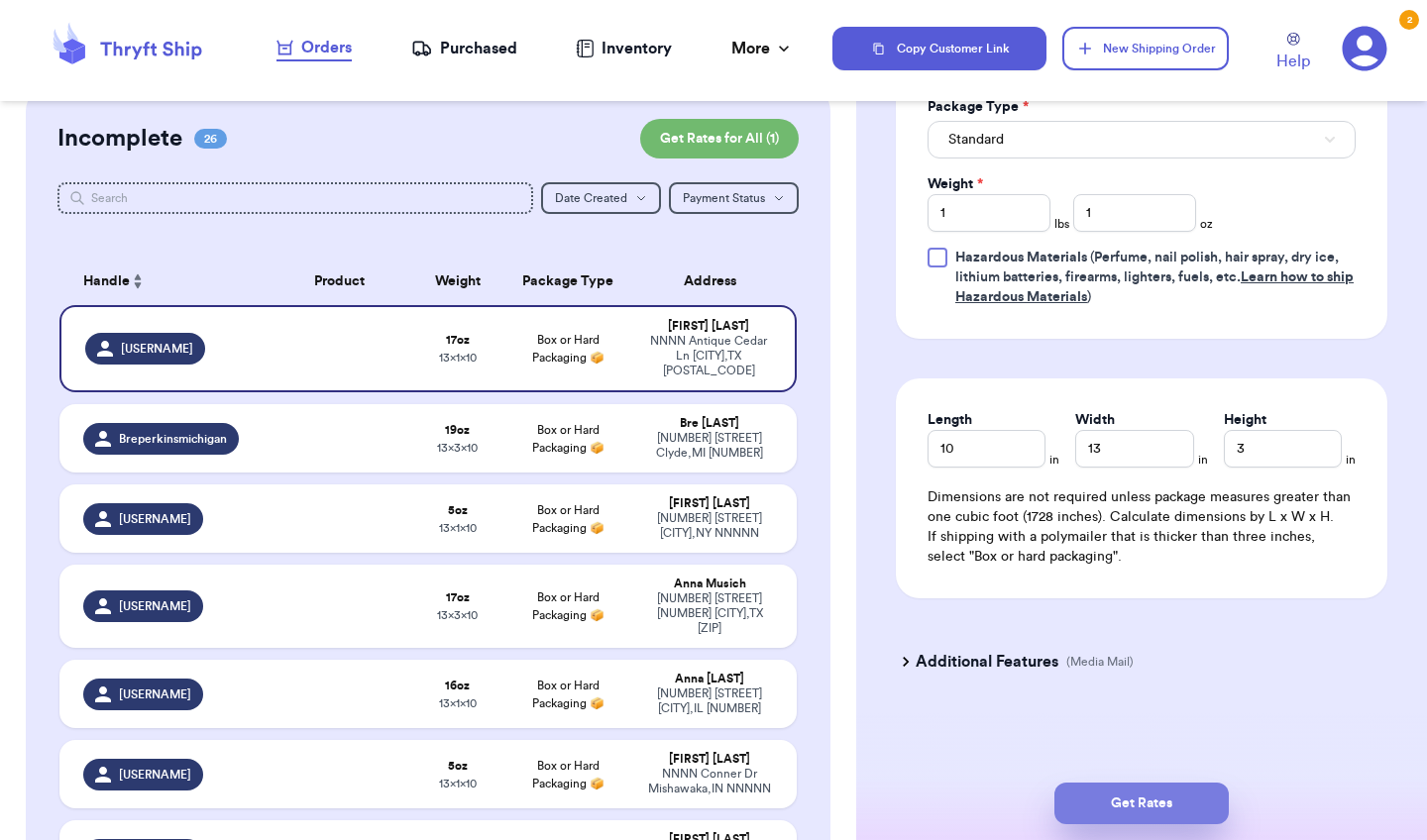 click on "Get Rates" at bounding box center [1142, 803] 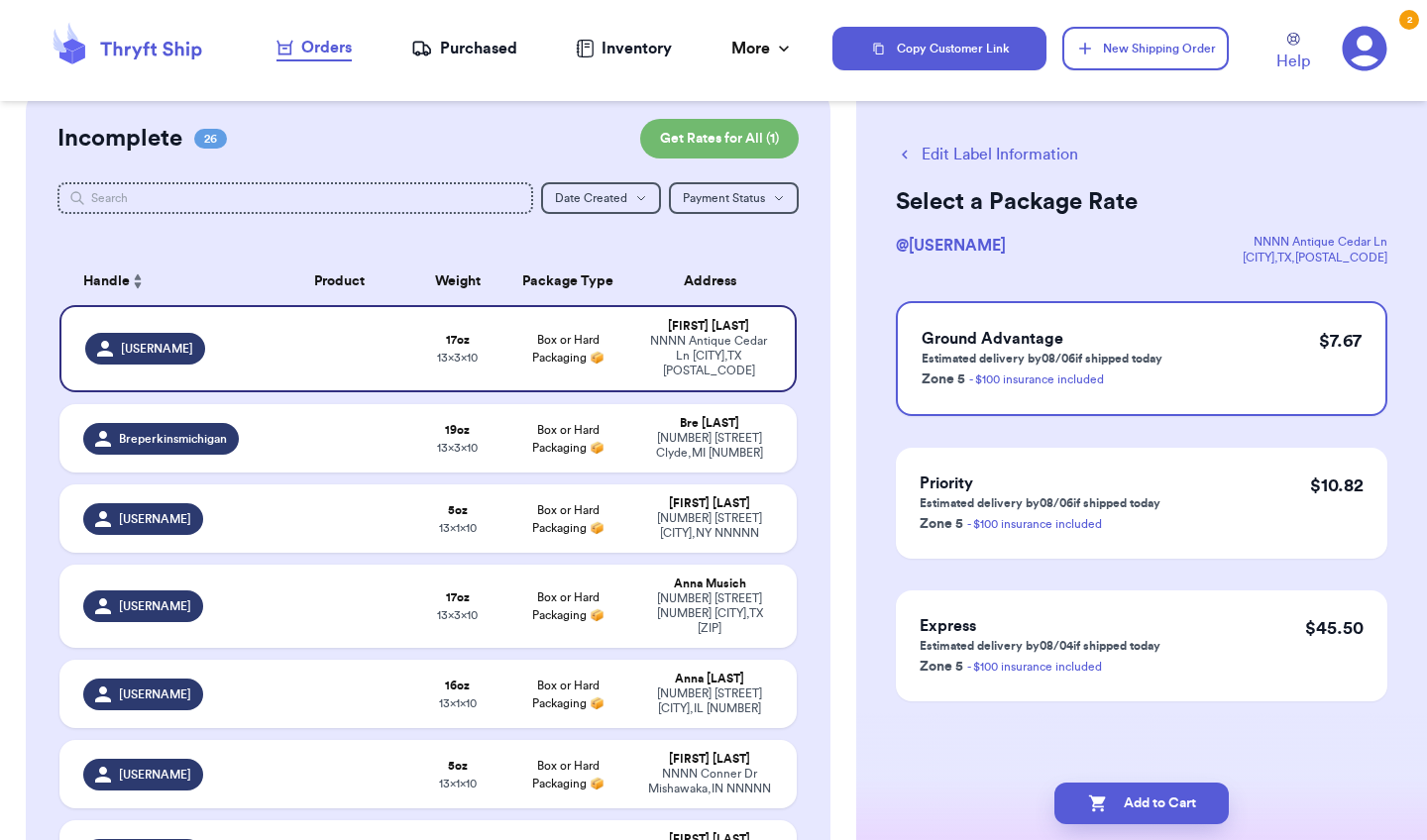 scroll, scrollTop: 0, scrollLeft: 0, axis: both 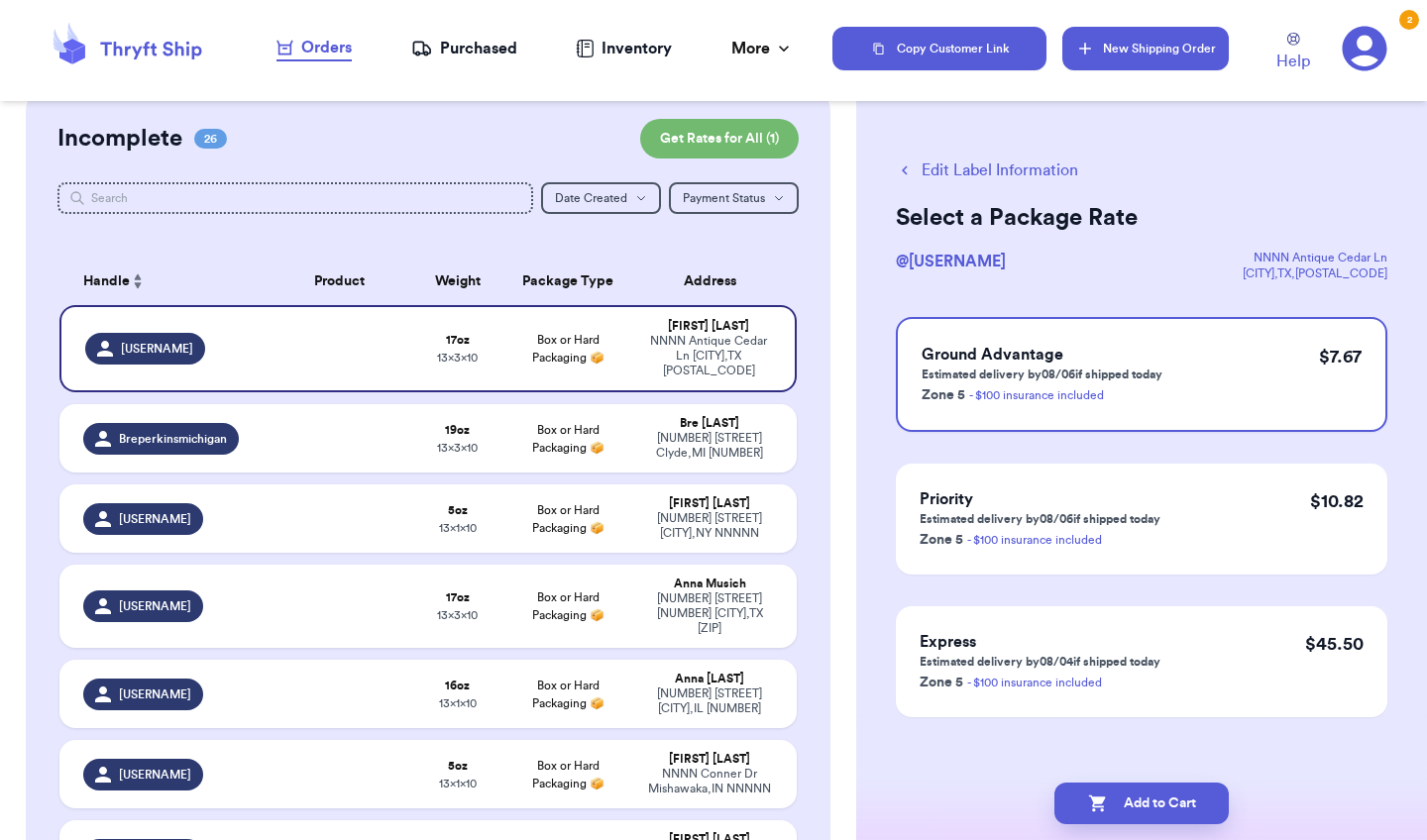 click on "New Shipping Order" at bounding box center [1146, 49] 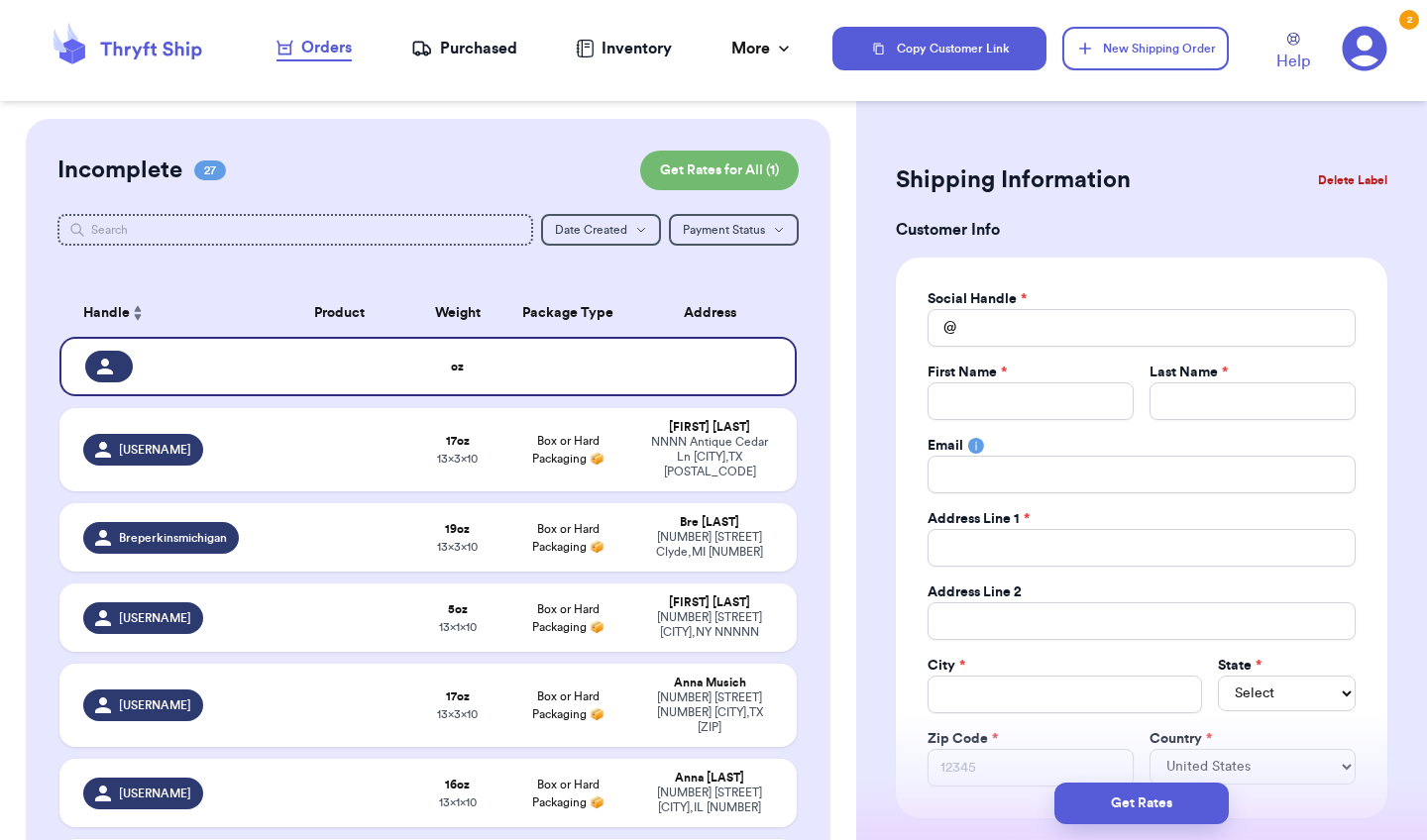 scroll, scrollTop: 0, scrollLeft: 0, axis: both 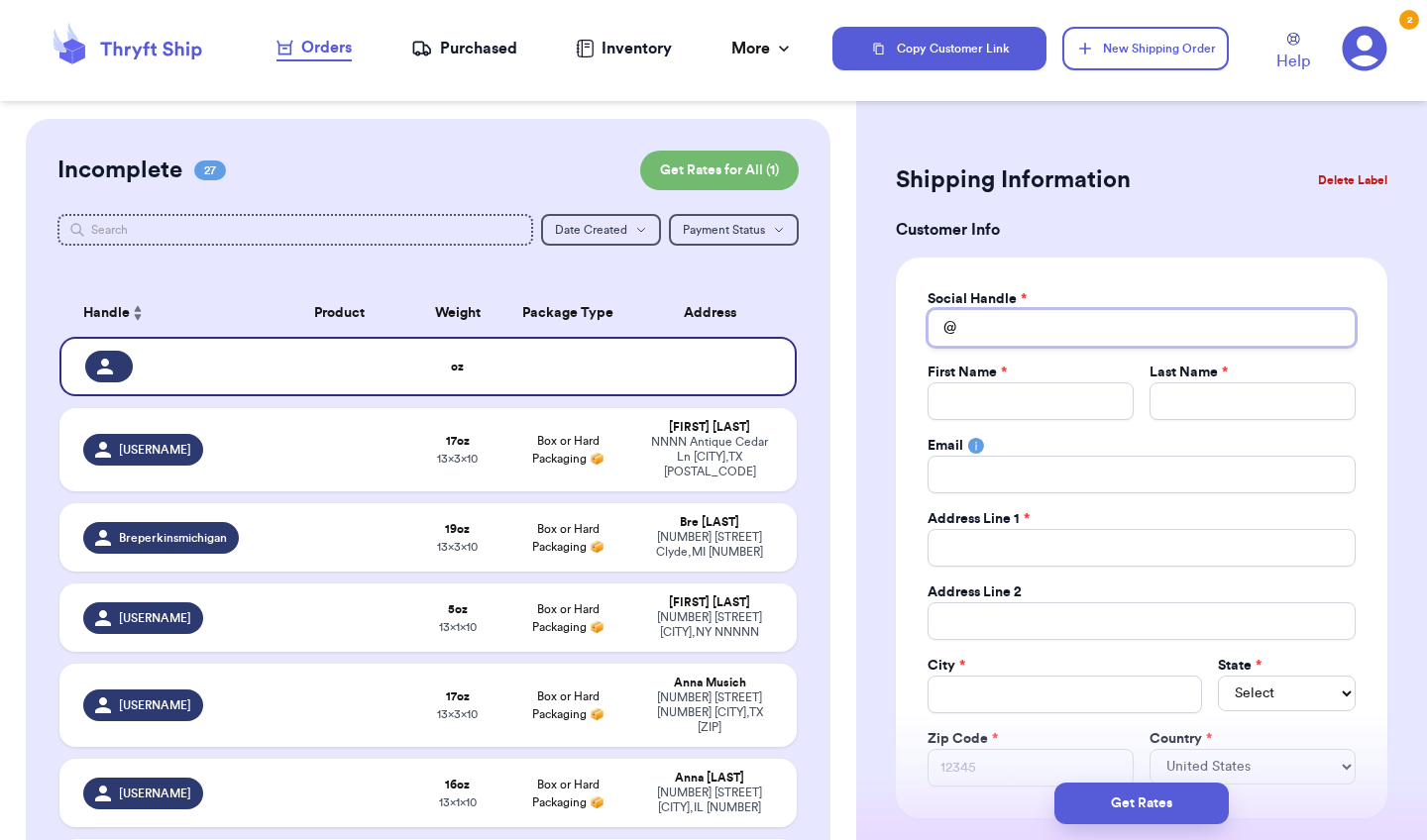 click on "Total Amount Paid" at bounding box center (1142, 328) 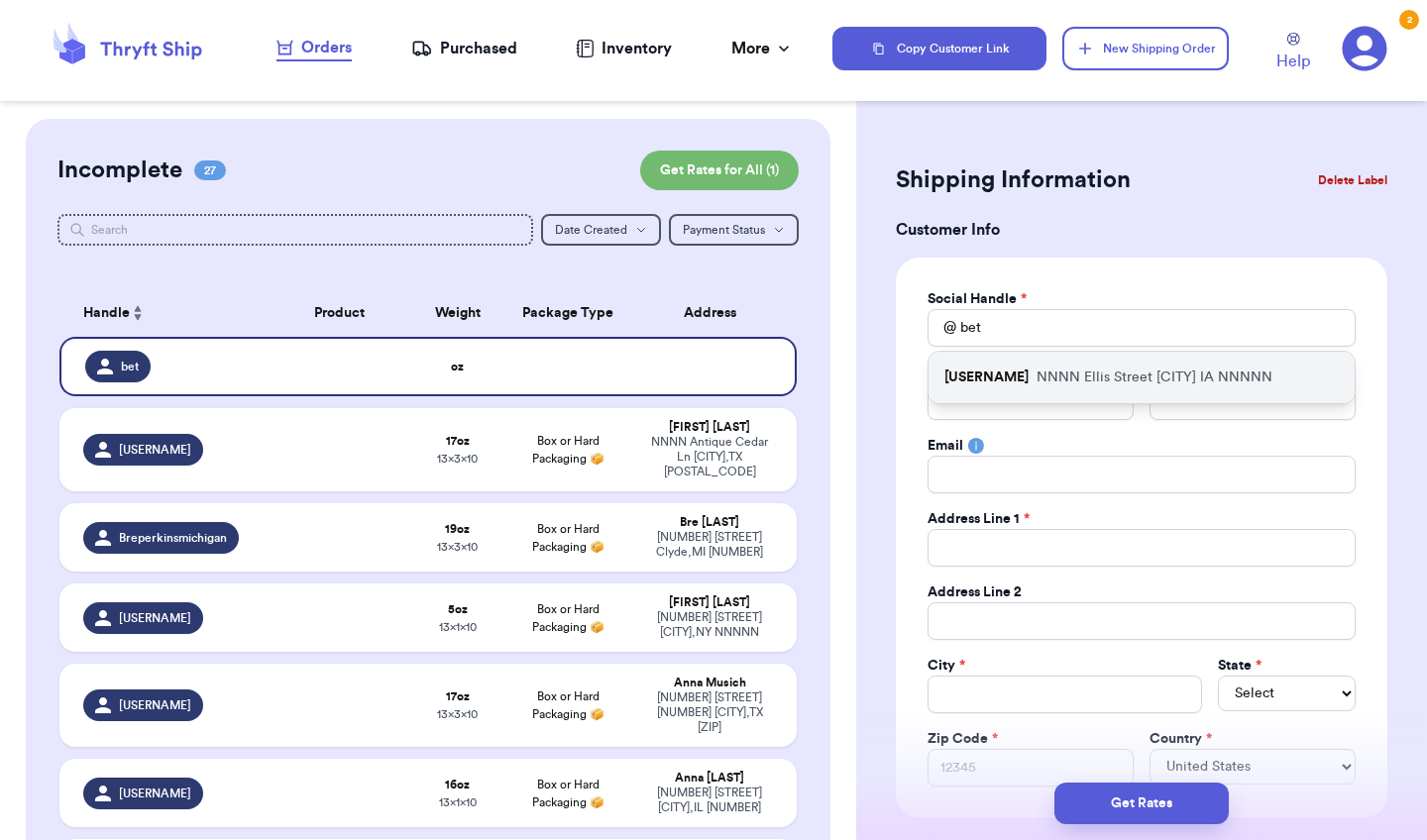 click on "[NUMBER] [STREET] [CITY] [STATE] [POSTAL_CODE]" at bounding box center [1154, 377] 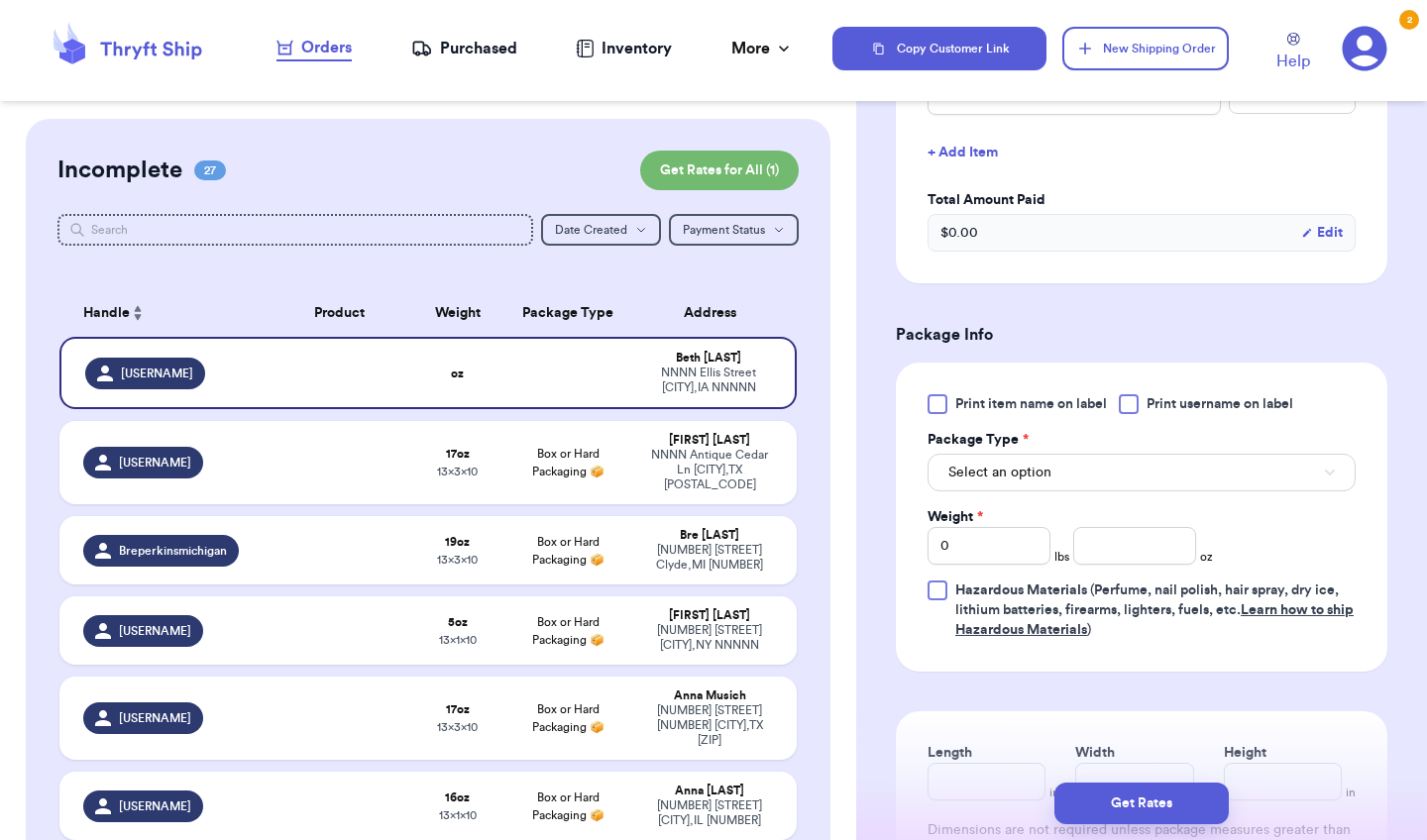 scroll, scrollTop: 903, scrollLeft: 0, axis: vertical 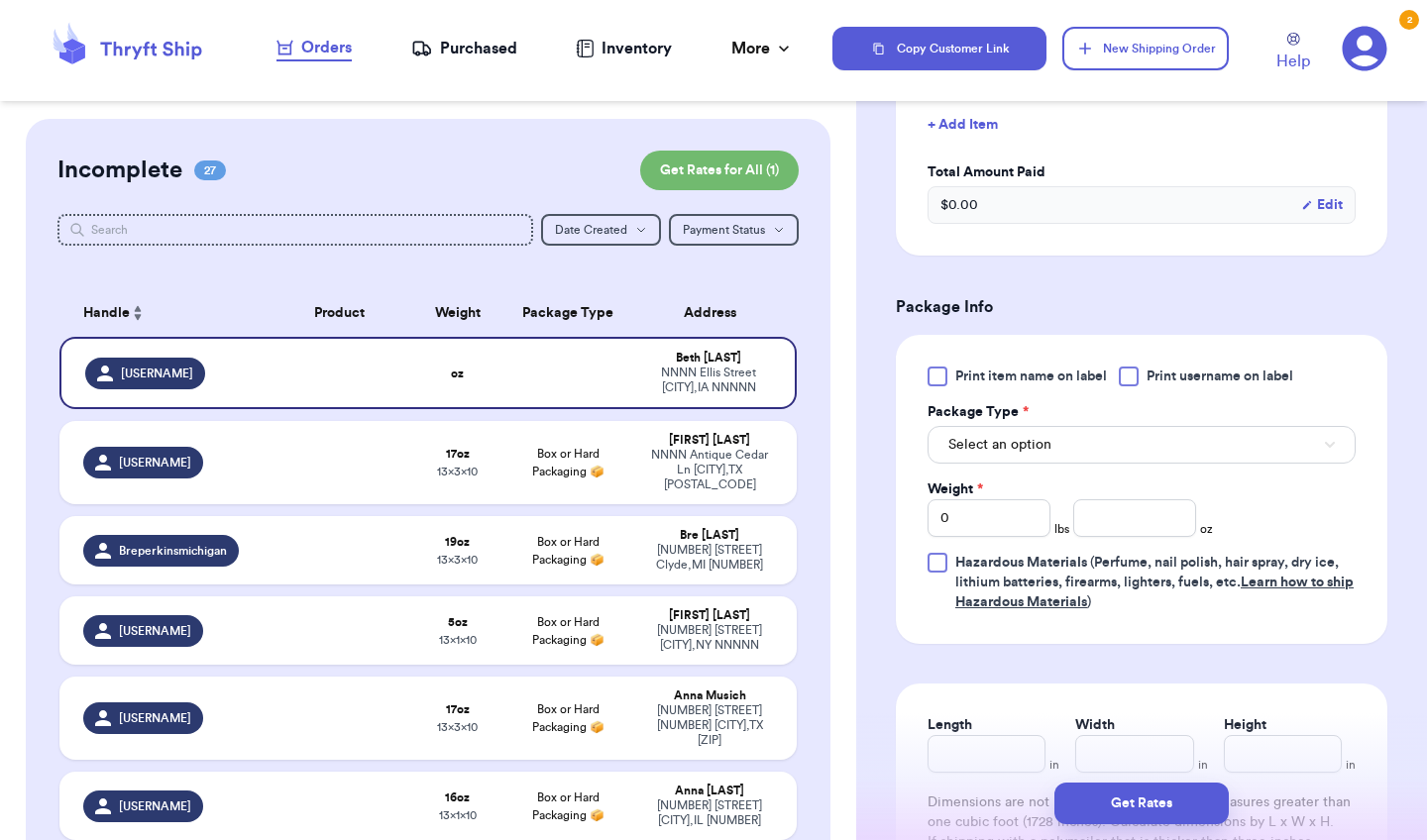 click on "Select an option" at bounding box center [1142, 445] 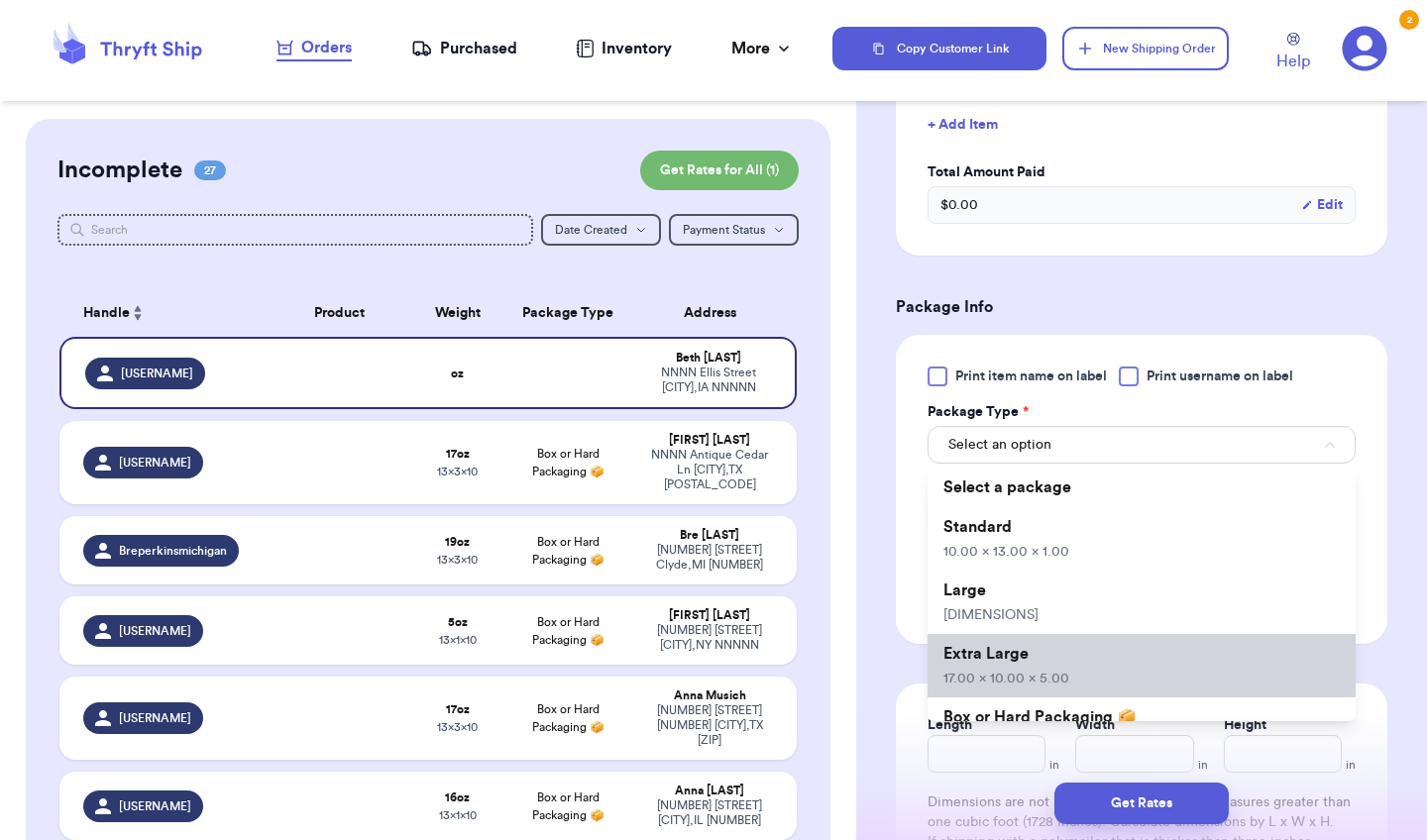 click on "Extra Large N.NN x NN.NN x NN.NN" at bounding box center (1142, 666) 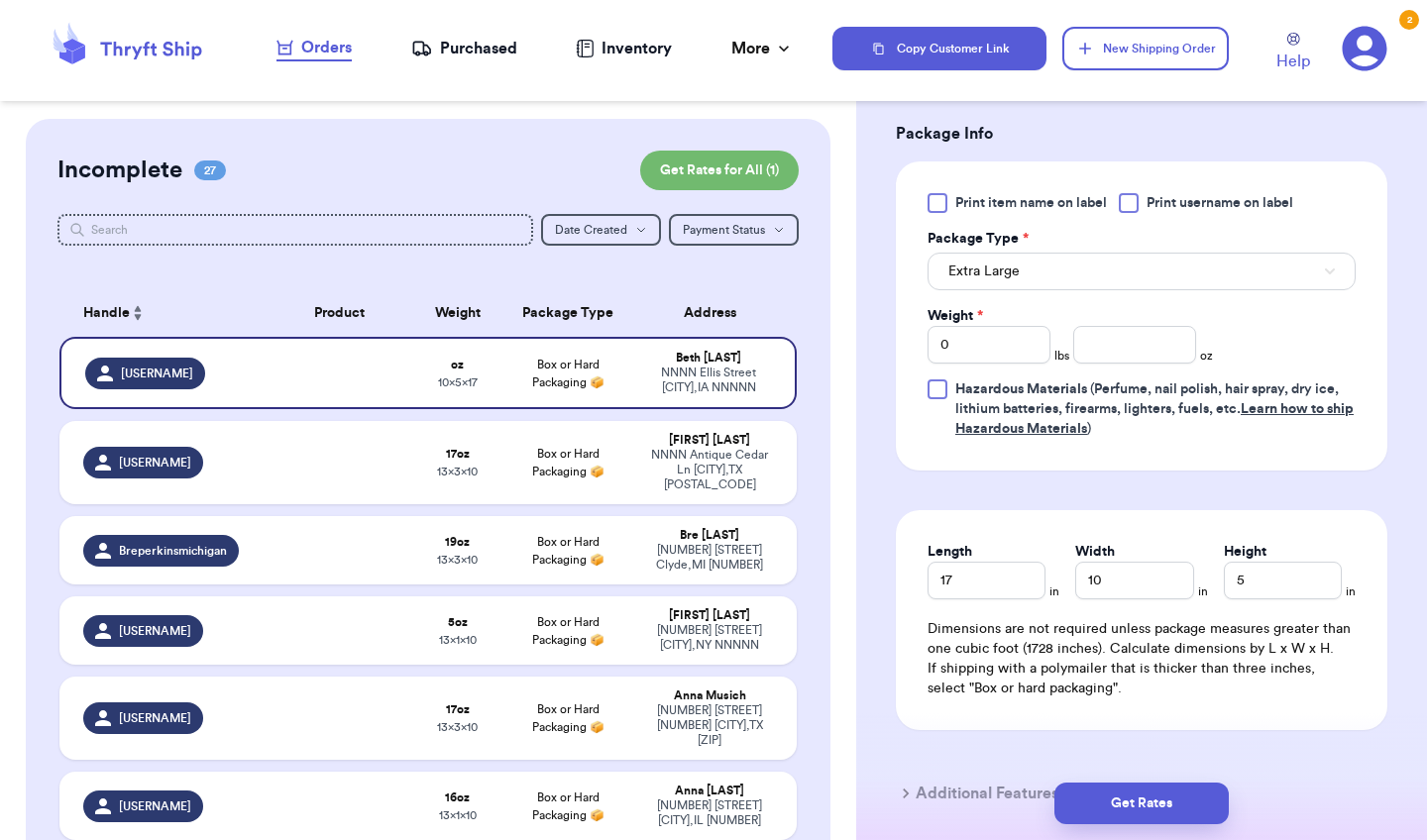 scroll, scrollTop: 1089, scrollLeft: 0, axis: vertical 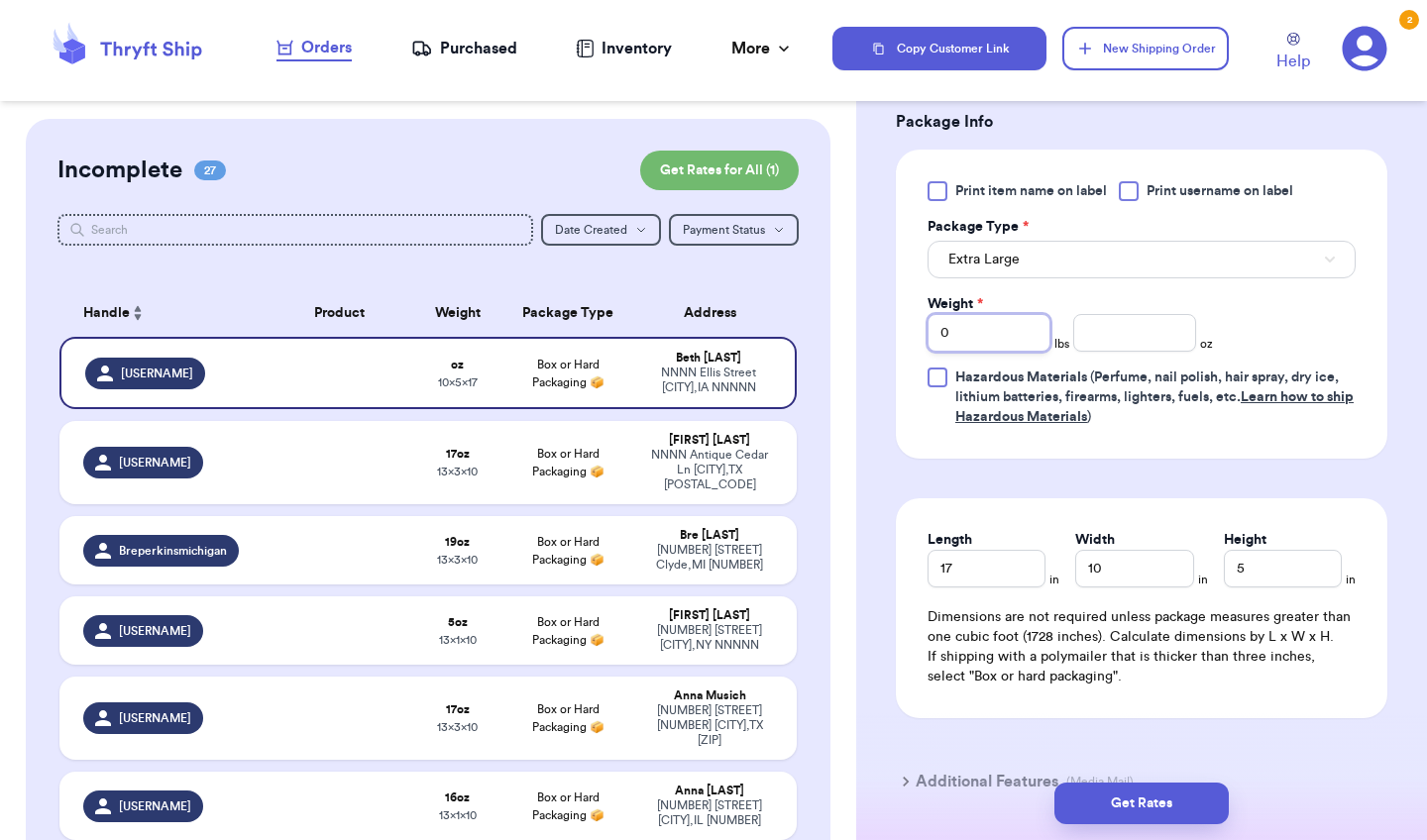 click on "0" at bounding box center (989, 333) 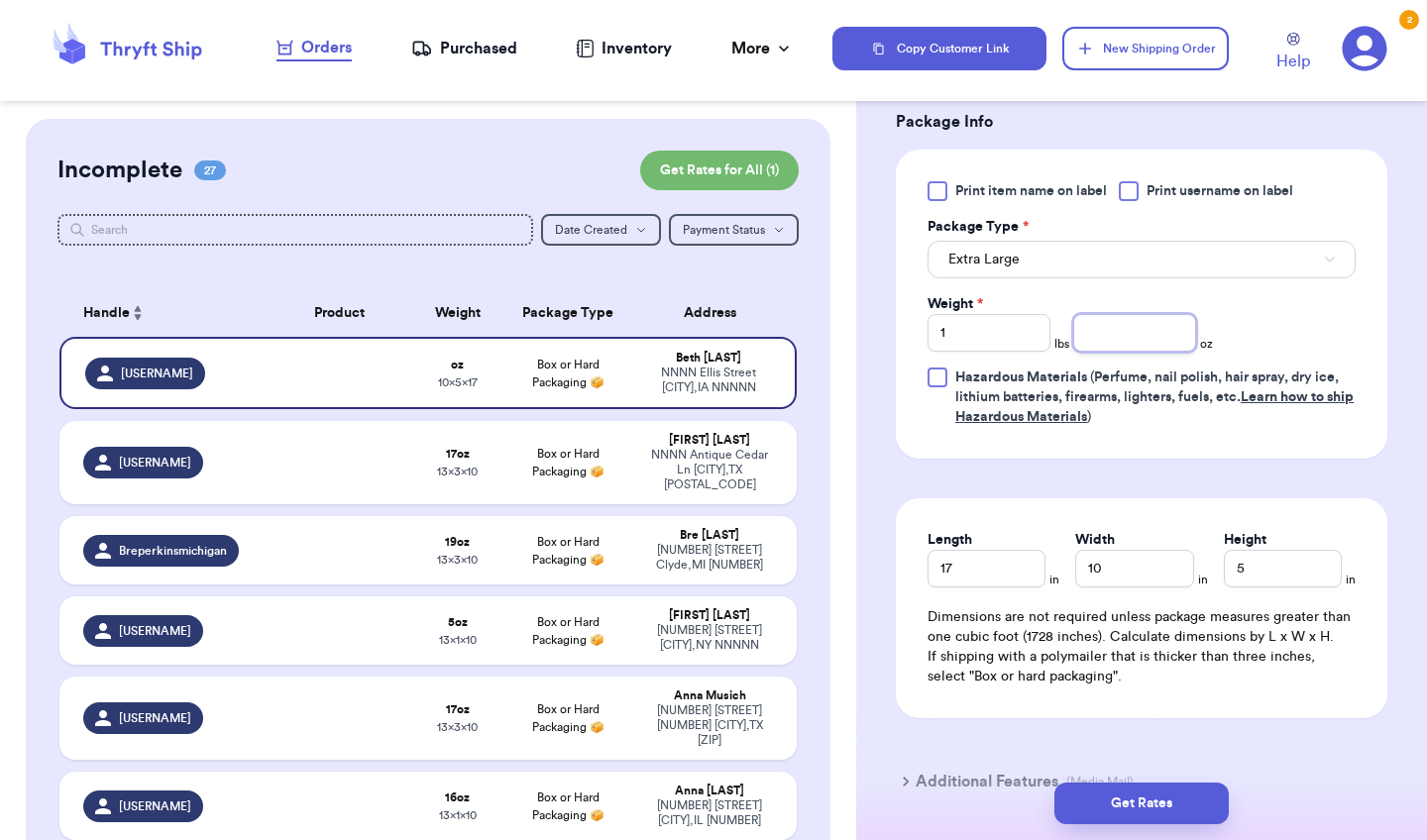 click at bounding box center [1135, 333] 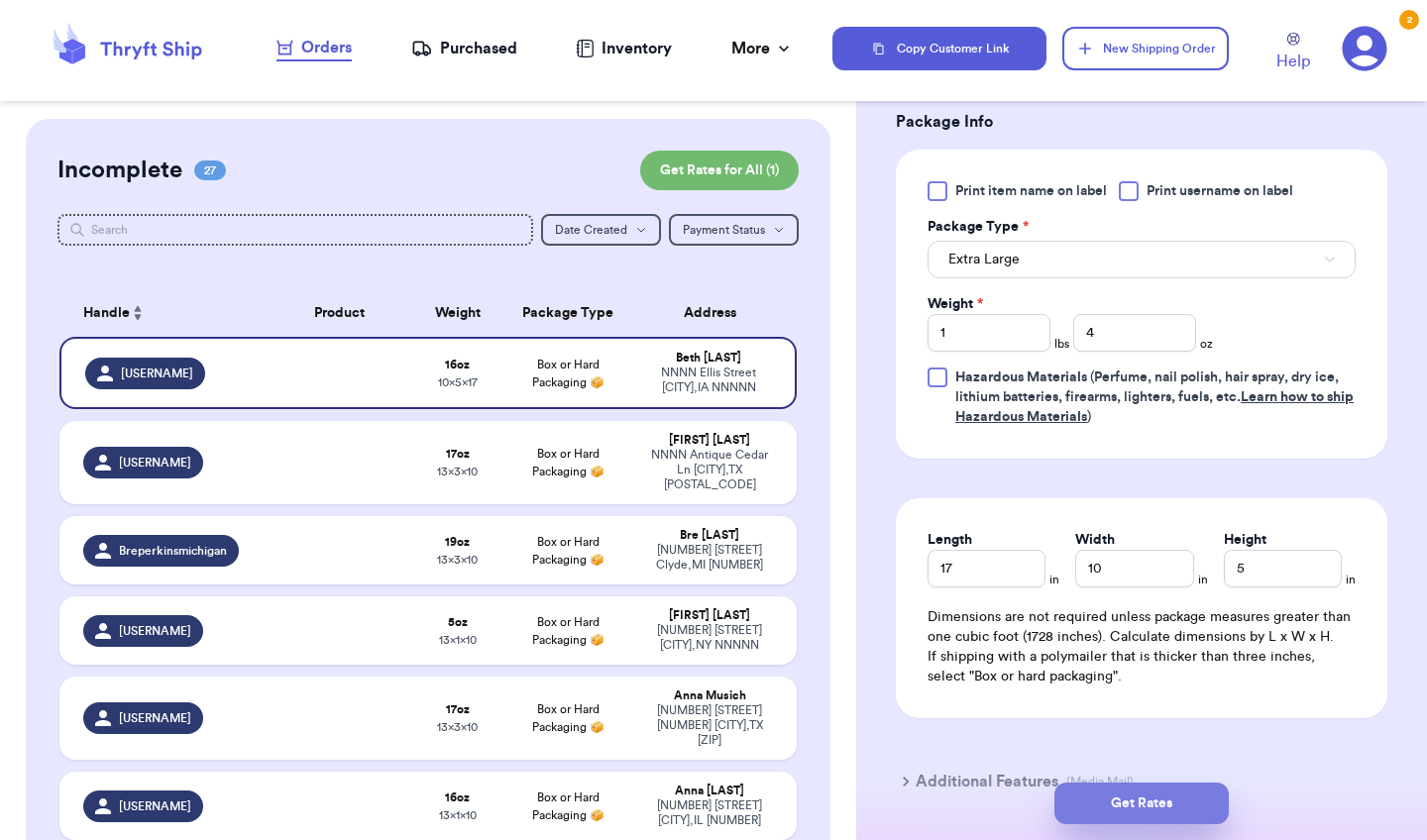 click on "Get Rates" at bounding box center (1142, 803) 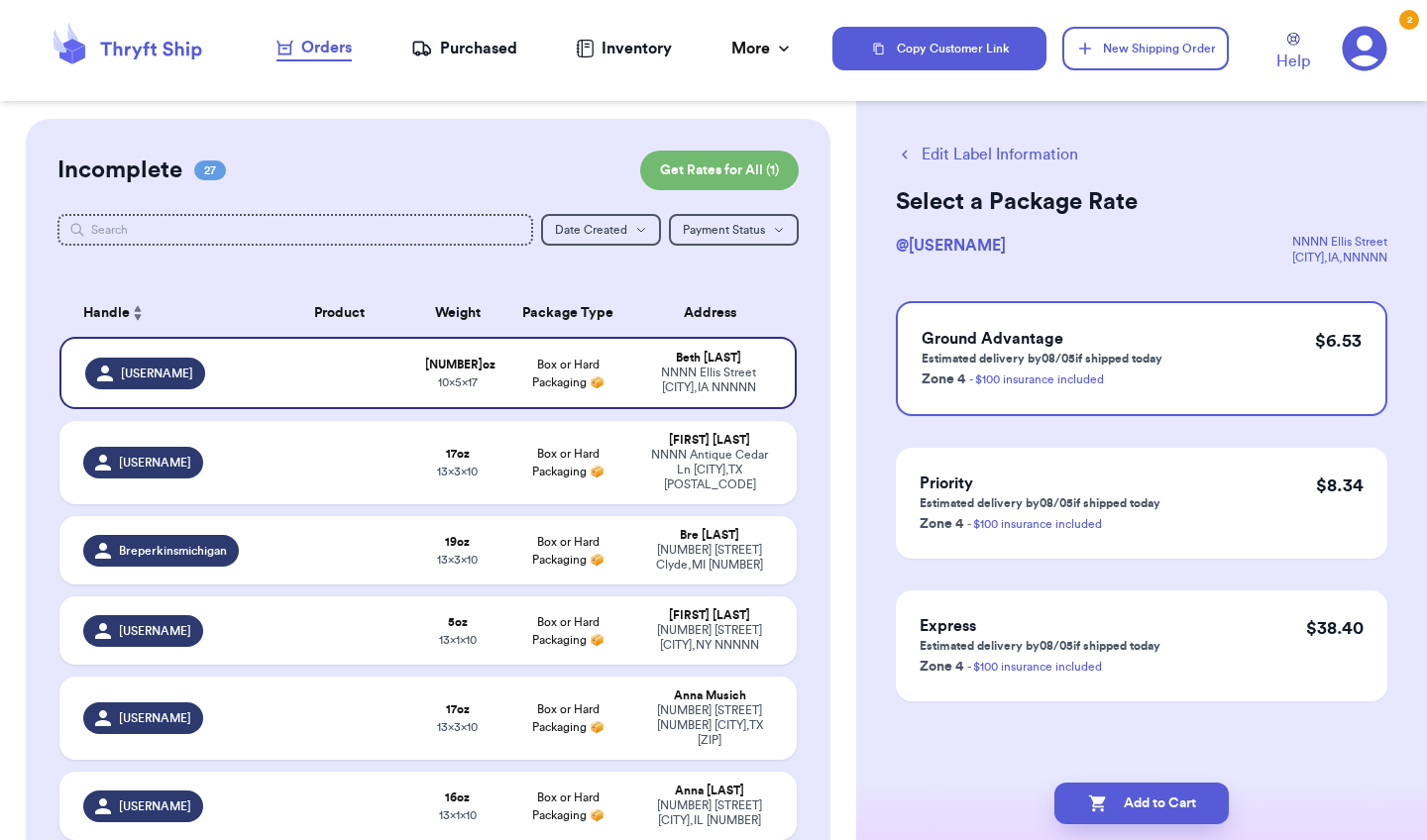 scroll, scrollTop: 0, scrollLeft: 0, axis: both 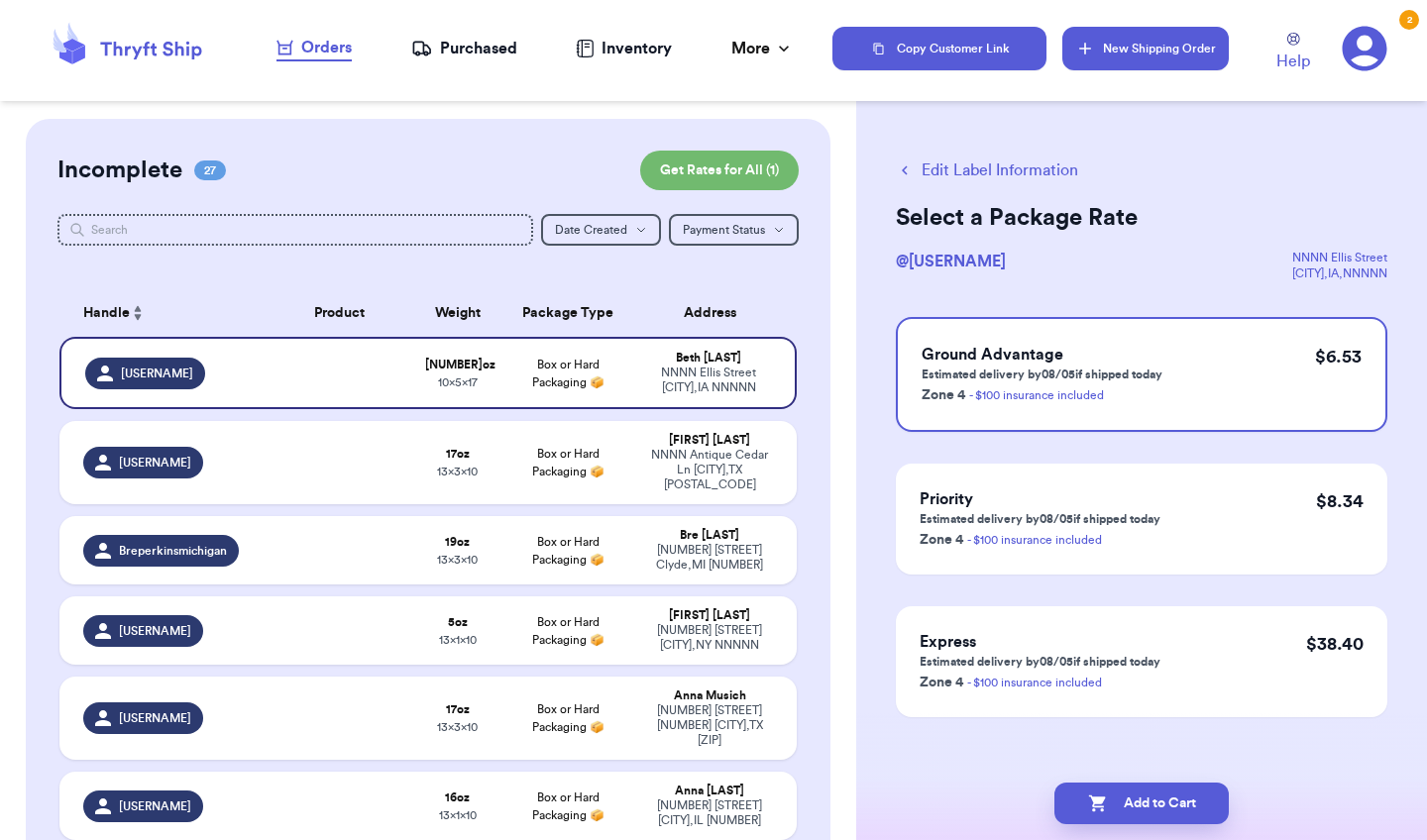 click on "New Shipping Order" at bounding box center (1146, 49) 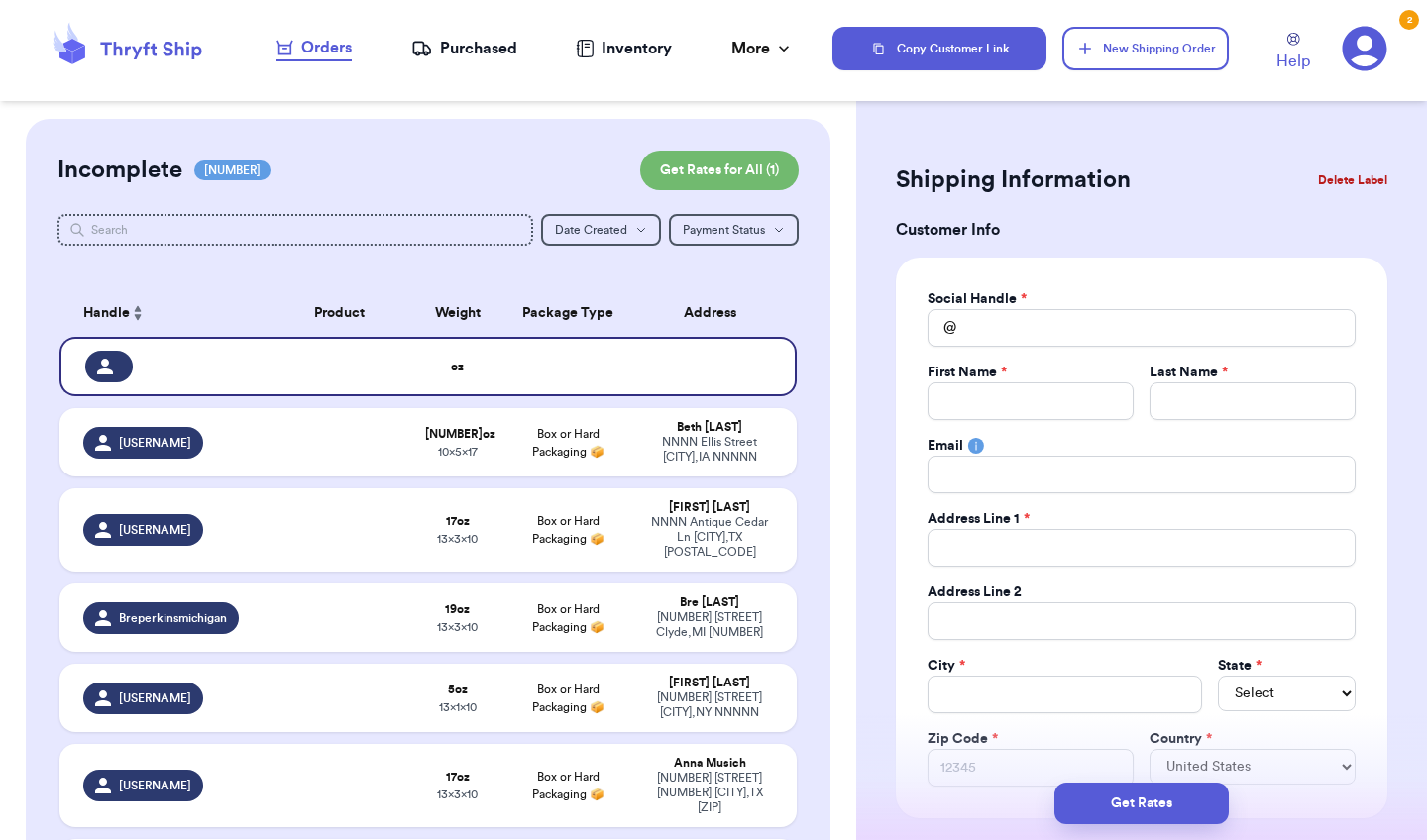 click on "Shipping Information Delete Label" at bounding box center (1142, 180) 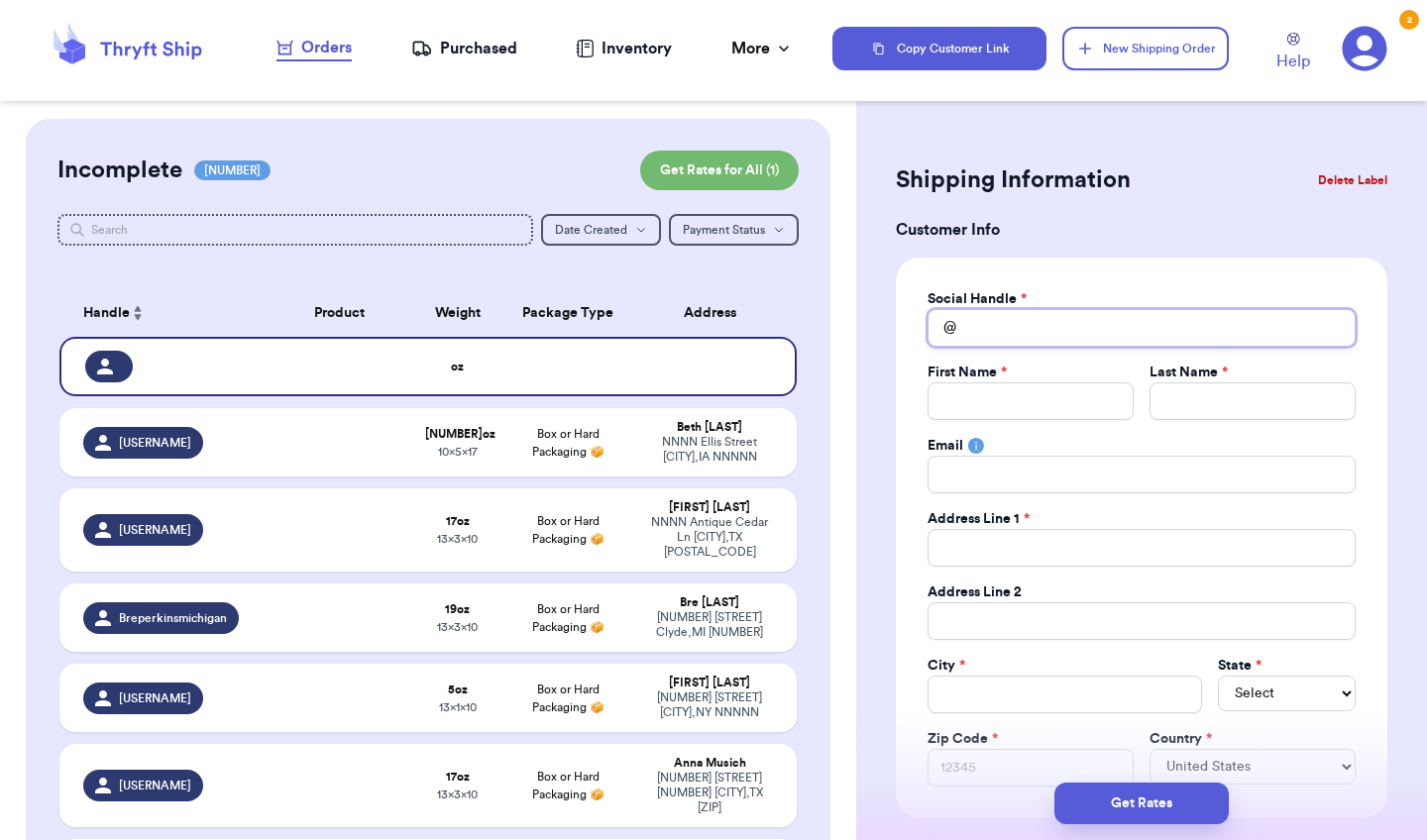 click on "Total Amount Paid" at bounding box center [1142, 328] 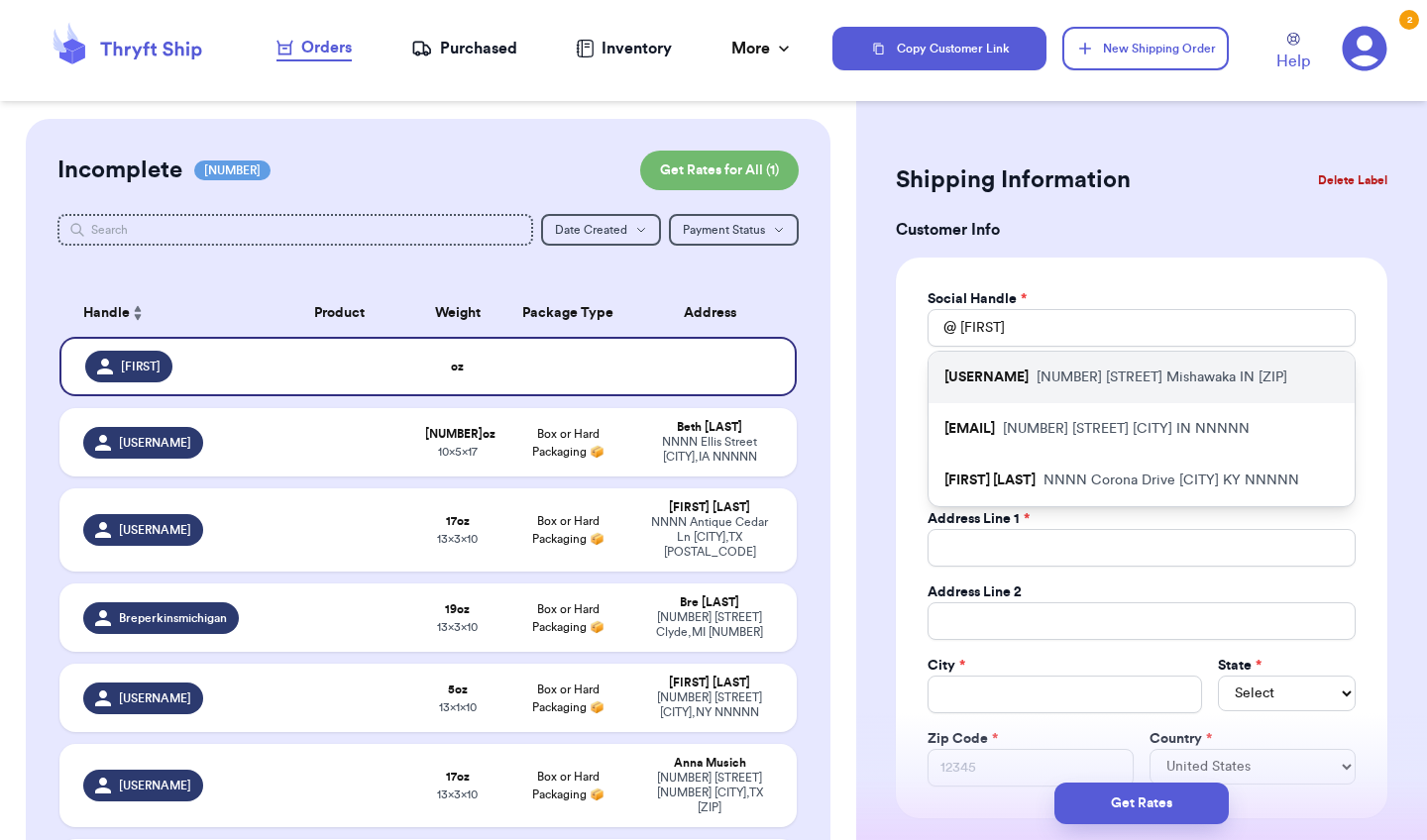 click on "[NUMBER] [STREET]   [CITY]   IN   [ZIP]" at bounding box center (1161, 377) 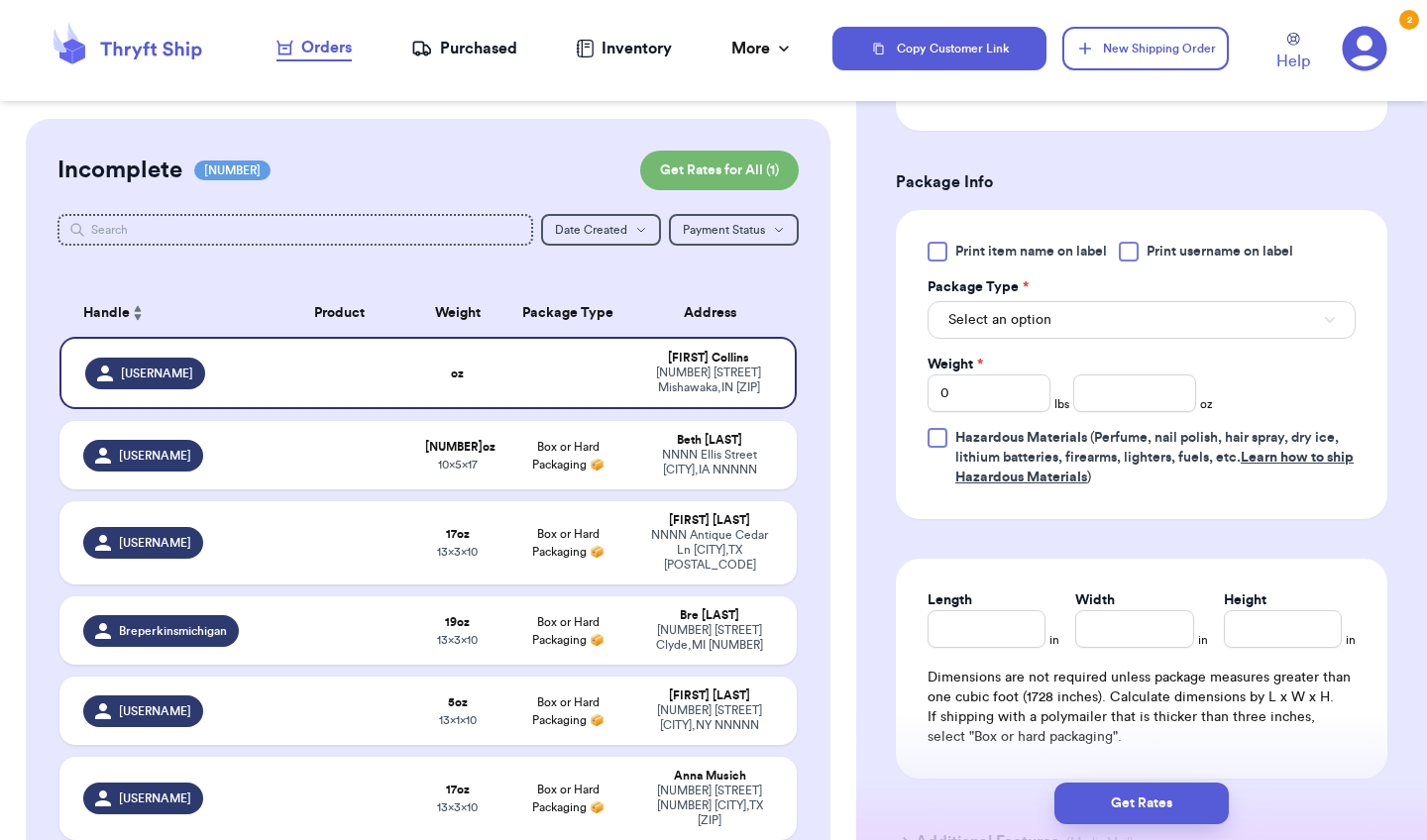 scroll, scrollTop: 1051, scrollLeft: 0, axis: vertical 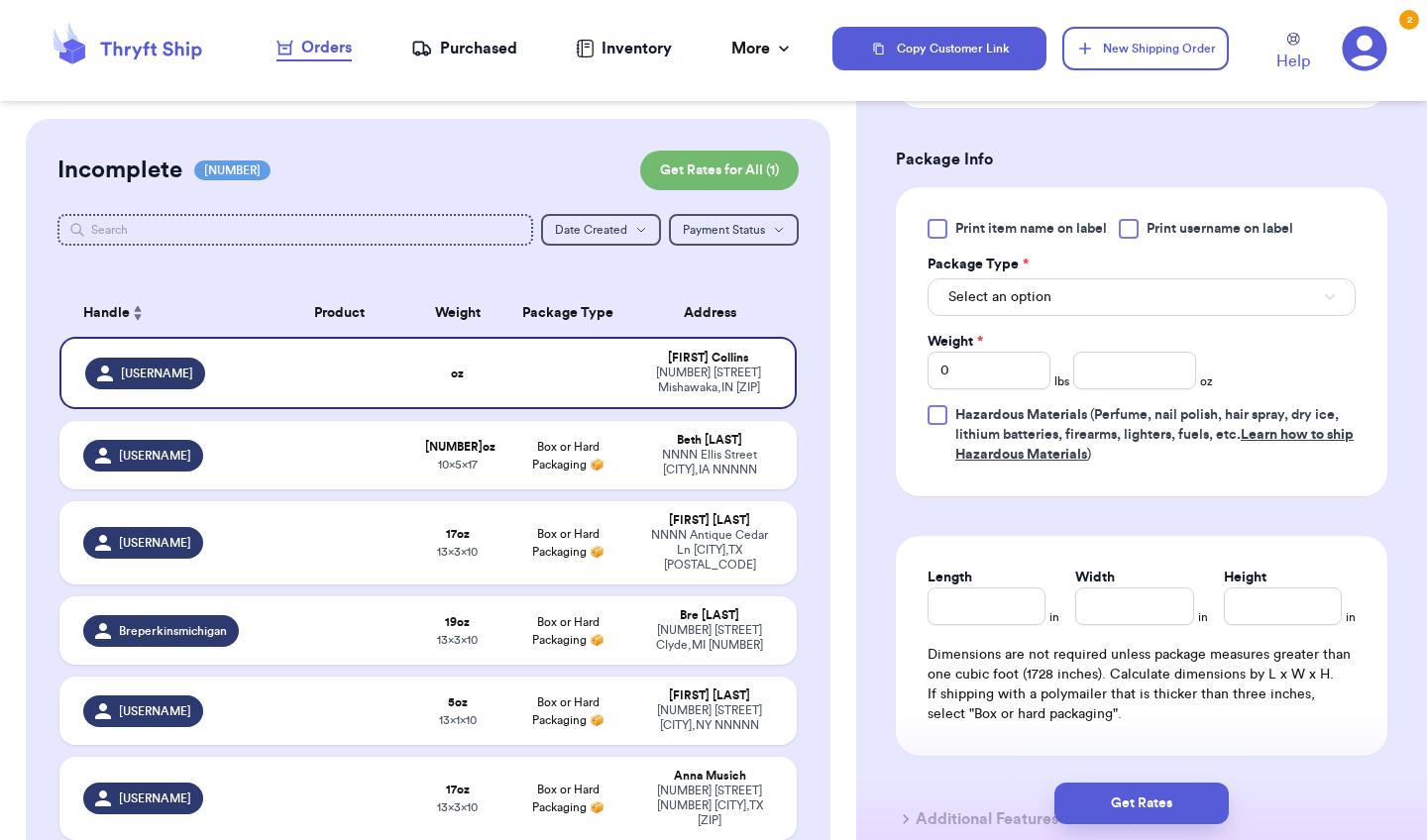 click on "Select an option" at bounding box center (1142, 297) 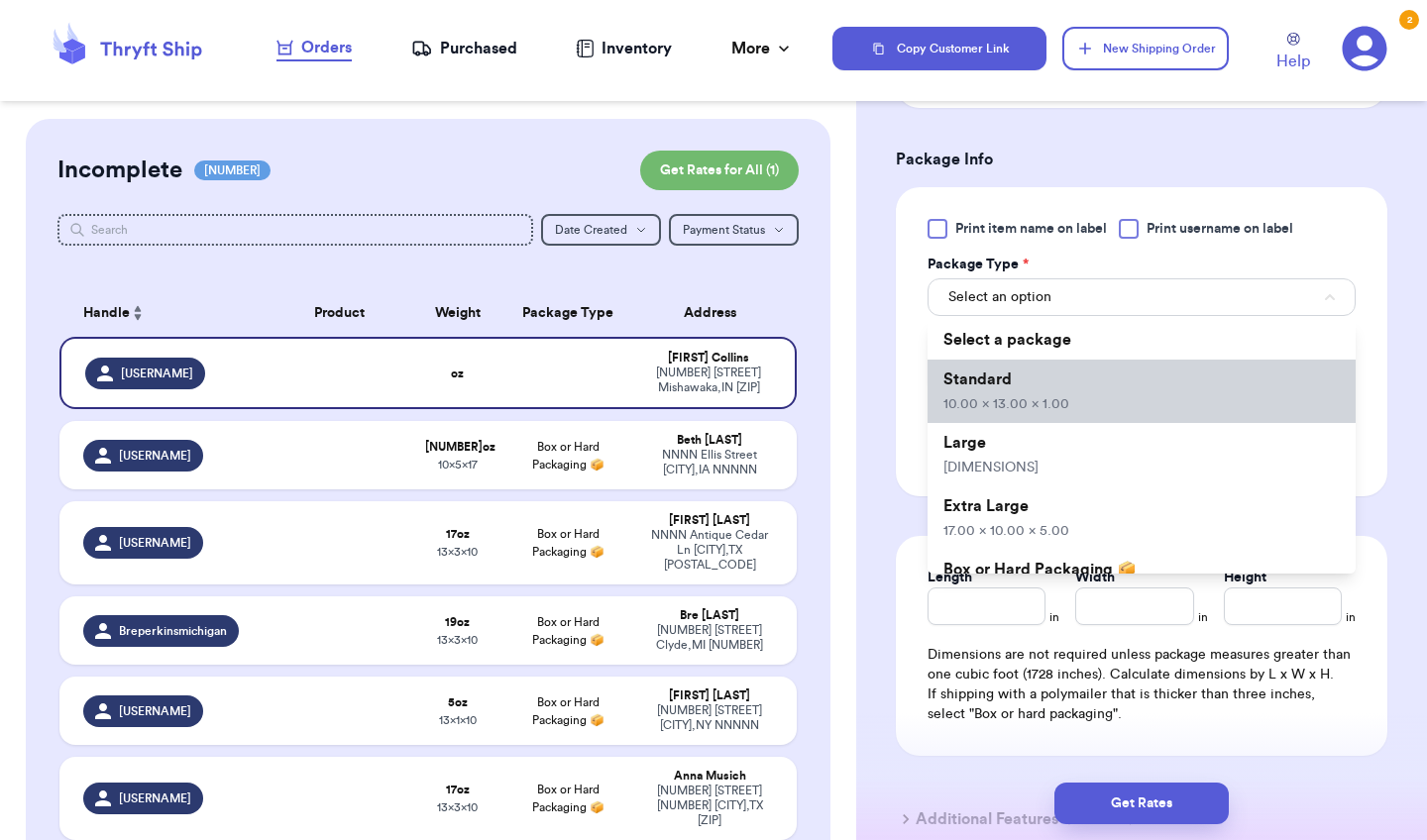 click on "Standard [PRICE]" at bounding box center [1142, 391] 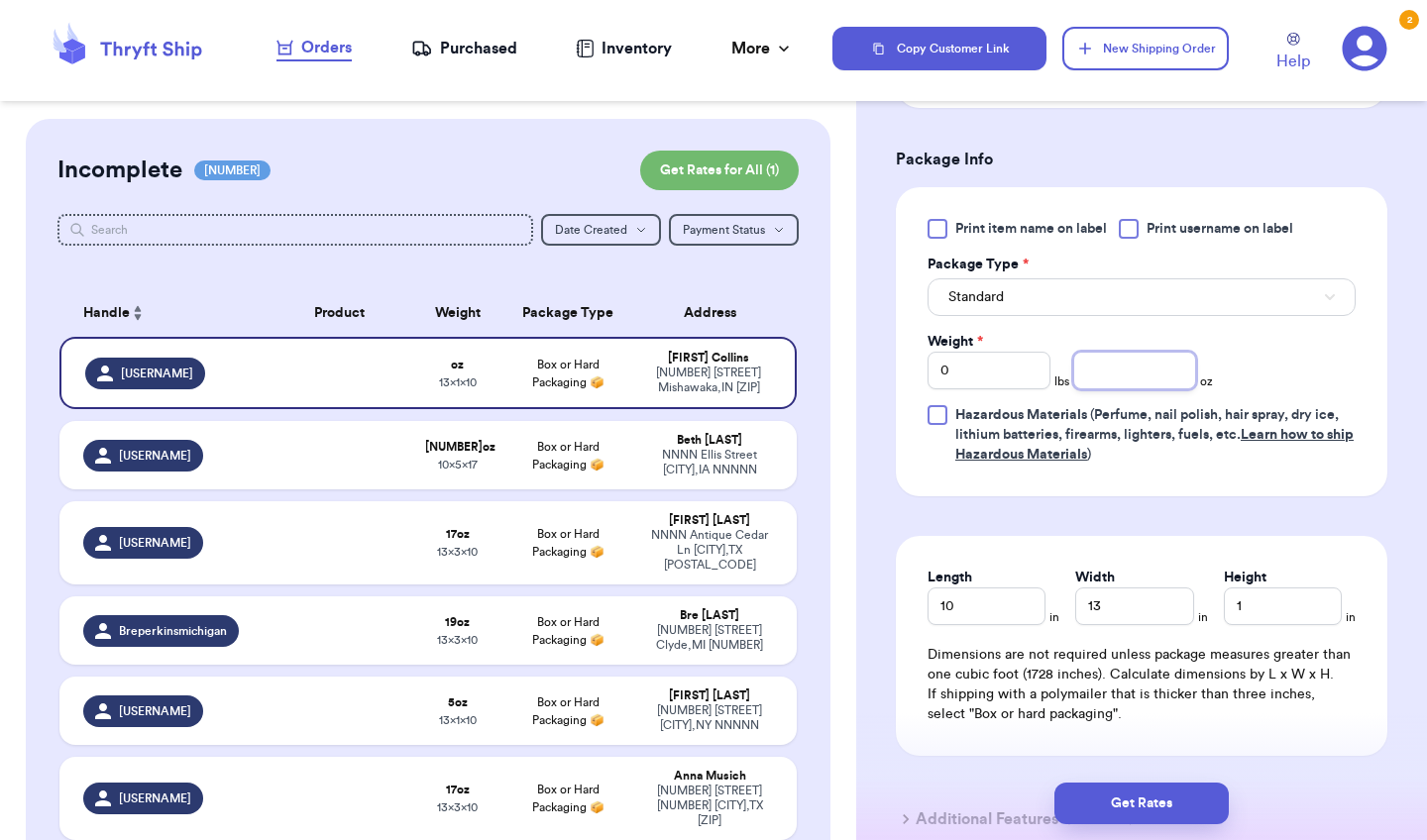 click at bounding box center (1135, 370) 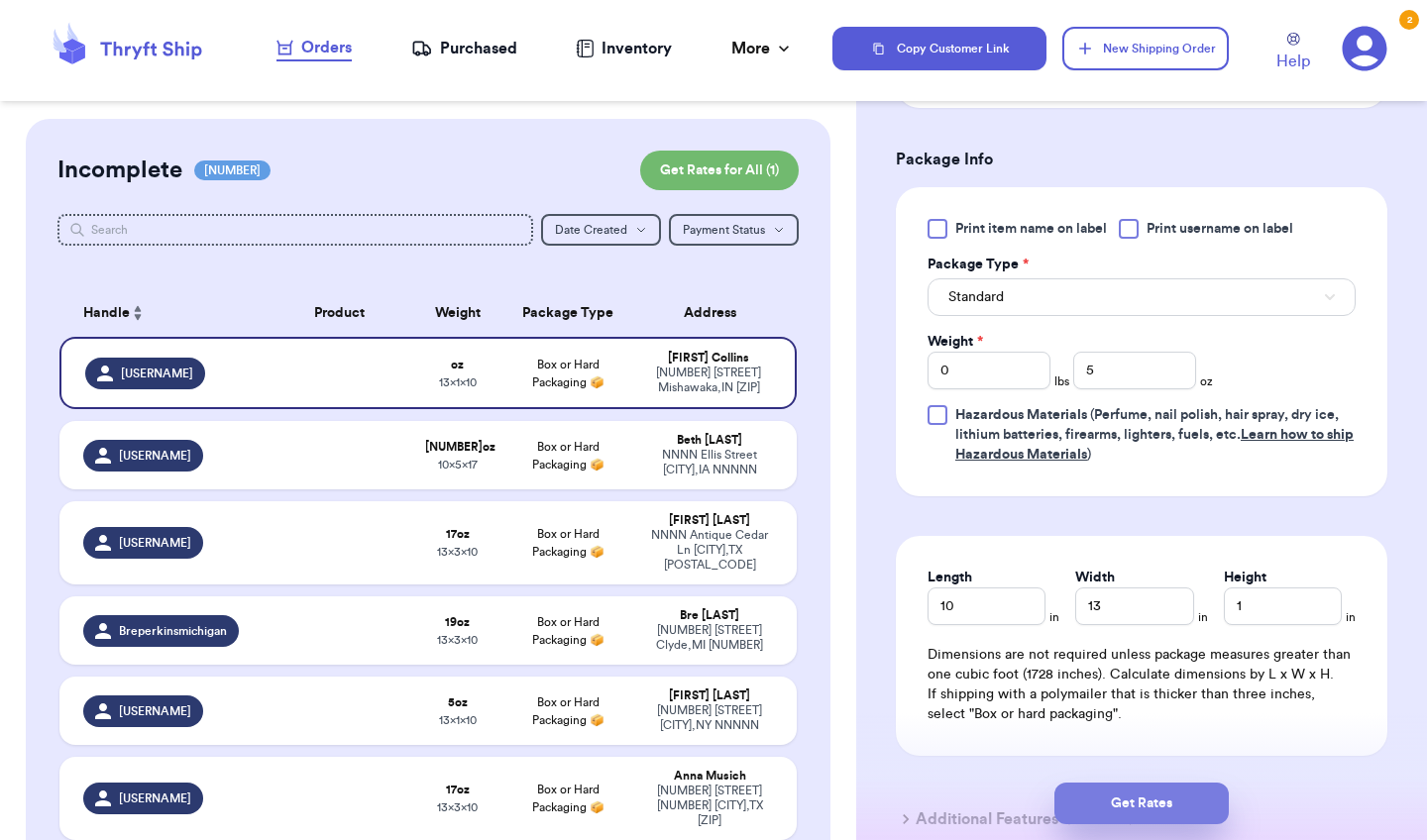 click on "Get Rates" at bounding box center [1142, 803] 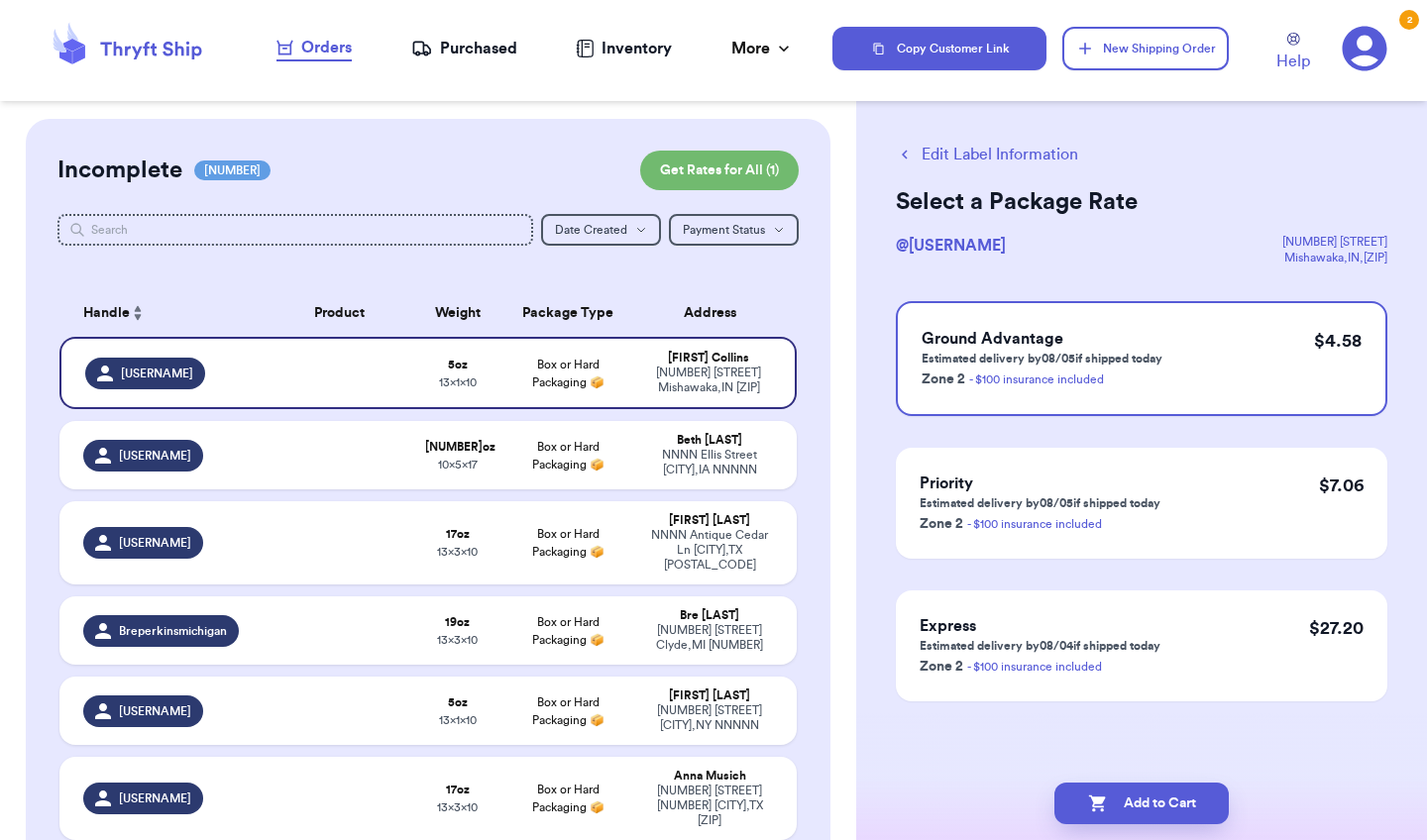 scroll, scrollTop: 0, scrollLeft: 0, axis: both 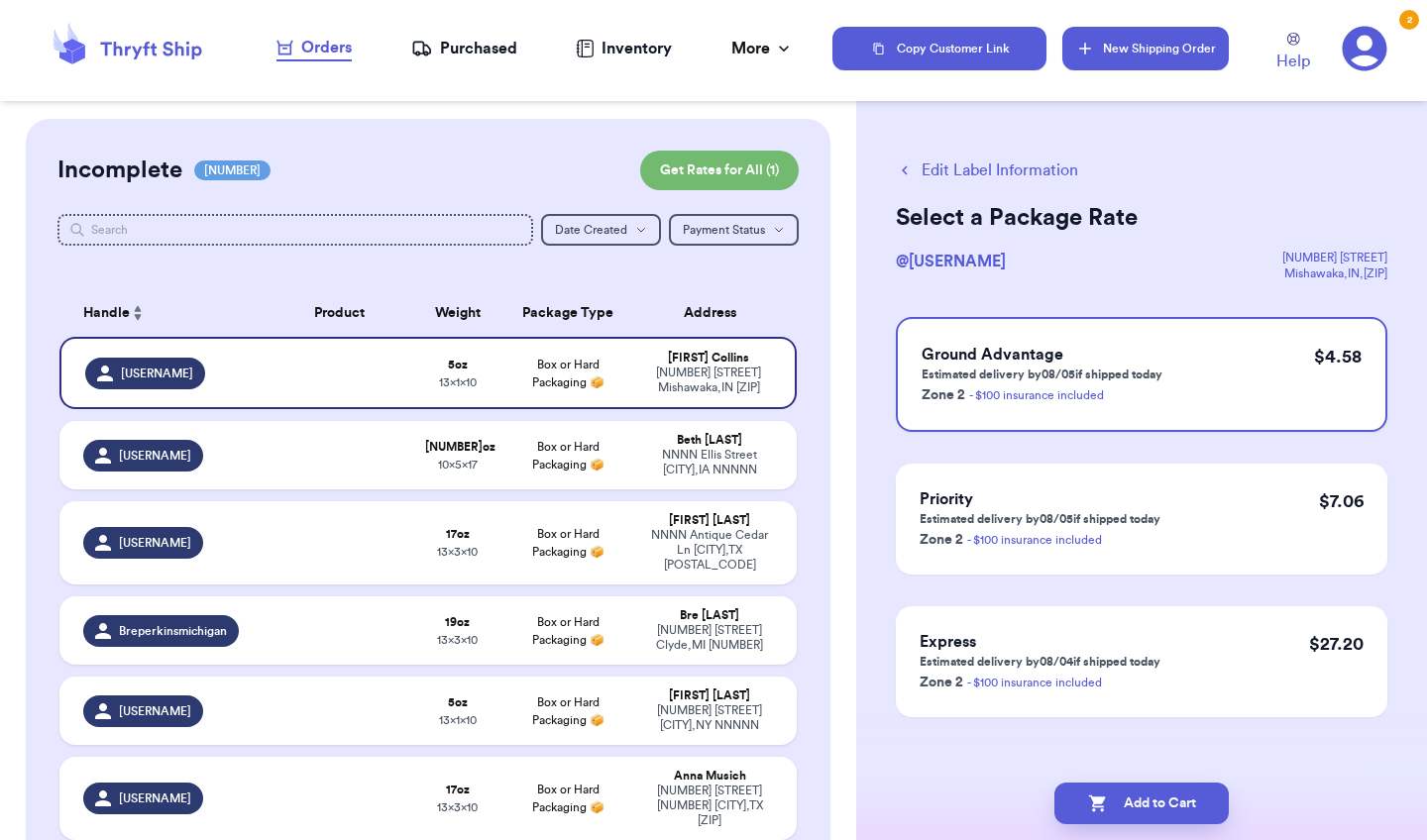 click on "New Shipping Order" at bounding box center [1146, 49] 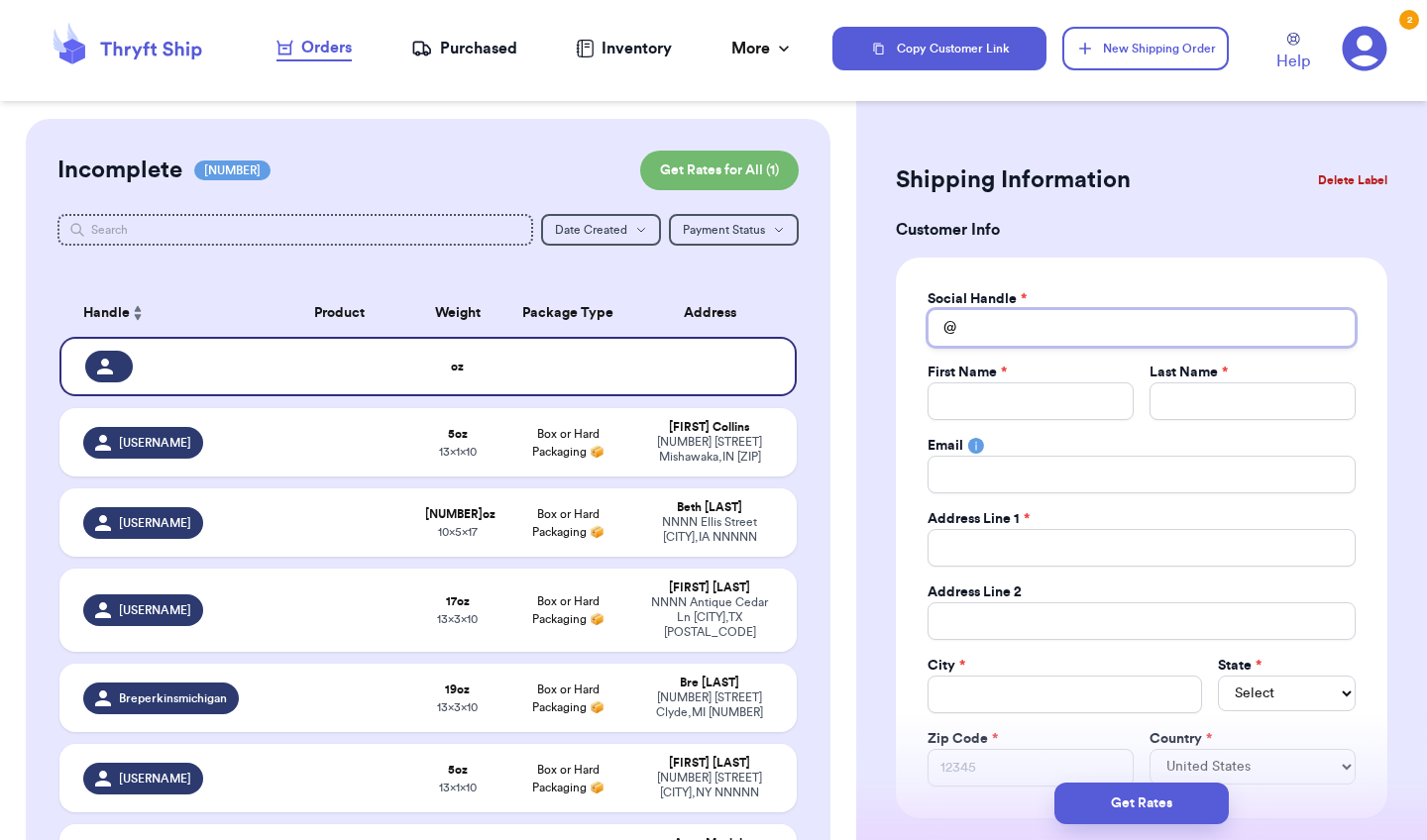click on "Total Amount Paid" at bounding box center (1142, 328) 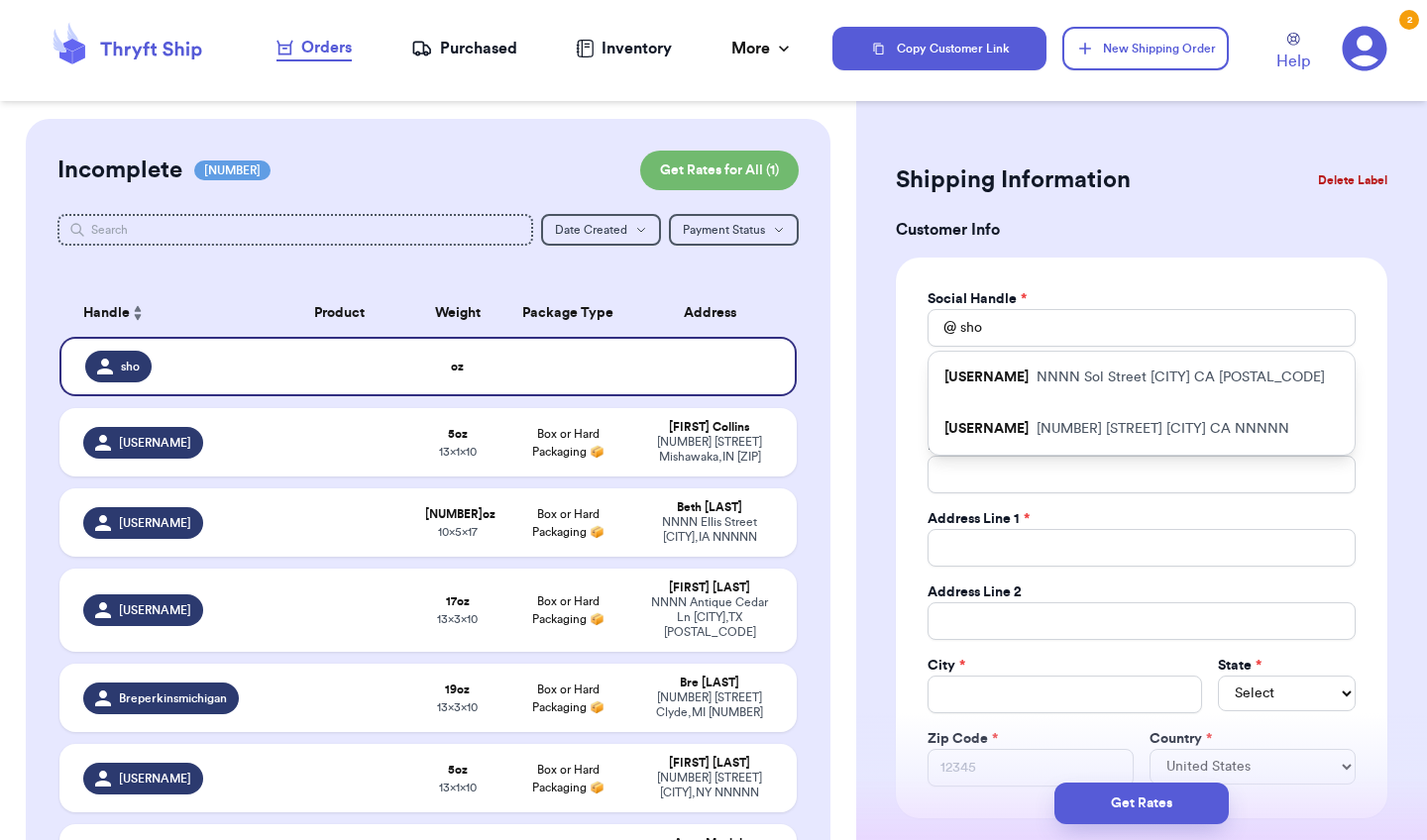 click on "shortasiagirl NNNN Sol Street   [CITY]   [STATE]   NNNNN" at bounding box center (1142, 377) 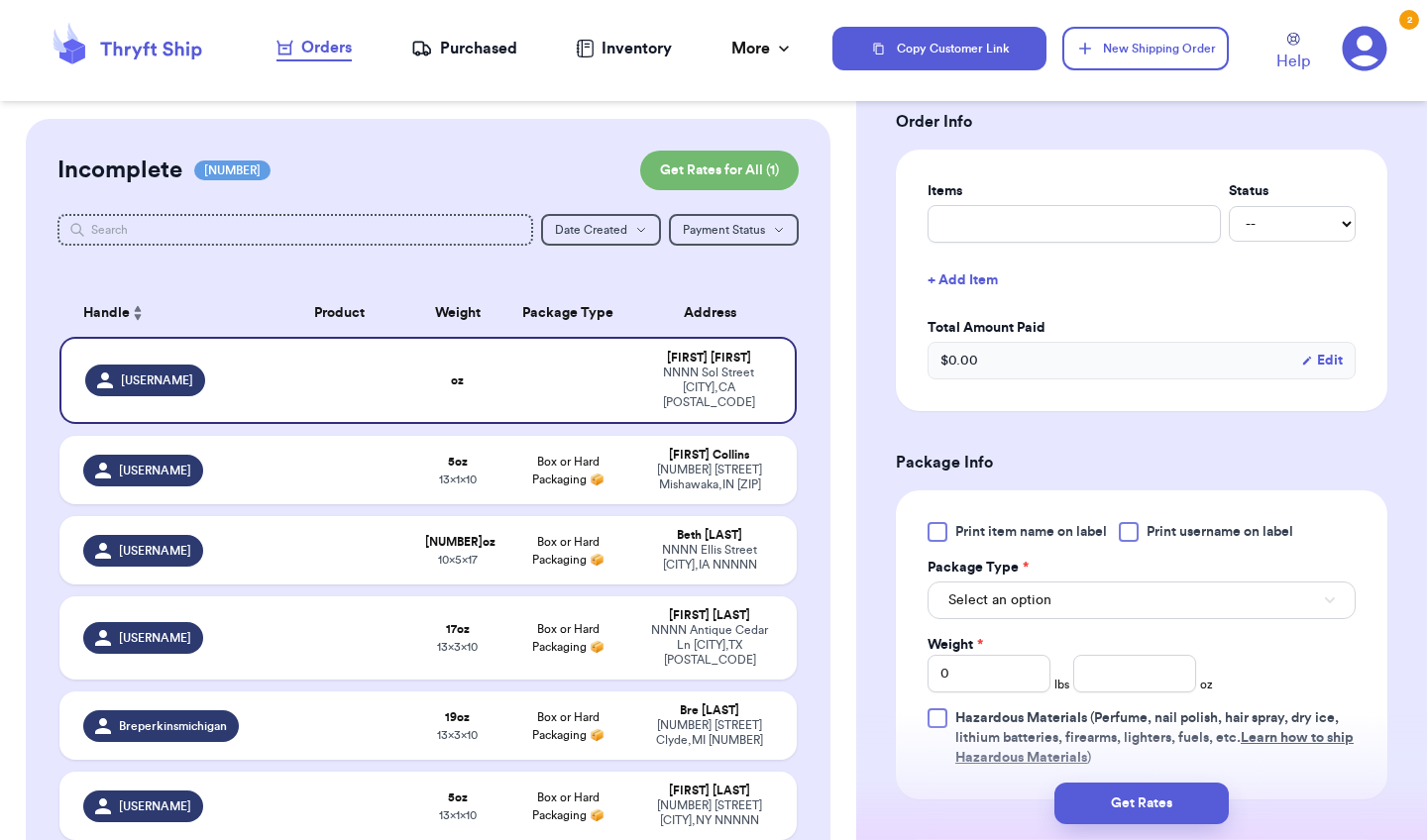 scroll, scrollTop: 749, scrollLeft: 0, axis: vertical 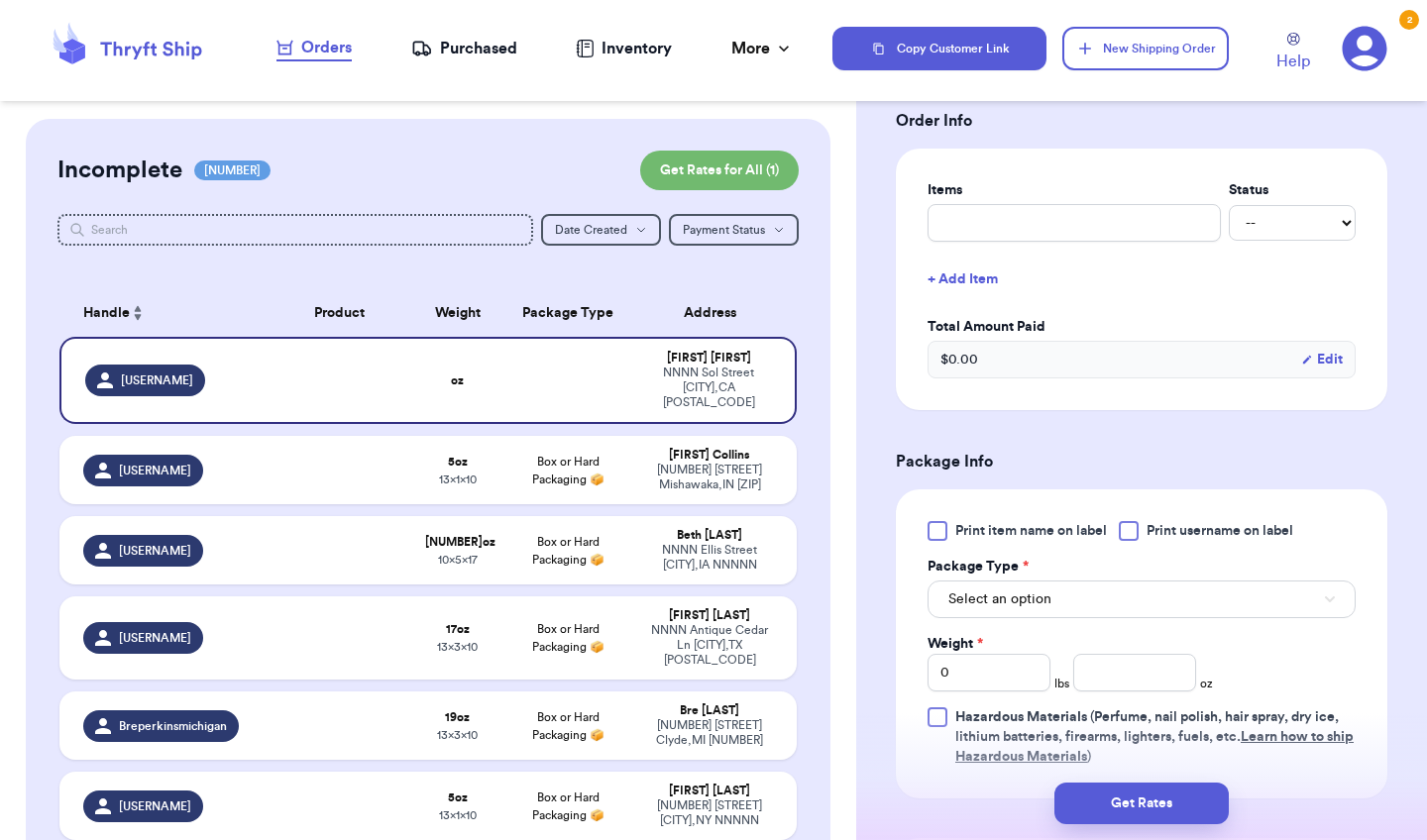 click on "Select an option" at bounding box center (1142, 599) 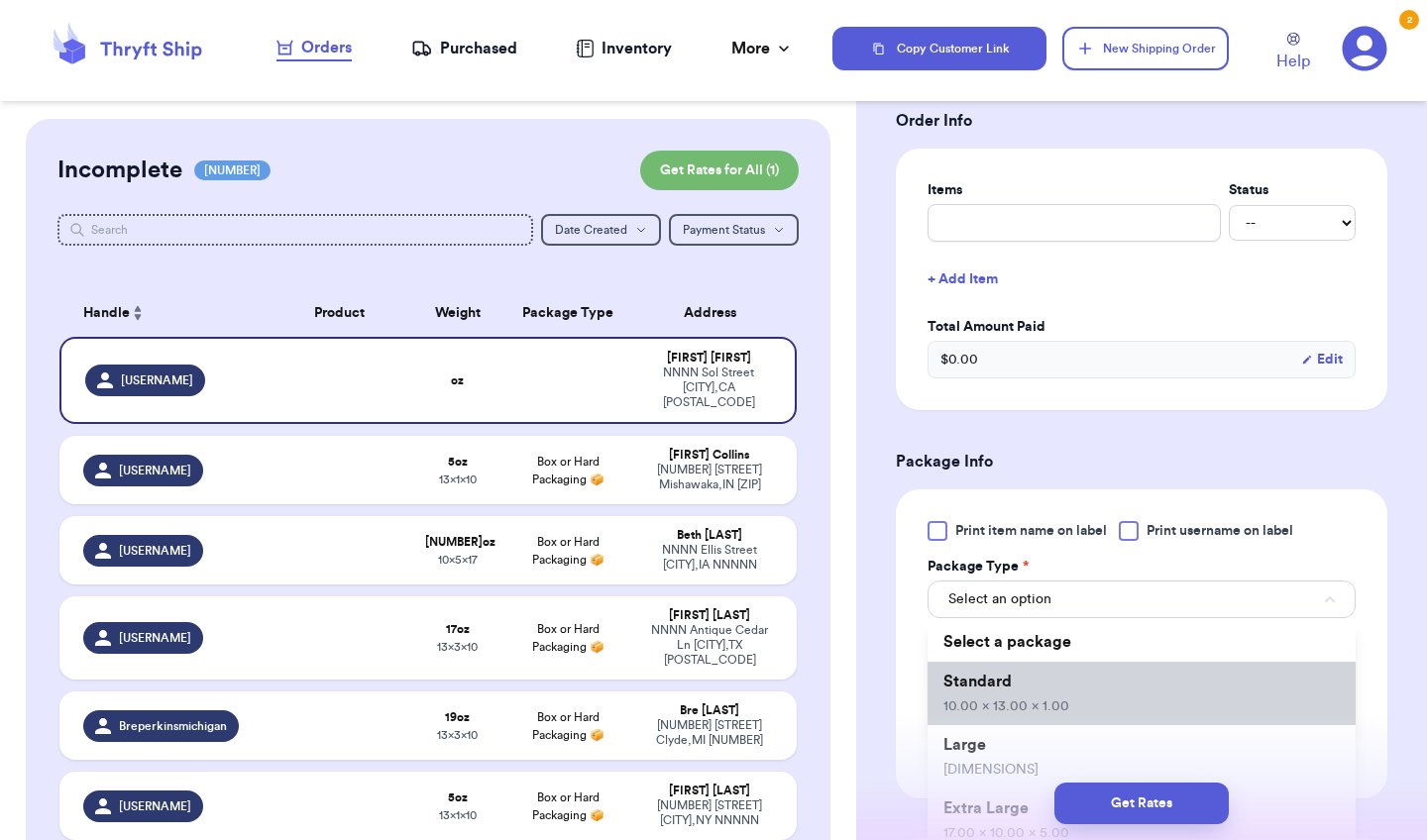 click on "Standard [PRICE]" at bounding box center [1142, 693] 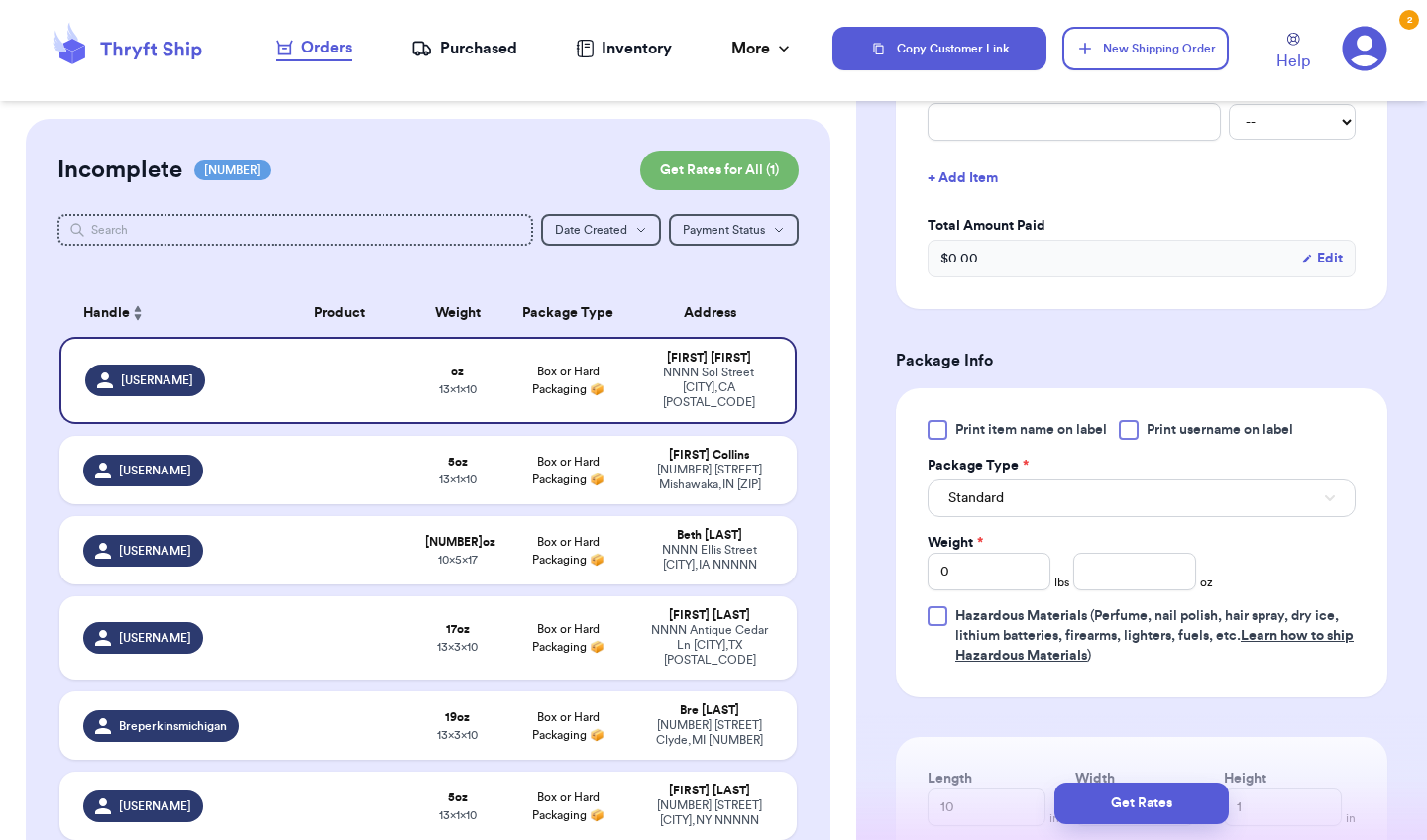 scroll, scrollTop: 893, scrollLeft: 0, axis: vertical 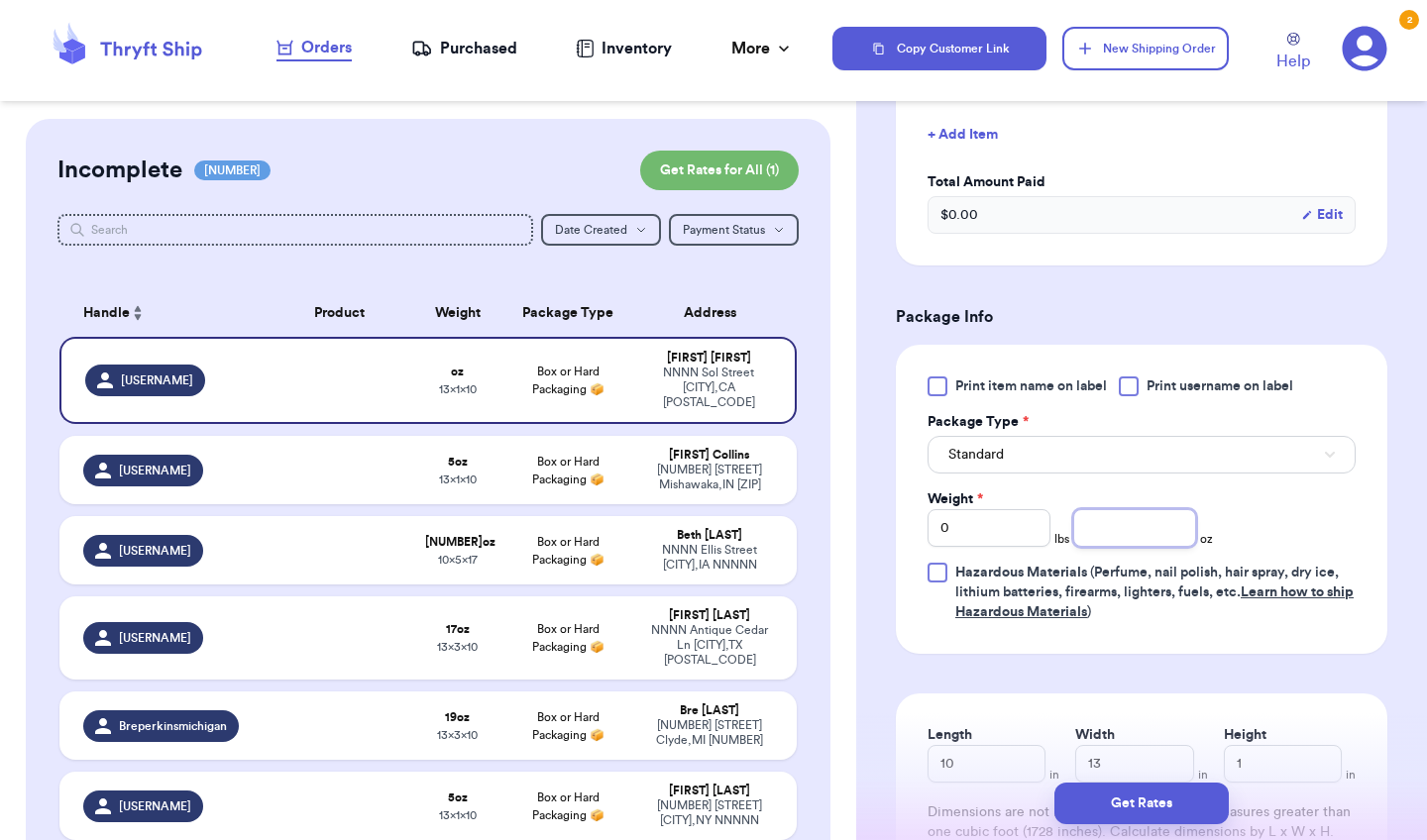 click at bounding box center (1135, 528) 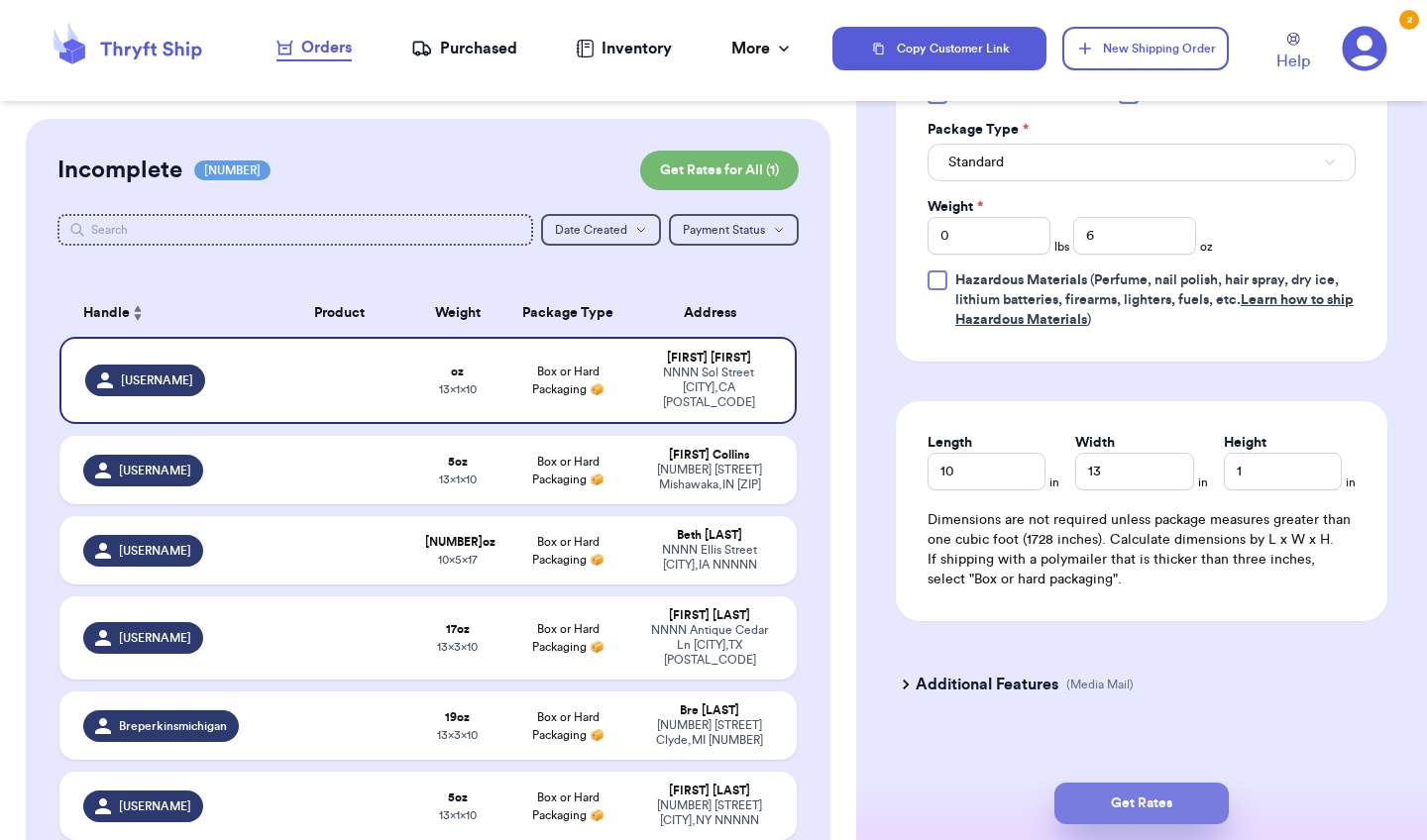 click on "Get Rates" at bounding box center [1142, 803] 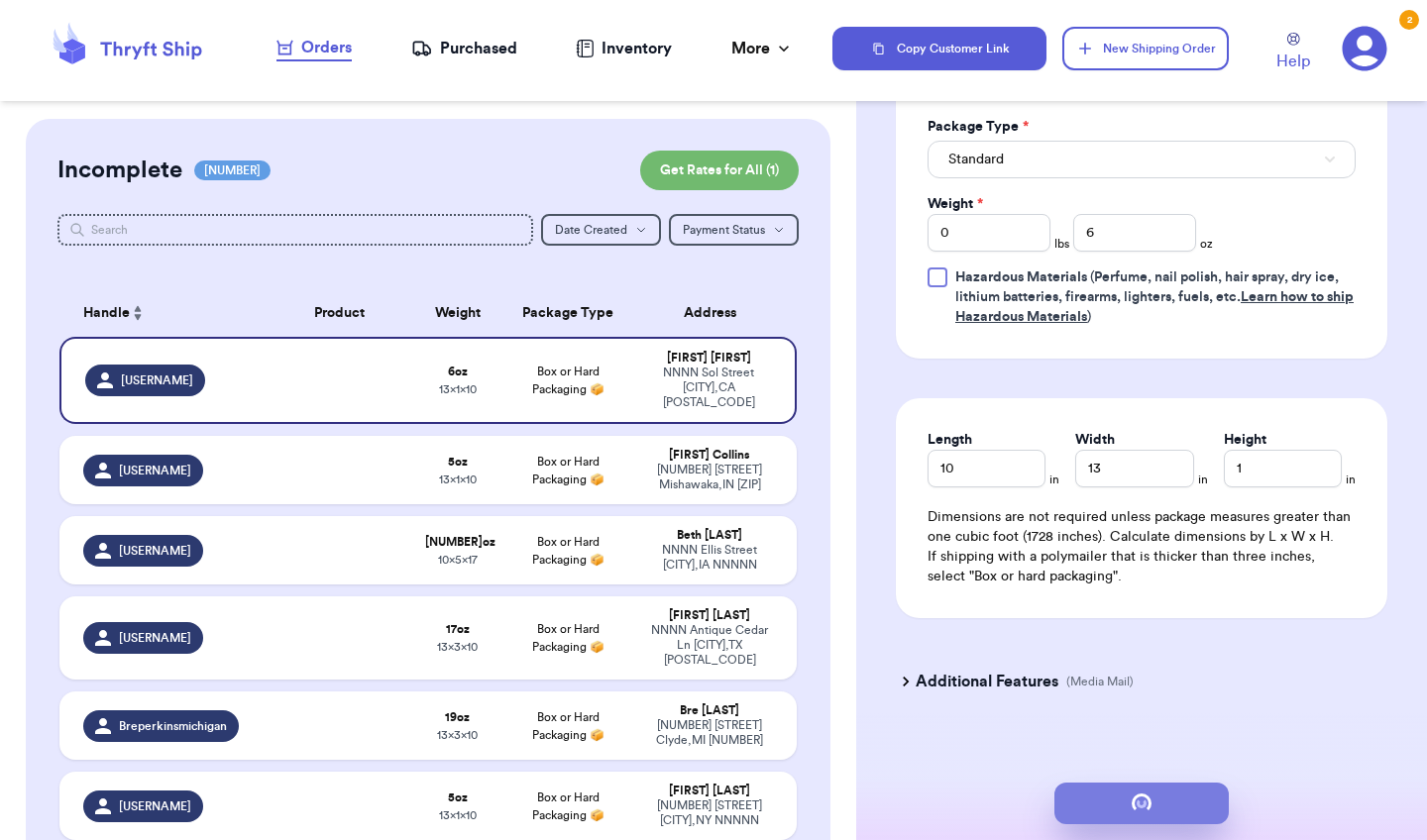 scroll, scrollTop: 0, scrollLeft: 0, axis: both 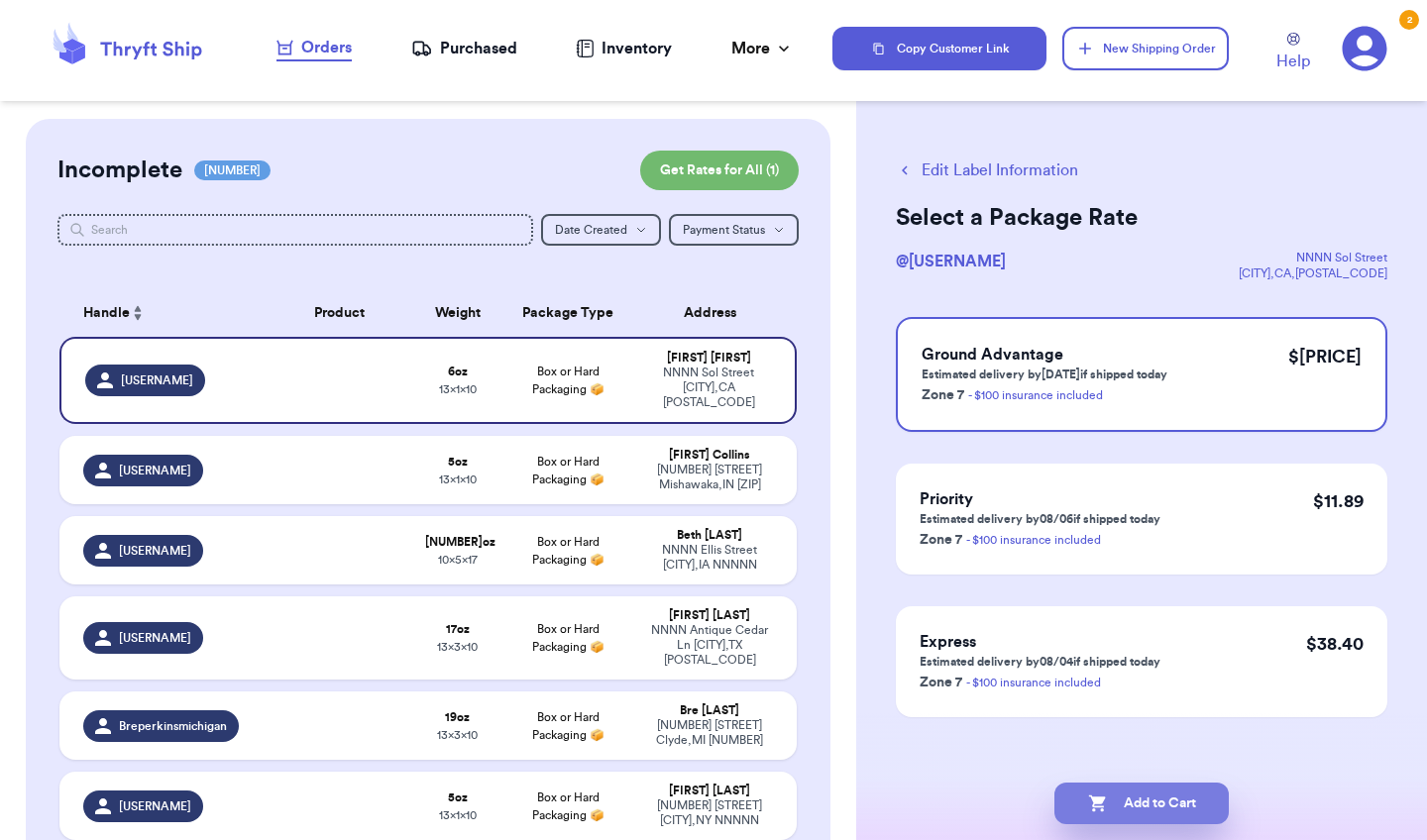 click on "Add to Cart" at bounding box center [1142, 803] 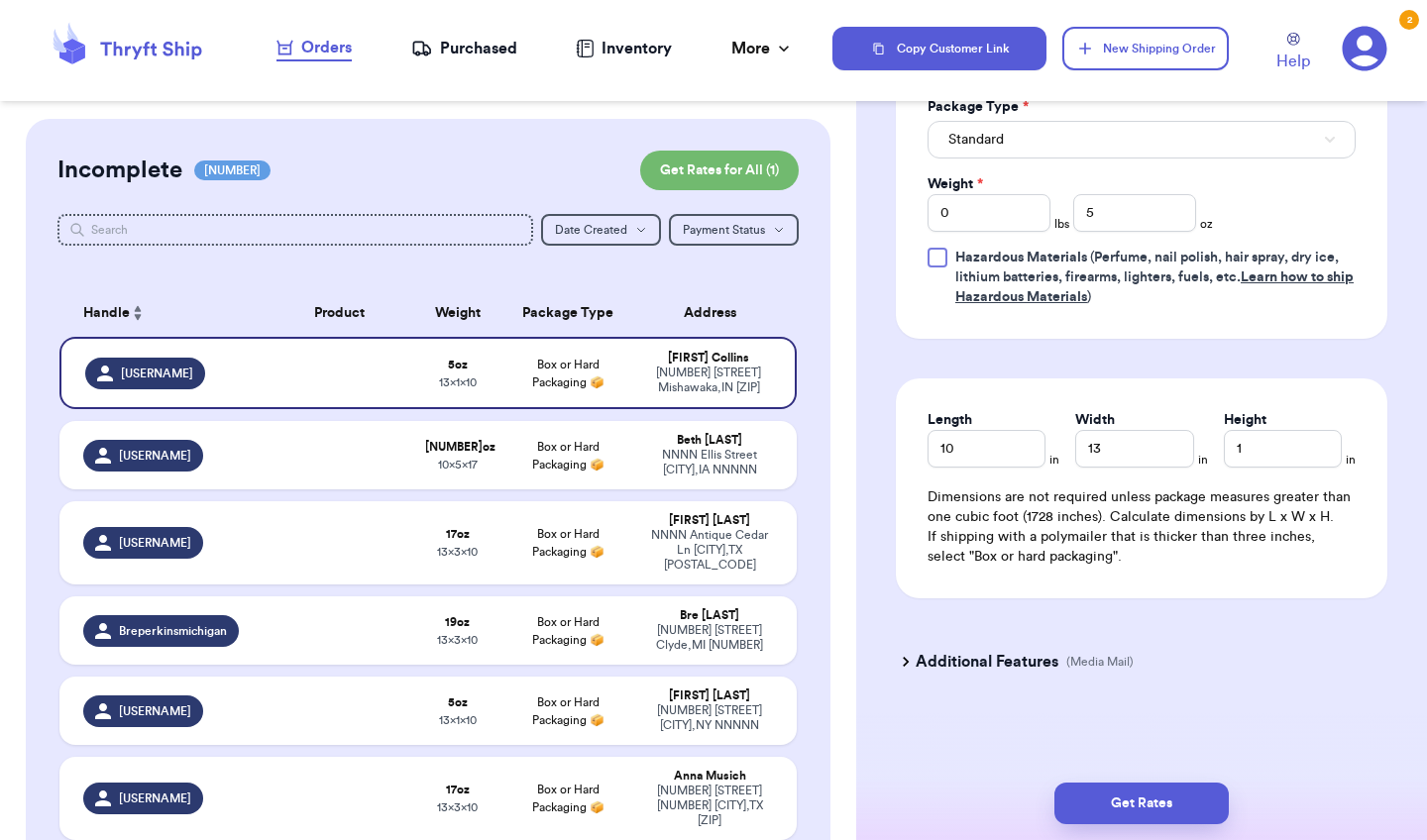 scroll, scrollTop: 890, scrollLeft: 0, axis: vertical 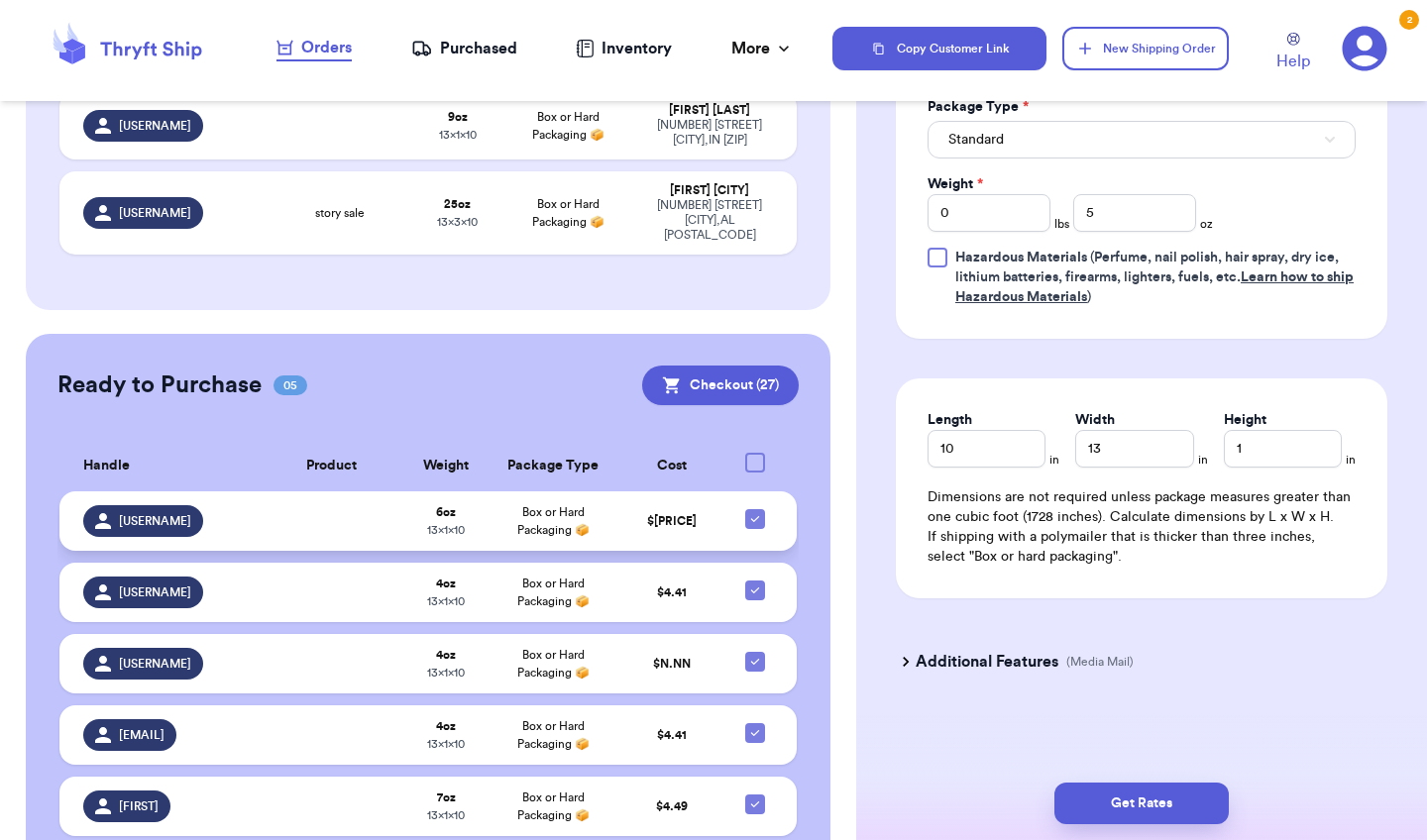 click at bounding box center (331, 521) 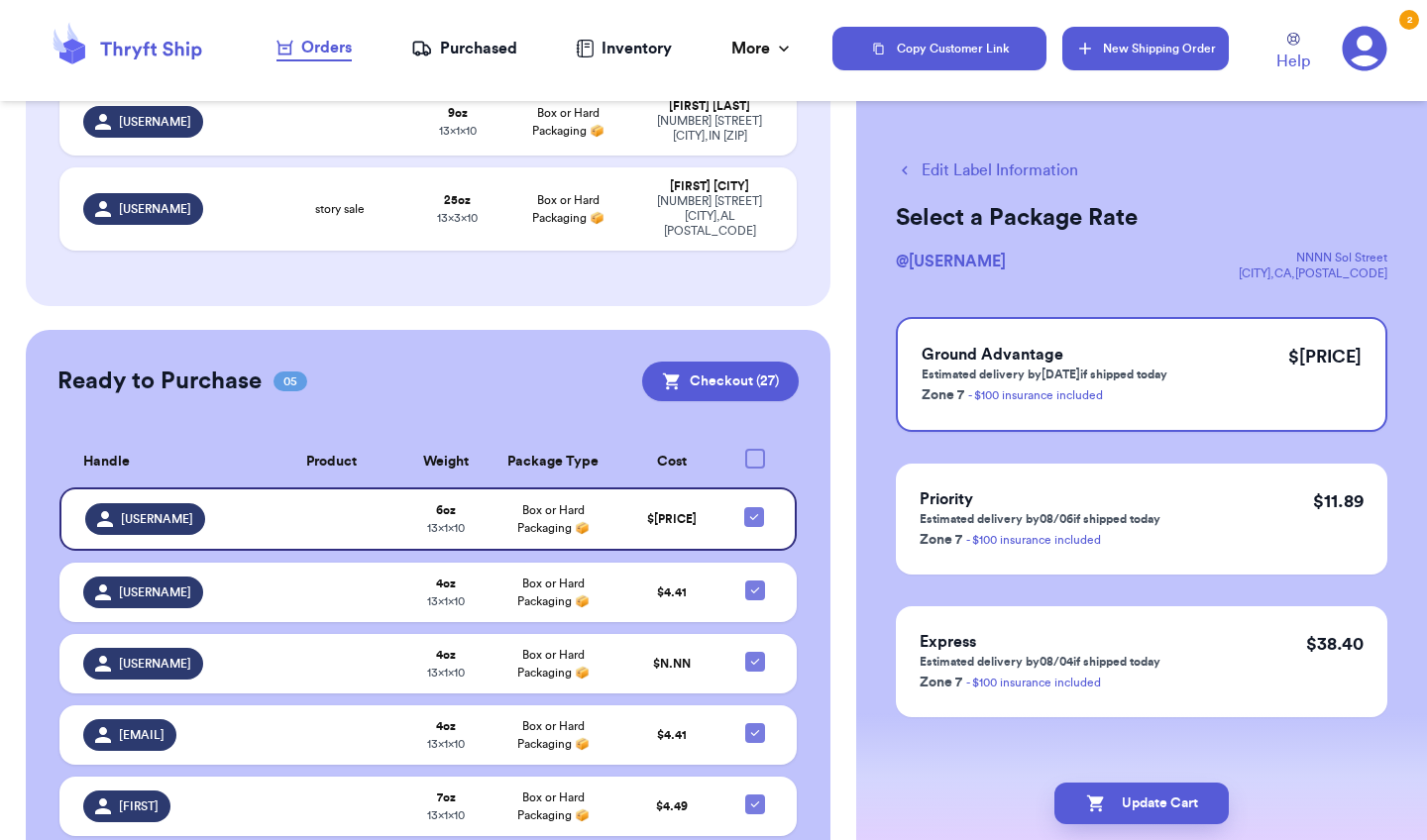 click on "New Shipping Order" at bounding box center [1146, 49] 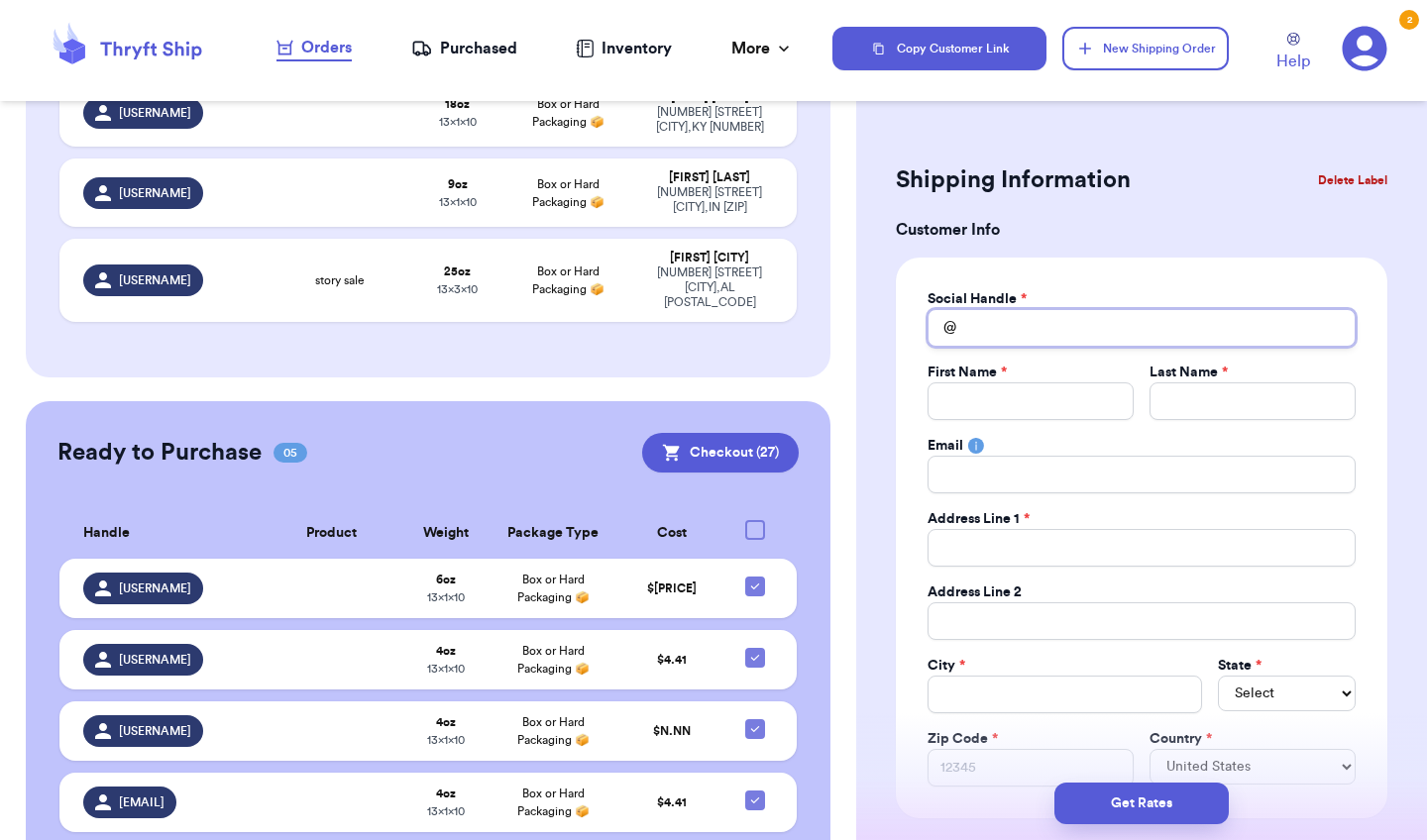 click on "Total Amount Paid" at bounding box center (1142, 328) 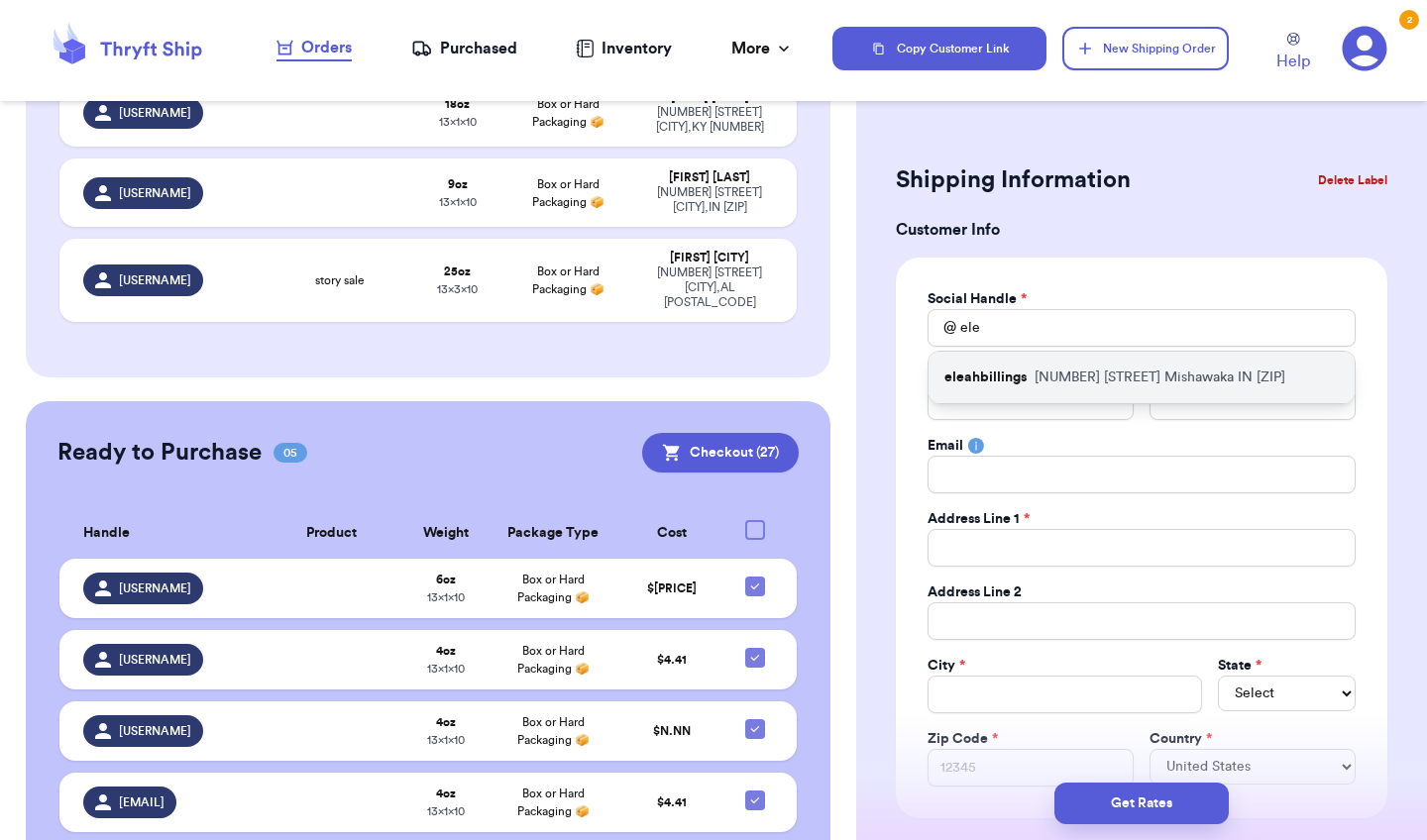 click on "eleahbillings" at bounding box center (985, 377) 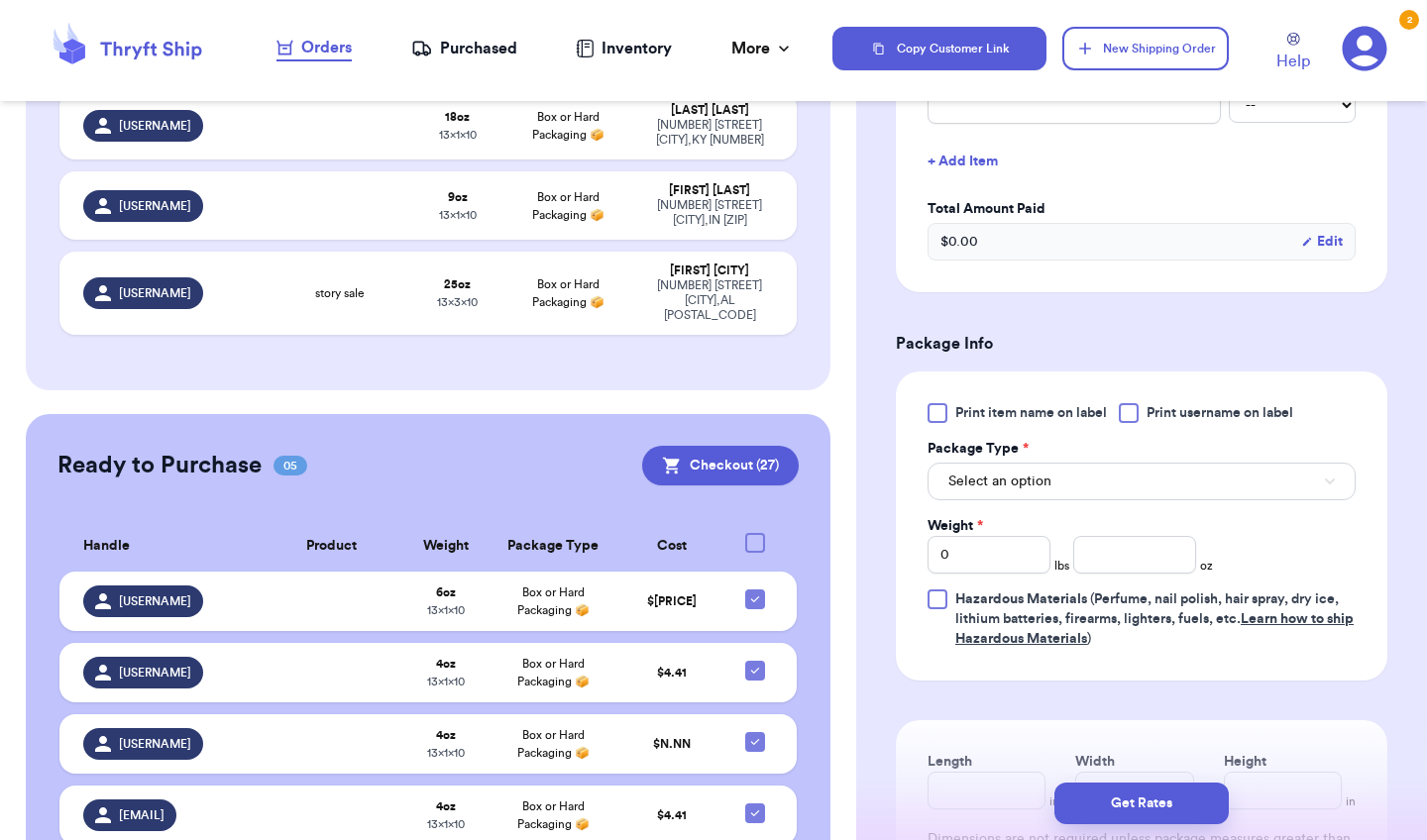 scroll, scrollTop: 868, scrollLeft: 0, axis: vertical 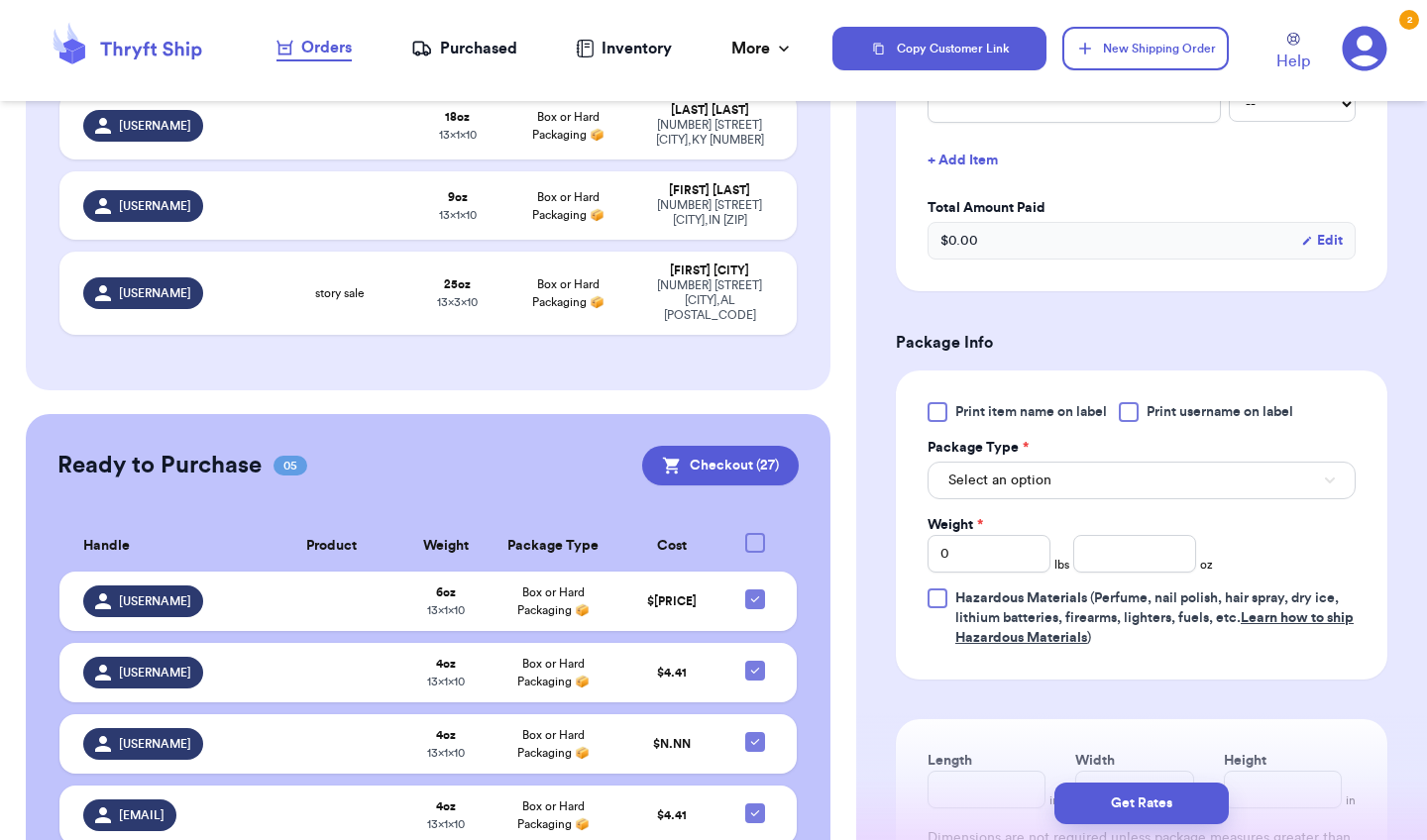 click on "Select an option" at bounding box center (1142, 480) 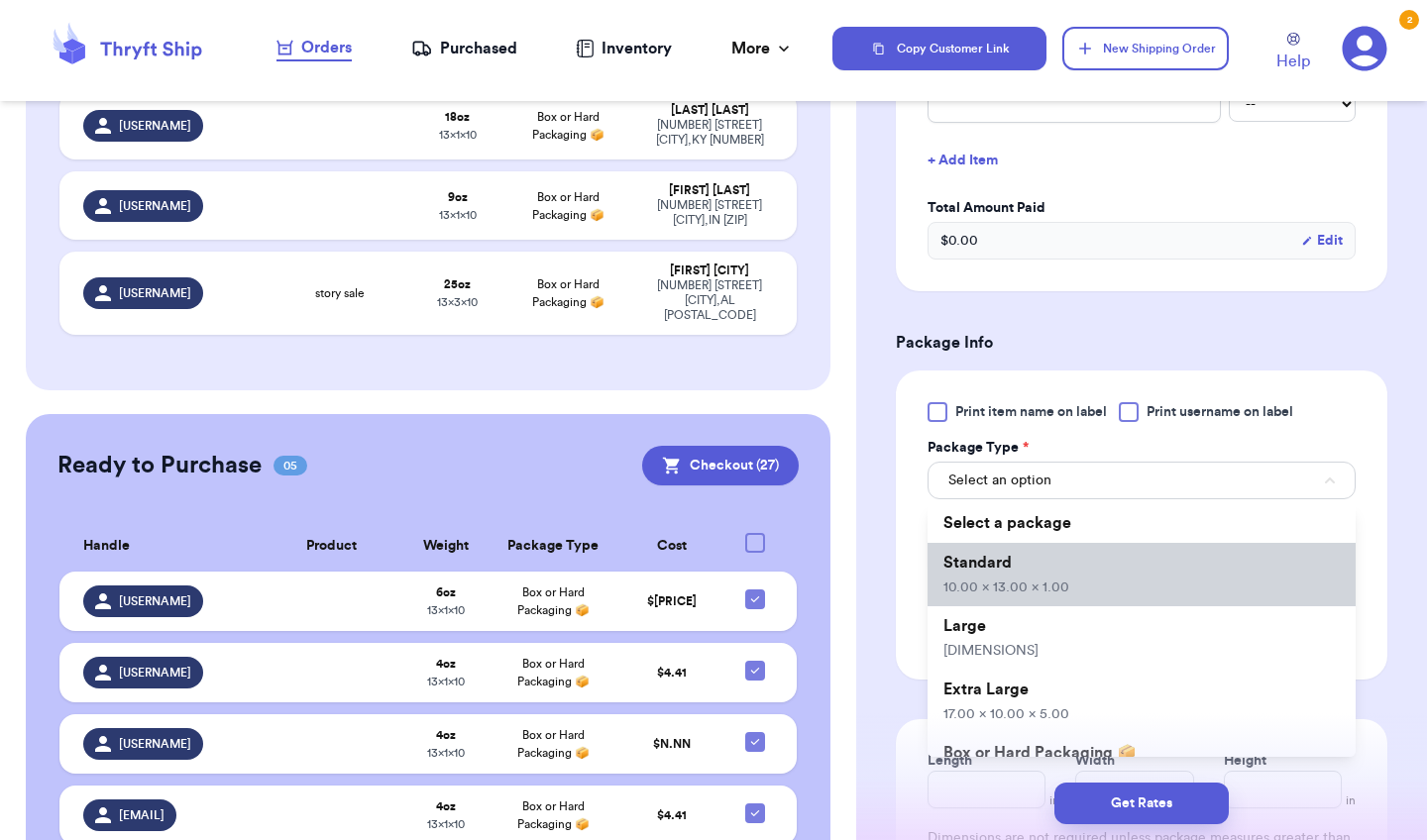 click on "Standard [PRICE]" at bounding box center (1142, 575) 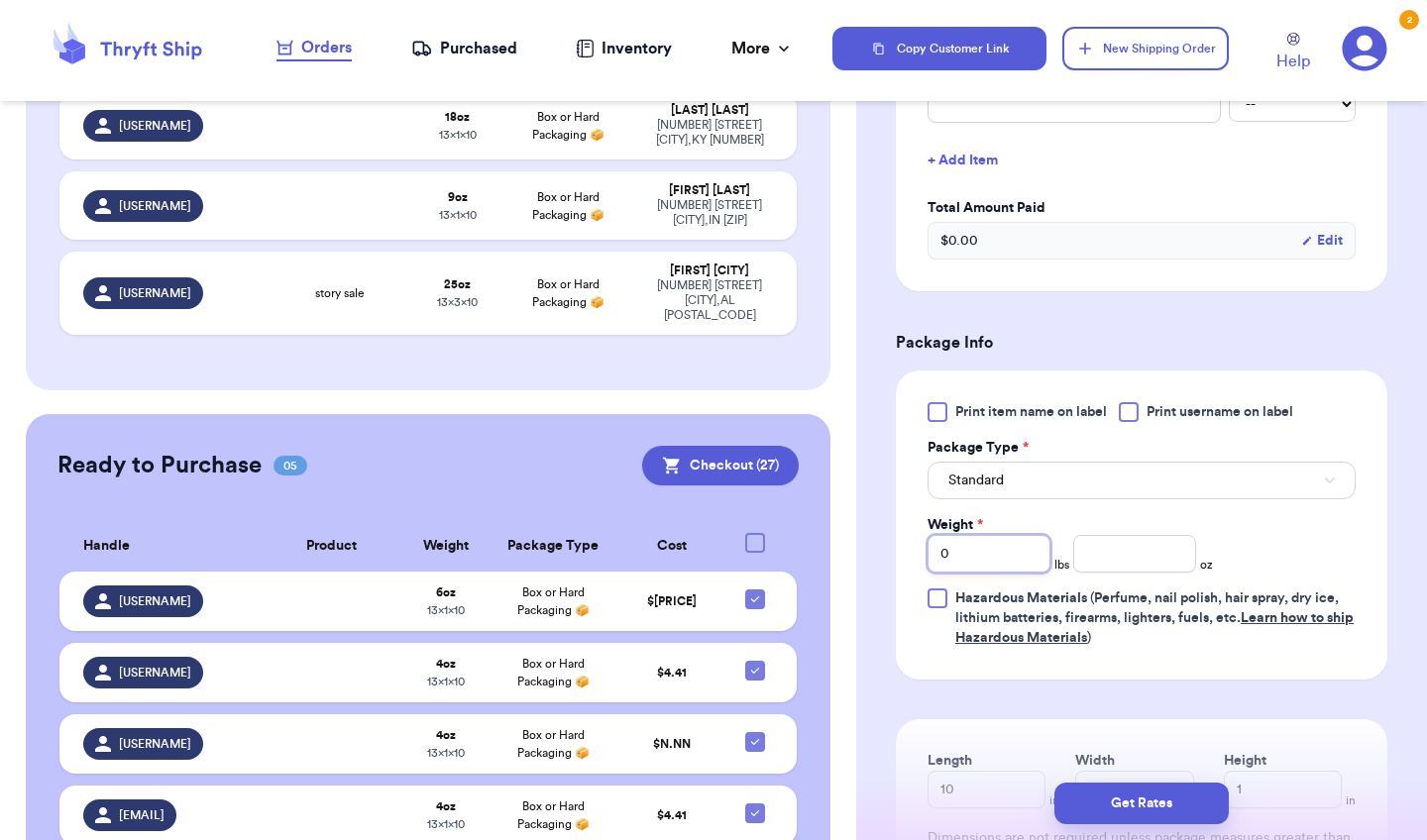 click on "0" at bounding box center [989, 554] 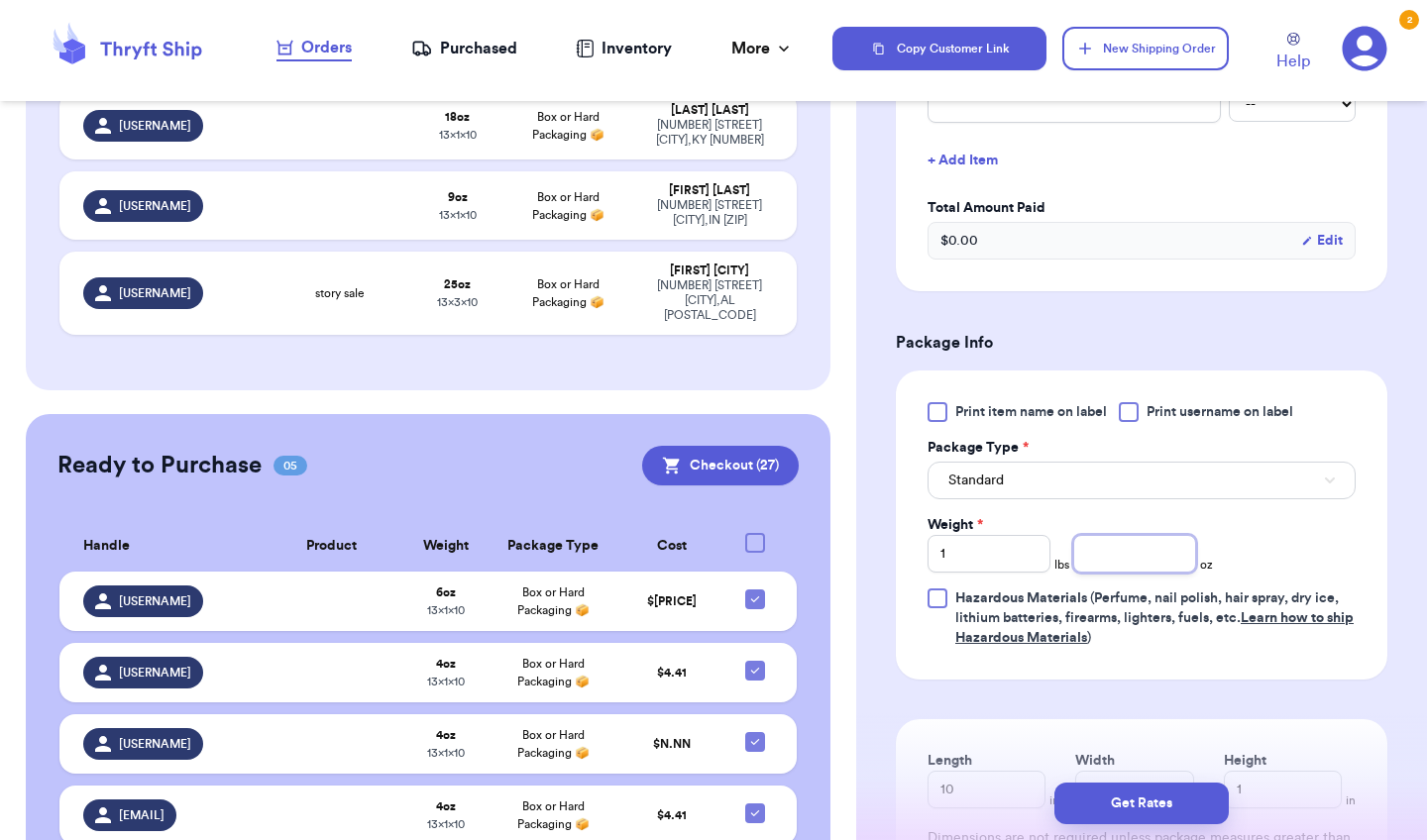 click at bounding box center [1135, 554] 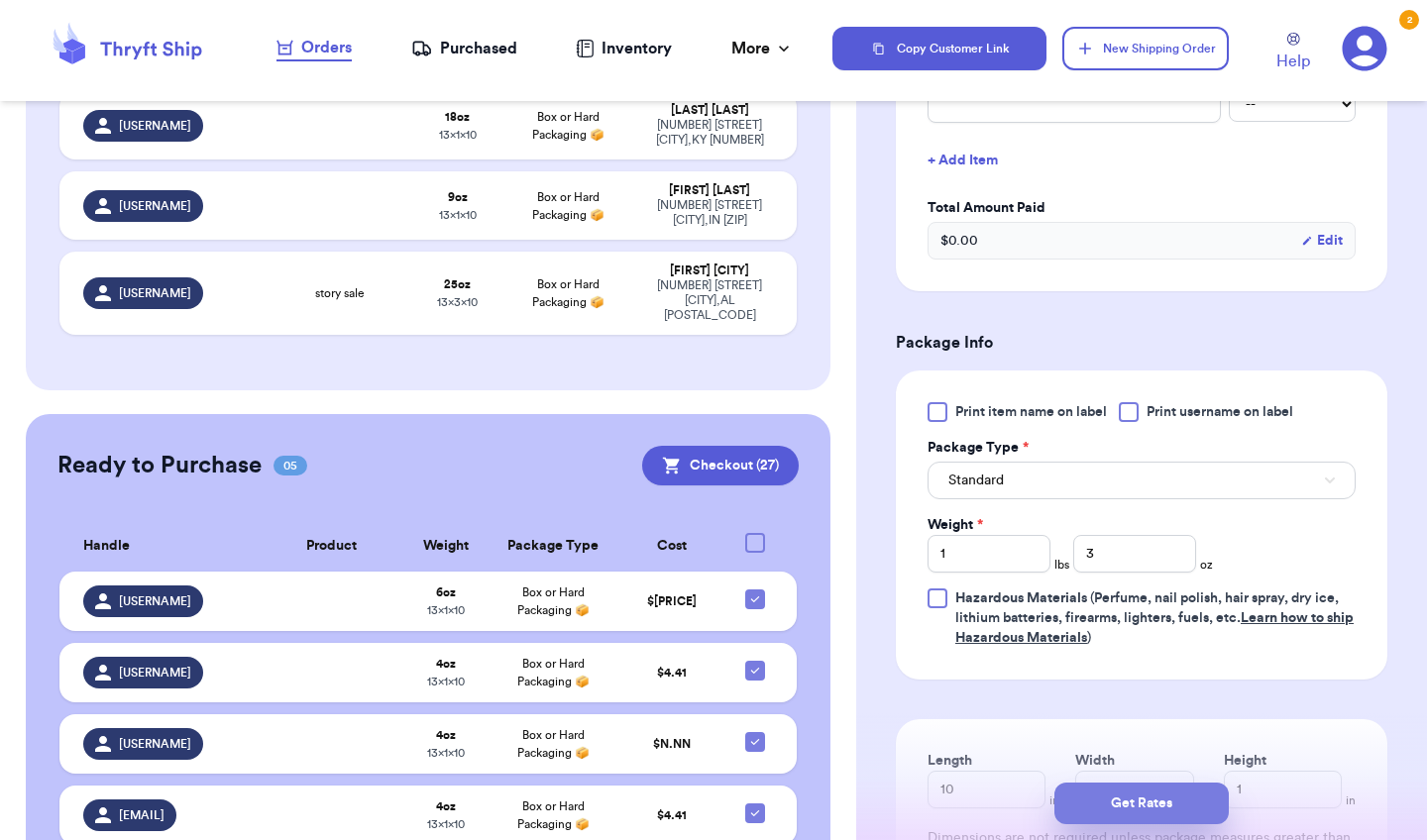 click on "Get Rates" at bounding box center [1142, 803] 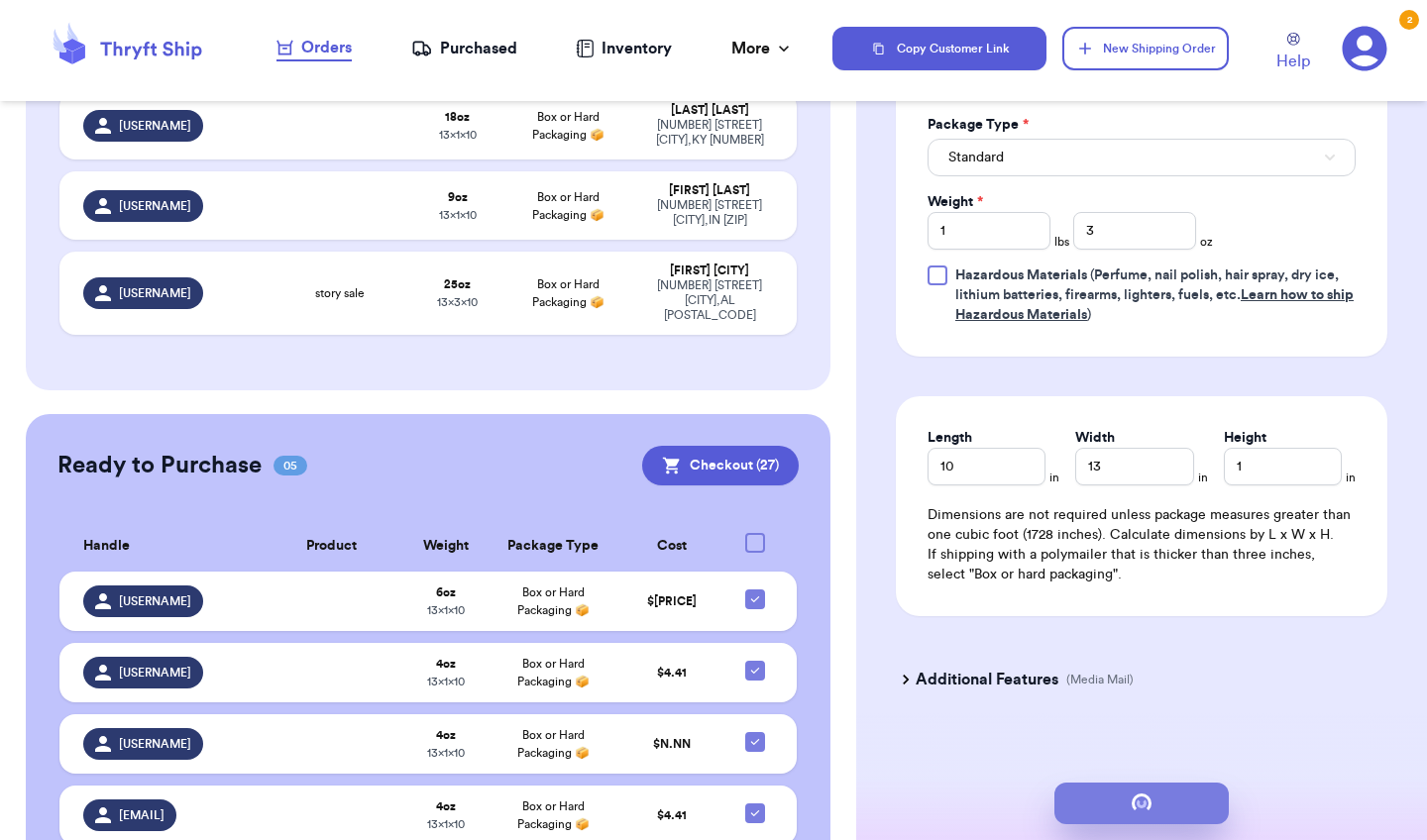 scroll, scrollTop: 0, scrollLeft: 0, axis: both 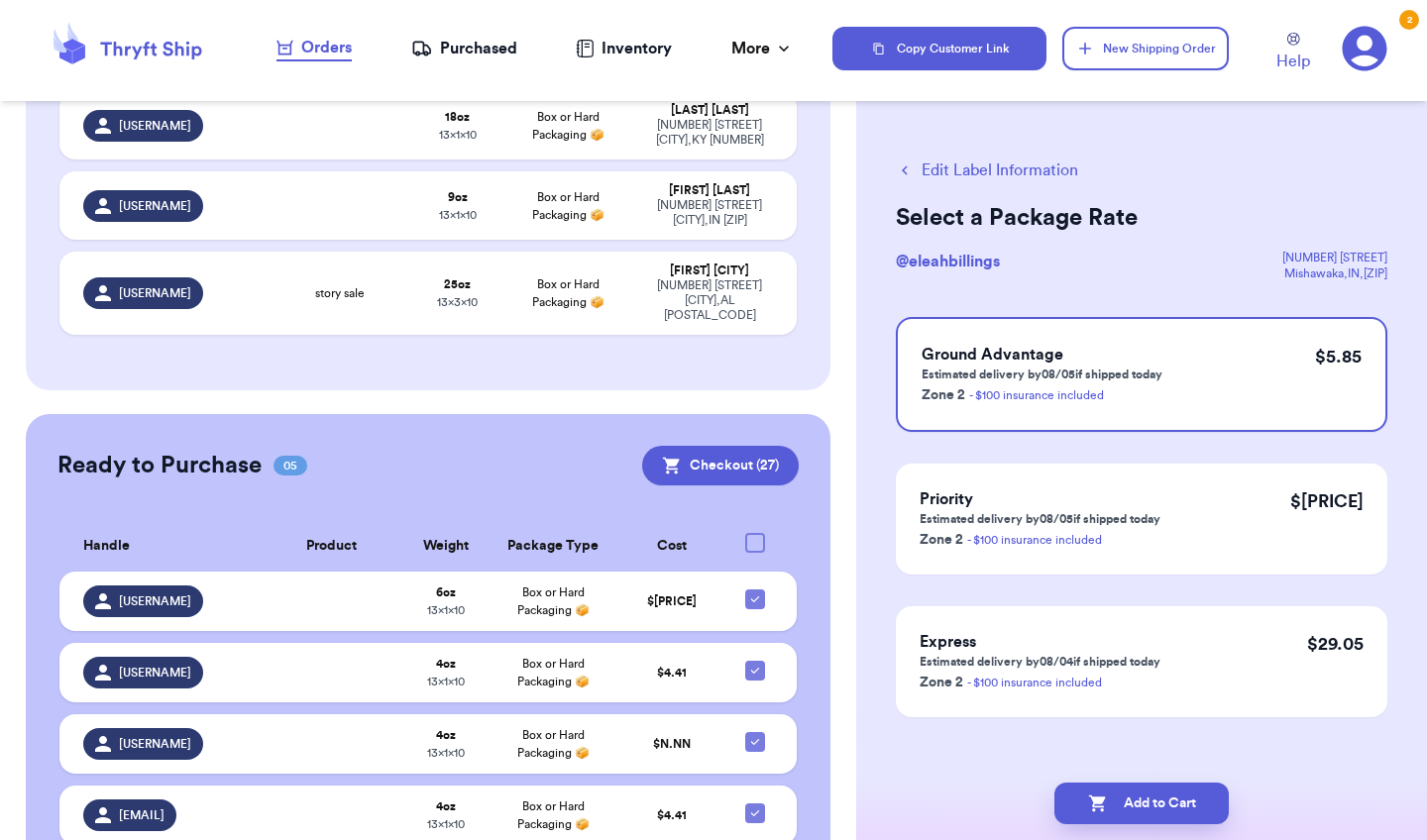 click on "[USERNAME] [NUMBER] [NUMBER] [NUMBER] [NUMBER] [STREET] [CITY] [STATE] [POSTAL_CODE] [USERNAME] [NUMBER] [NUMBER] [NUMBER] [NUMBER] [STREET] [CITY] [STATE] [POSTAL_CODE] [USERNAME] [NUMBER] [NUMBER] [NUMBER] [NUMBER] [STREET] [CITY] [STATE] [POSTAL_CODE] [USERNAME] [NUMBER] [NUMBER] [NUMBER] [NUMBER] [STREET] [CITY] [STATE] [POSTAL_CODE] [USERNAME] [NUMBER] [NUMBER] [NUMBER] [NUMBER] [STREET] [CITY] [STATE] [POSTAL_CODE] [USERNAME] [NUMBER] [NUMBER] [NUMBER] [NUMBER] [STREET] [CITY] [STATE] [POSTAL_CODE]" at bounding box center [428, -663] 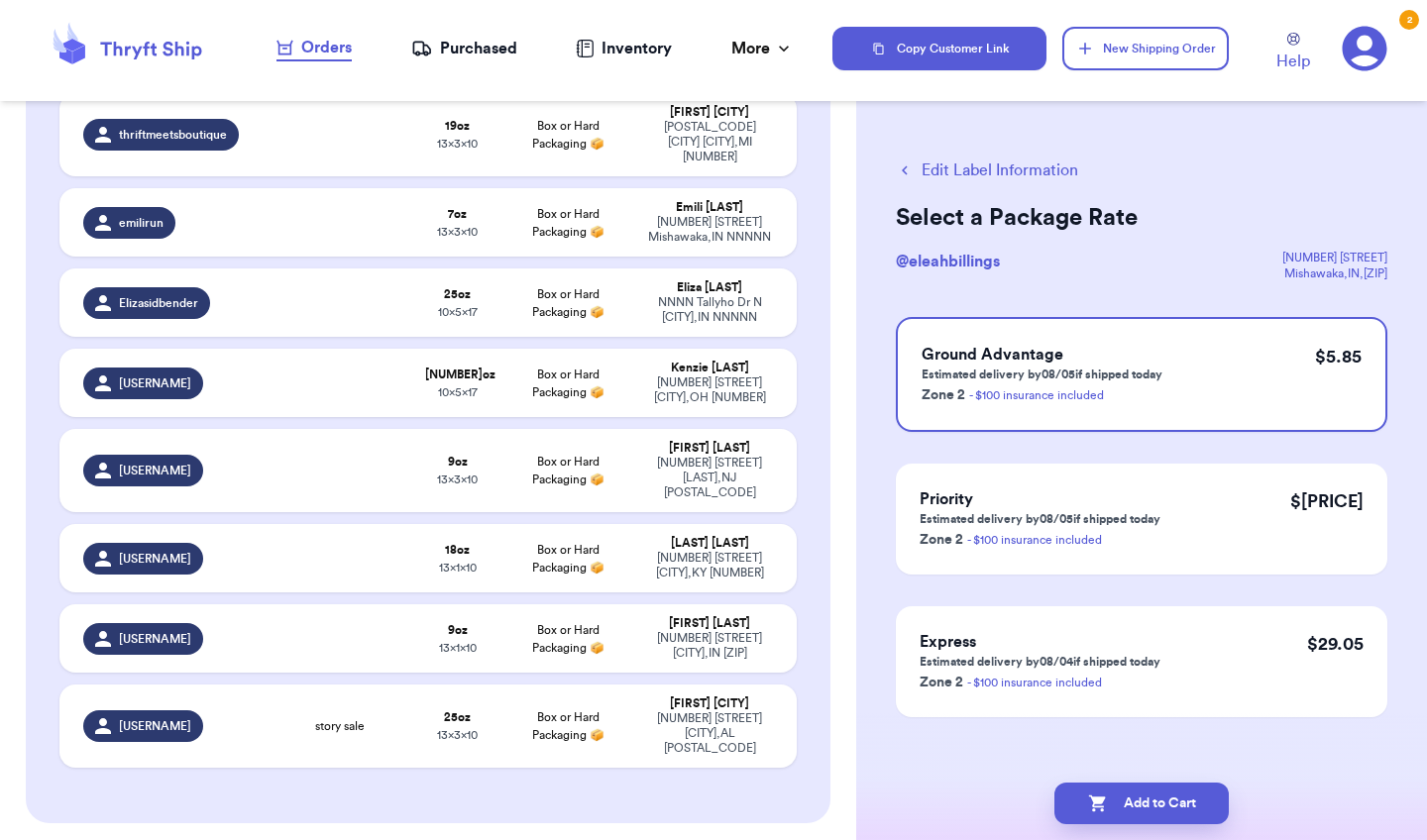 scroll, scrollTop: 1983, scrollLeft: 0, axis: vertical 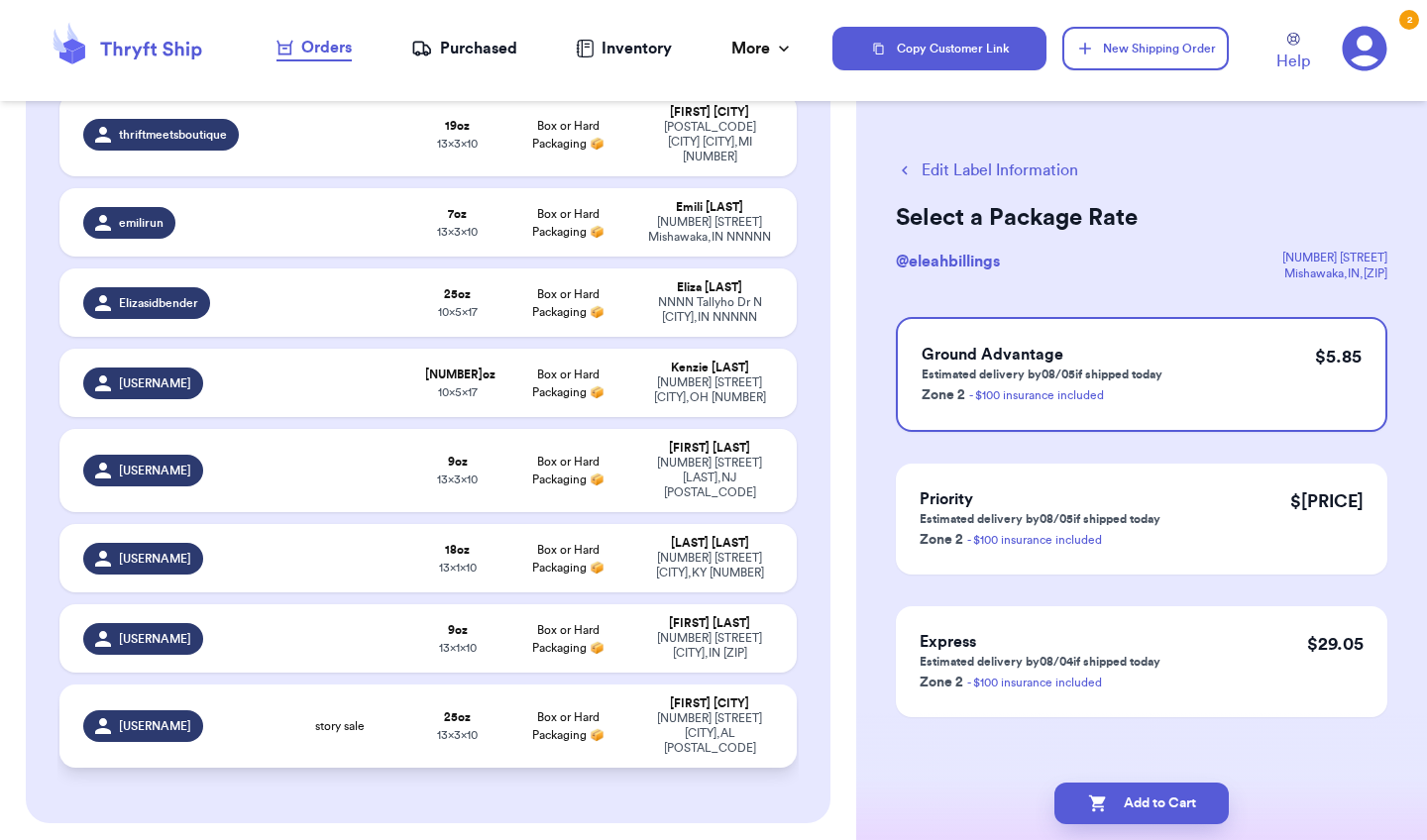 click on "story sale" at bounding box center [339, 726] 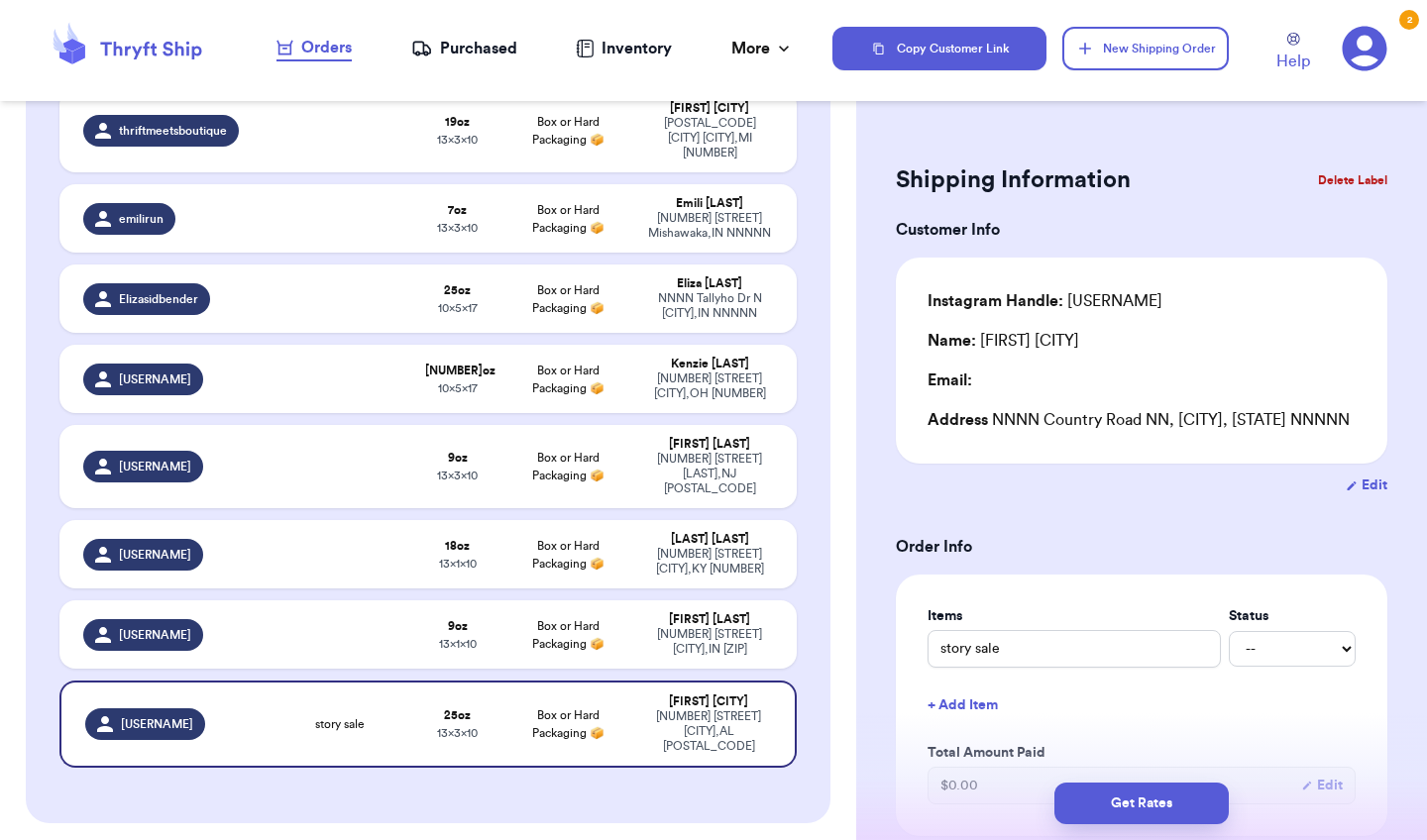 click on "Delete Label" at bounding box center [1353, 180] 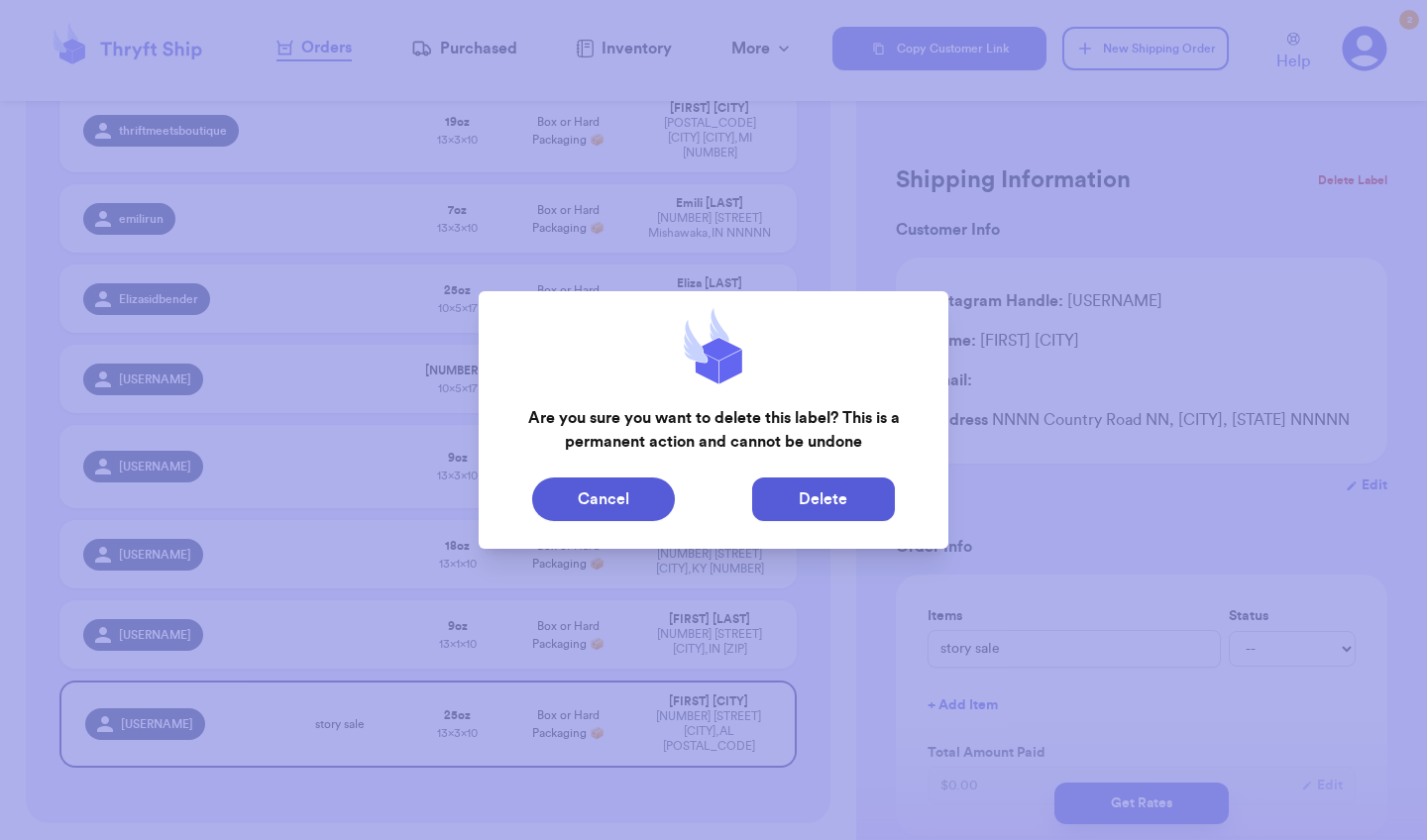 click on "Delete" at bounding box center [823, 499] 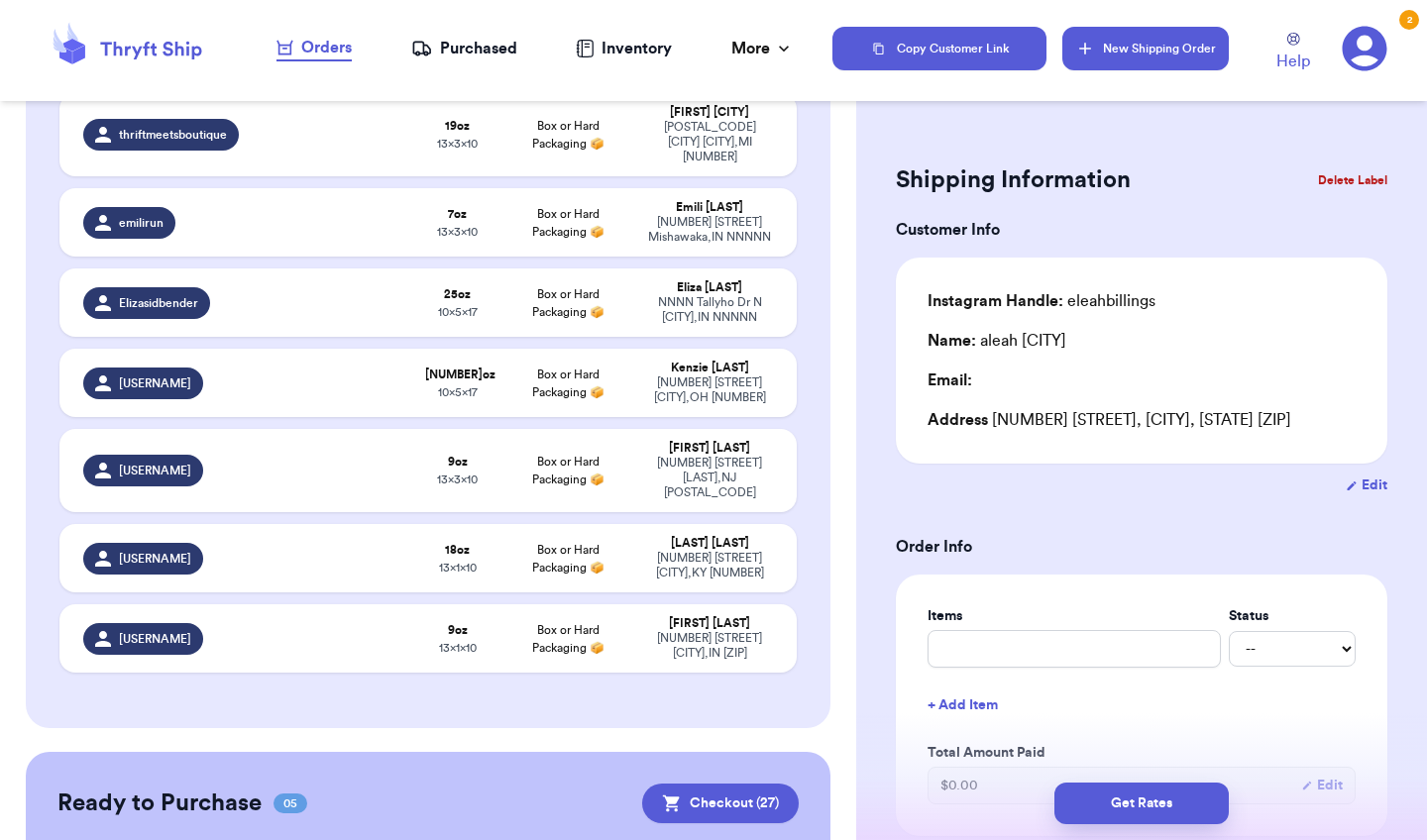click on "New Shipping Order" at bounding box center [1146, 49] 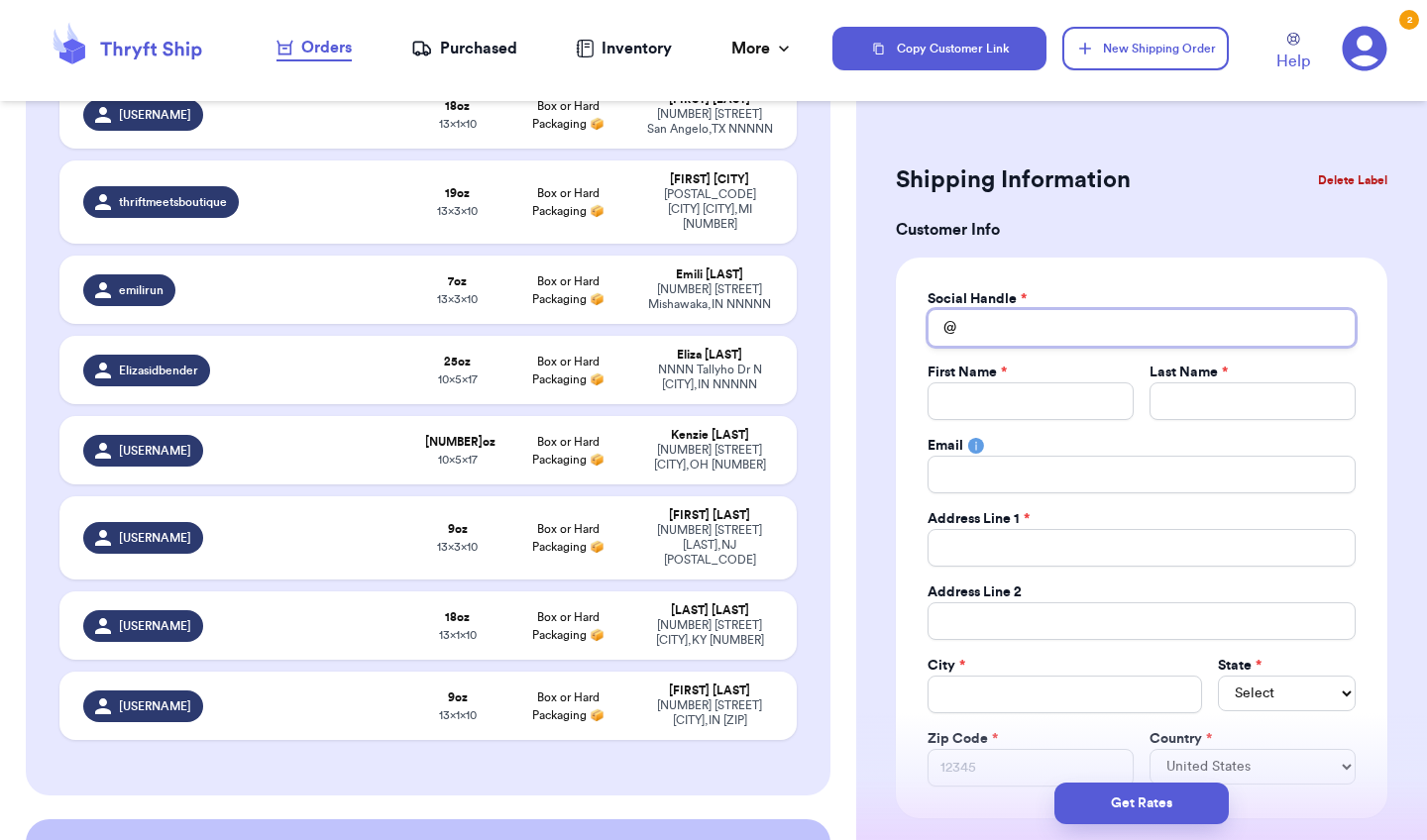 click on "Total Amount Paid" at bounding box center (1142, 328) 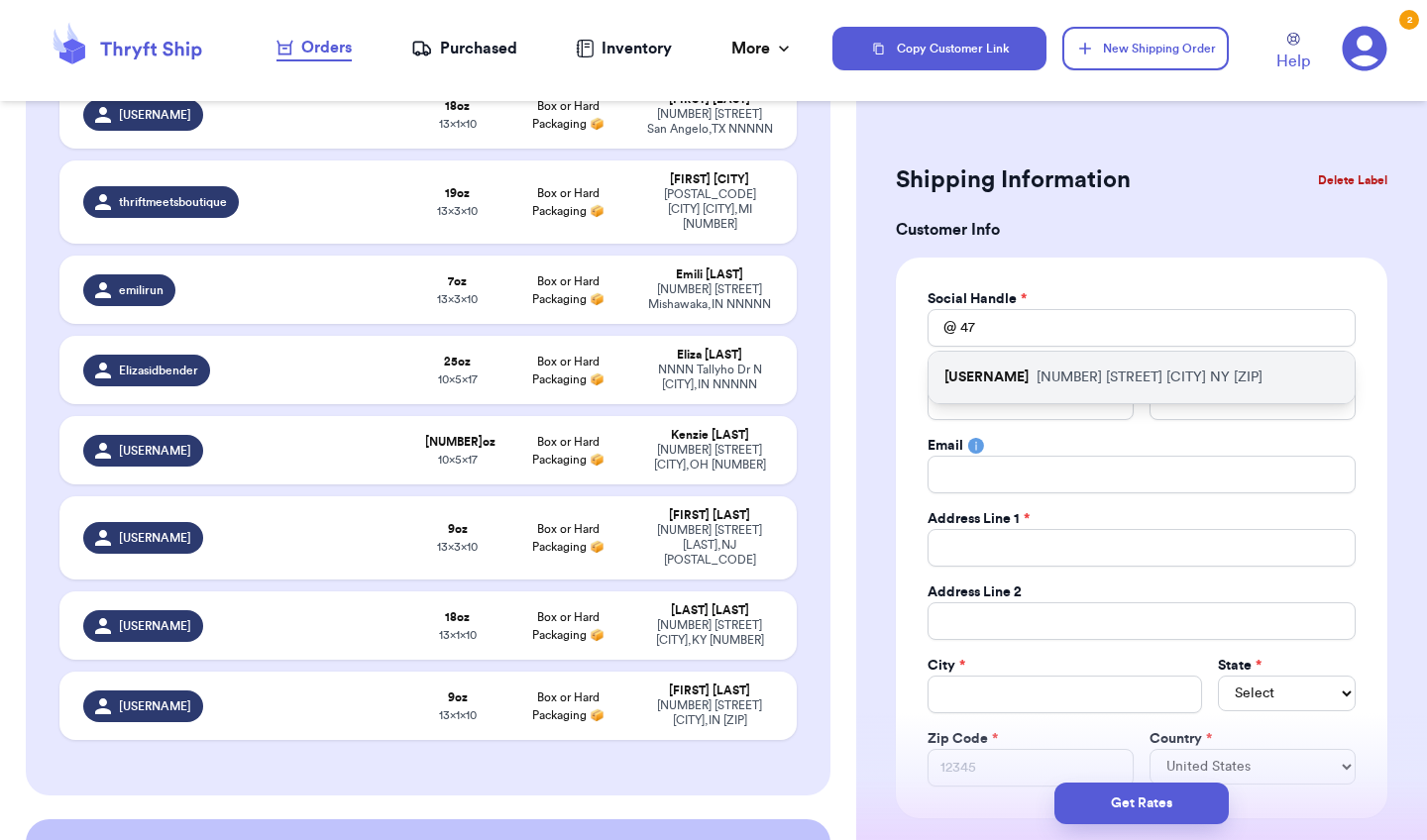click on "[NUMBER] [STREET] Road   [CITY], [STATE] [ZIP]" at bounding box center [1150, 377] 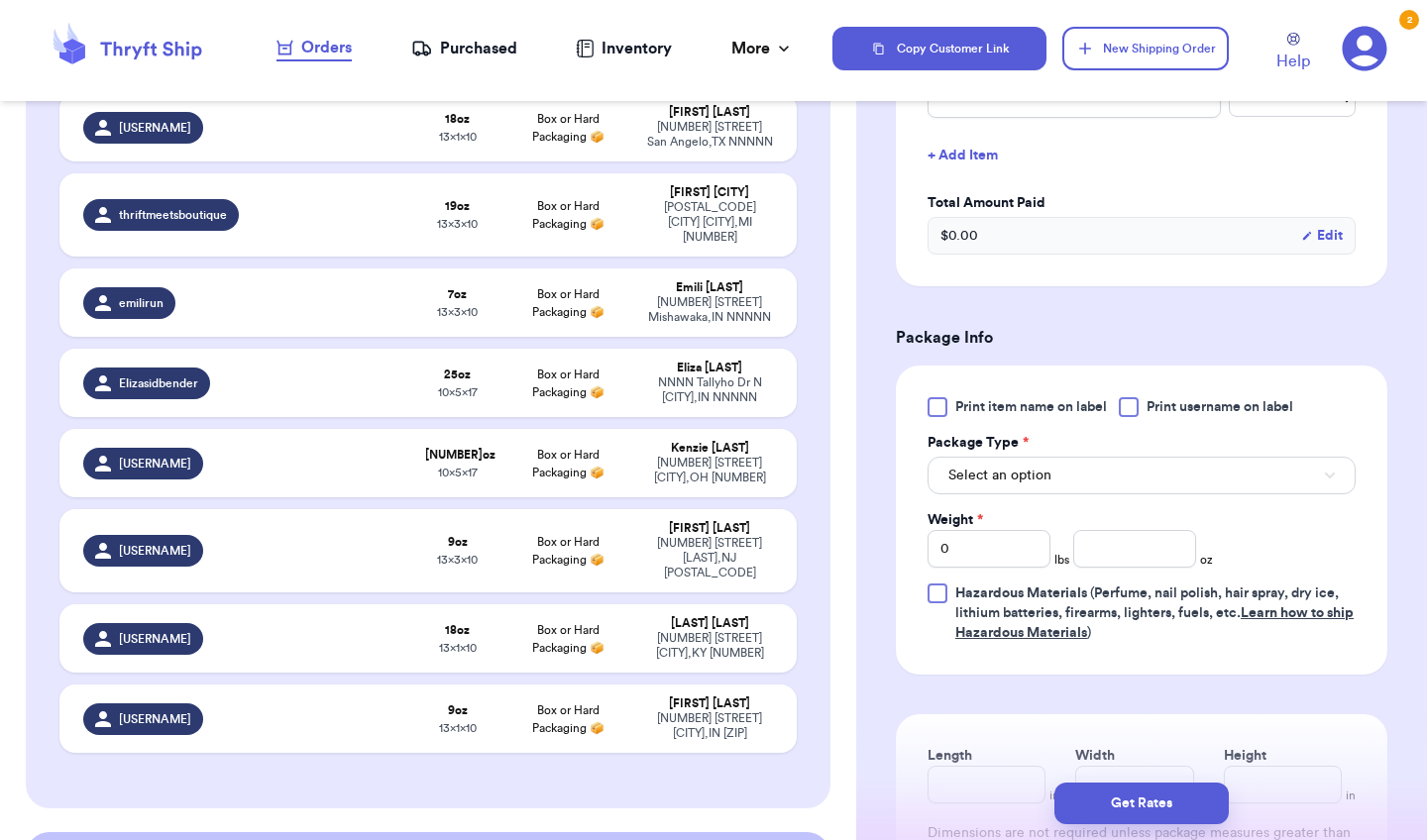 scroll, scrollTop: 889, scrollLeft: 0, axis: vertical 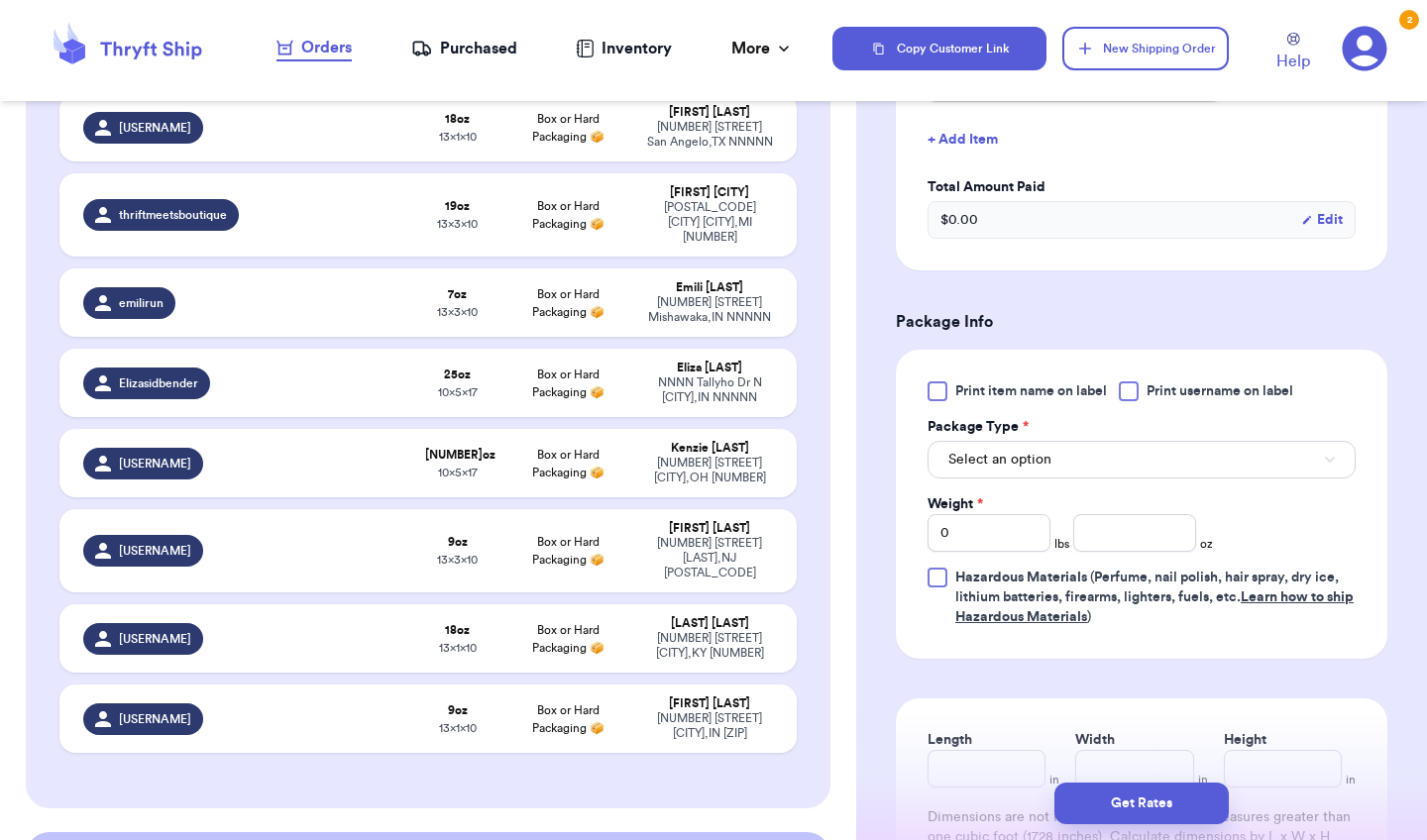 click on "Select an option" at bounding box center (1142, 460) 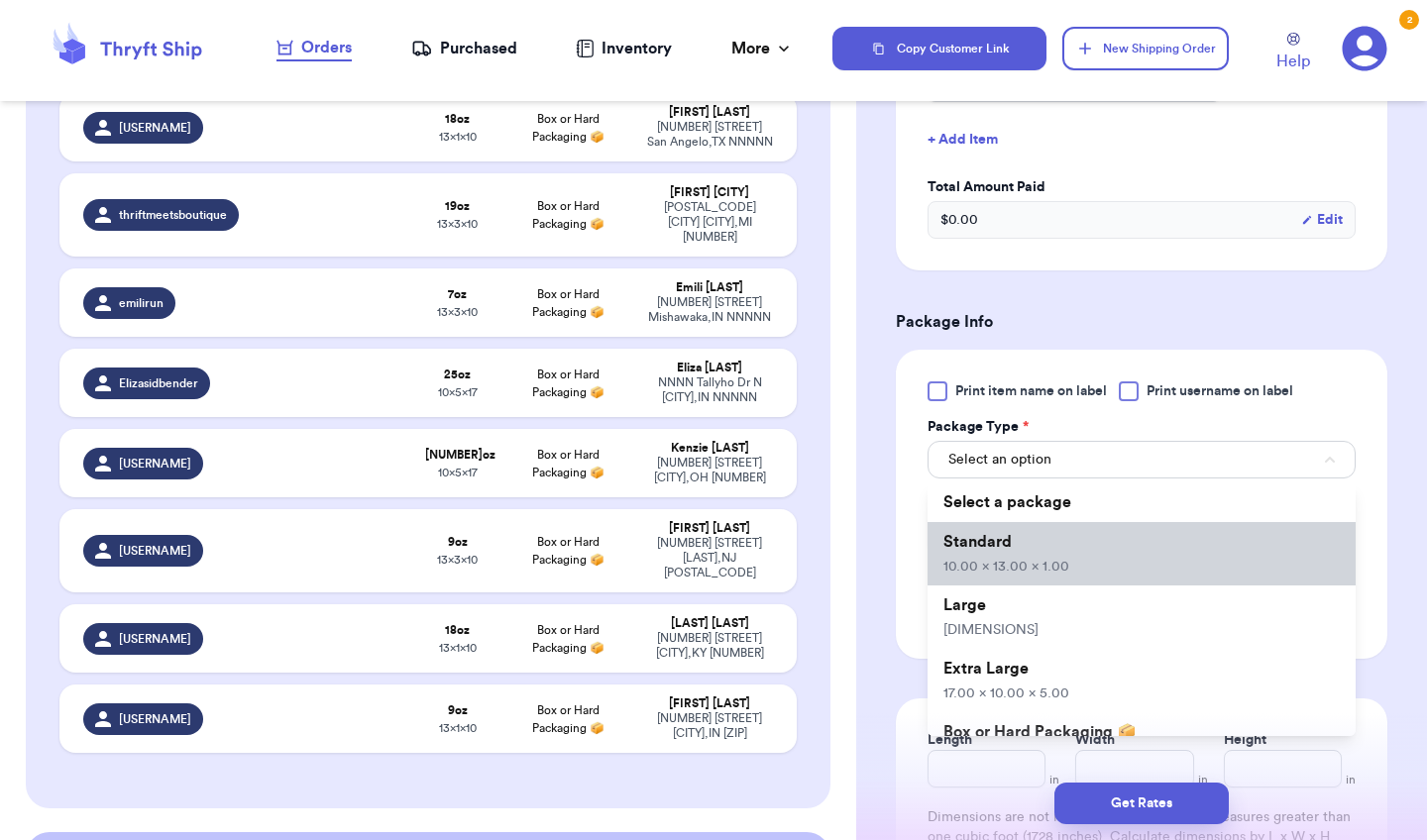click on "Standard [PRICE]" at bounding box center (1142, 554) 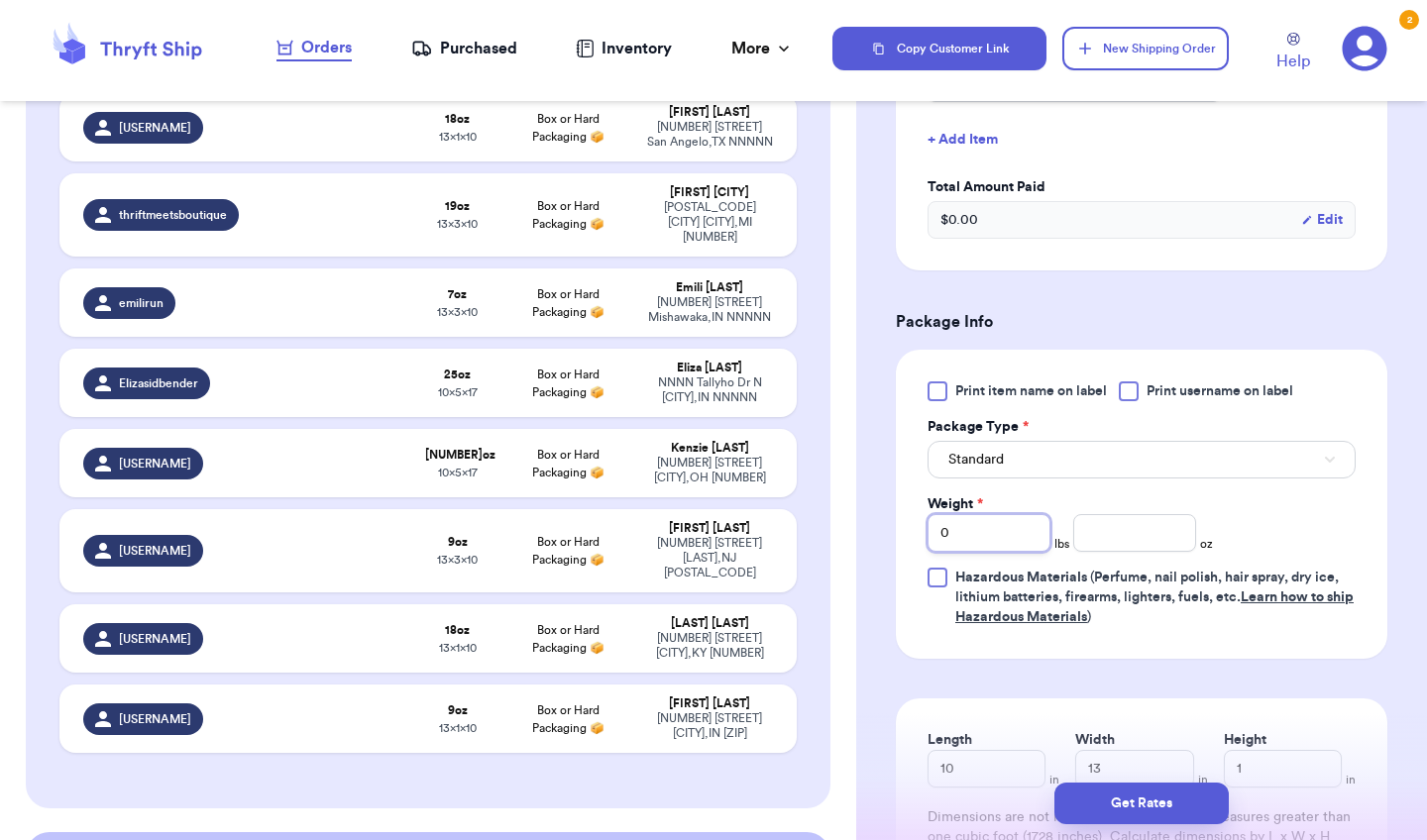 click on "0" at bounding box center [989, 533] 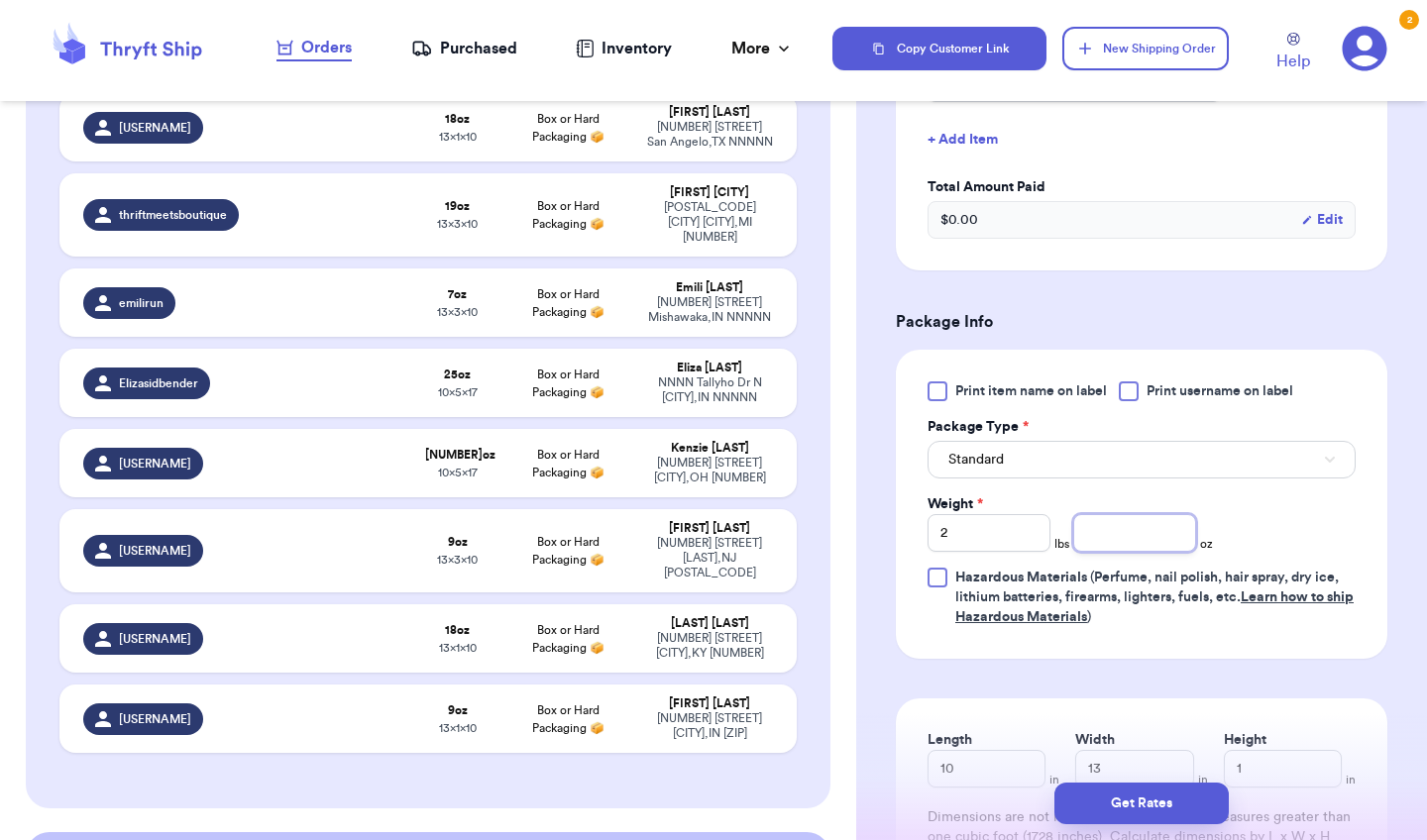 click at bounding box center [1135, 533] 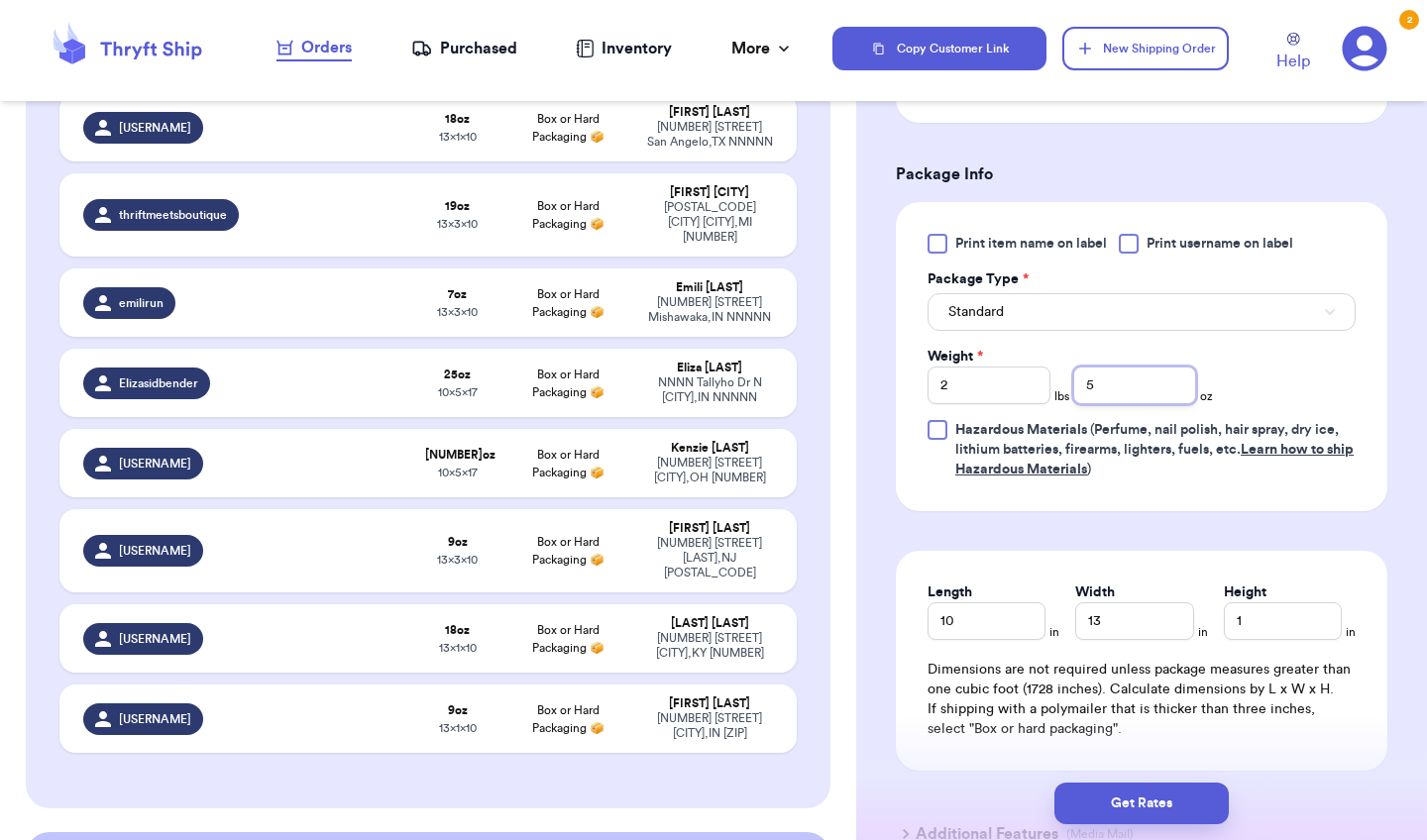scroll, scrollTop: 1065, scrollLeft: 0, axis: vertical 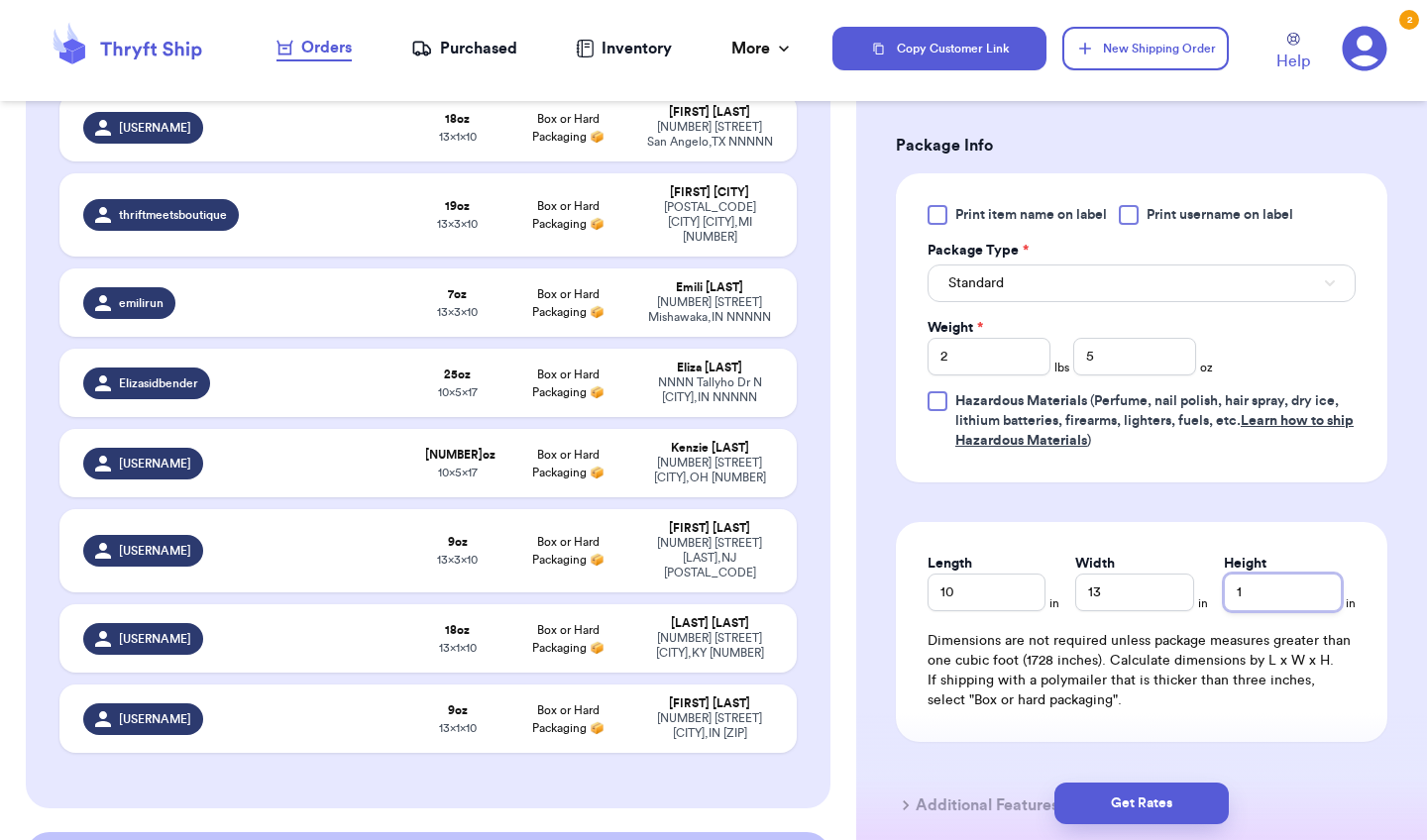 click on "1" at bounding box center [1282, 592] 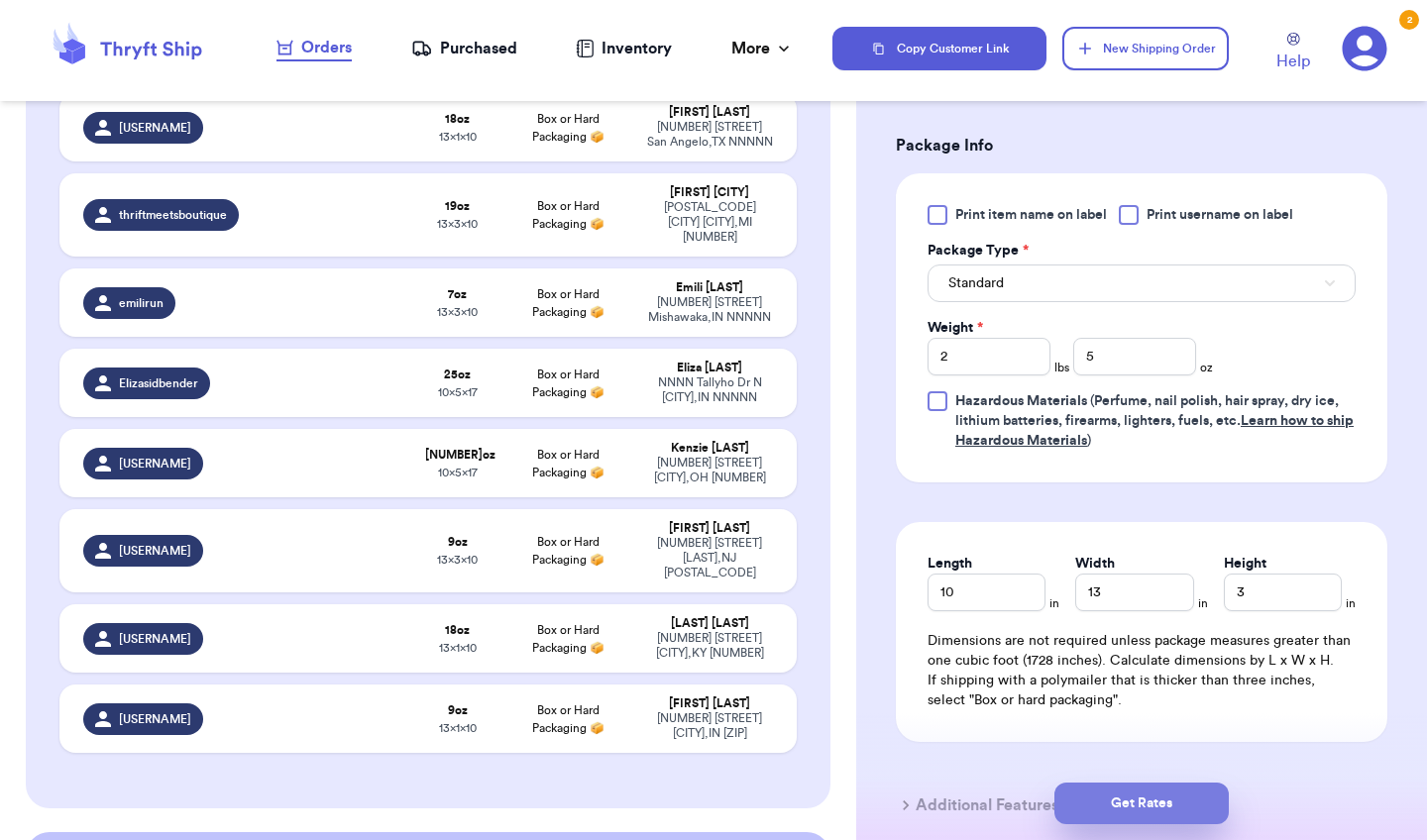 click on "Get Rates" at bounding box center [1142, 803] 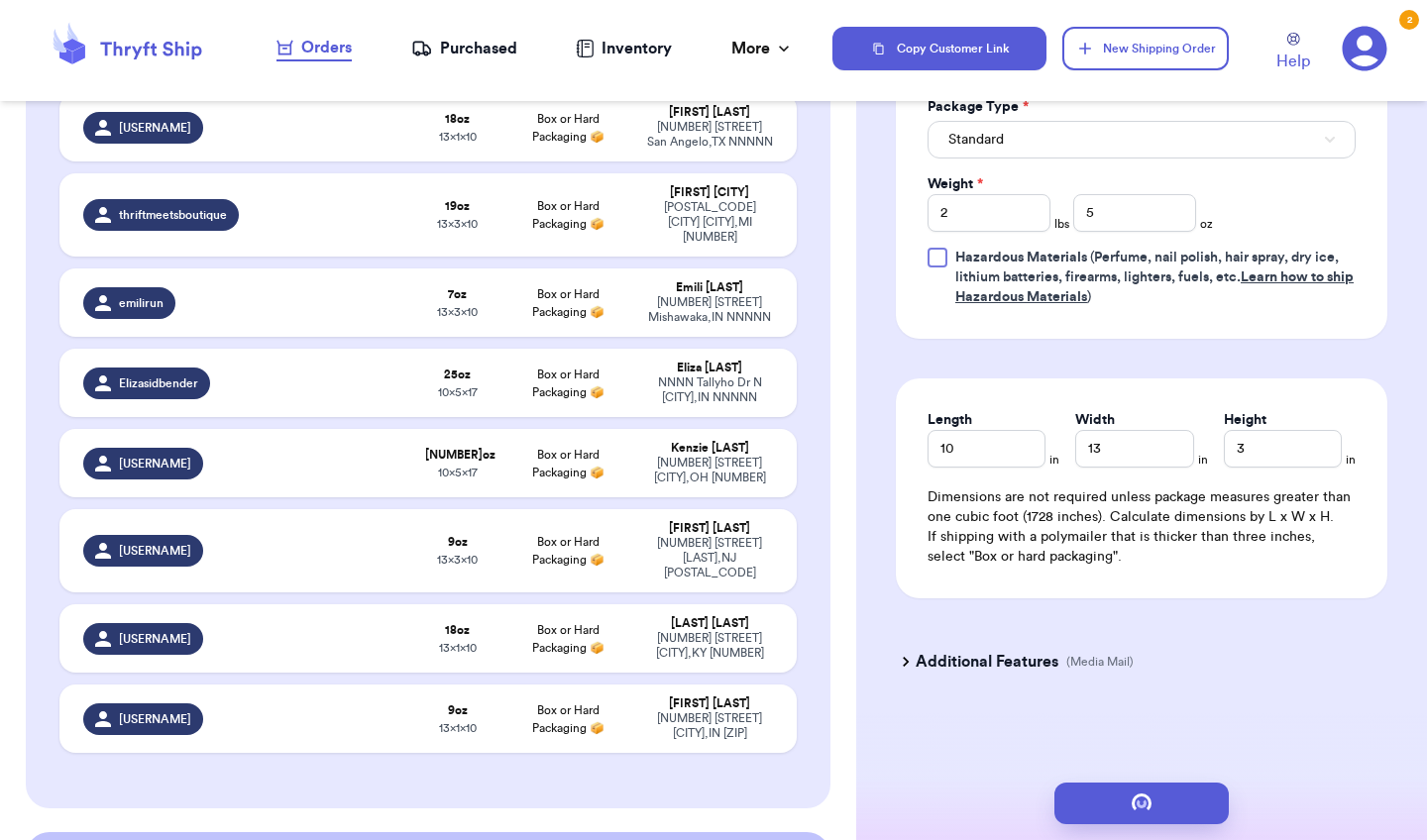 scroll, scrollTop: 0, scrollLeft: 0, axis: both 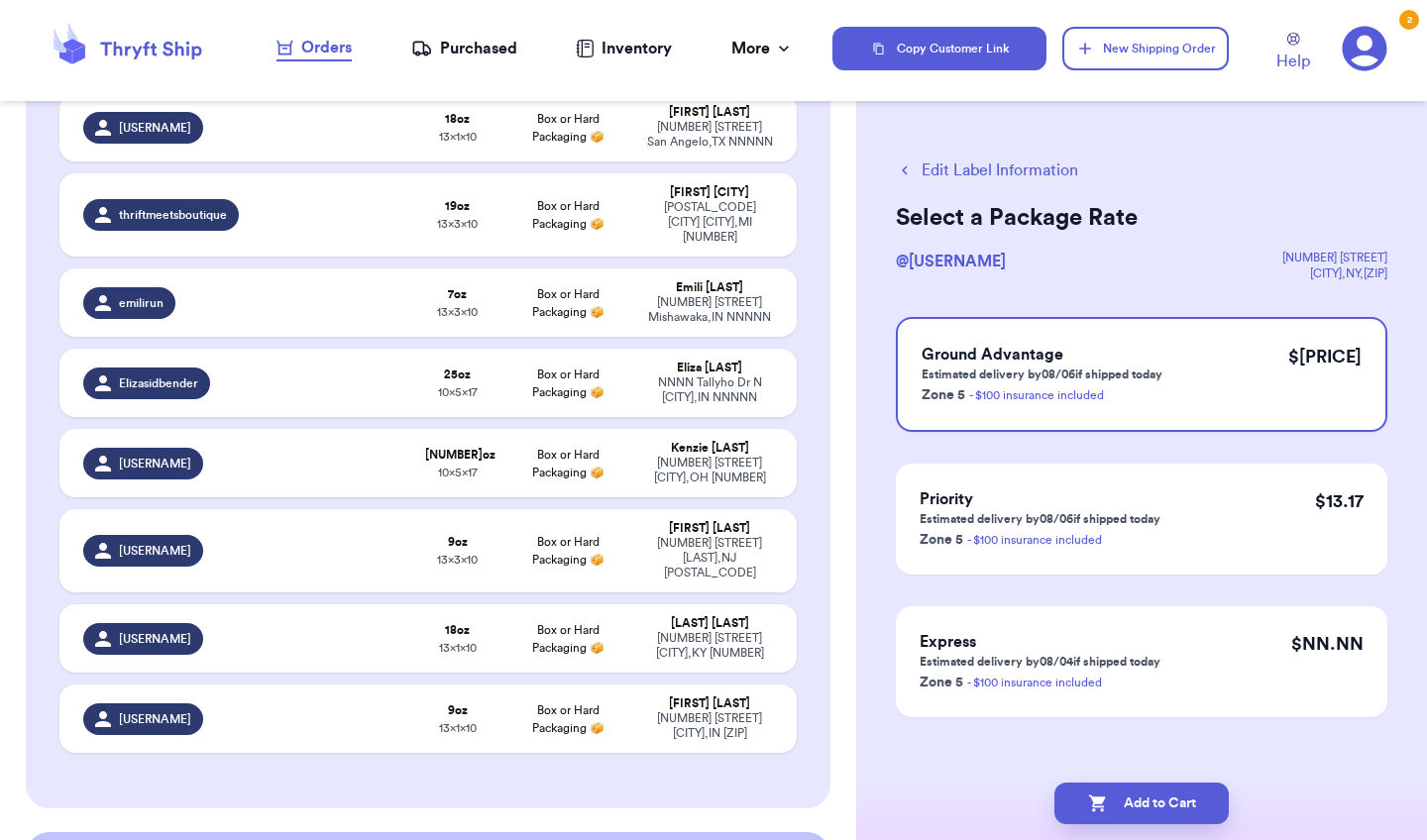 click on "Edit Label Information" at bounding box center [987, 170] 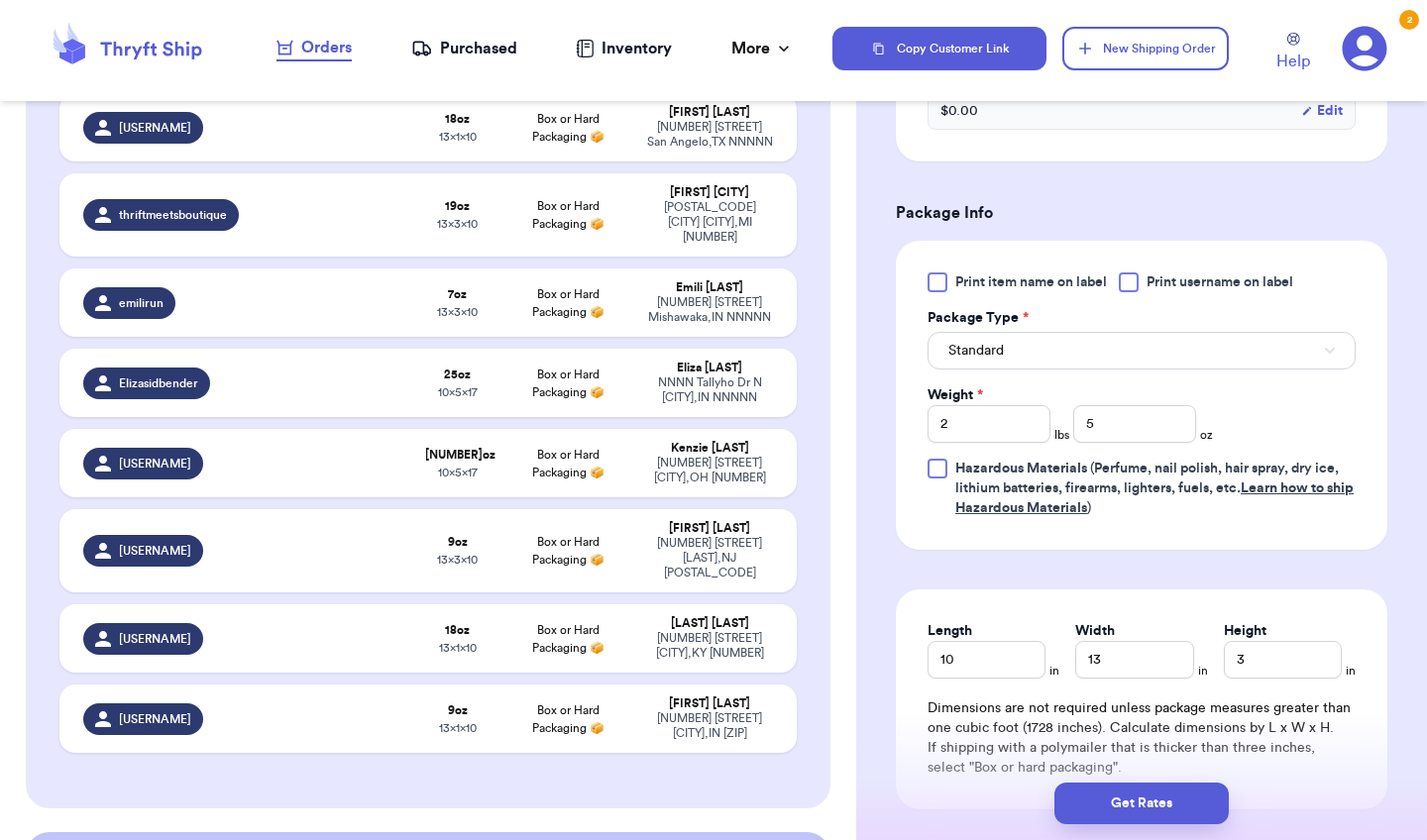 scroll, scrollTop: 720, scrollLeft: 0, axis: vertical 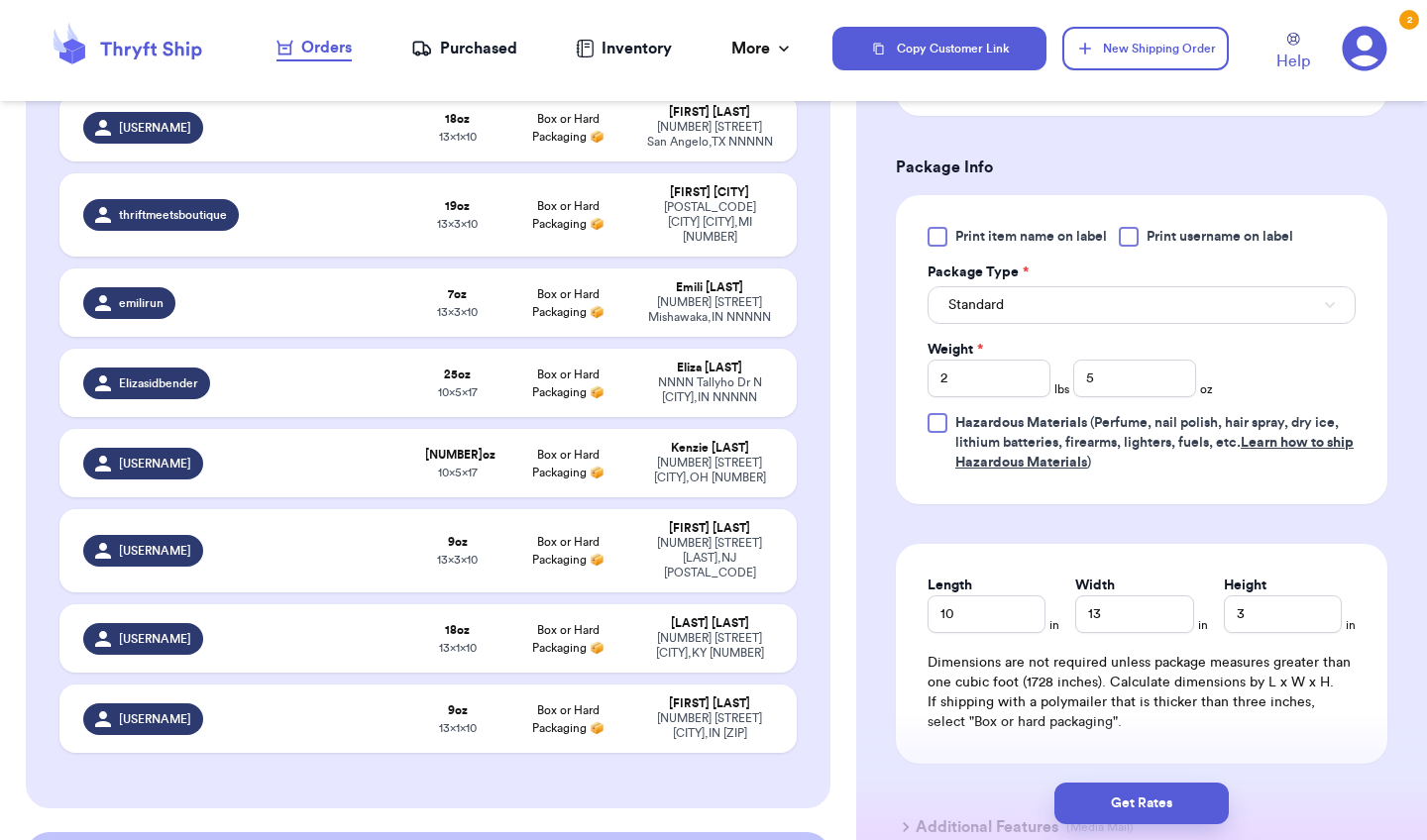 click on "Standard" at bounding box center (1142, 305) 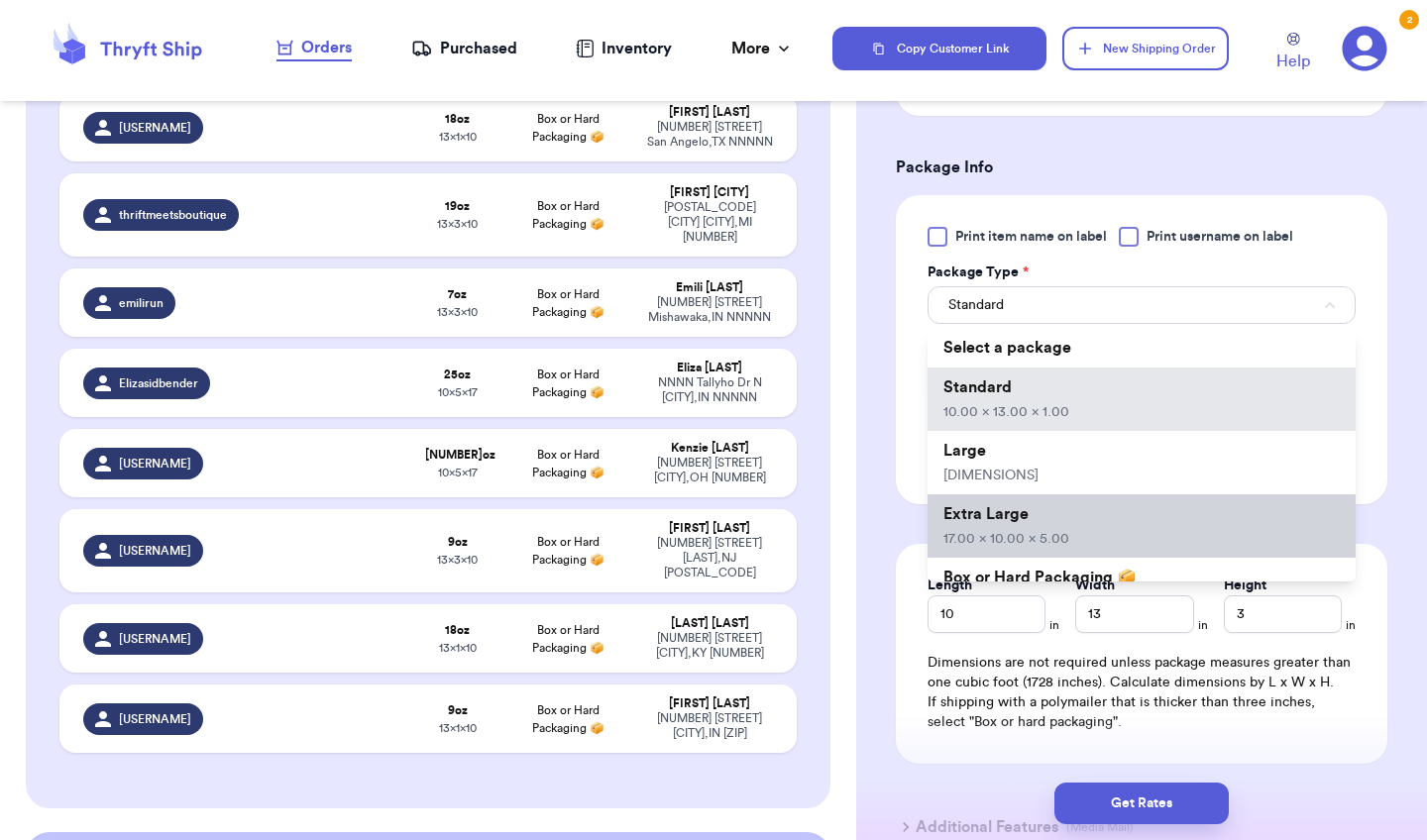 click on "Extra Large N.NN x NN.NN x NN.NN" at bounding box center [1142, 526] 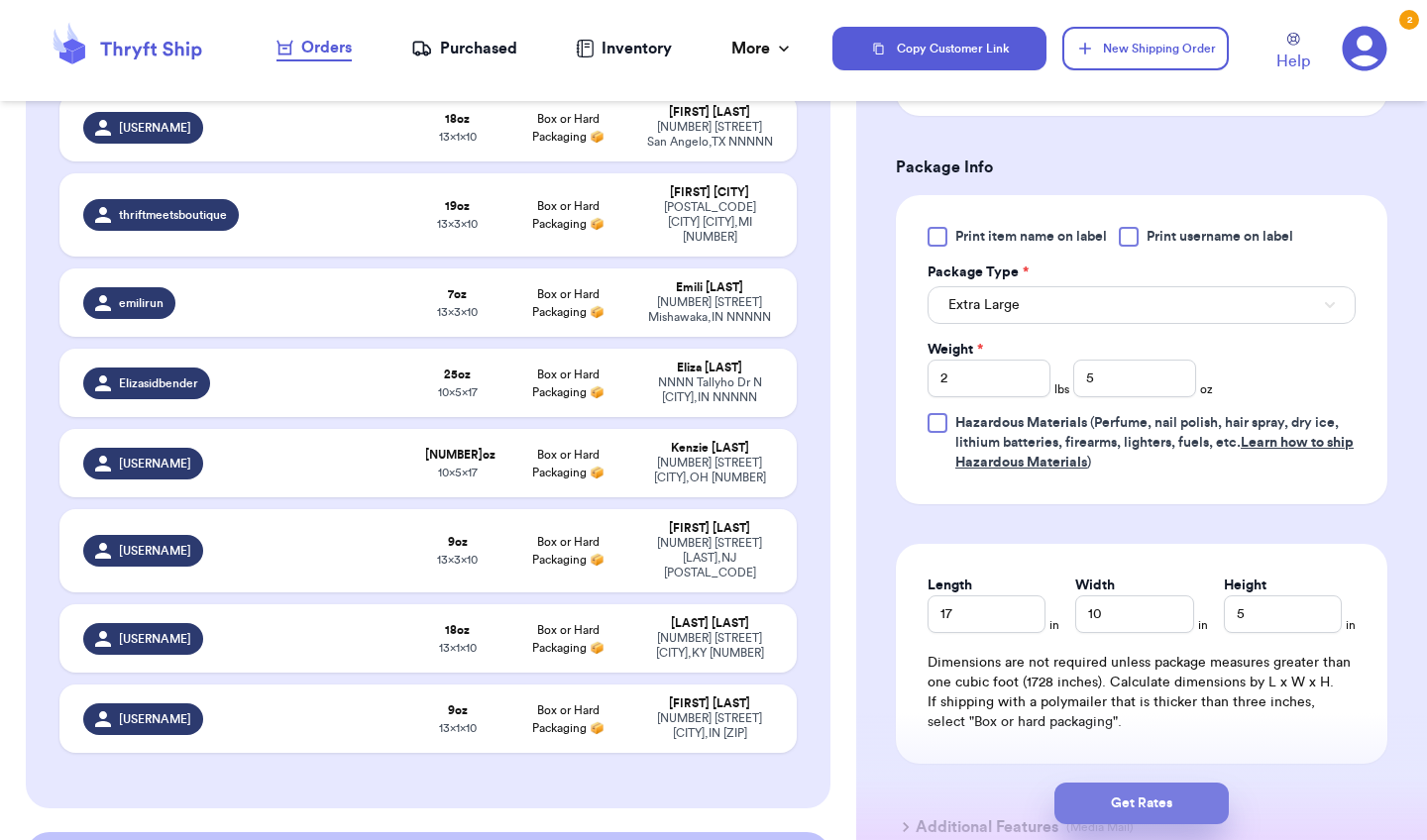 click on "Get Rates" at bounding box center (1142, 803) 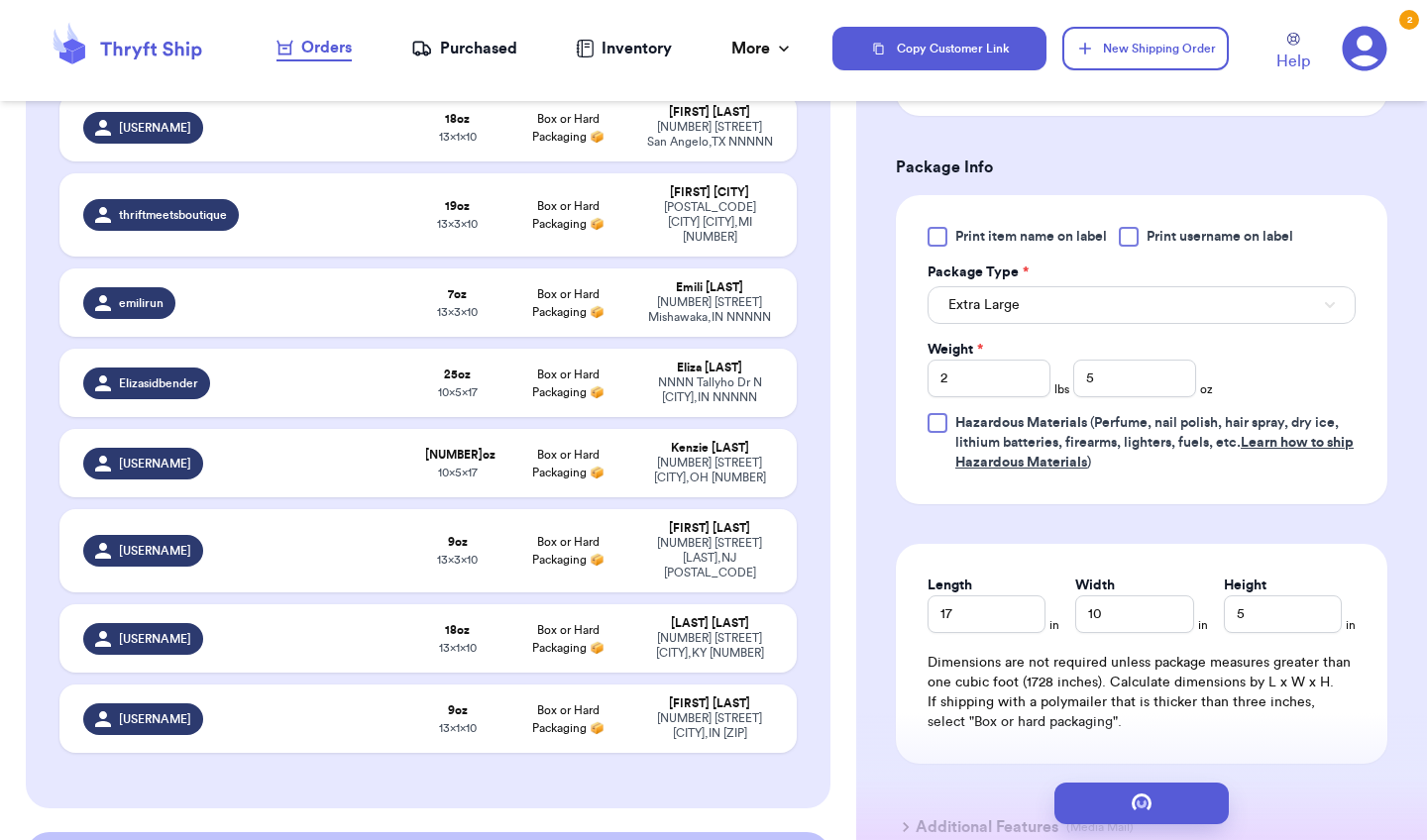 scroll, scrollTop: 0, scrollLeft: 0, axis: both 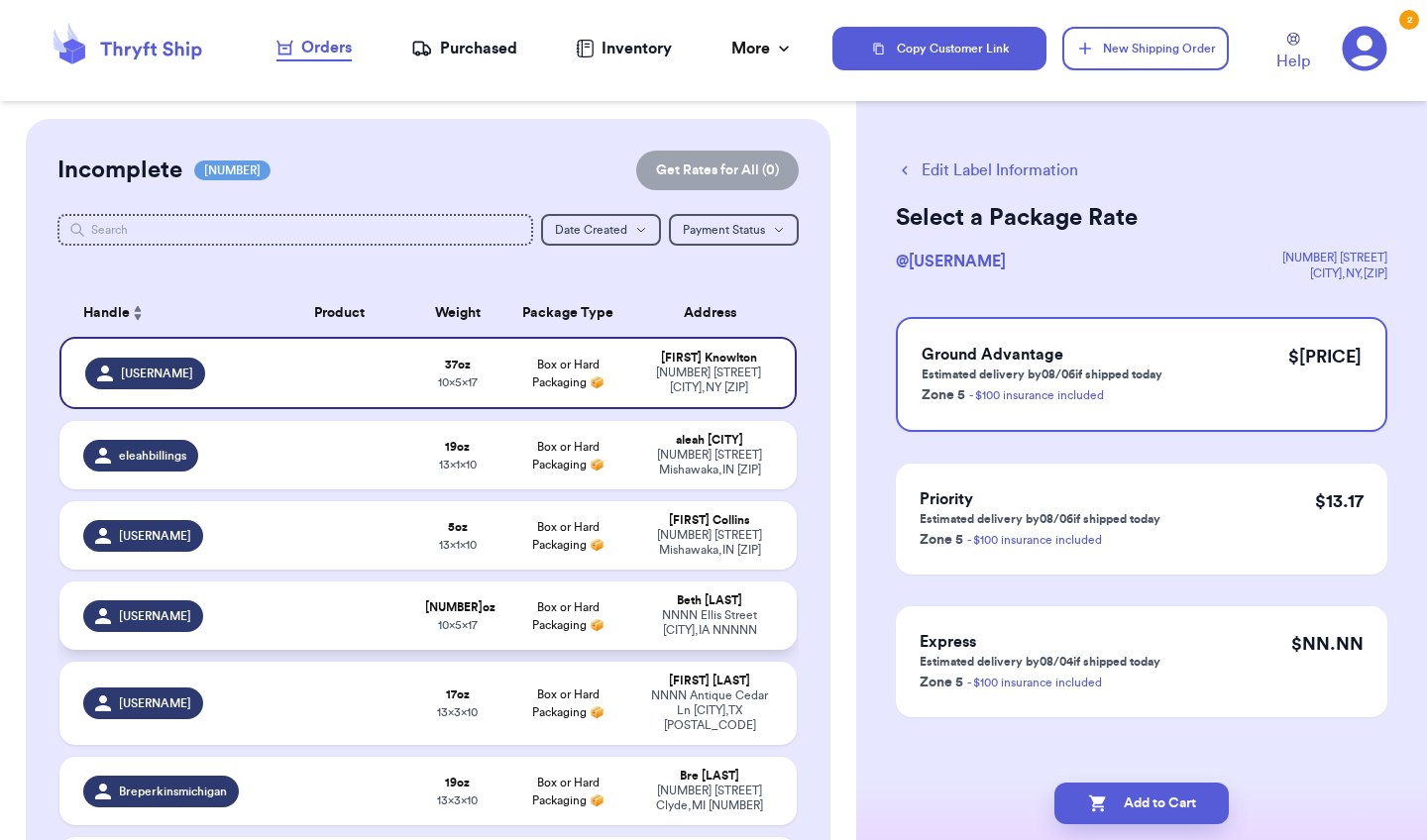 click on "[USERNAME]" at bounding box center [163, 615] 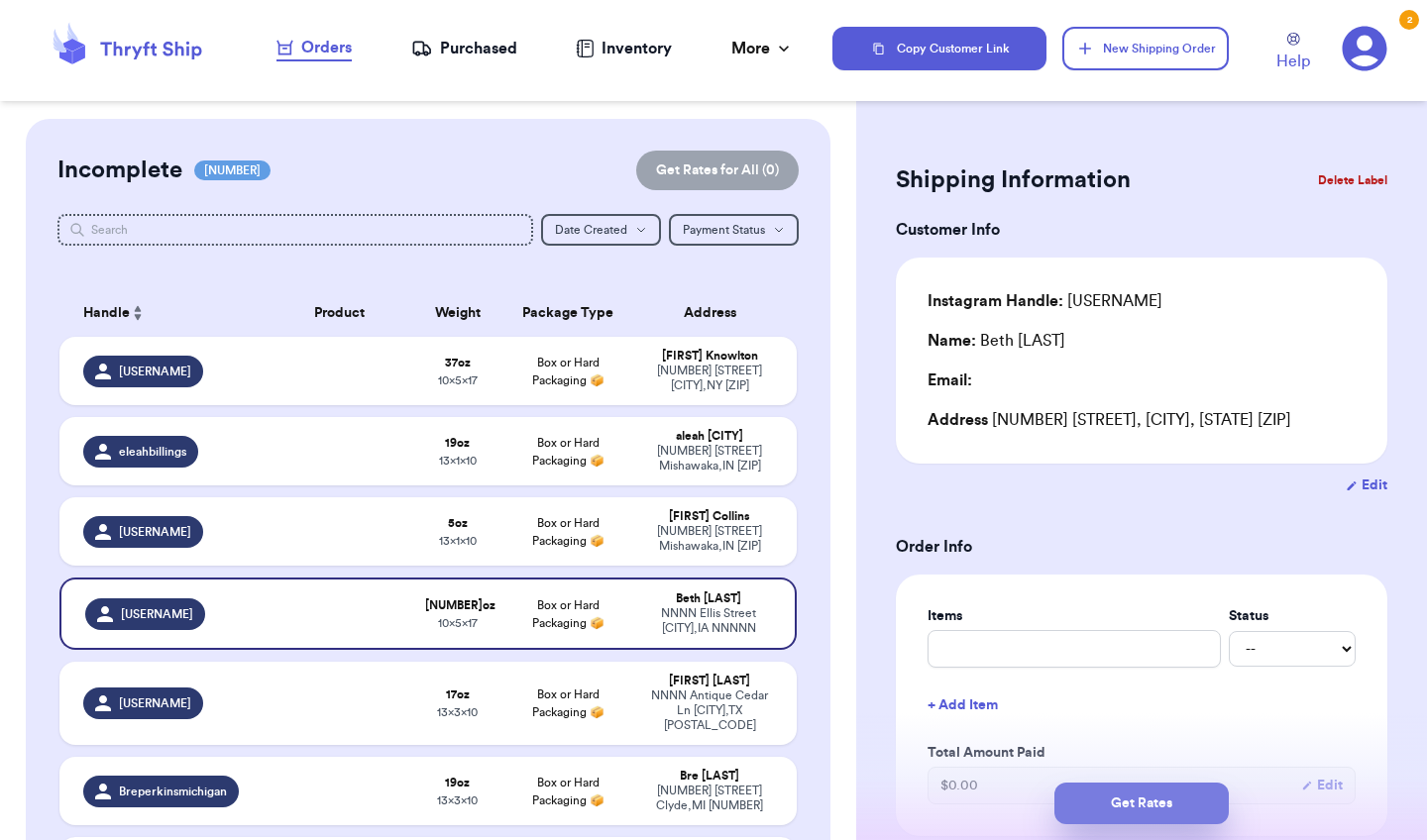 click on "Get Rates" at bounding box center [1142, 803] 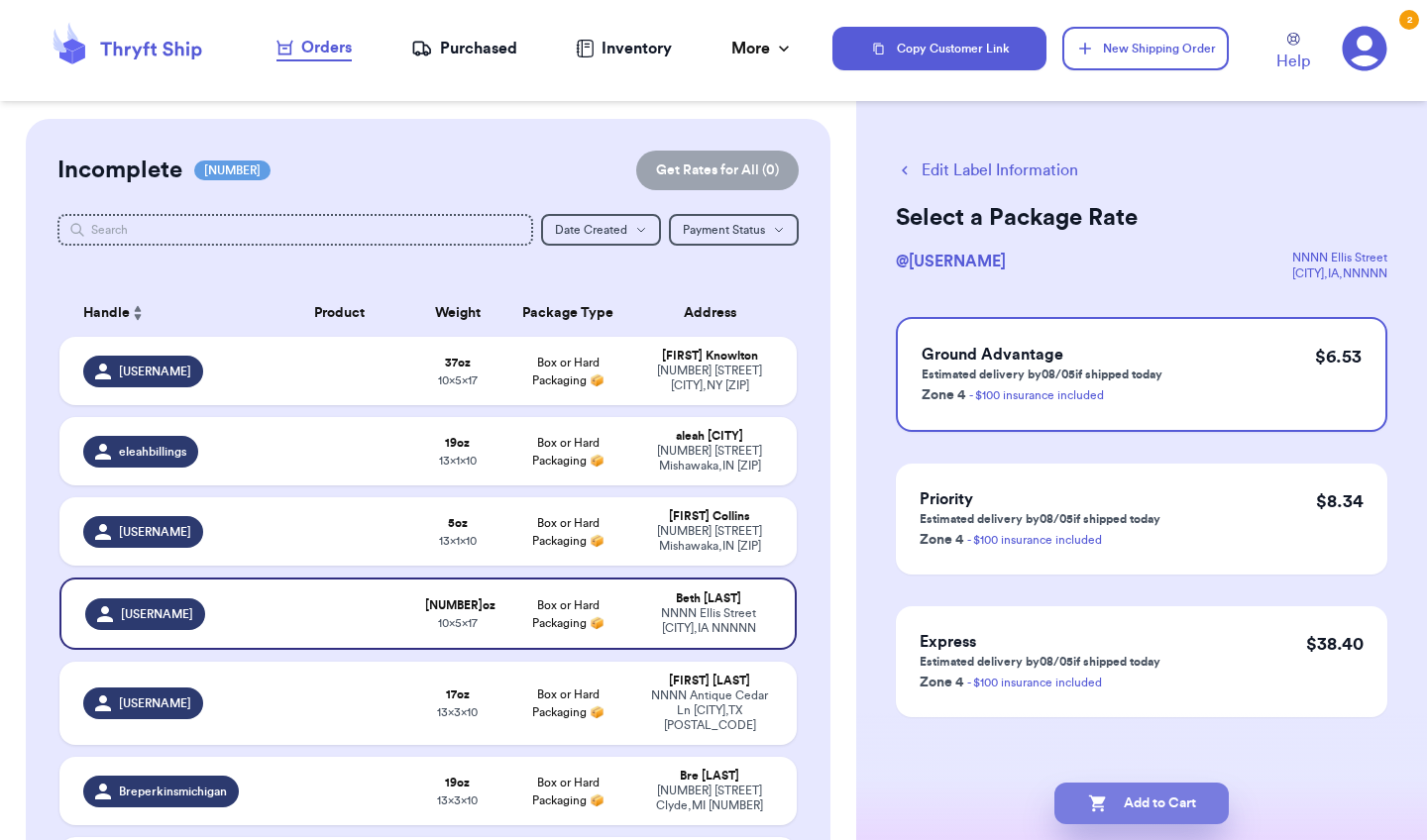 click on "Add to Cart" at bounding box center (1142, 803) 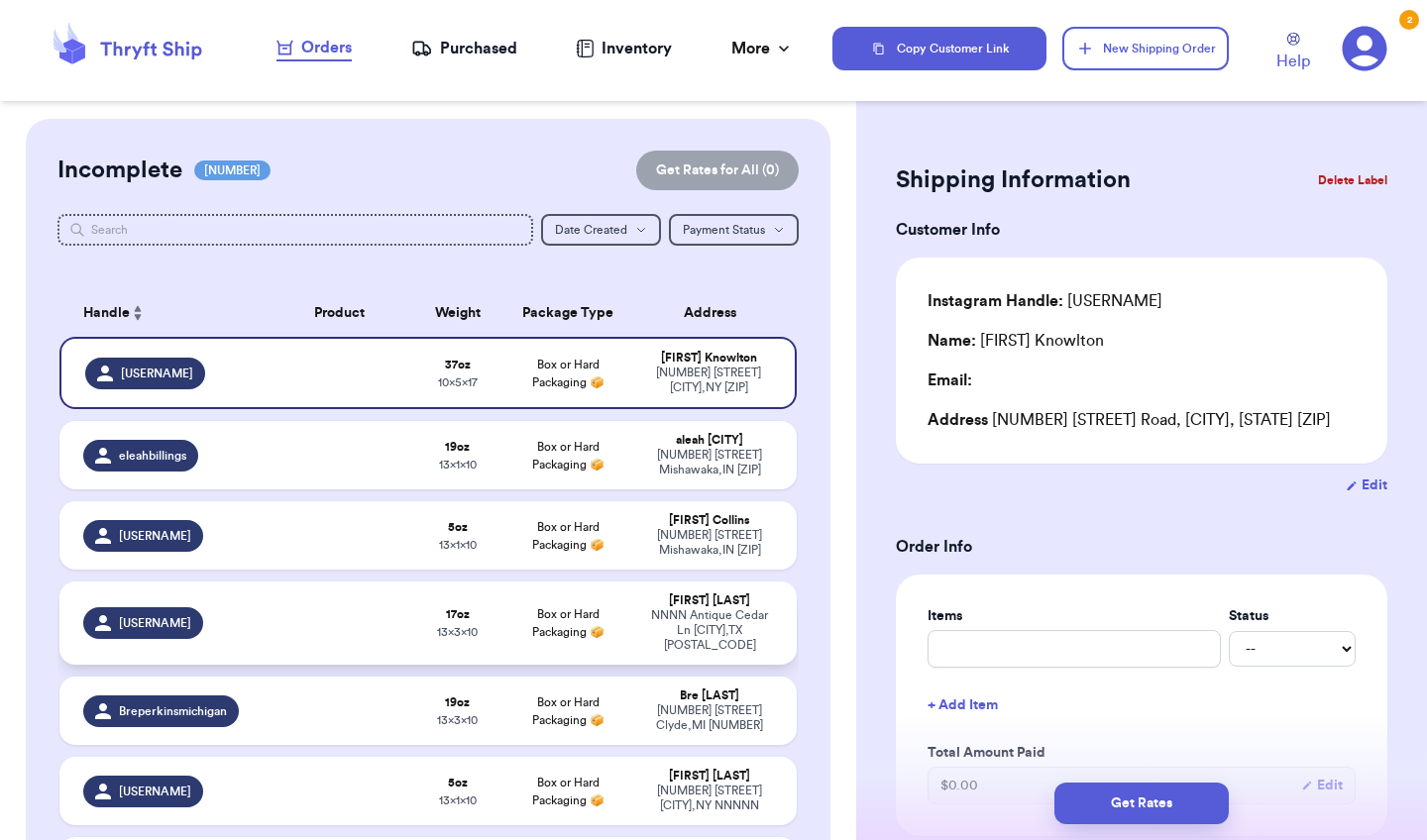 scroll, scrollTop: 0, scrollLeft: 0, axis: both 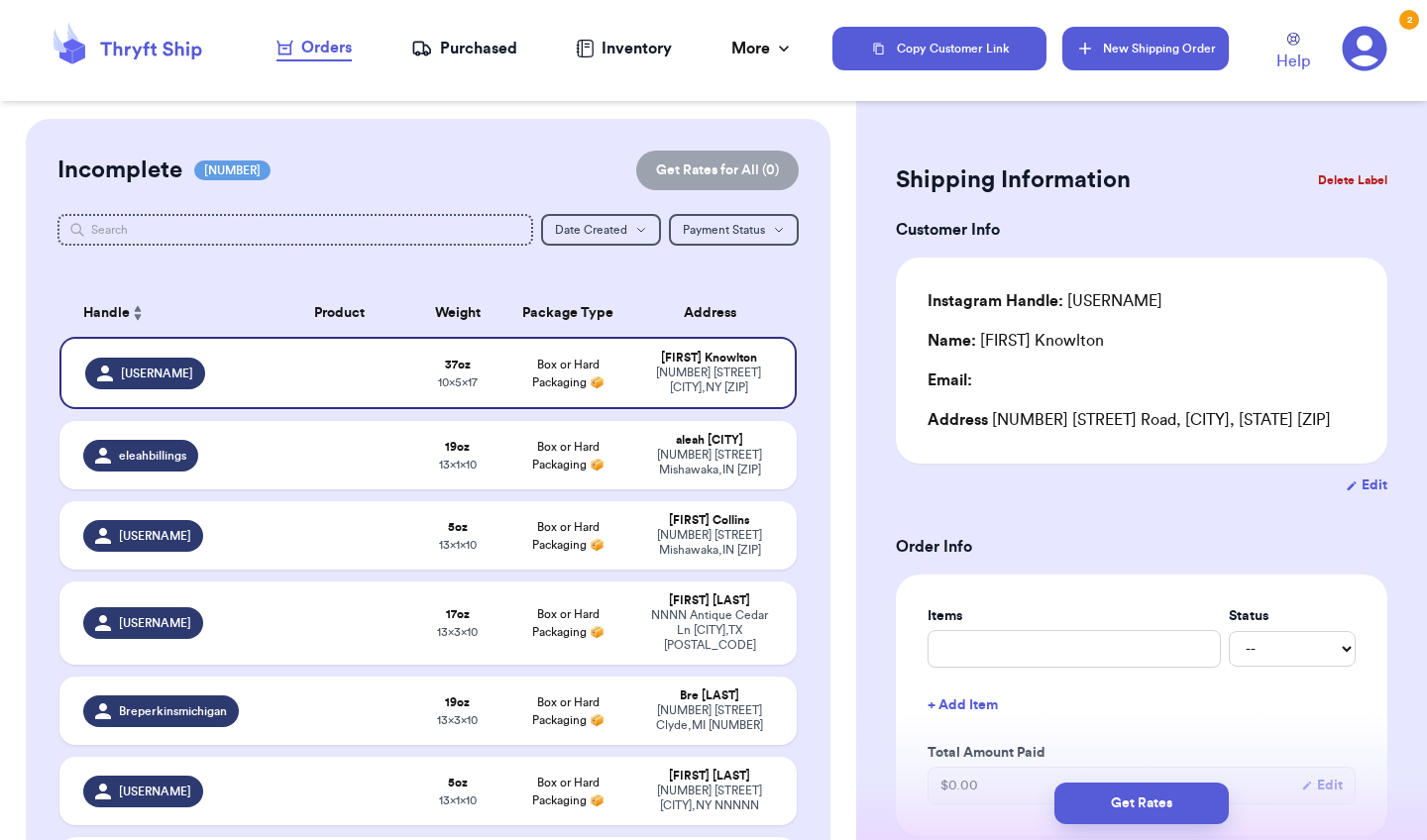 click on "New Shipping Order" at bounding box center (1146, 49) 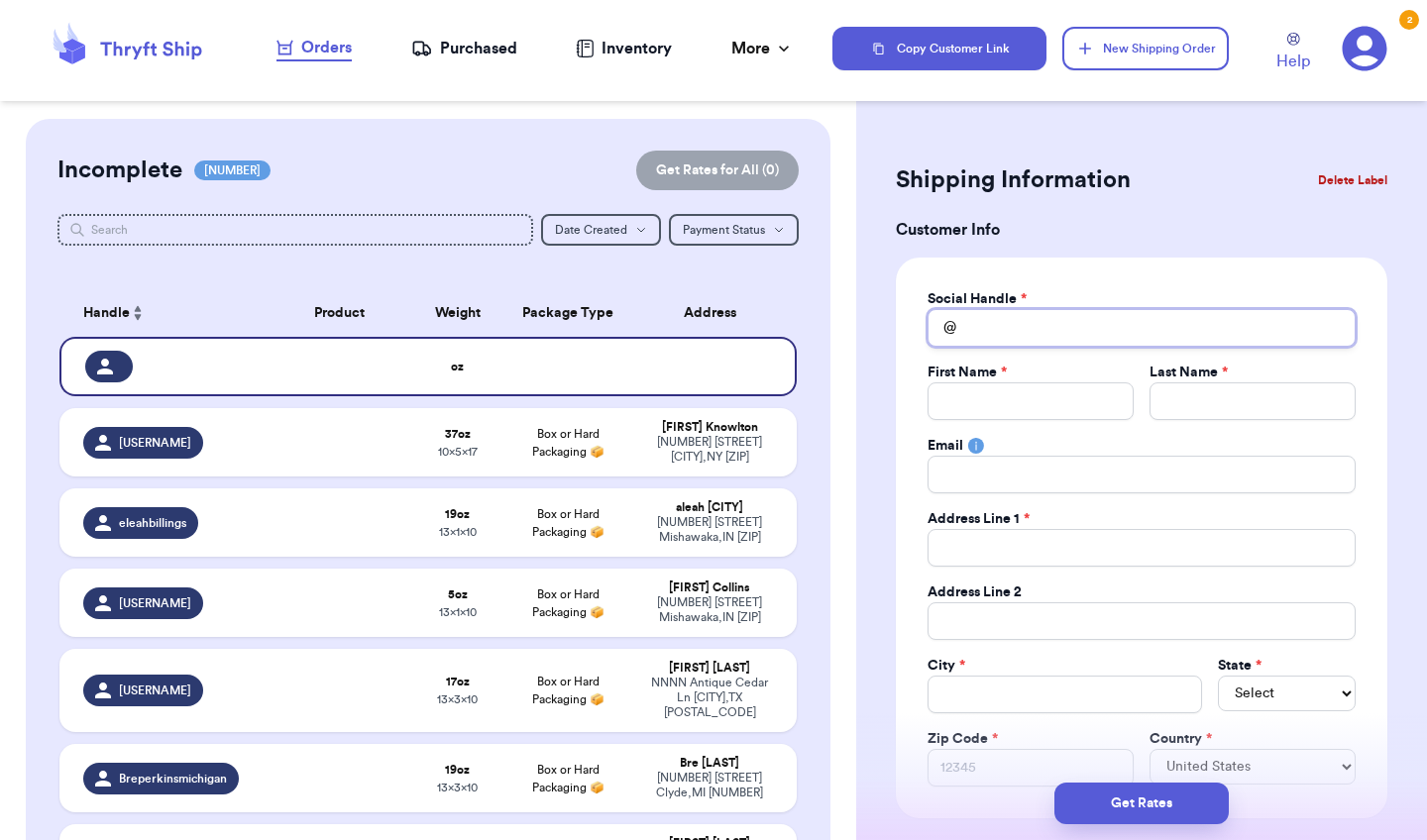 click on "Total Amount Paid" at bounding box center (1142, 328) 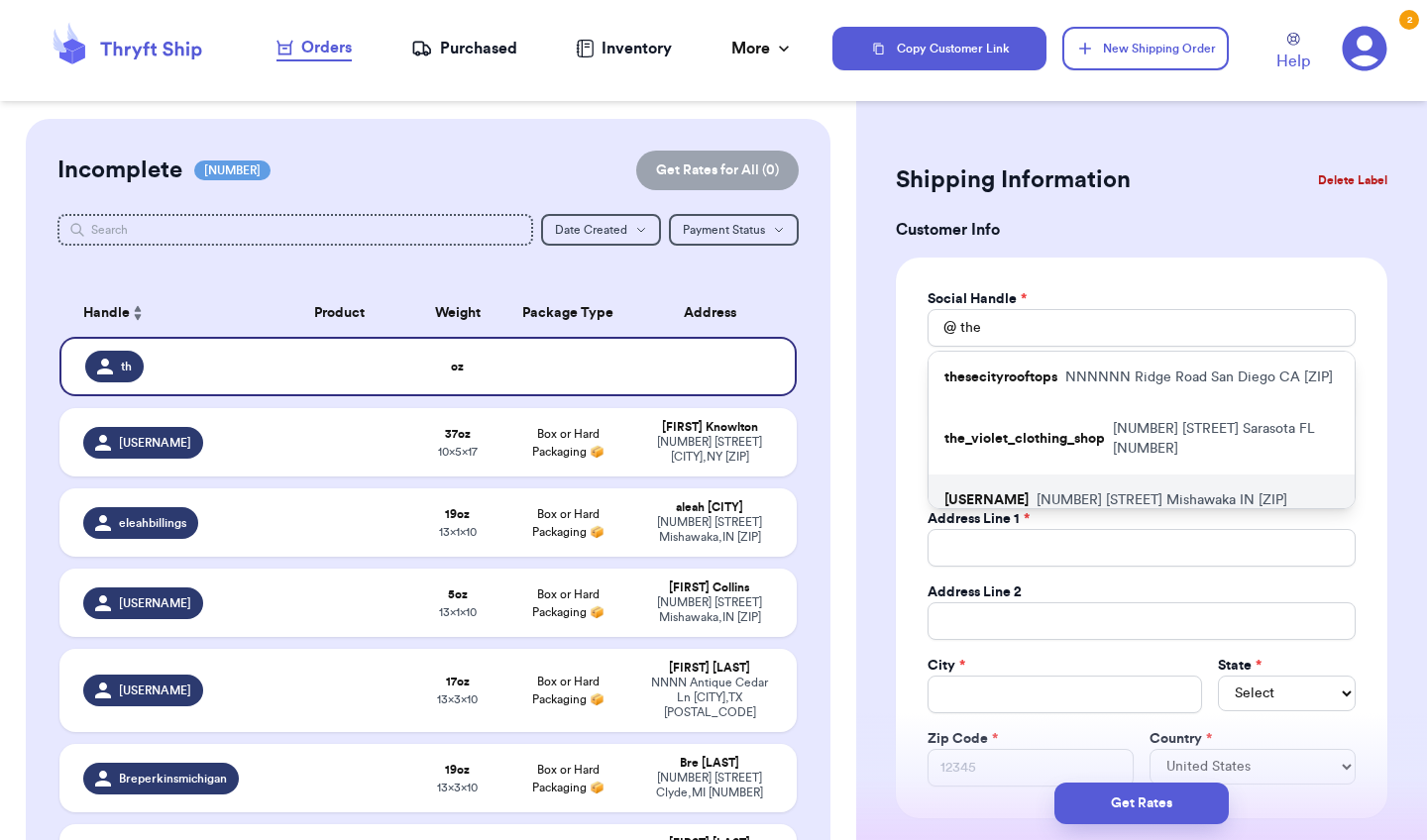click on "[USERNAME] [NUMBER] [STREET] [CITY] [STATE] [POSTAL_CODE]" at bounding box center (1142, 500) 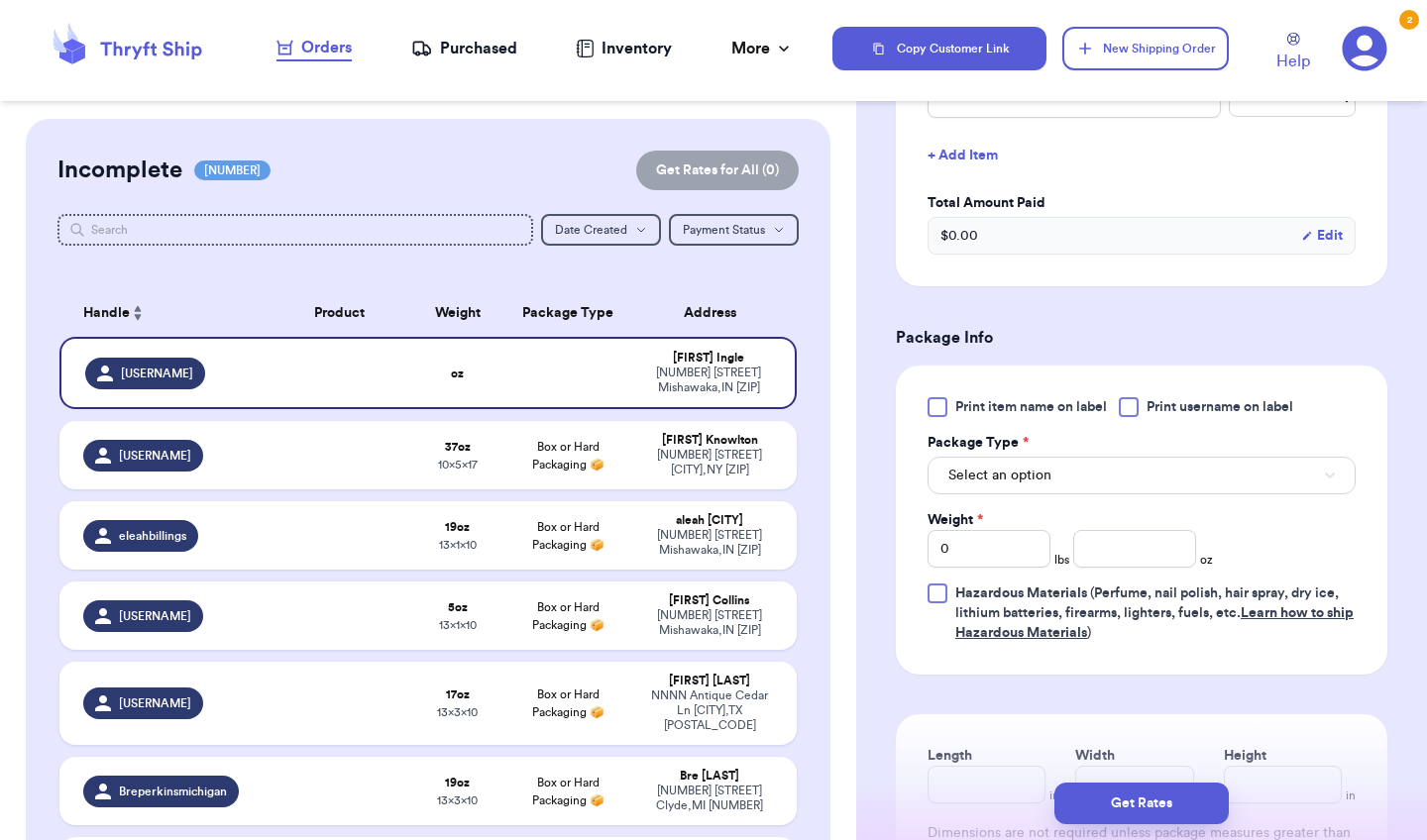 scroll, scrollTop: 894, scrollLeft: 0, axis: vertical 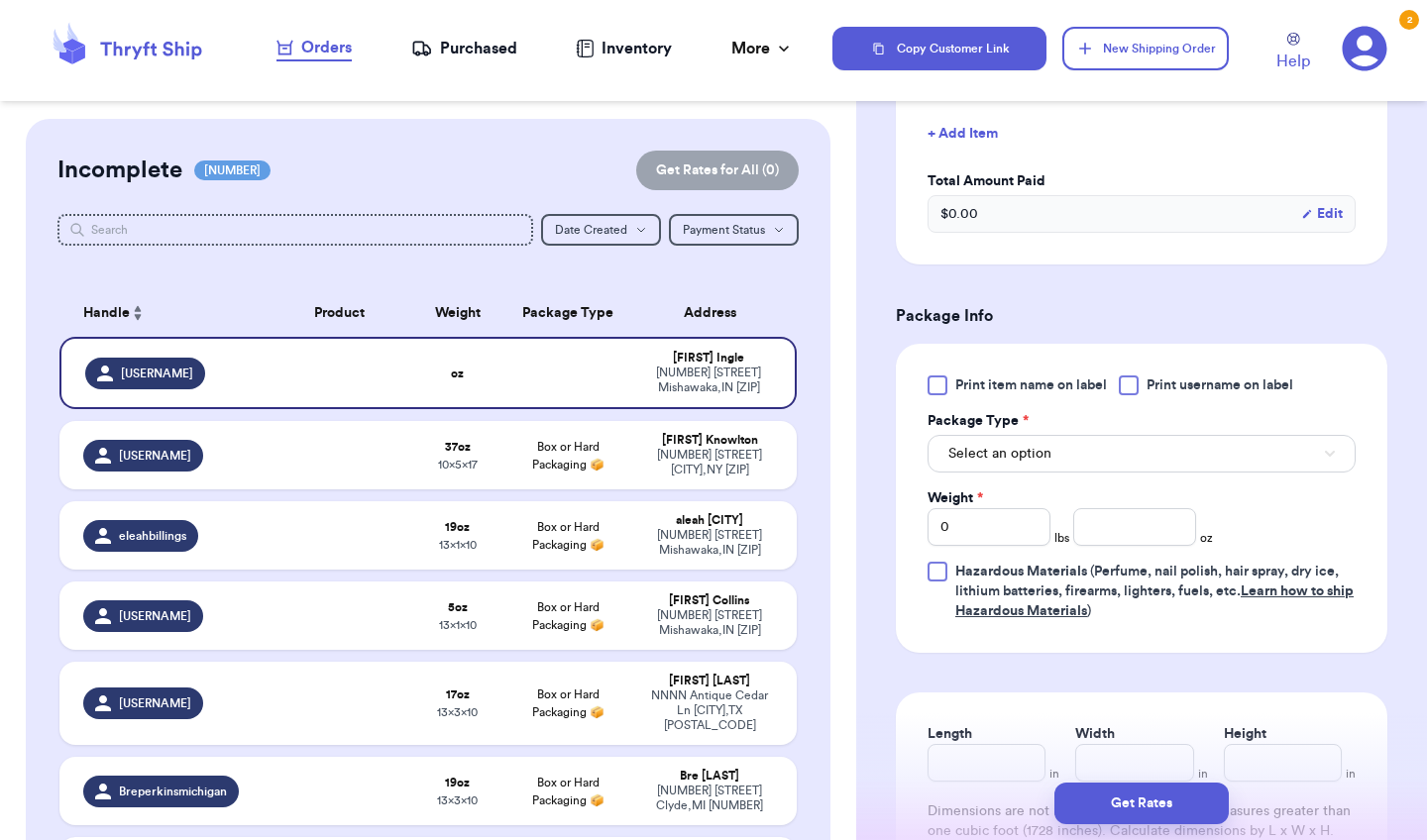 click on "Select an option" at bounding box center (1142, 454) 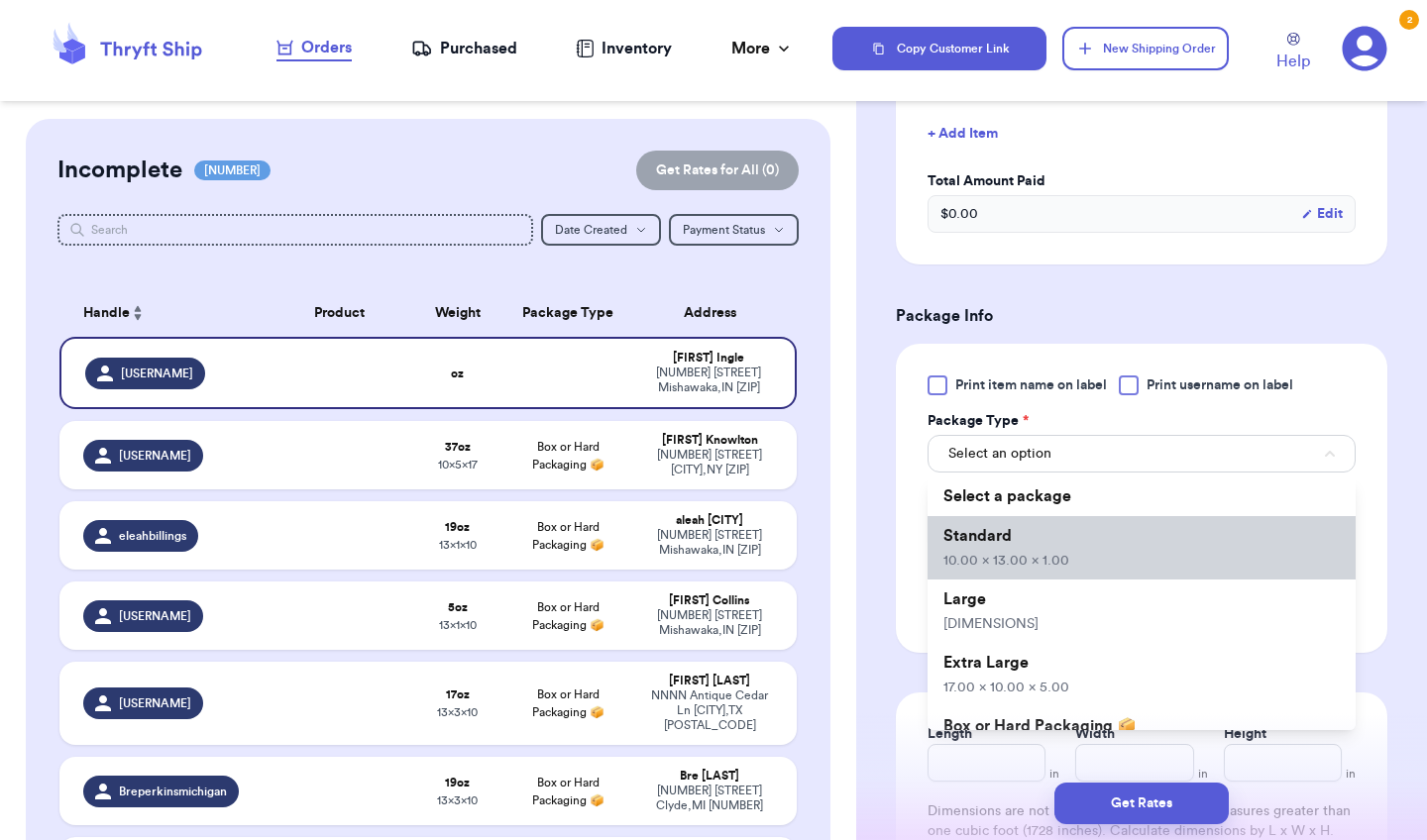 click on "Standard [PRICE]" at bounding box center [1142, 548] 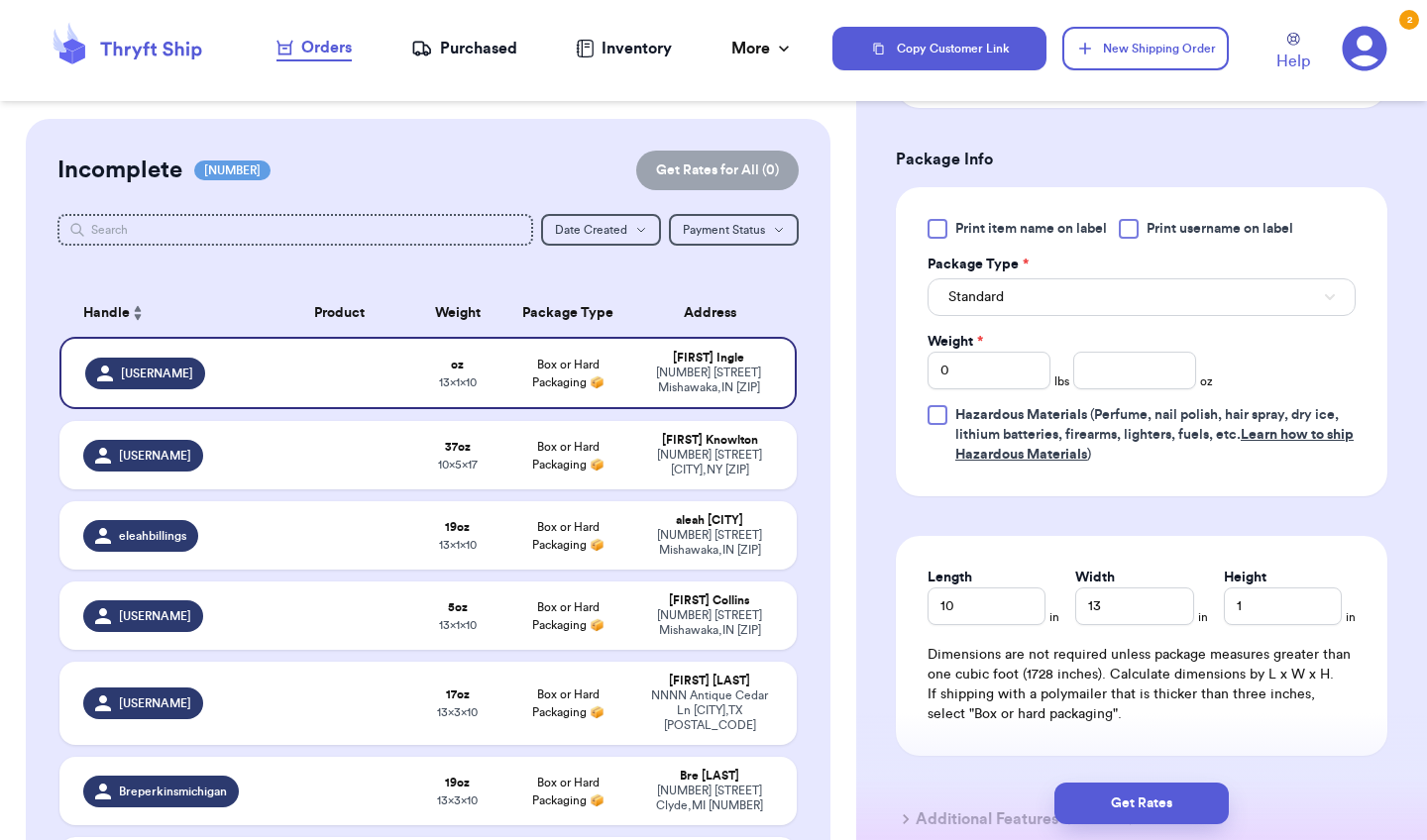 scroll, scrollTop: 1052, scrollLeft: 0, axis: vertical 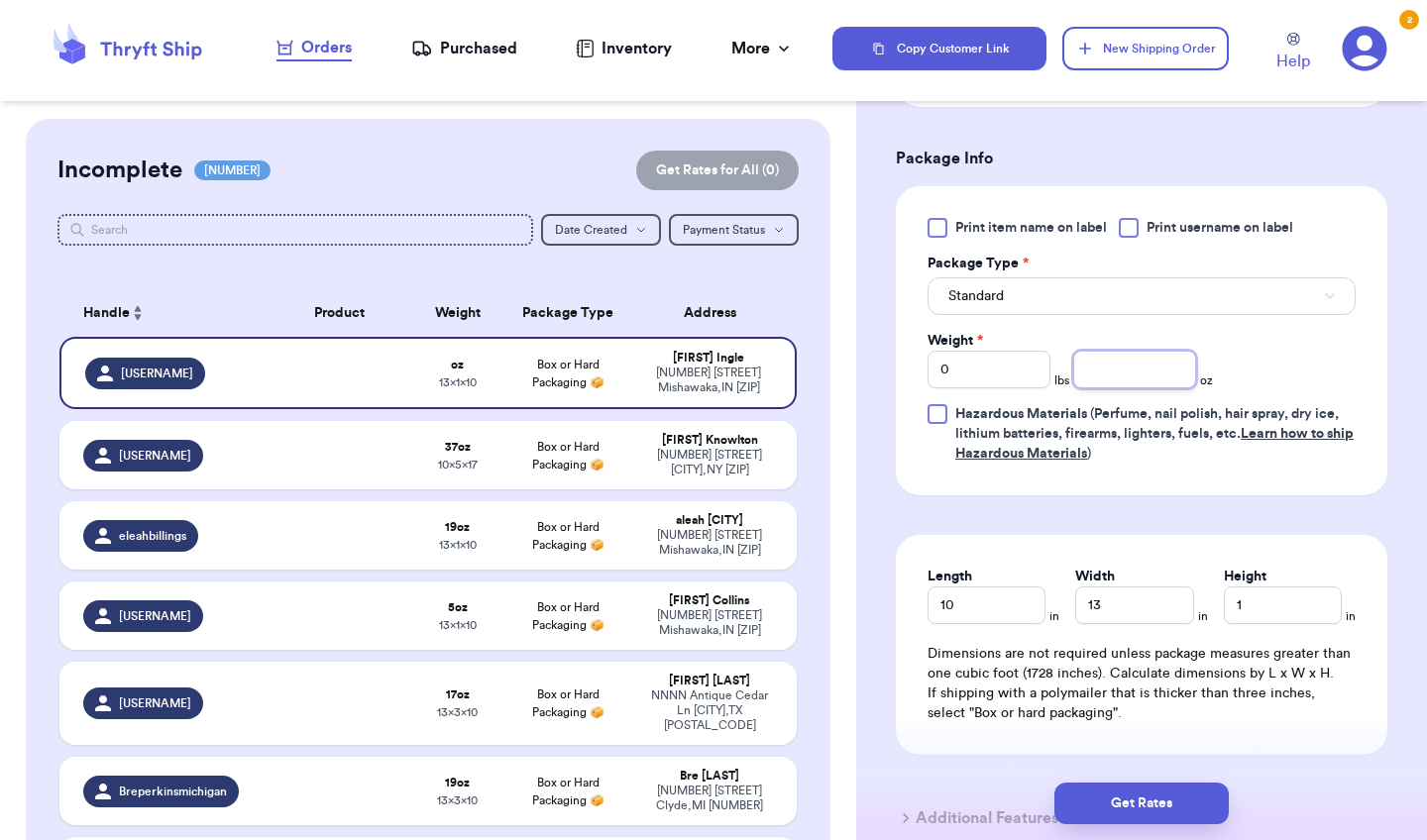 click at bounding box center [1135, 369] 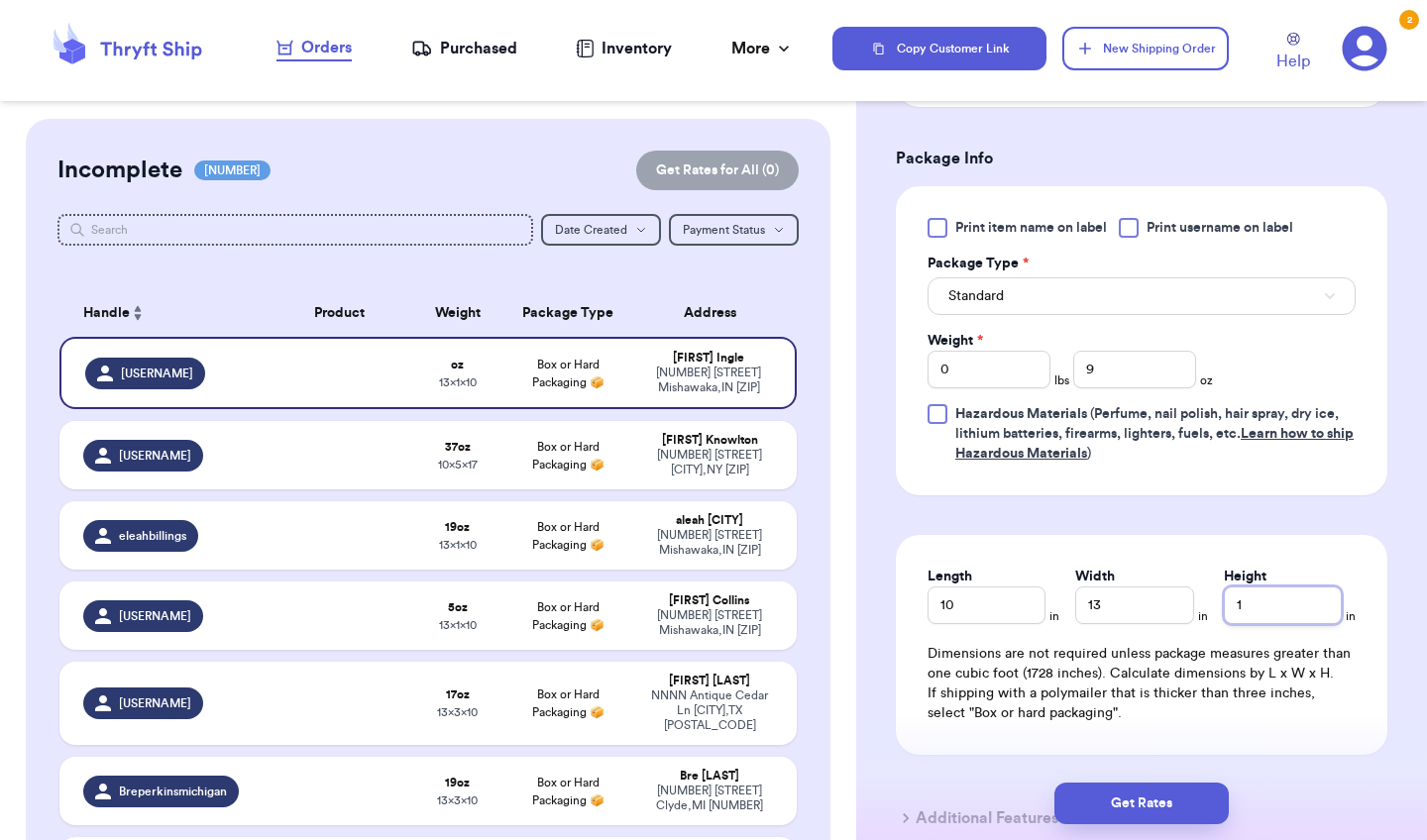 click on "1" at bounding box center [1282, 605] 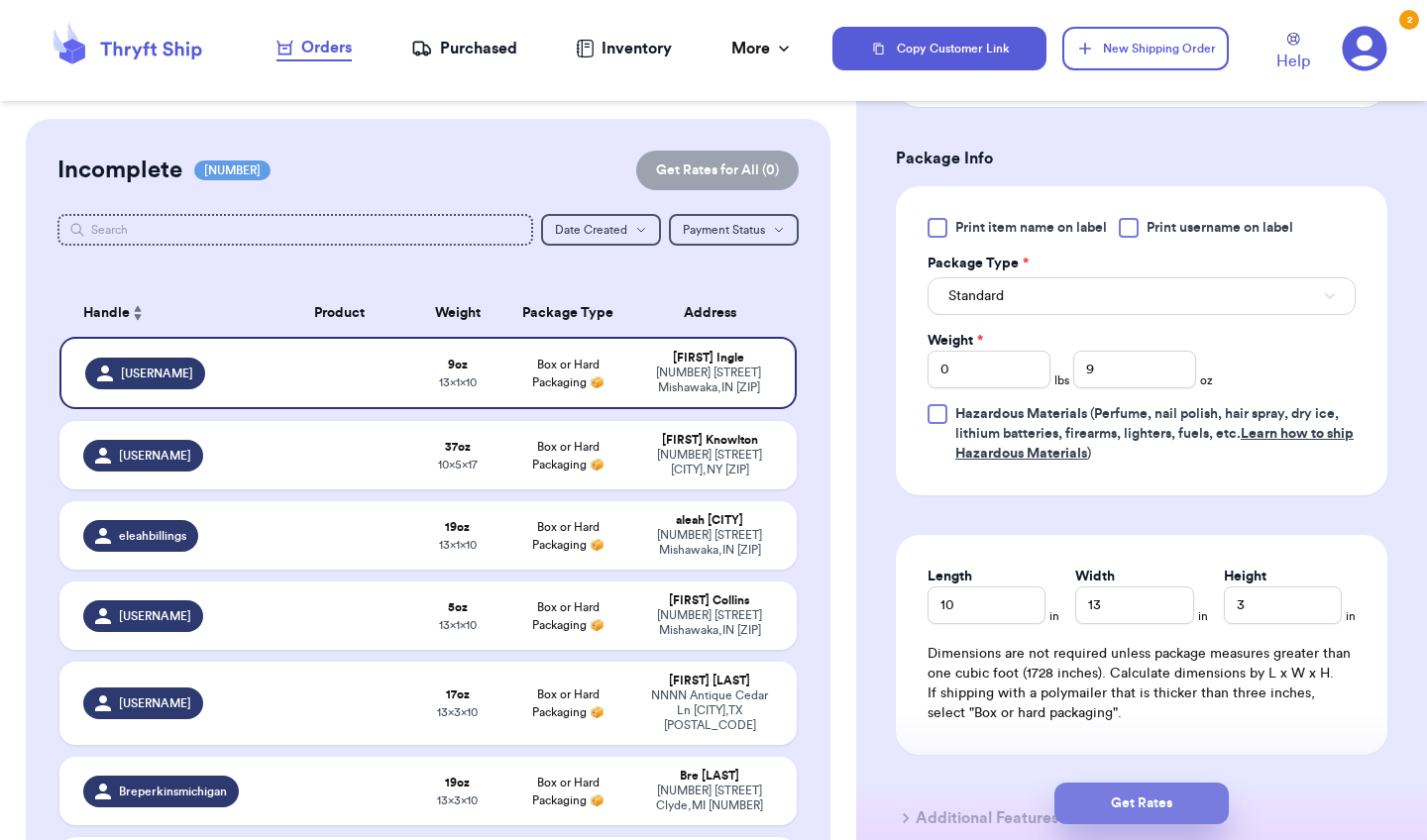 click on "Get Rates" at bounding box center (1142, 803) 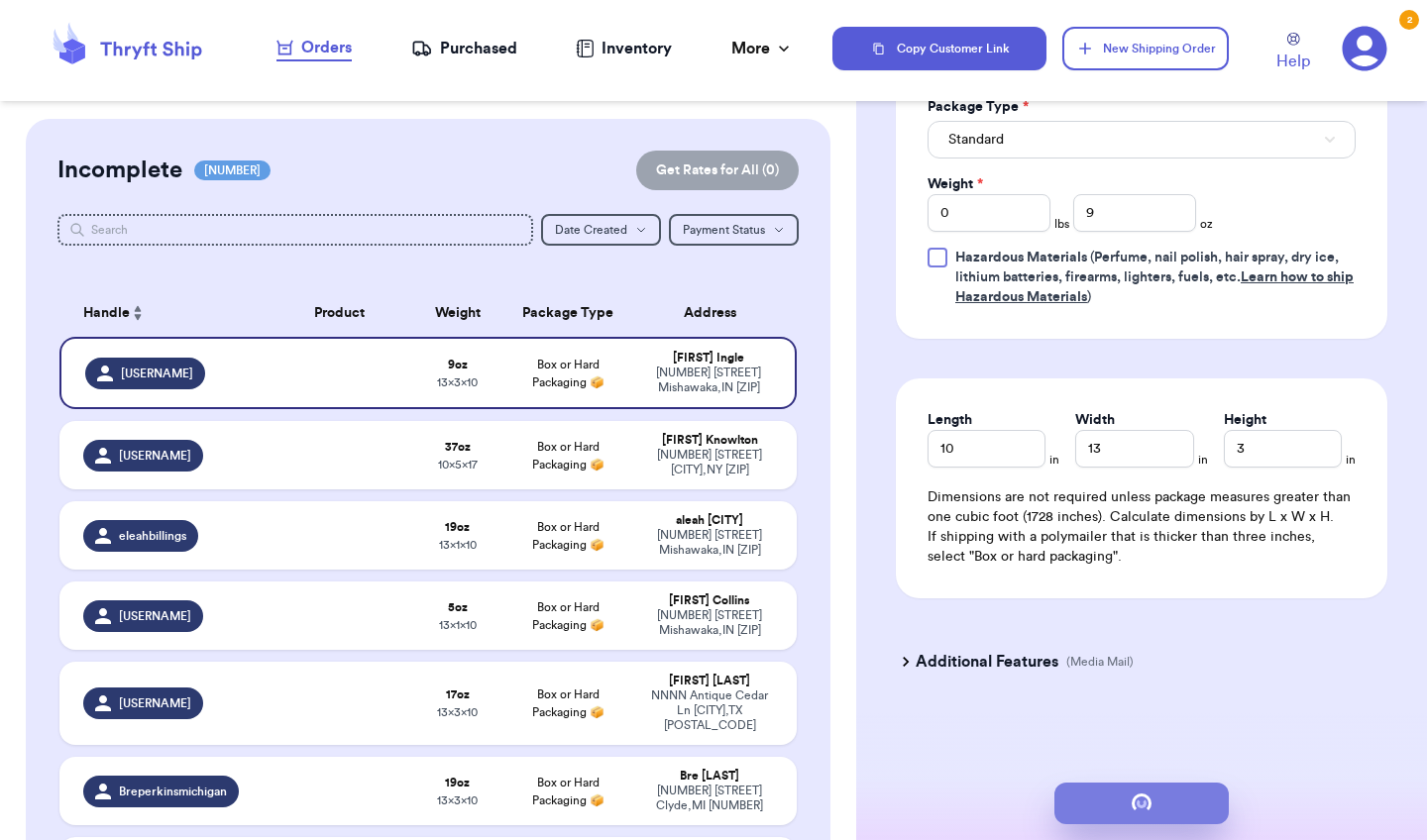 scroll, scrollTop: 0, scrollLeft: 0, axis: both 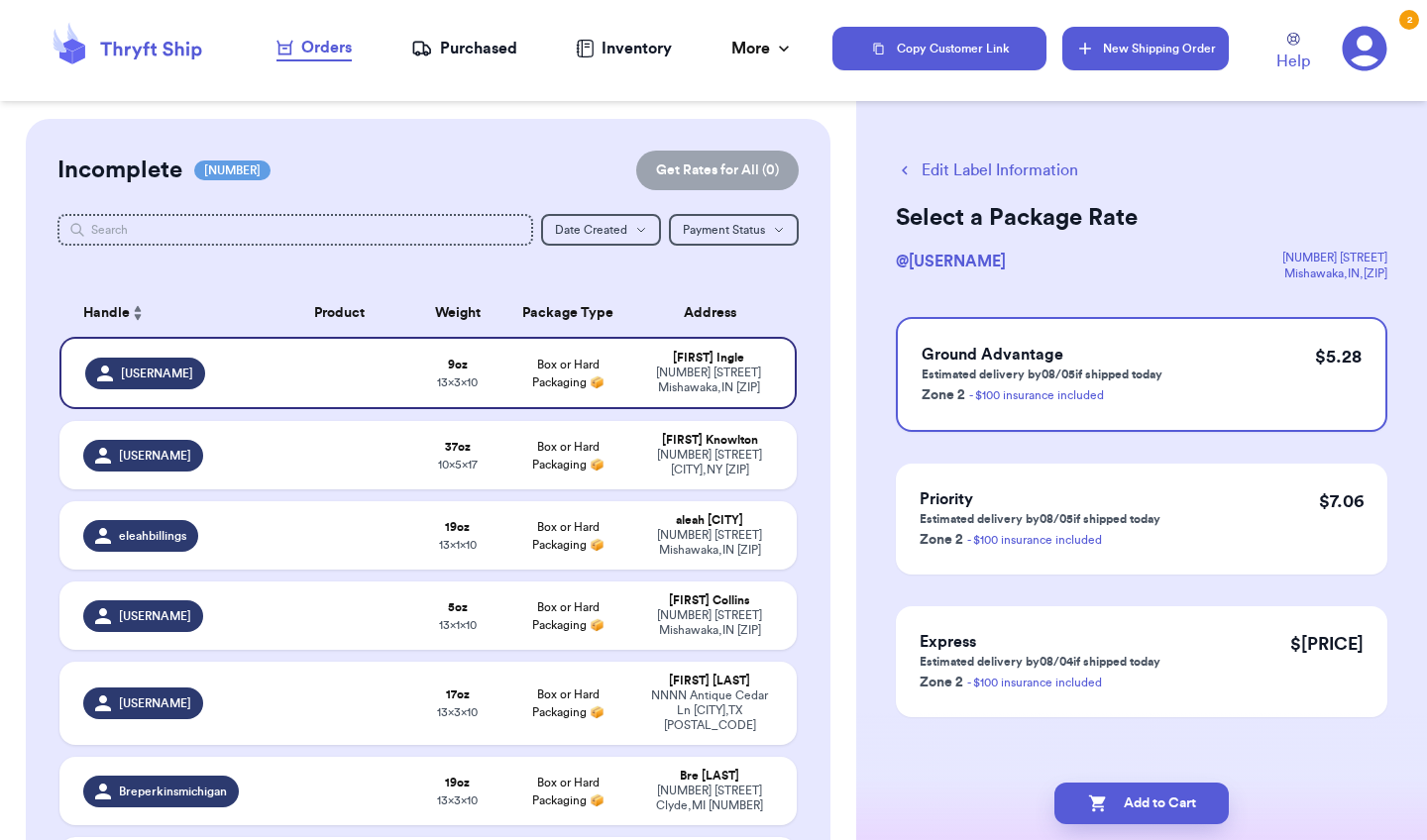 click on "New Shipping Order" at bounding box center [1146, 49] 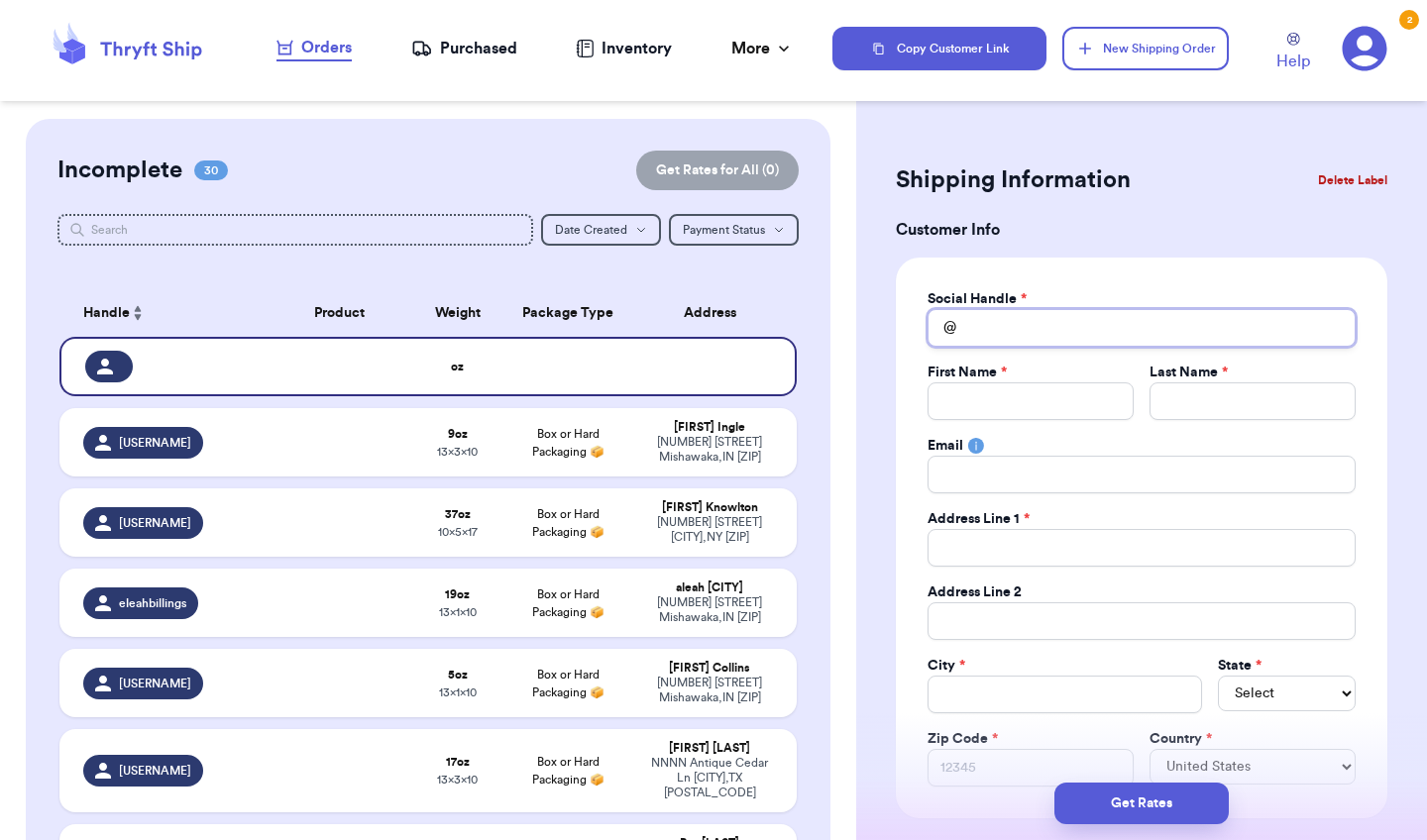 click on "Total Amount Paid" at bounding box center (1142, 328) 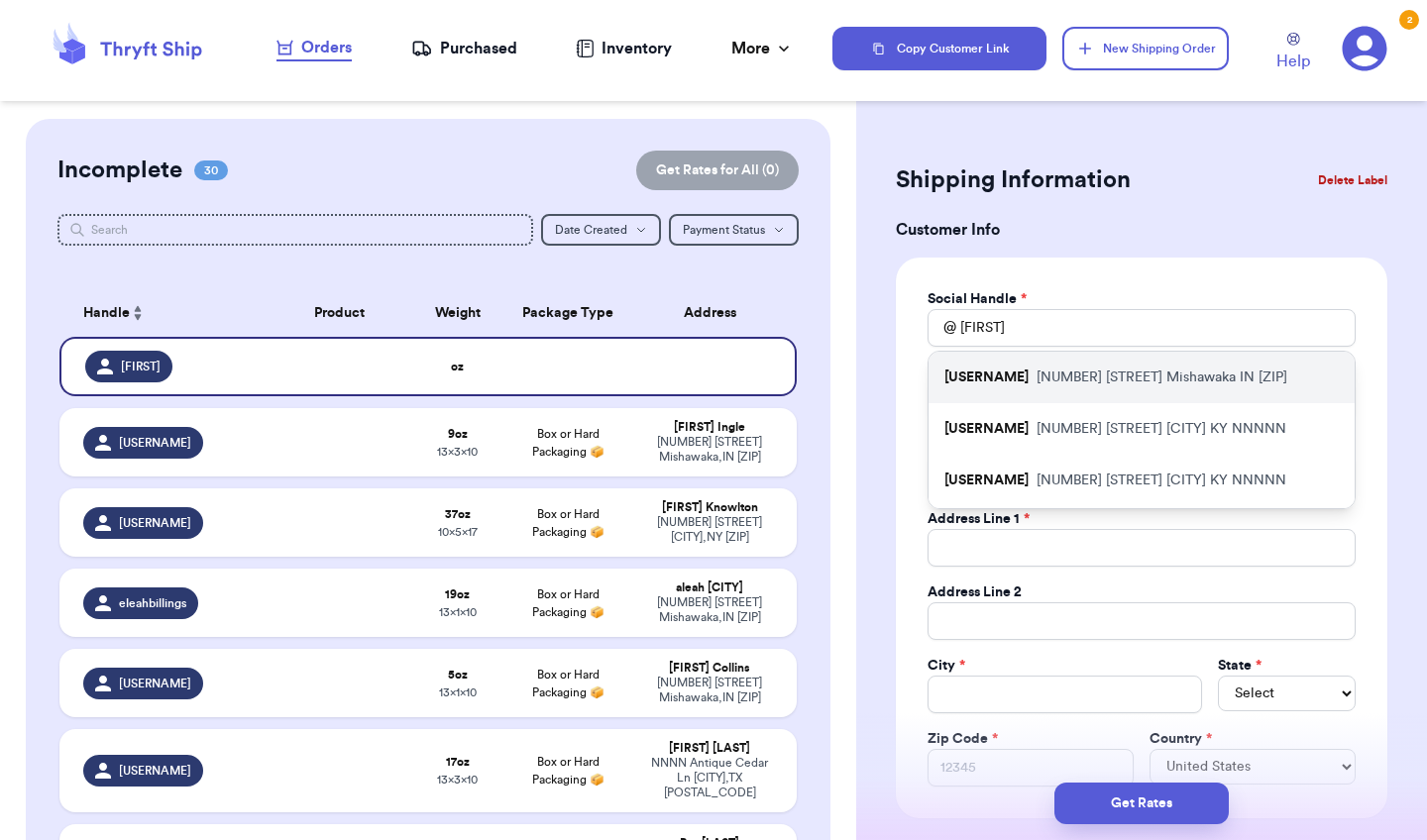 click on "[USERNAME]" at bounding box center (986, 377) 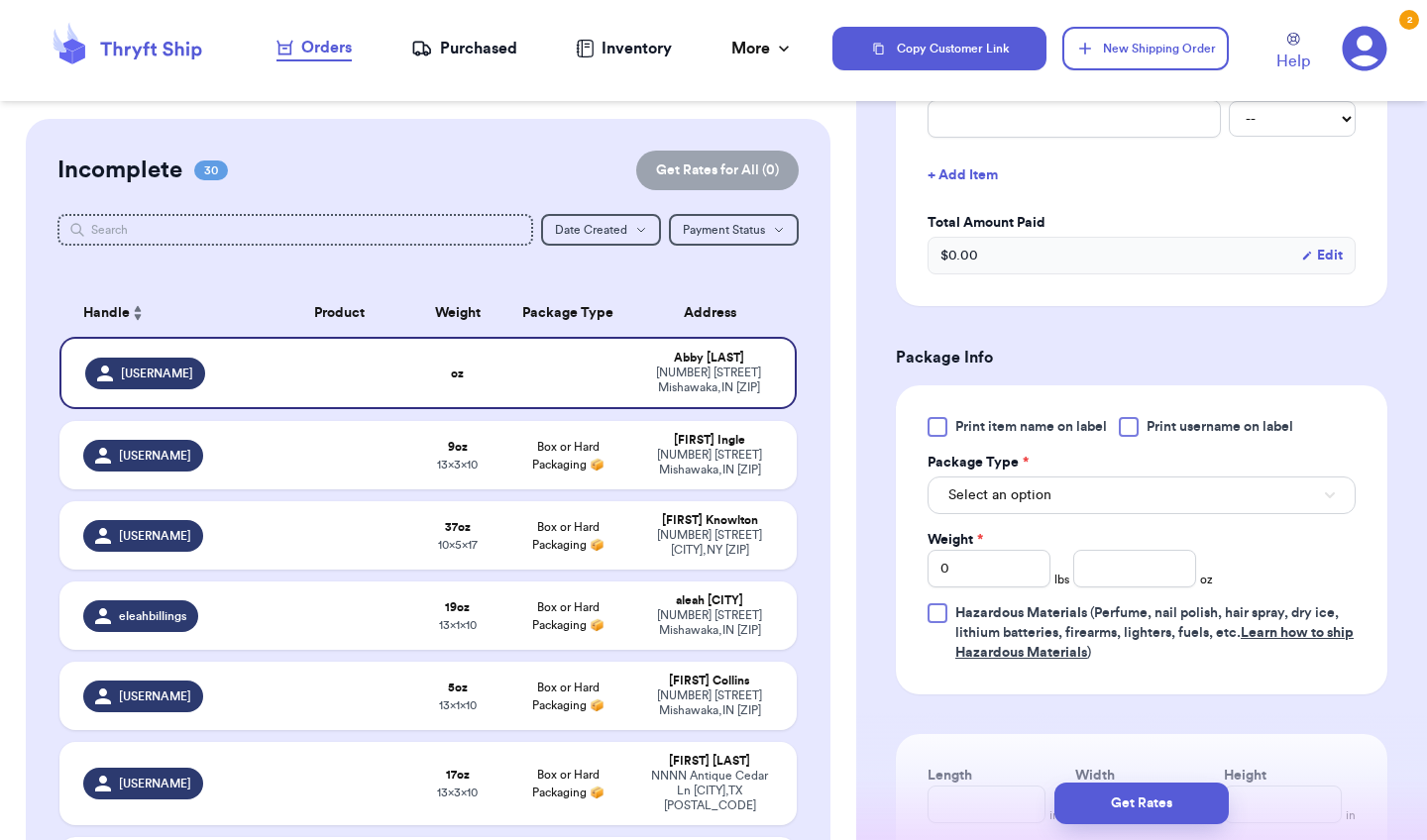 scroll, scrollTop: 862, scrollLeft: 0, axis: vertical 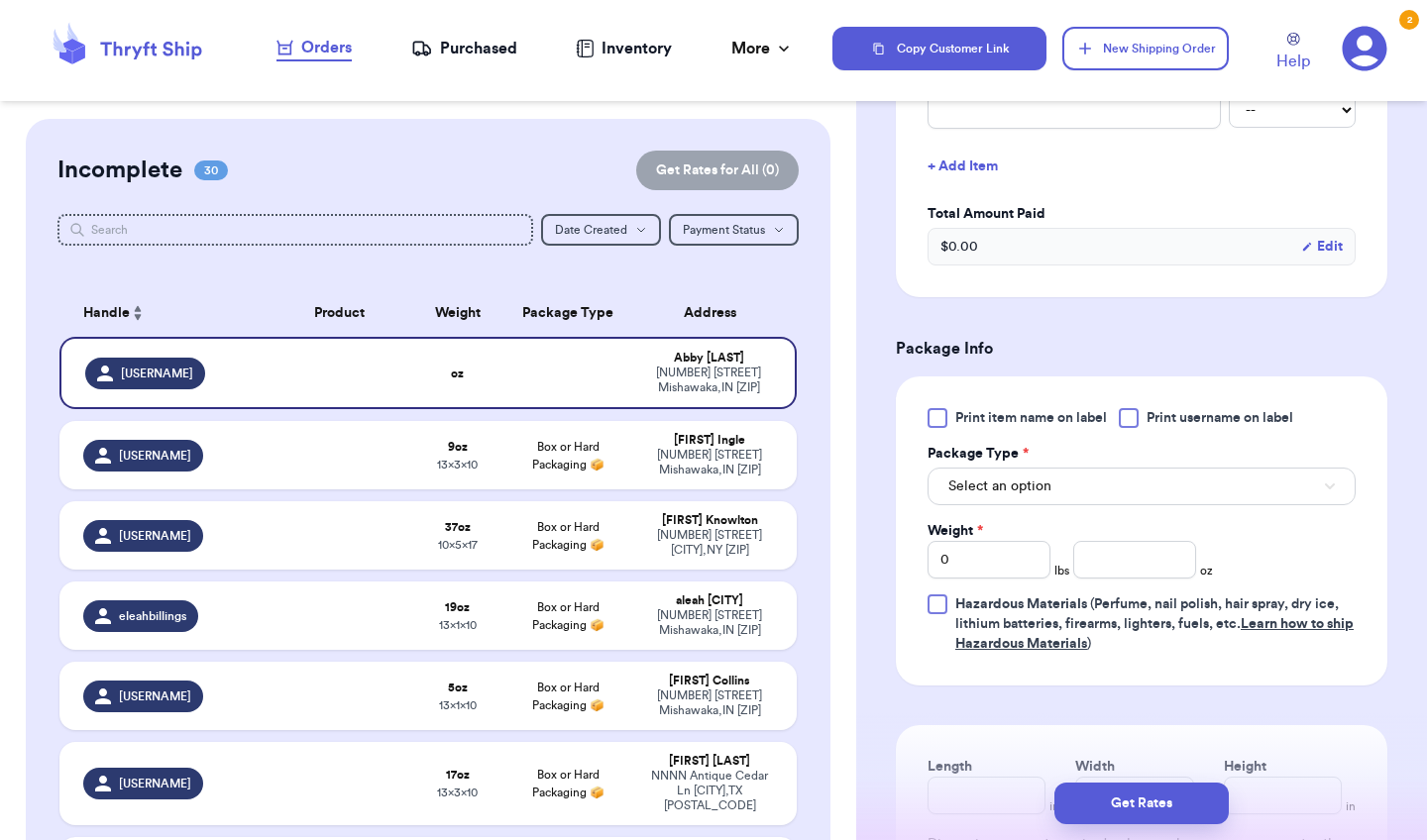 click on "Select an option" at bounding box center (1142, 486) 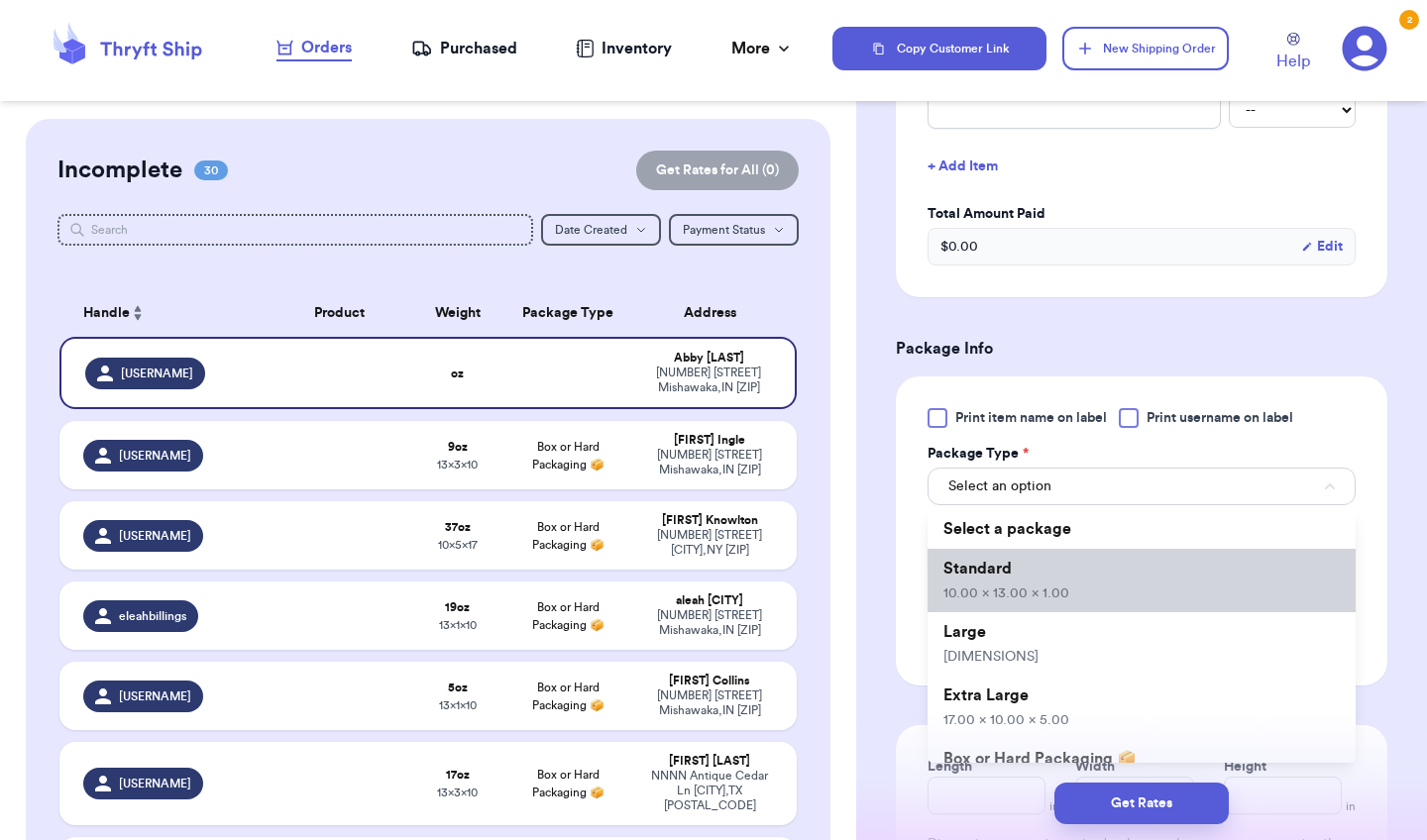 click on "Standard [PRICE]" at bounding box center (1142, 580) 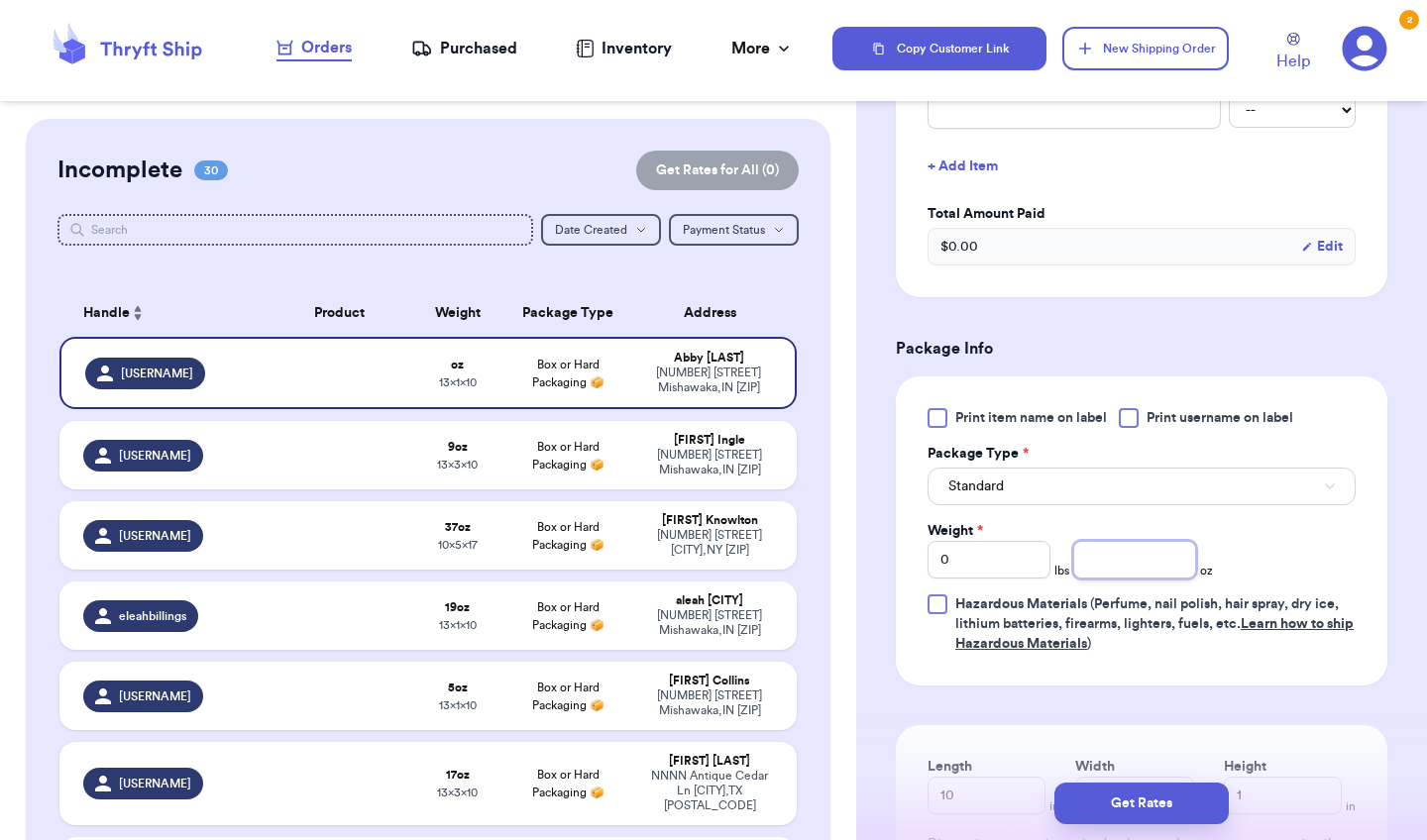 click at bounding box center (1135, 560) 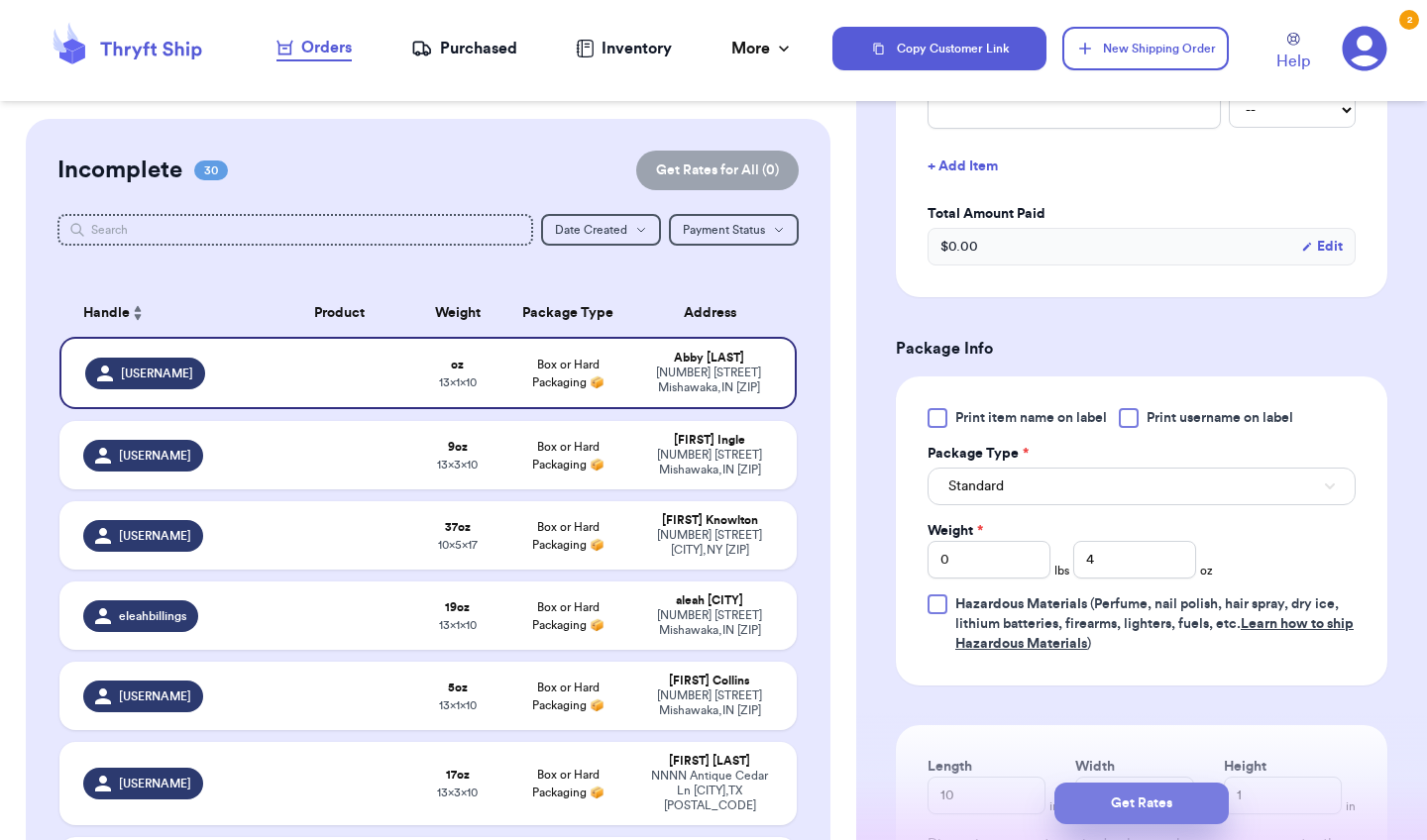 click on "Get Rates" at bounding box center [1142, 803] 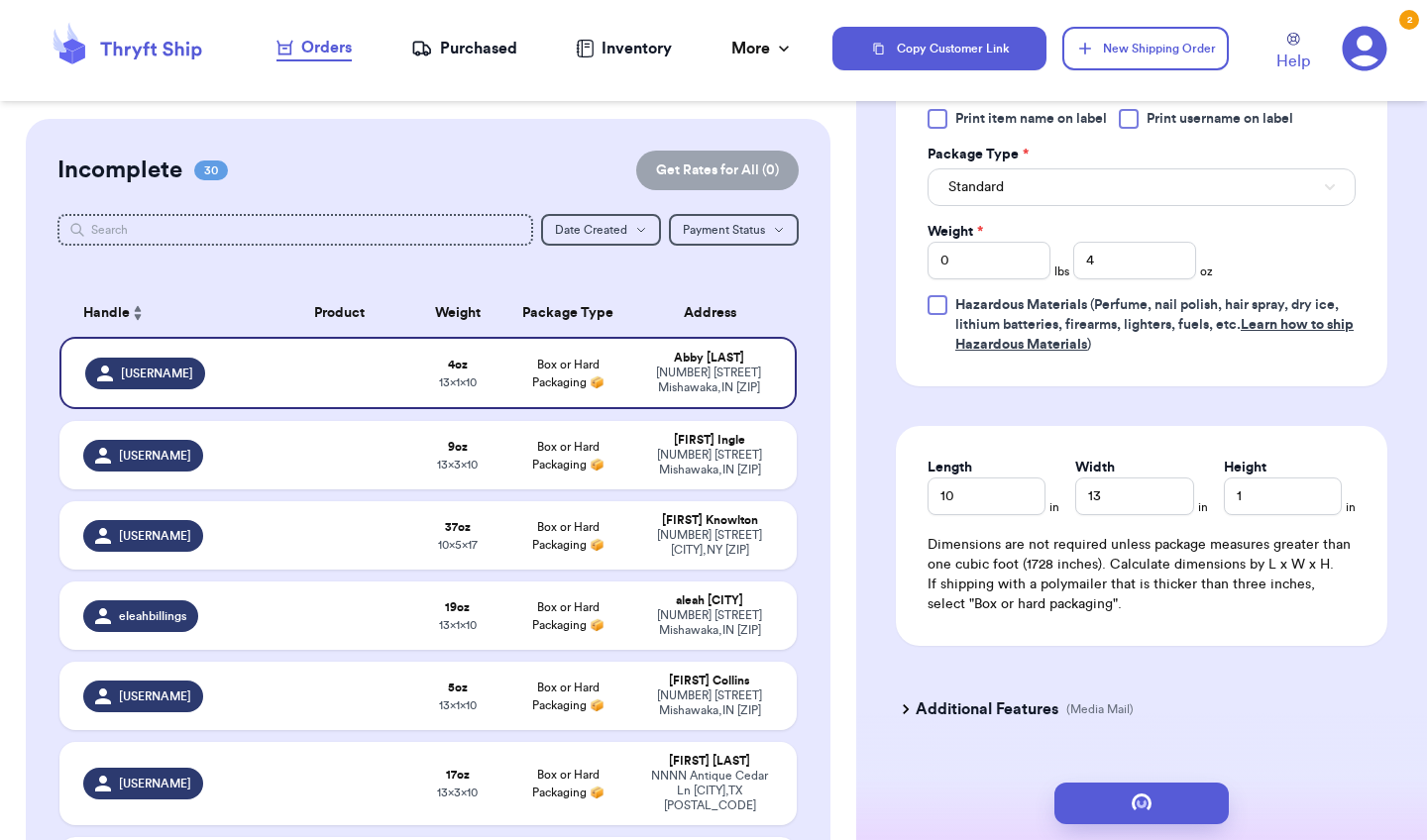 scroll, scrollTop: 0, scrollLeft: 0, axis: both 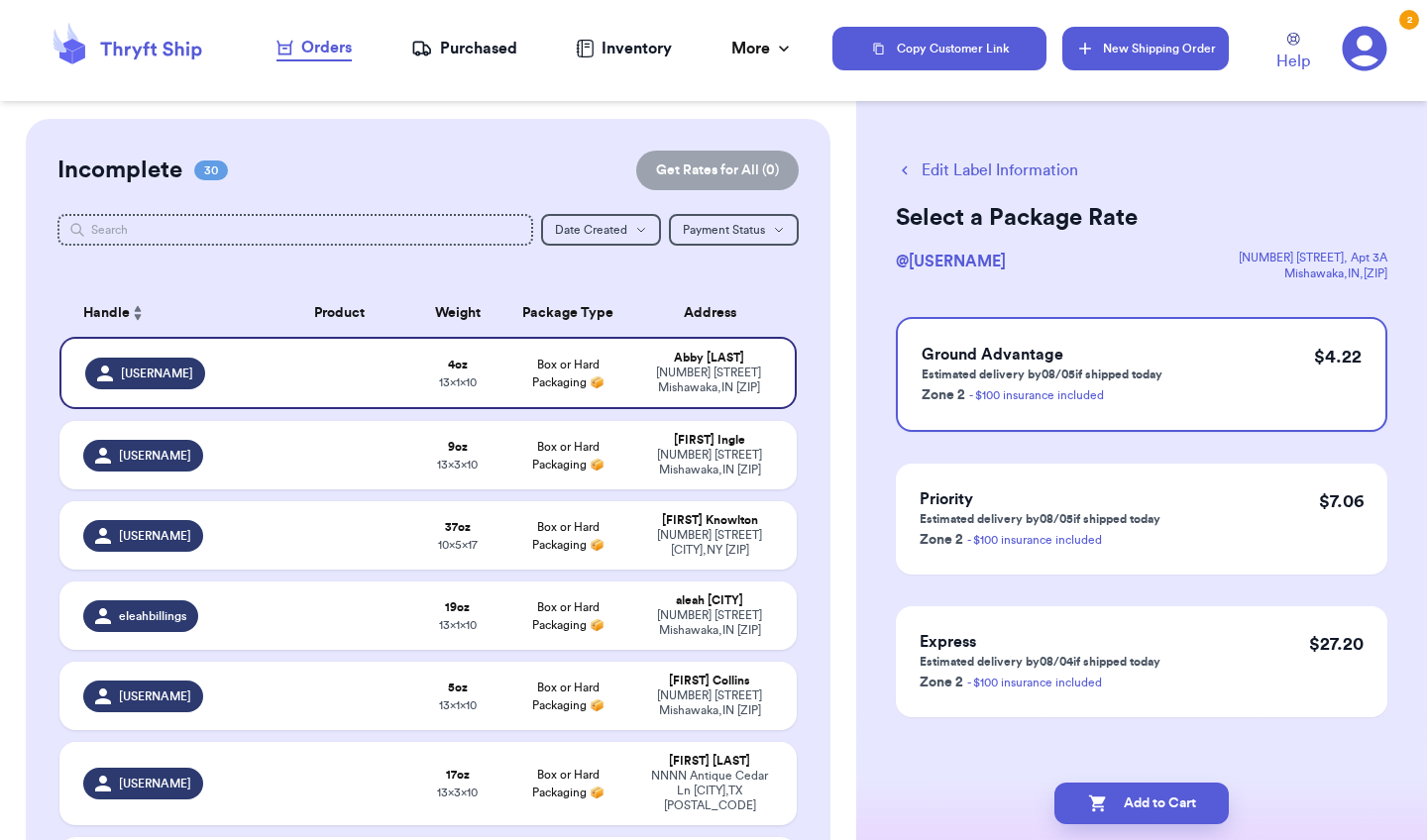 click on "New Shipping Order" at bounding box center (1146, 49) 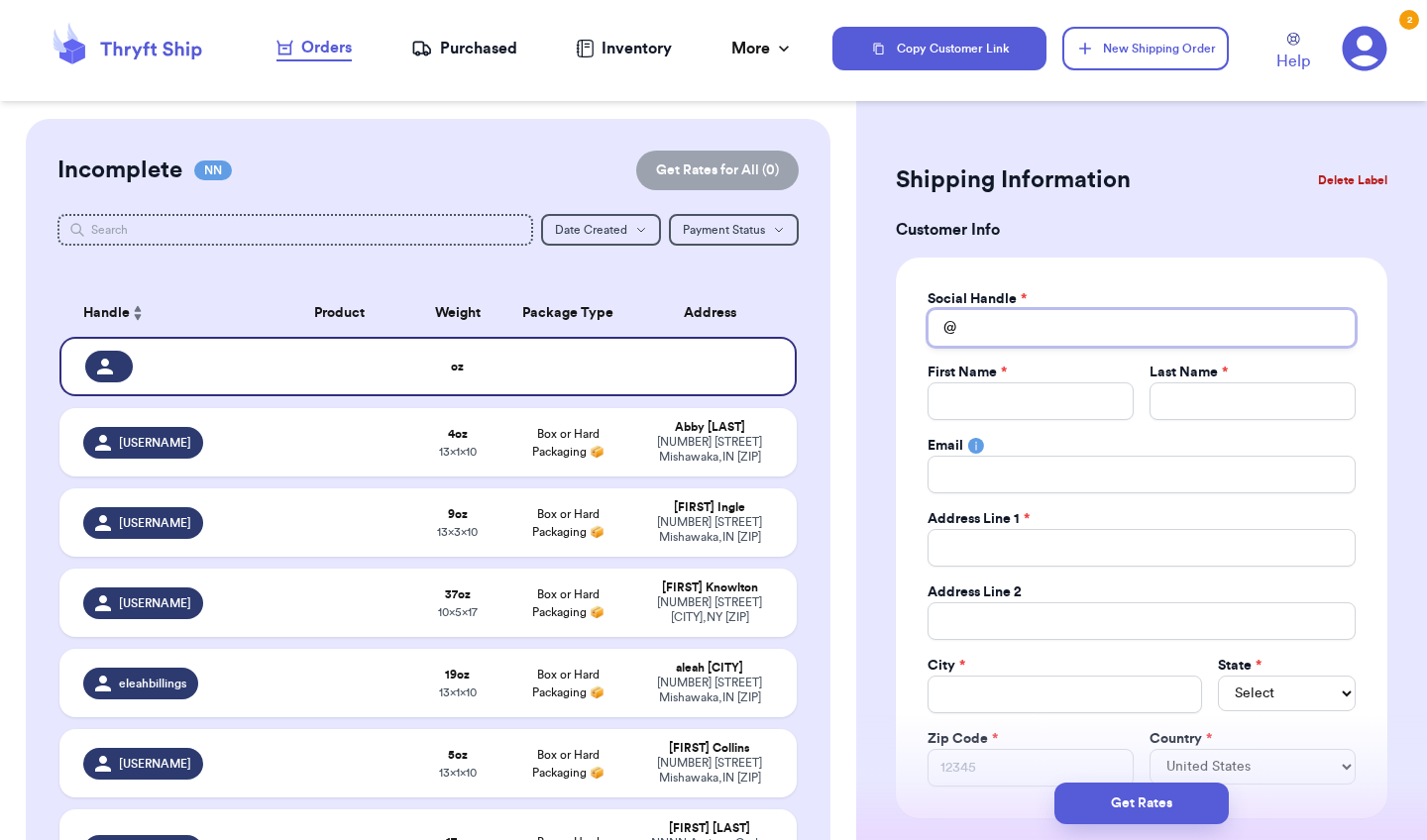 click on "Total Amount Paid" at bounding box center (1142, 328) 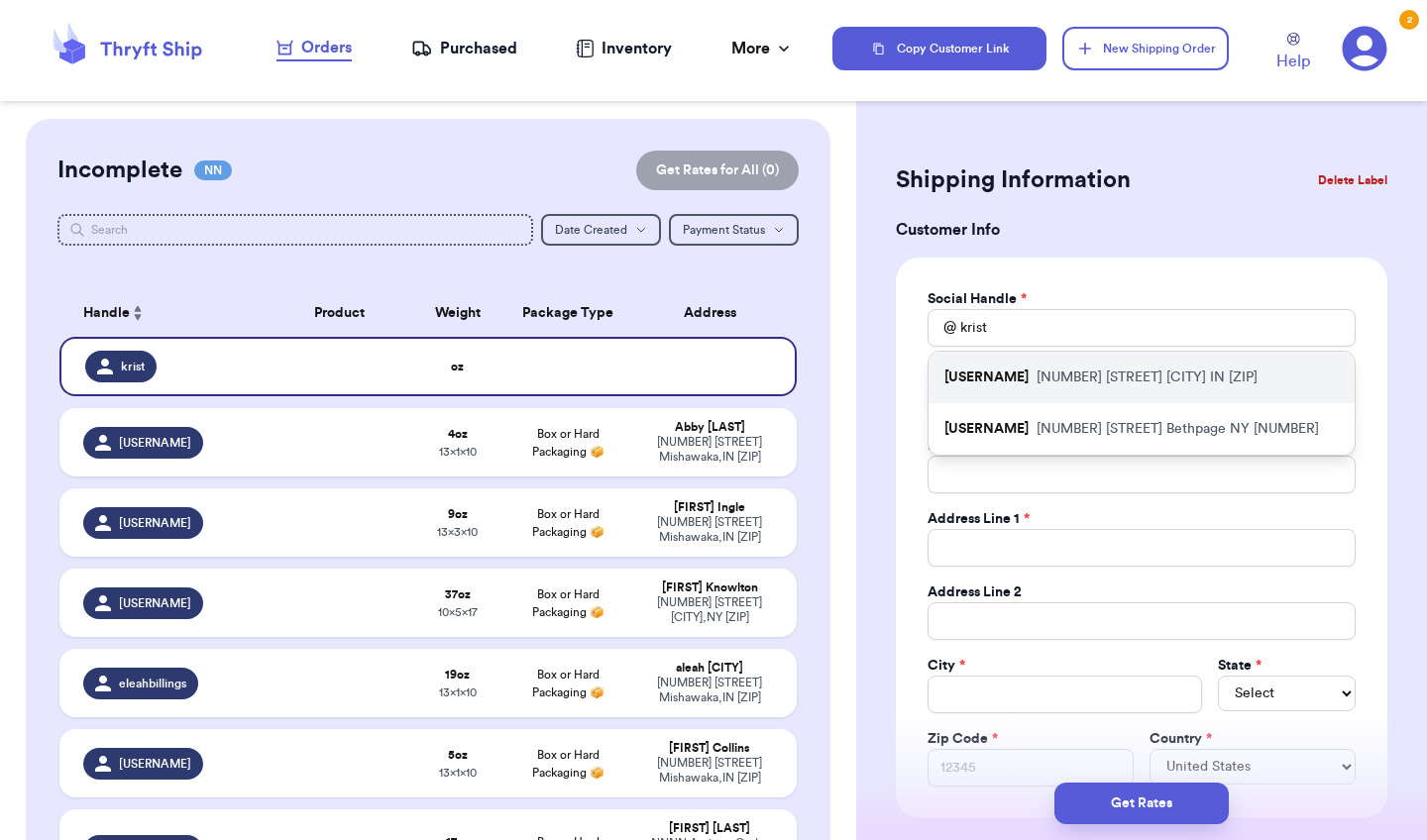 click on "[FIRST] [LAST] [NUMBER] [STREET]   [CITY]   IN   [ZIP]" at bounding box center [1142, 377] 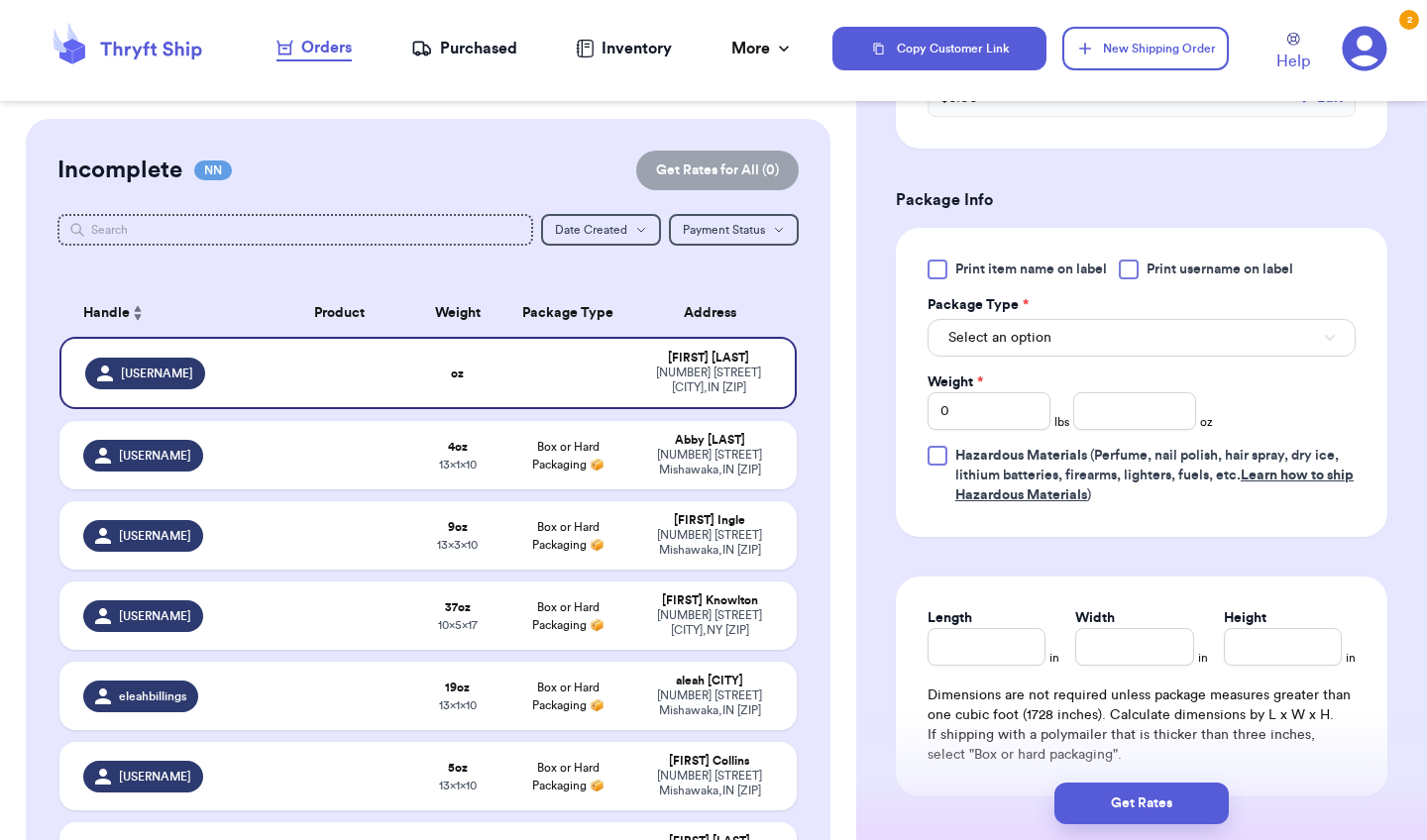 scroll, scrollTop: 1030, scrollLeft: 0, axis: vertical 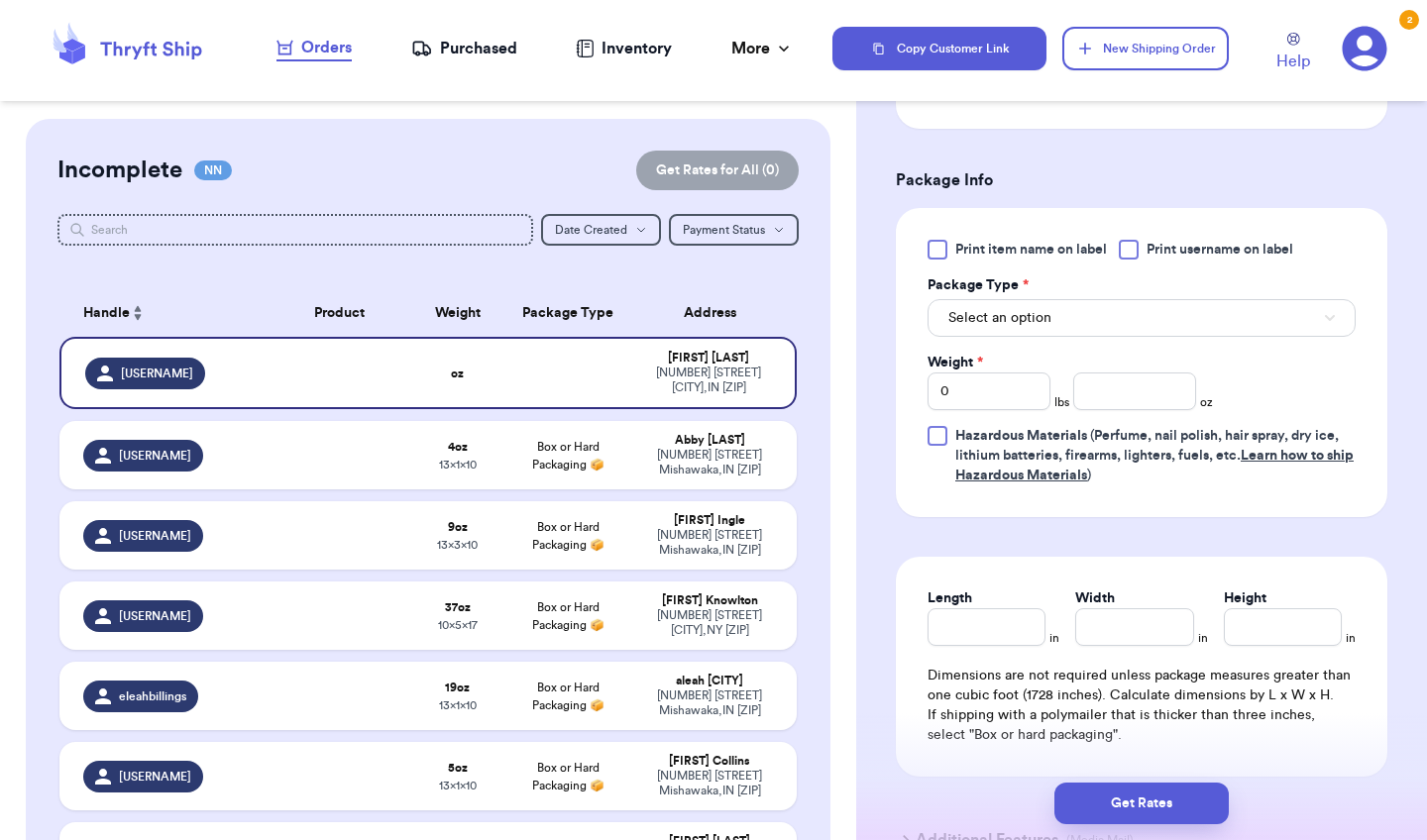 click on "Select an option" at bounding box center (1142, 318) 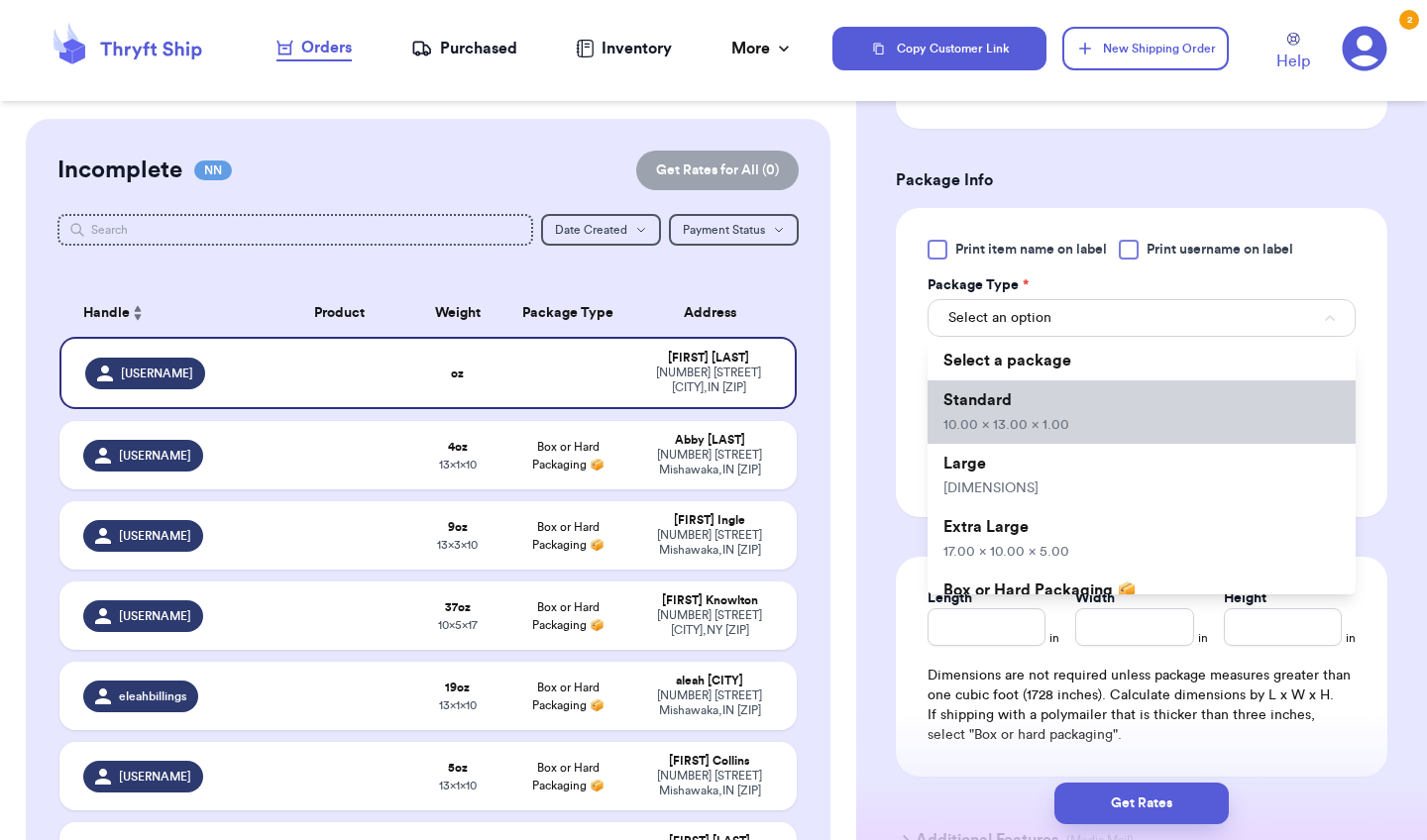 click on "Standard [PRICE]" at bounding box center (1142, 412) 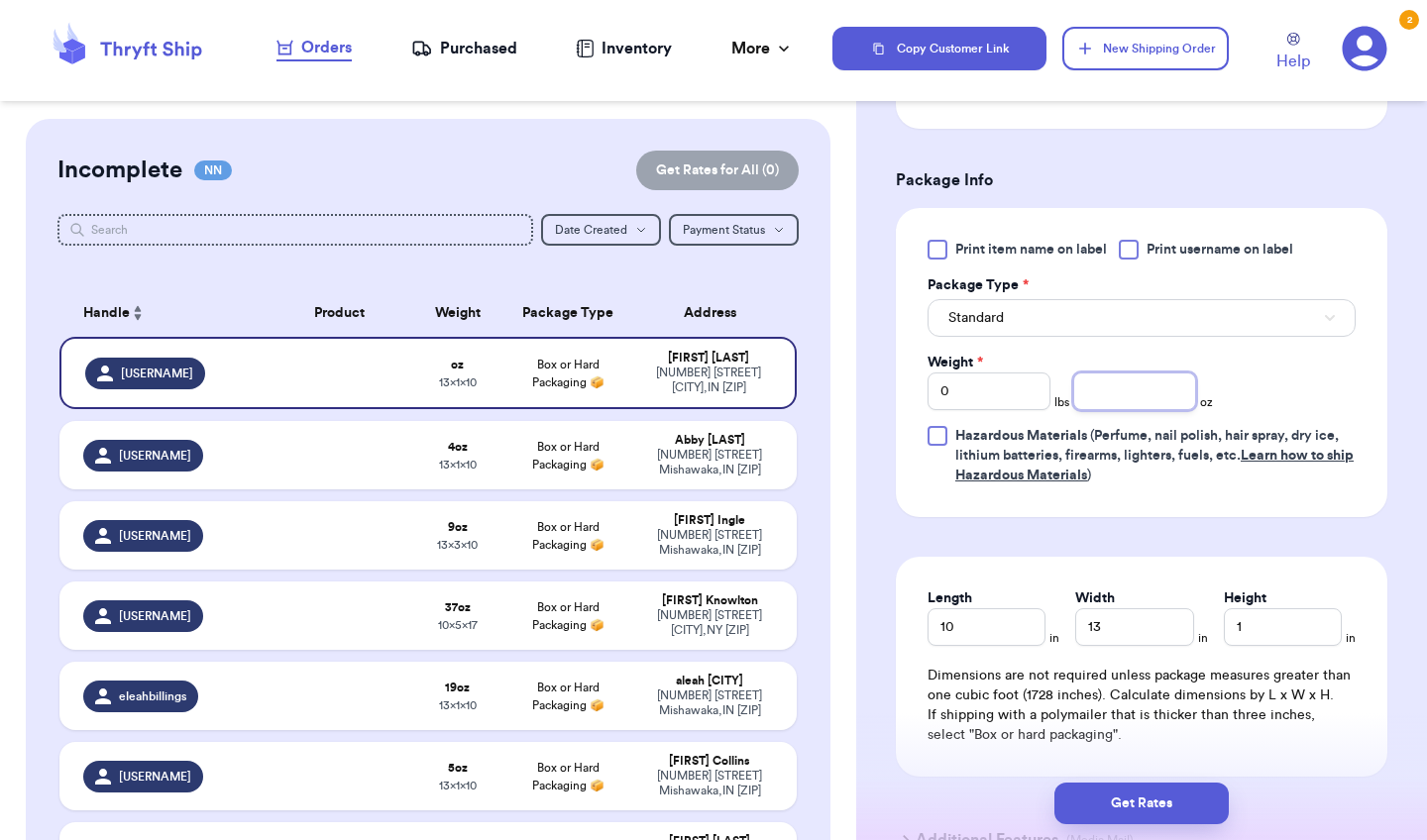 click at bounding box center [1135, 391] 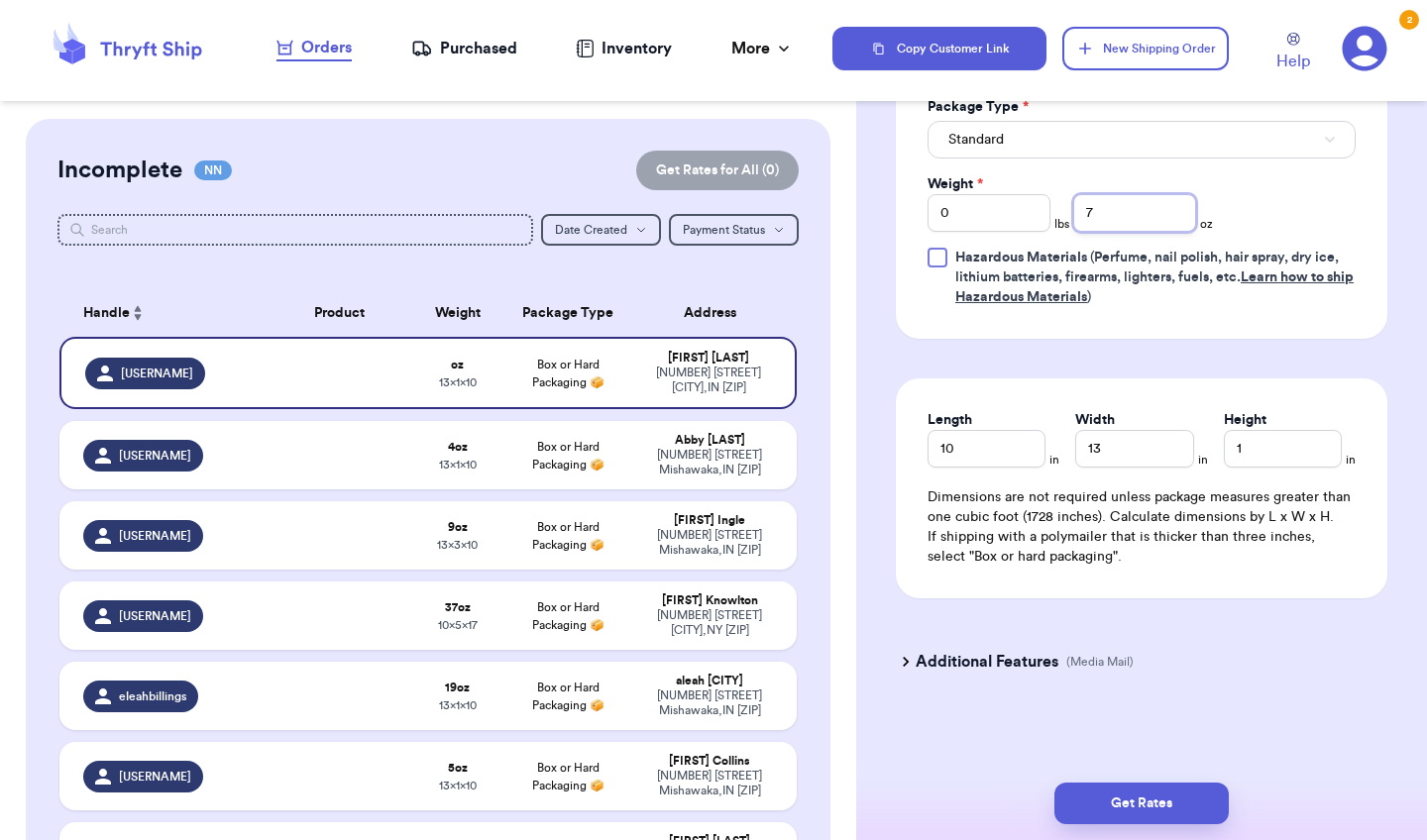 scroll, scrollTop: 1208, scrollLeft: 0, axis: vertical 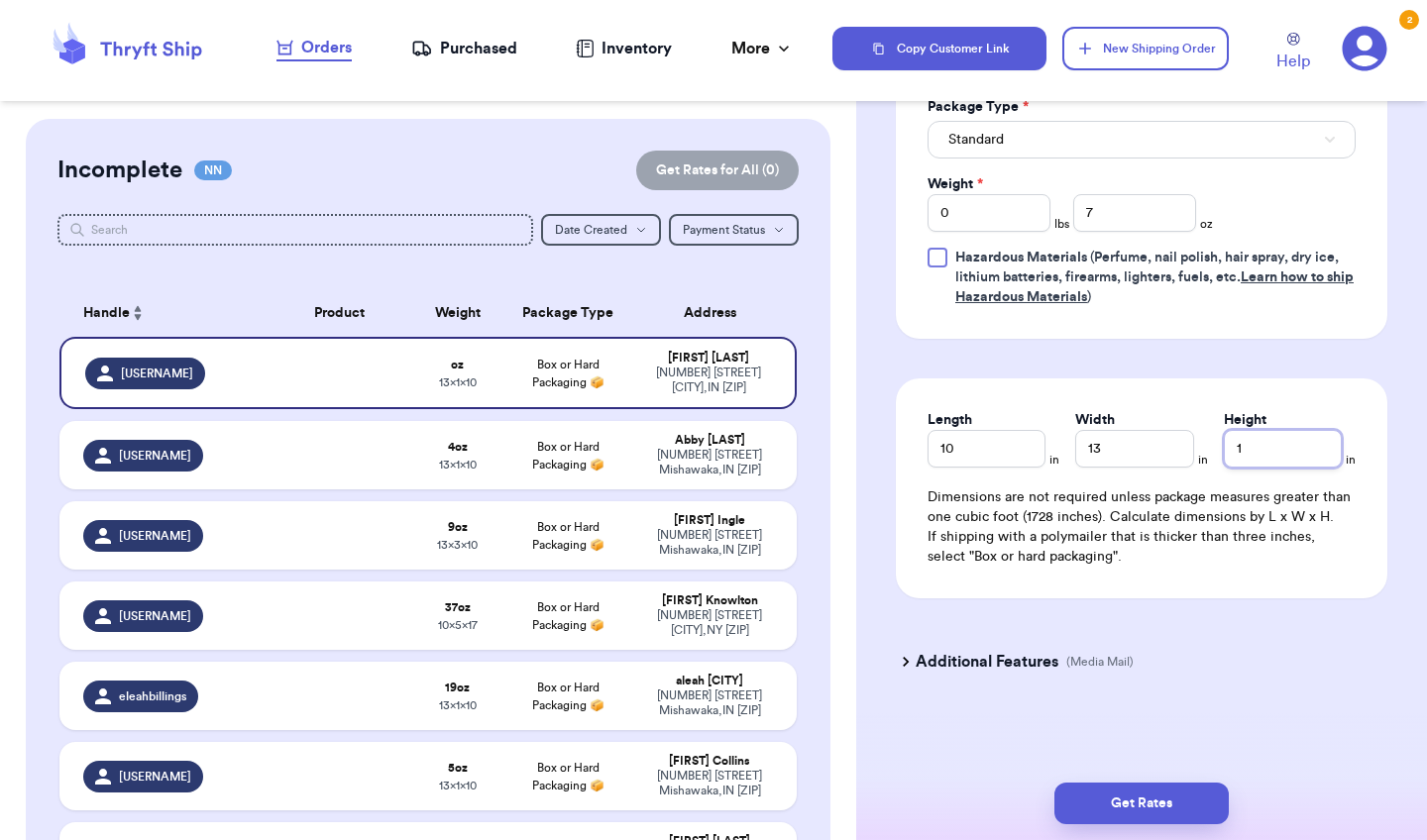 click on "1" at bounding box center [1282, 449] 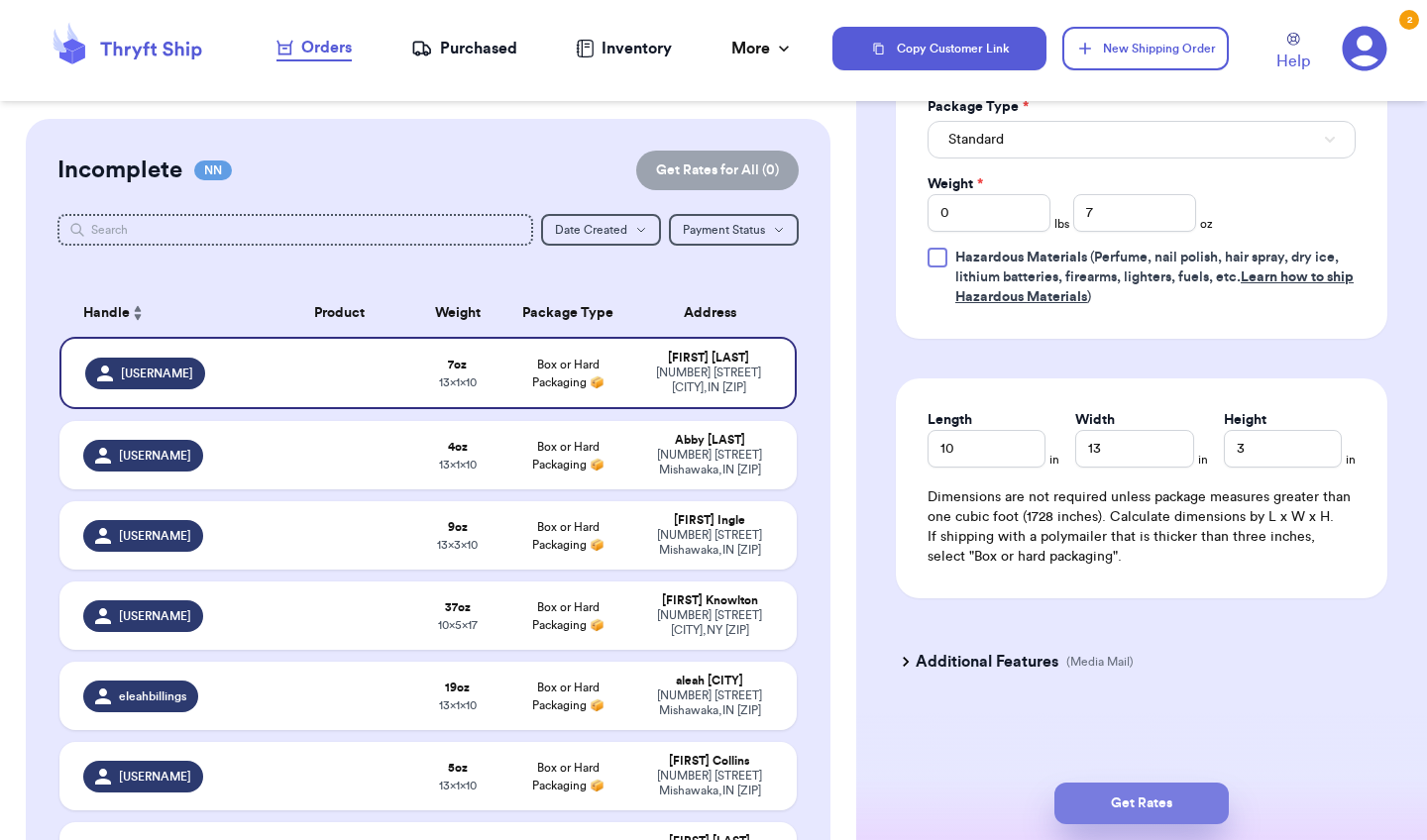 click on "Get Rates" at bounding box center [1142, 803] 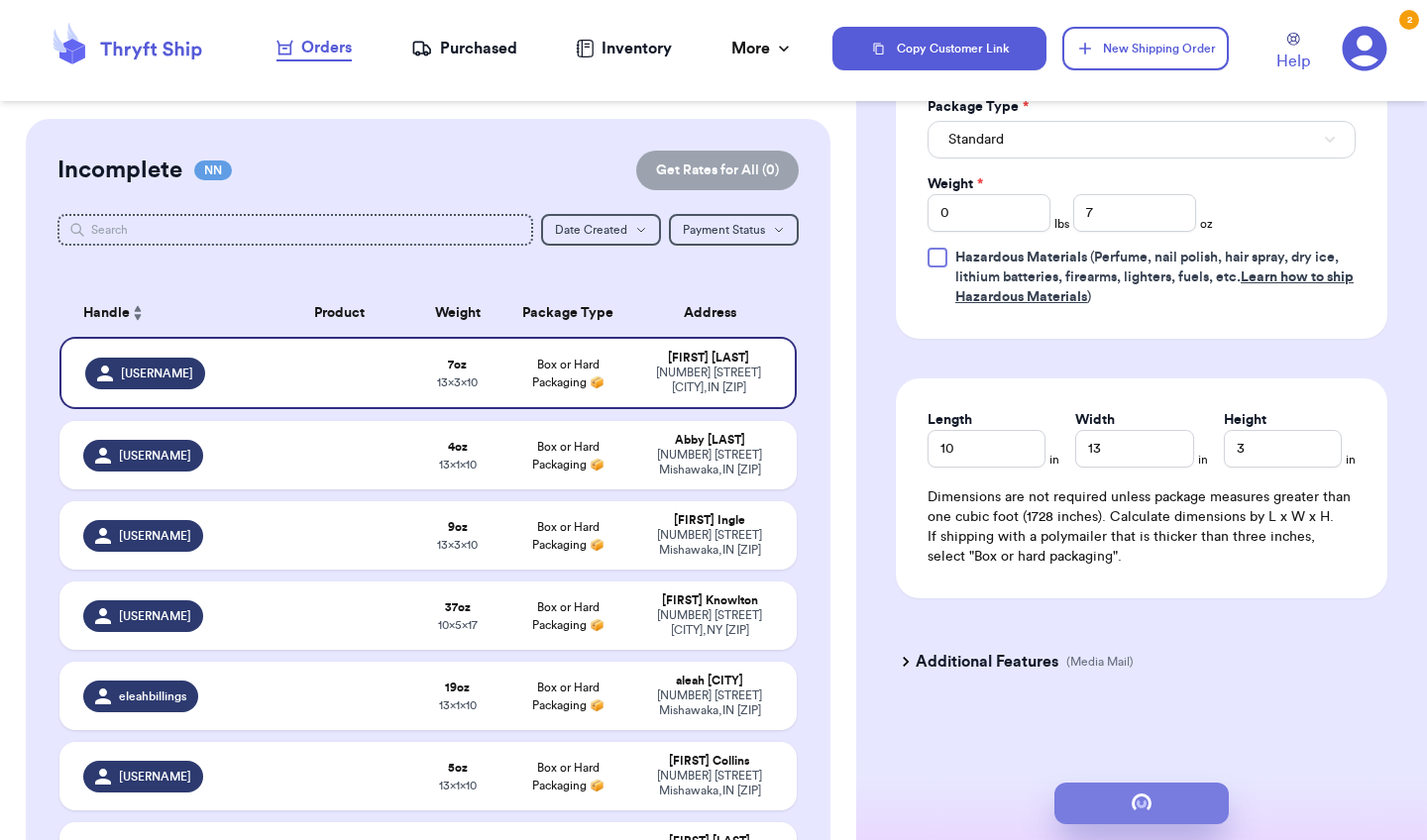 scroll, scrollTop: 0, scrollLeft: 0, axis: both 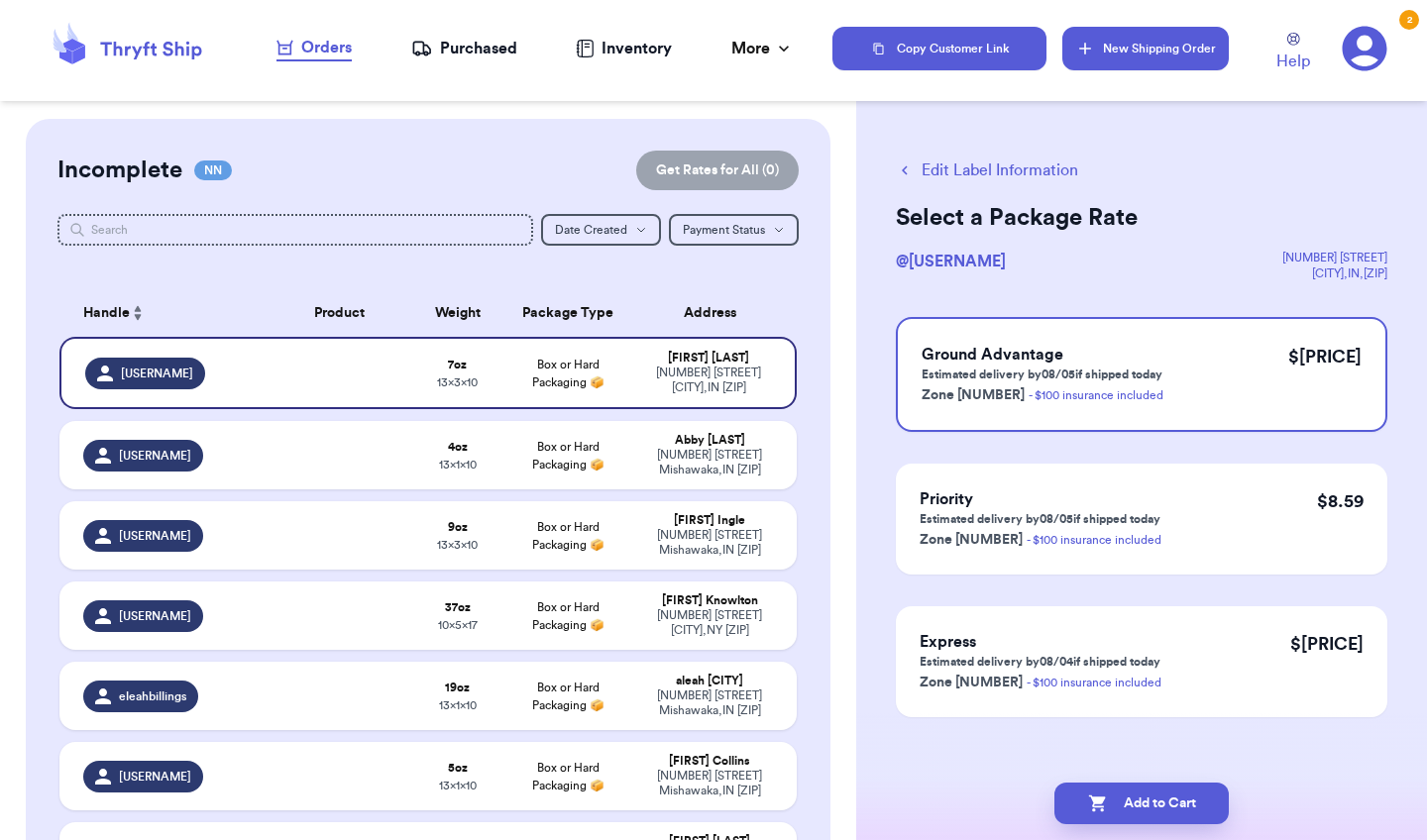 click on "New Shipping Order" at bounding box center [1146, 49] 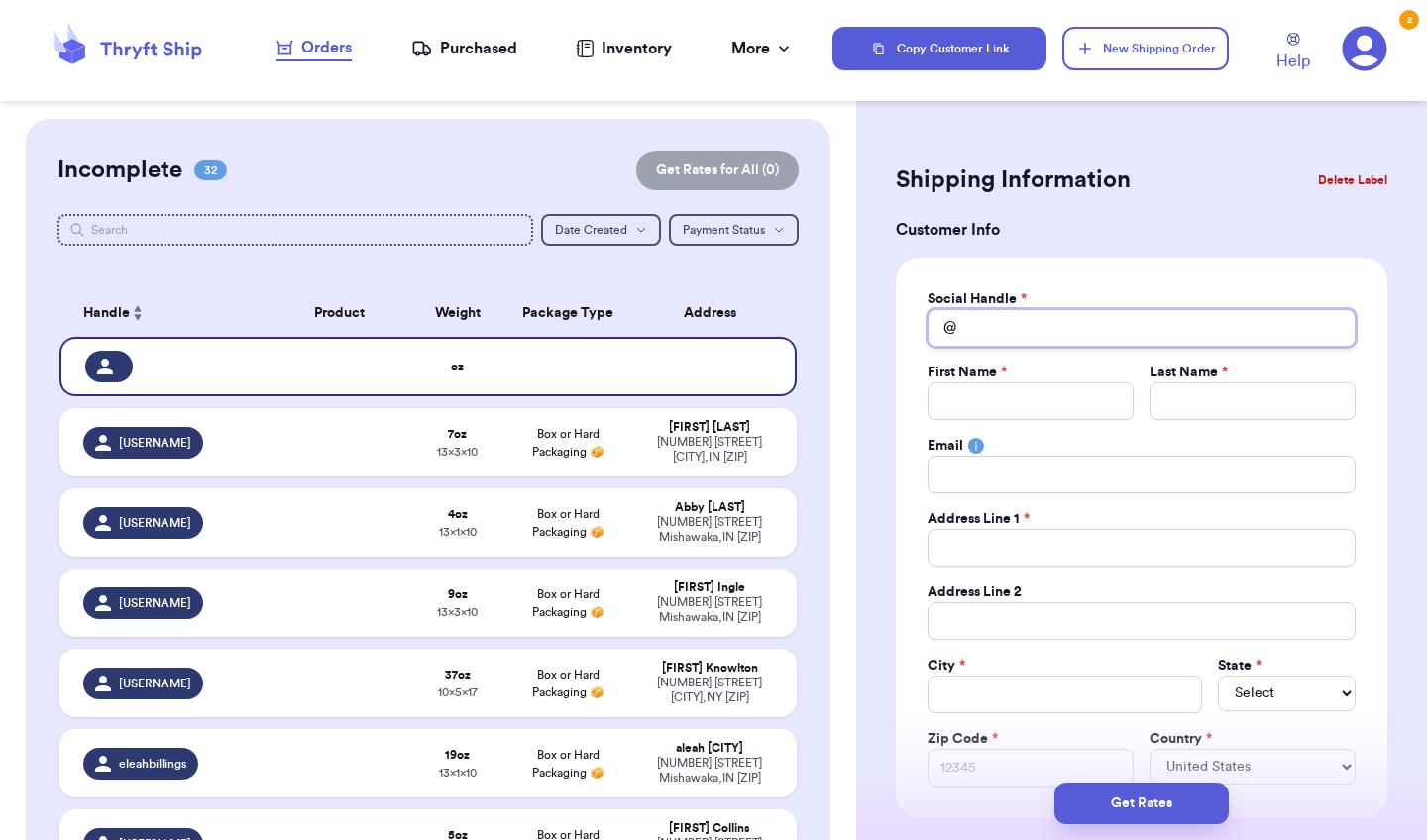 click on "Total Amount Paid" at bounding box center [1142, 328] 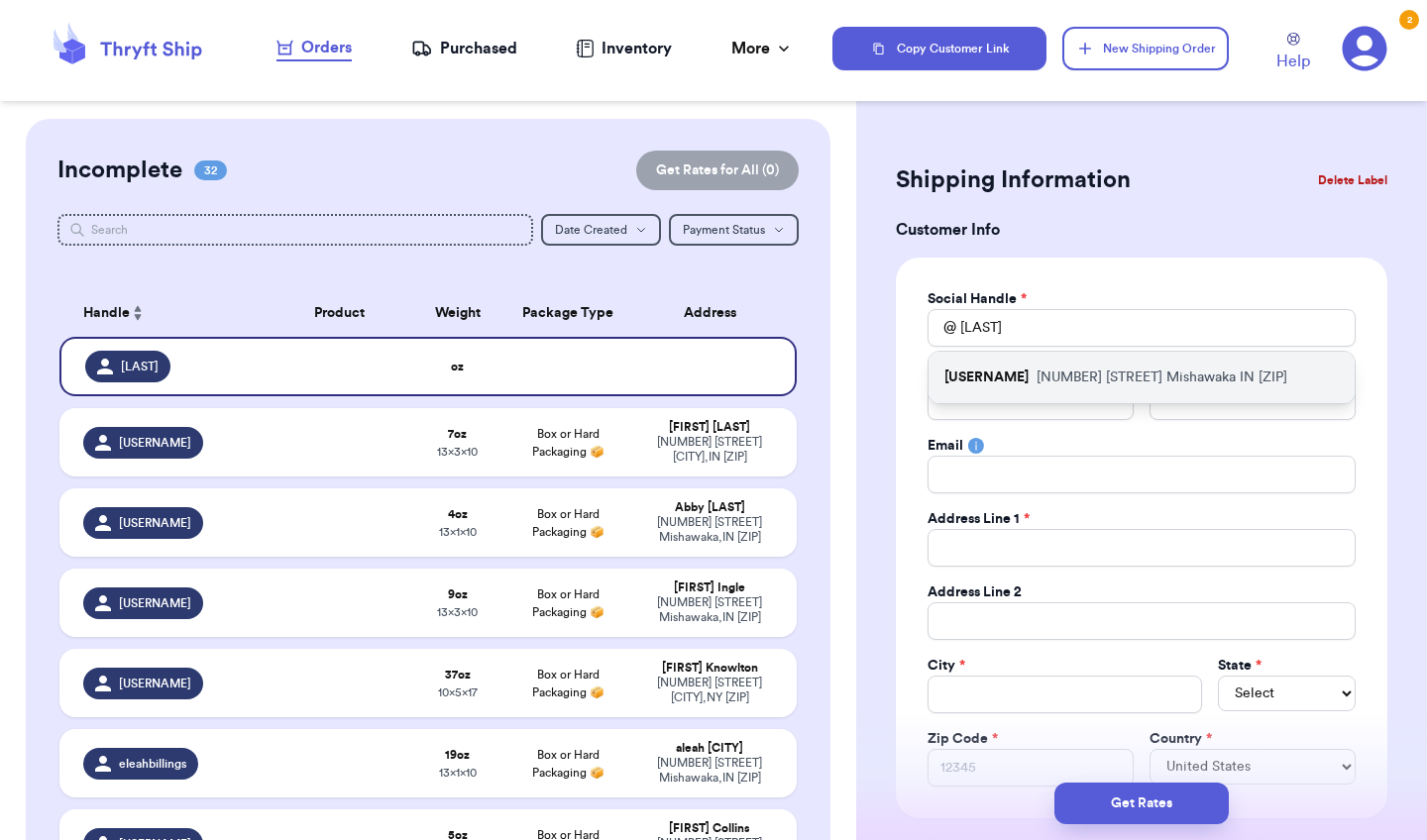 click on "[USERNAME] [NUMBER] [STREET] [CITY] [STATE] [POSTAL_CODE]" at bounding box center (1142, 377) 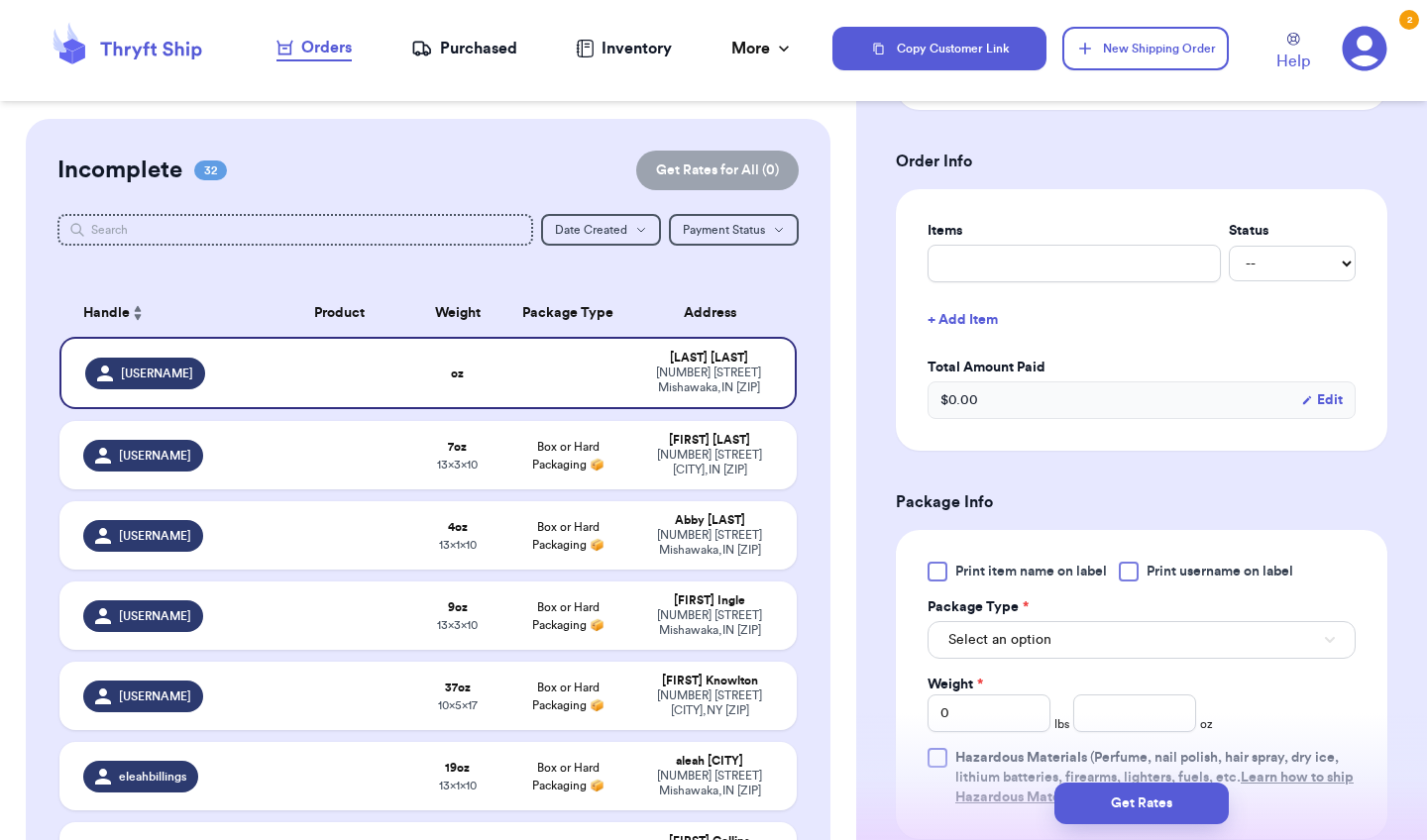 scroll, scrollTop: 748, scrollLeft: 0, axis: vertical 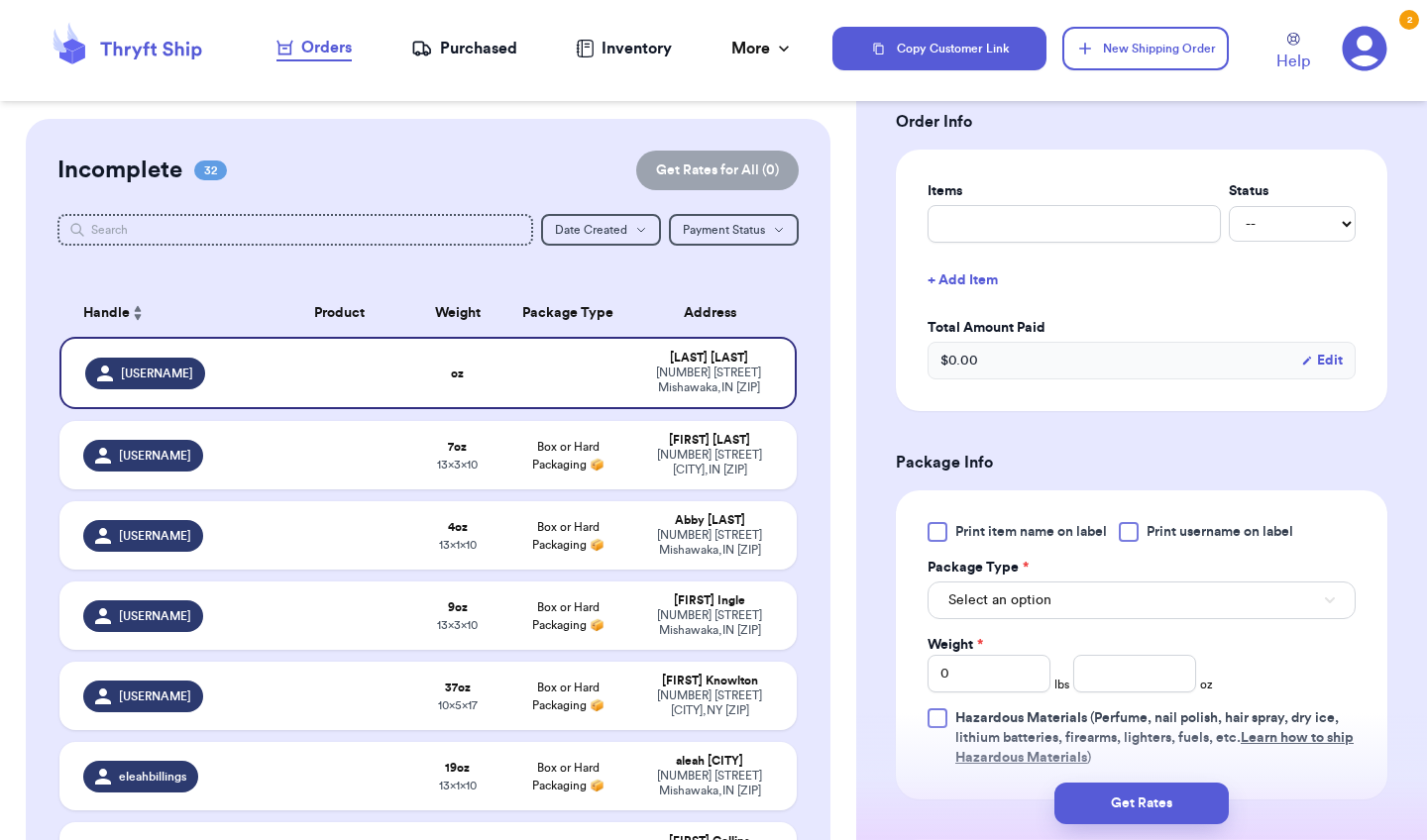 click on "Select an option" at bounding box center [1142, 600] 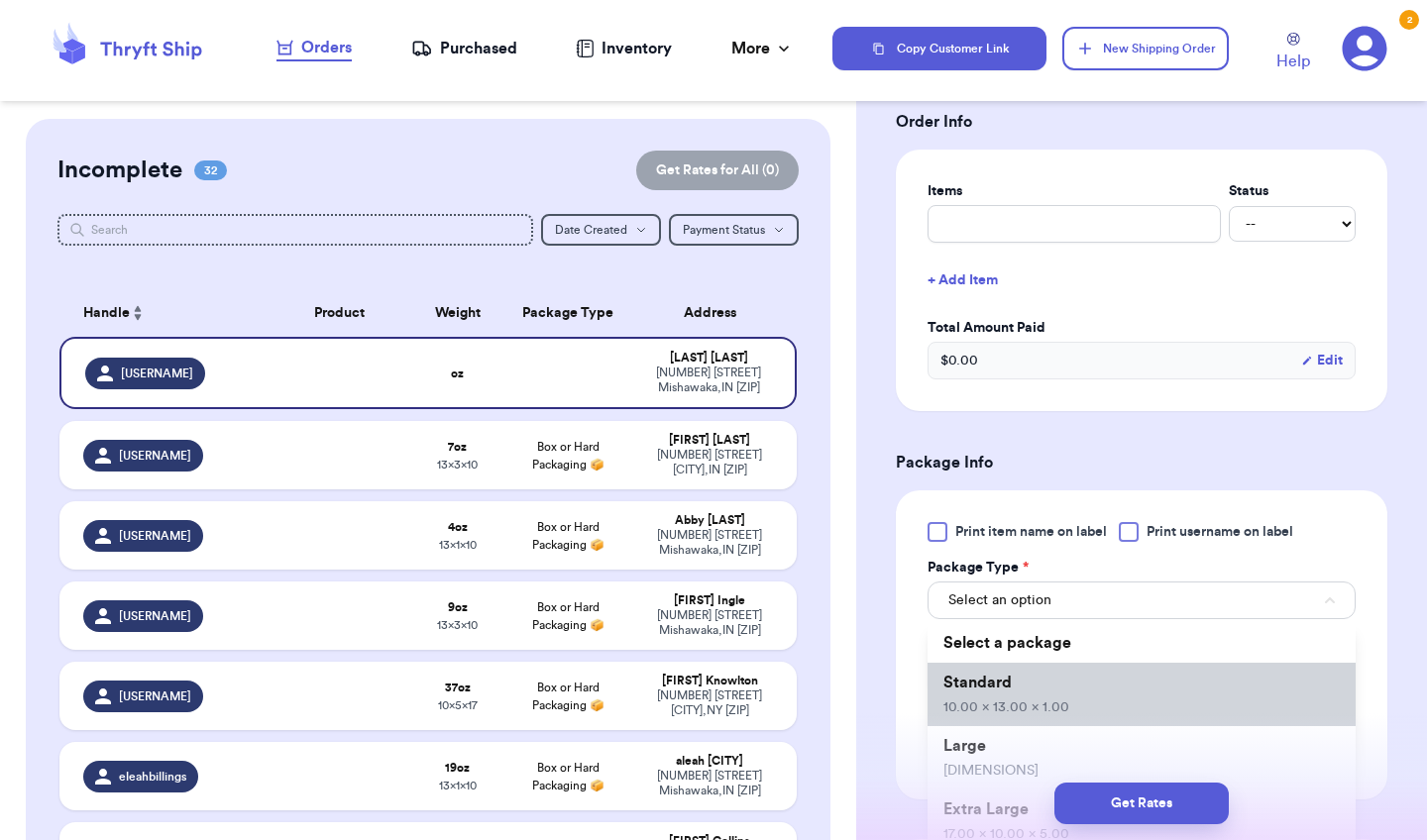 click on "Standard [PRICE]" at bounding box center (1142, 694) 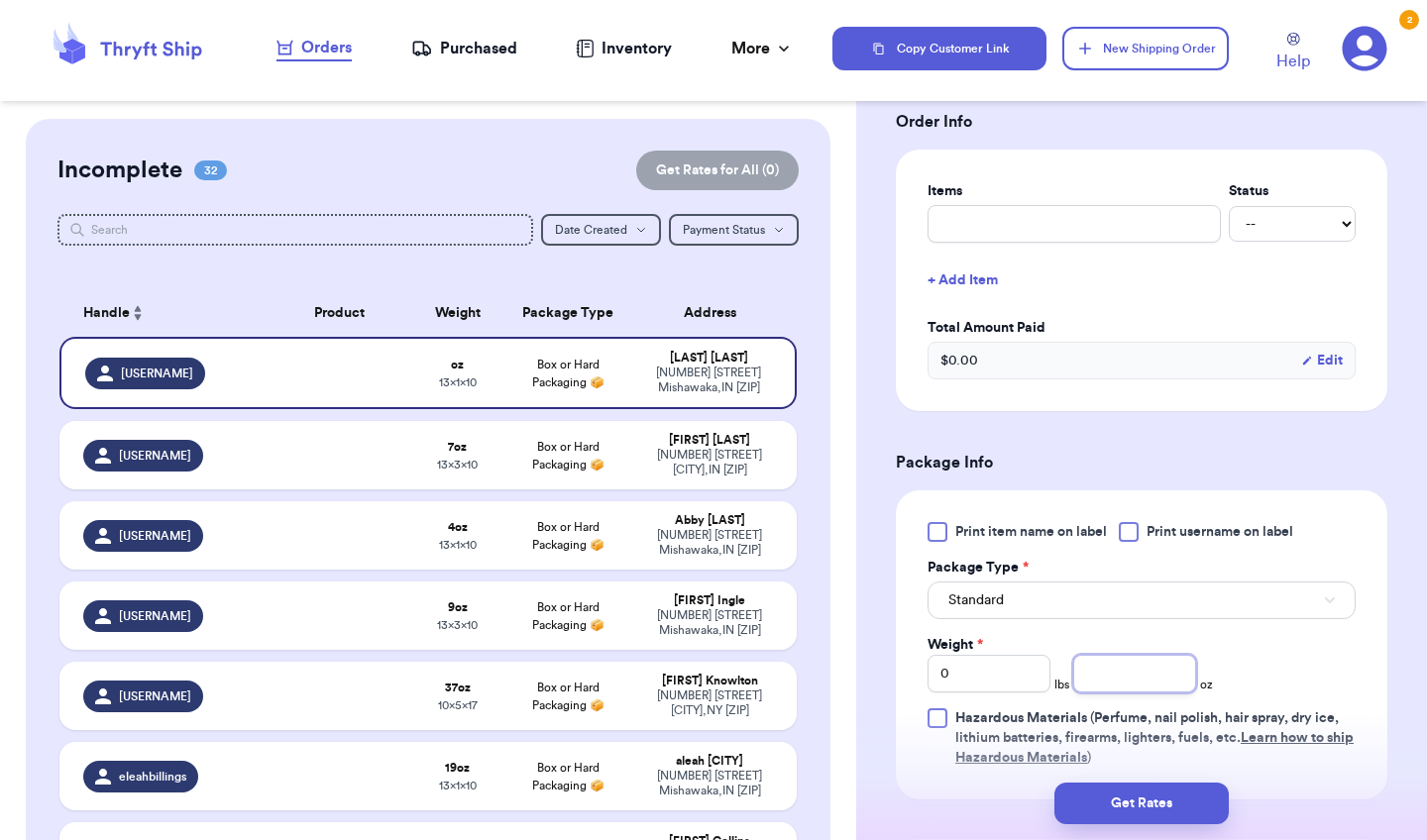 click at bounding box center [1135, 674] 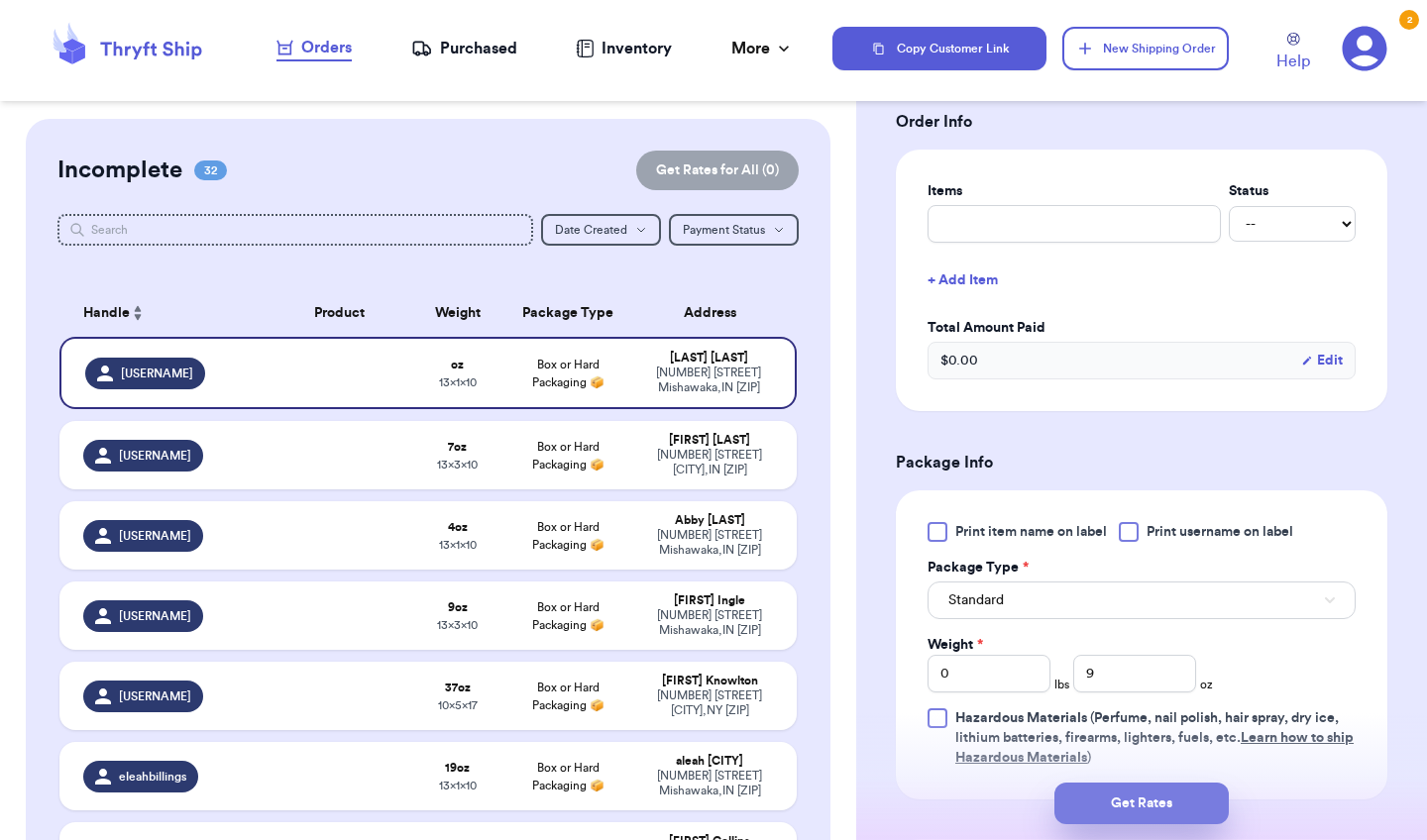 click on "Get Rates" at bounding box center [1142, 803] 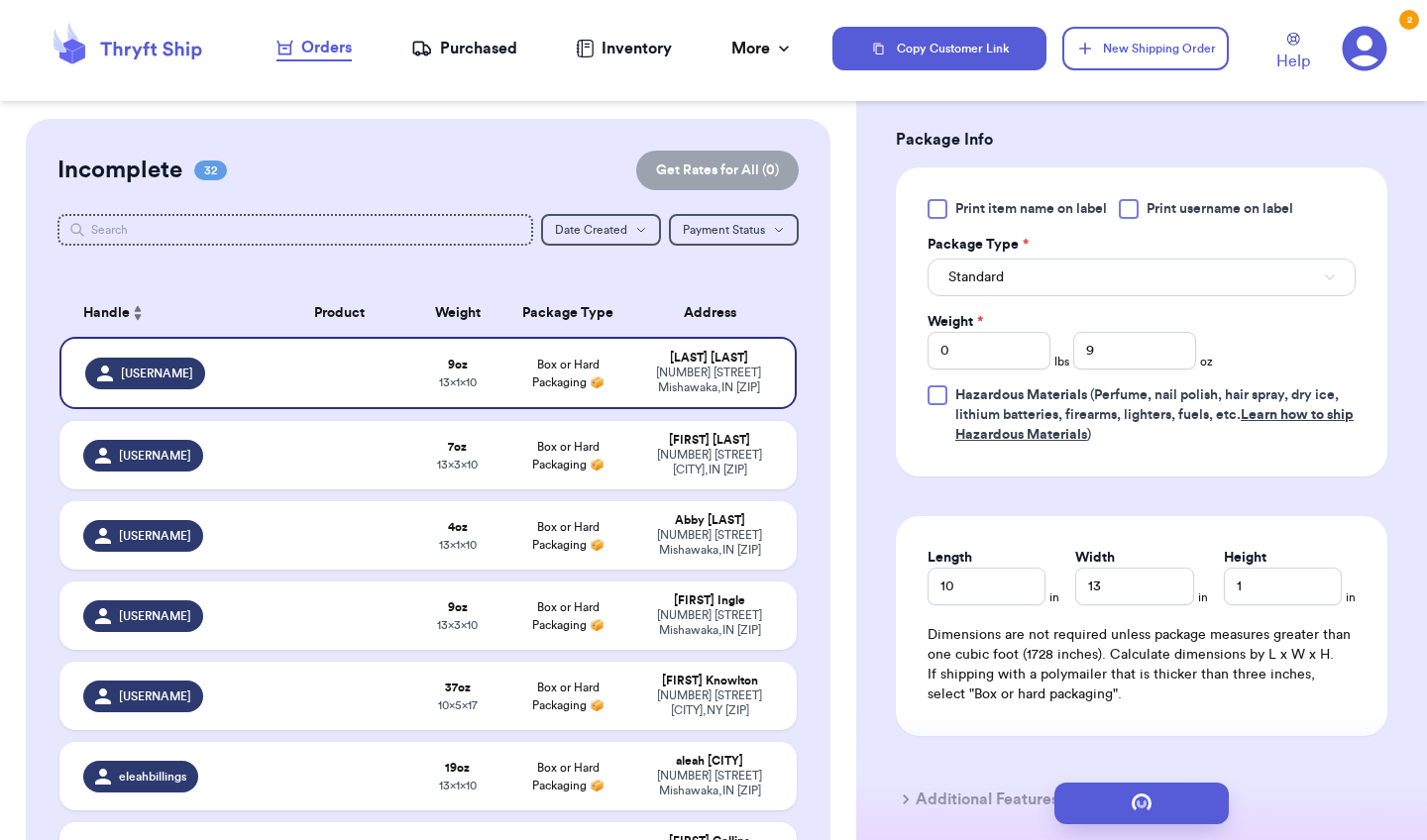 scroll, scrollTop: 0, scrollLeft: 0, axis: both 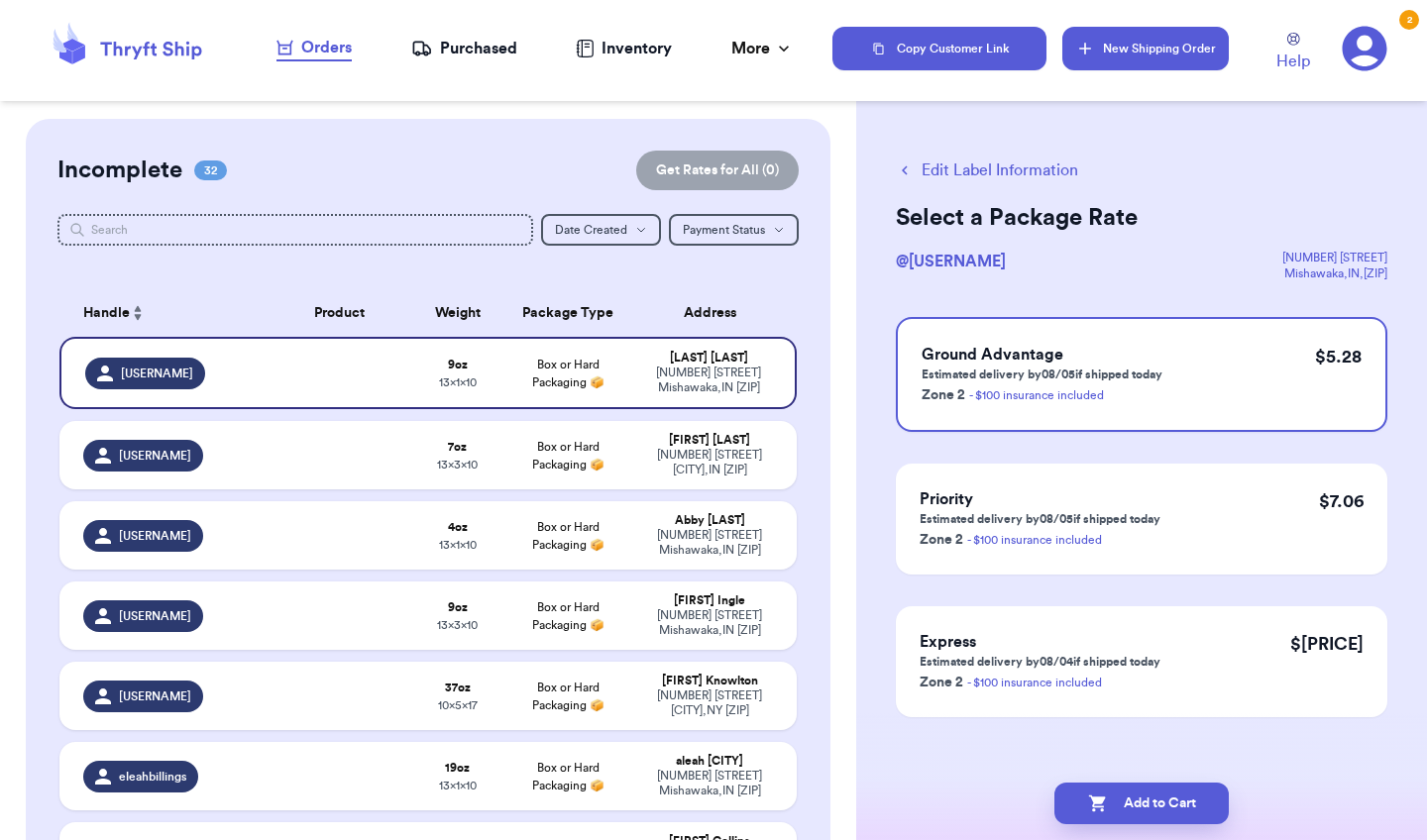 click on "New Shipping Order" at bounding box center (1146, 49) 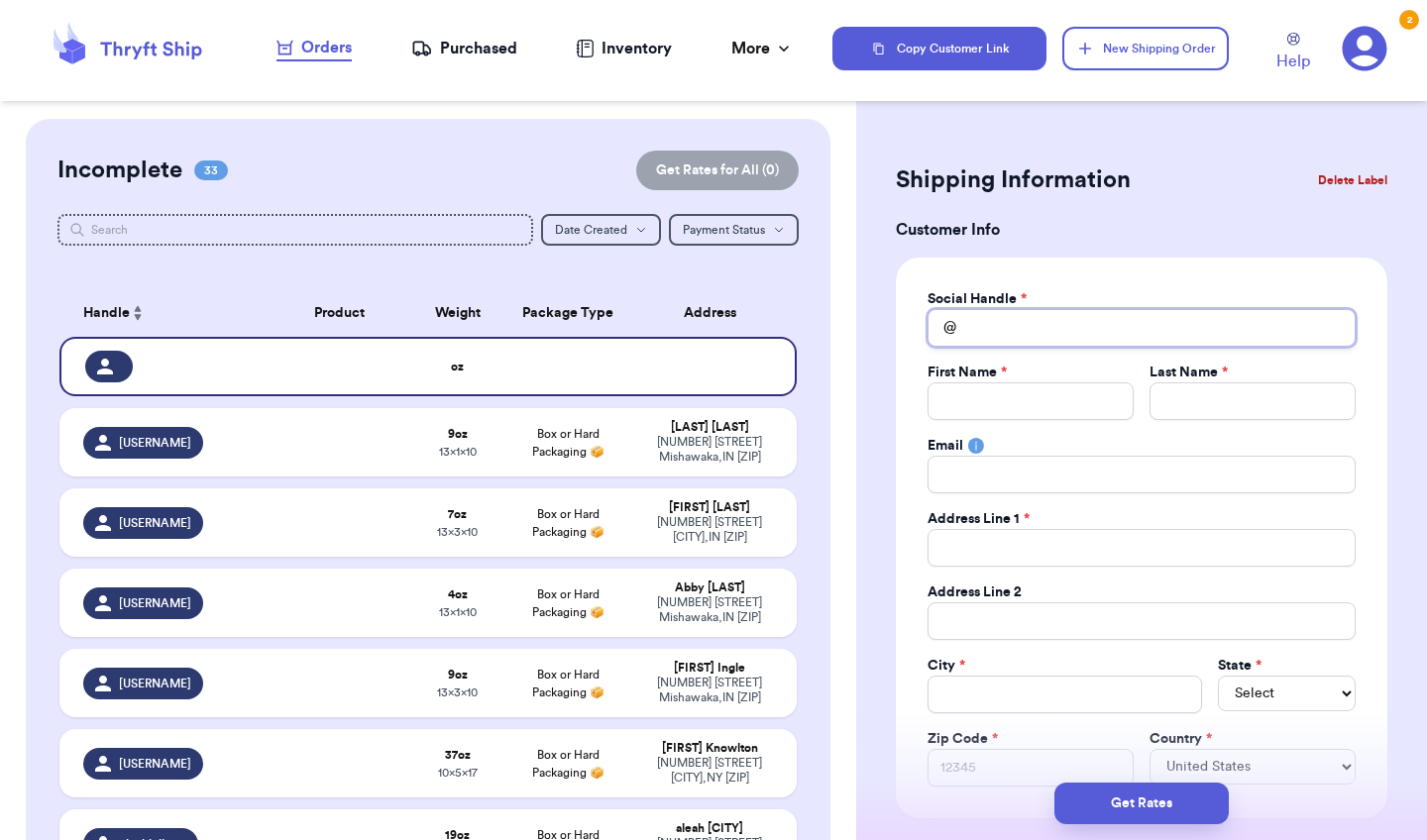 click on "Total Amount Paid" at bounding box center (1142, 328) 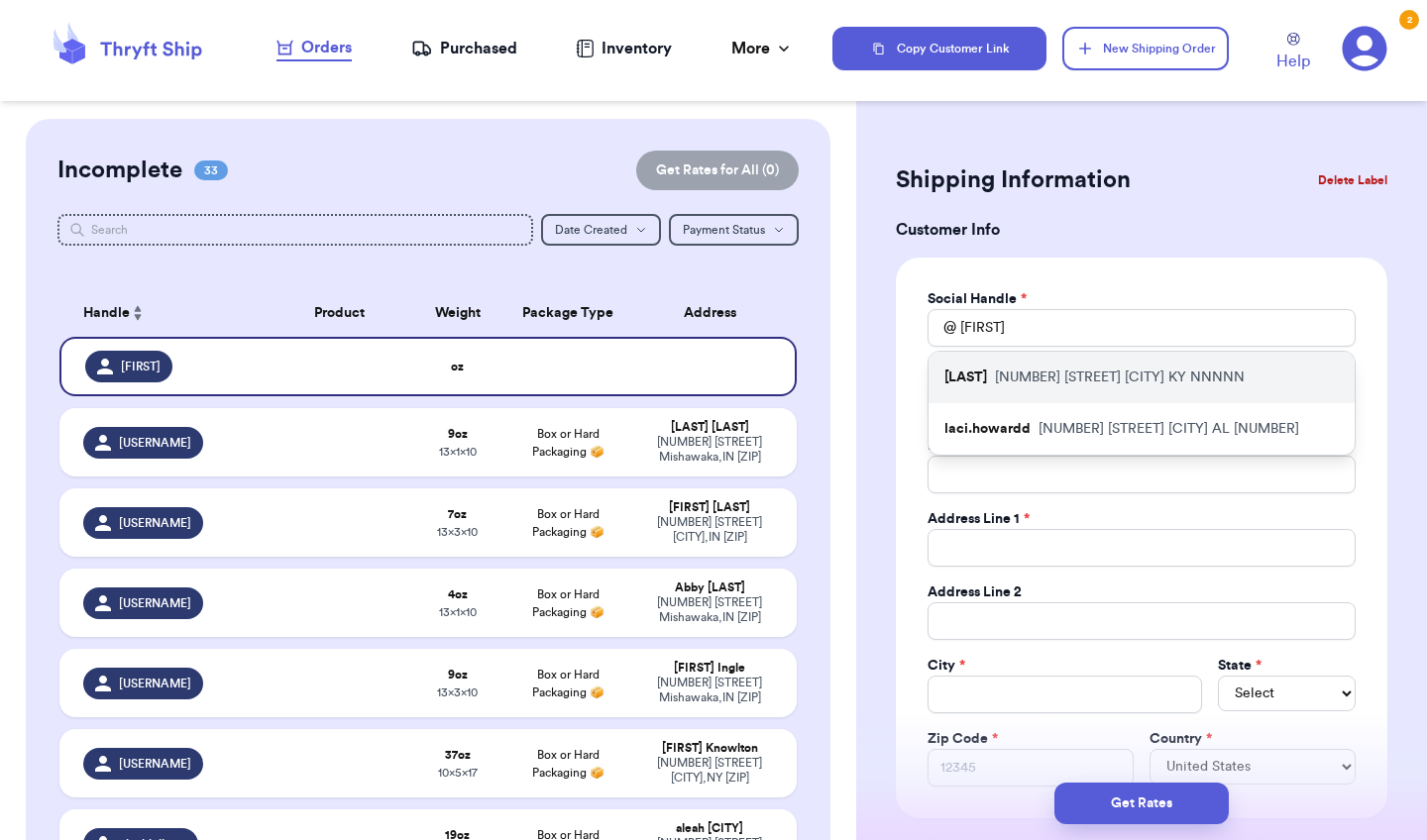 click on "NNNN Ira Wright Rd   [CITY]   [STATE]   NNNNN" at bounding box center (1120, 377) 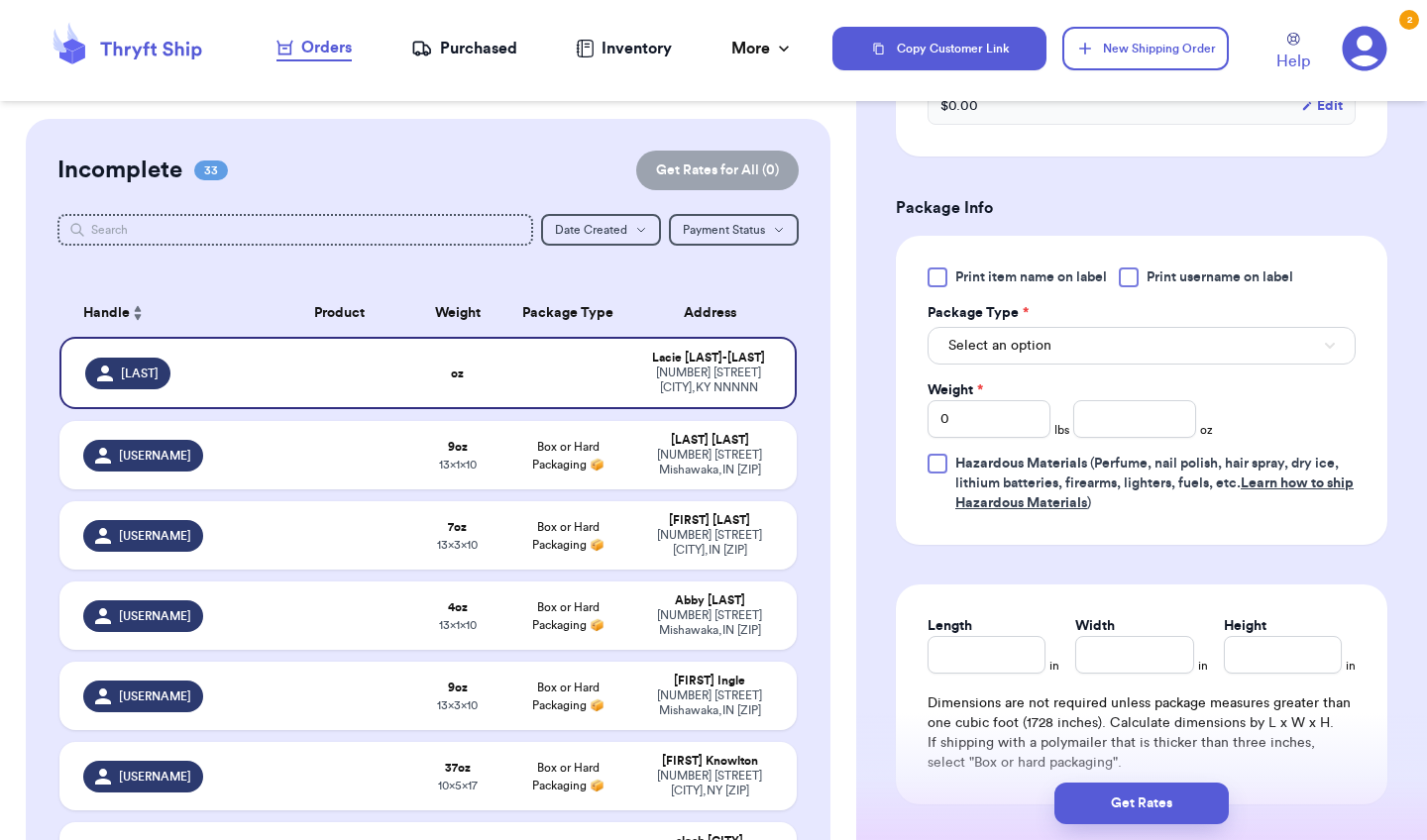 scroll, scrollTop: 1003, scrollLeft: 0, axis: vertical 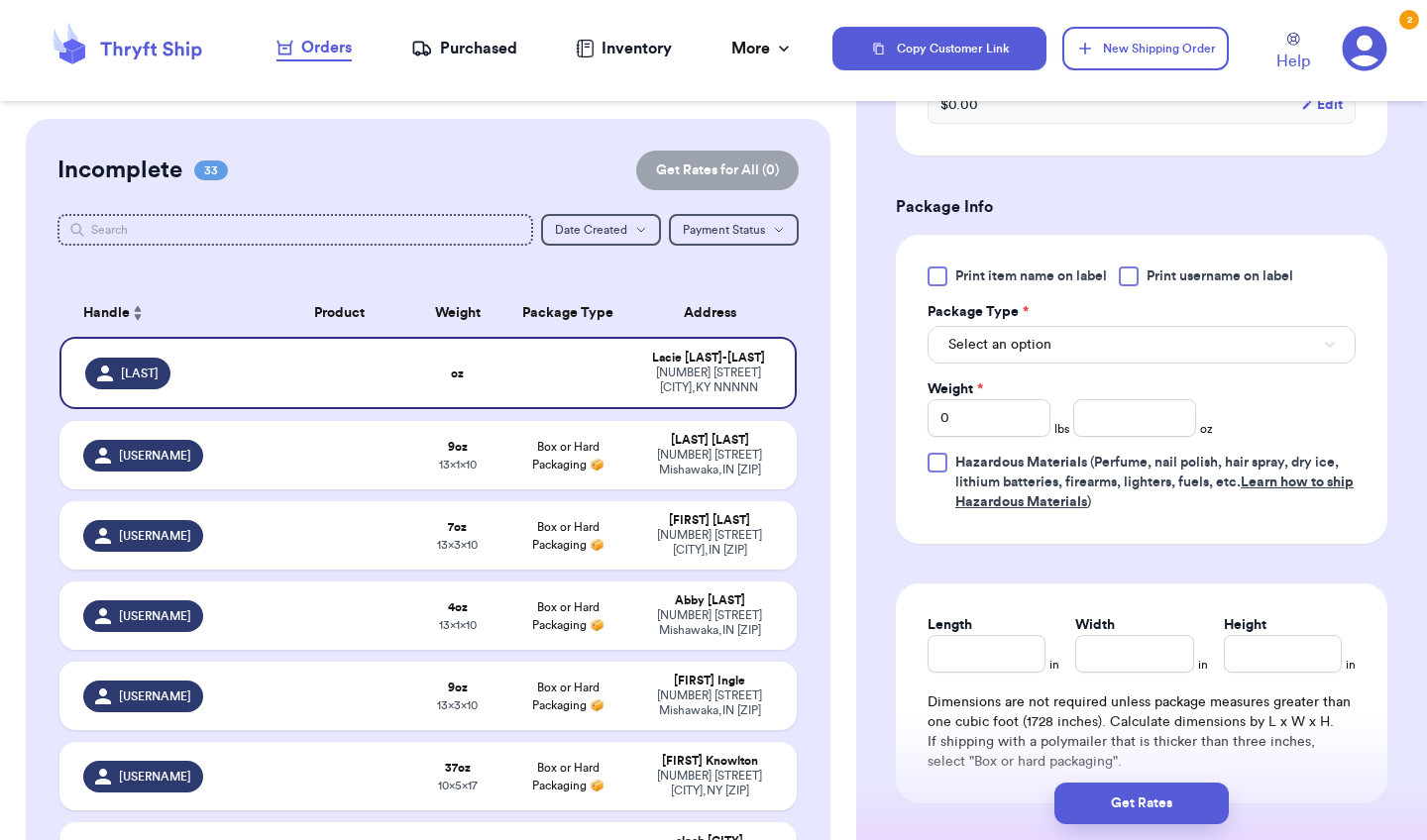 click on "Select an option" at bounding box center [1142, 345] 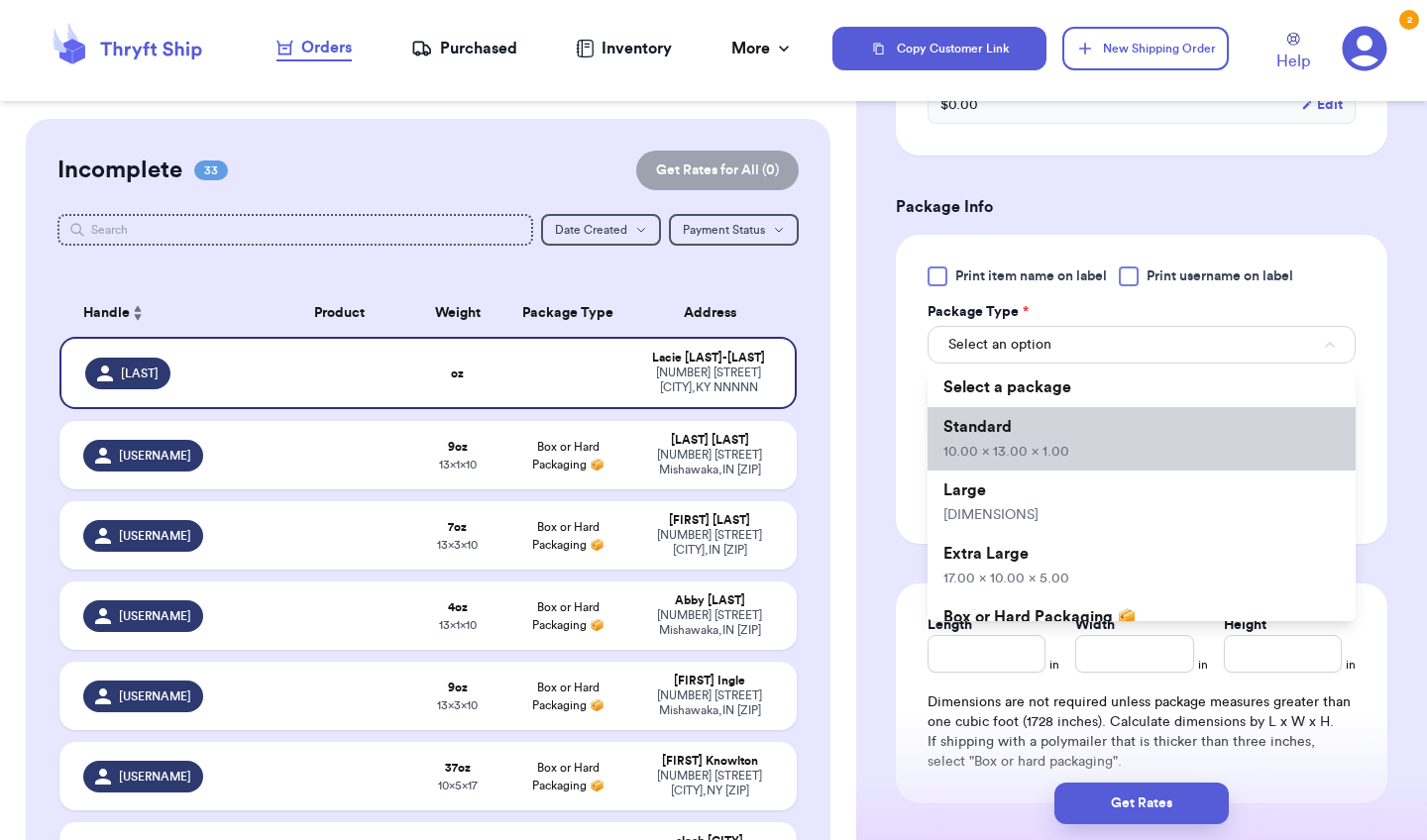 click on "Standard [PRICE]" at bounding box center [1142, 439] 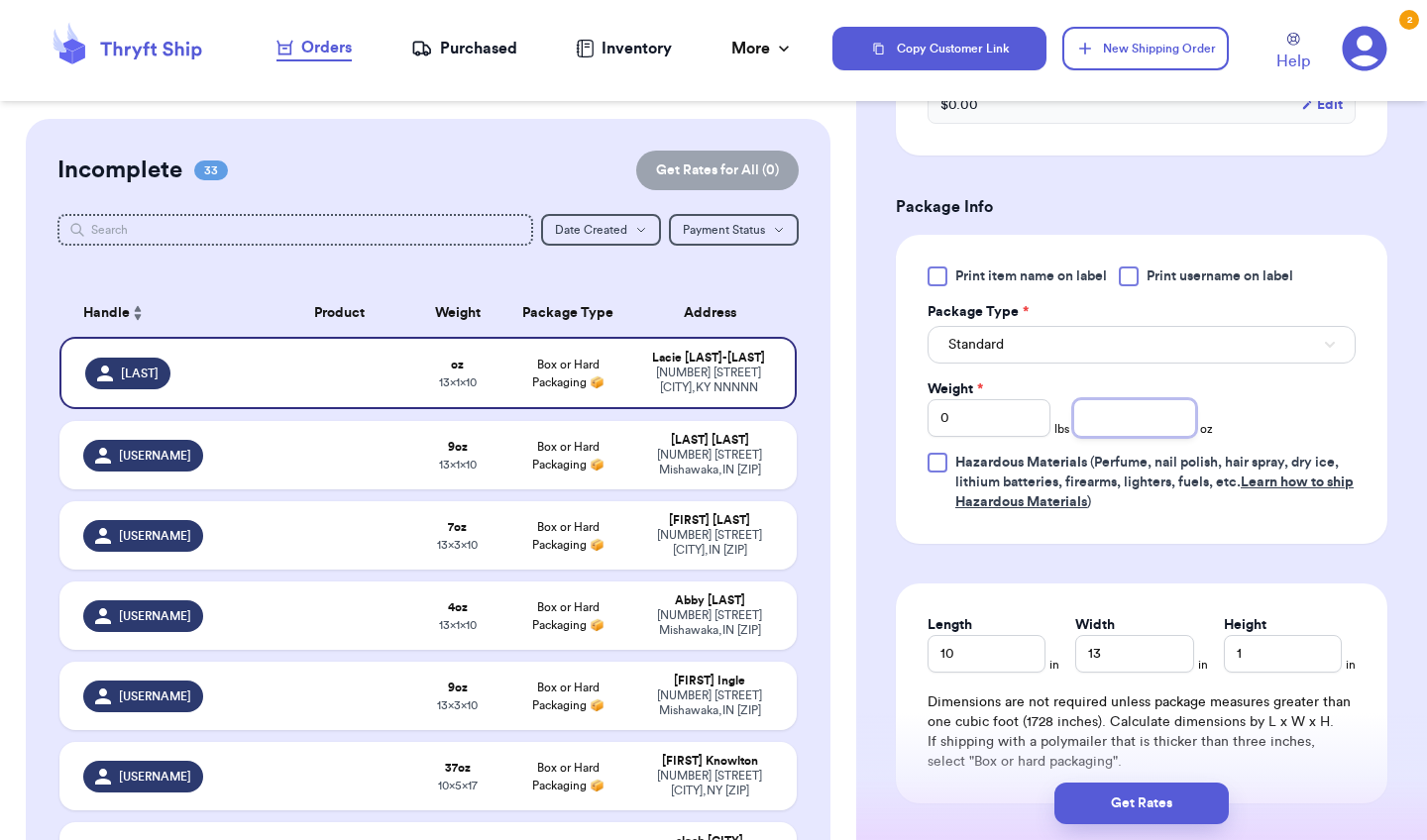 click at bounding box center [1135, 418] 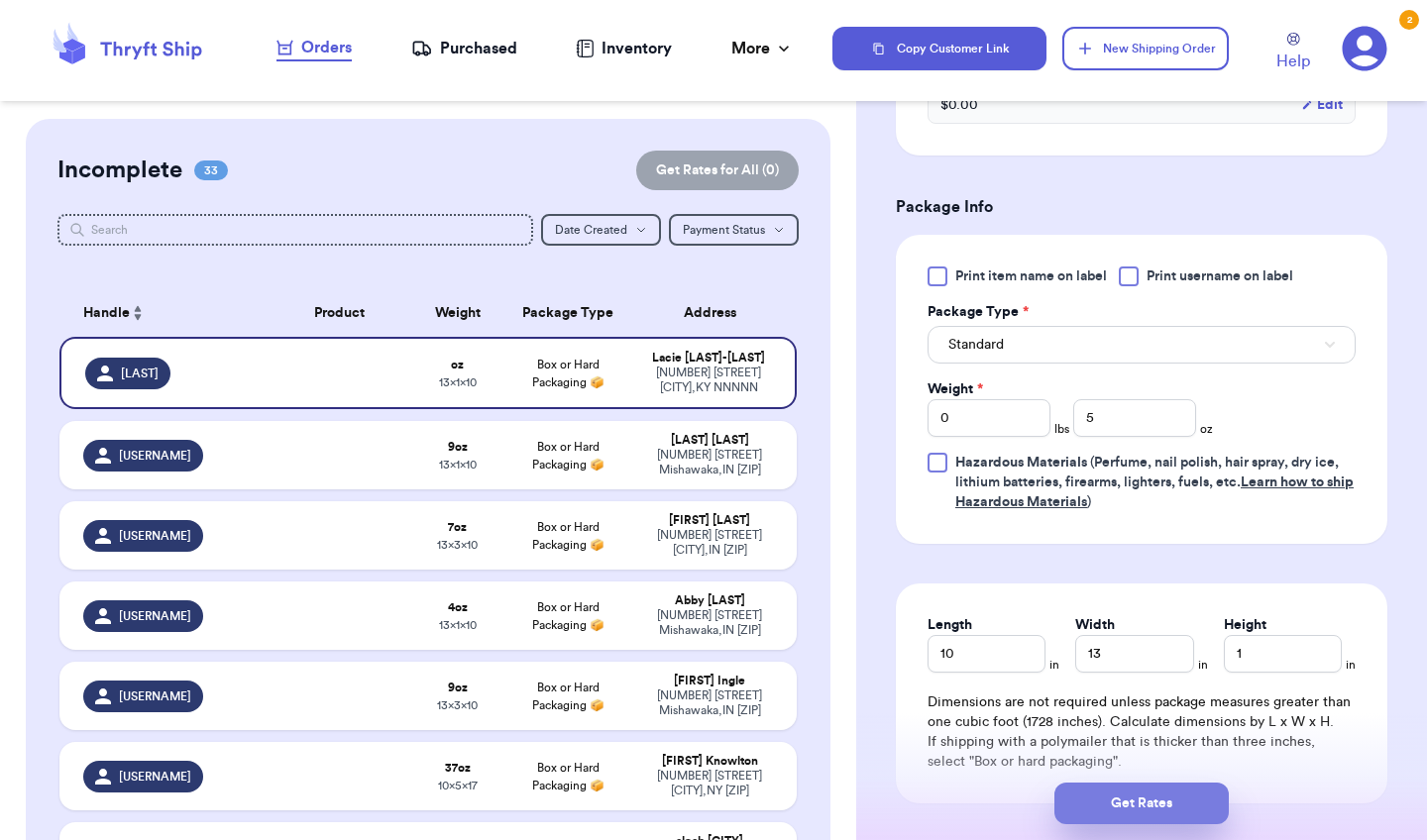 click on "Get Rates" at bounding box center (1142, 803) 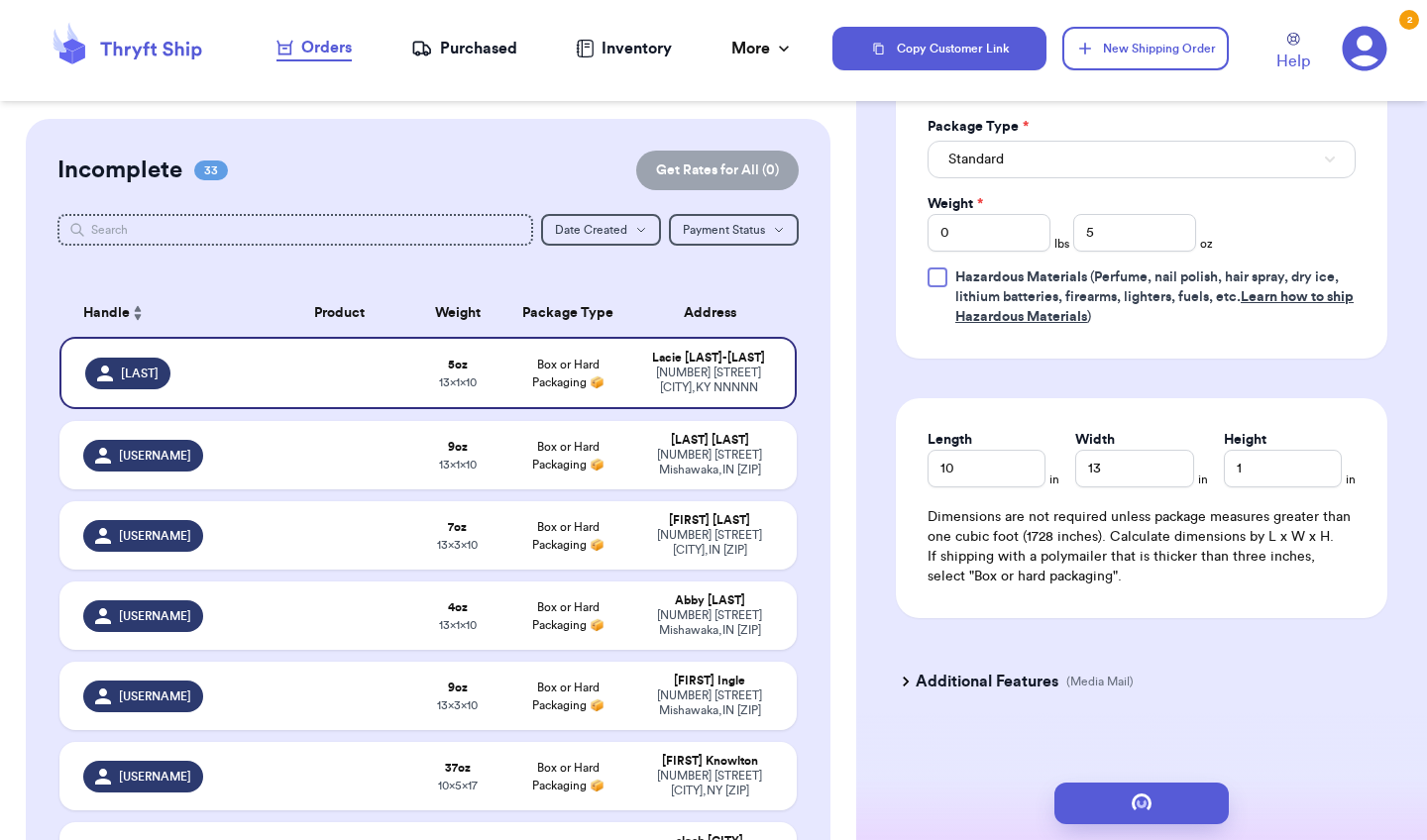 scroll, scrollTop: 0, scrollLeft: 0, axis: both 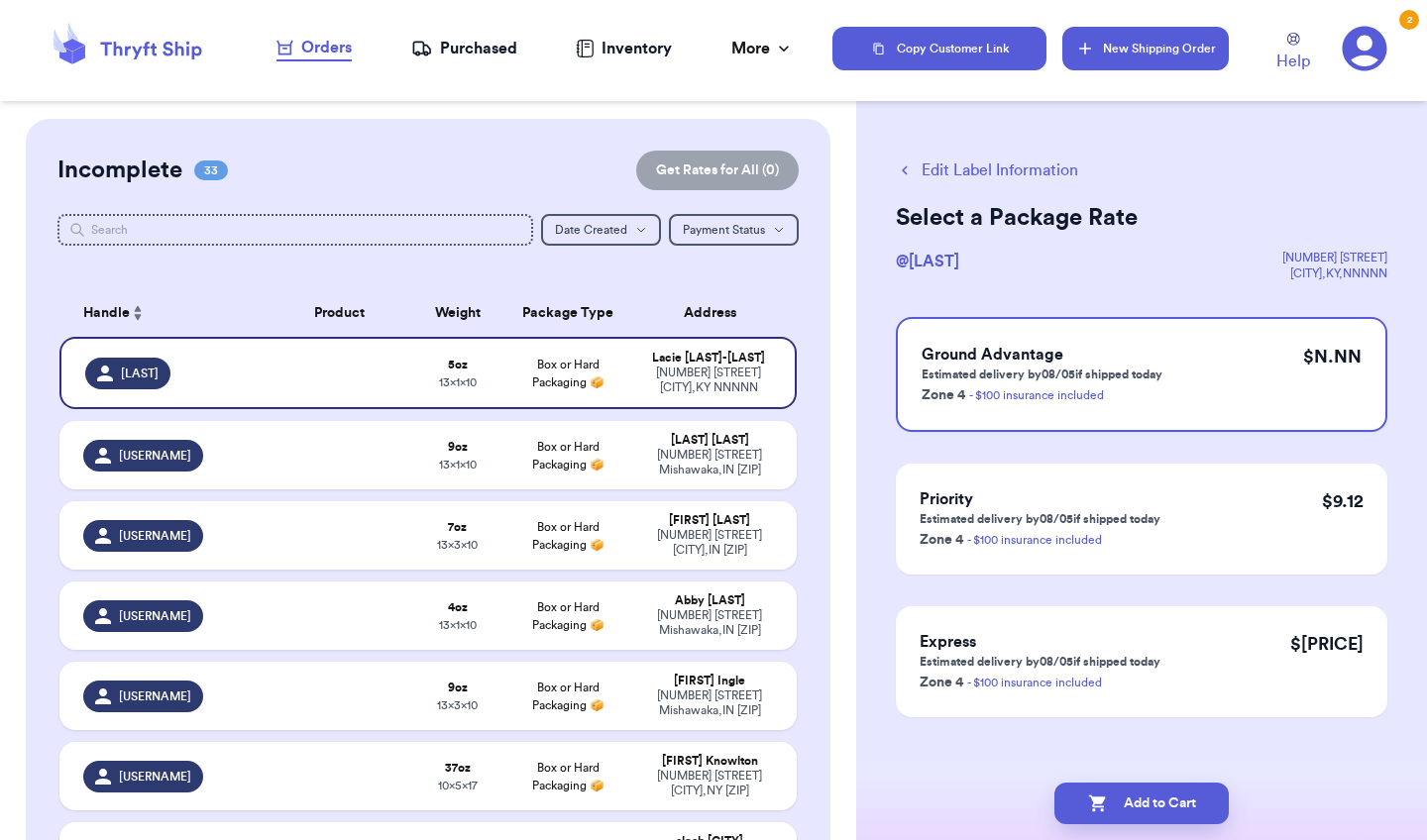 click on "New Shipping Order" at bounding box center (1146, 49) 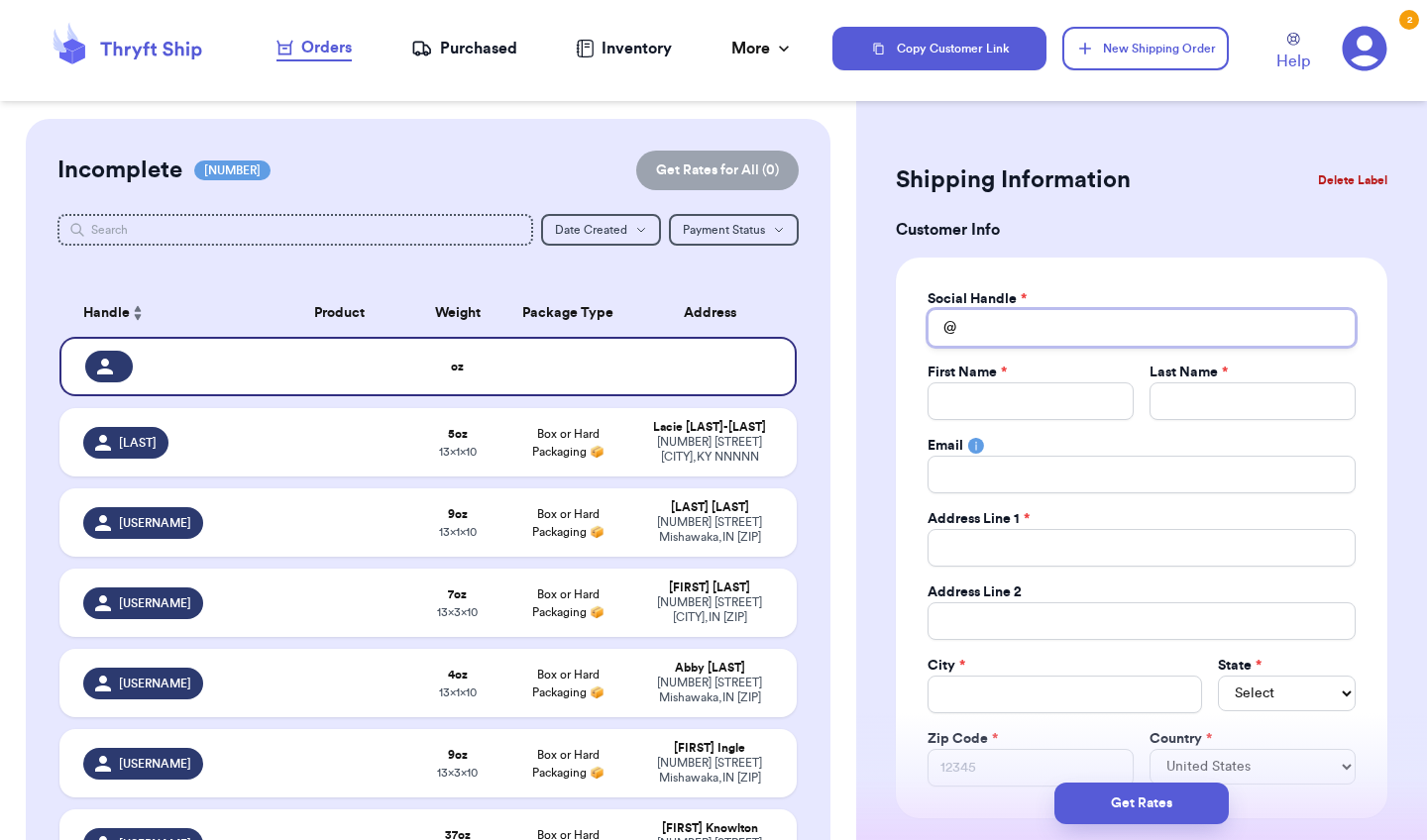 click on "Total Amount Paid" at bounding box center [1142, 328] 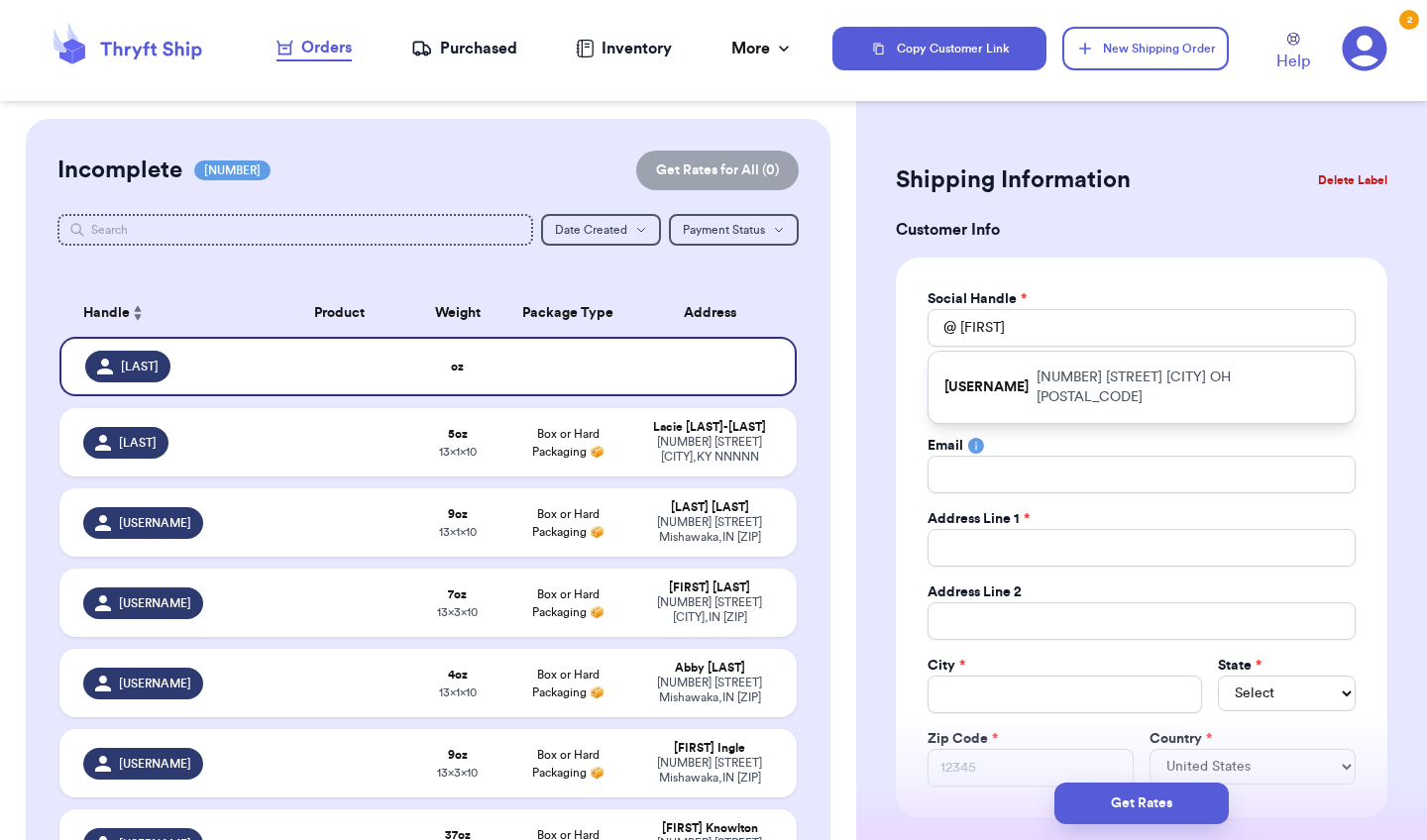 drag, startPoint x: 1026, startPoint y: 345, endPoint x: 1046, endPoint y: 386, distance: 45.617979 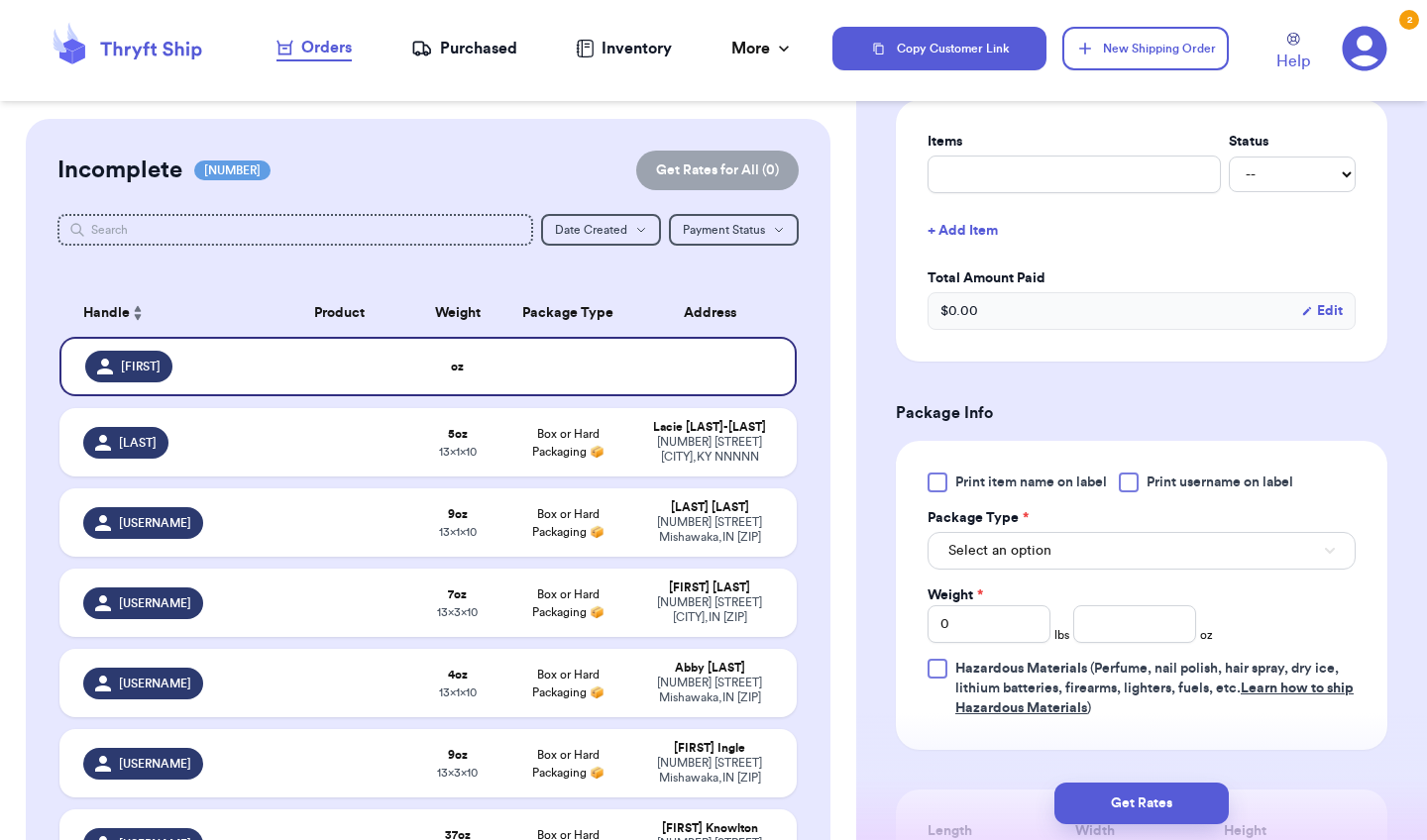 scroll, scrollTop: 798, scrollLeft: 0, axis: vertical 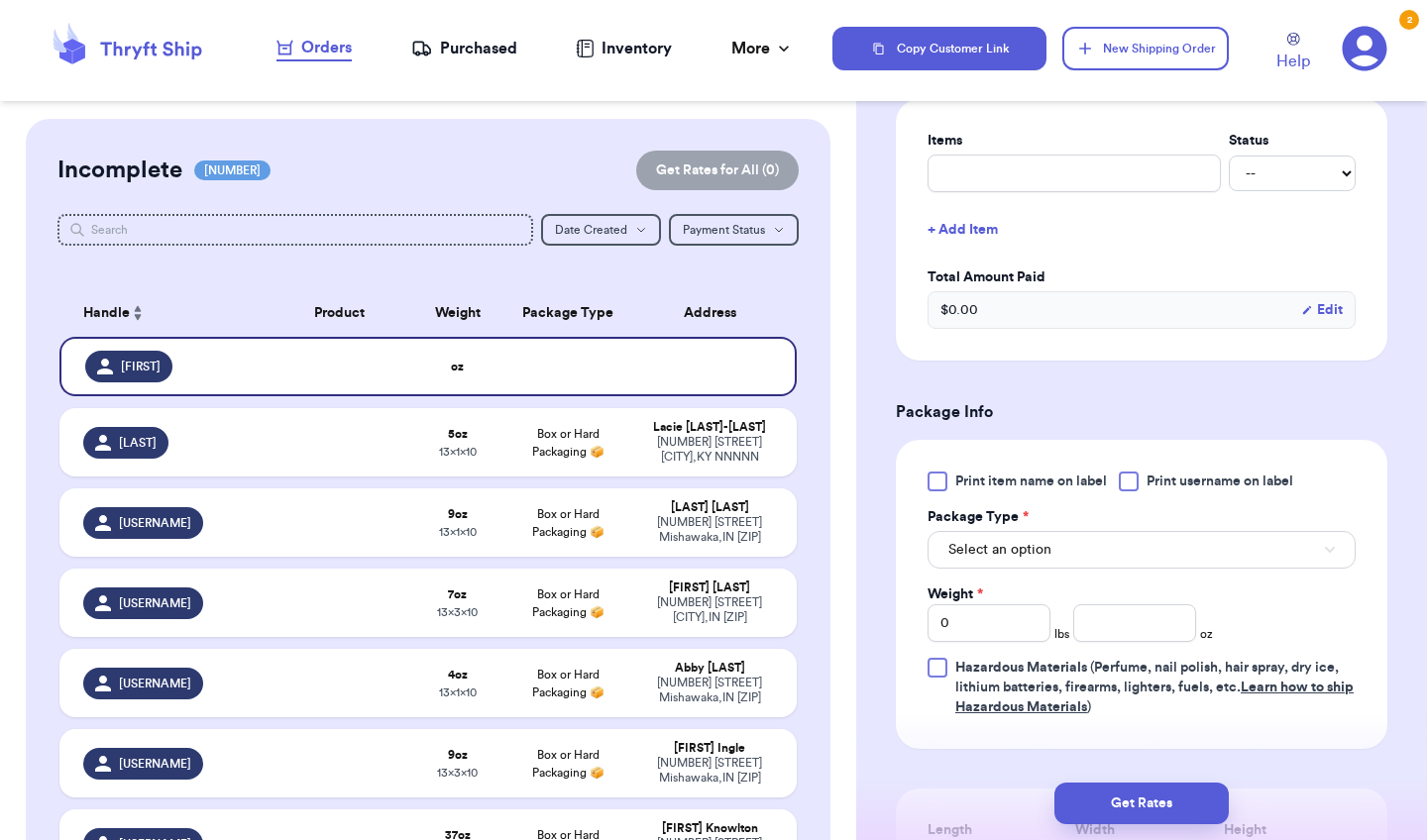click on "Select an option" at bounding box center [1142, 550] 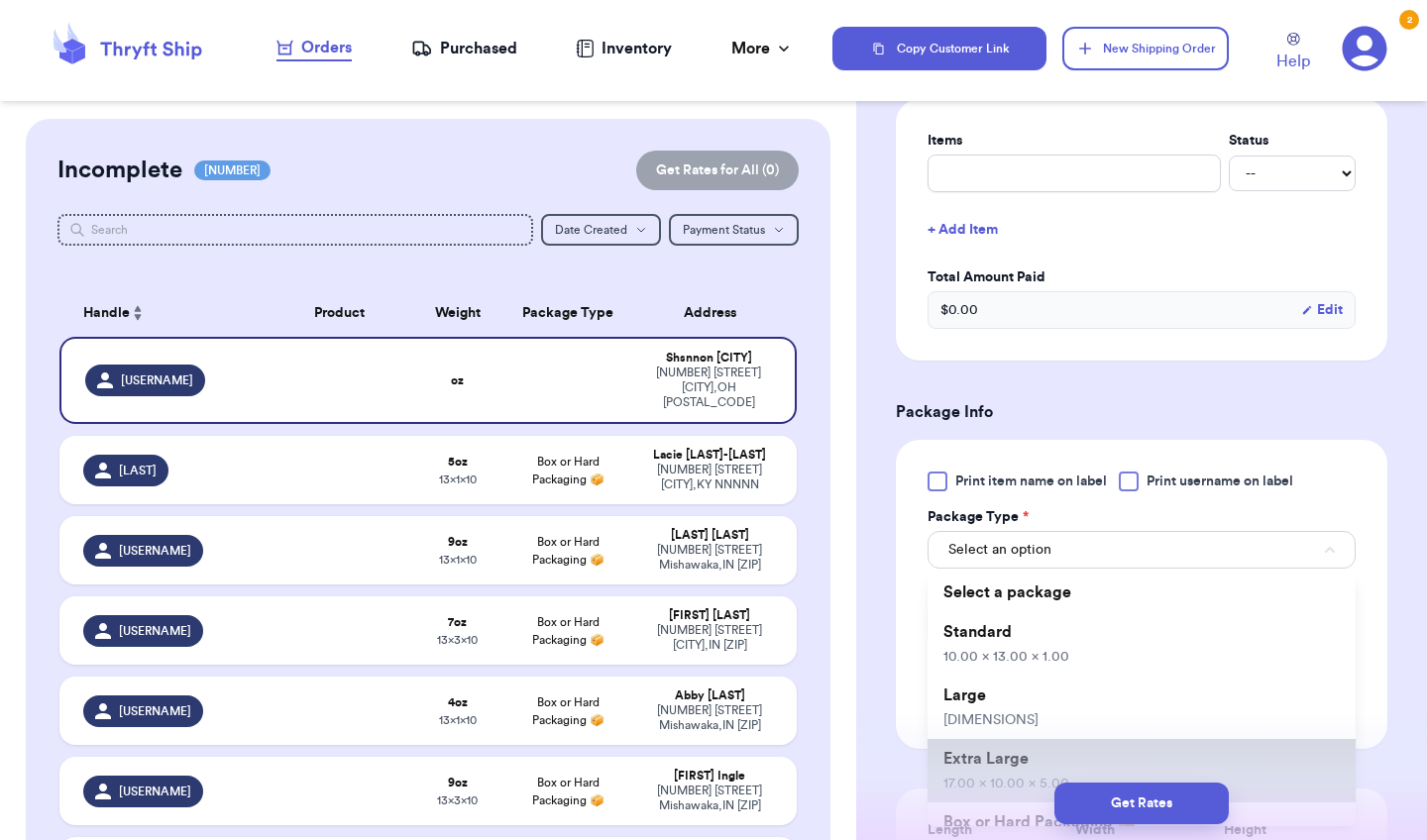 click on "Extra Large N.NN x NN.NN x NN.NN" at bounding box center (1142, 771) 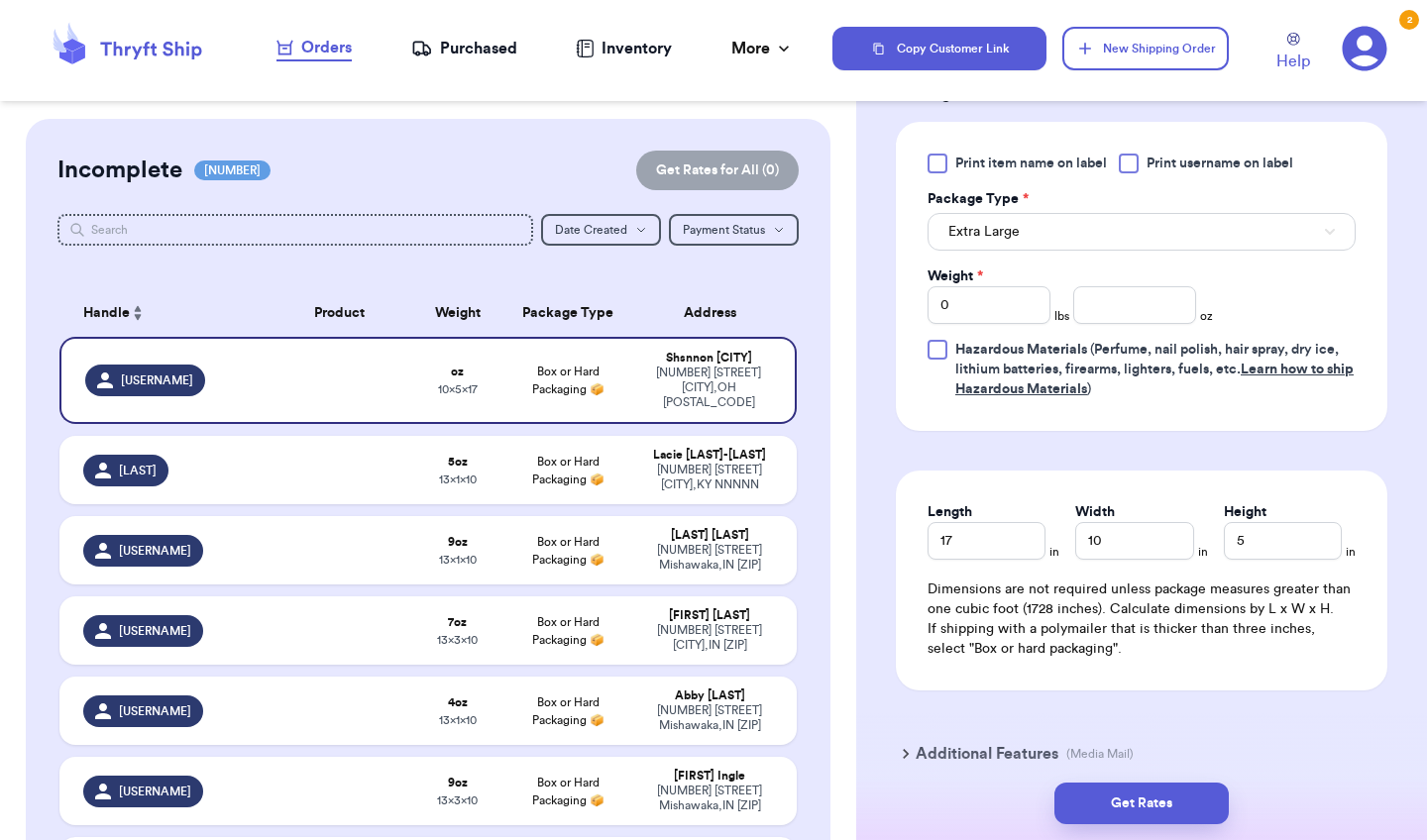 scroll, scrollTop: 1153, scrollLeft: 0, axis: vertical 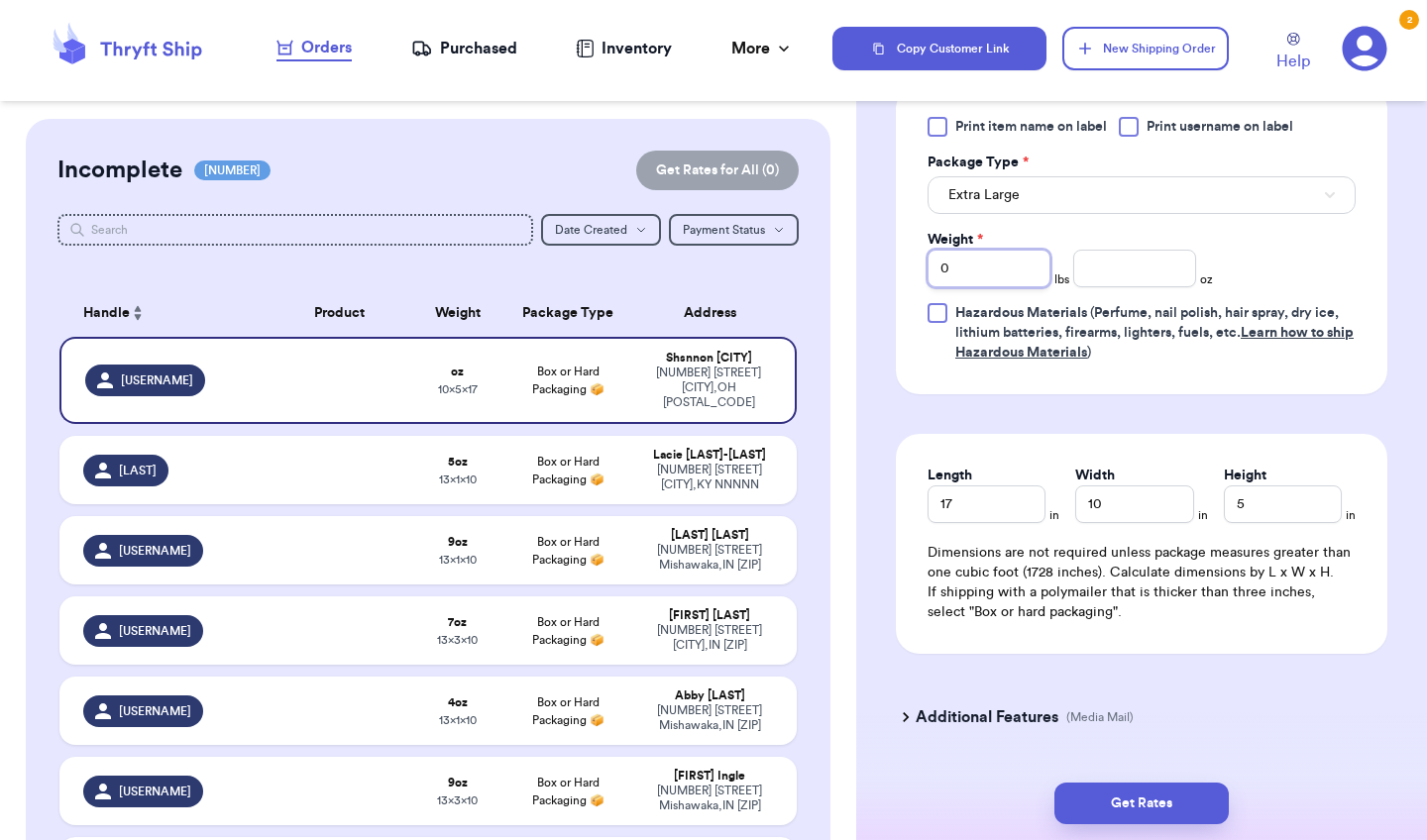 click on "0" at bounding box center (989, 268) 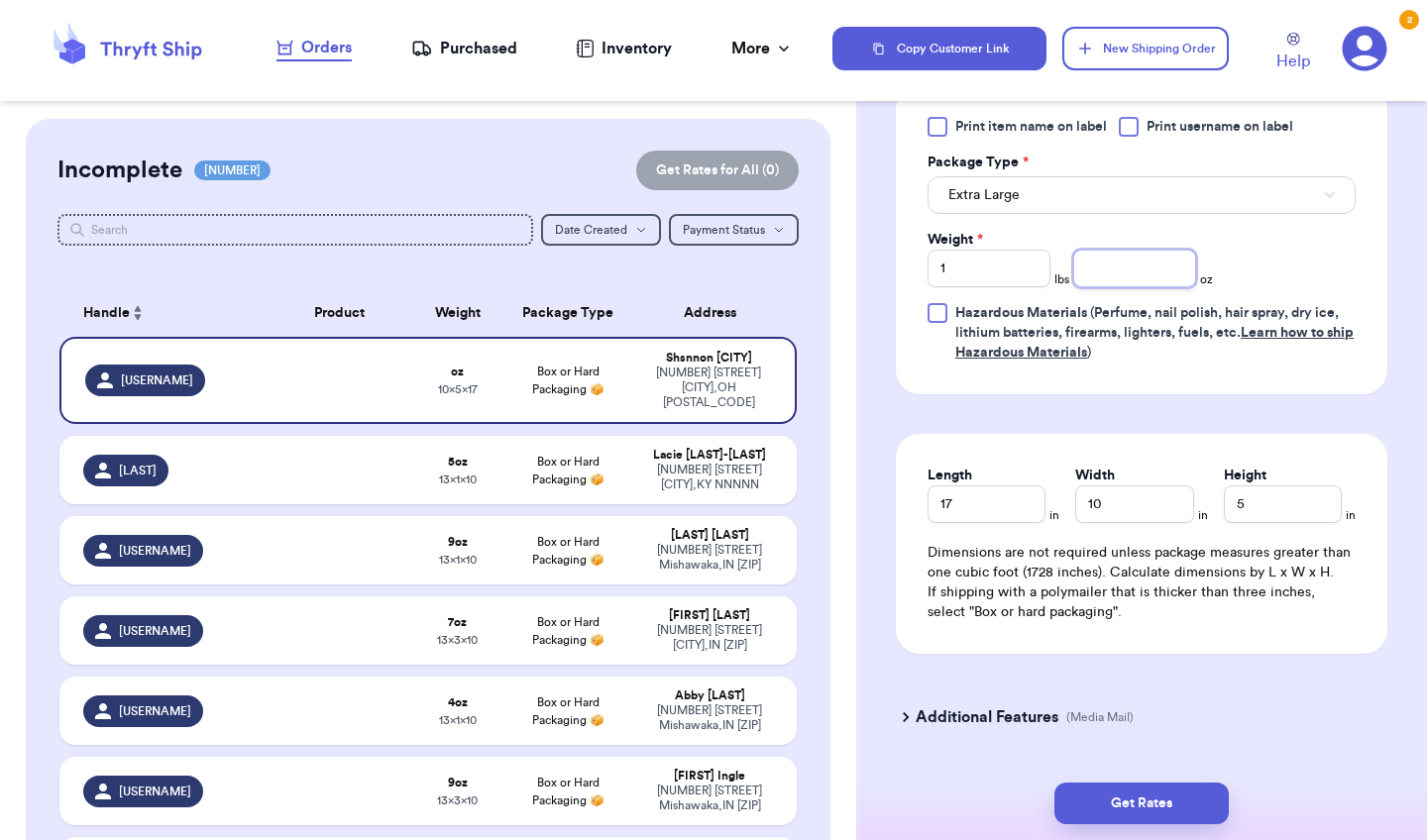 click at bounding box center [1135, 268] 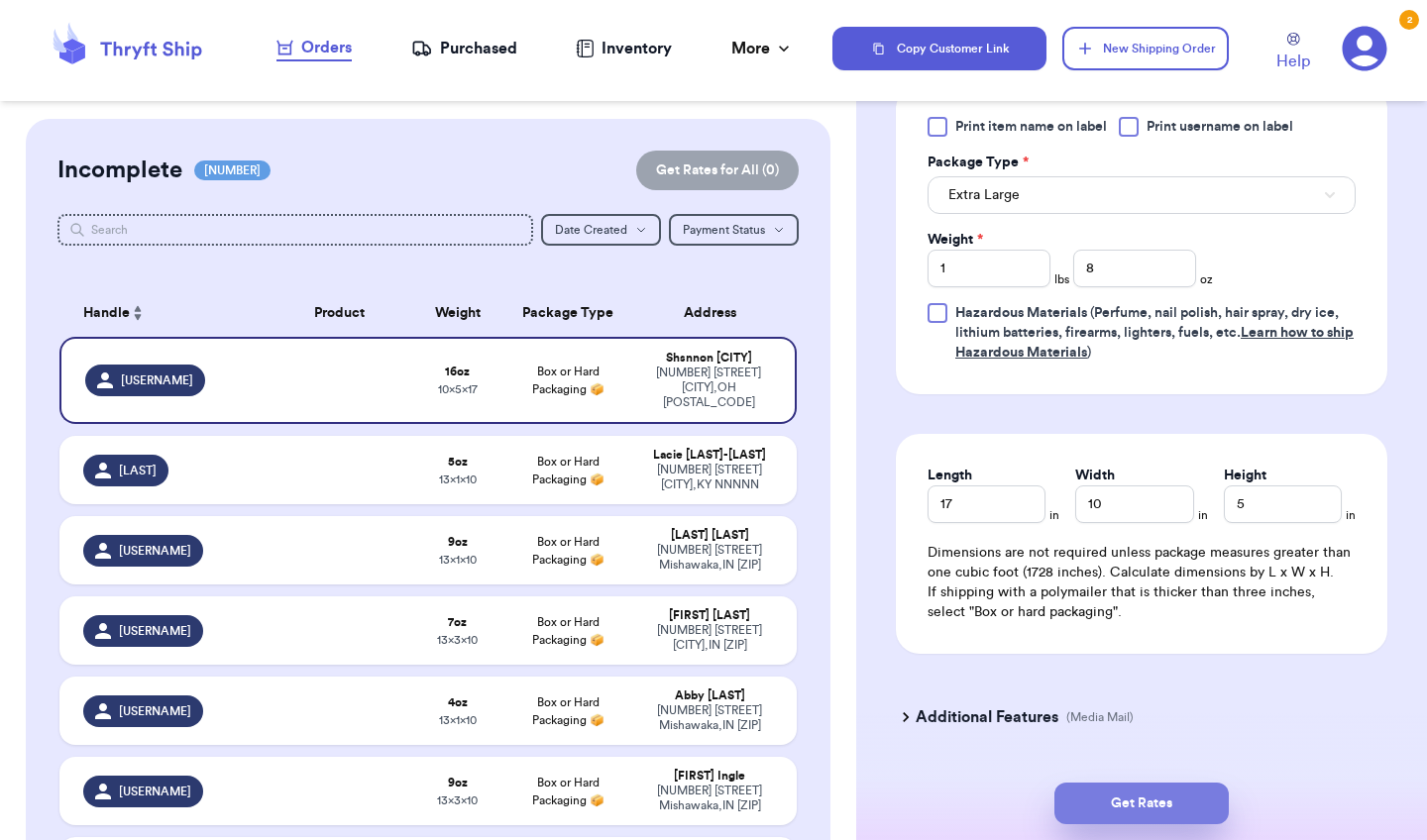 click on "Get Rates" at bounding box center (1142, 803) 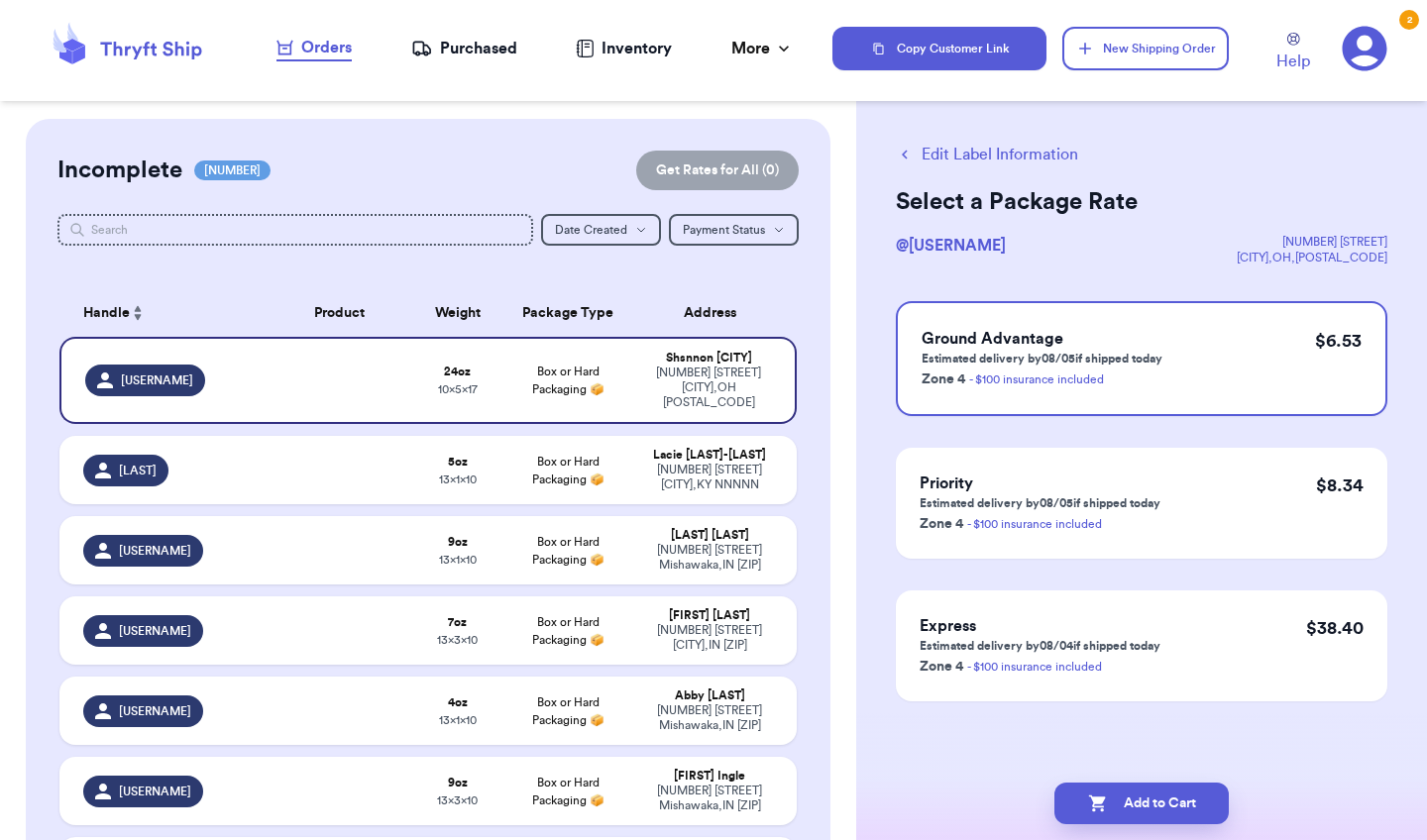 scroll, scrollTop: 0, scrollLeft: 0, axis: both 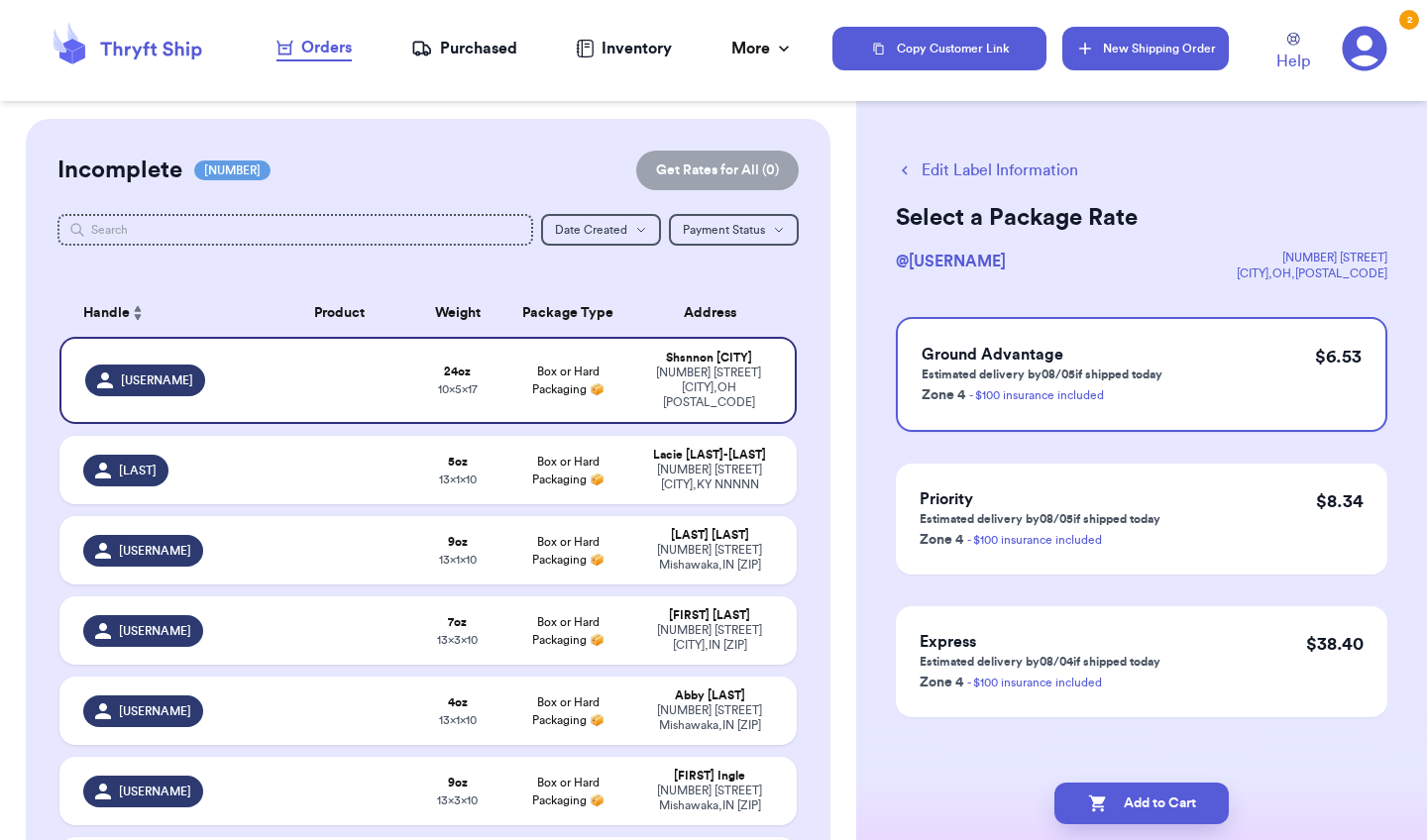 click on "New Shipping Order" at bounding box center (1146, 49) 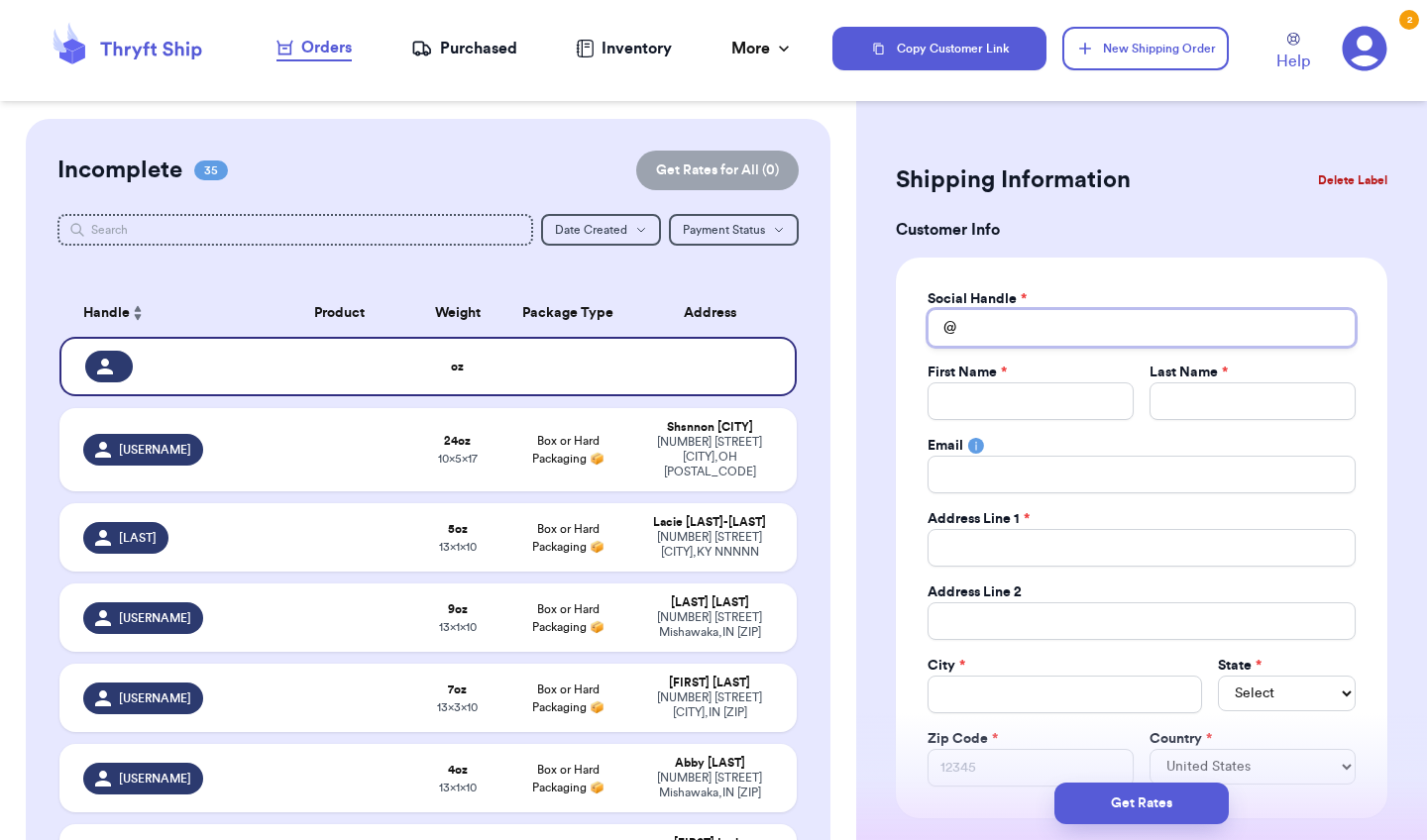 click on "Total Amount Paid" at bounding box center (1142, 328) 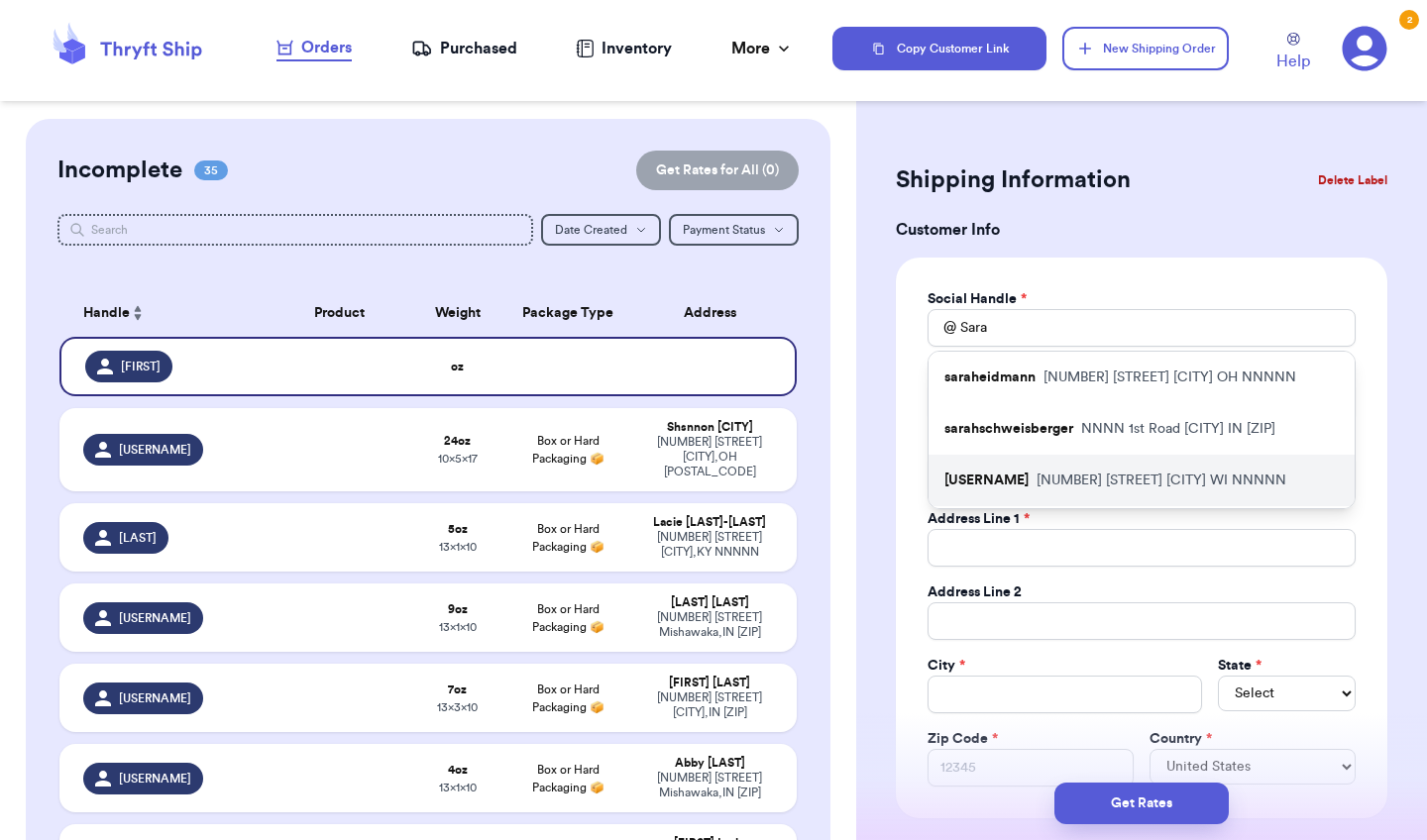 drag, startPoint x: 985, startPoint y: 360, endPoint x: 1016, endPoint y: 485, distance: 128.78665 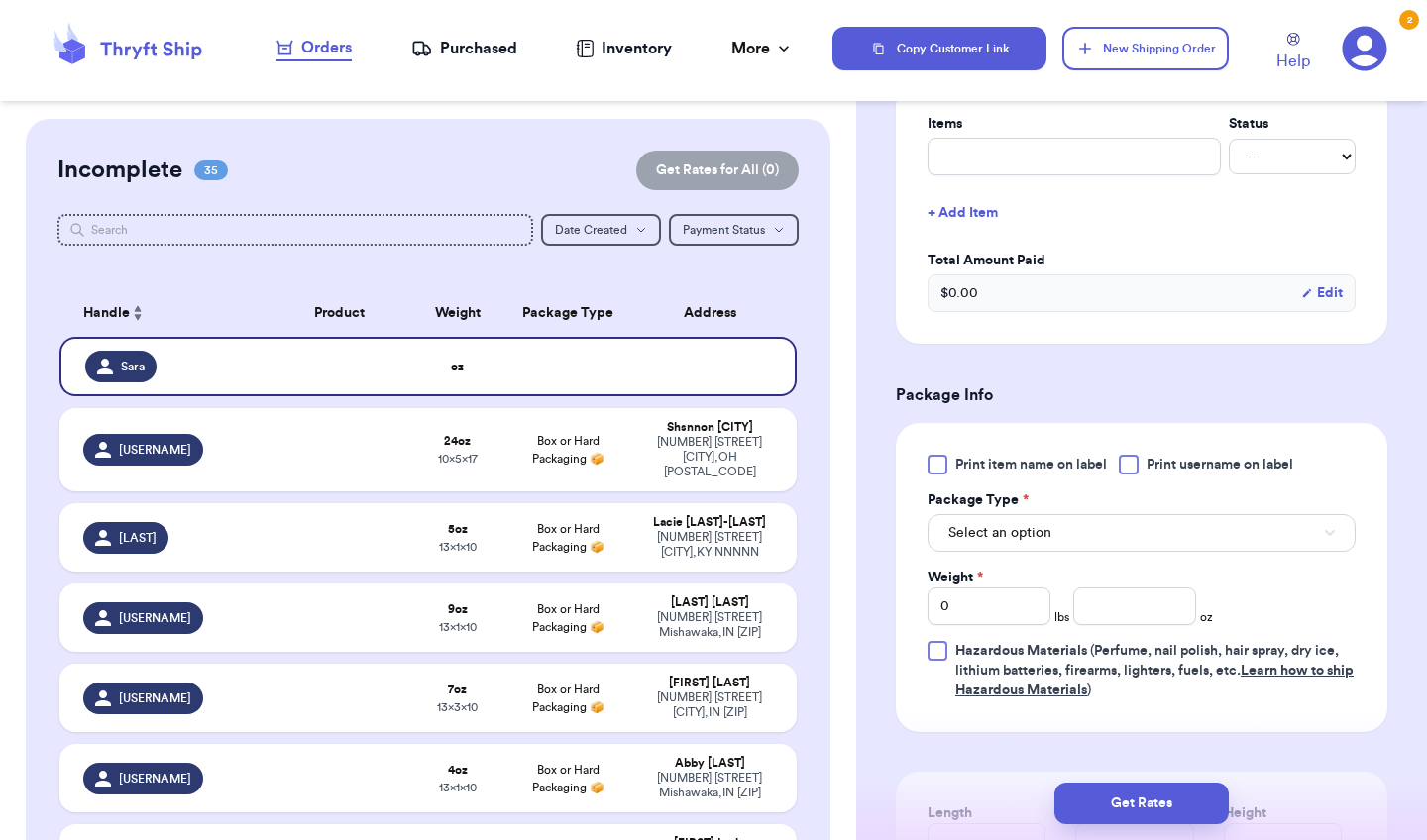 scroll, scrollTop: 841, scrollLeft: 0, axis: vertical 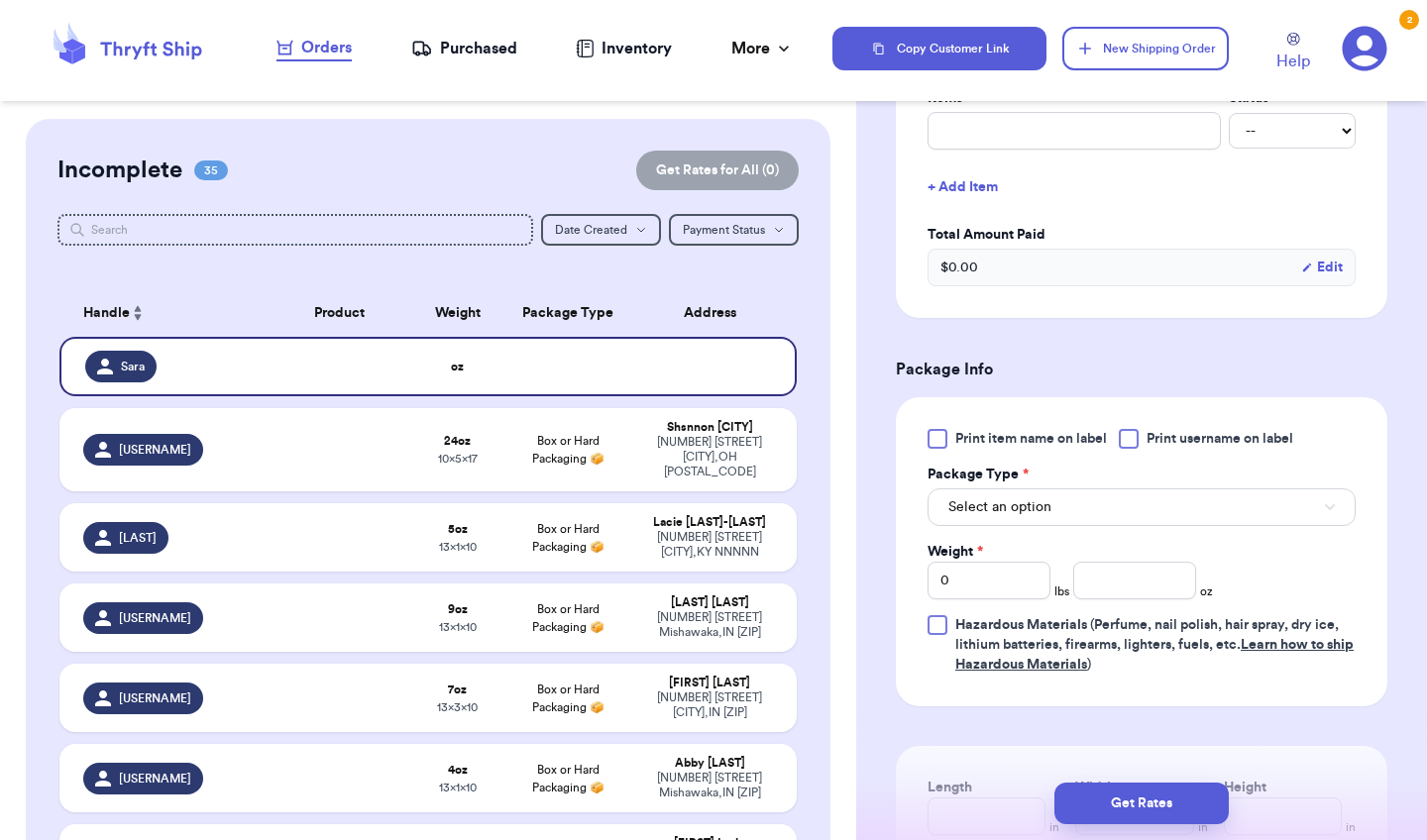 click on "Select an option" at bounding box center [1142, 507] 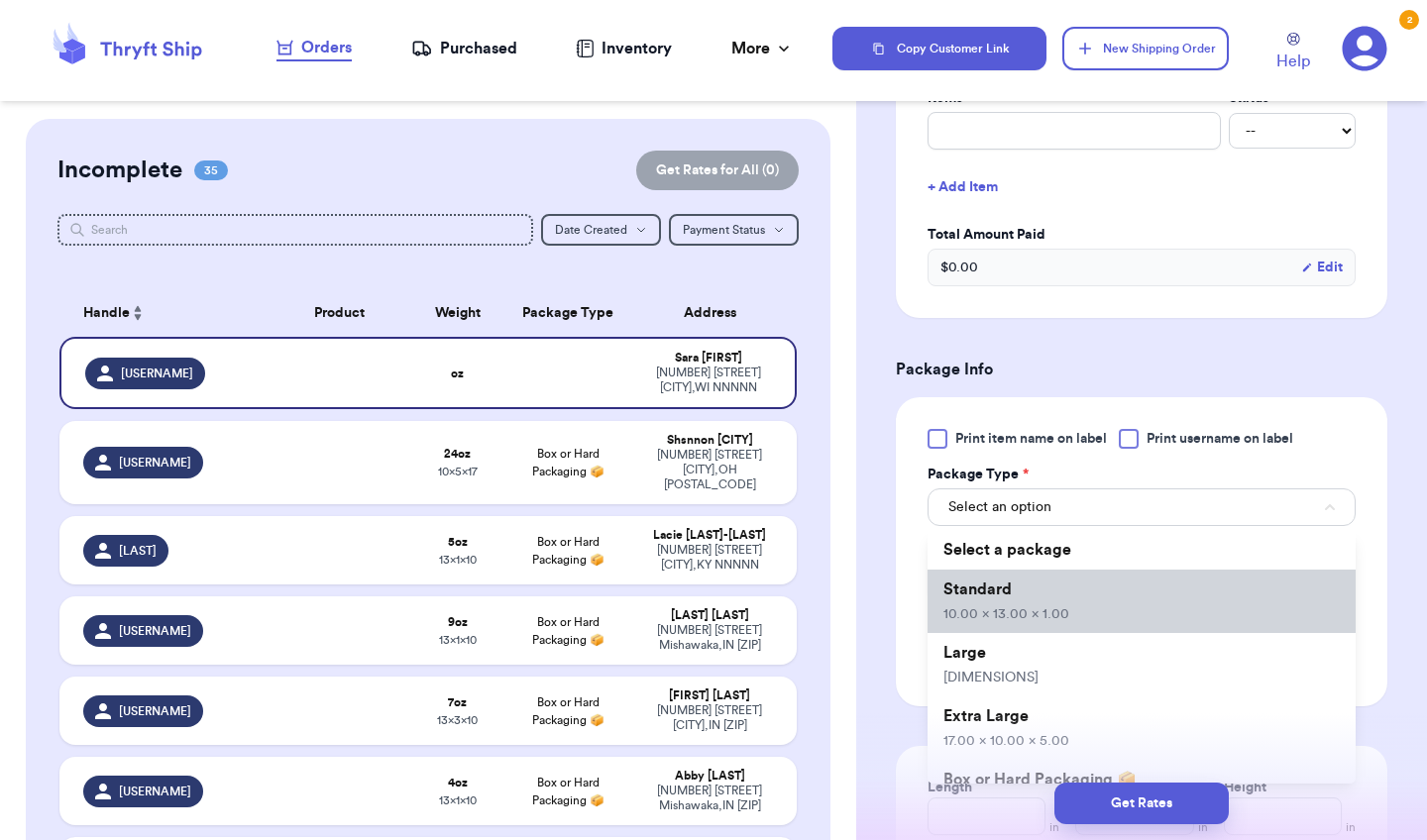 click on "Standard [PRICE]" at bounding box center (1142, 601) 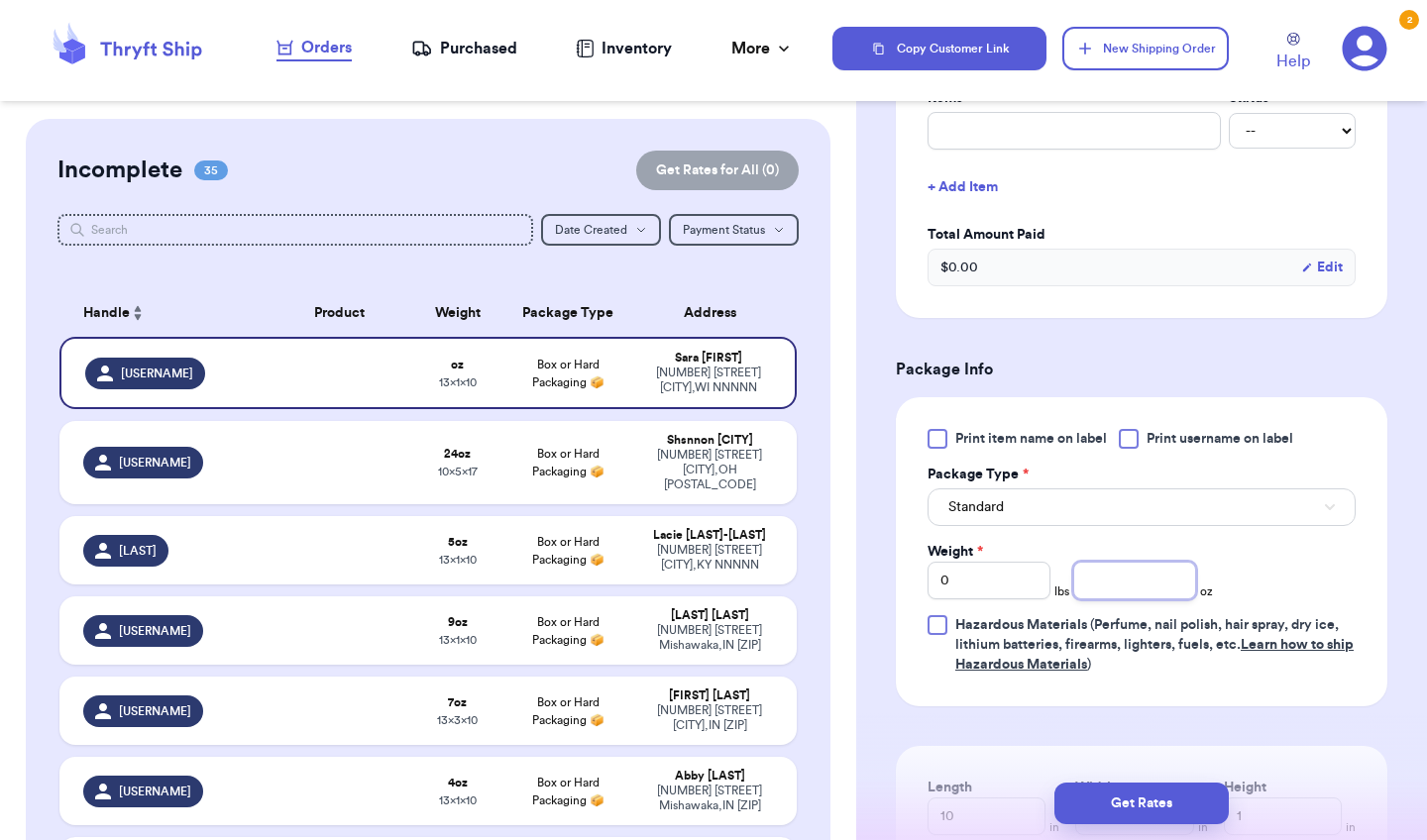 click at bounding box center [1135, 580] 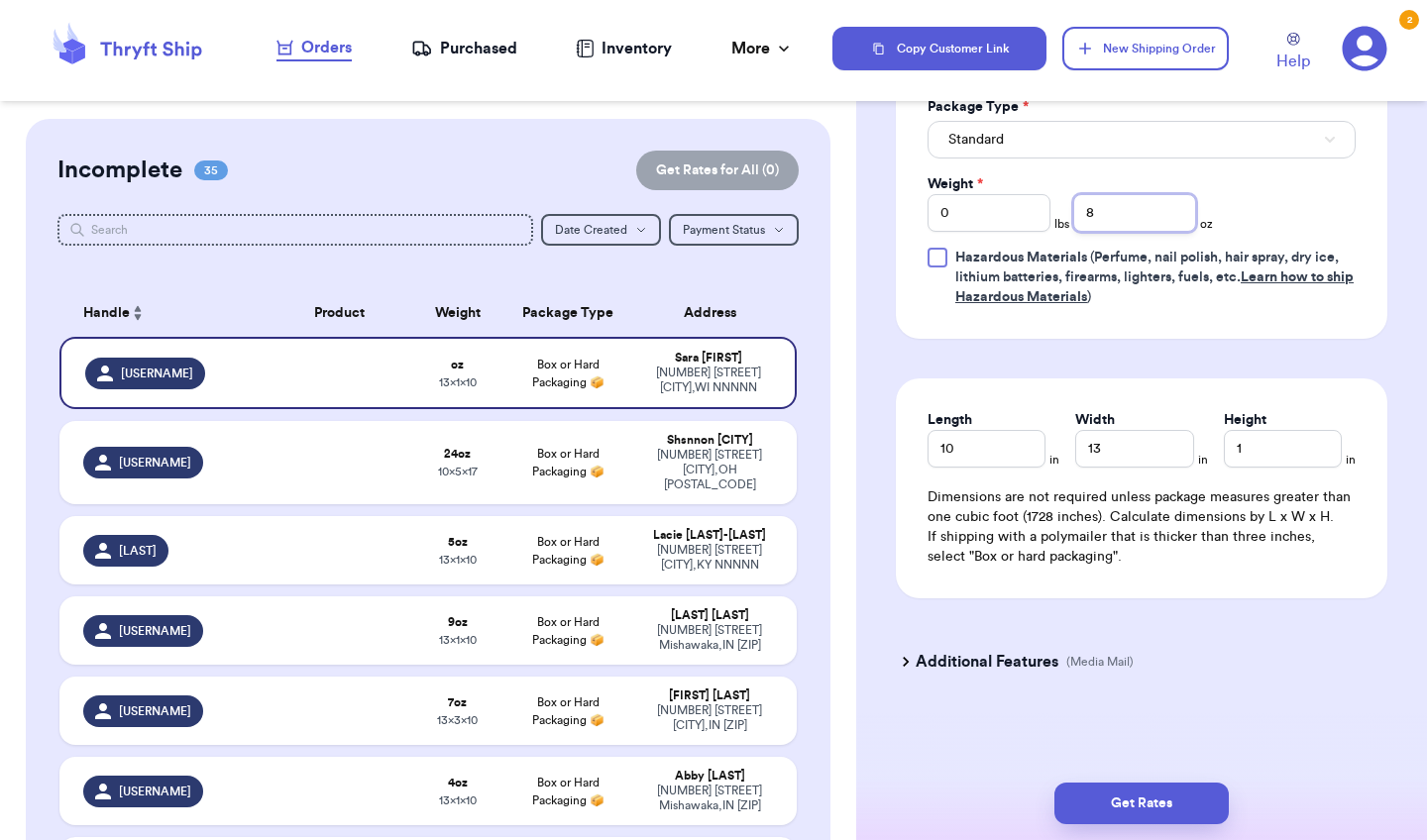 scroll, scrollTop: 1208, scrollLeft: 0, axis: vertical 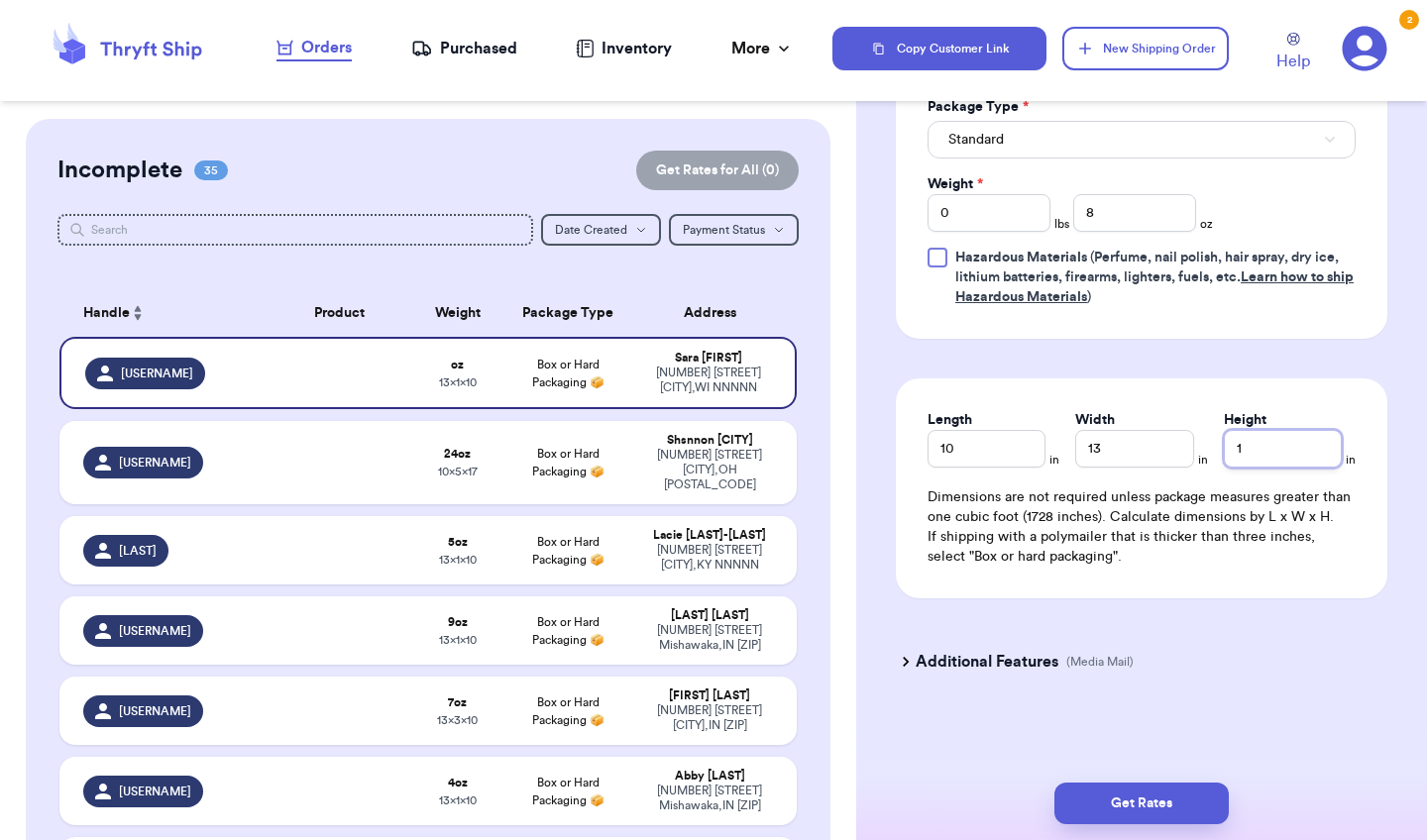 click on "1" at bounding box center [1282, 449] 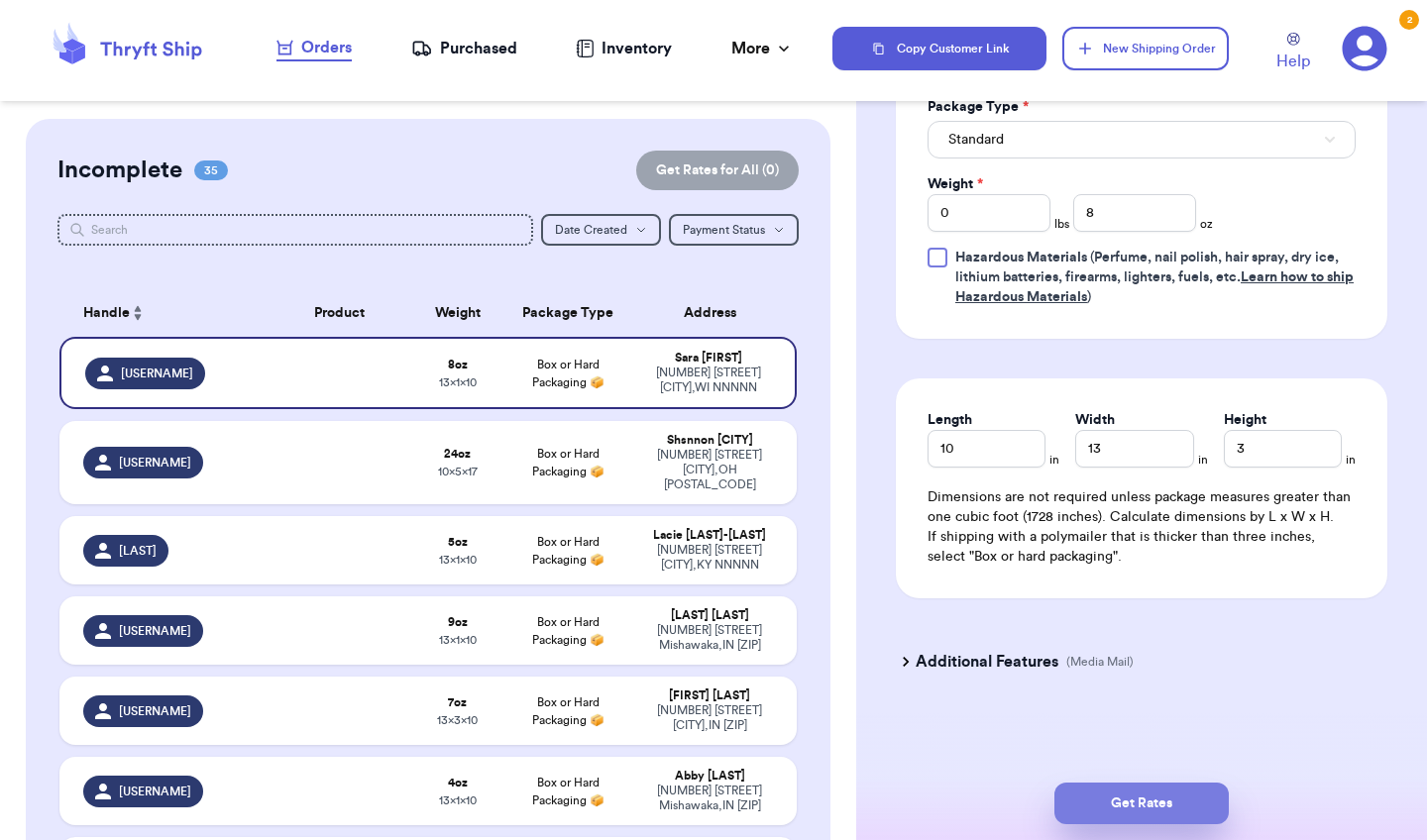 click on "Get Rates" at bounding box center (1142, 803) 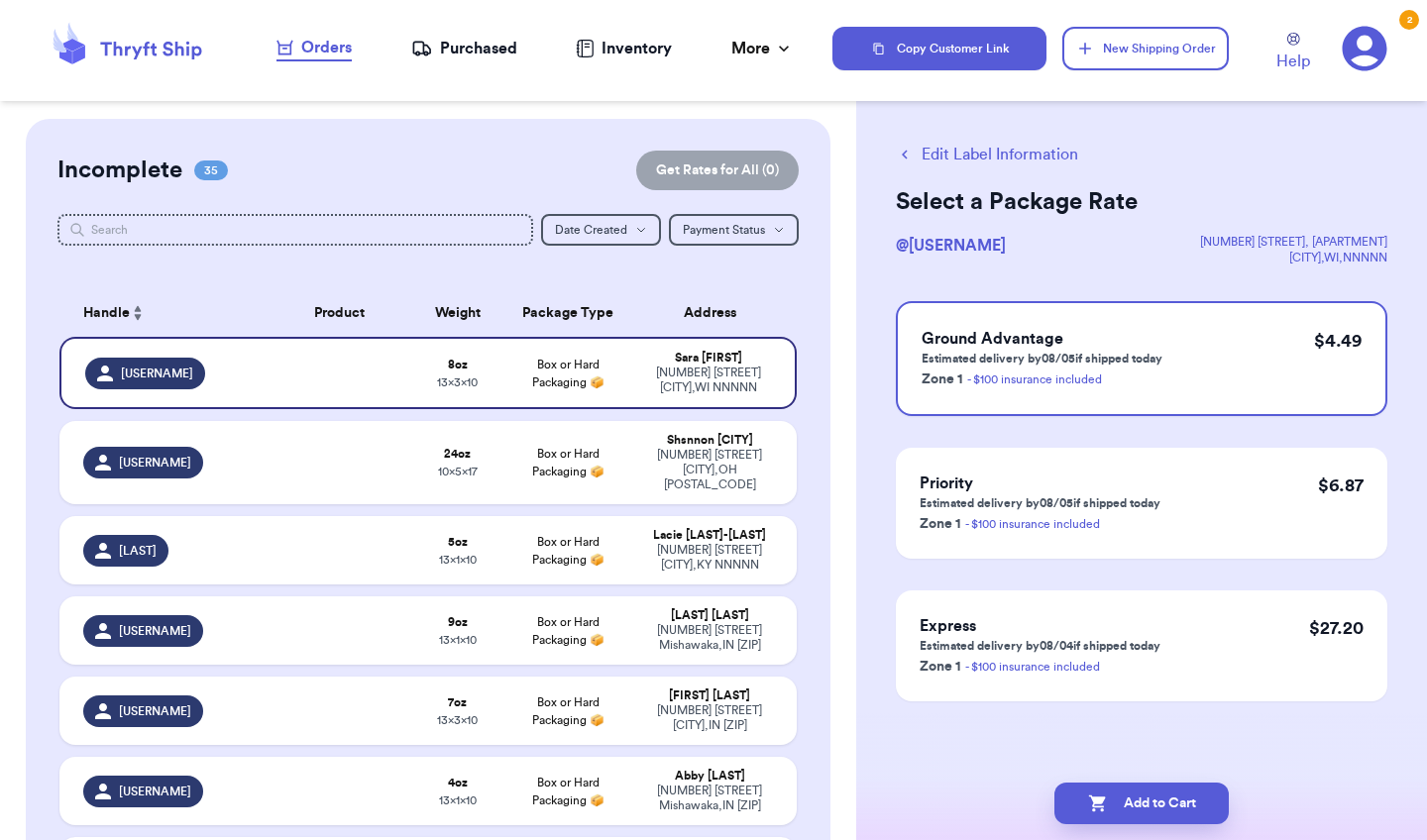 scroll, scrollTop: 0, scrollLeft: 0, axis: both 